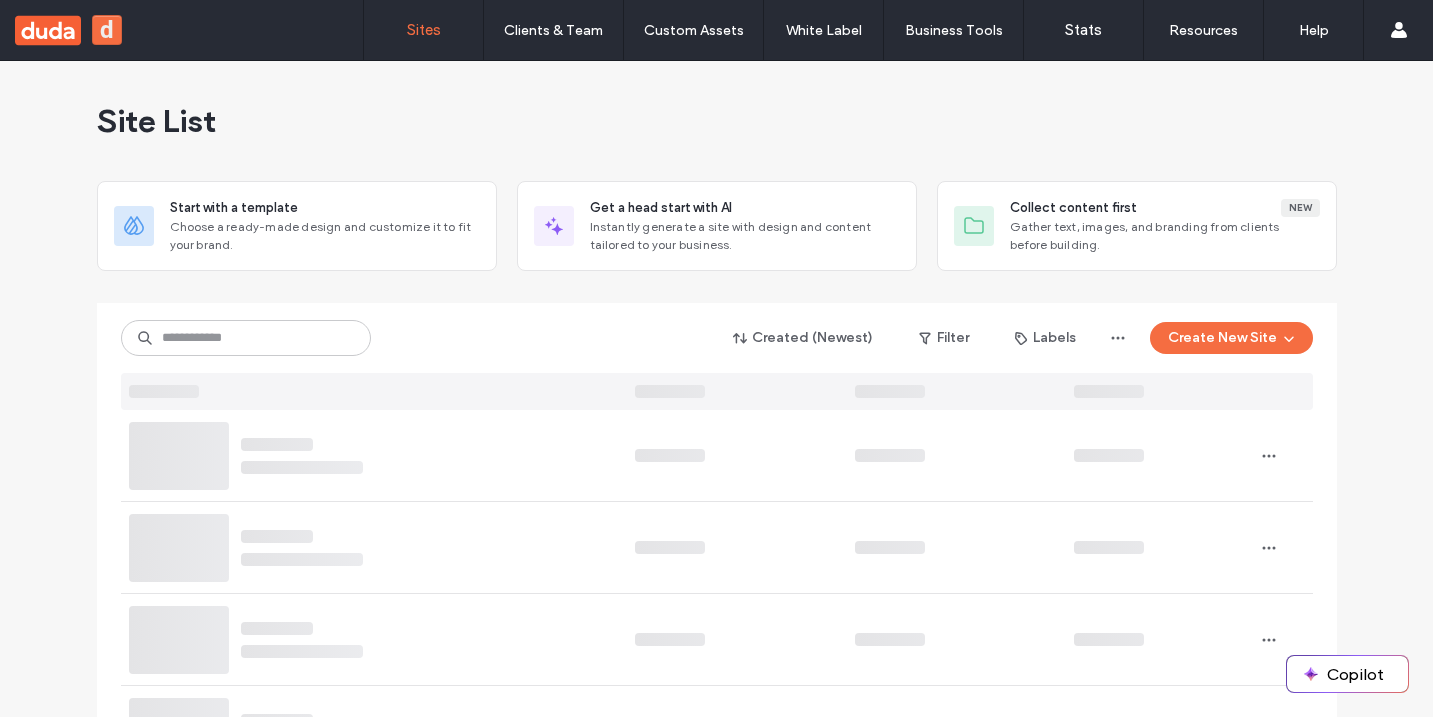 scroll, scrollTop: 0, scrollLeft: 0, axis: both 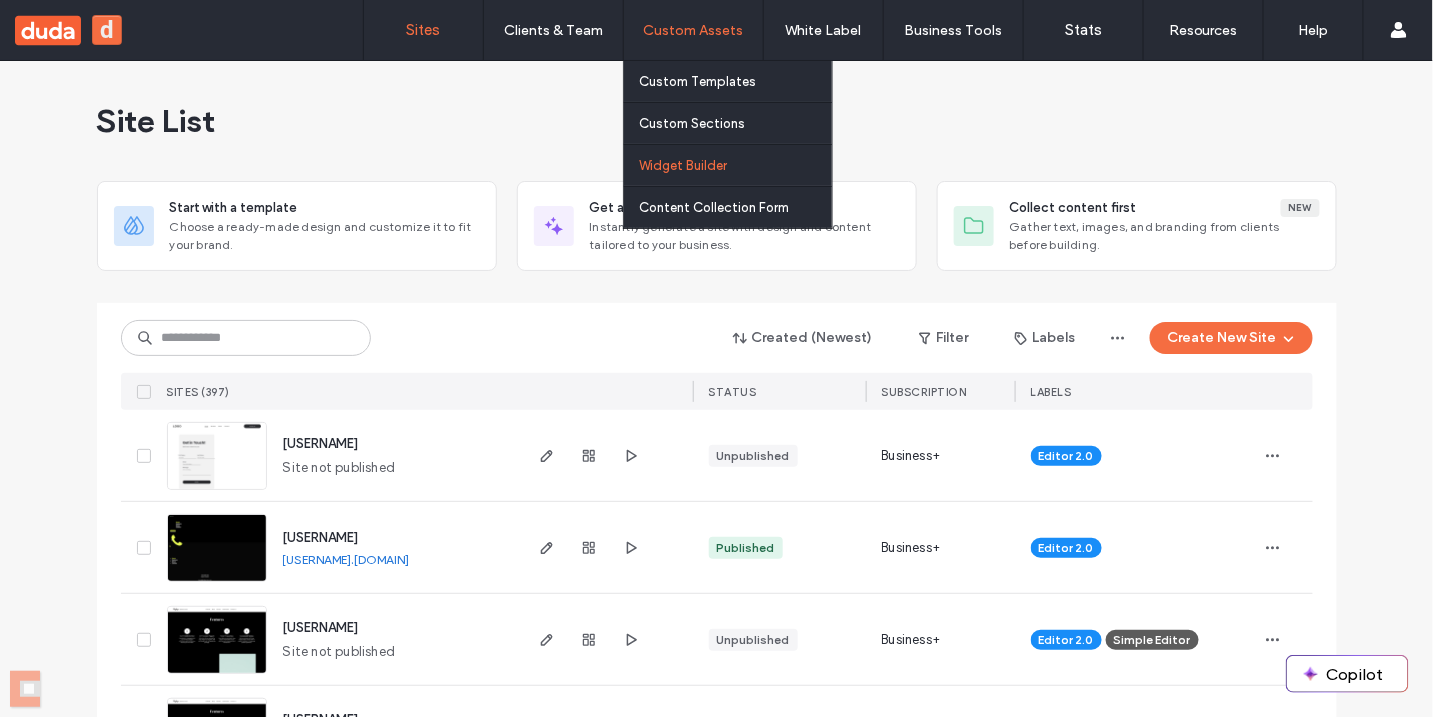 click on "Widget Builder" at bounding box center [683, 165] 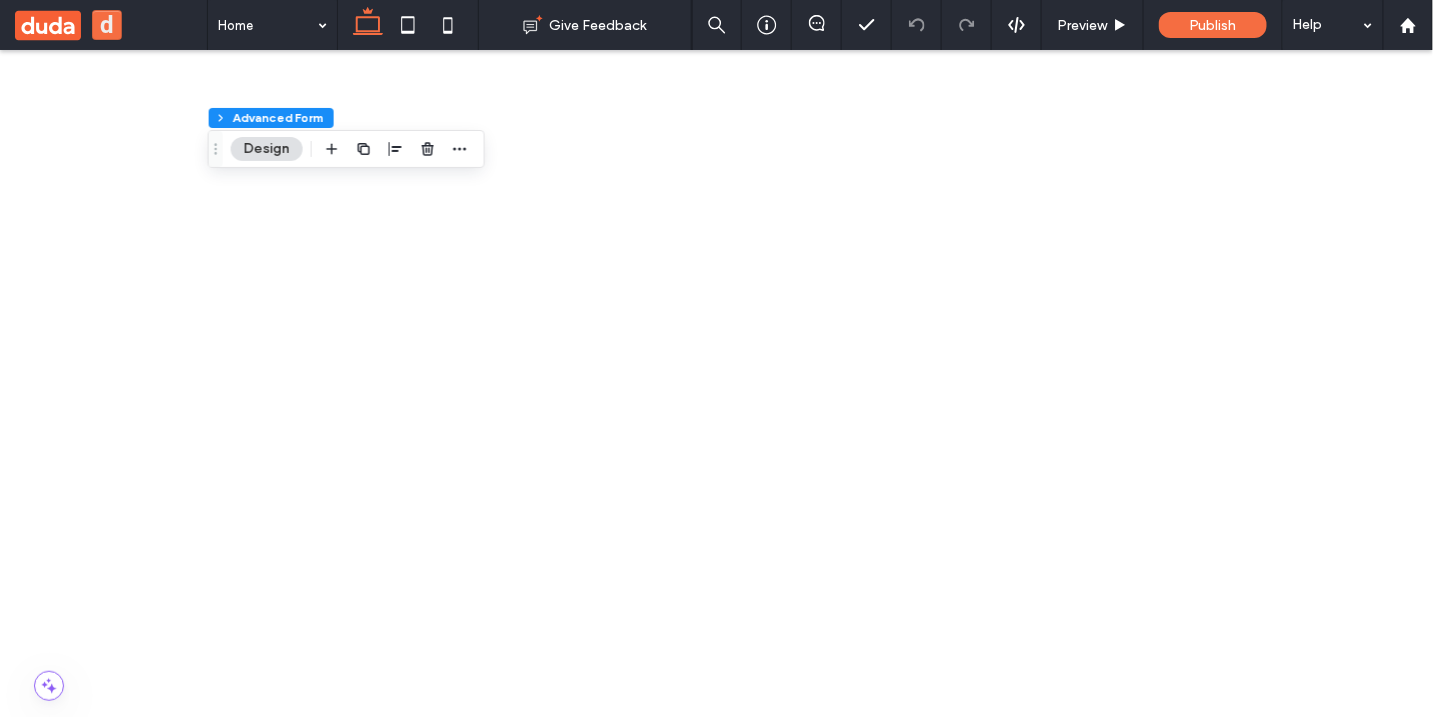 scroll, scrollTop: 68, scrollLeft: 0, axis: vertical 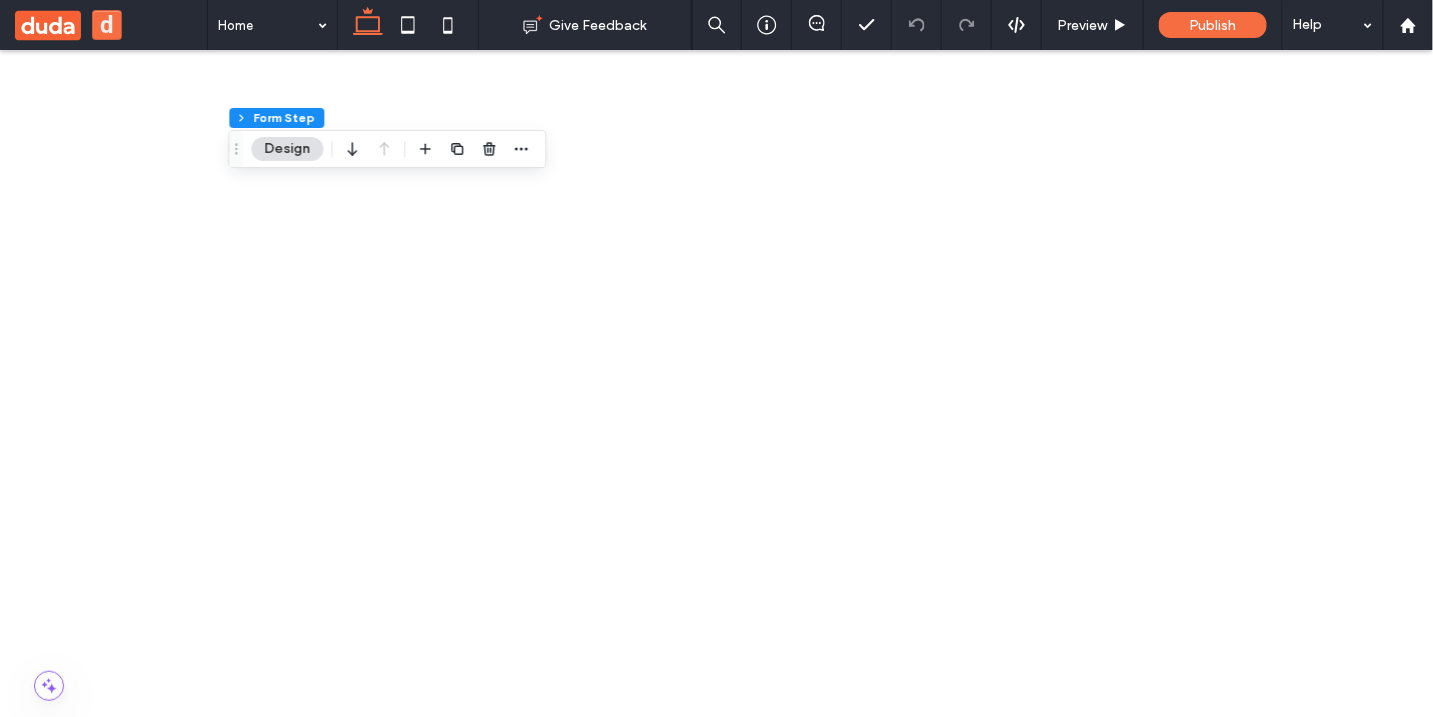 click on "******" at bounding box center (448, 3188) 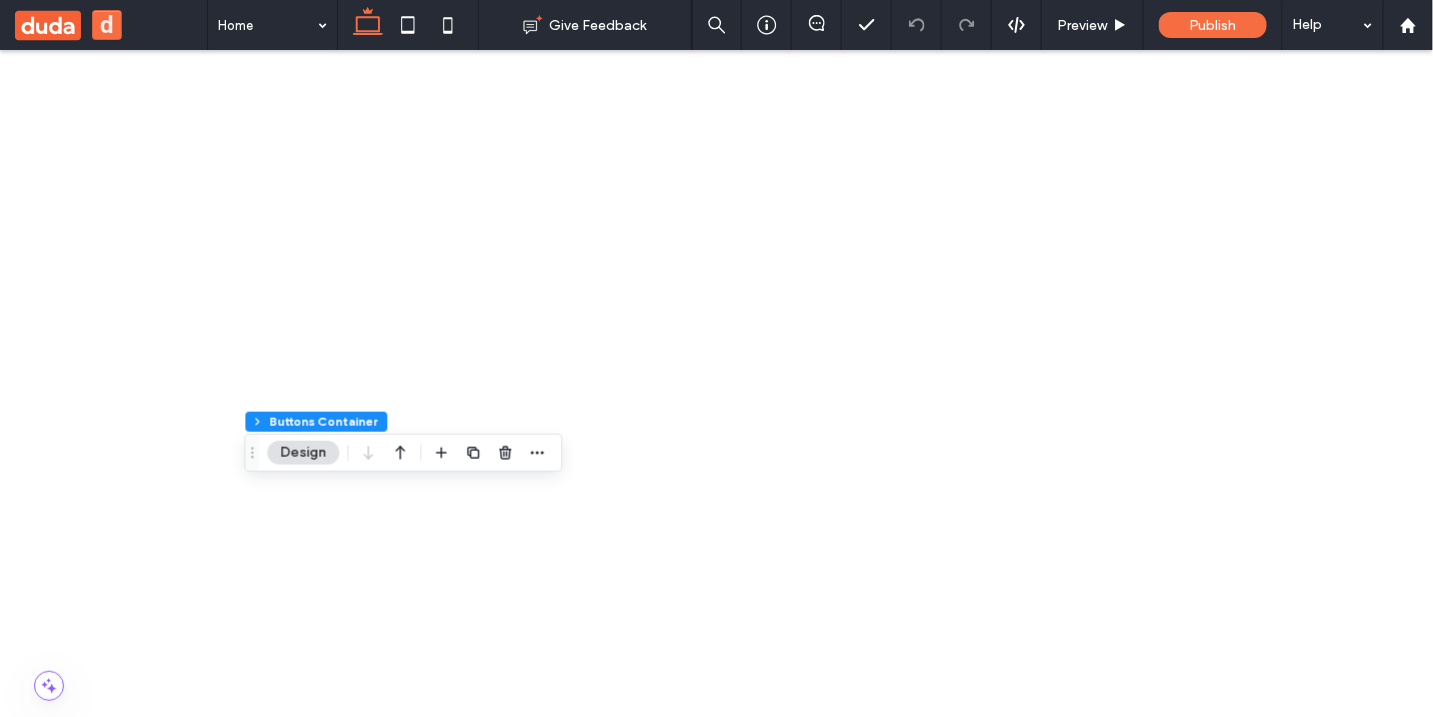 click on "******" at bounding box center (123, 3175) 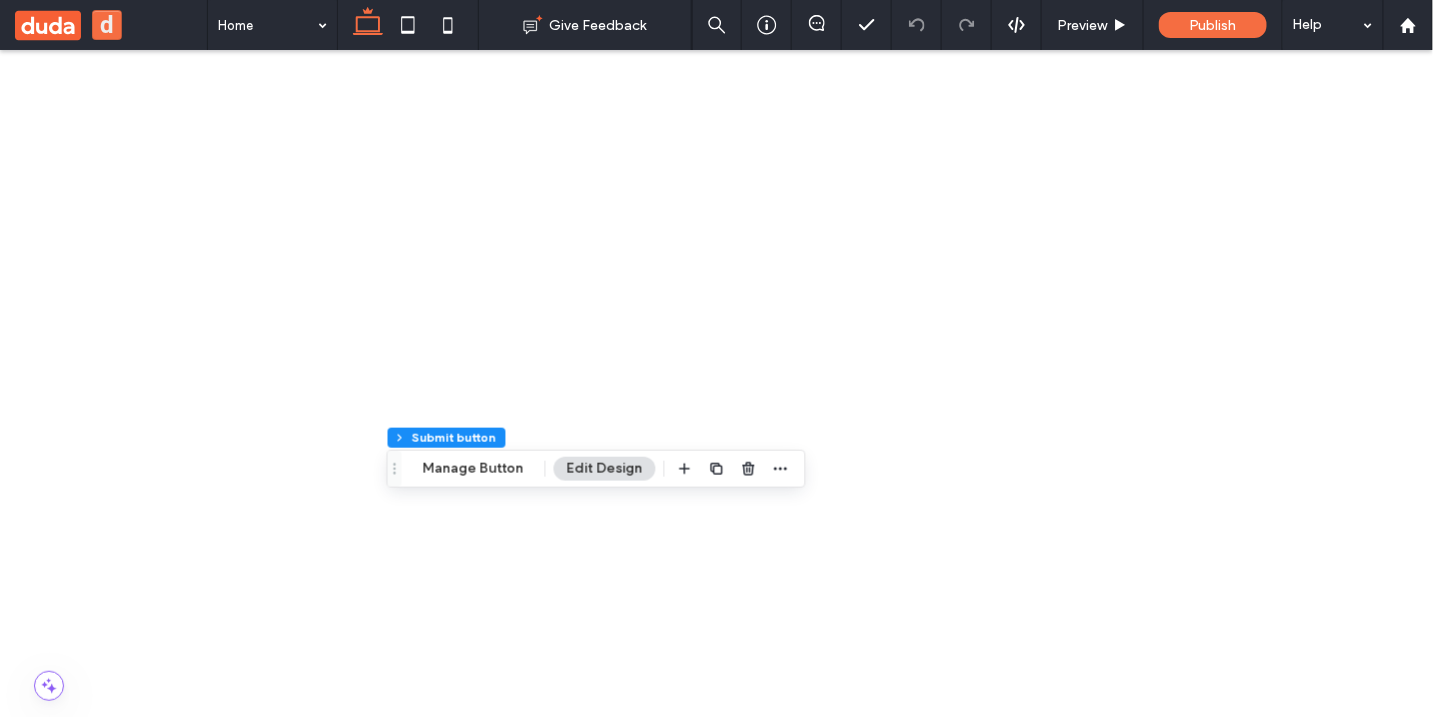 type on "**" 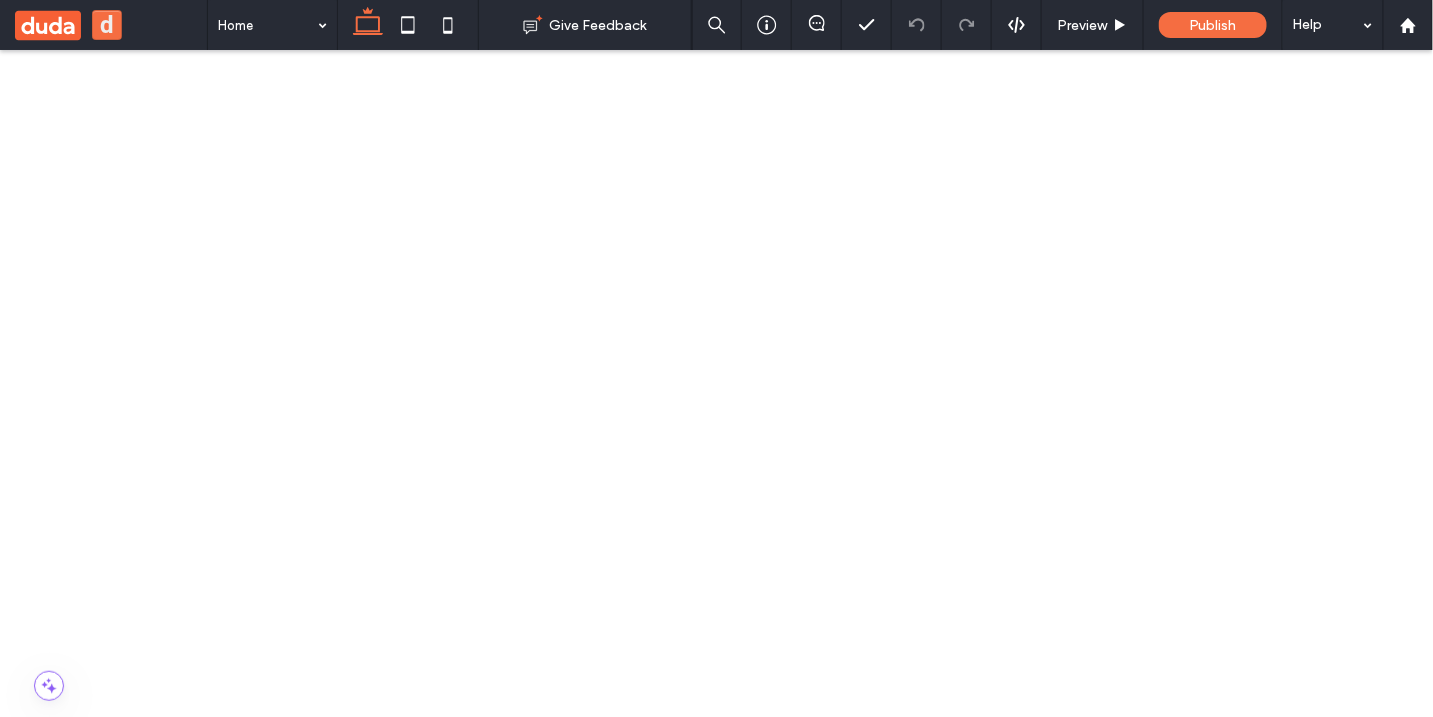 scroll, scrollTop: 596, scrollLeft: 0, axis: vertical 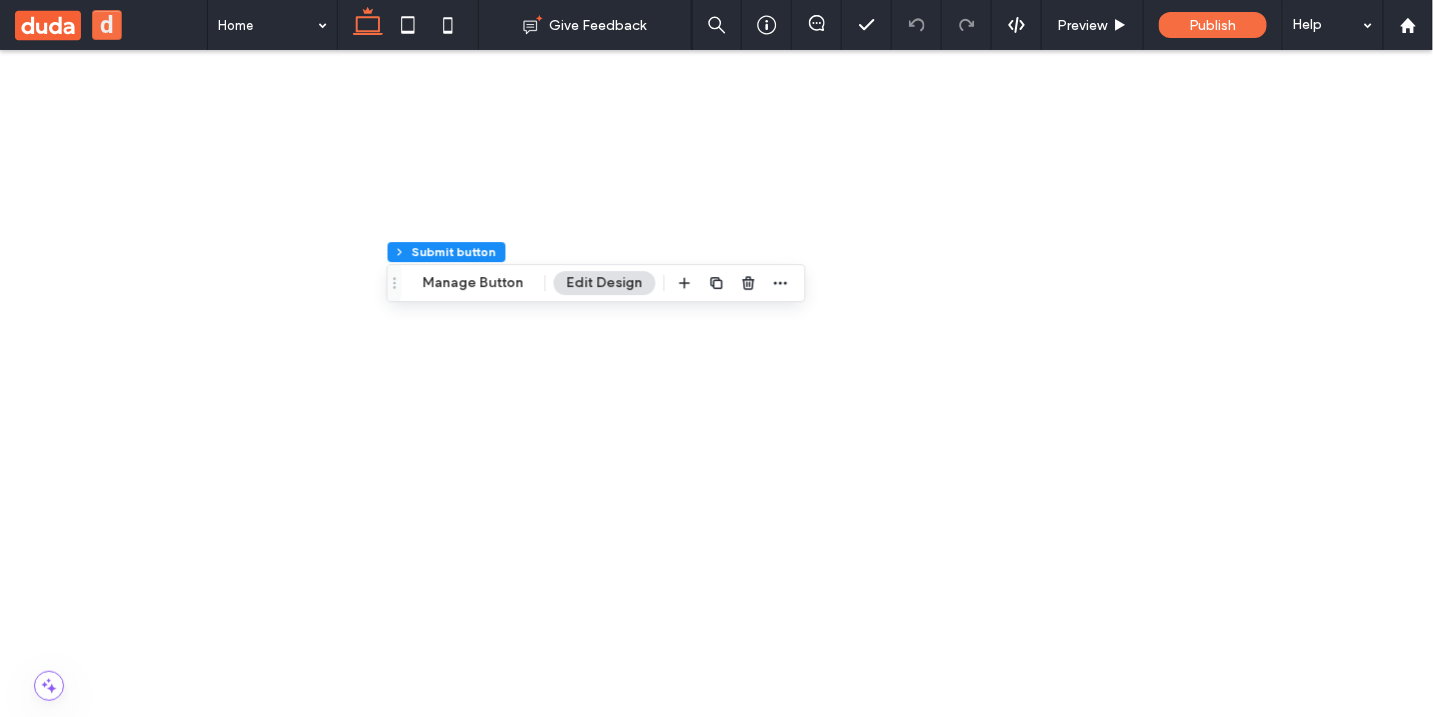 click on "******" at bounding box center [448, 3002] 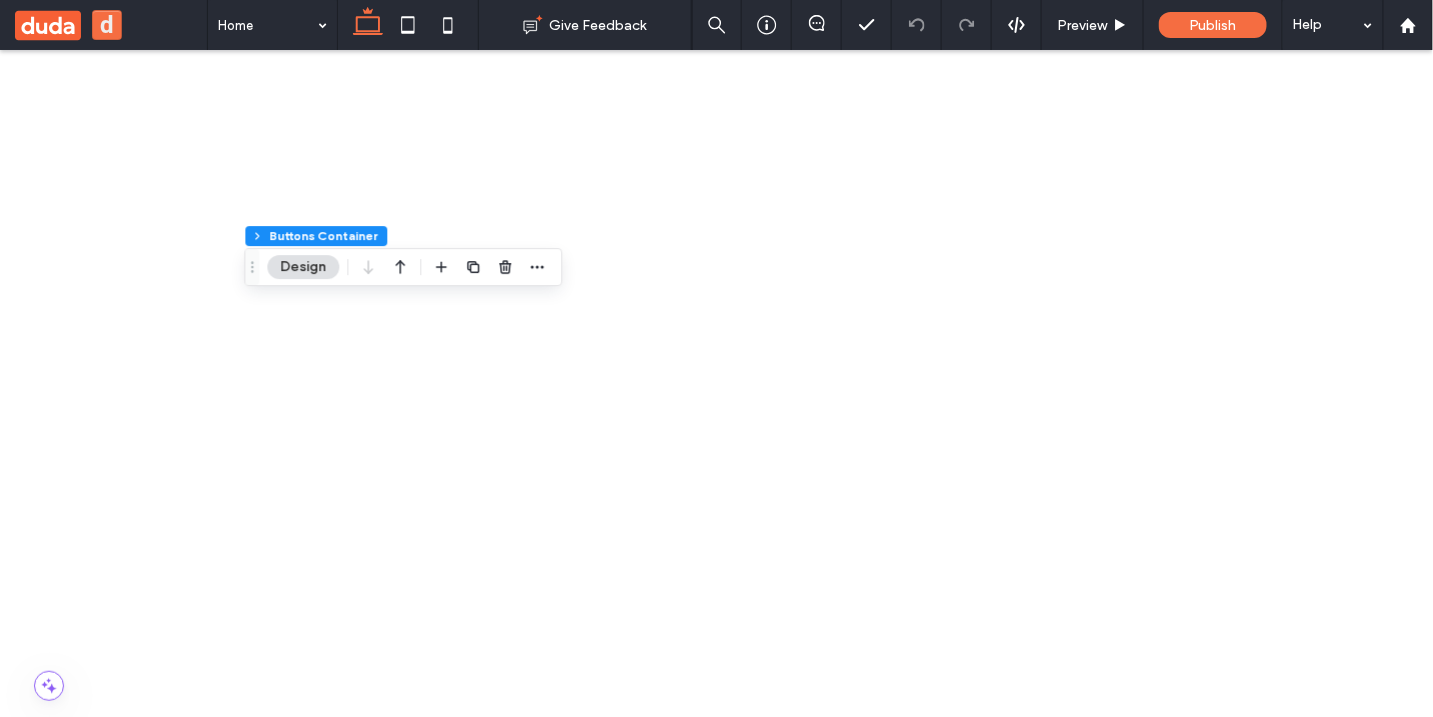 click on "******" at bounding box center (123, 2989) 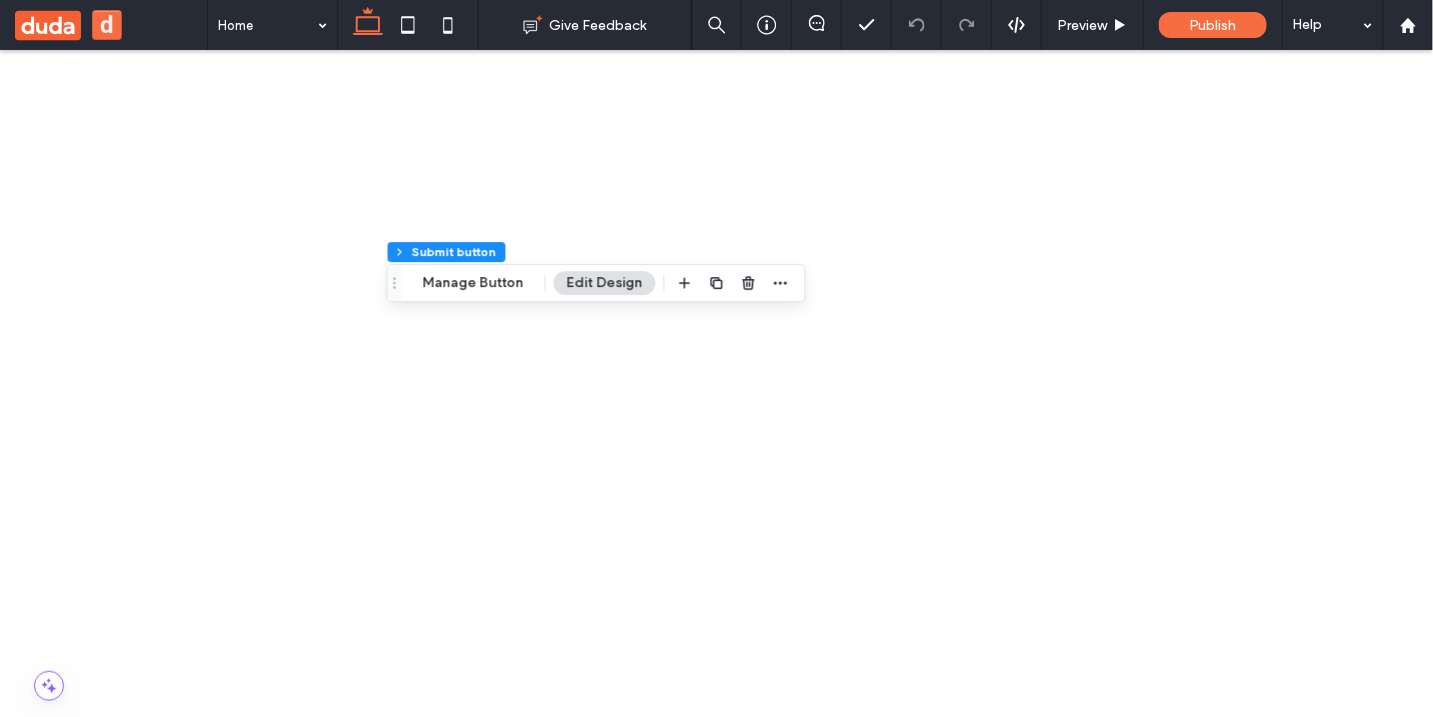 type on "**" 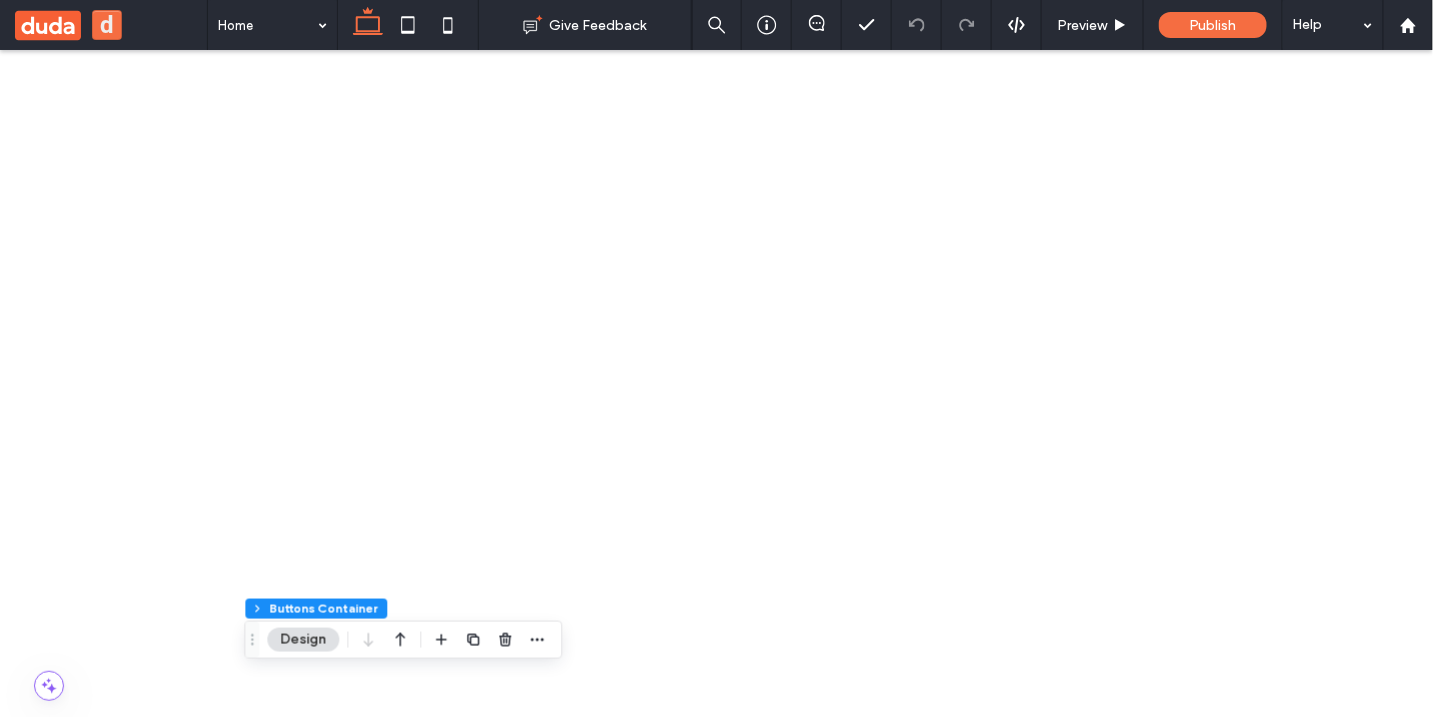 scroll, scrollTop: 0, scrollLeft: 0, axis: both 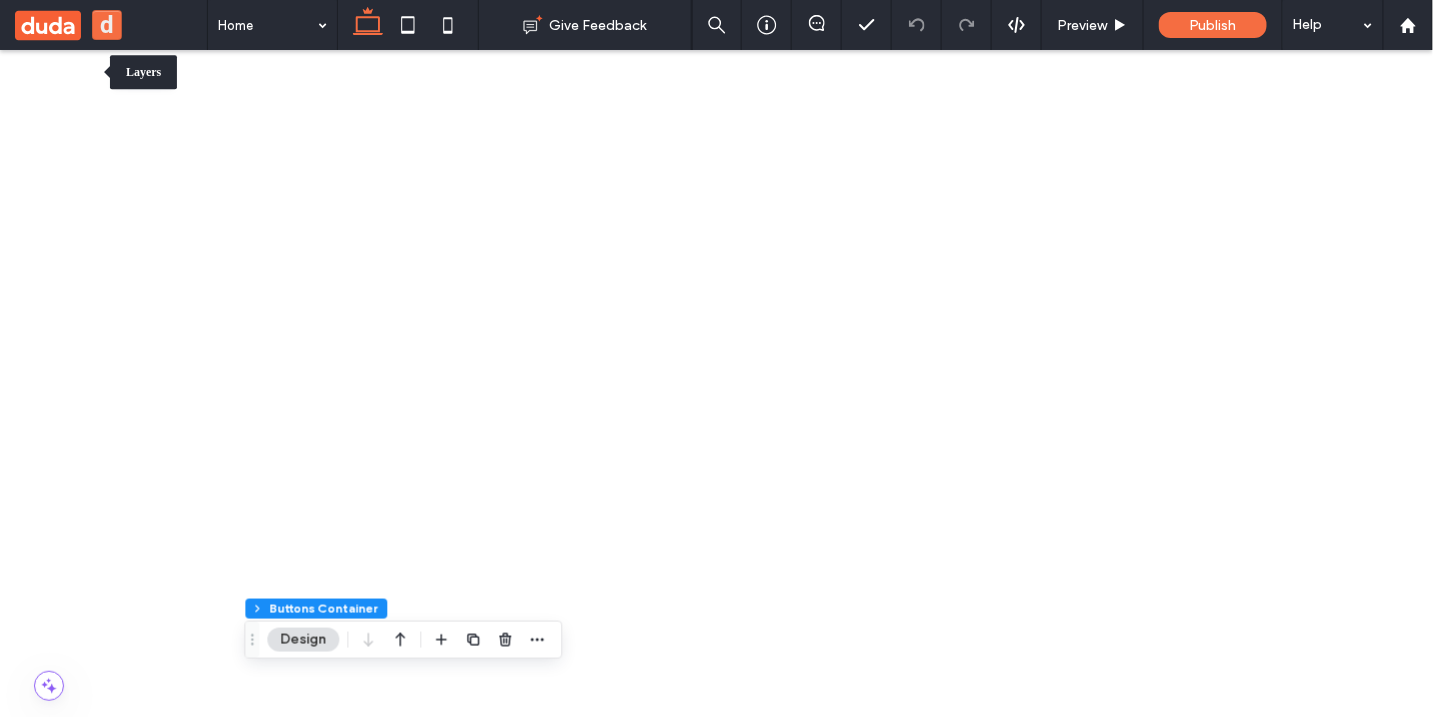 click 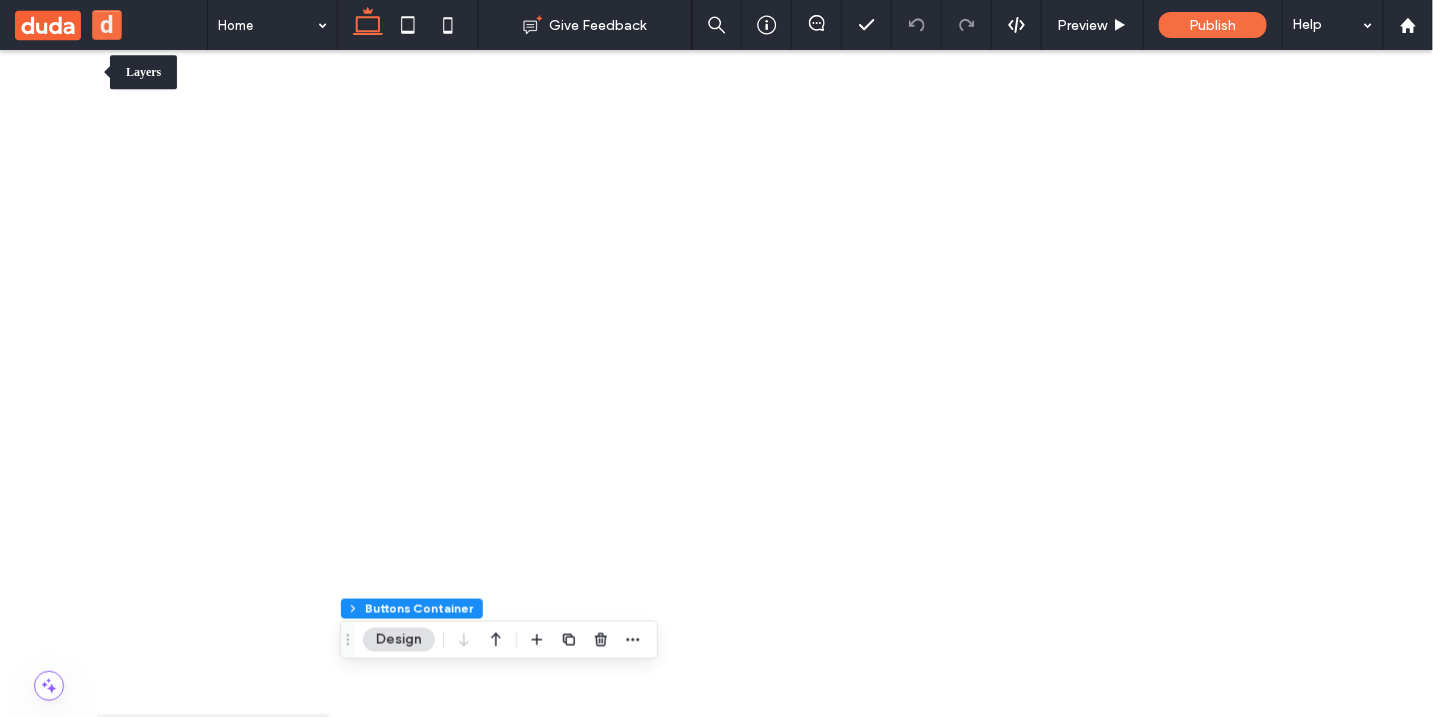 click 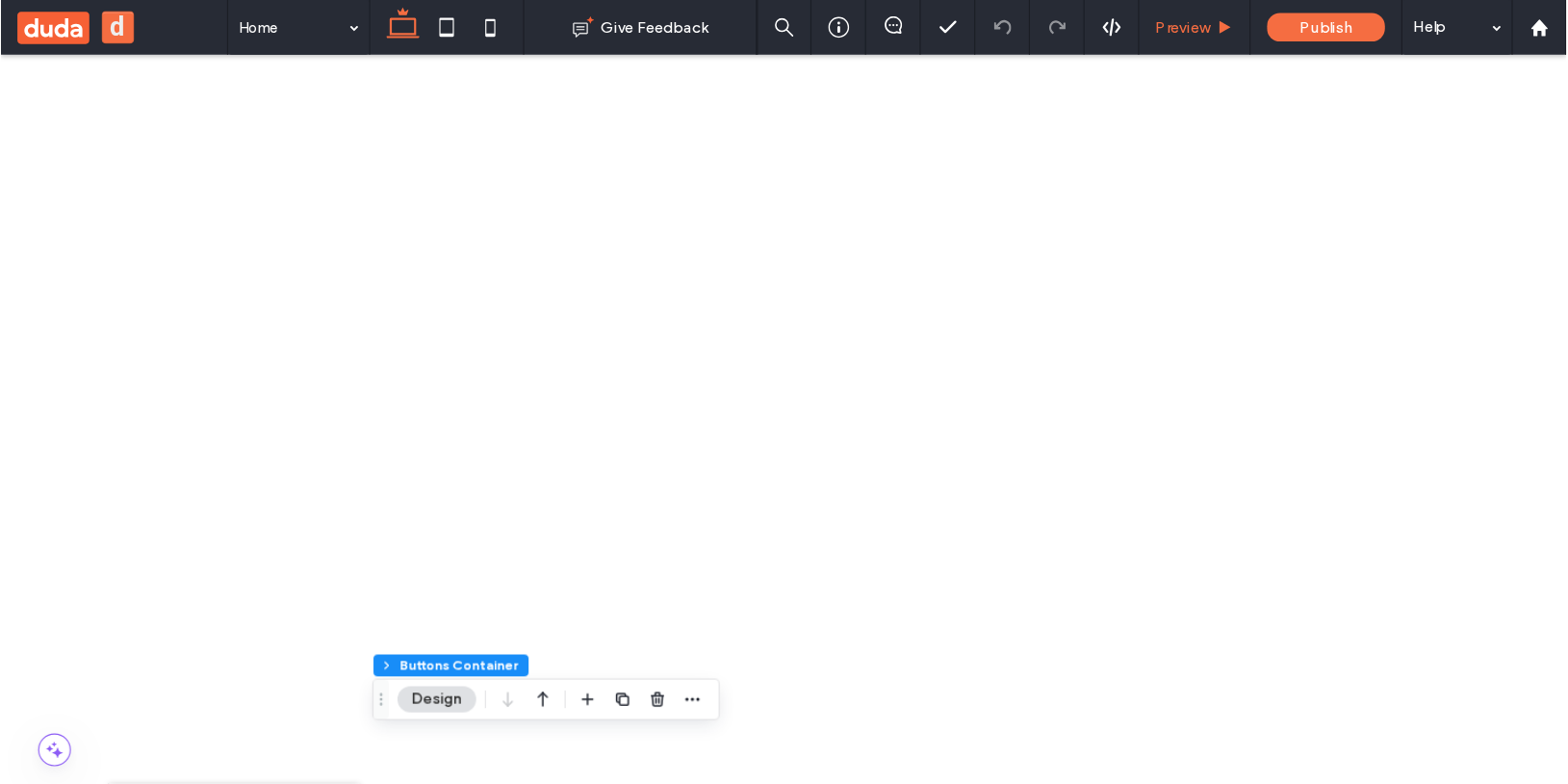 scroll, scrollTop: 554, scrollLeft: 0, axis: vertical 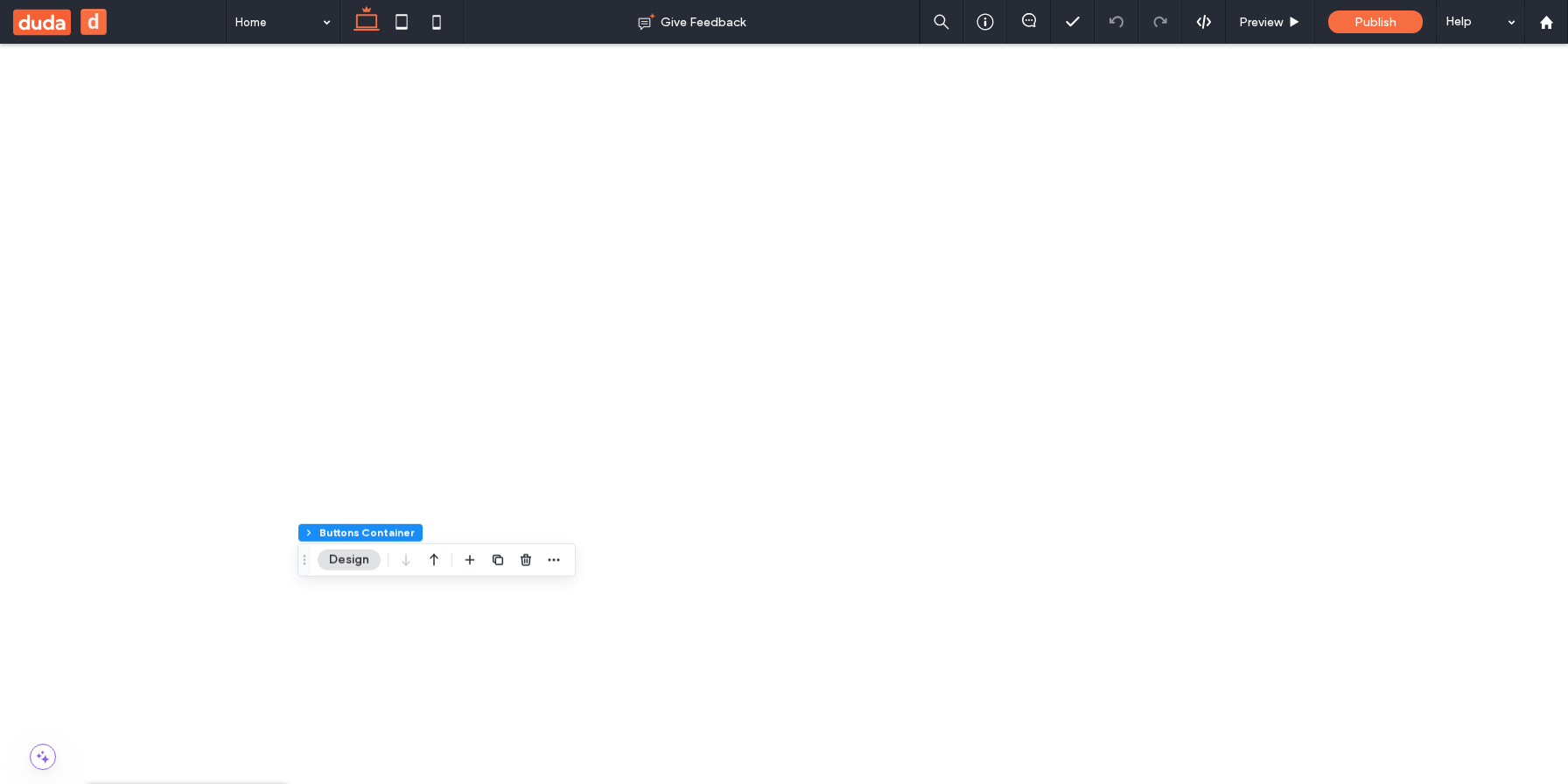 click at bounding box center (43, 1014) 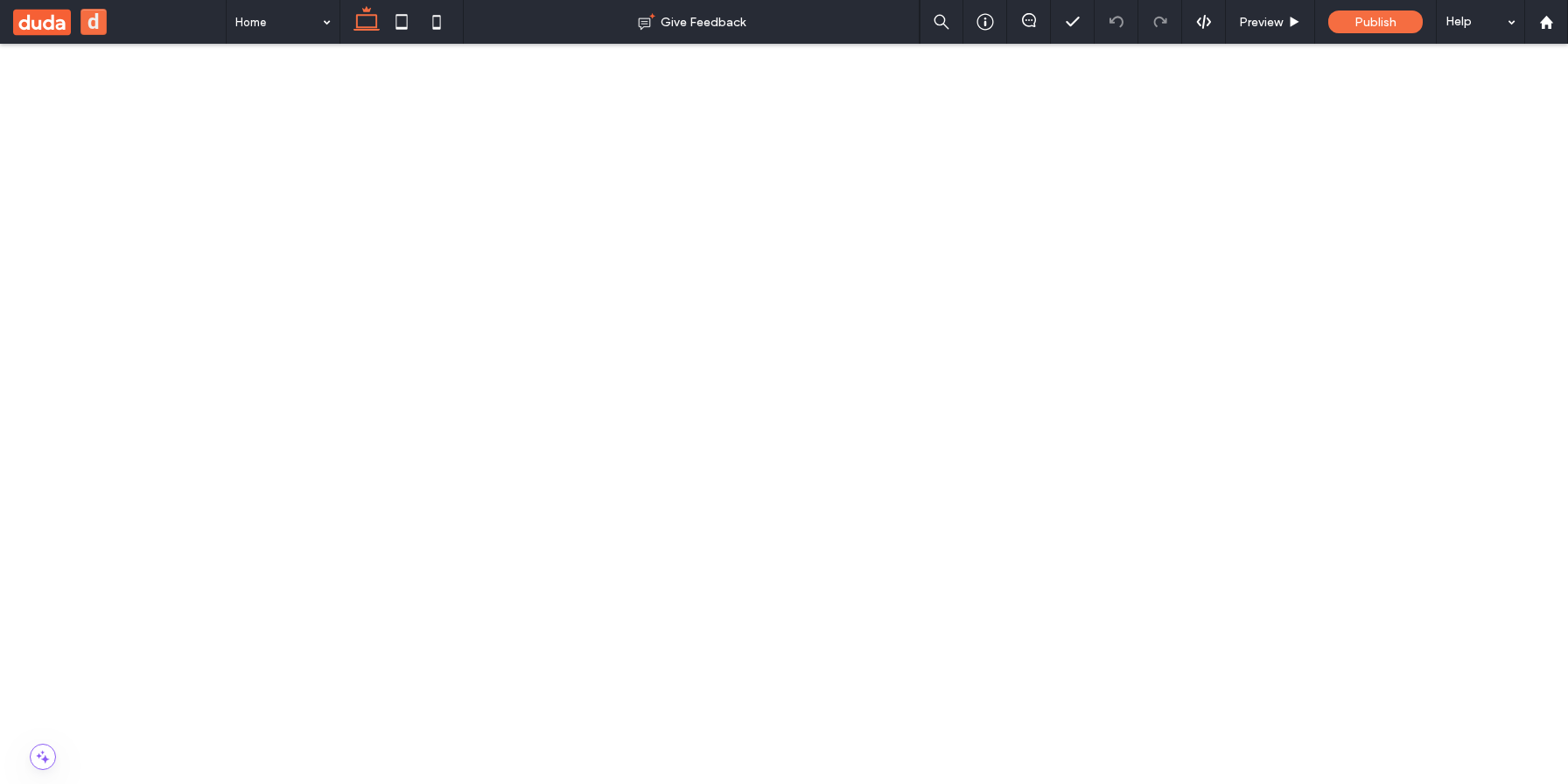 scroll, scrollTop: 0, scrollLeft: 0, axis: both 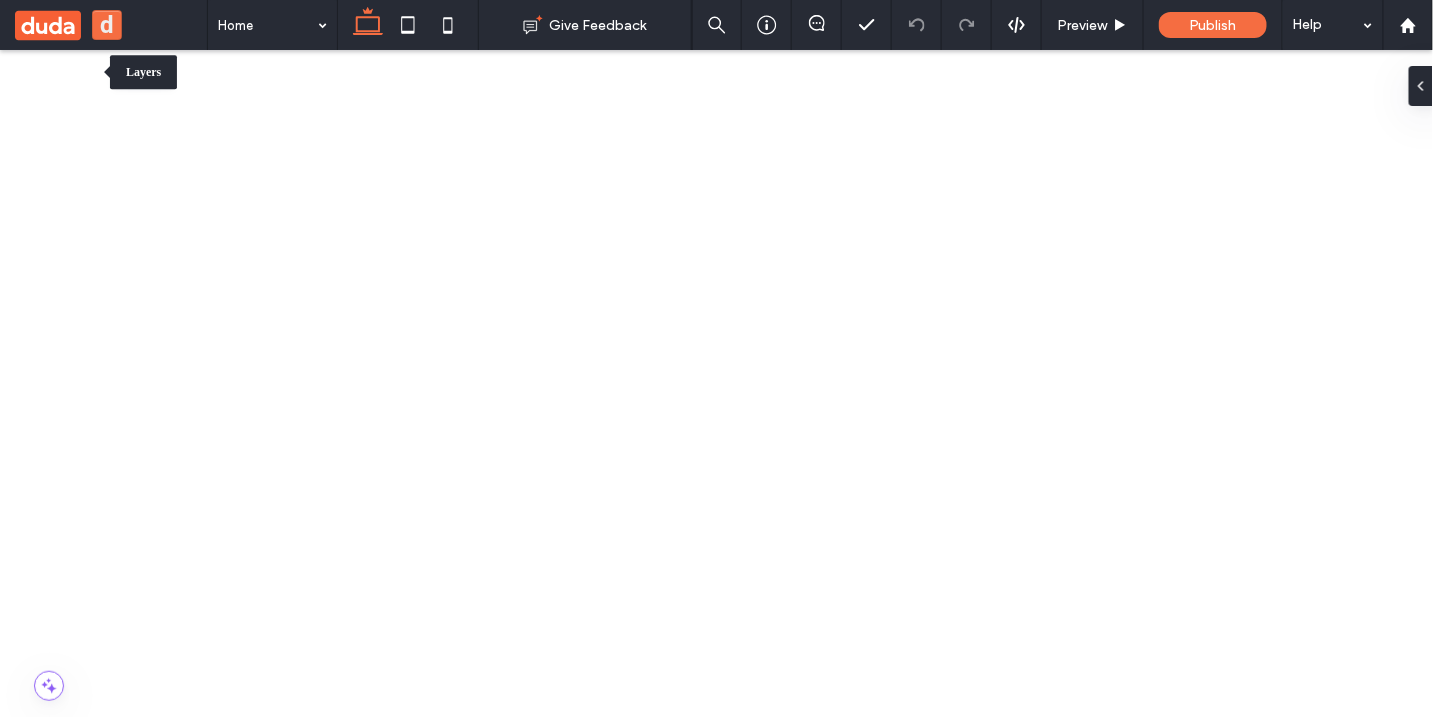 click 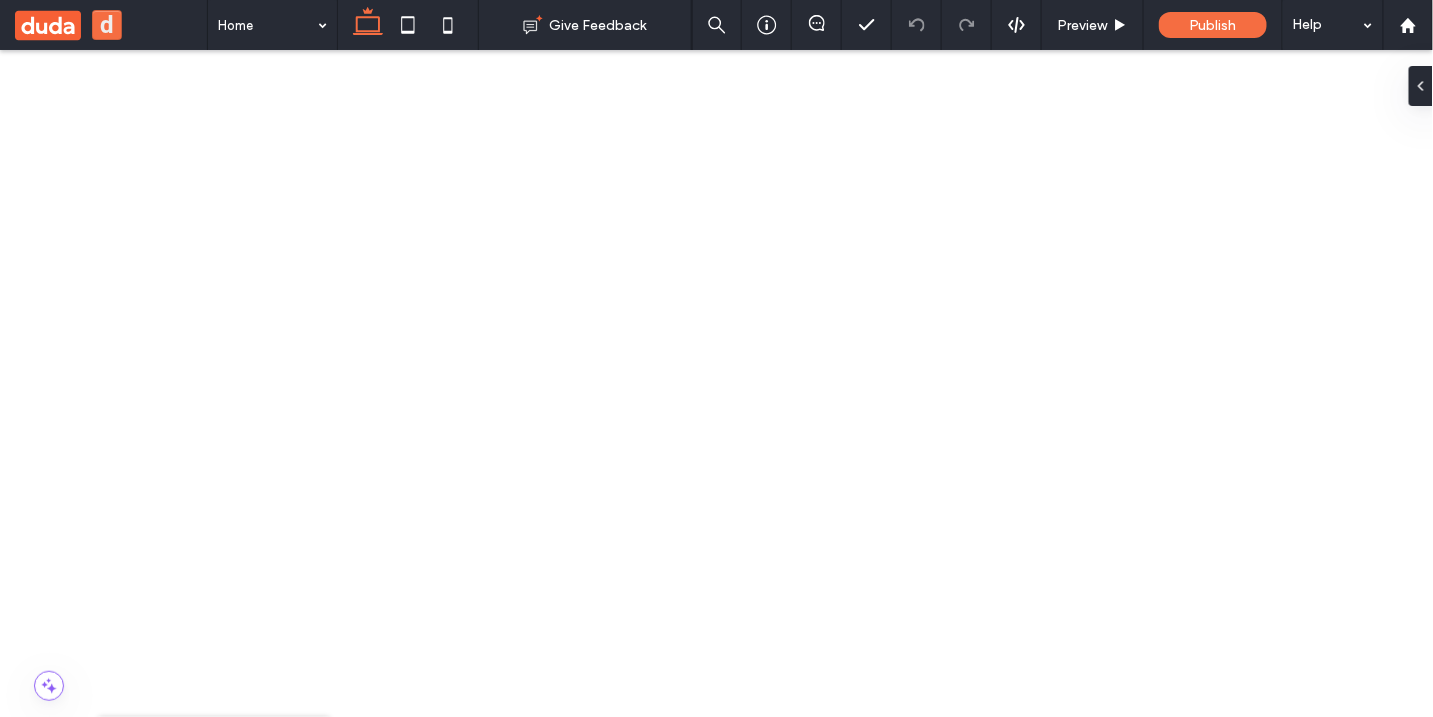 scroll, scrollTop: 0, scrollLeft: 0, axis: both 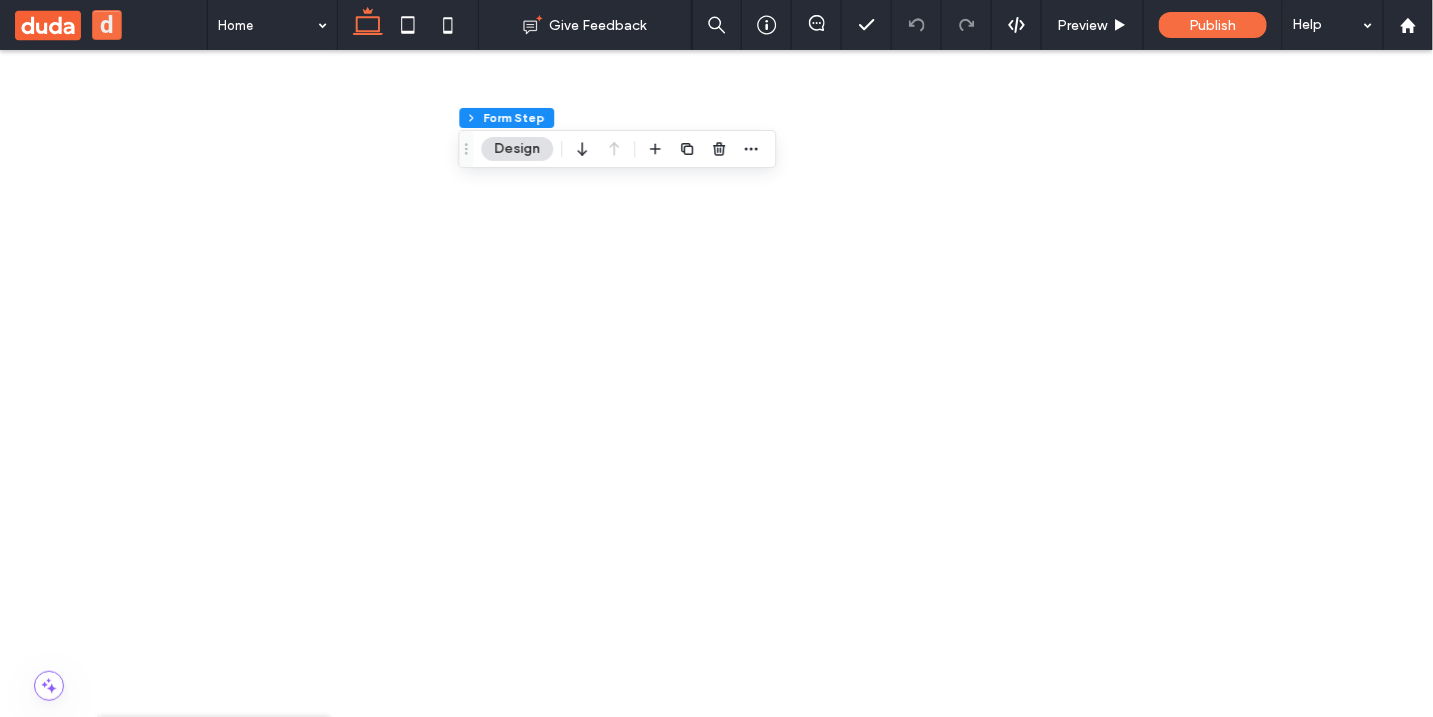 click on "******" at bounding box center (448, 3110) 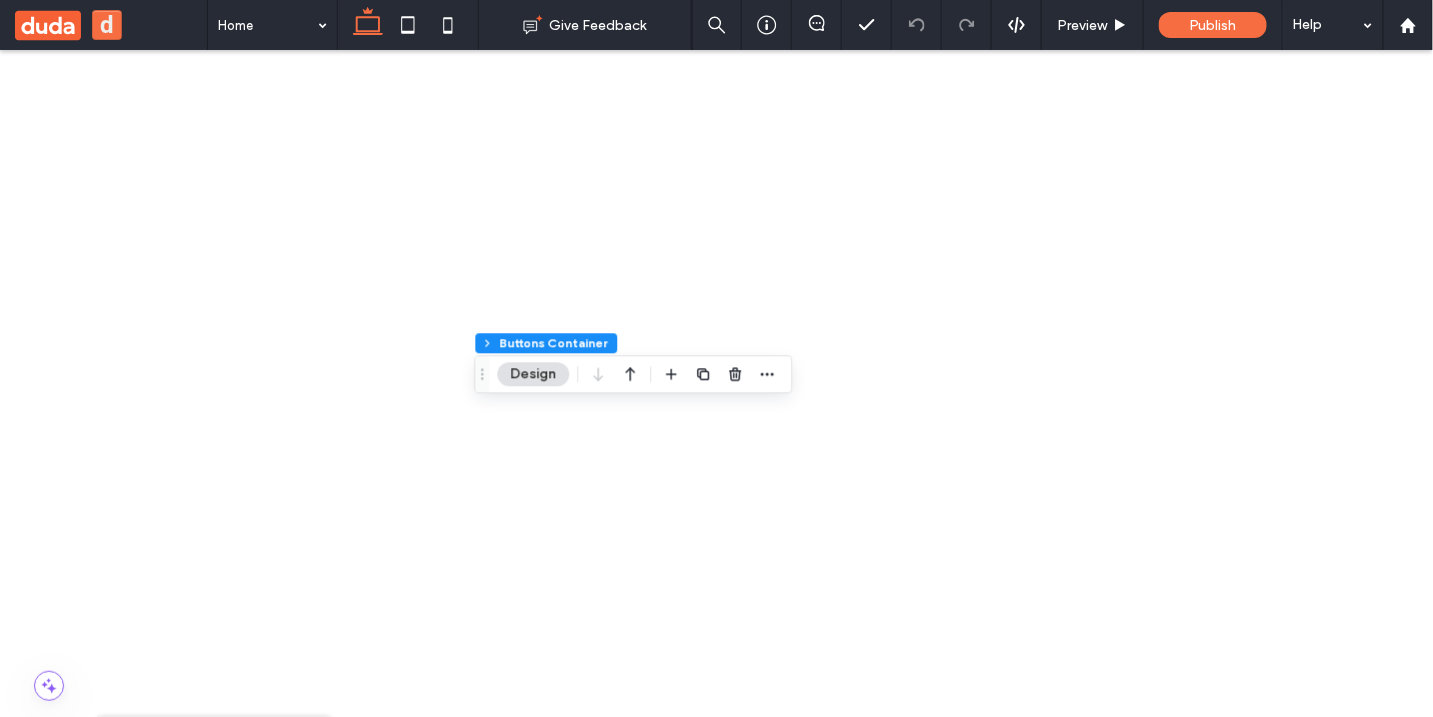 scroll, scrollTop: 575, scrollLeft: 0, axis: vertical 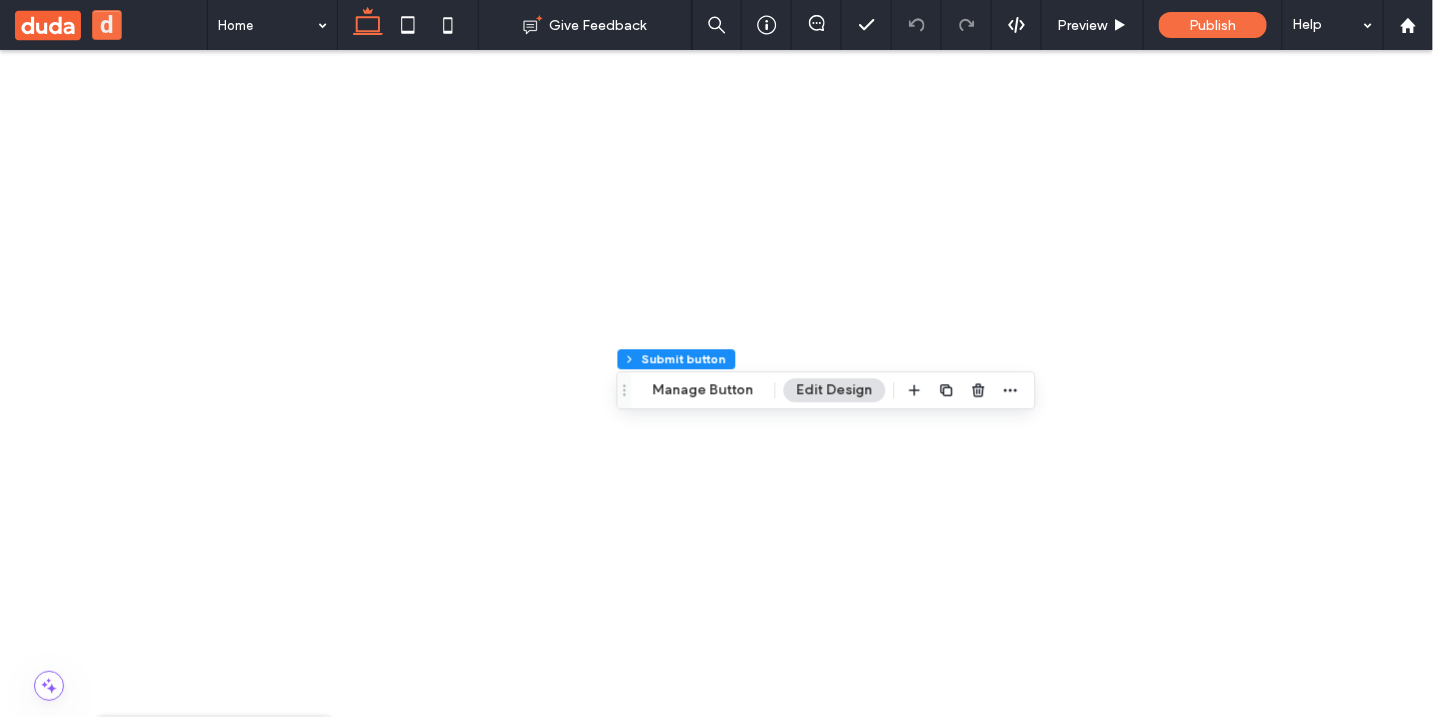 type on "**" 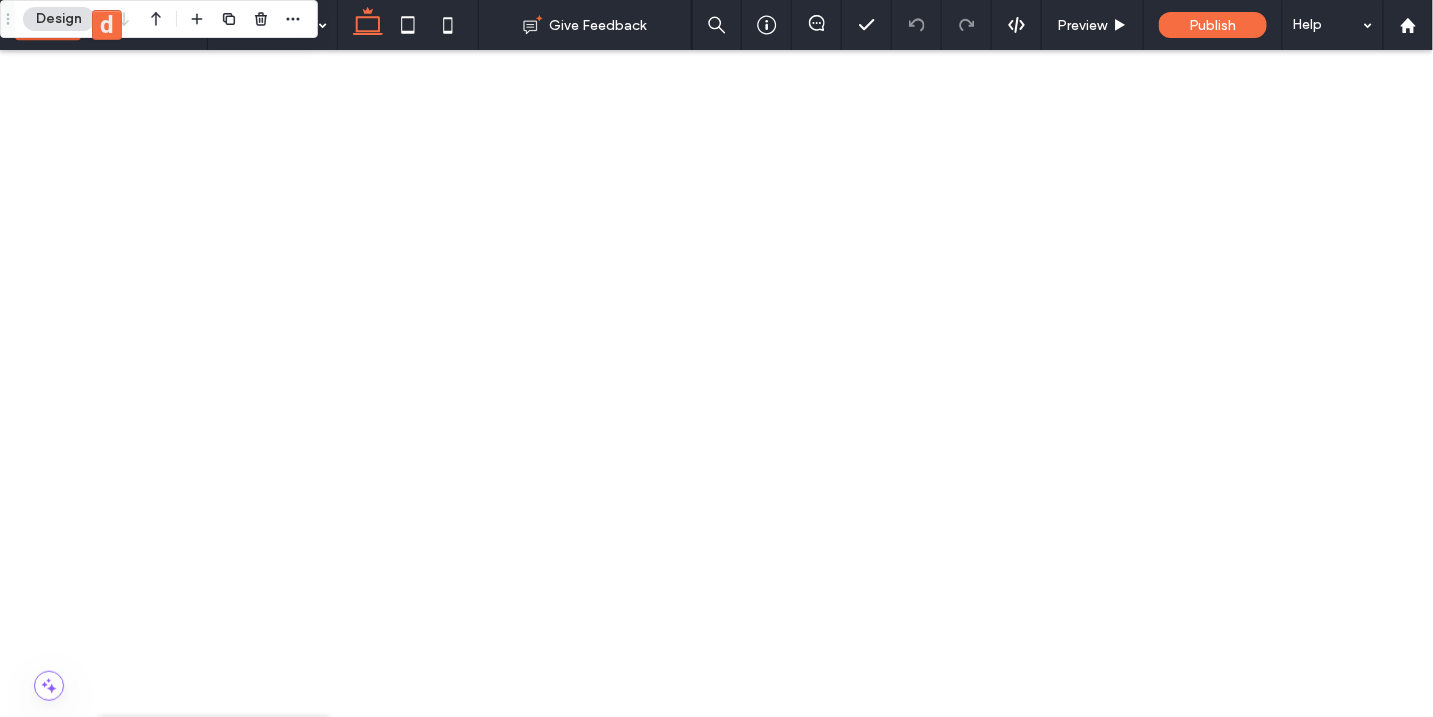 scroll, scrollTop: 575, scrollLeft: 0, axis: vertical 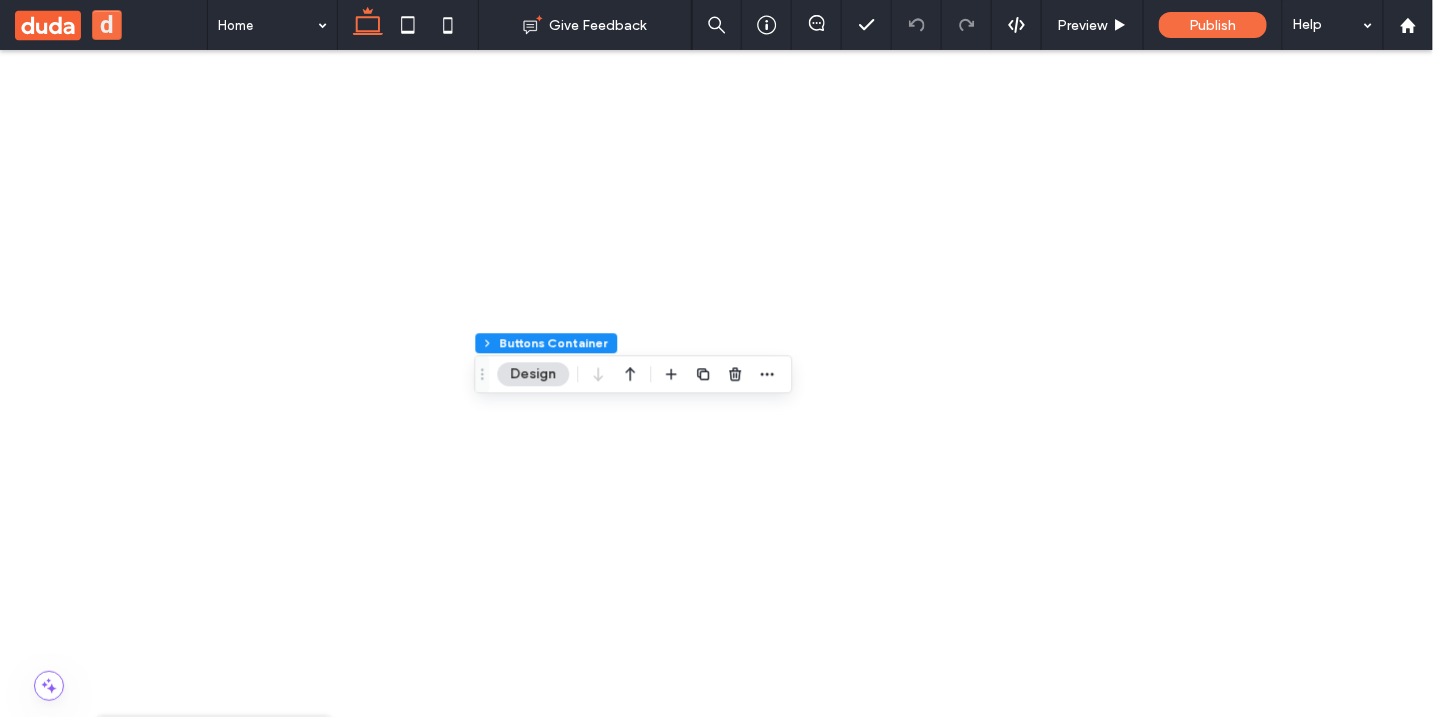 drag, startPoint x: 236, startPoint y: 418, endPoint x: 209, endPoint y: 415, distance: 27.166155 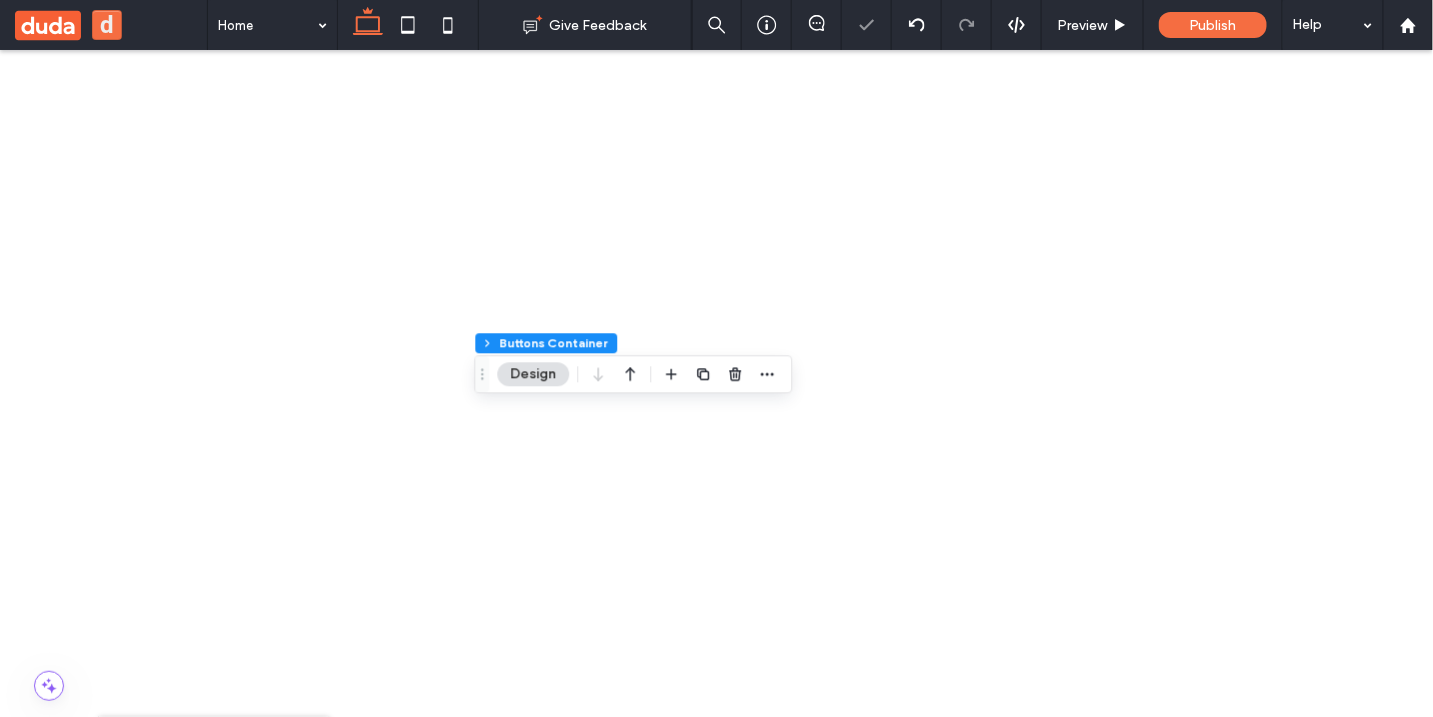 drag, startPoint x: 202, startPoint y: 414, endPoint x: 224, endPoint y: 243, distance: 172.4094 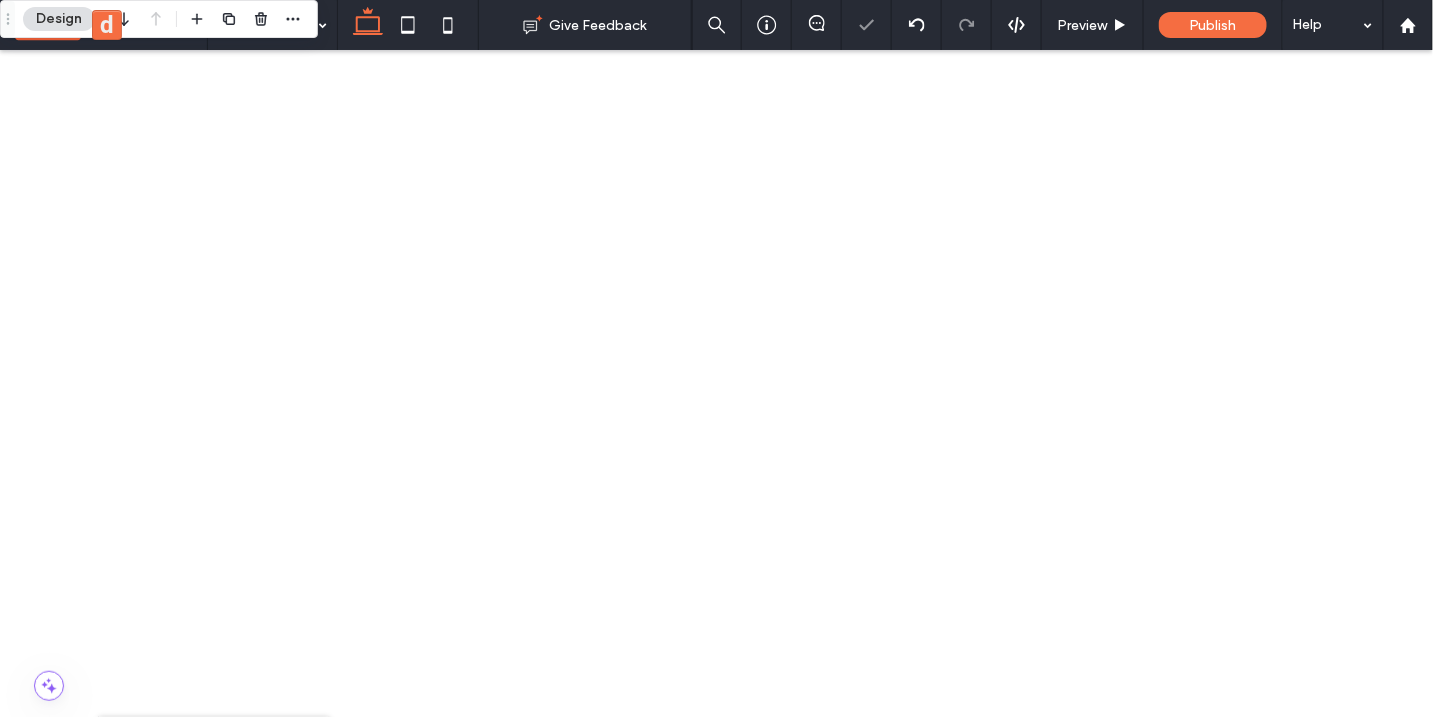 scroll, scrollTop: 395, scrollLeft: 0, axis: vertical 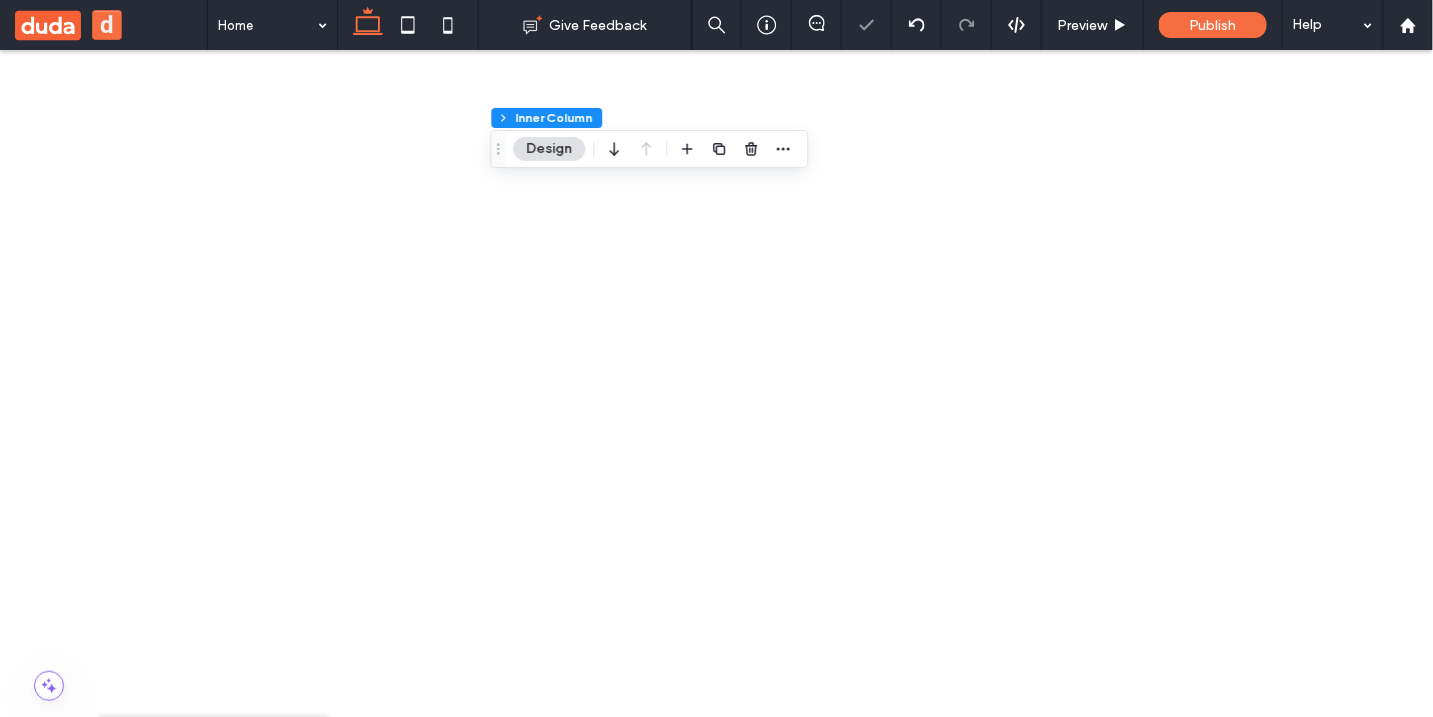 click on "Buttons Container" at bounding box center (213, 1257) 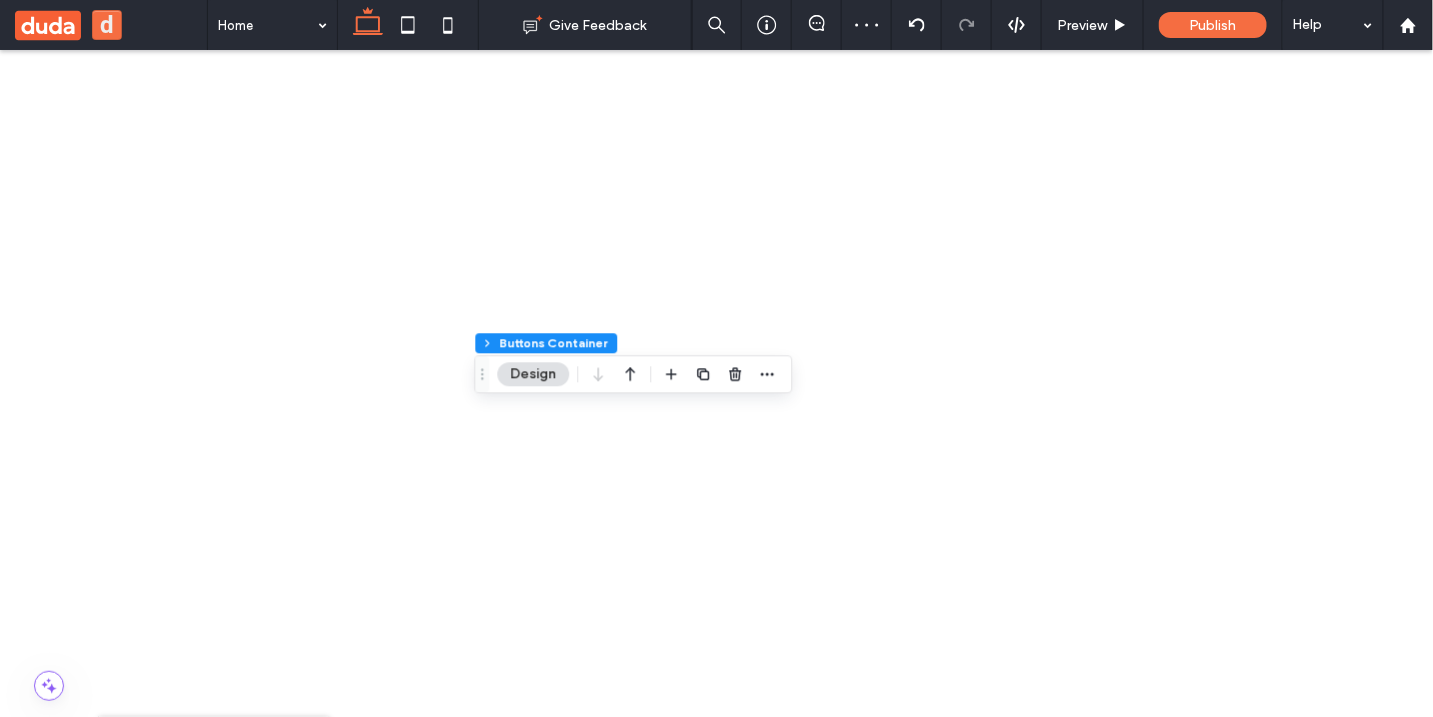 scroll, scrollTop: 575, scrollLeft: 0, axis: vertical 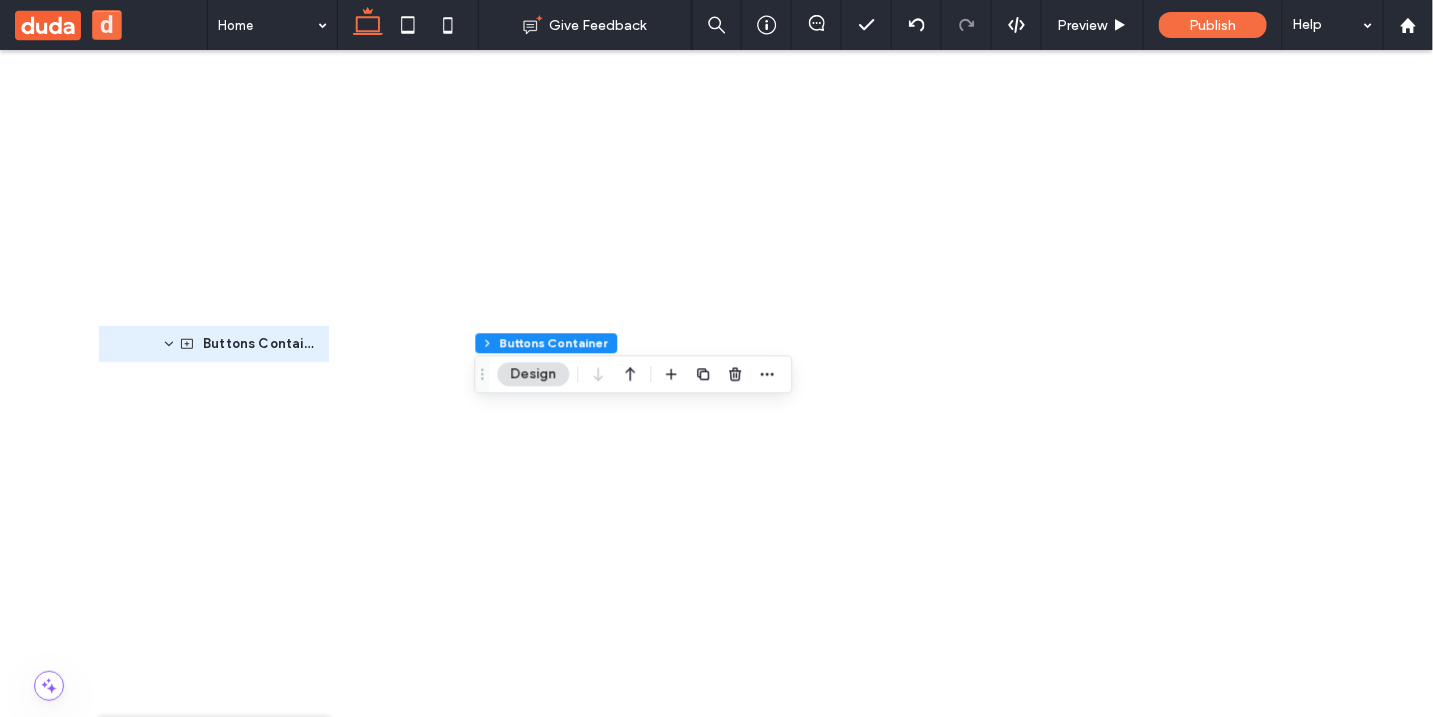 drag, startPoint x: 225, startPoint y: 415, endPoint x: 226, endPoint y: 348, distance: 67.00746 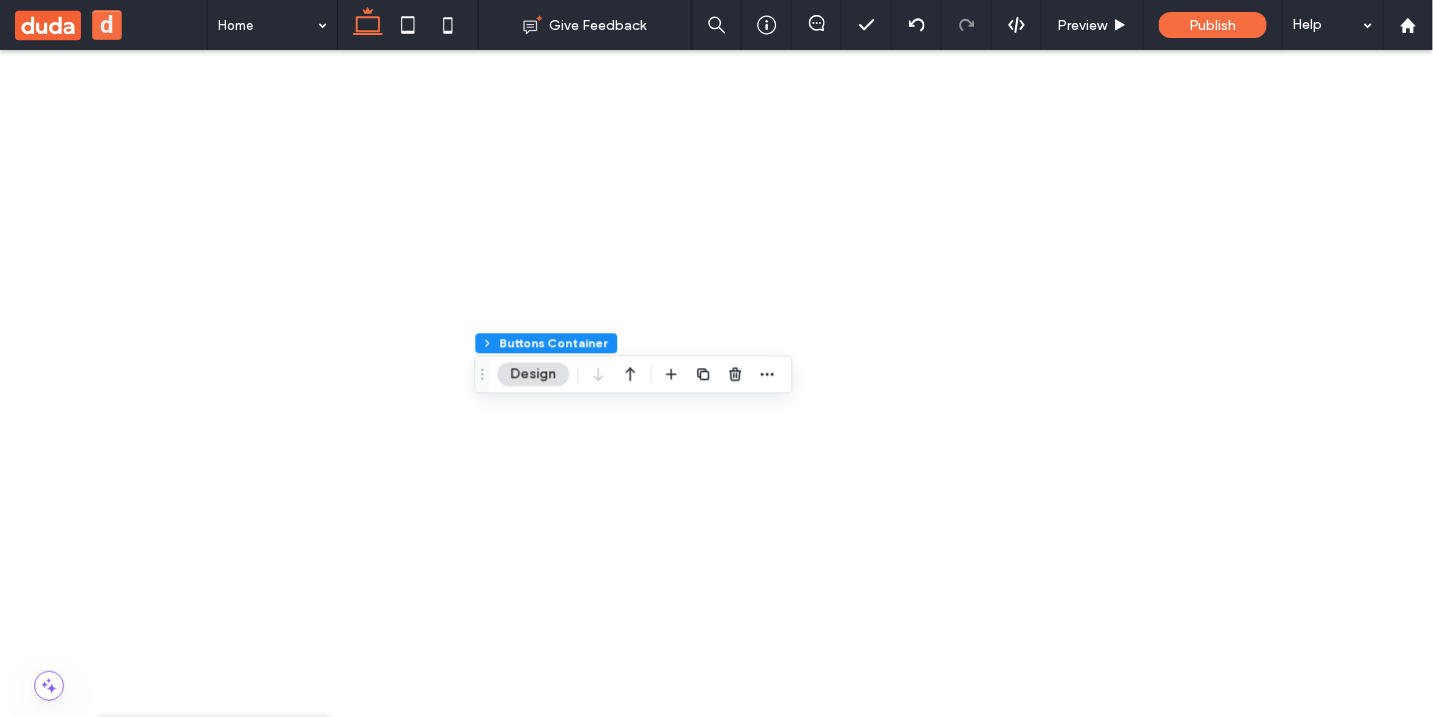 scroll, scrollTop: 370, scrollLeft: 0, axis: vertical 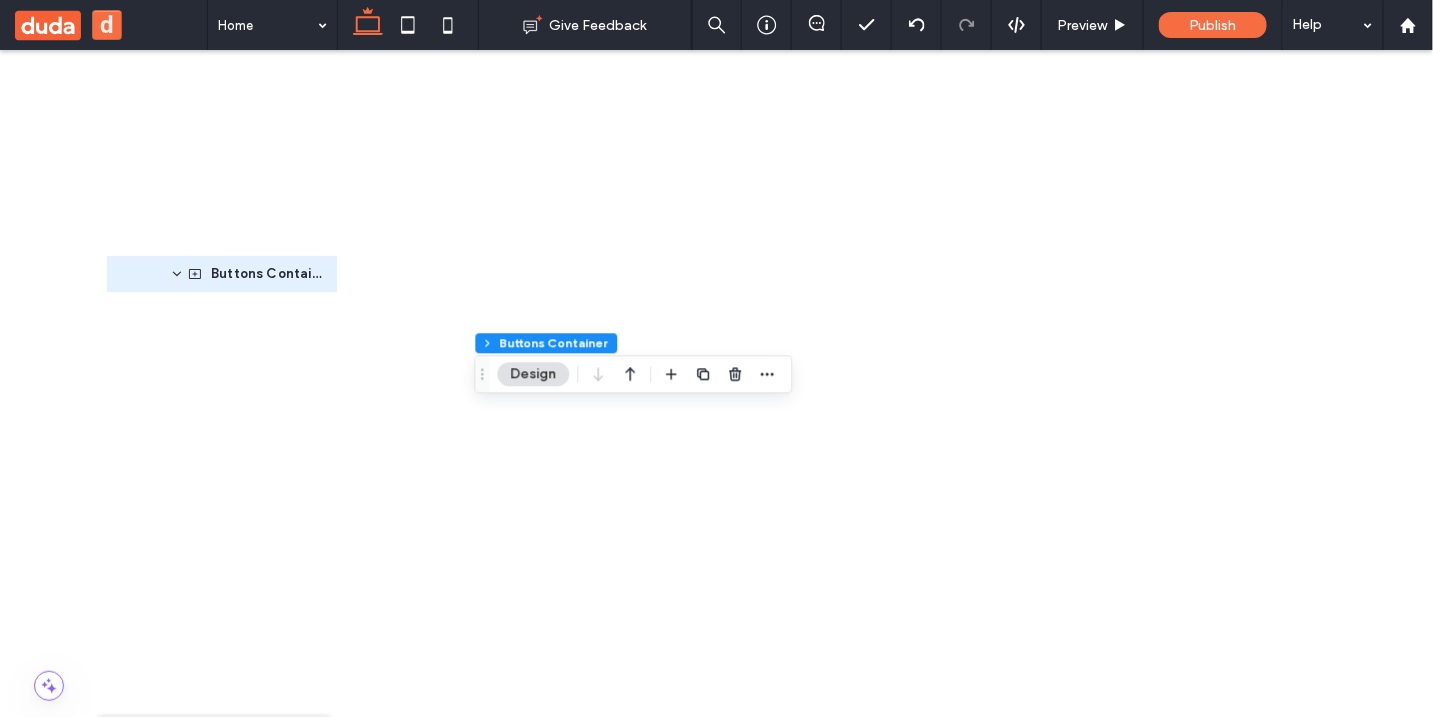 drag, startPoint x: 219, startPoint y: 623, endPoint x: 228, endPoint y: 282, distance: 341.11874 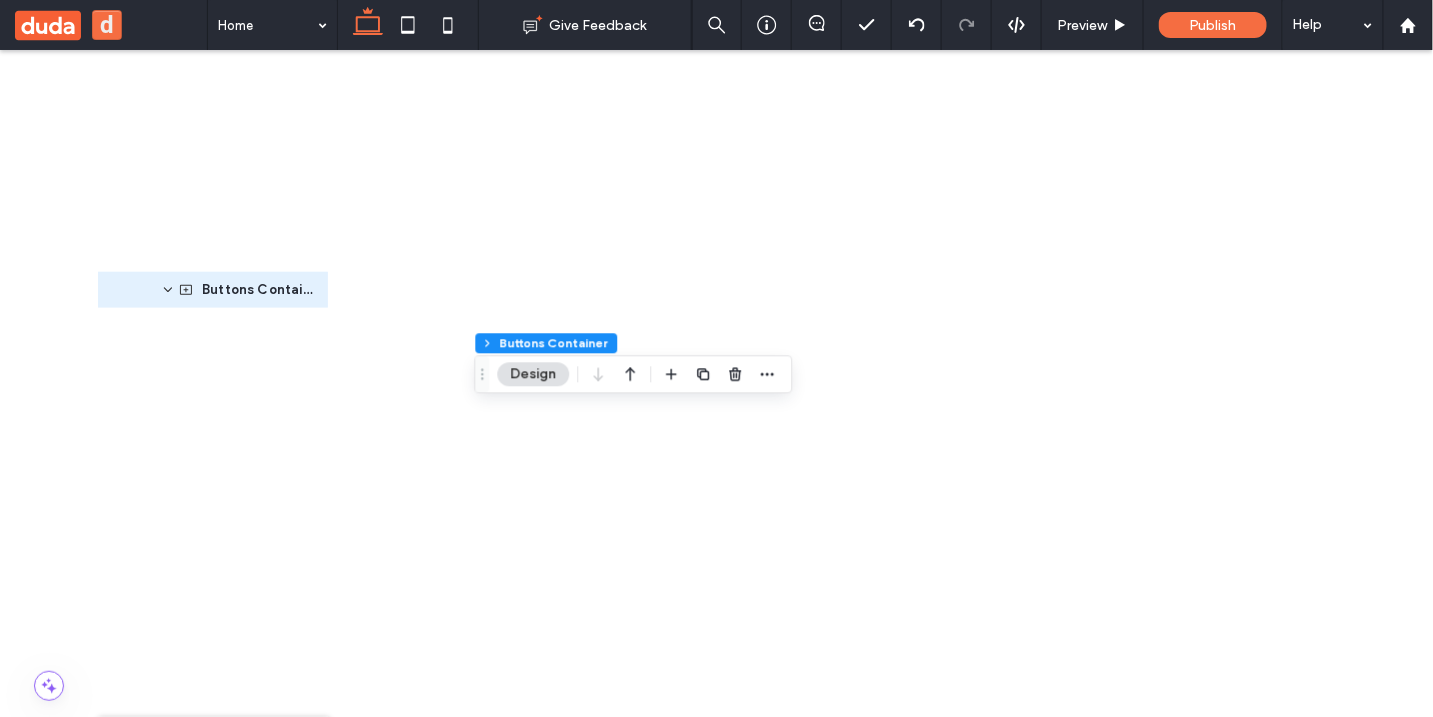 scroll, scrollTop: 371, scrollLeft: 0, axis: vertical 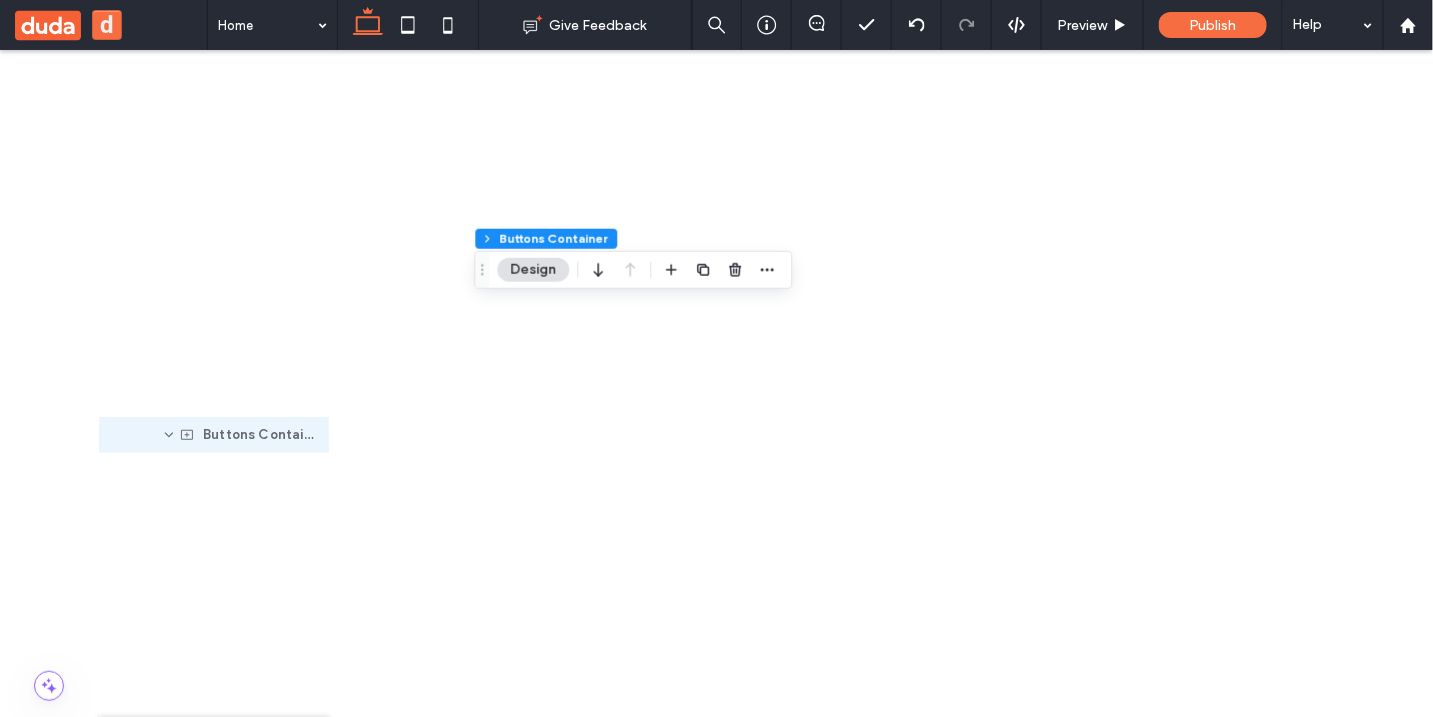 drag, startPoint x: 236, startPoint y: 295, endPoint x: 237, endPoint y: 440, distance: 145.00345 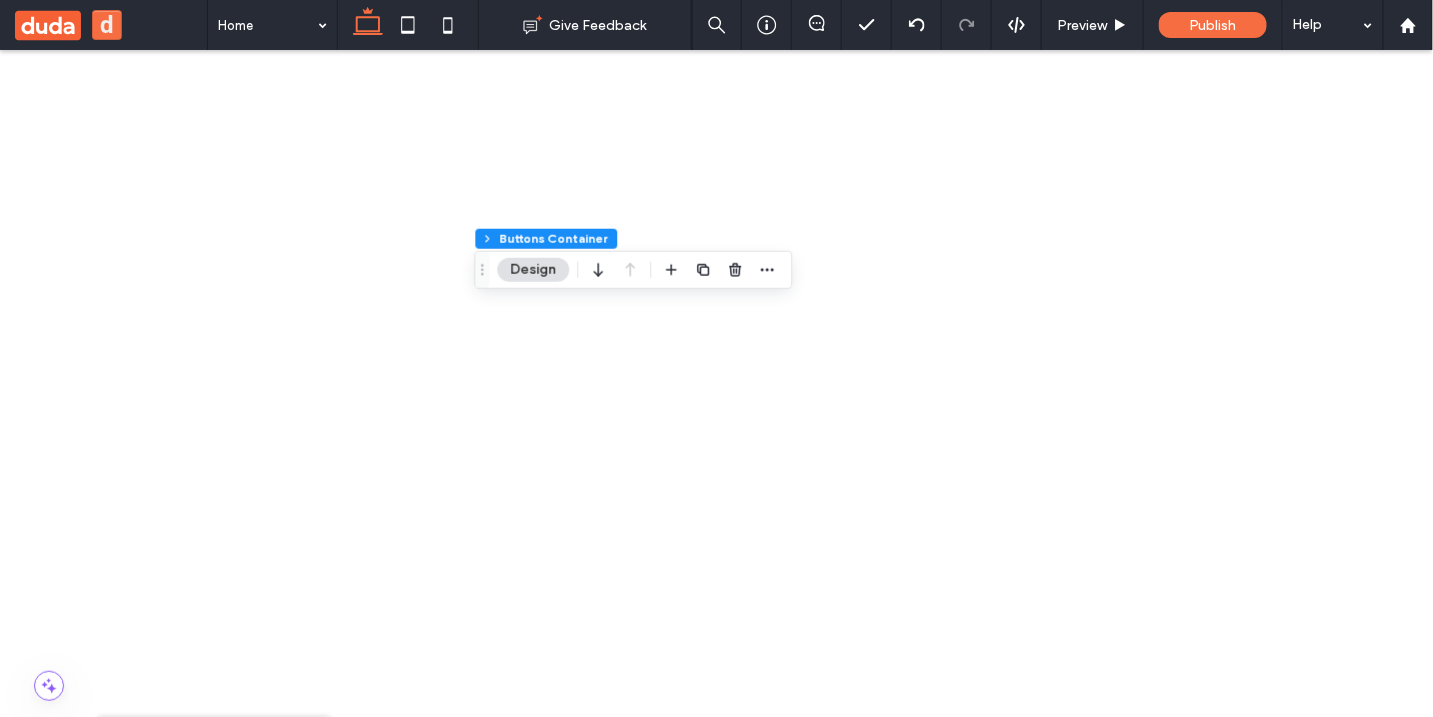 click 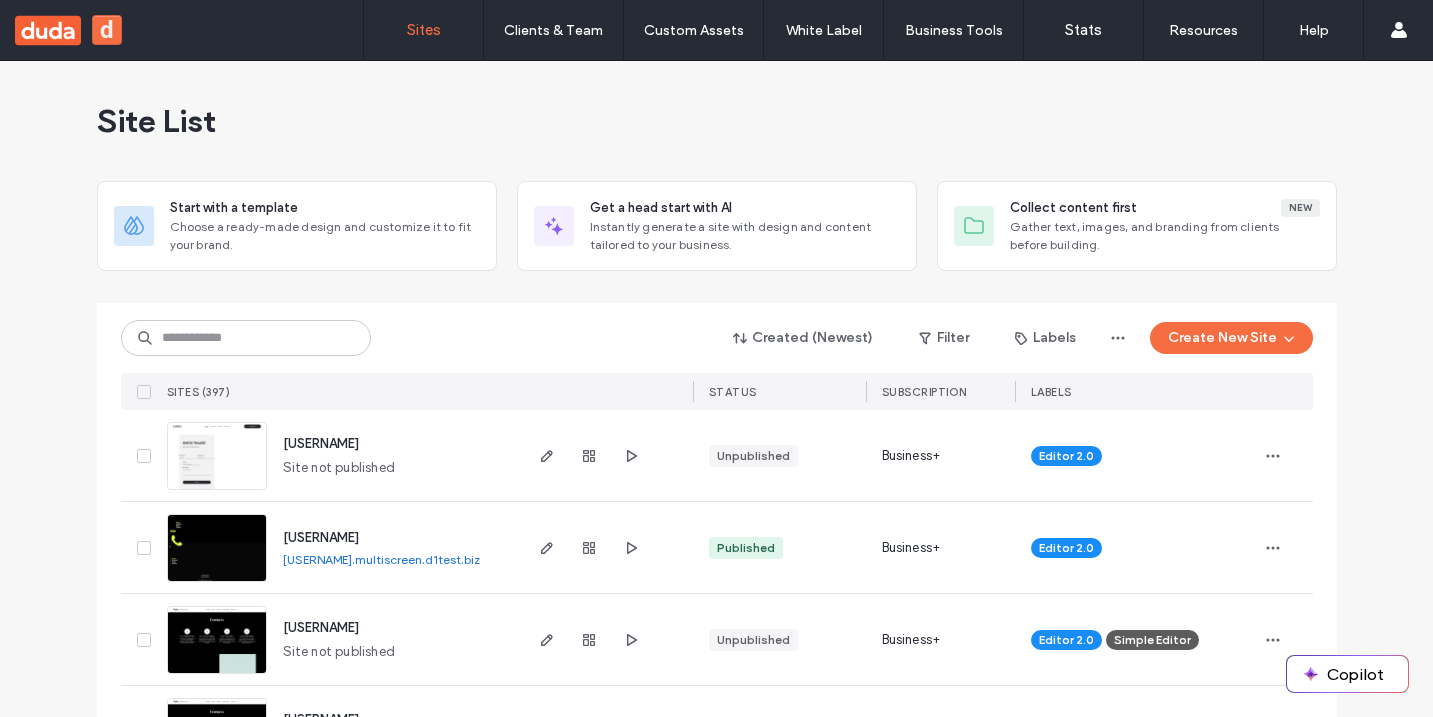 scroll, scrollTop: 0, scrollLeft: 0, axis: both 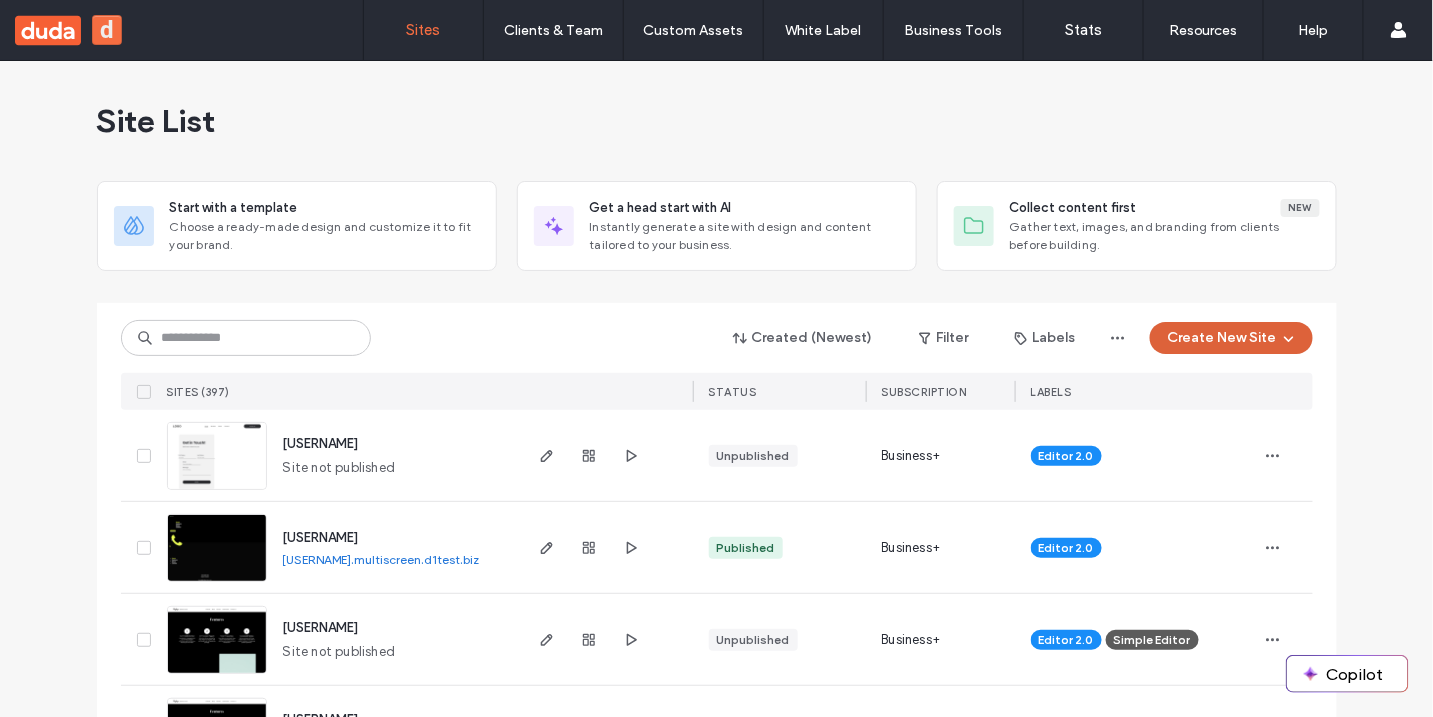 click on "Create New Site" at bounding box center [1231, 338] 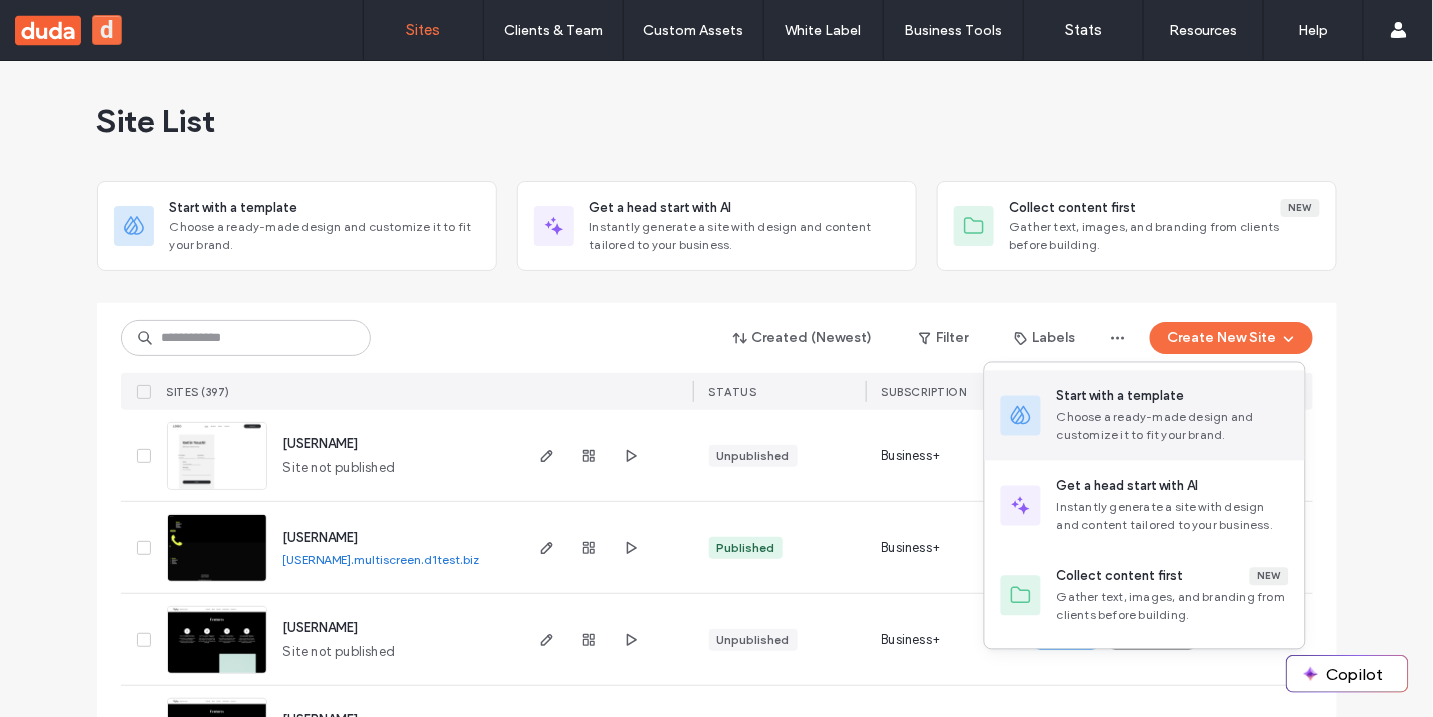click on "Start with a template Choose a ready-made design and customize it to fit your brand." at bounding box center (1173, 416) 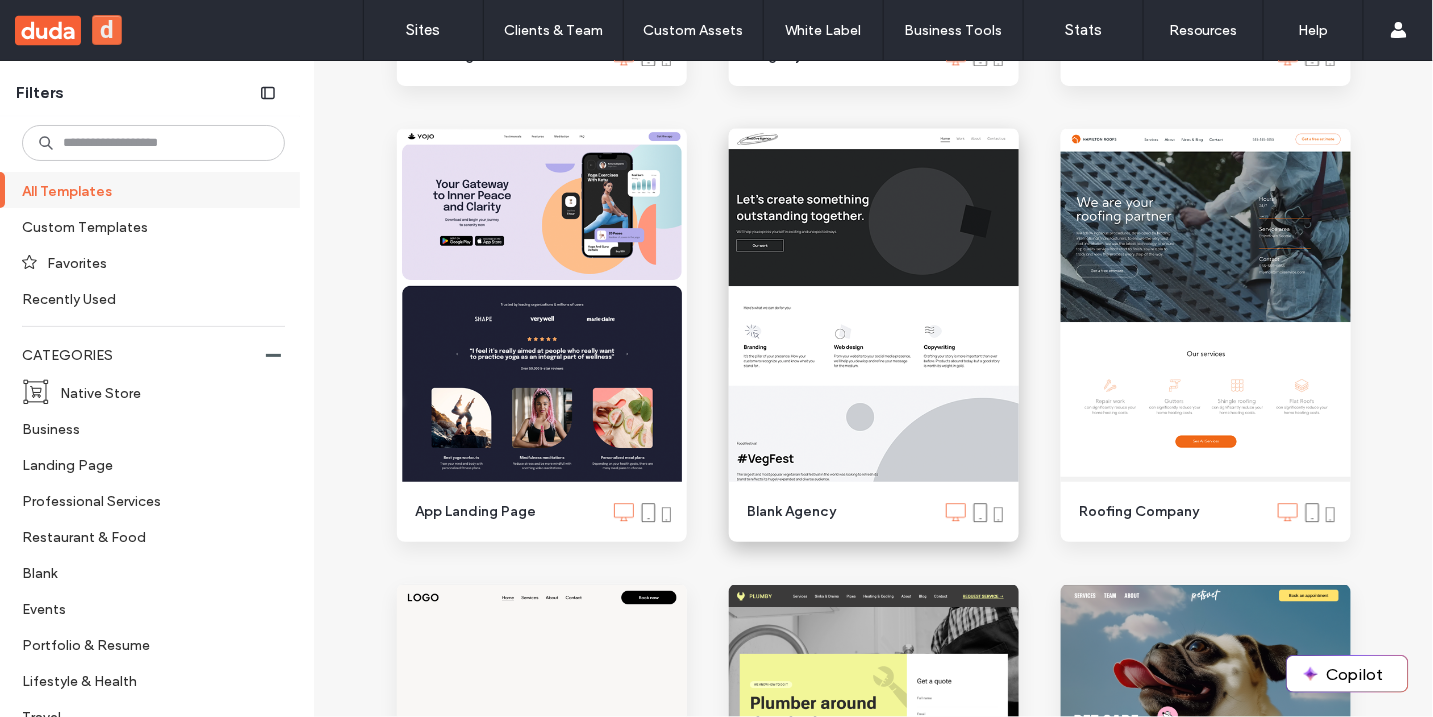 scroll, scrollTop: 2073, scrollLeft: 0, axis: vertical 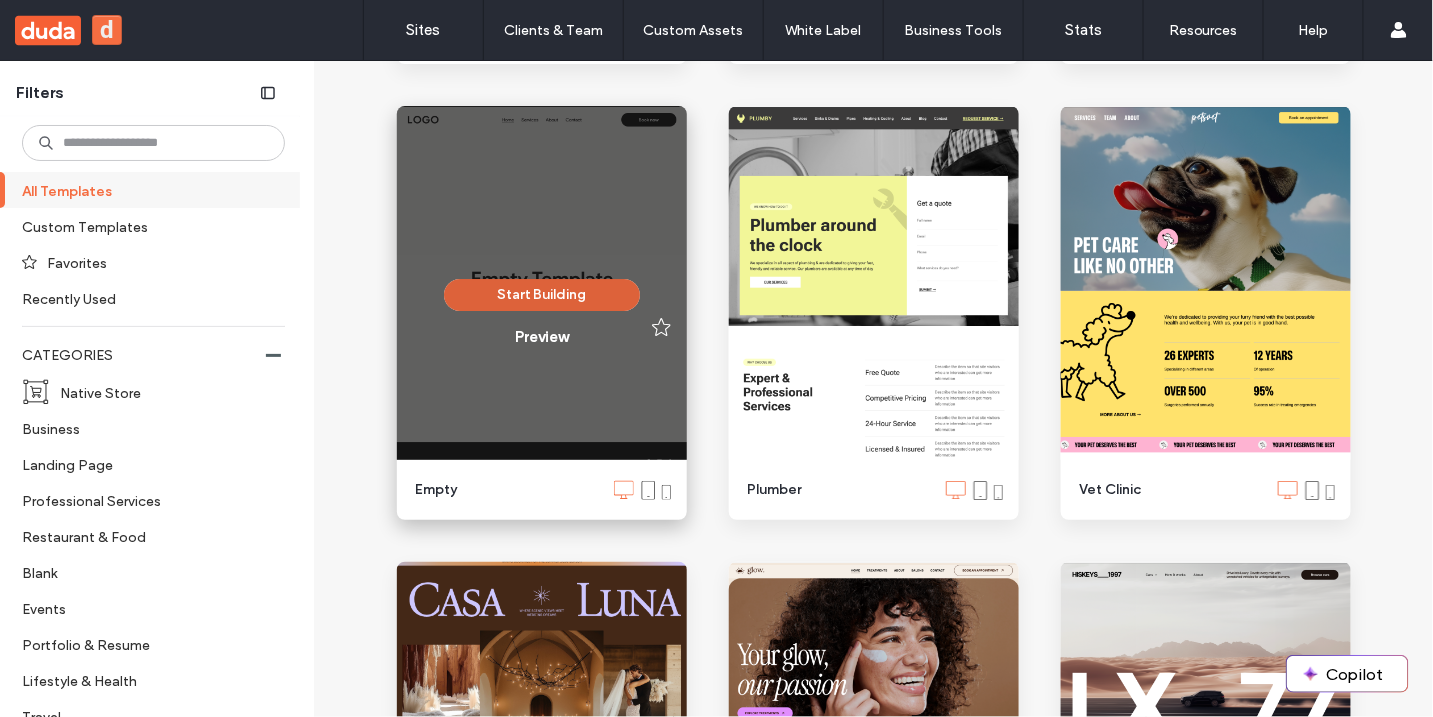 click on "Start Building" at bounding box center [542, 295] 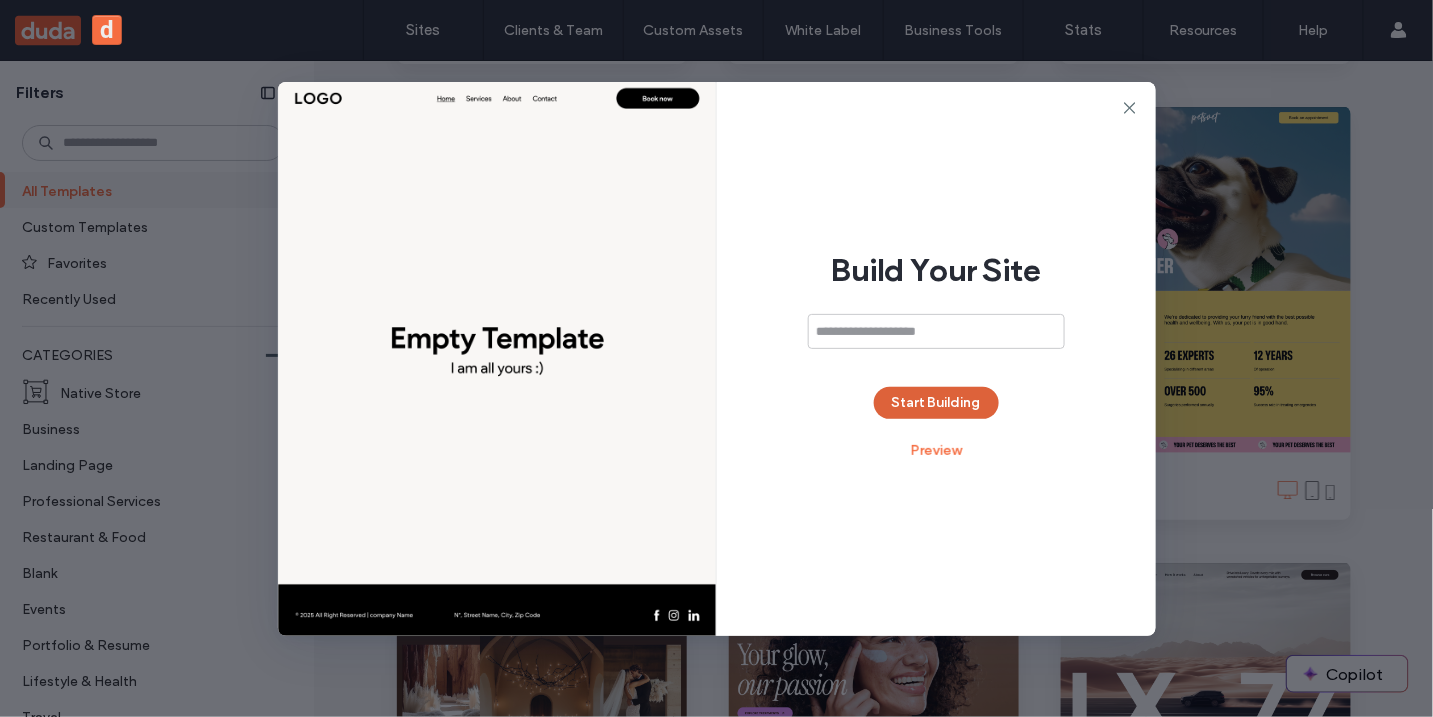 click on "Start Building" at bounding box center (936, 403) 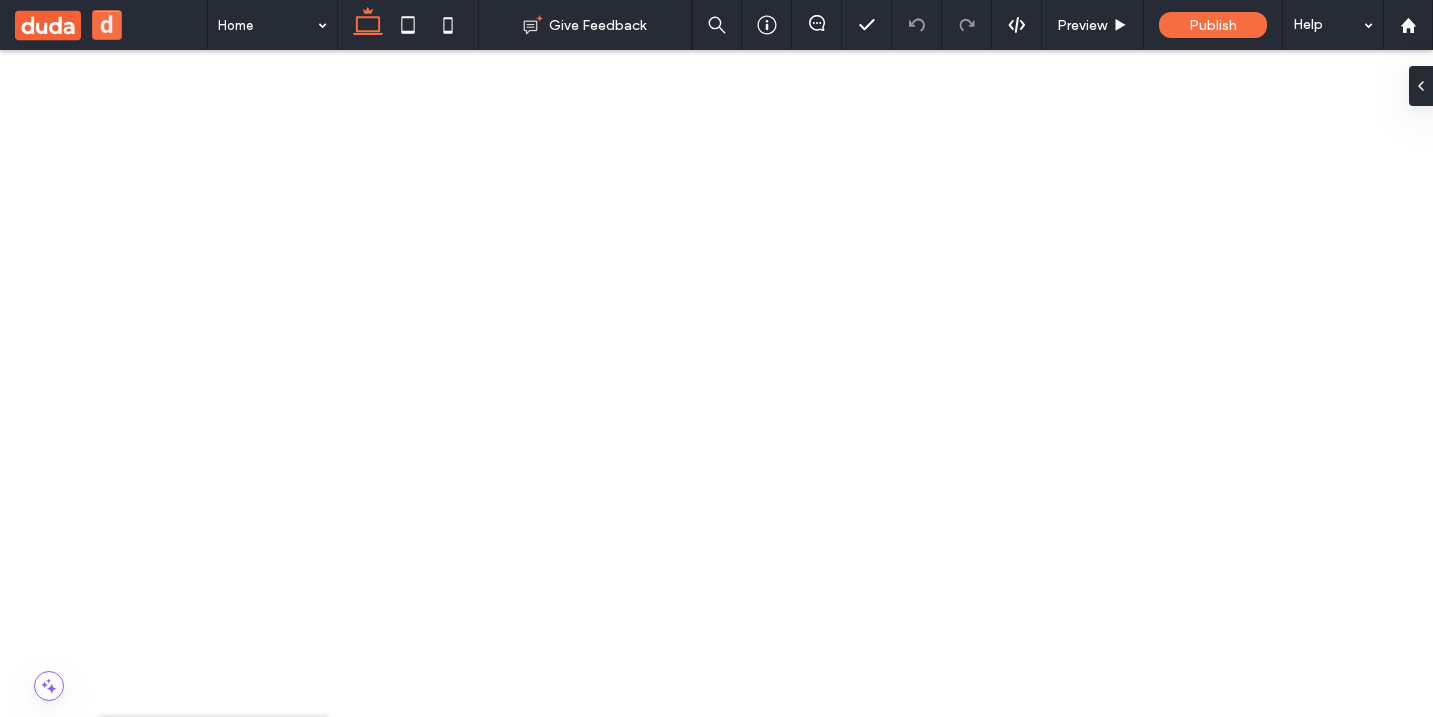 scroll, scrollTop: 0, scrollLeft: 0, axis: both 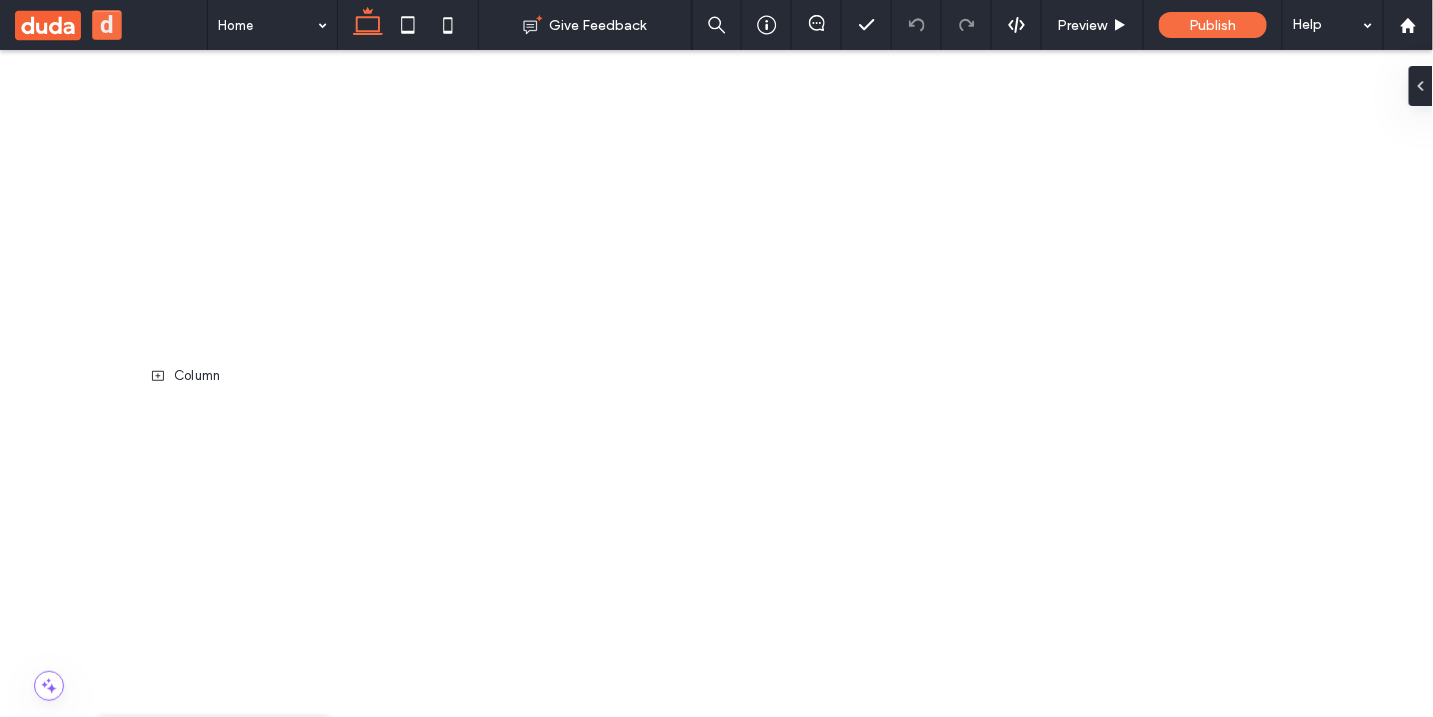 drag, startPoint x: 192, startPoint y: 373, endPoint x: 179, endPoint y: 403, distance: 32.695564 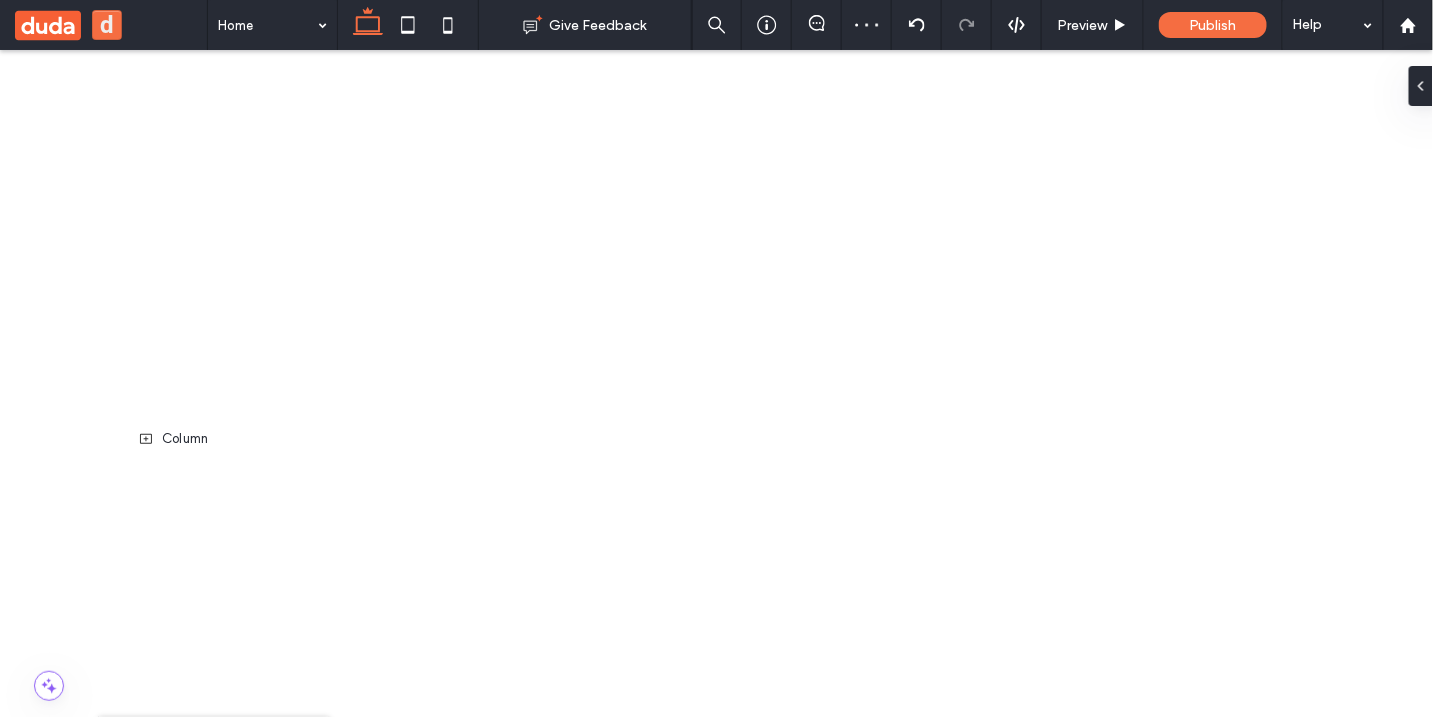drag, startPoint x: 173, startPoint y: 372, endPoint x: 181, endPoint y: 440, distance: 68.46897 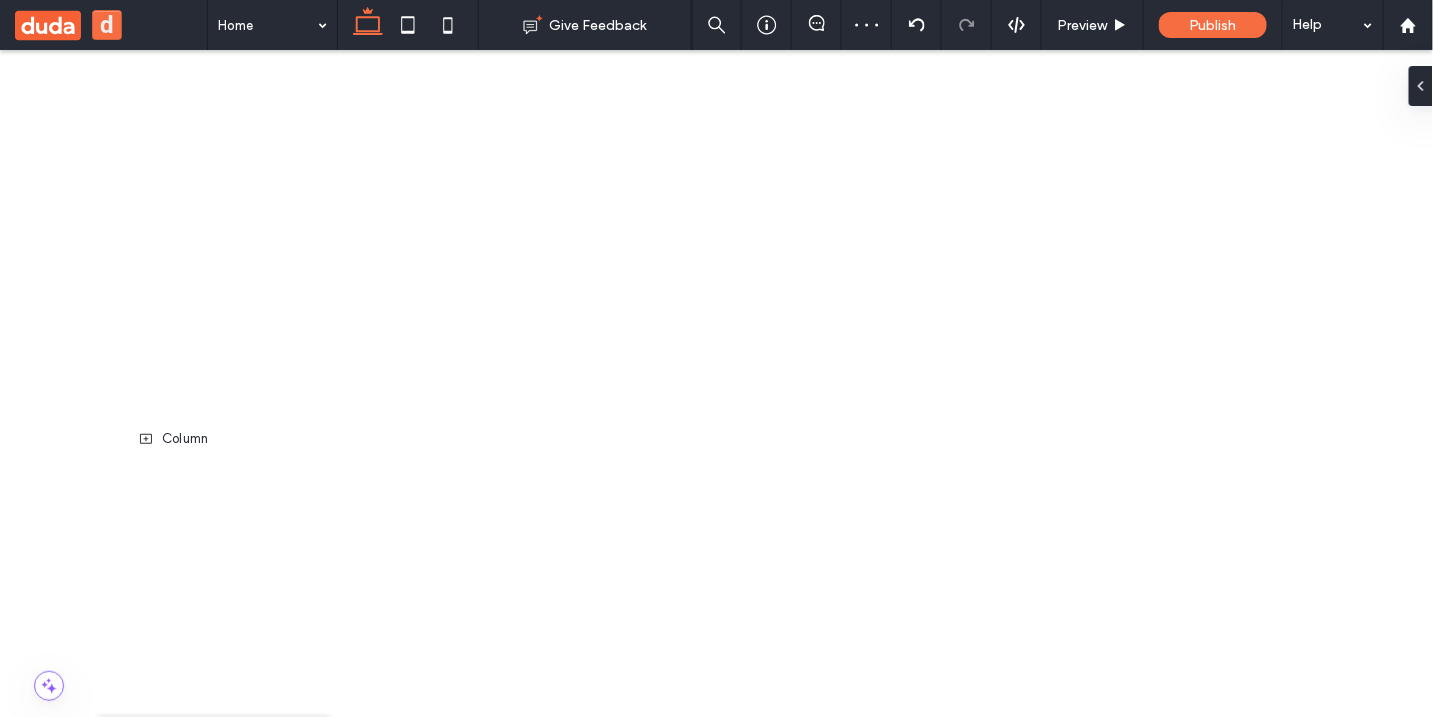 click on "Header Section Column Image Column Navigation Links Column Button Icon Column Hamburger Menu Section Column Column Section Column Column Footer Section Column Text Block Column Copyright Column Social Icons" at bounding box center [213, 1039] 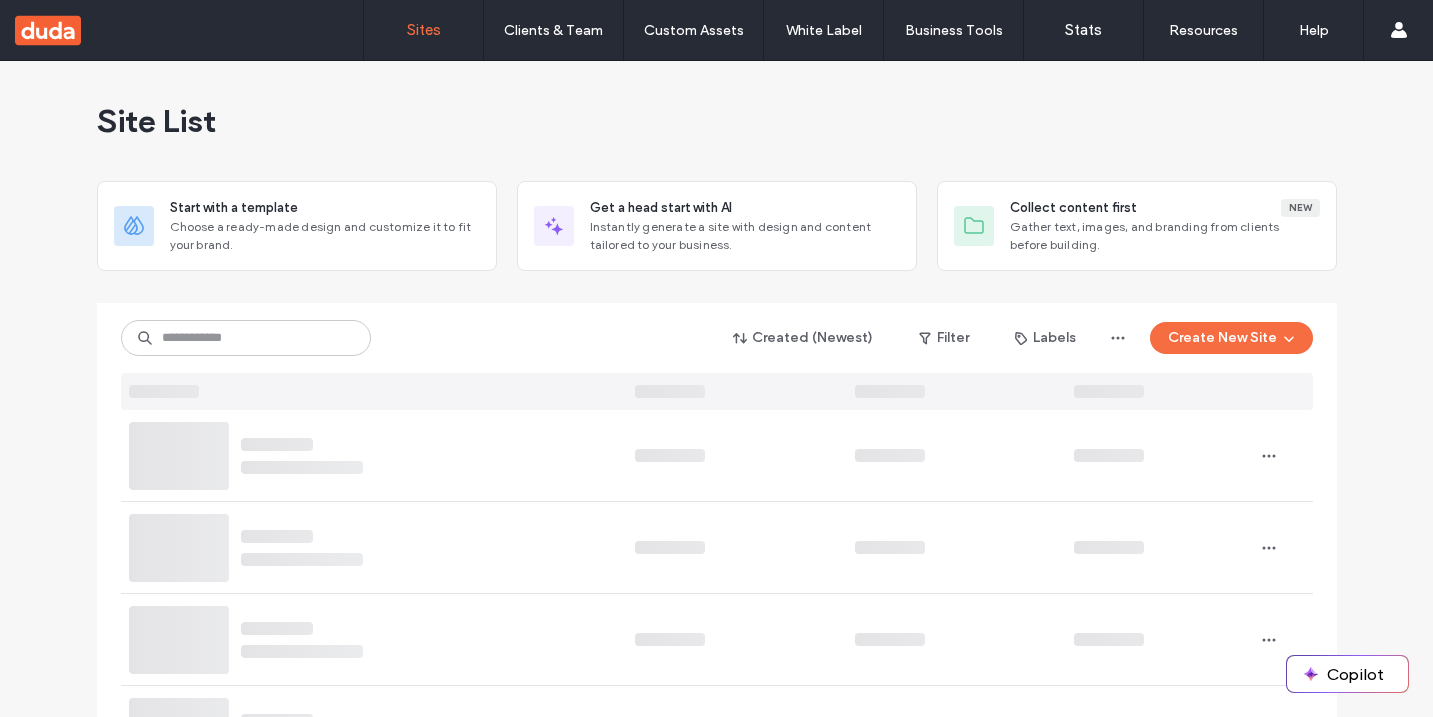 scroll, scrollTop: 0, scrollLeft: 0, axis: both 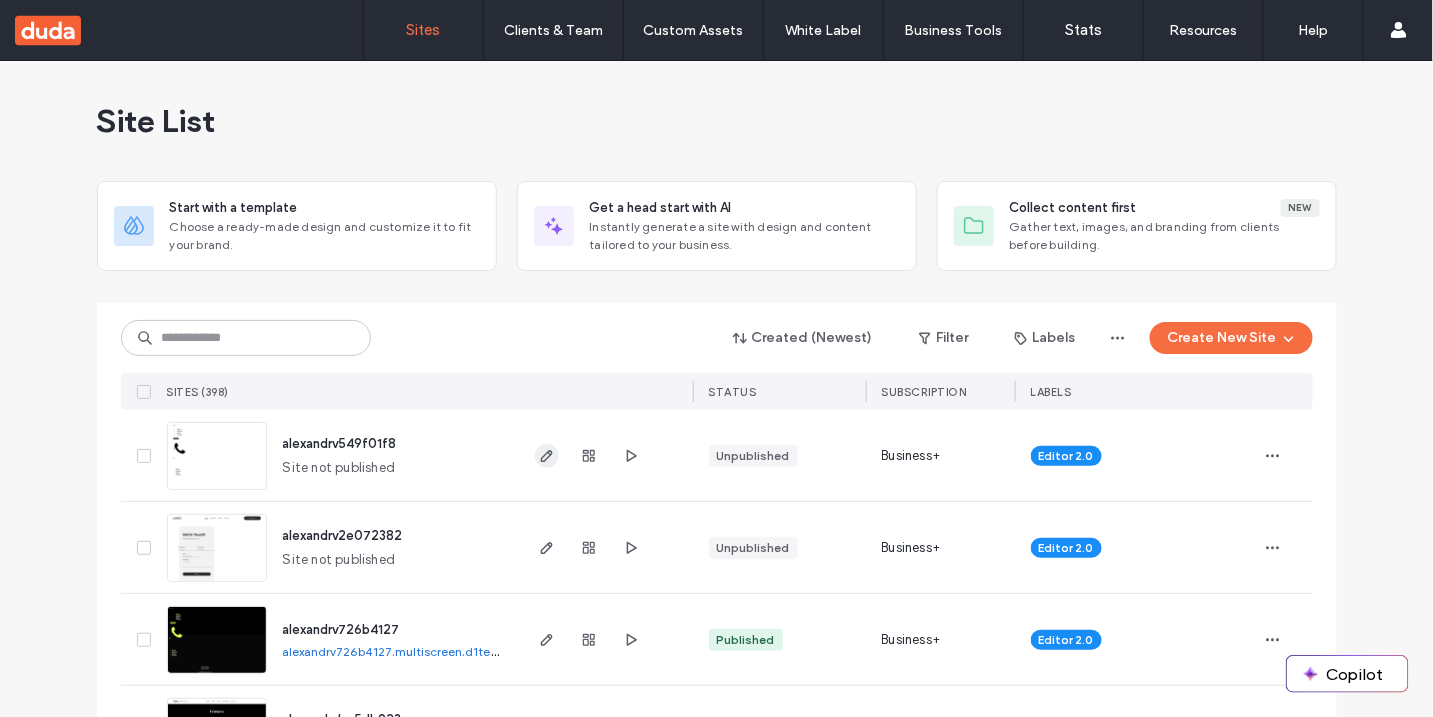 click 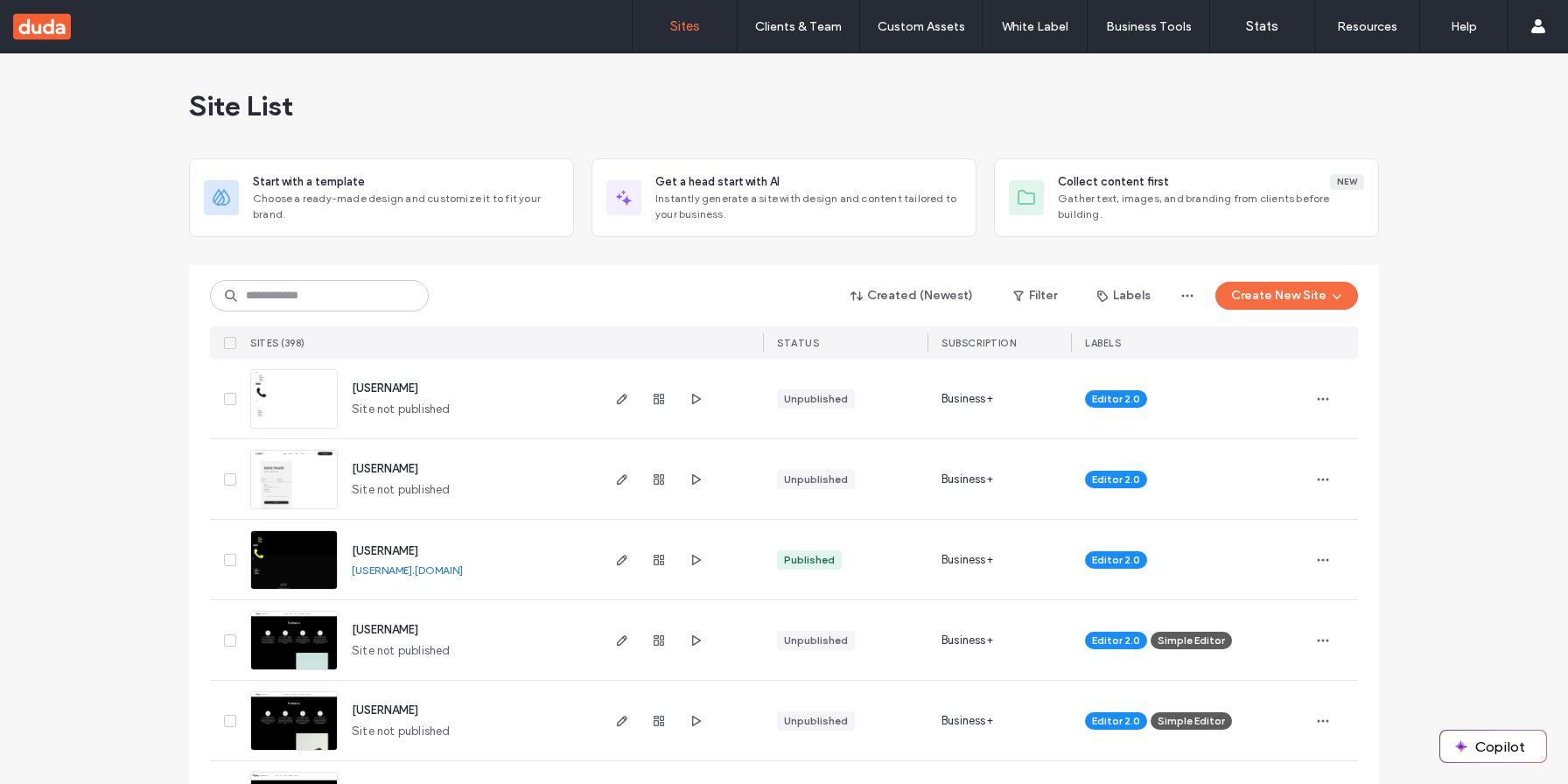 scroll, scrollTop: 0, scrollLeft: 0, axis: both 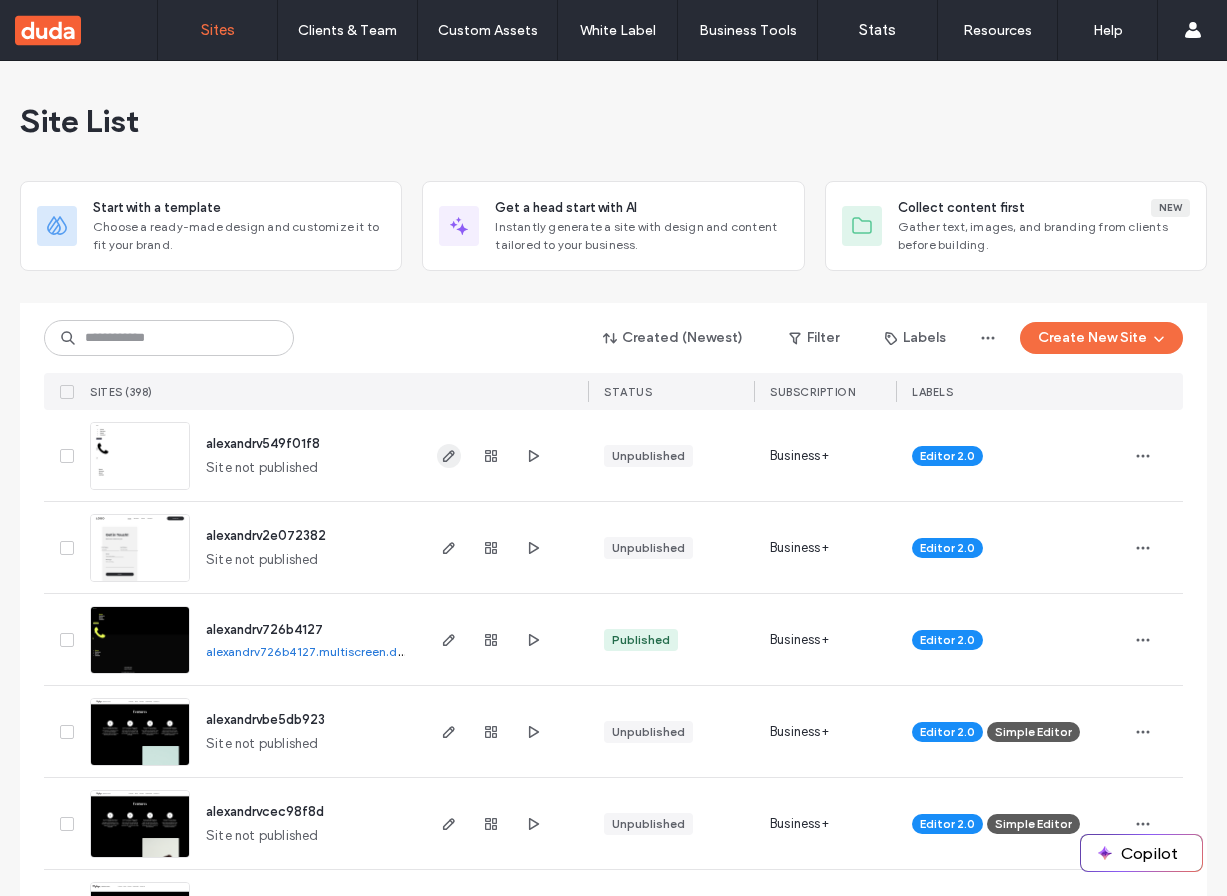 click 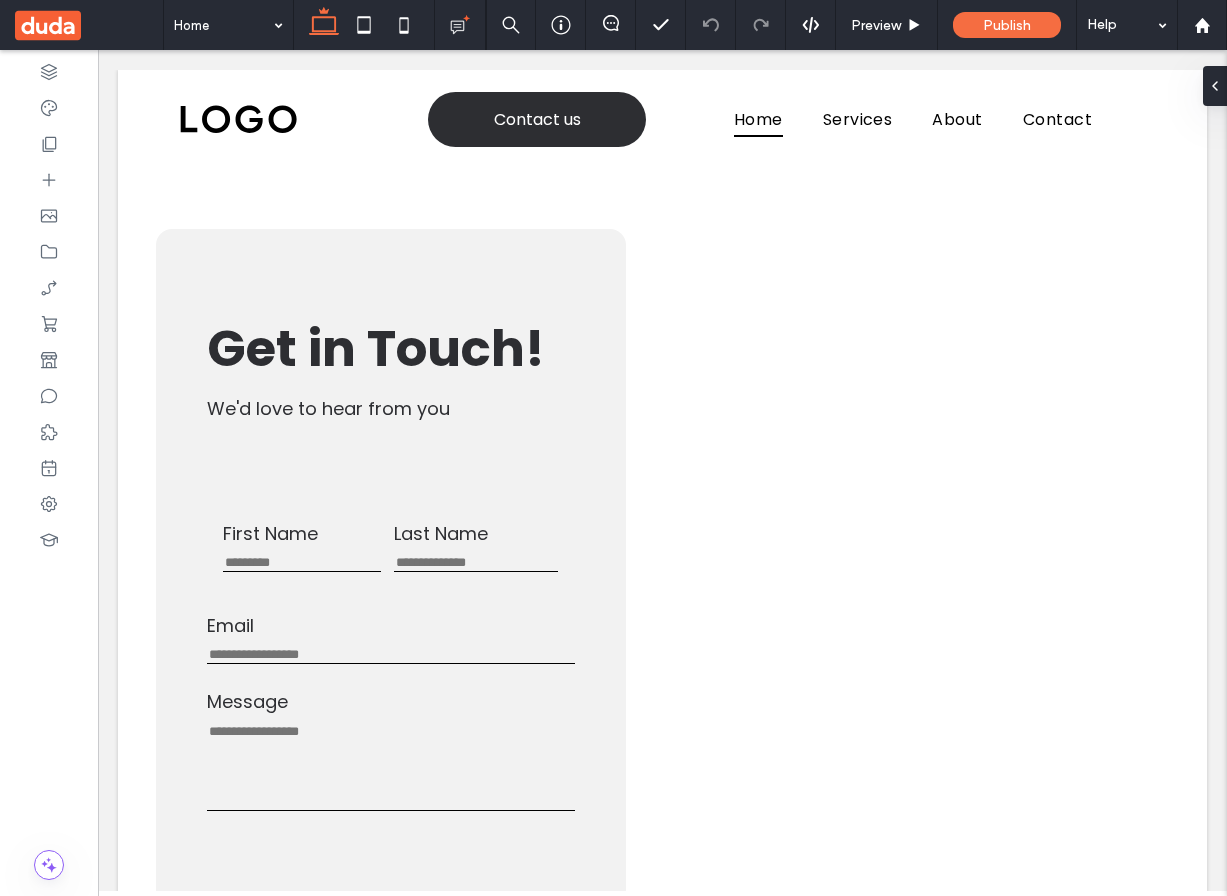 scroll, scrollTop: 0, scrollLeft: 0, axis: both 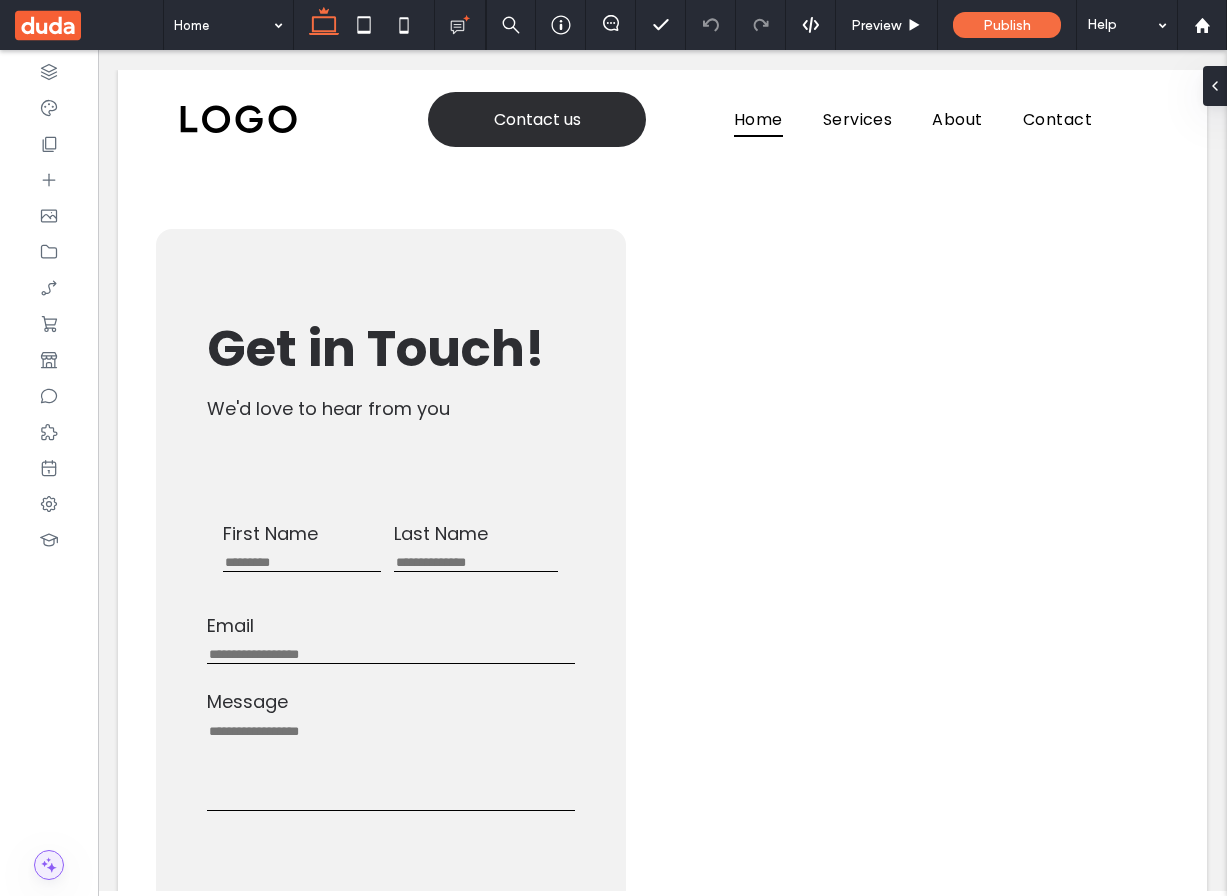 click 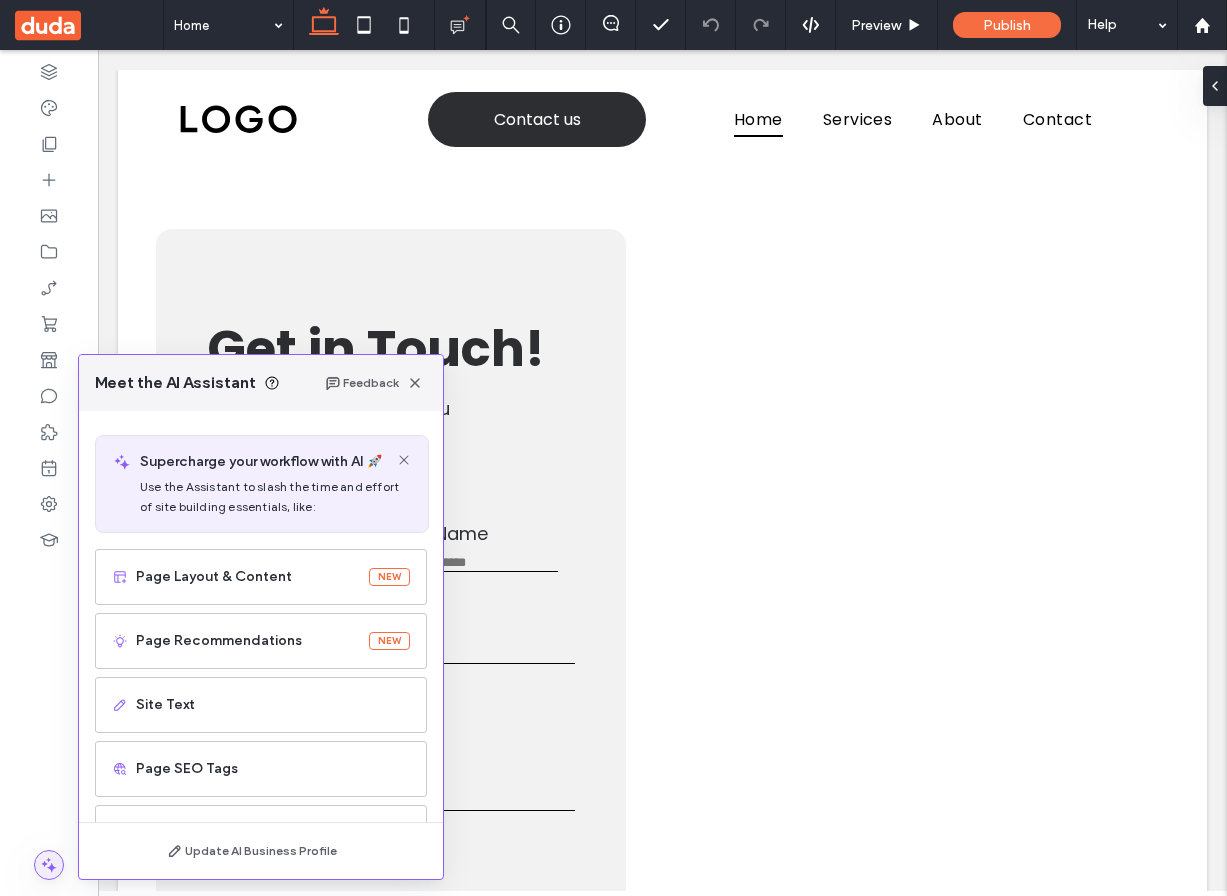 click at bounding box center [49, 865] 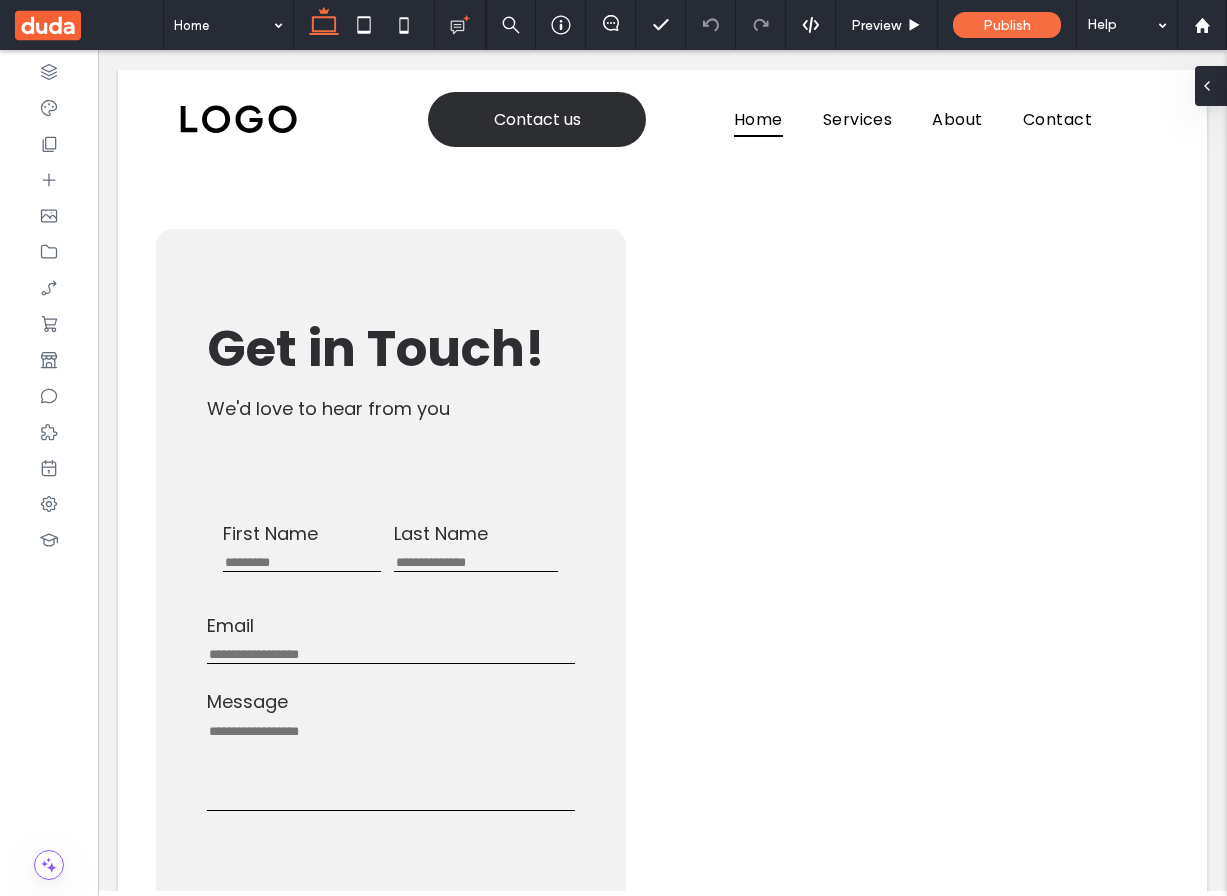 click 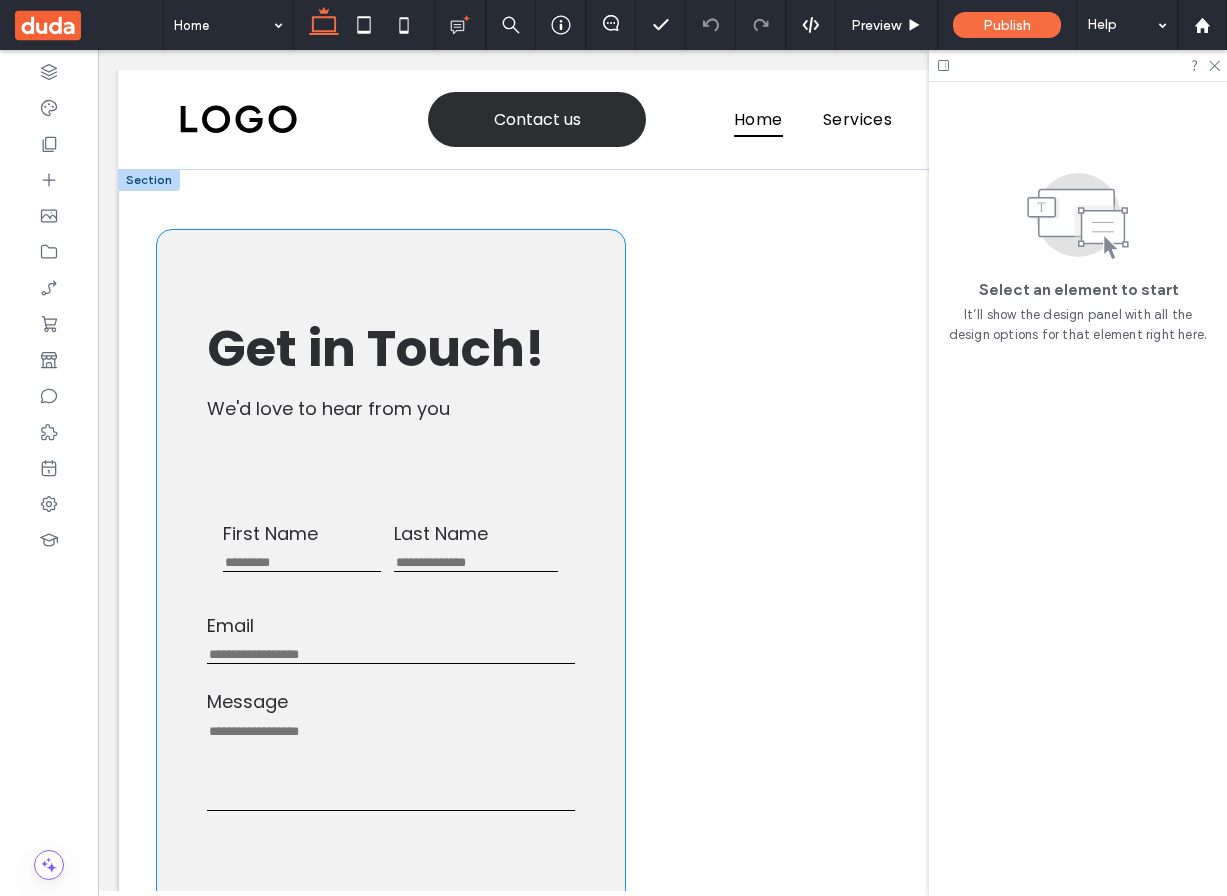 click on "Get in Touch! ﻿" at bounding box center [376, 348] 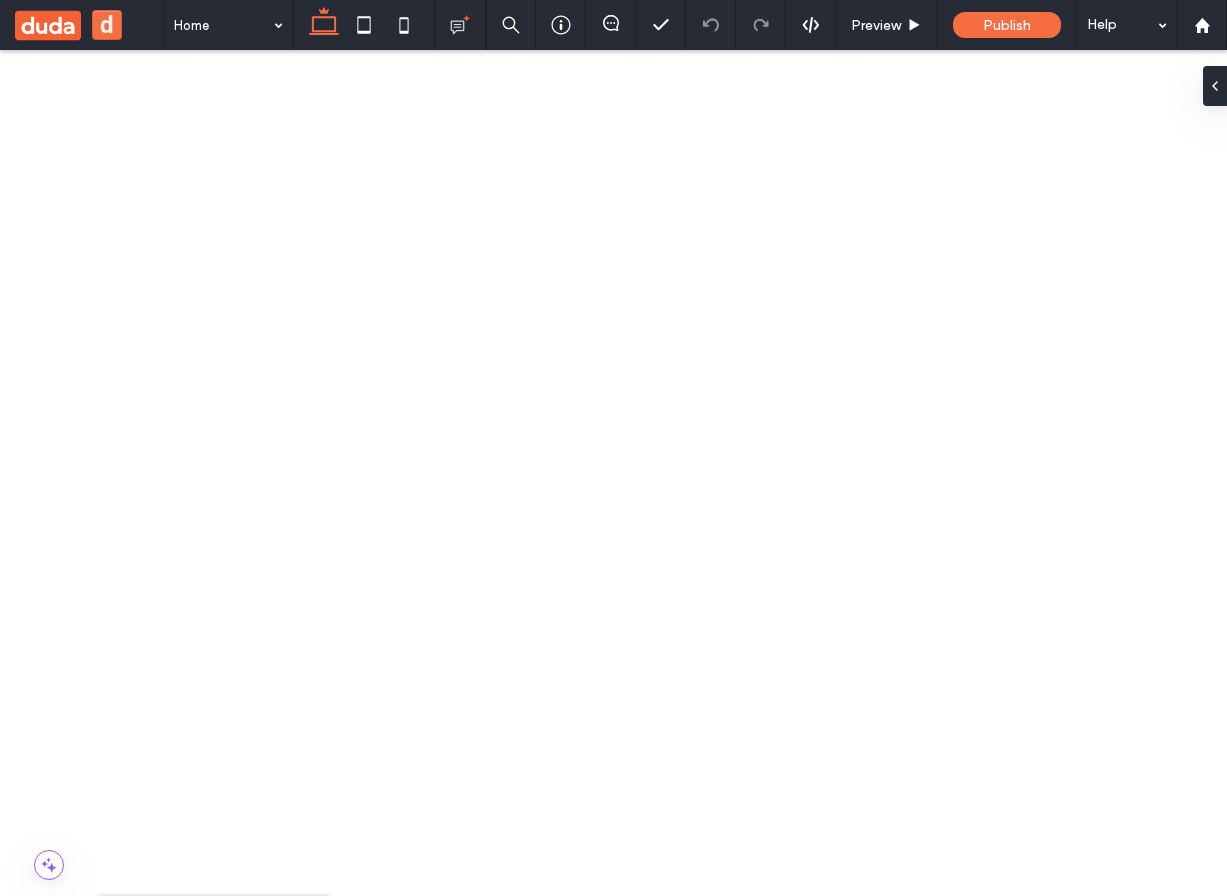 scroll, scrollTop: 0, scrollLeft: 0, axis: both 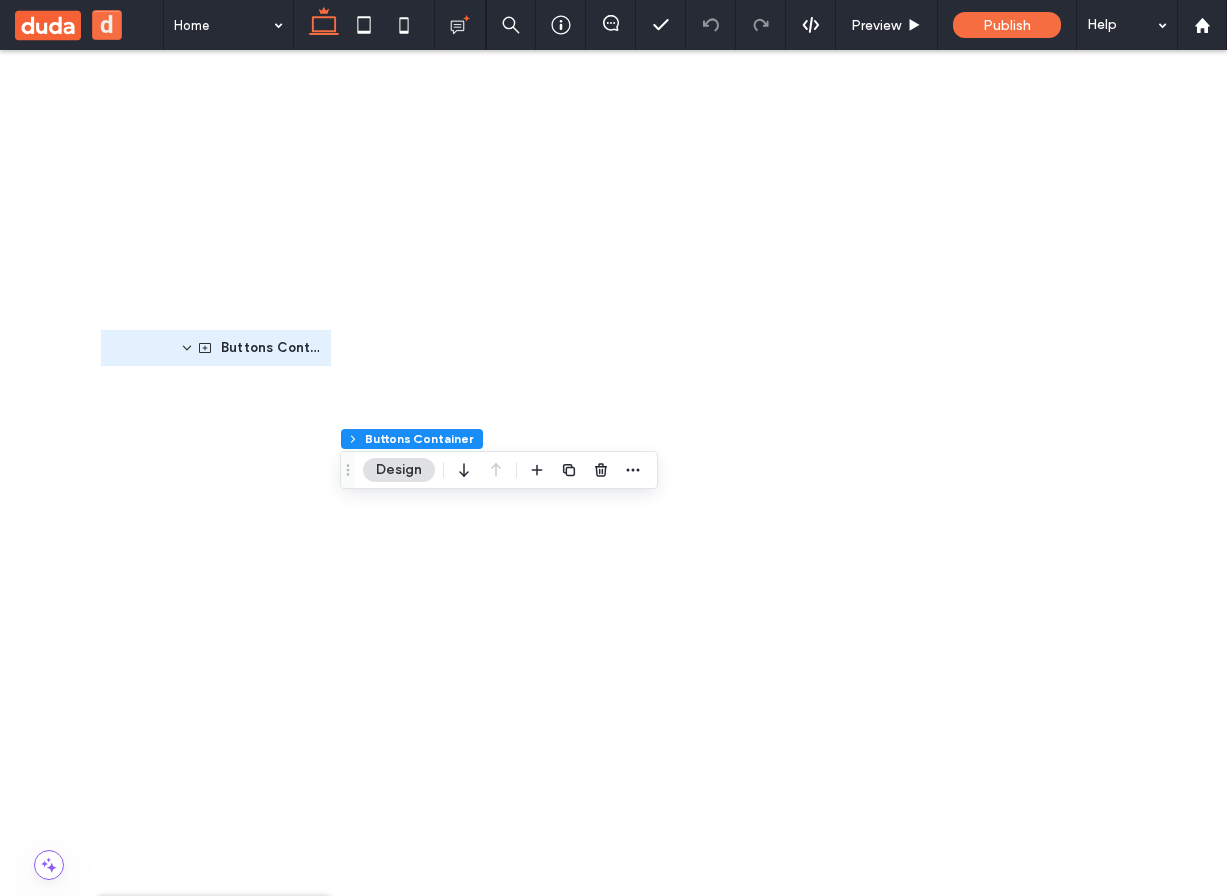drag, startPoint x: 229, startPoint y: 498, endPoint x: 232, endPoint y: 346, distance: 152.0296 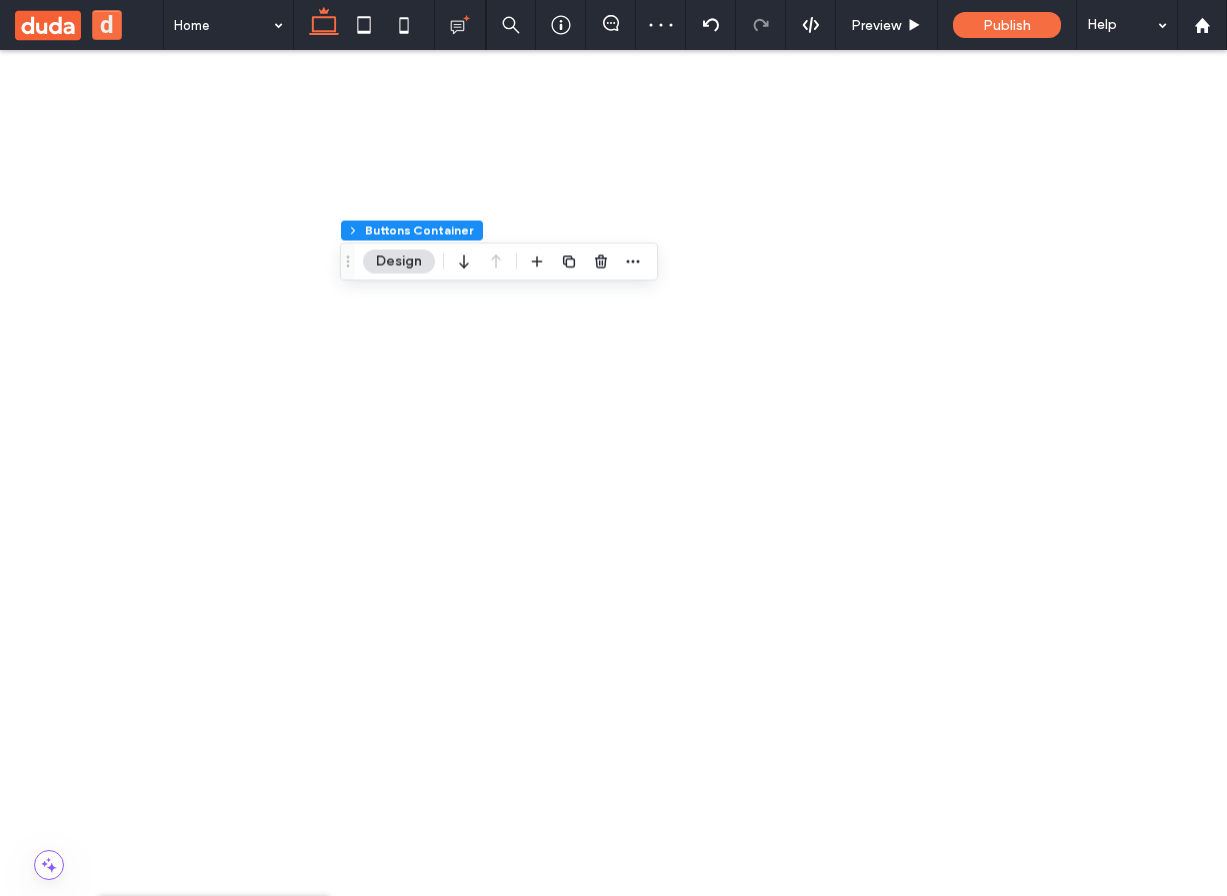 scroll, scrollTop: 161, scrollLeft: 0, axis: vertical 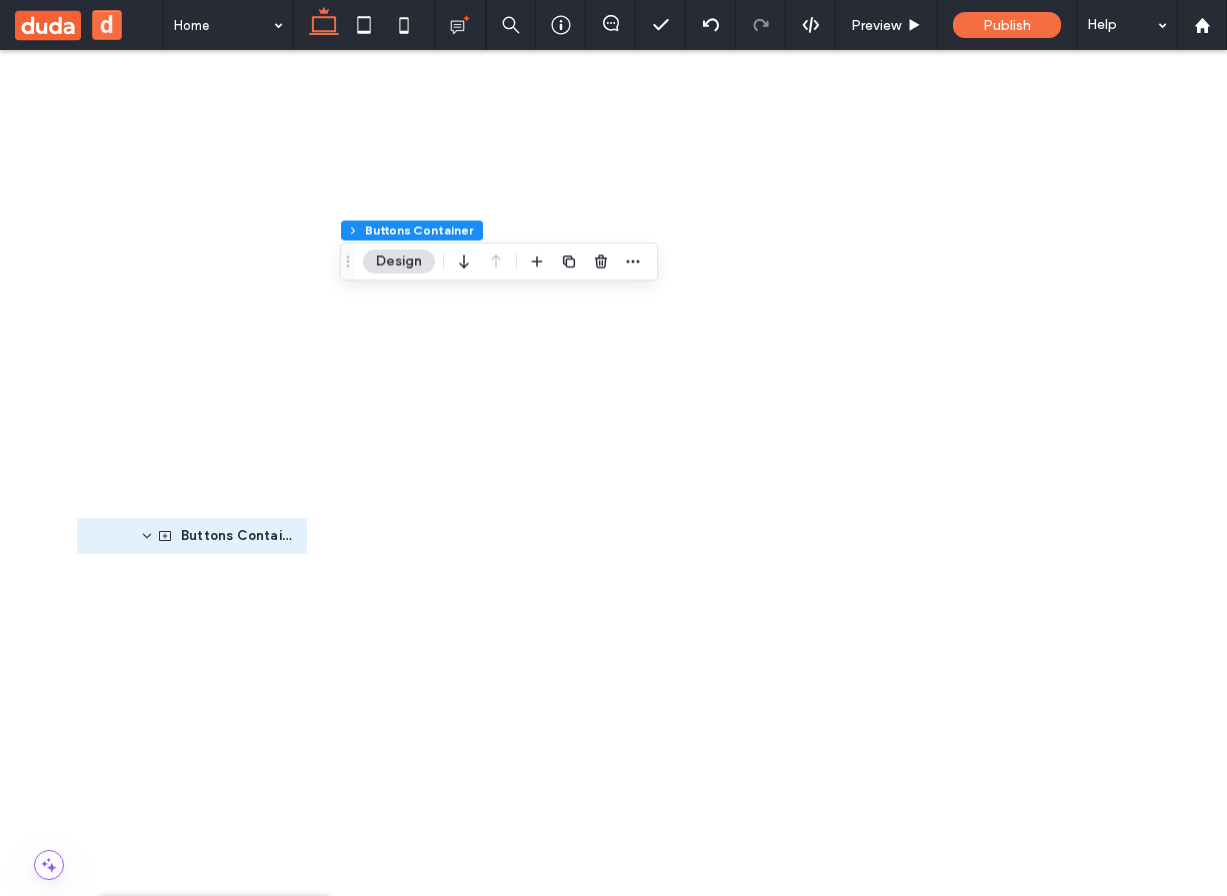 drag, startPoint x: 233, startPoint y: 508, endPoint x: 568, endPoint y: 839, distance: 470.94162 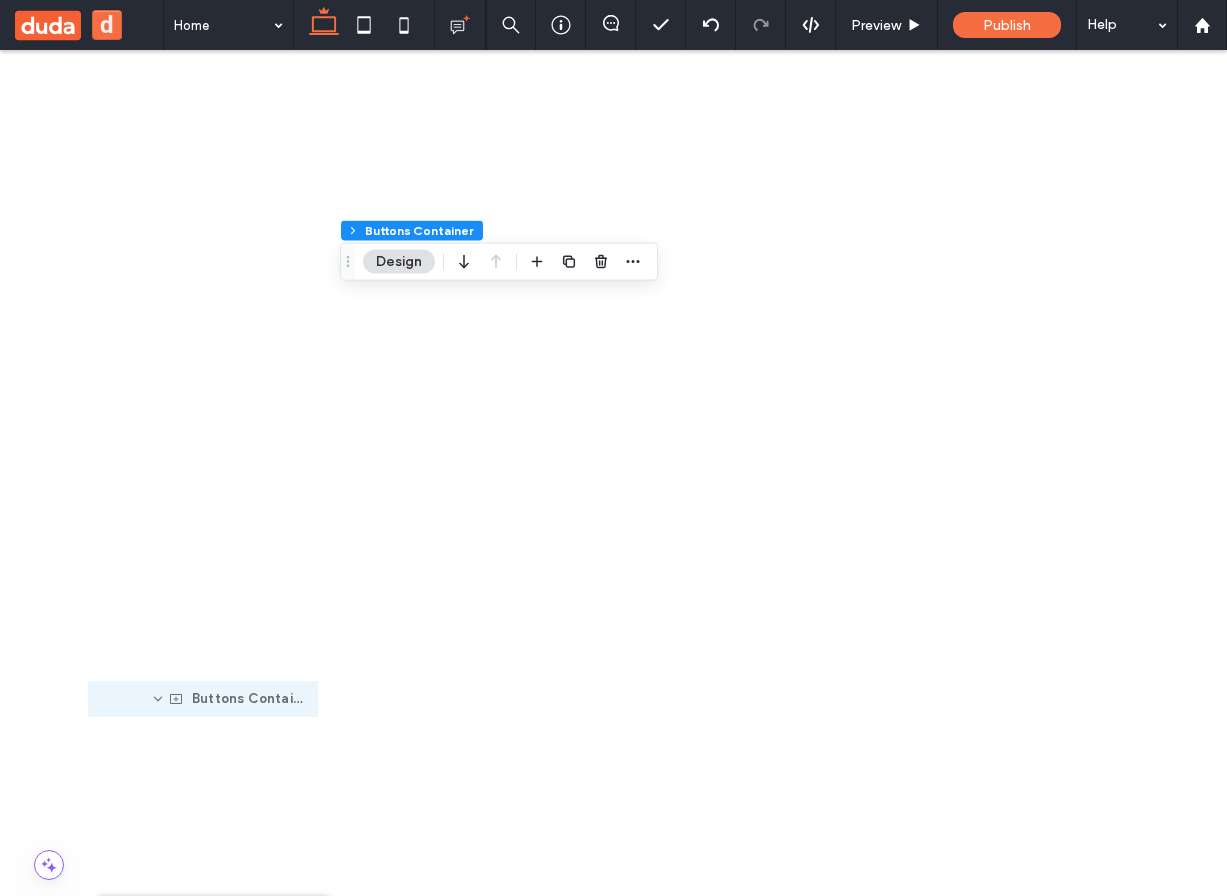 scroll, scrollTop: 133, scrollLeft: 0, axis: vertical 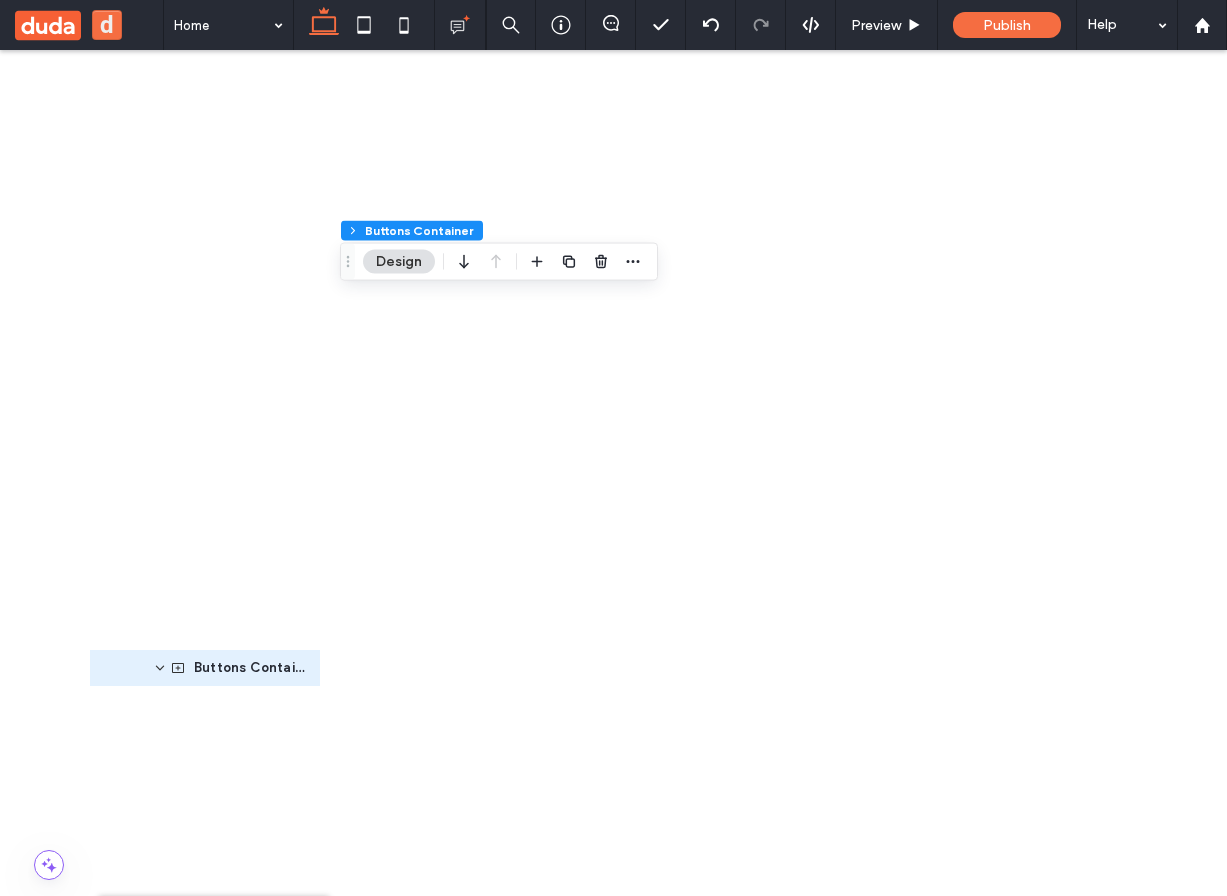 drag, startPoint x: 227, startPoint y: 553, endPoint x: 219, endPoint y: 670, distance: 117.273186 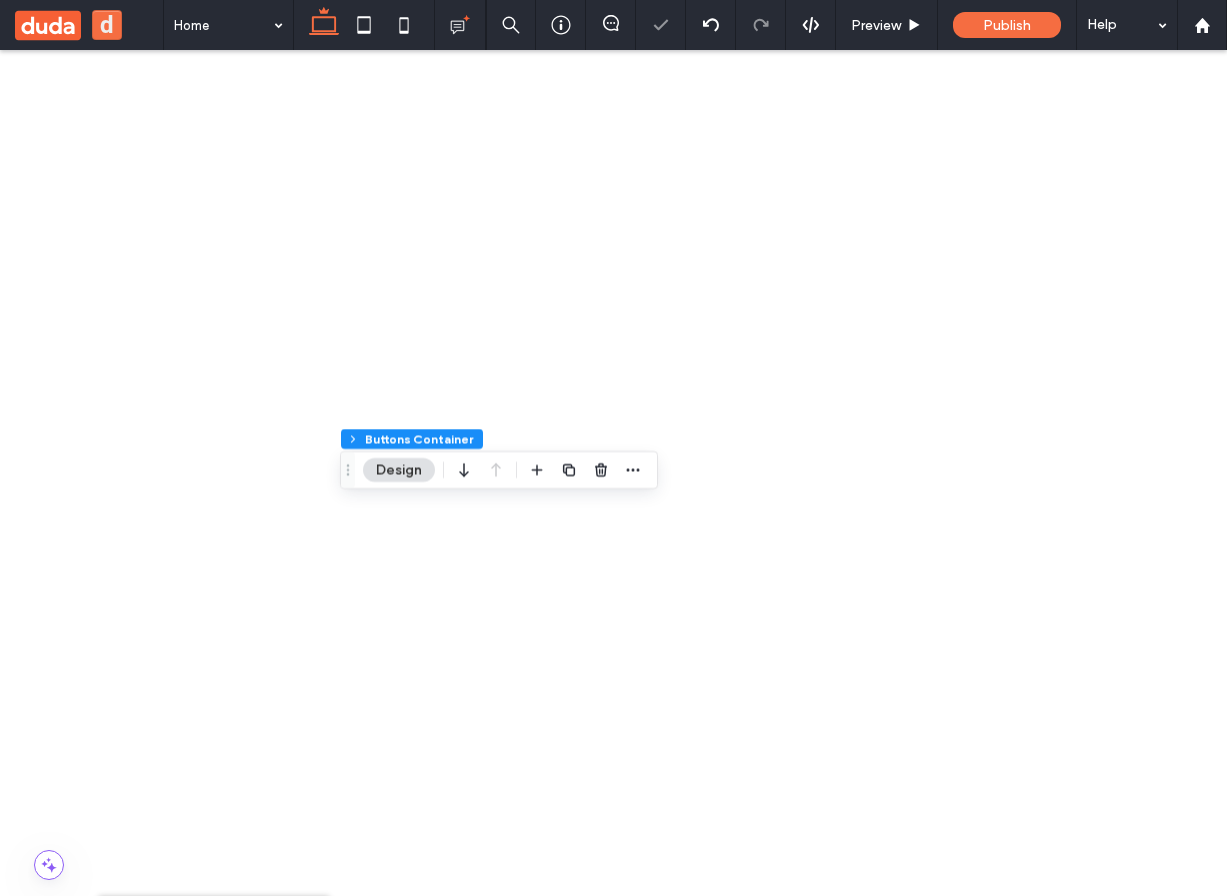 scroll, scrollTop: 305, scrollLeft: 0, axis: vertical 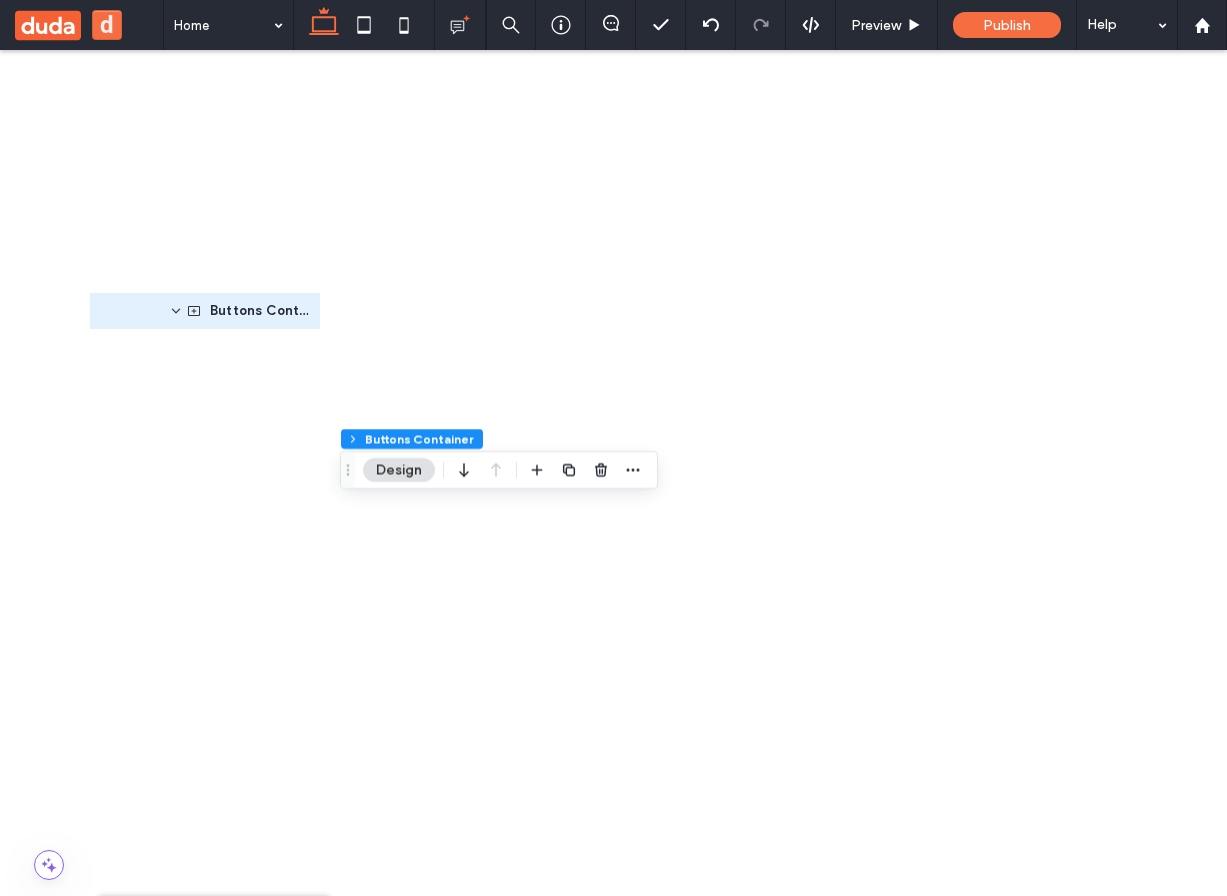 drag, startPoint x: 217, startPoint y: 500, endPoint x: 596, endPoint y: 839, distance: 508.48993 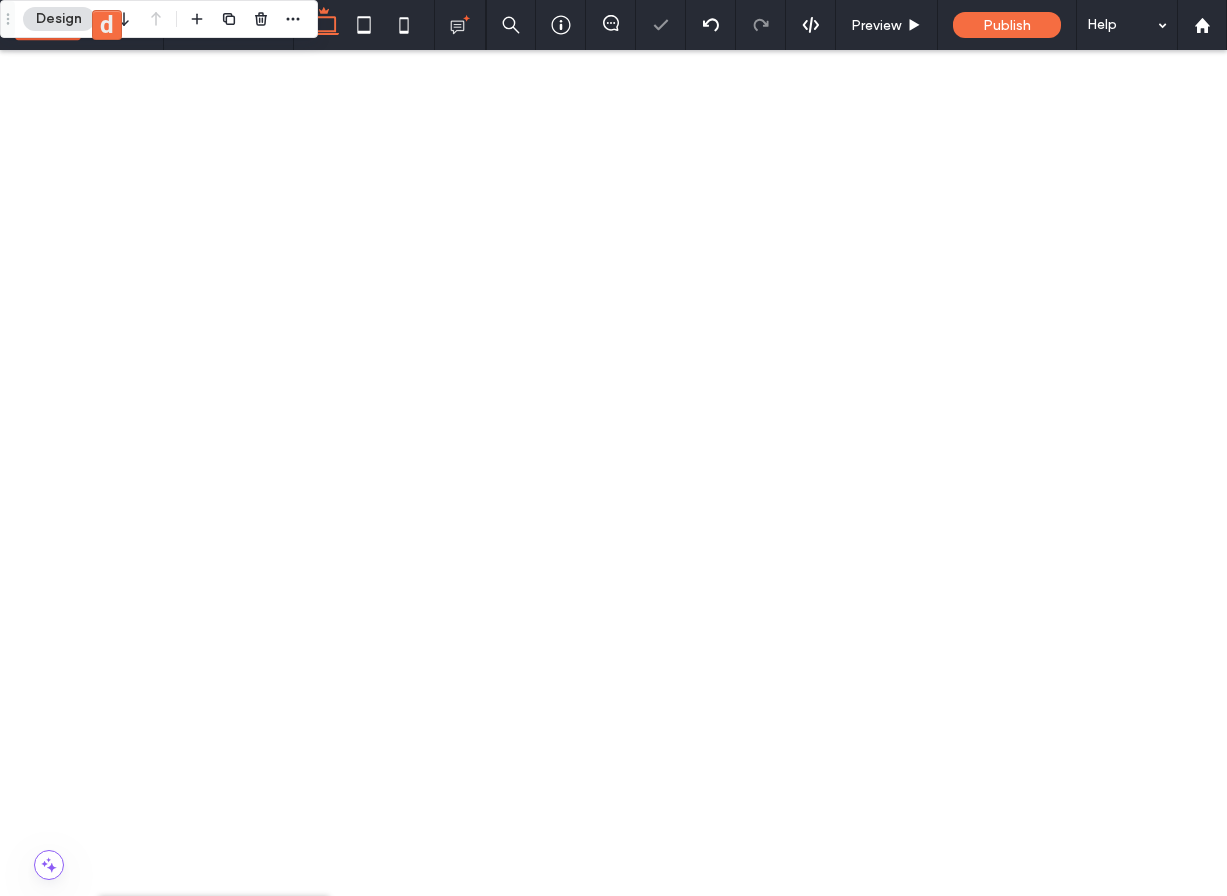 scroll, scrollTop: 125, scrollLeft: 0, axis: vertical 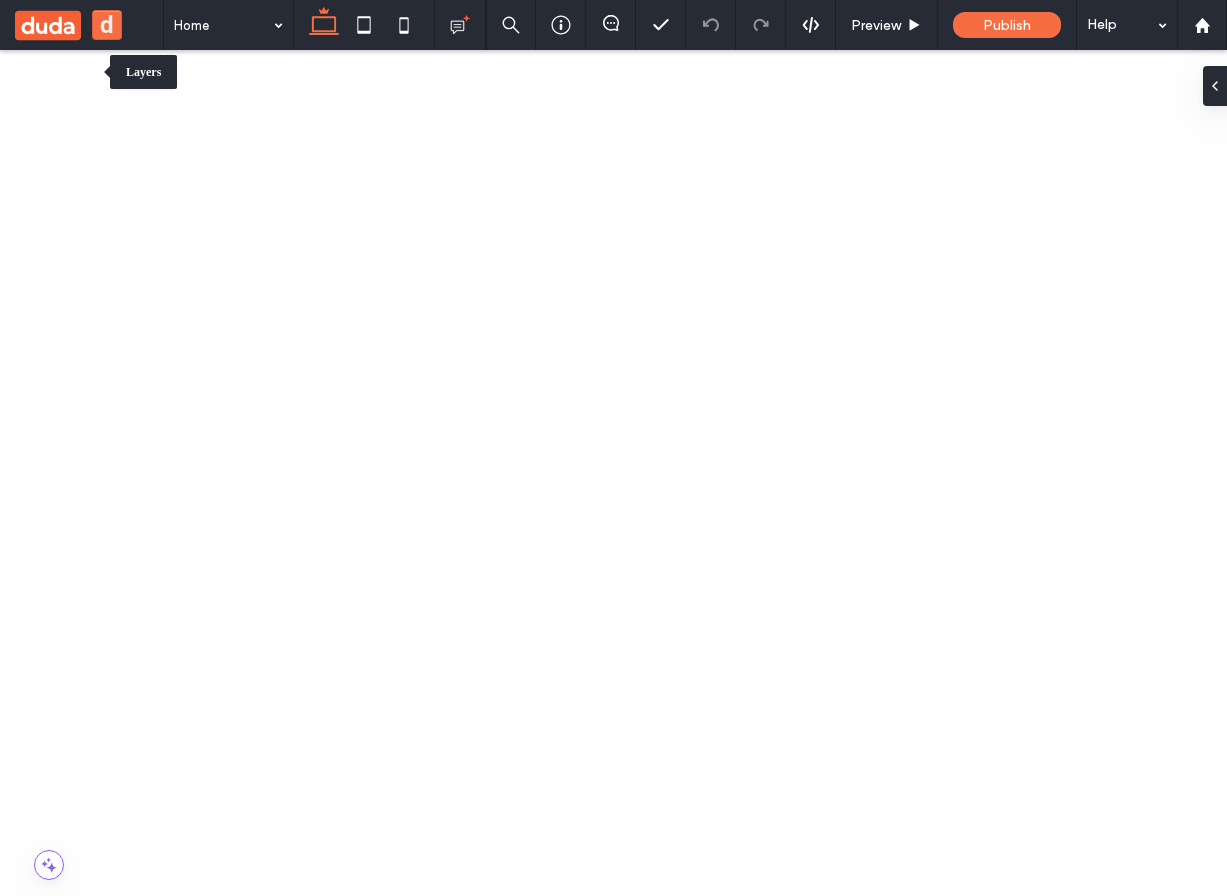 click at bounding box center (49, 918) 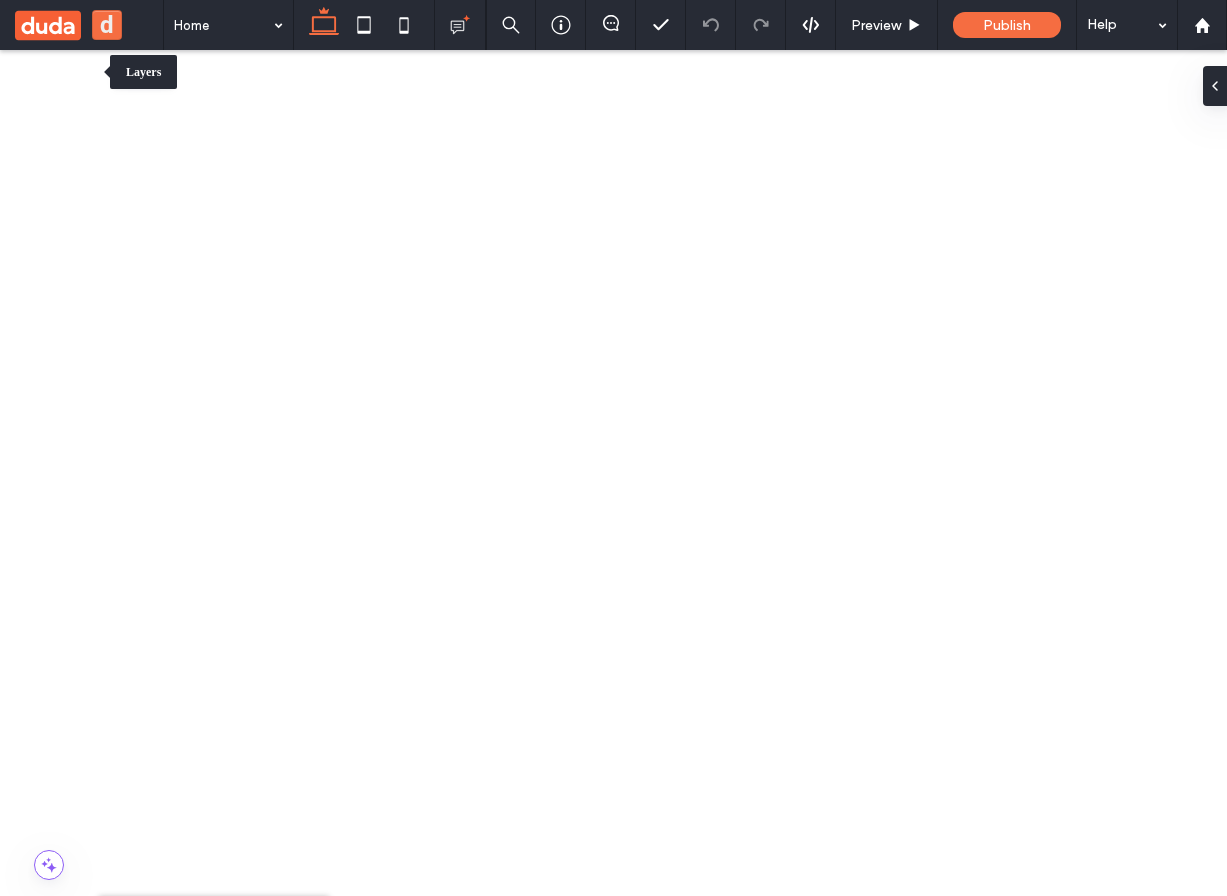 scroll, scrollTop: 0, scrollLeft: 230, axis: horizontal 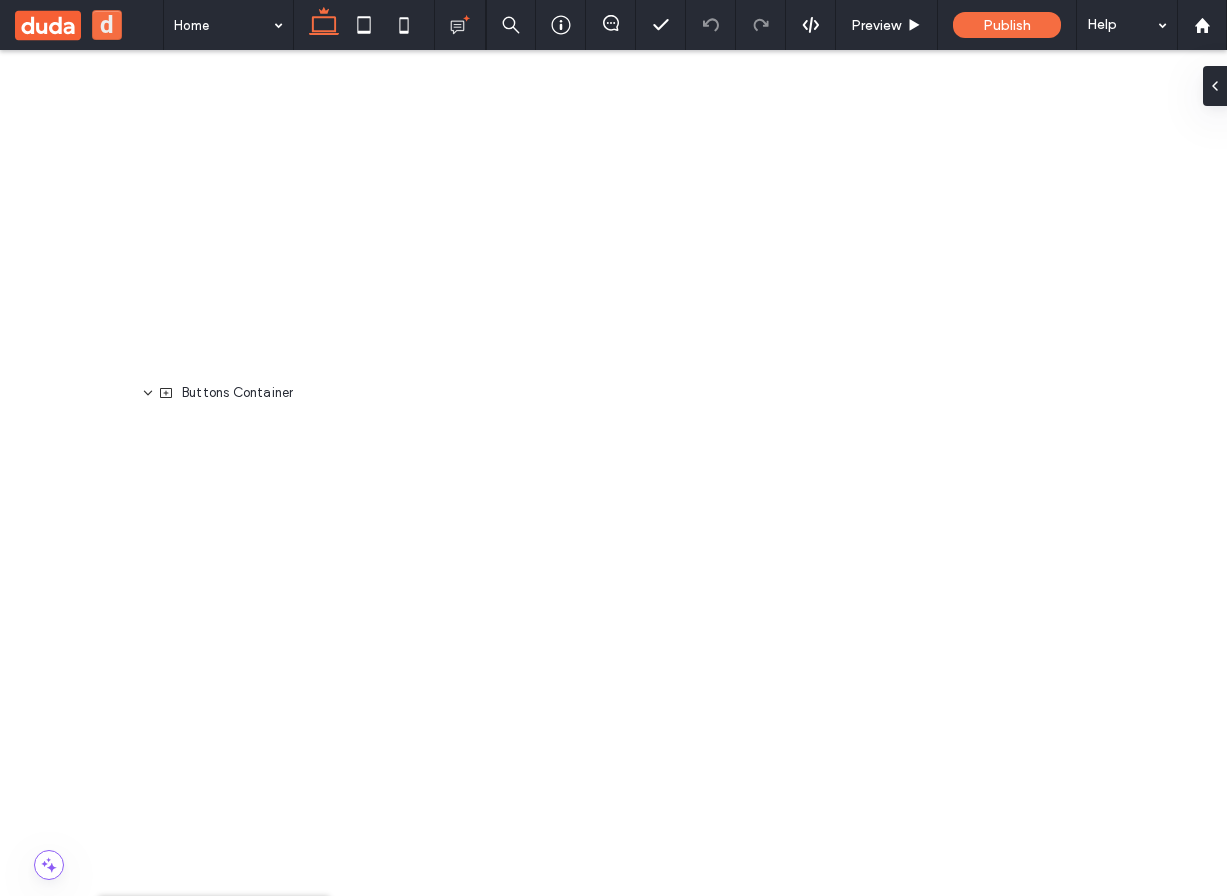 drag, startPoint x: 227, startPoint y: 372, endPoint x: 235, endPoint y: 476, distance: 104.307236 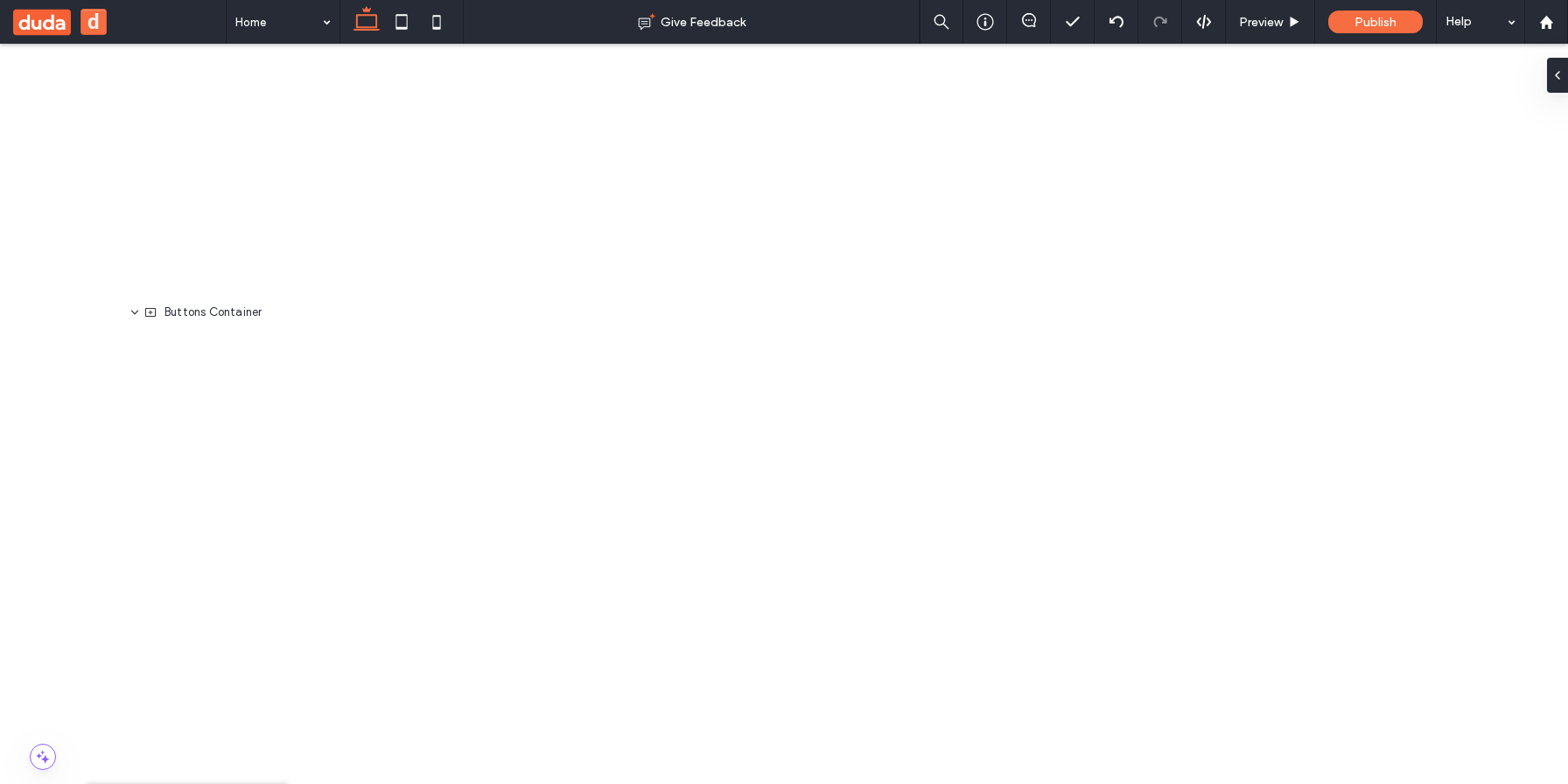 drag, startPoint x: 203, startPoint y: 358, endPoint x: 191, endPoint y: 319, distance: 40.804412 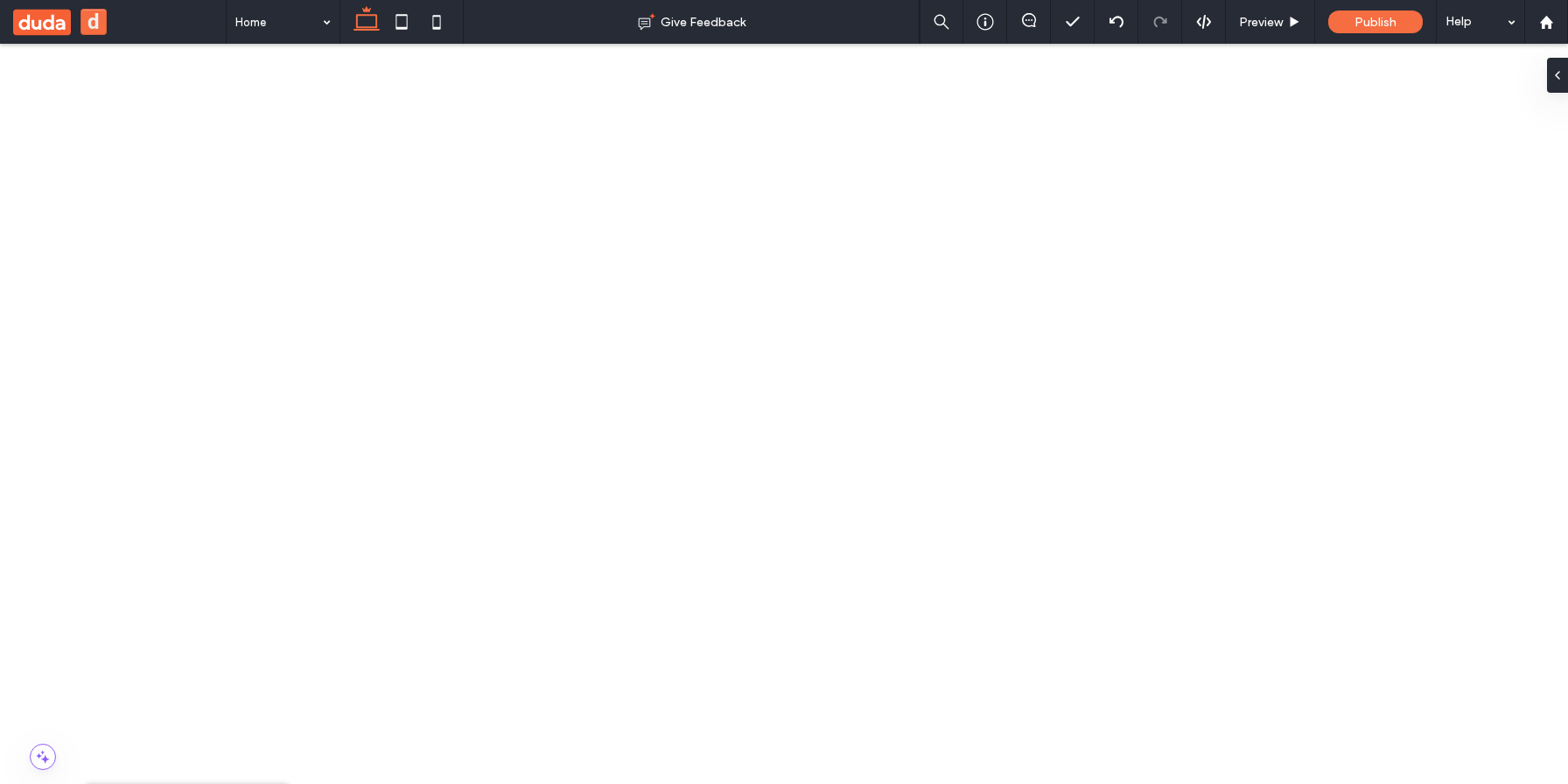 click on "Buttons Container" at bounding box center [211, 1059] 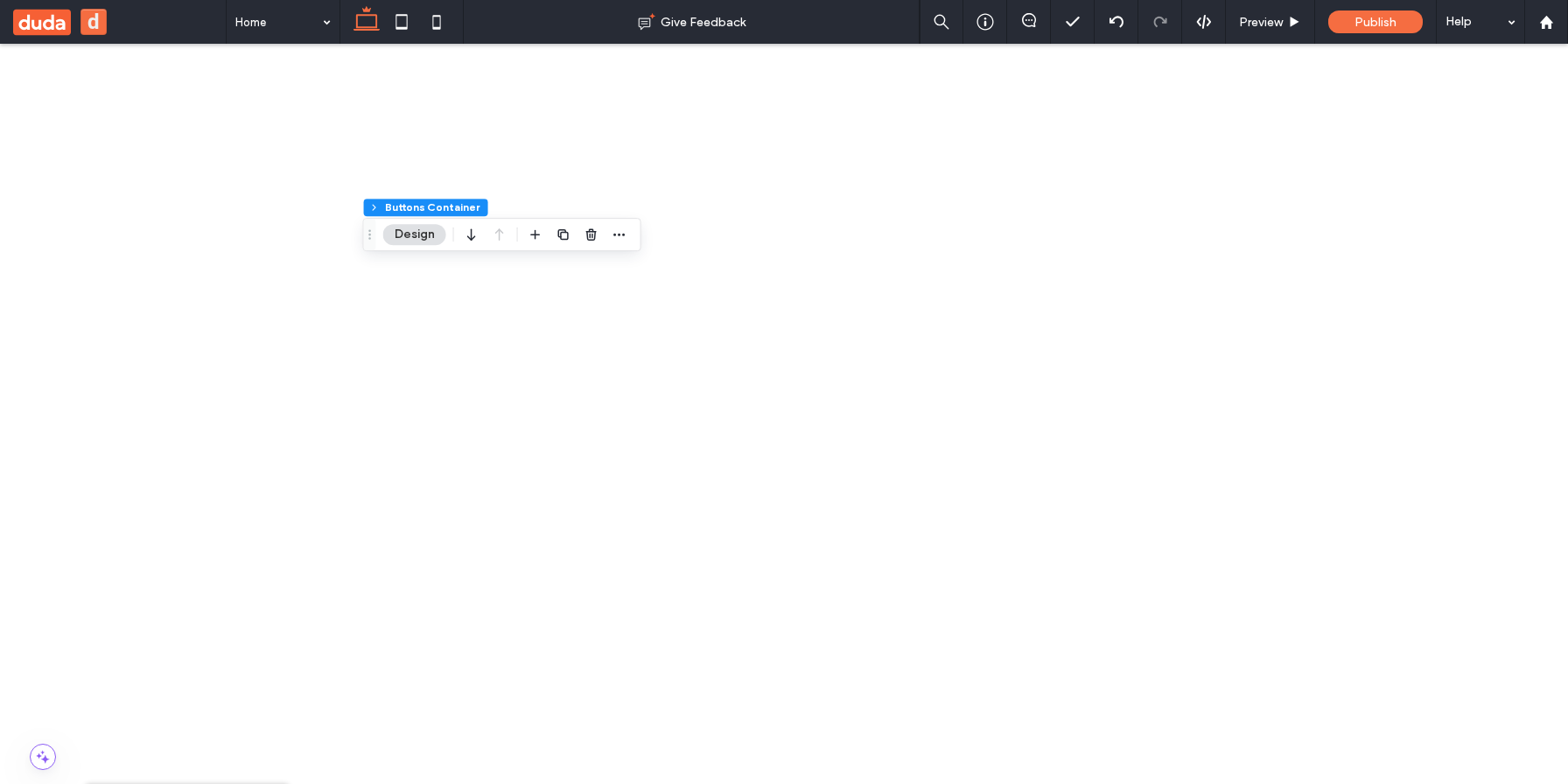 scroll, scrollTop: 109, scrollLeft: 0, axis: vertical 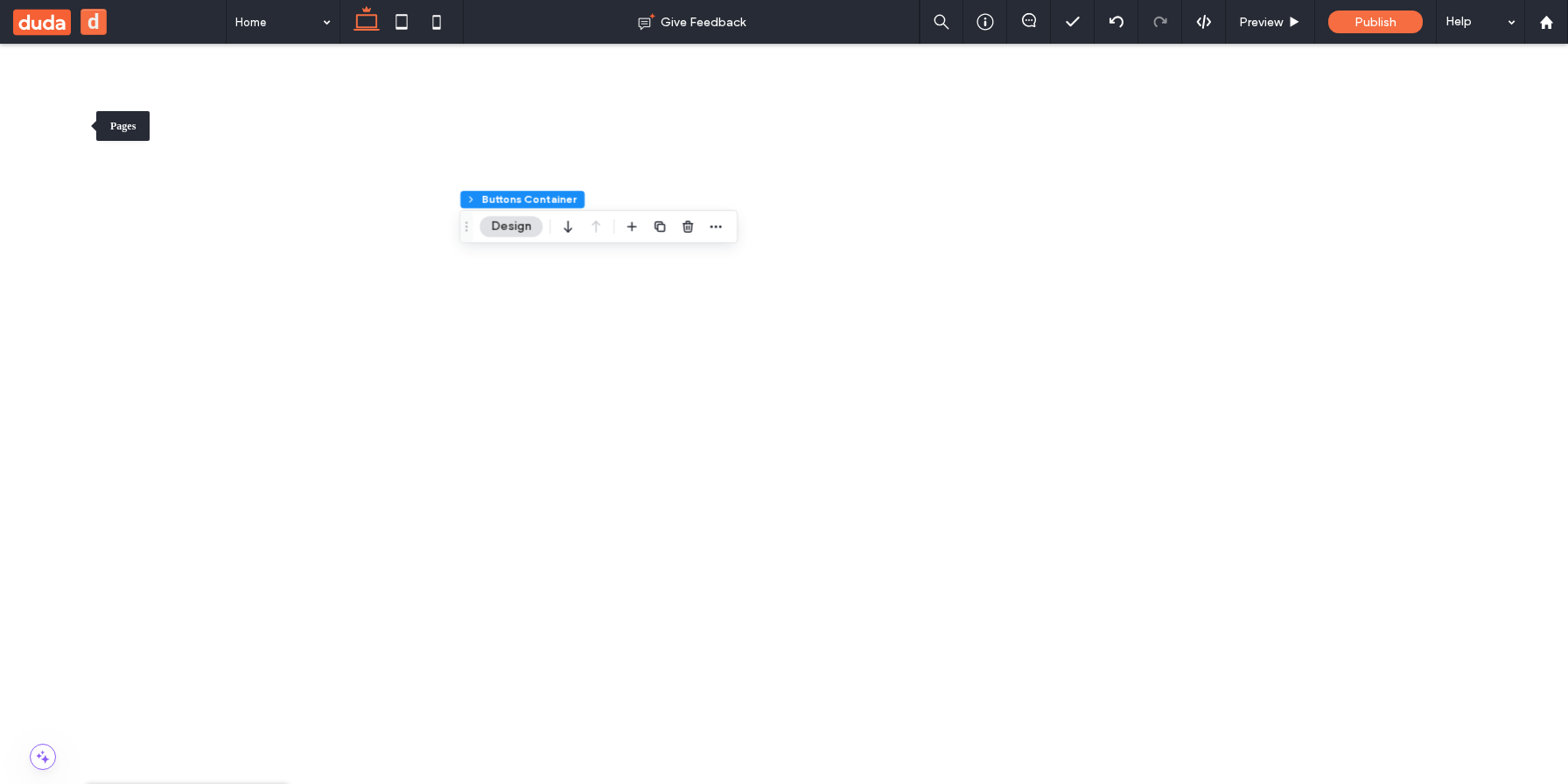 click 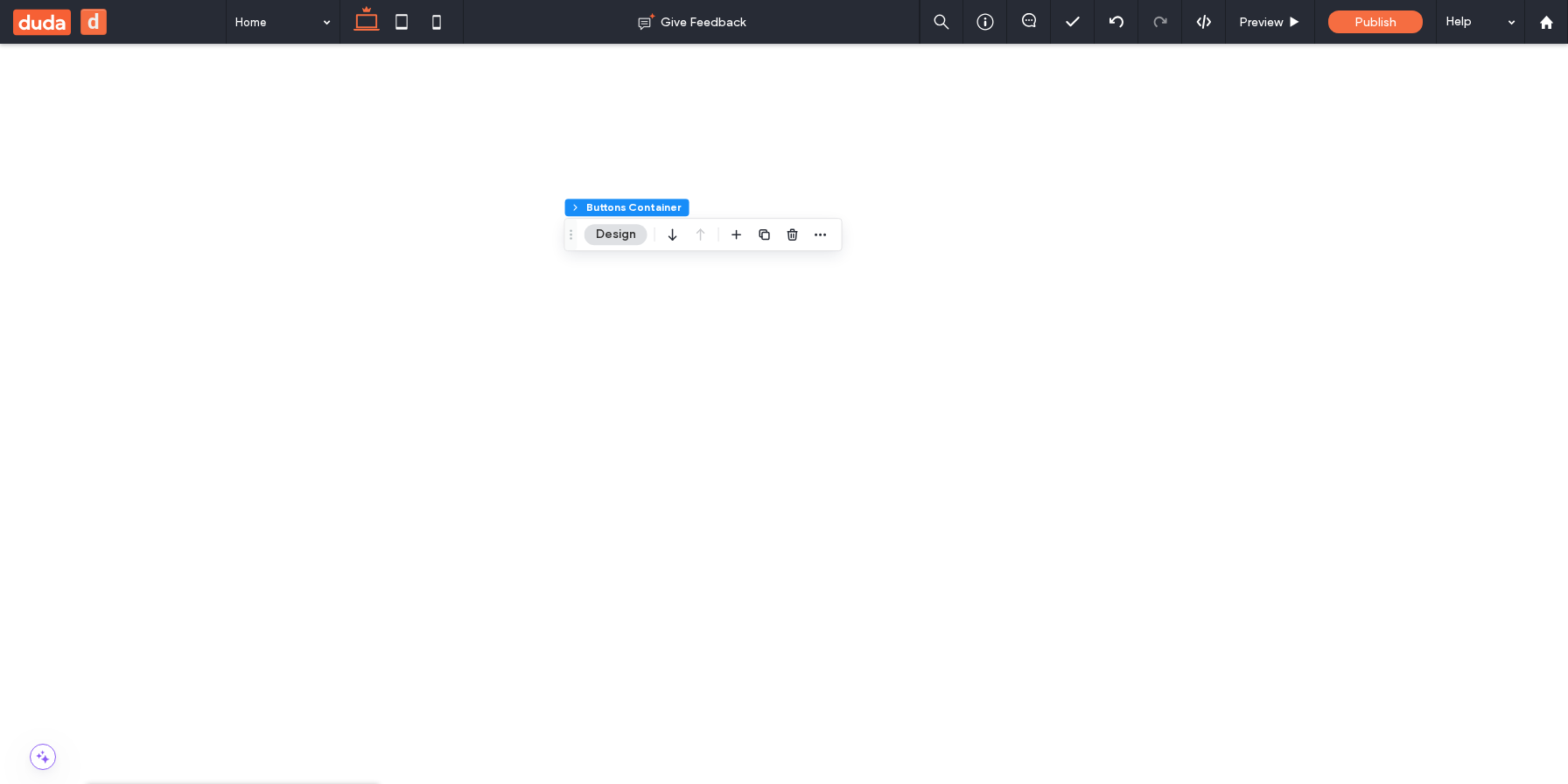 click 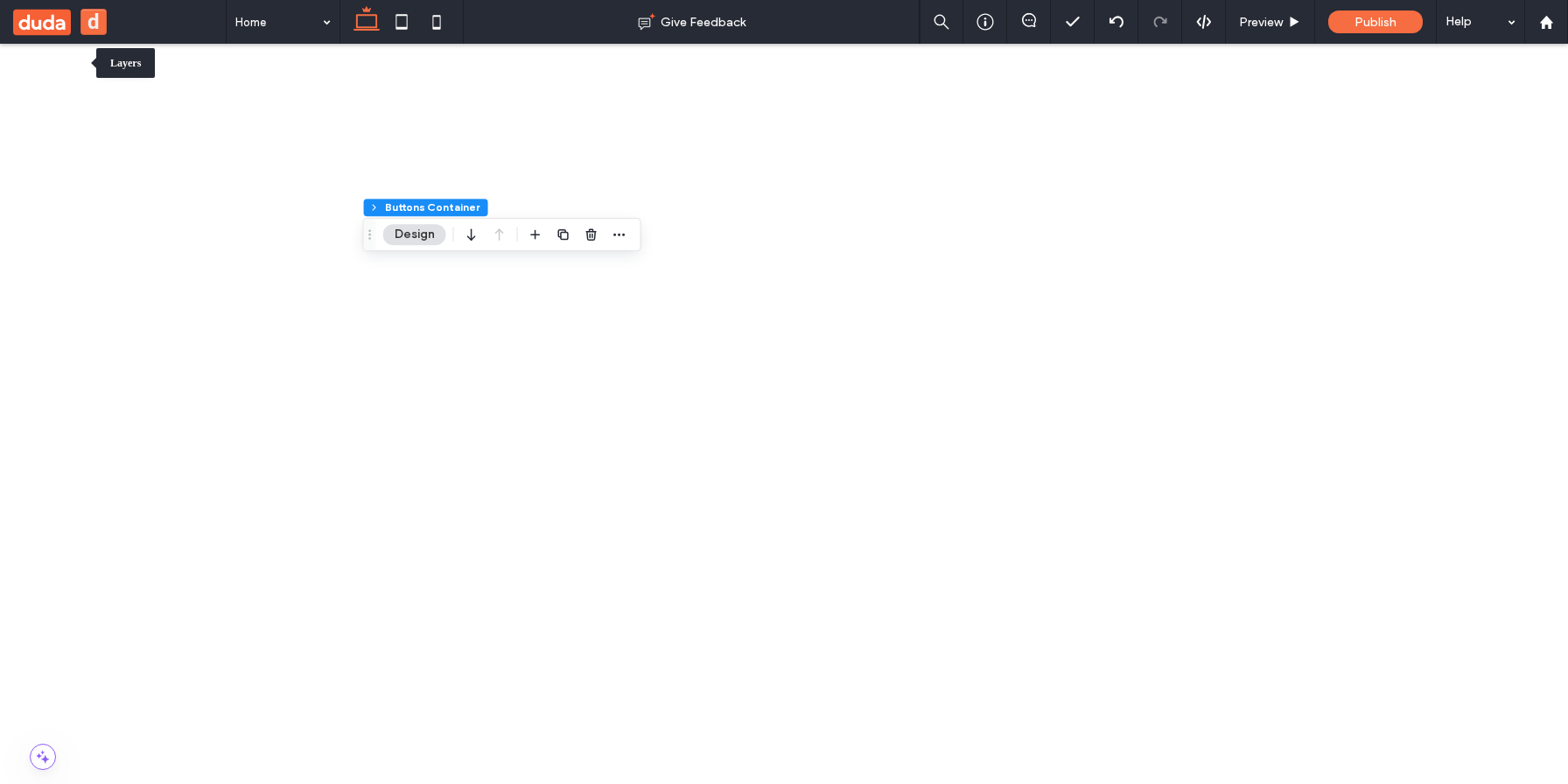 click at bounding box center (43, 803) 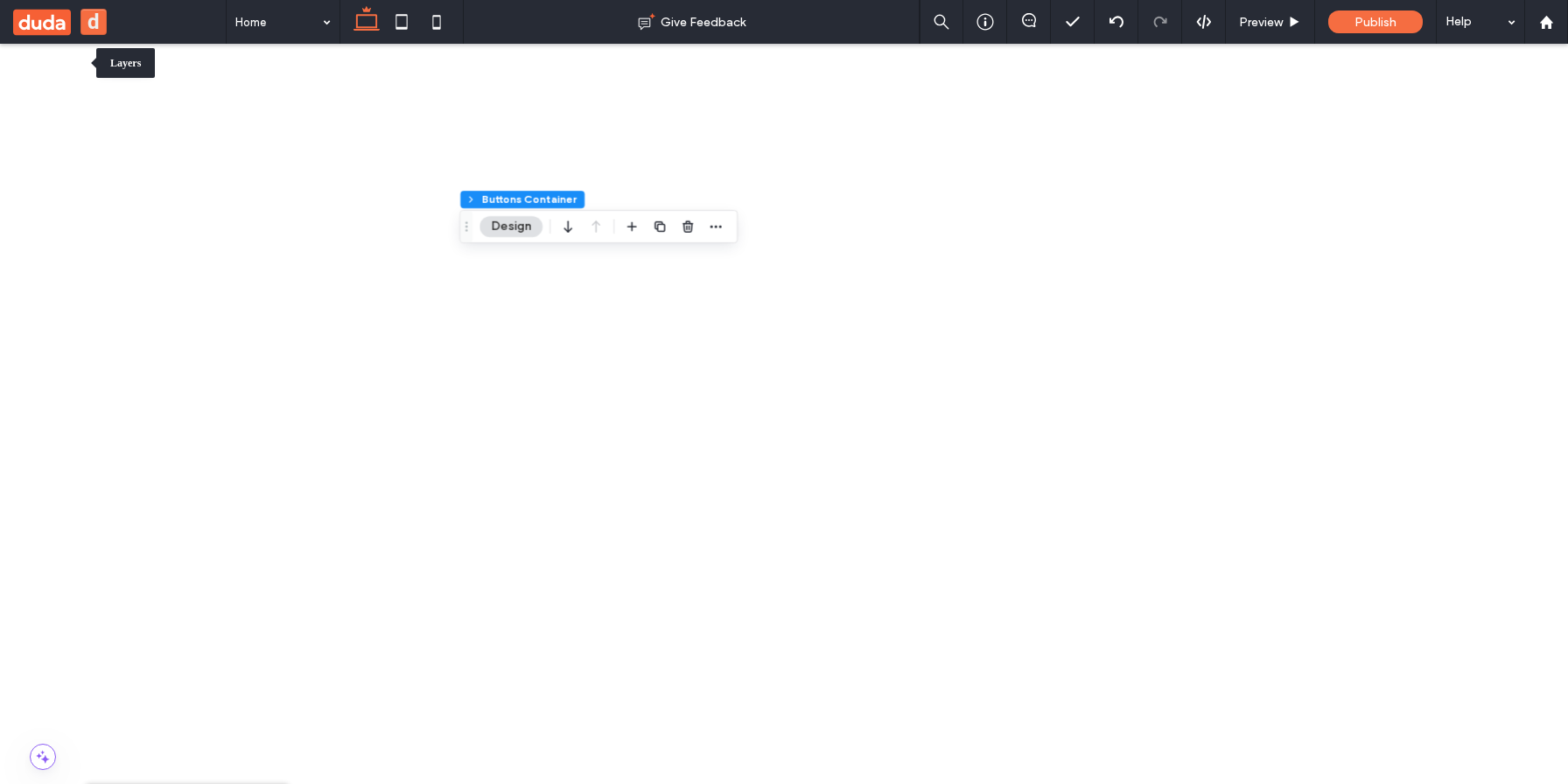 scroll, scrollTop: 109, scrollLeft: 0, axis: vertical 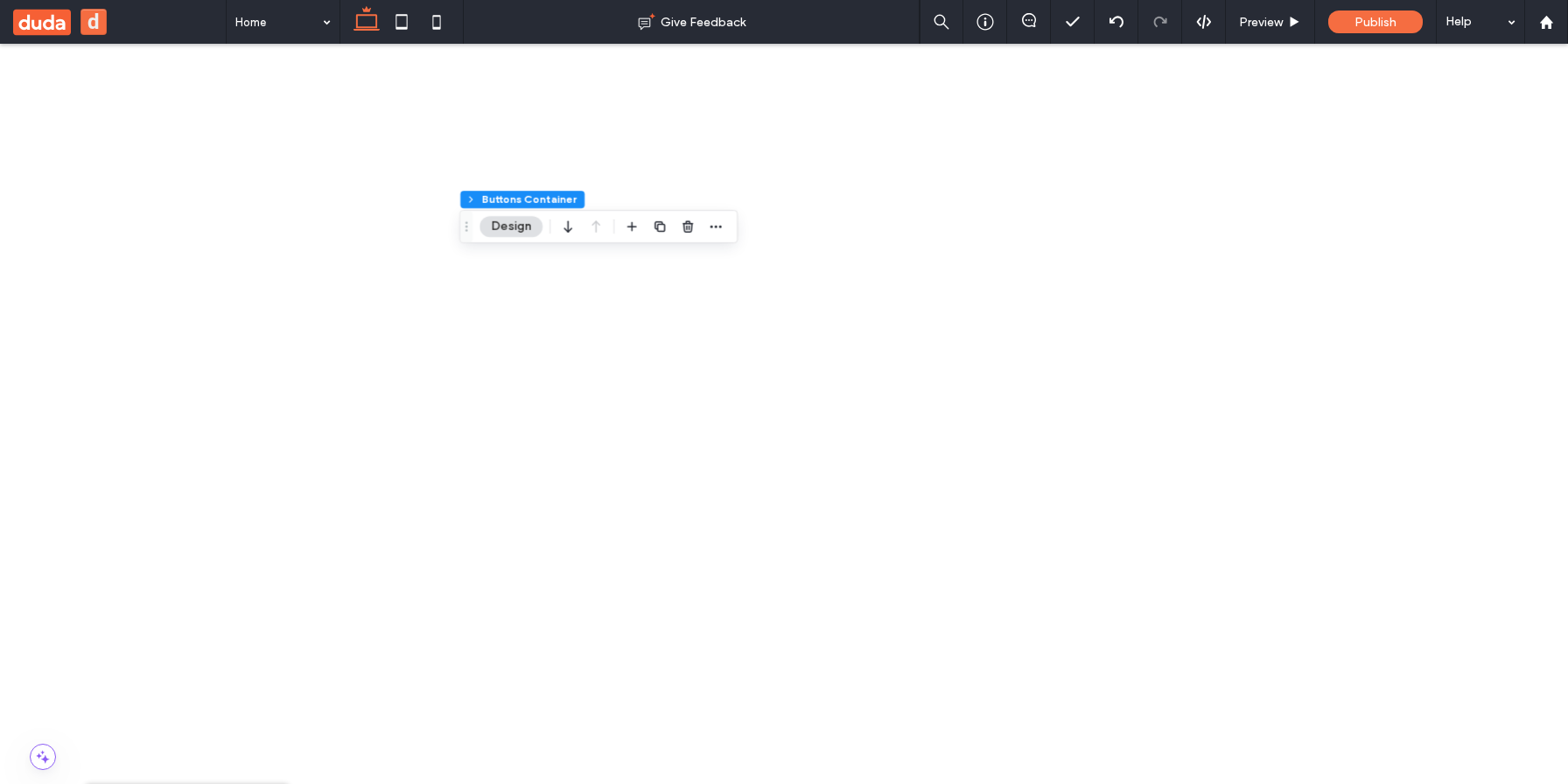 drag, startPoint x: 267, startPoint y: 66, endPoint x: 18, endPoint y: 119, distance: 254.5781 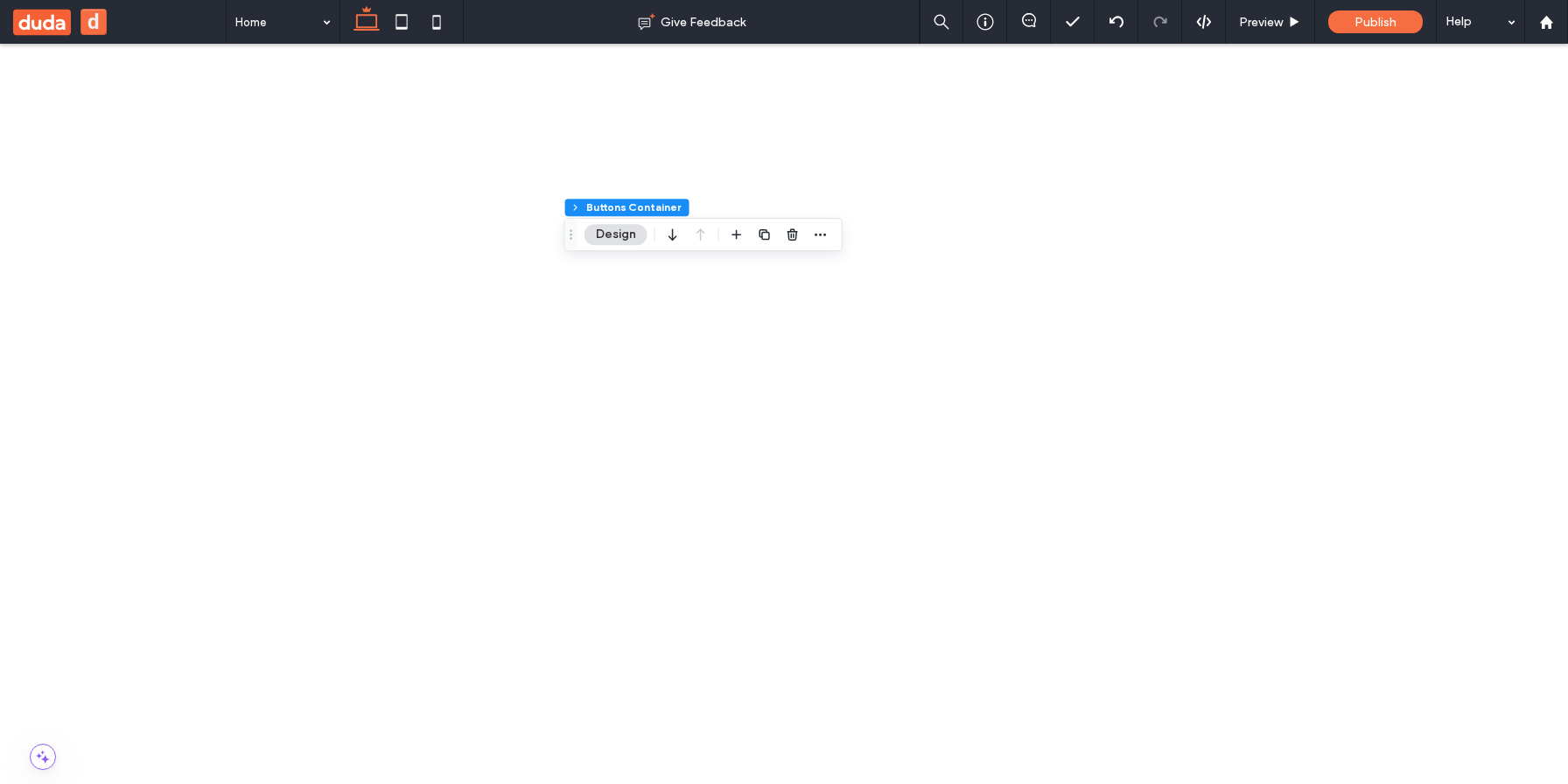 click 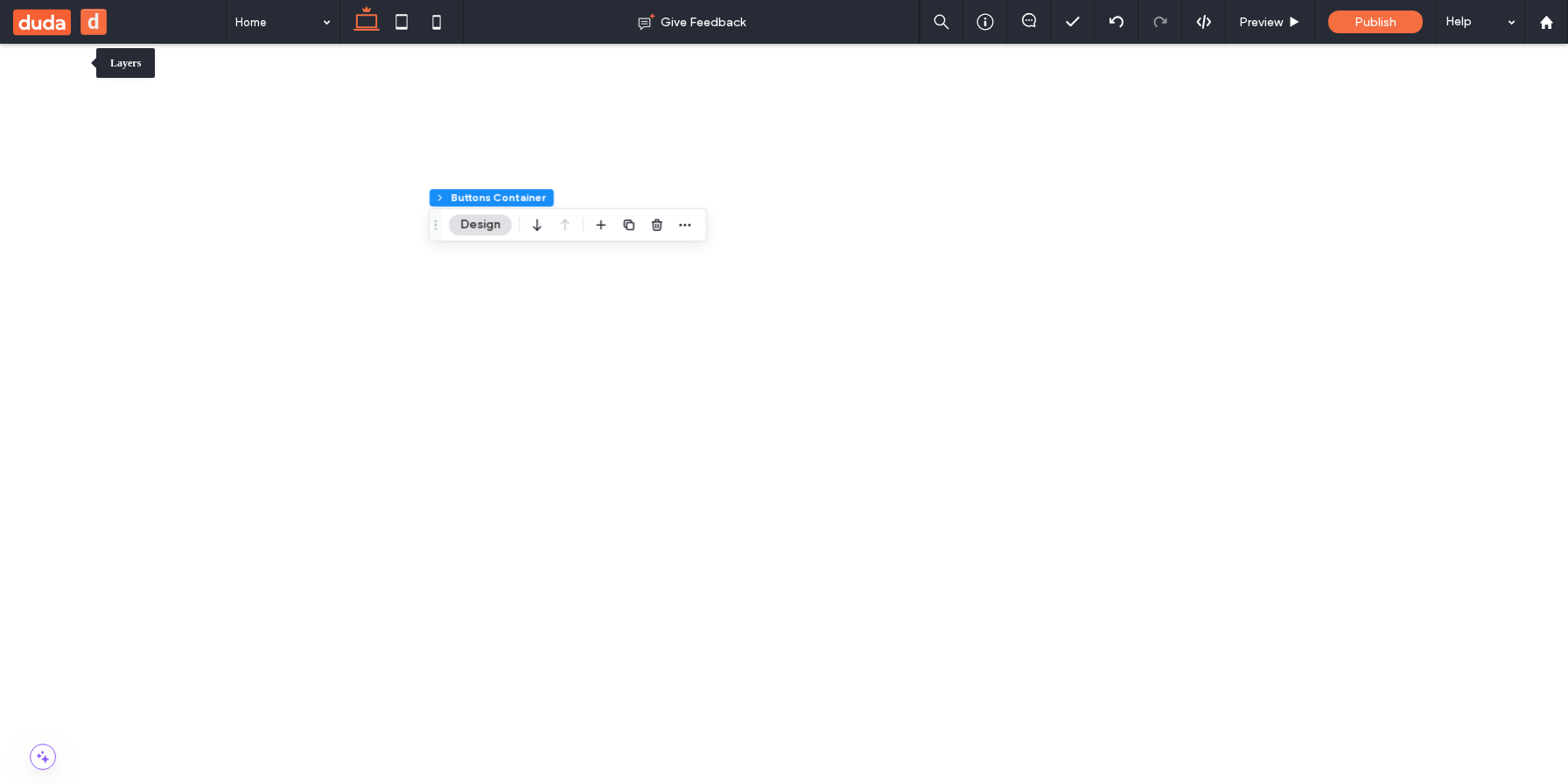 click 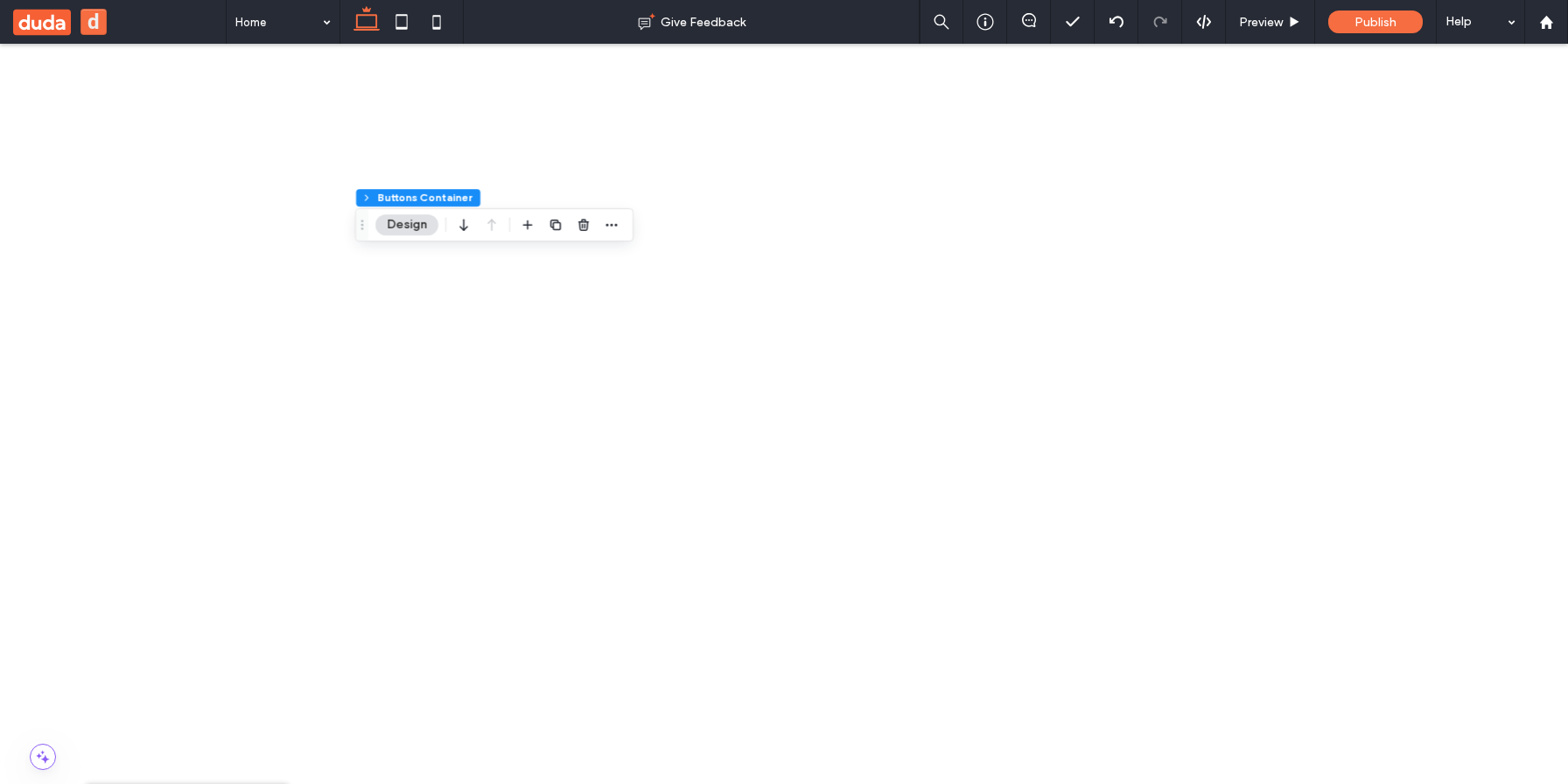 scroll, scrollTop: 109, scrollLeft: 0, axis: vertical 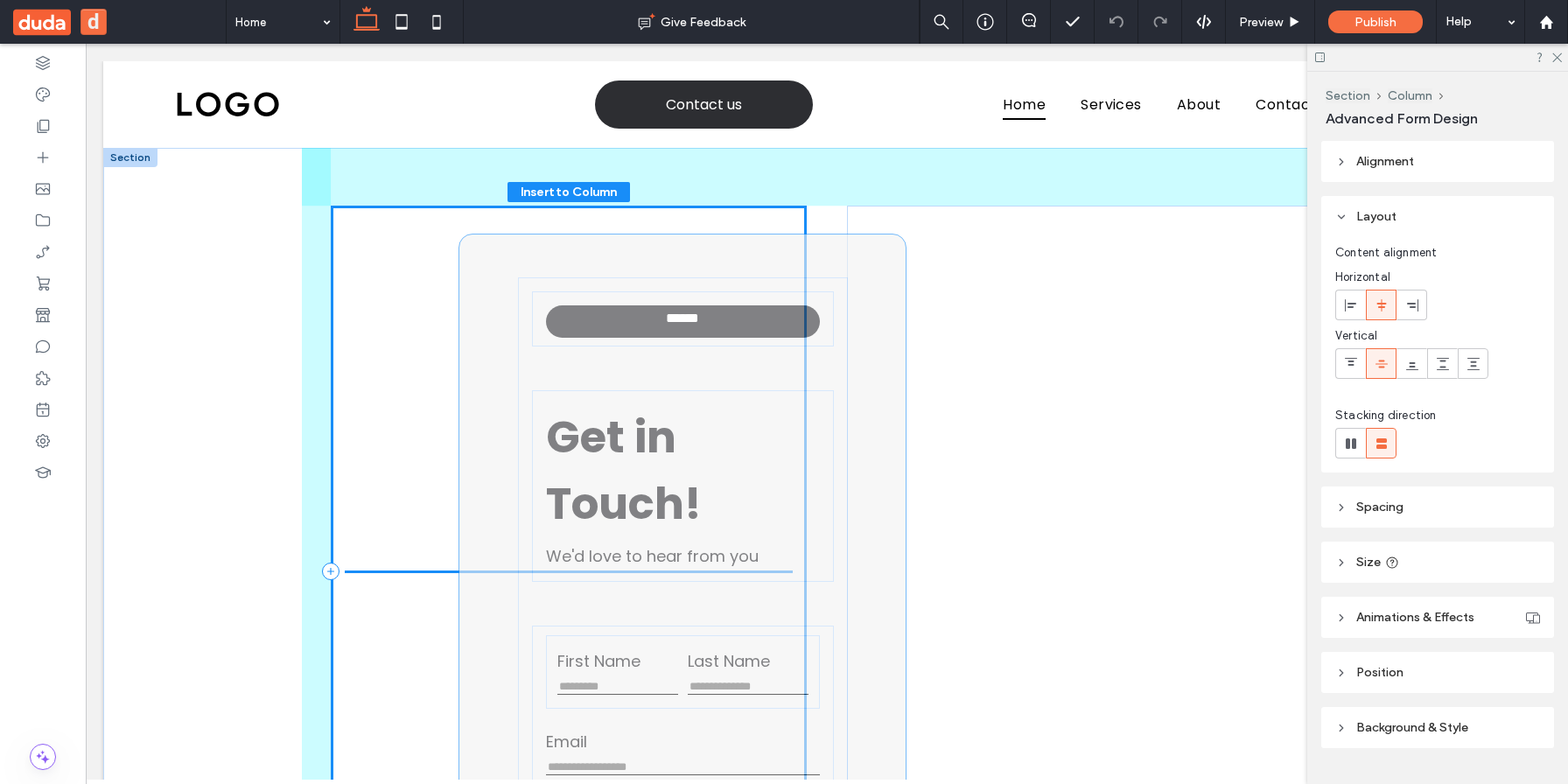 drag, startPoint x: 463, startPoint y: 239, endPoint x: 740, endPoint y: 264, distance: 278.12587 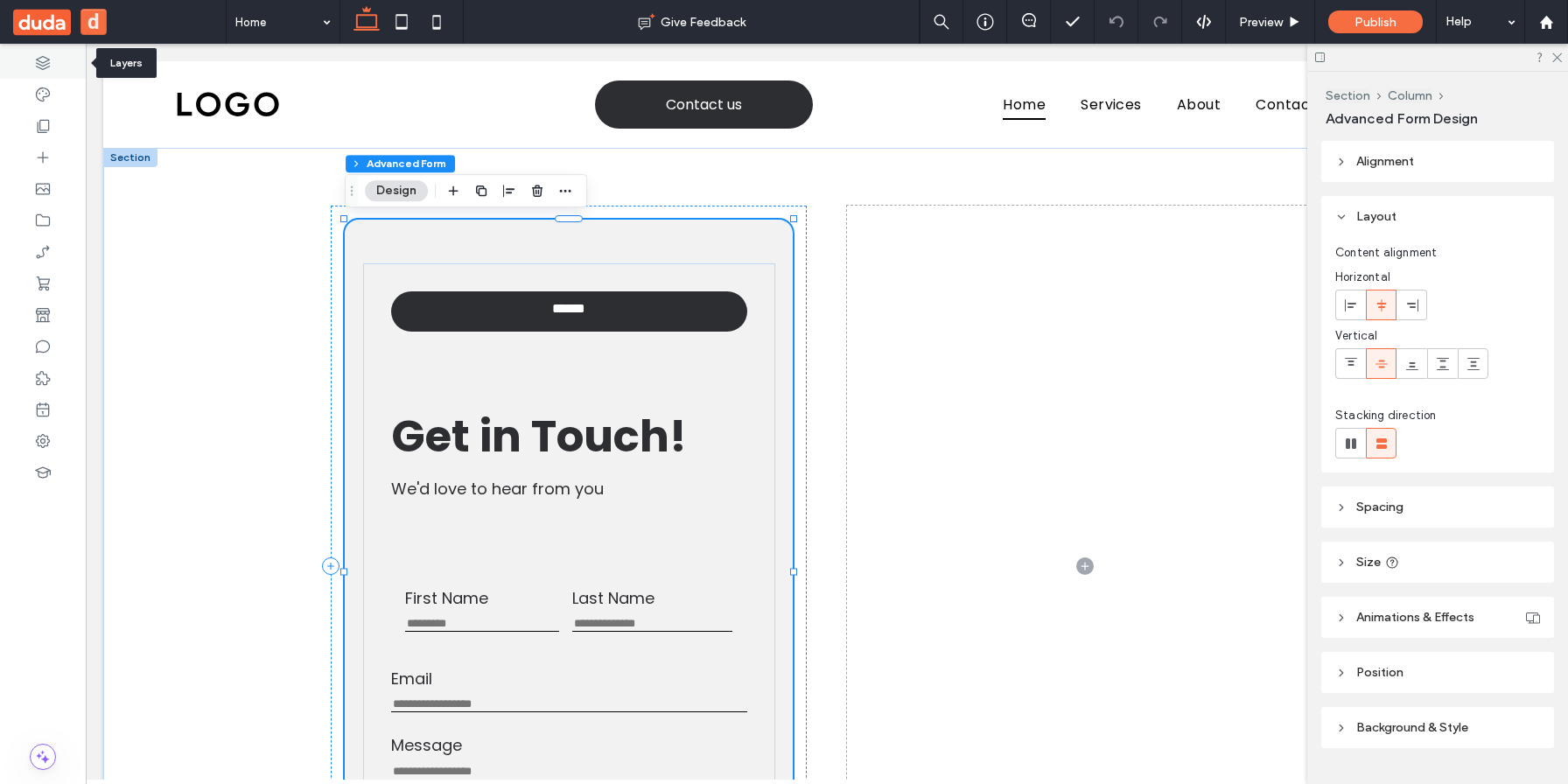 click at bounding box center (43, 63) 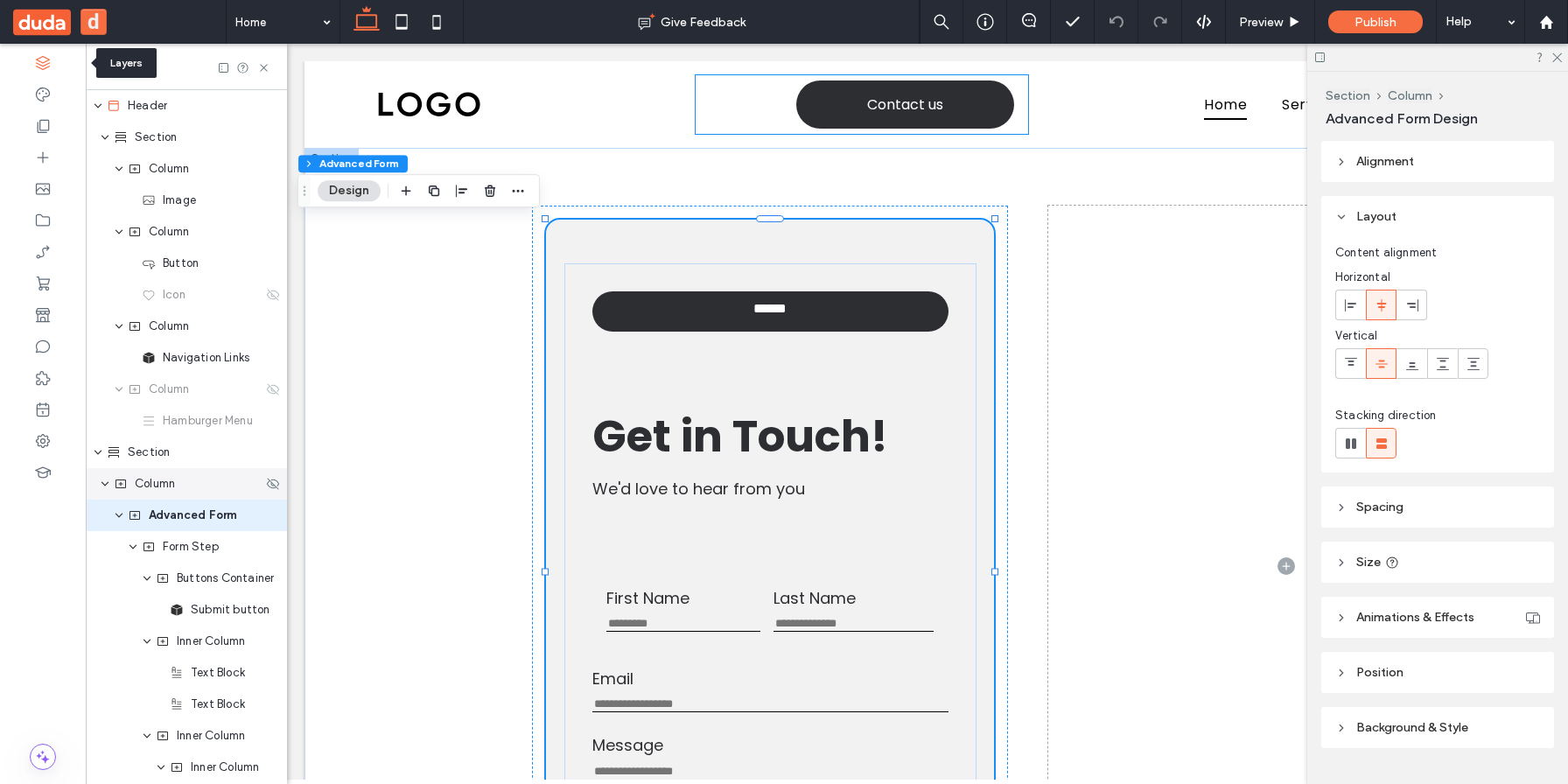scroll, scrollTop: 0, scrollLeft: 462, axis: horizontal 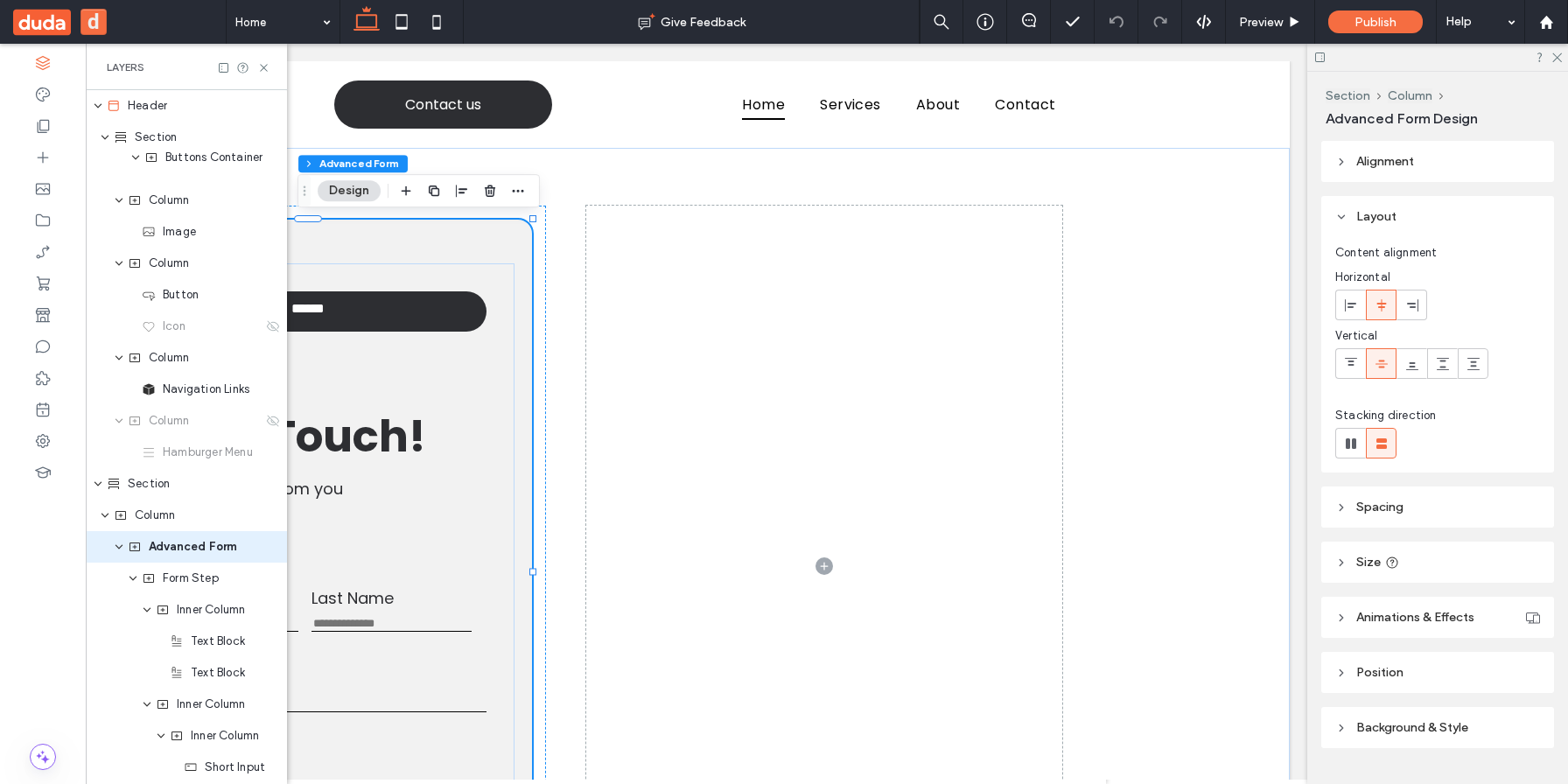 drag, startPoint x: 208, startPoint y: 504, endPoint x: 193, endPoint y: 166, distance: 338.33268 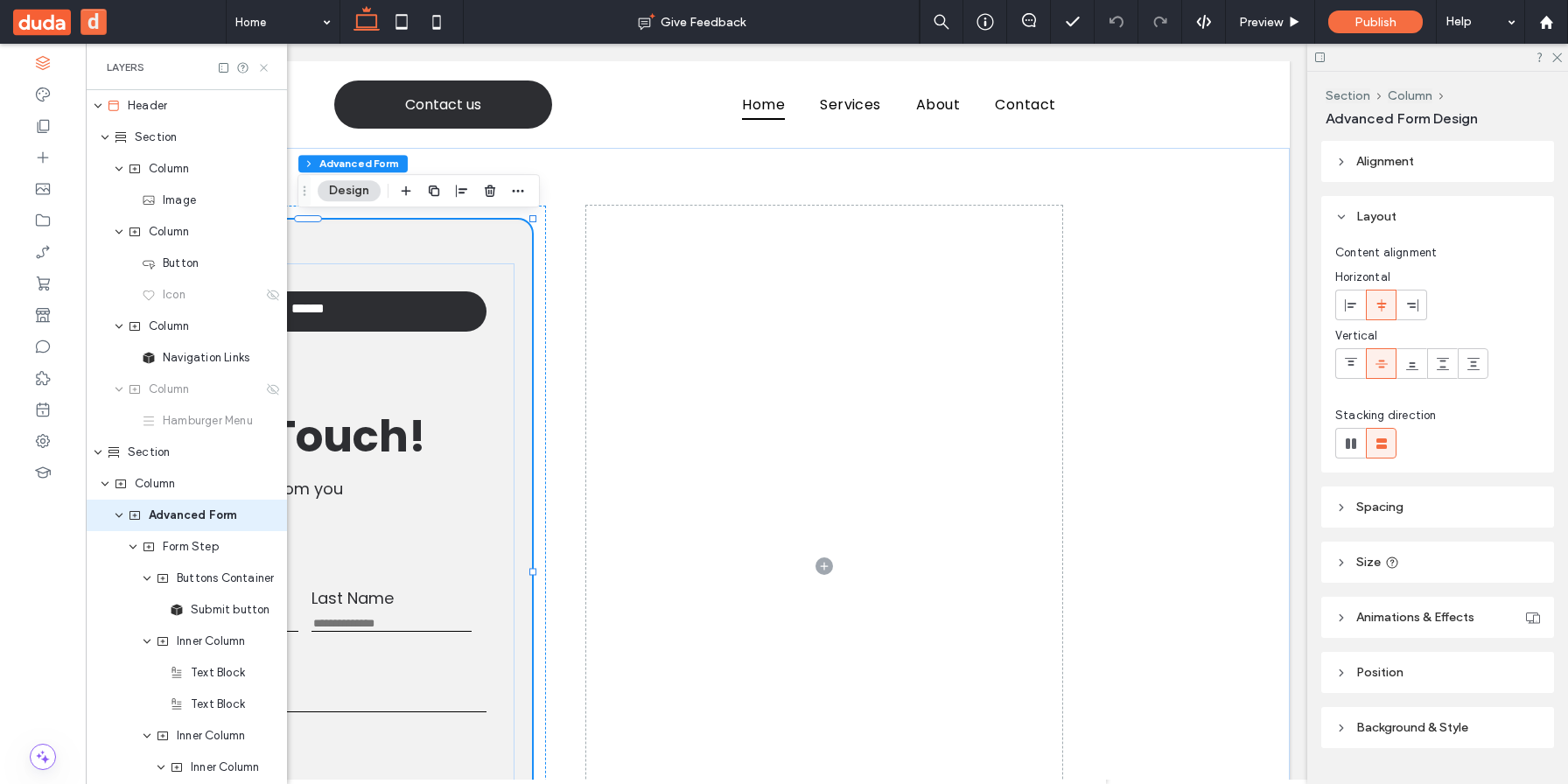 click 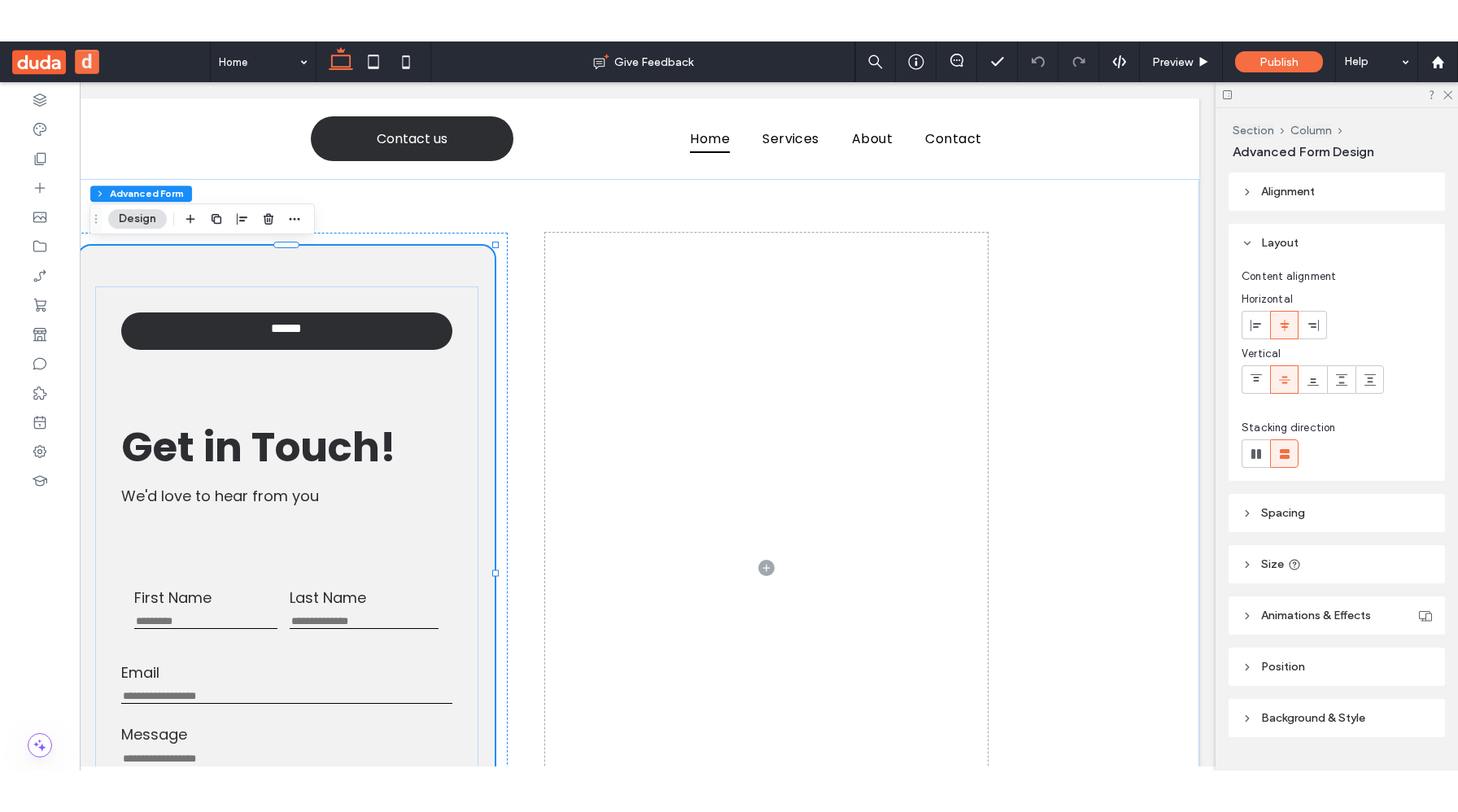 scroll, scrollTop: 0, scrollLeft: 242, axis: horizontal 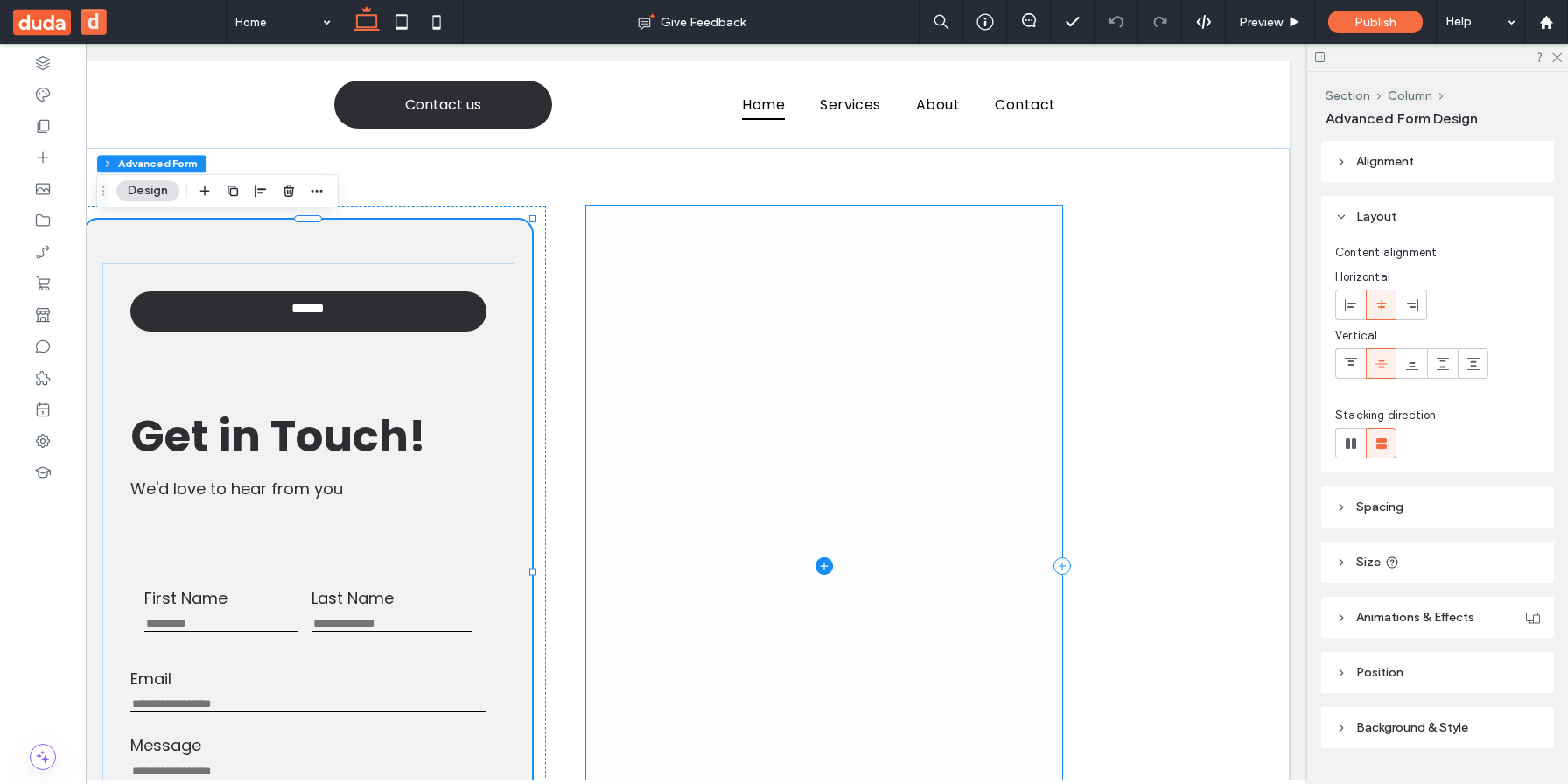 click at bounding box center (824, 566) 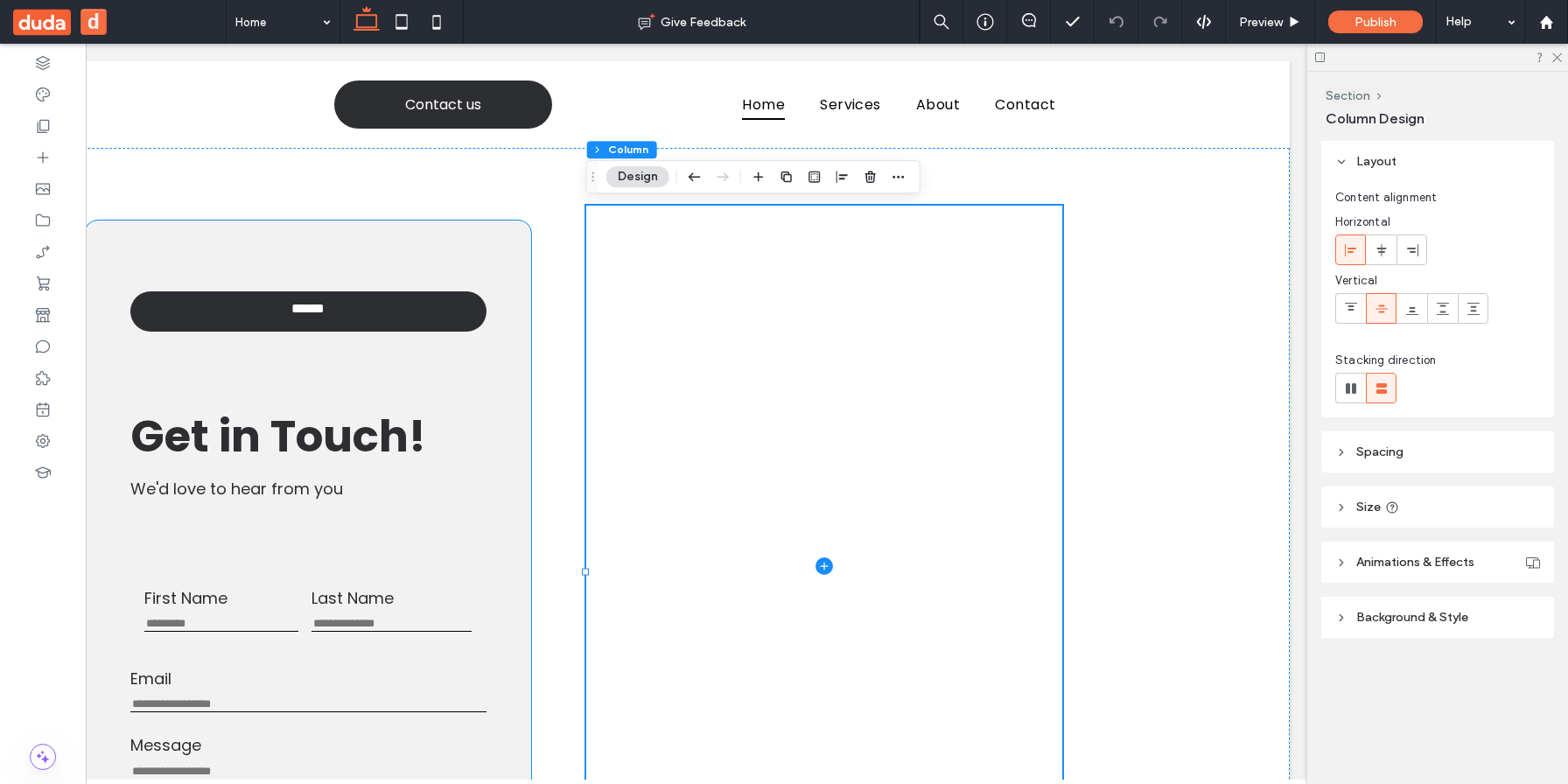 click on "First Name
Last Name
Email
Message
******
Get in Touch! ﻿
We'd love to hear from you" at bounding box center (308, 566) 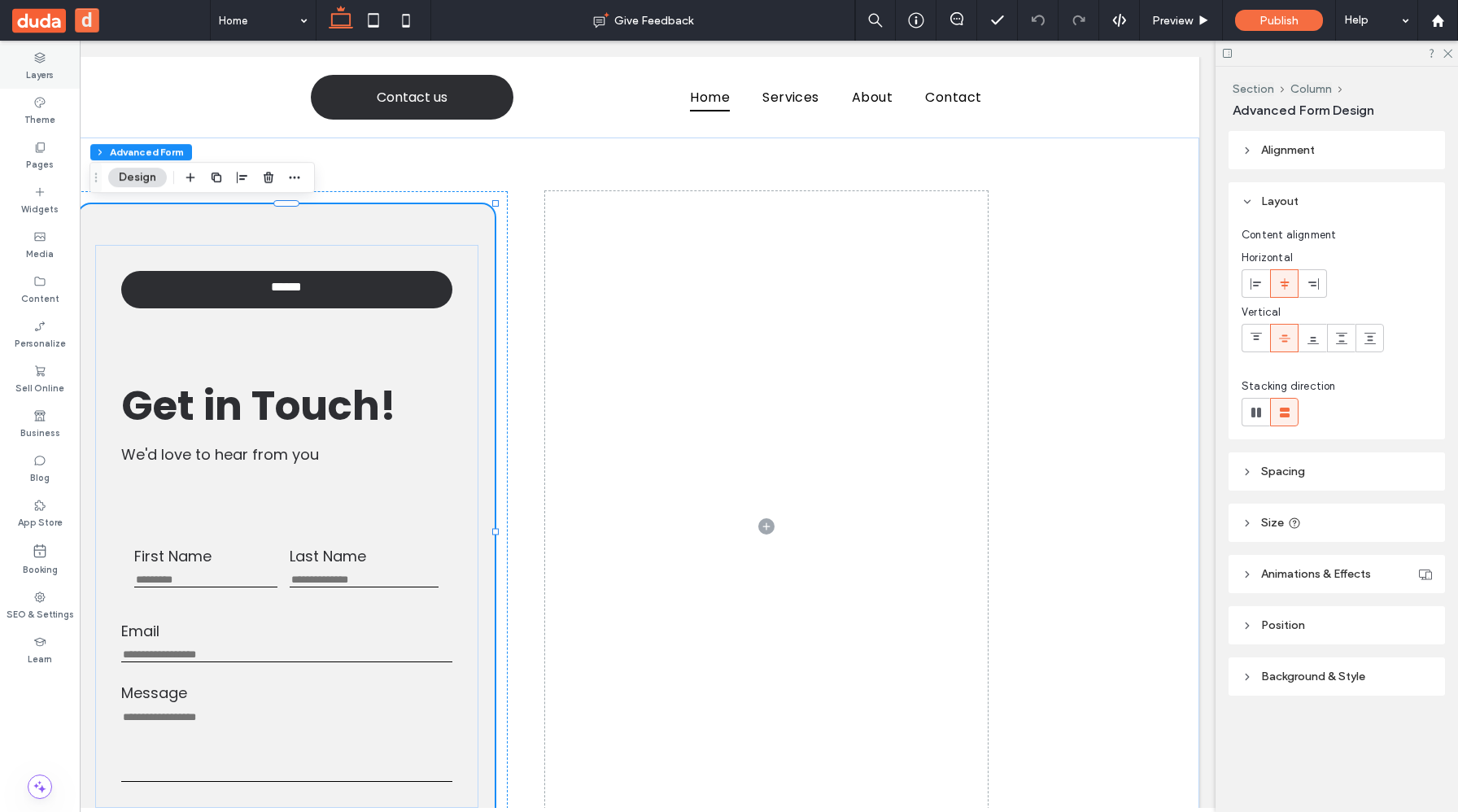 click on "Layers" at bounding box center [40, 73] 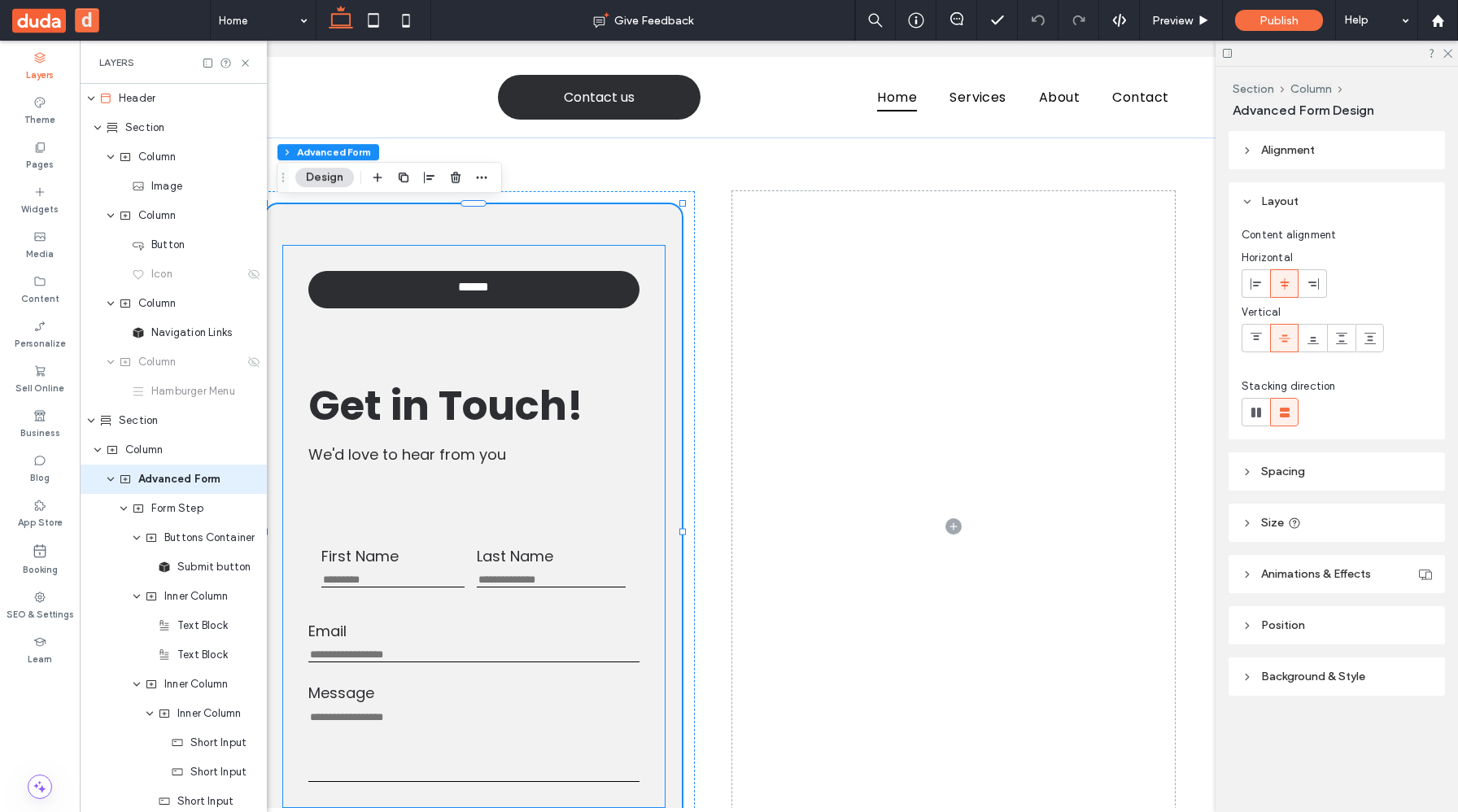 scroll, scrollTop: 0, scrollLeft: 430, axis: horizontal 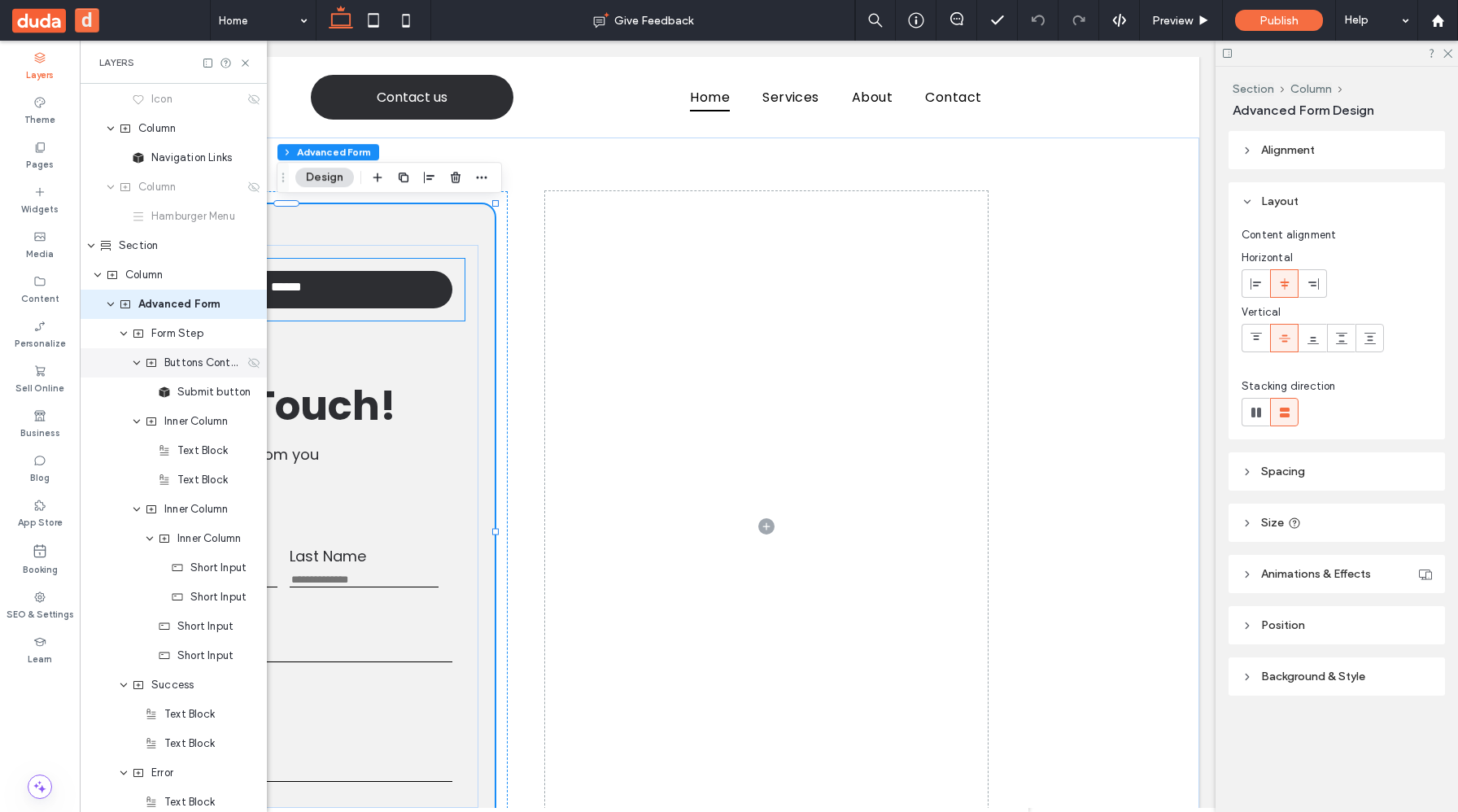 click on "Buttons Container" at bounding box center [204, 363] 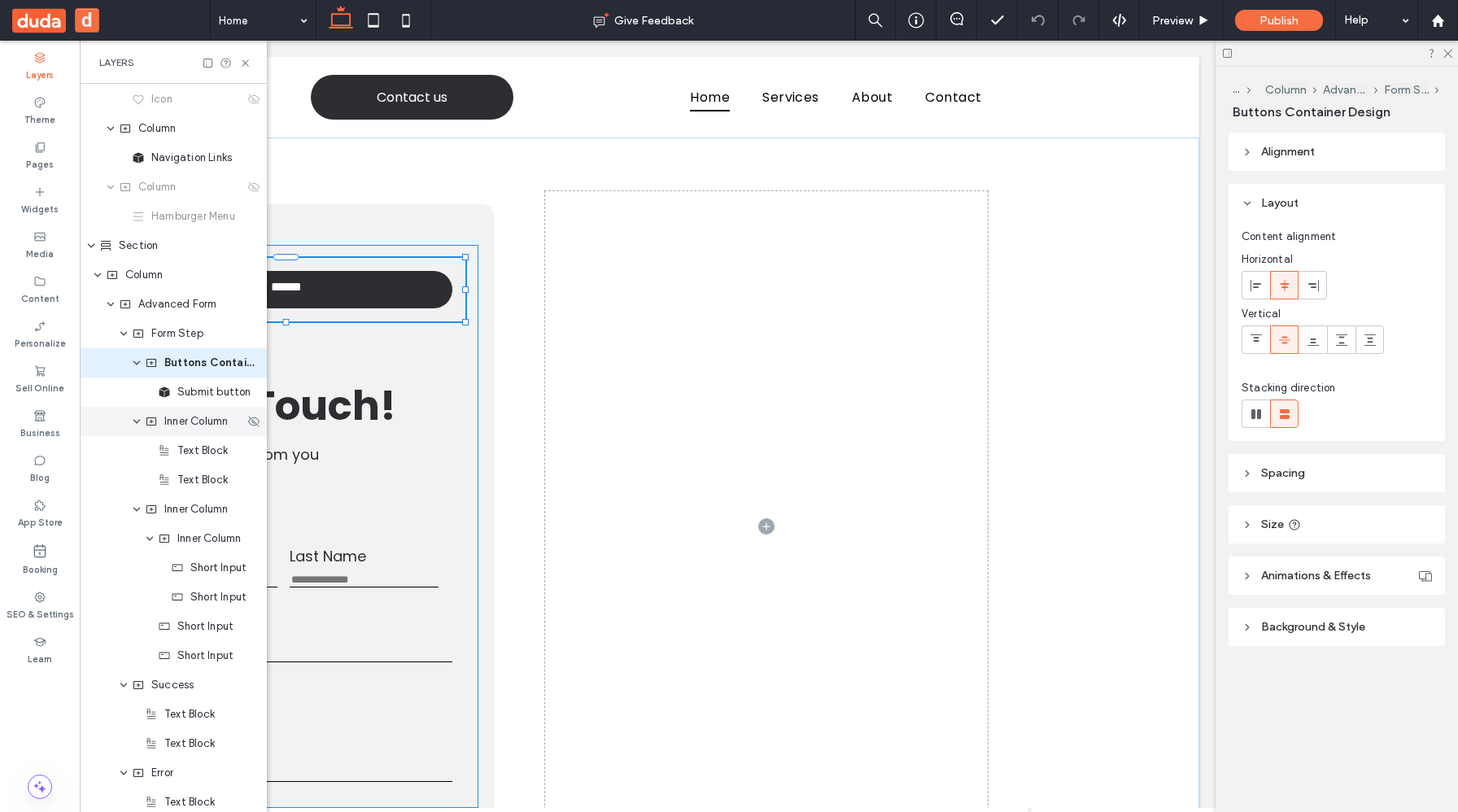 scroll, scrollTop: 89, scrollLeft: 0, axis: vertical 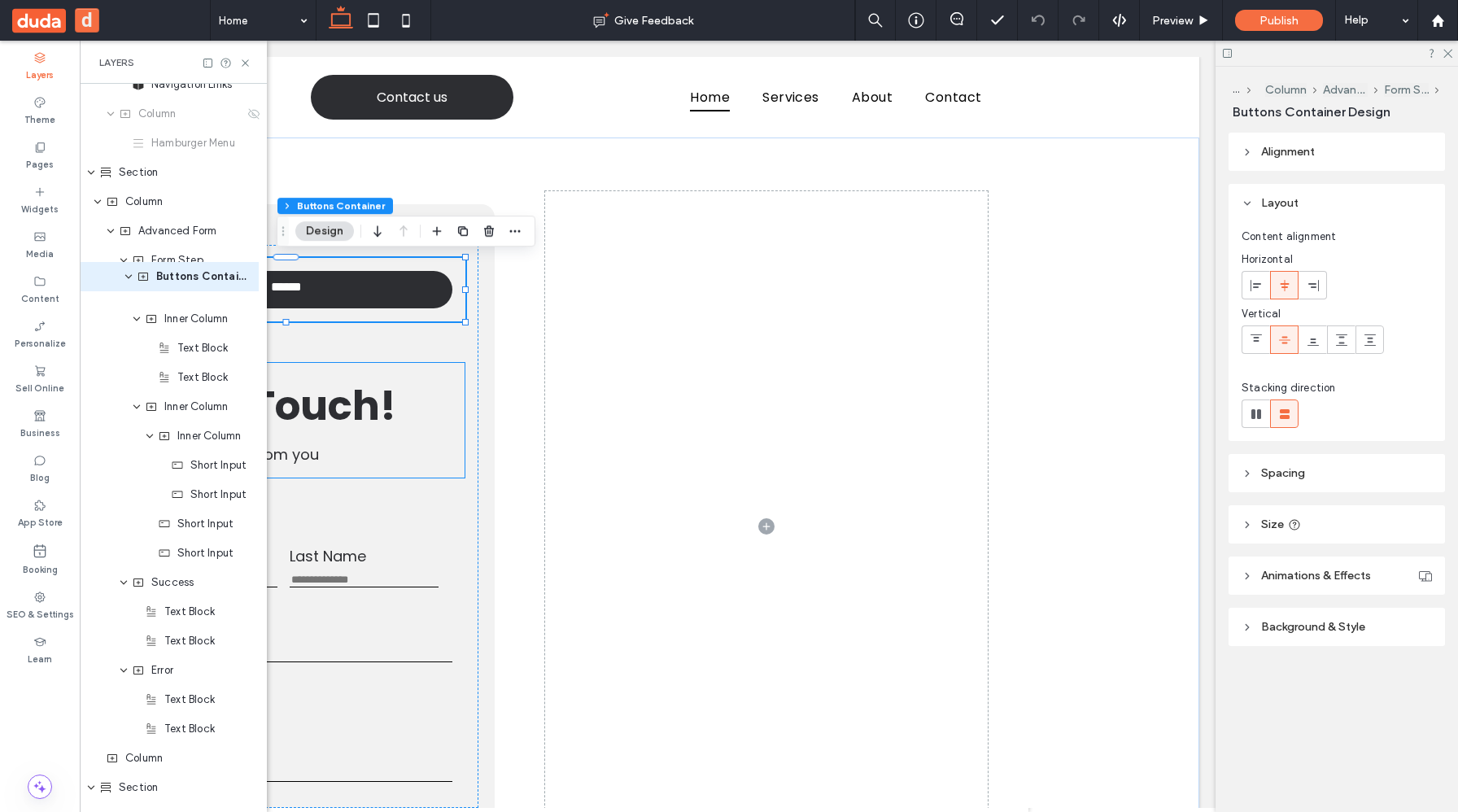 drag, startPoint x: 183, startPoint y: 448, endPoint x: 175, endPoint y: 277, distance: 171.18703 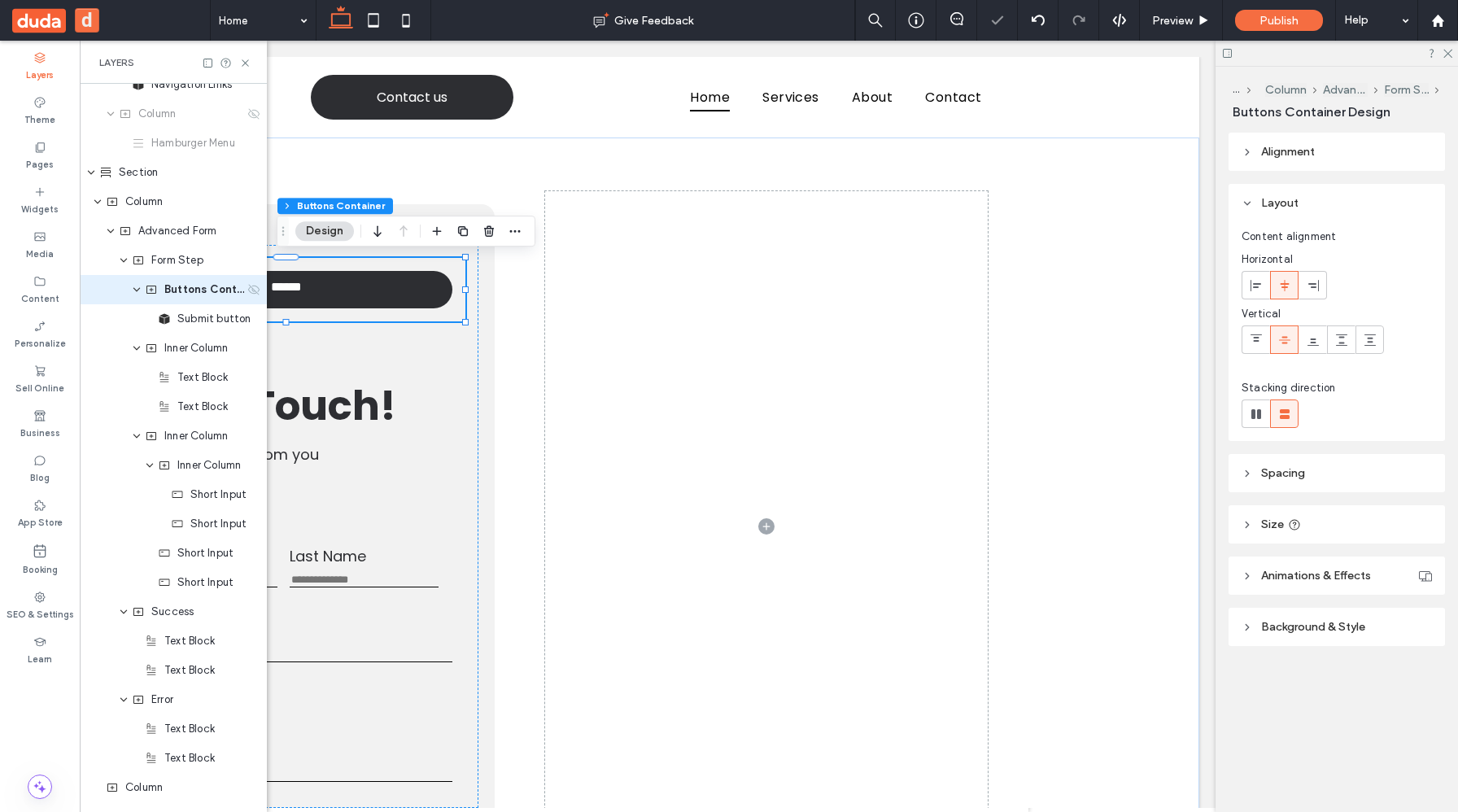 click 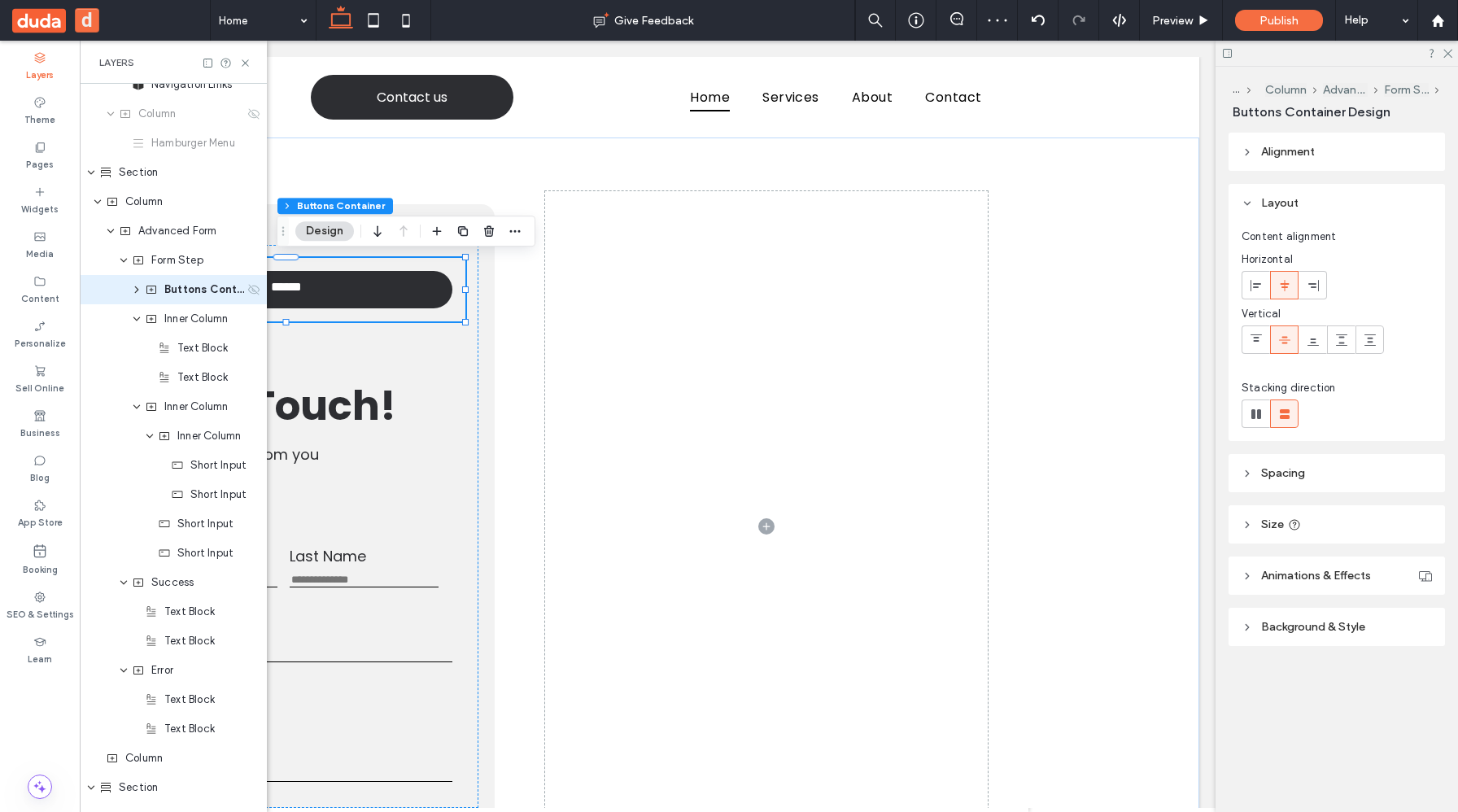 click 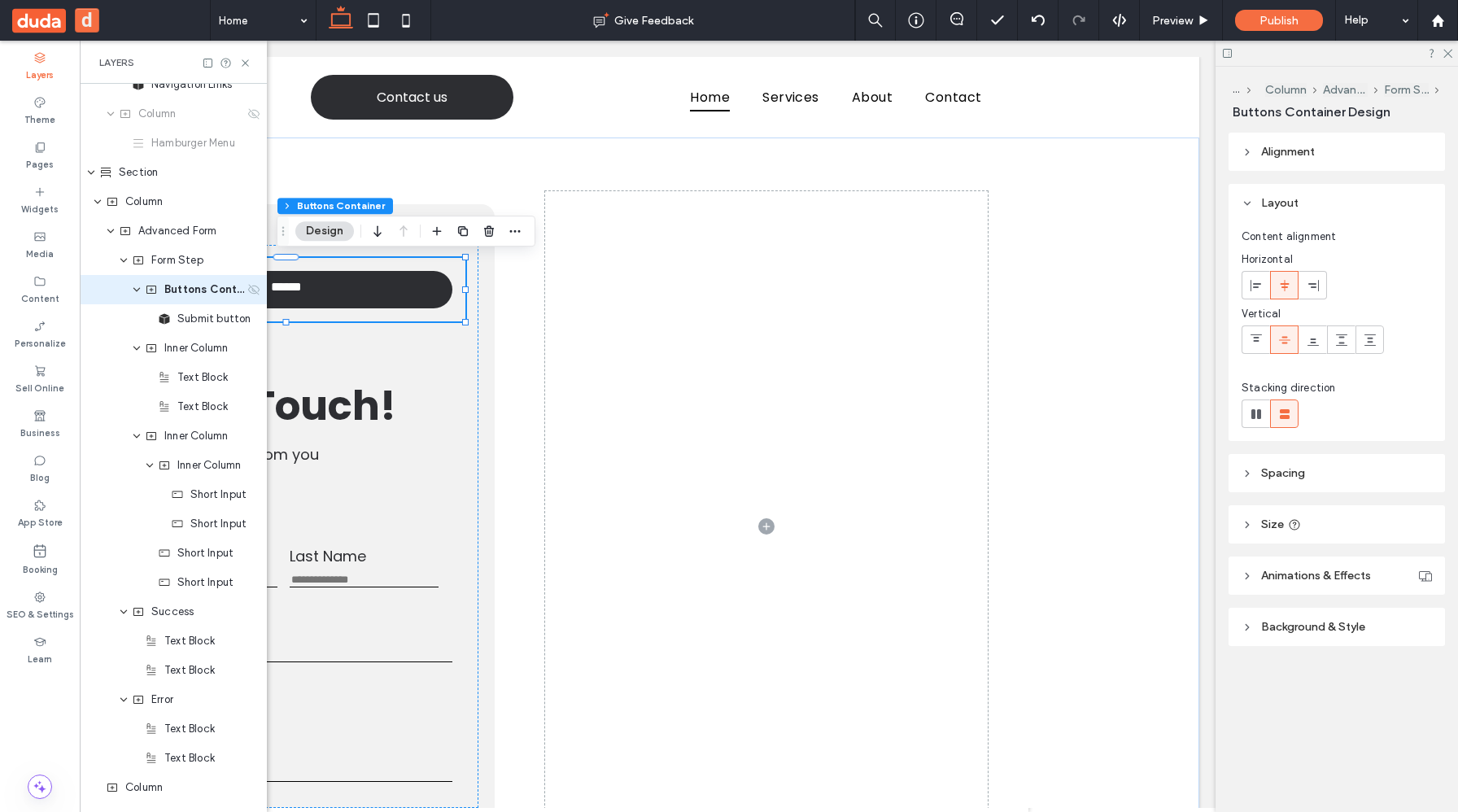 click 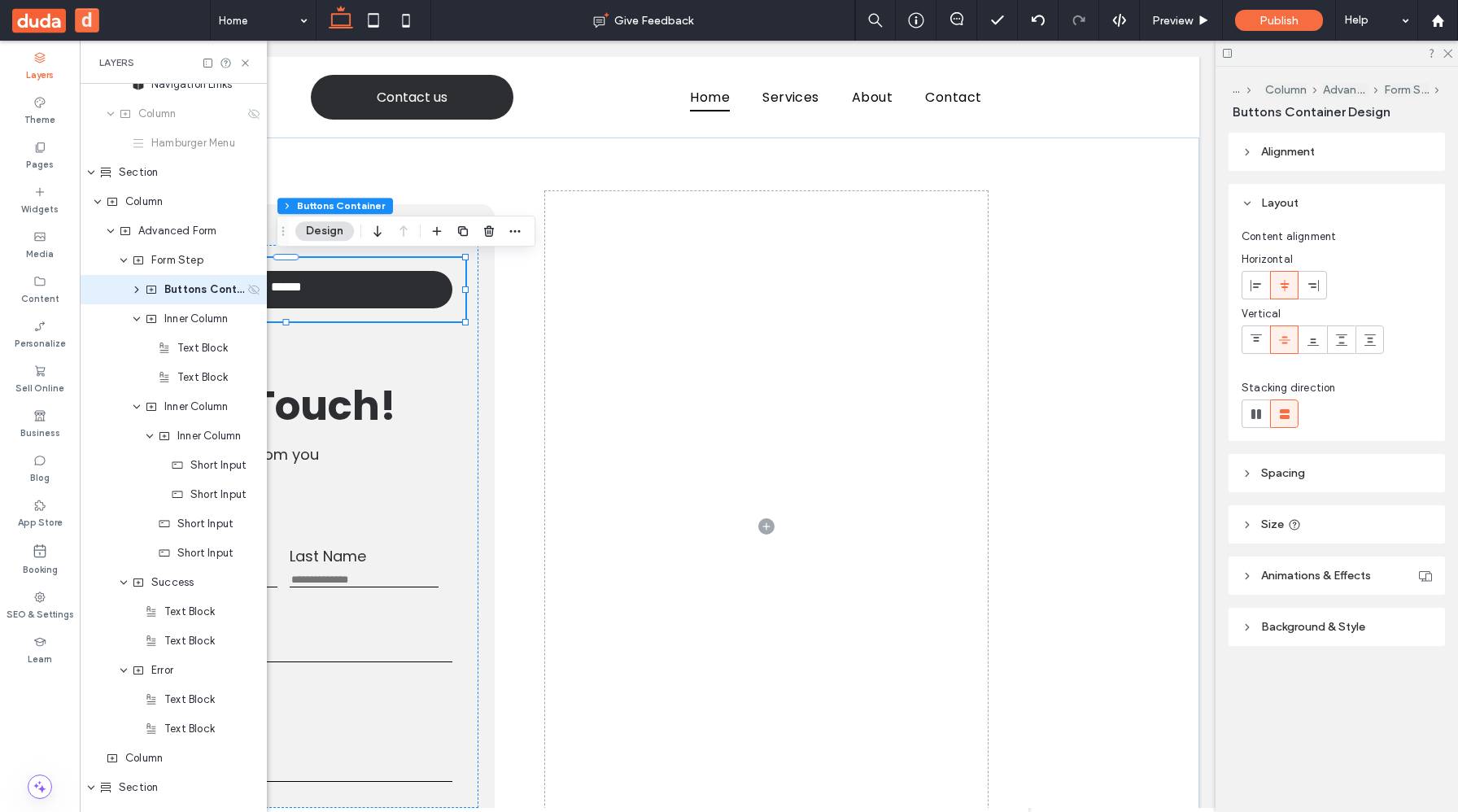 click 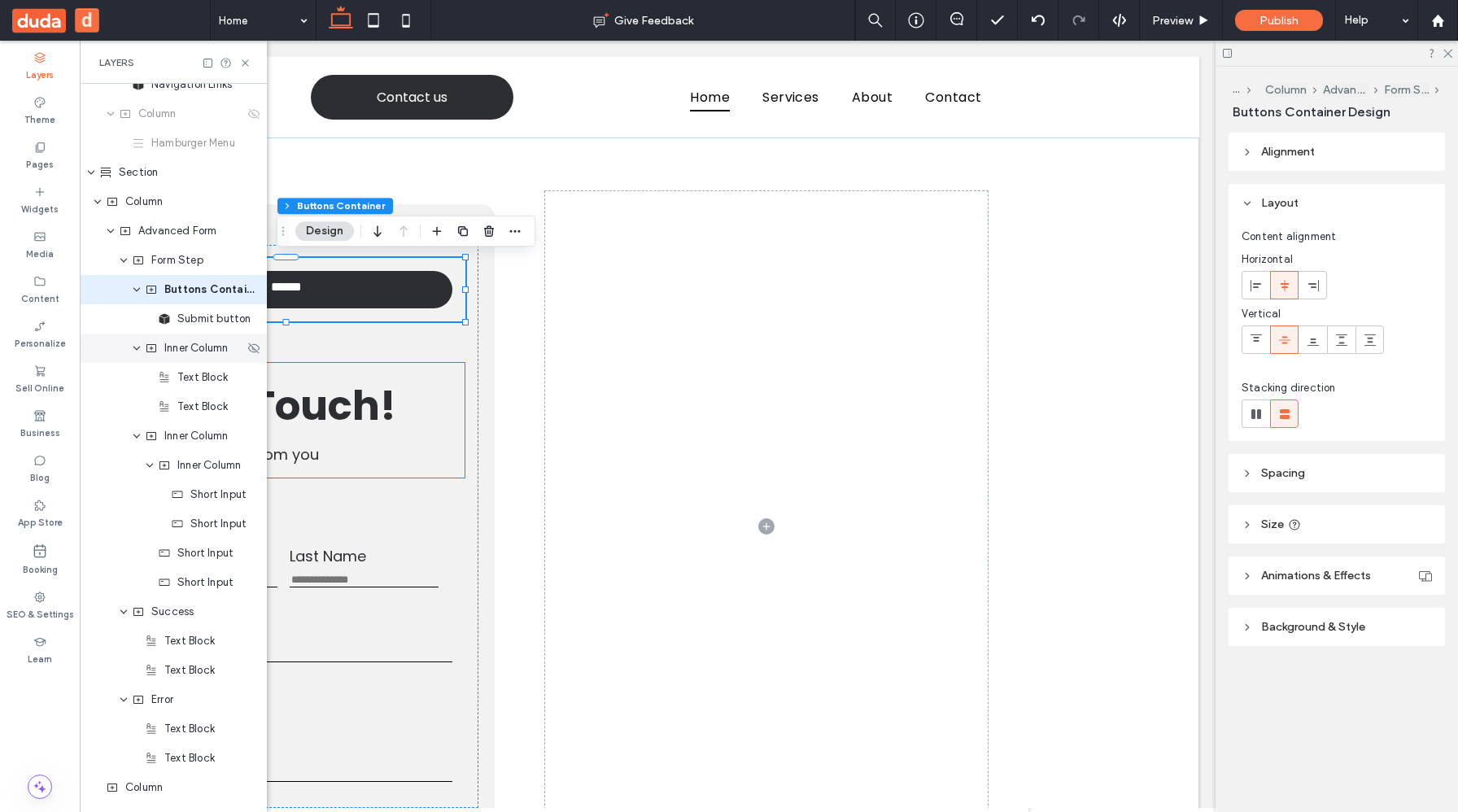 click 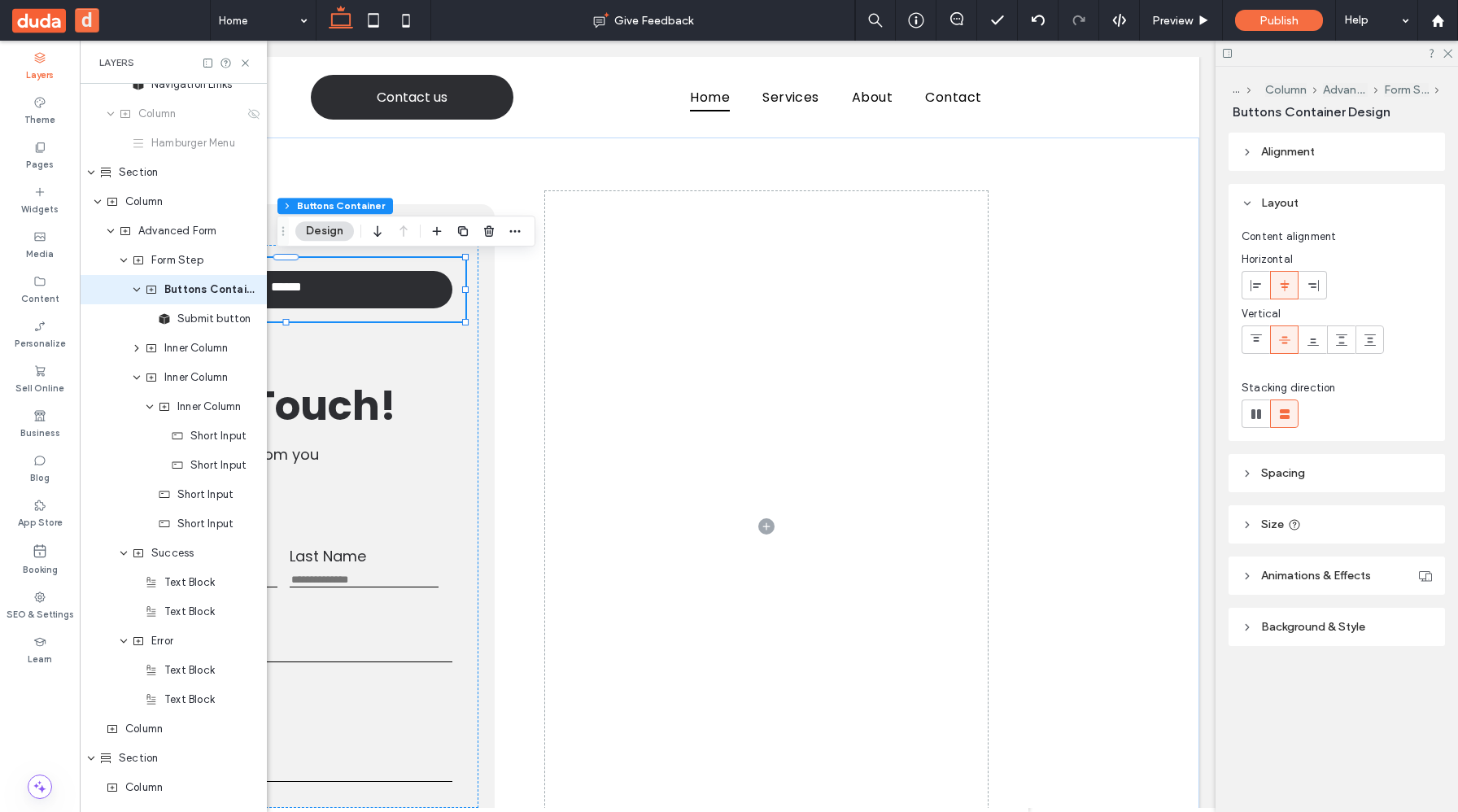 click on "Layers Theme Pages Widgets Media Content Personalize Sell Online Business Blog App Store Booking SEO & Settings Learn" at bounding box center (40, 426) 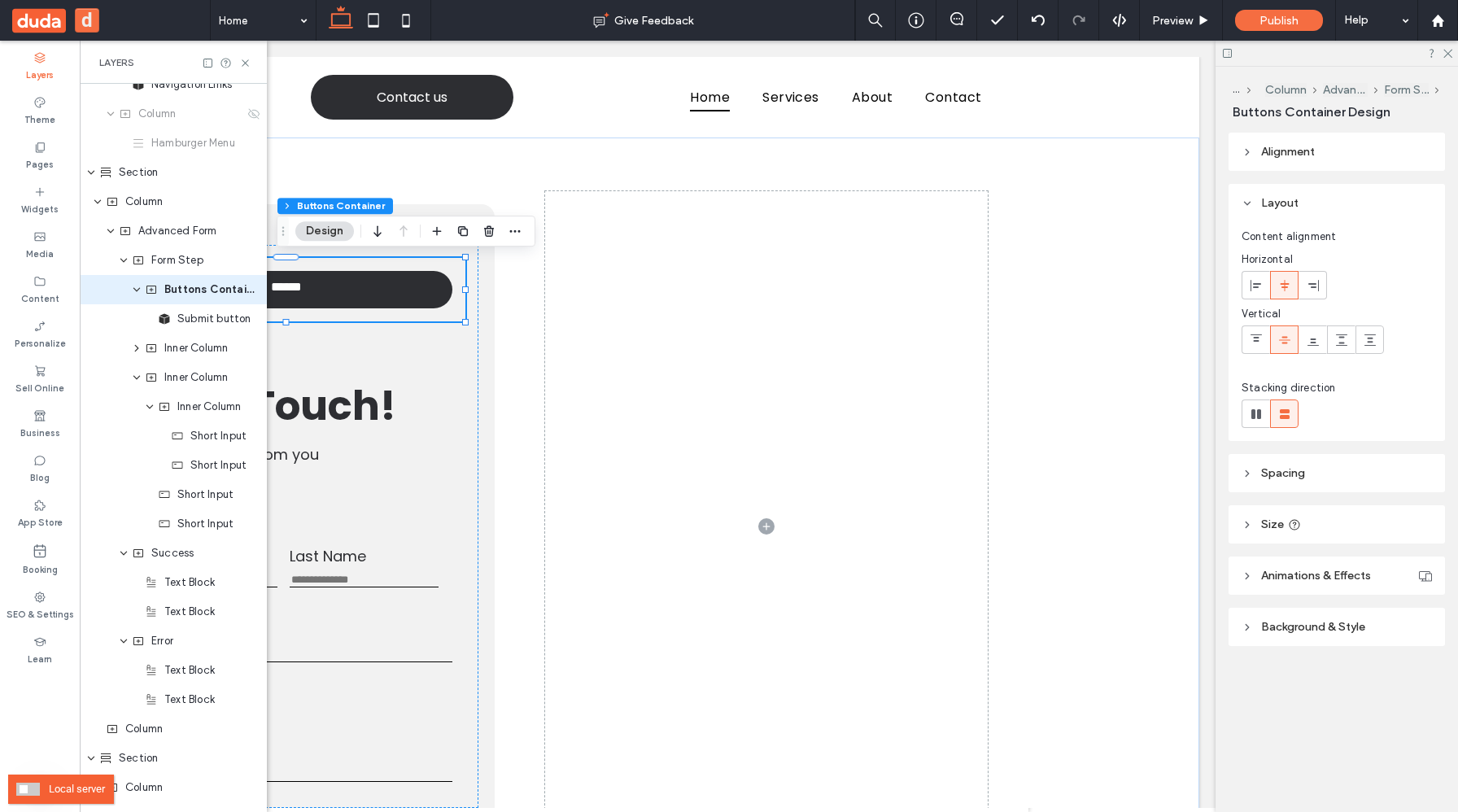 click at bounding box center (28, 789) 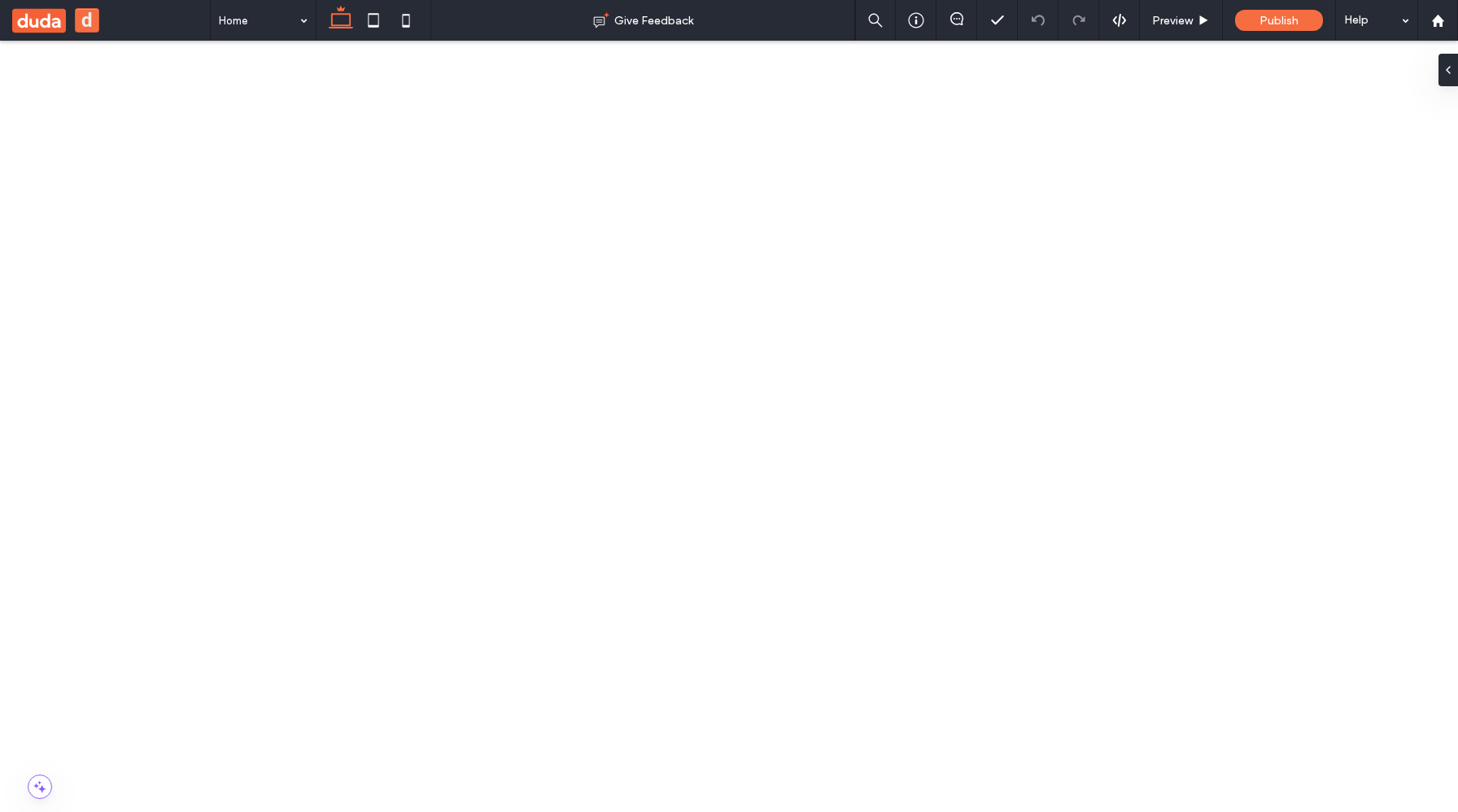scroll, scrollTop: 0, scrollLeft: 0, axis: both 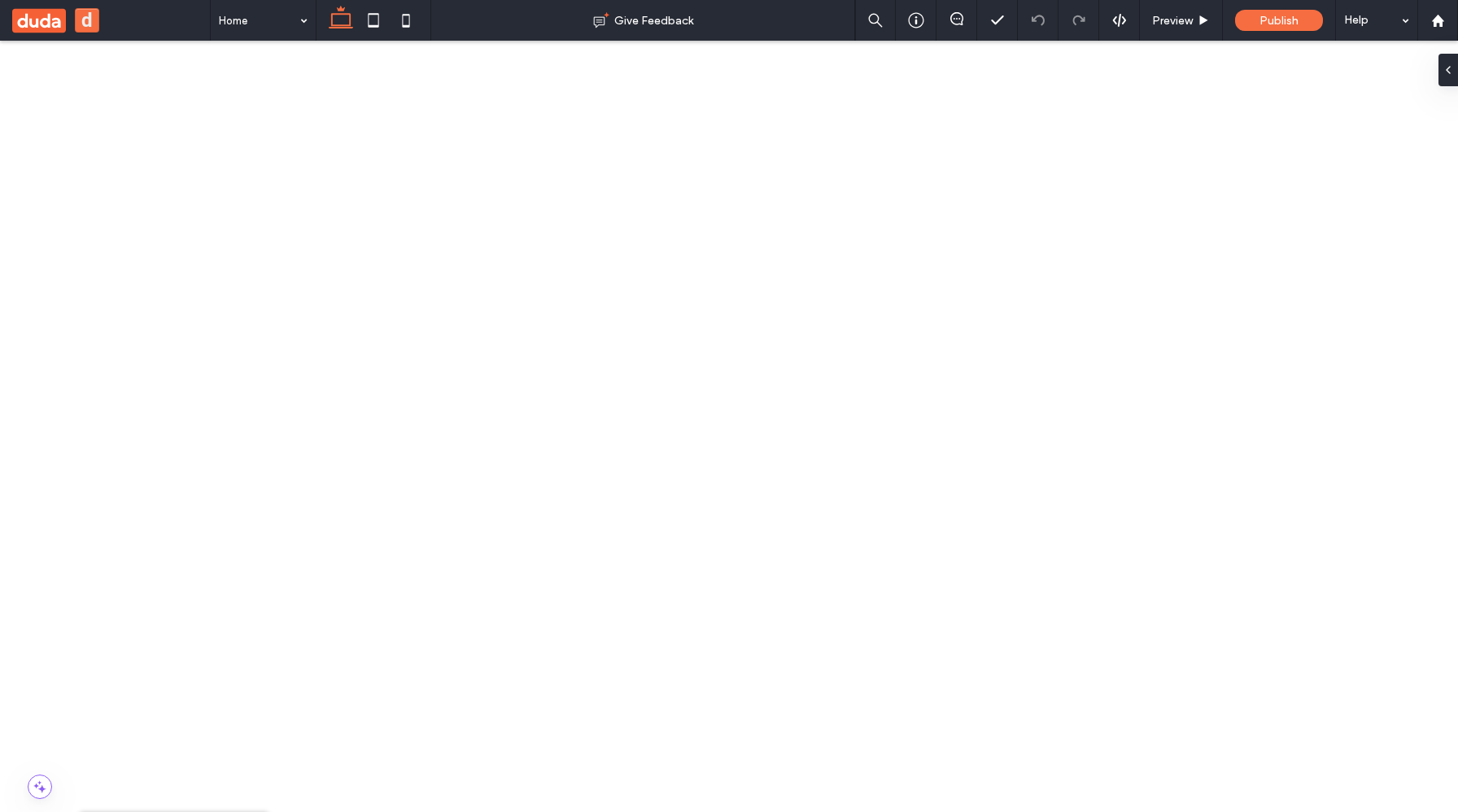 click on "Buttons Container" at bounding box center (204, 1309) 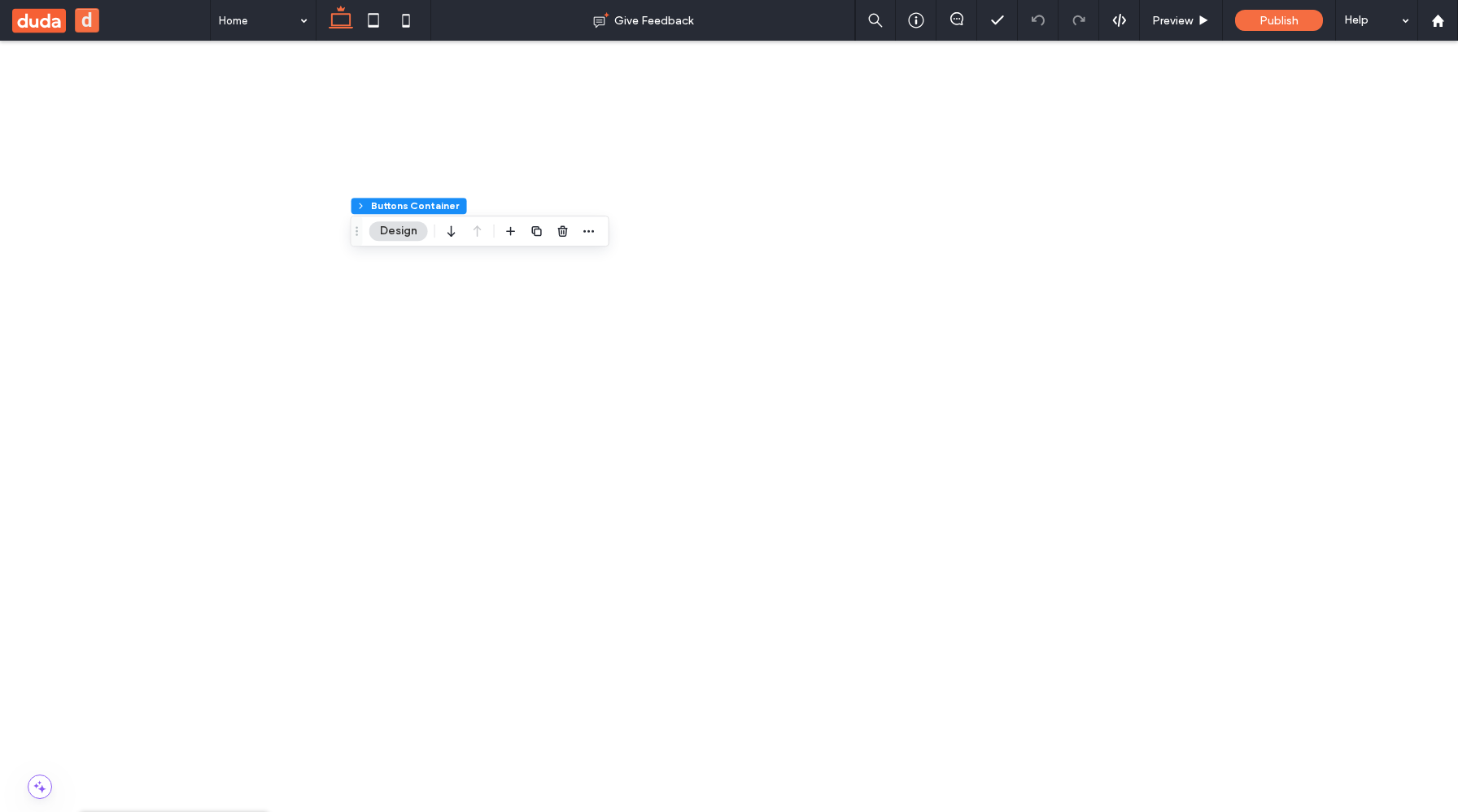 scroll, scrollTop: 56, scrollLeft: 0, axis: vertical 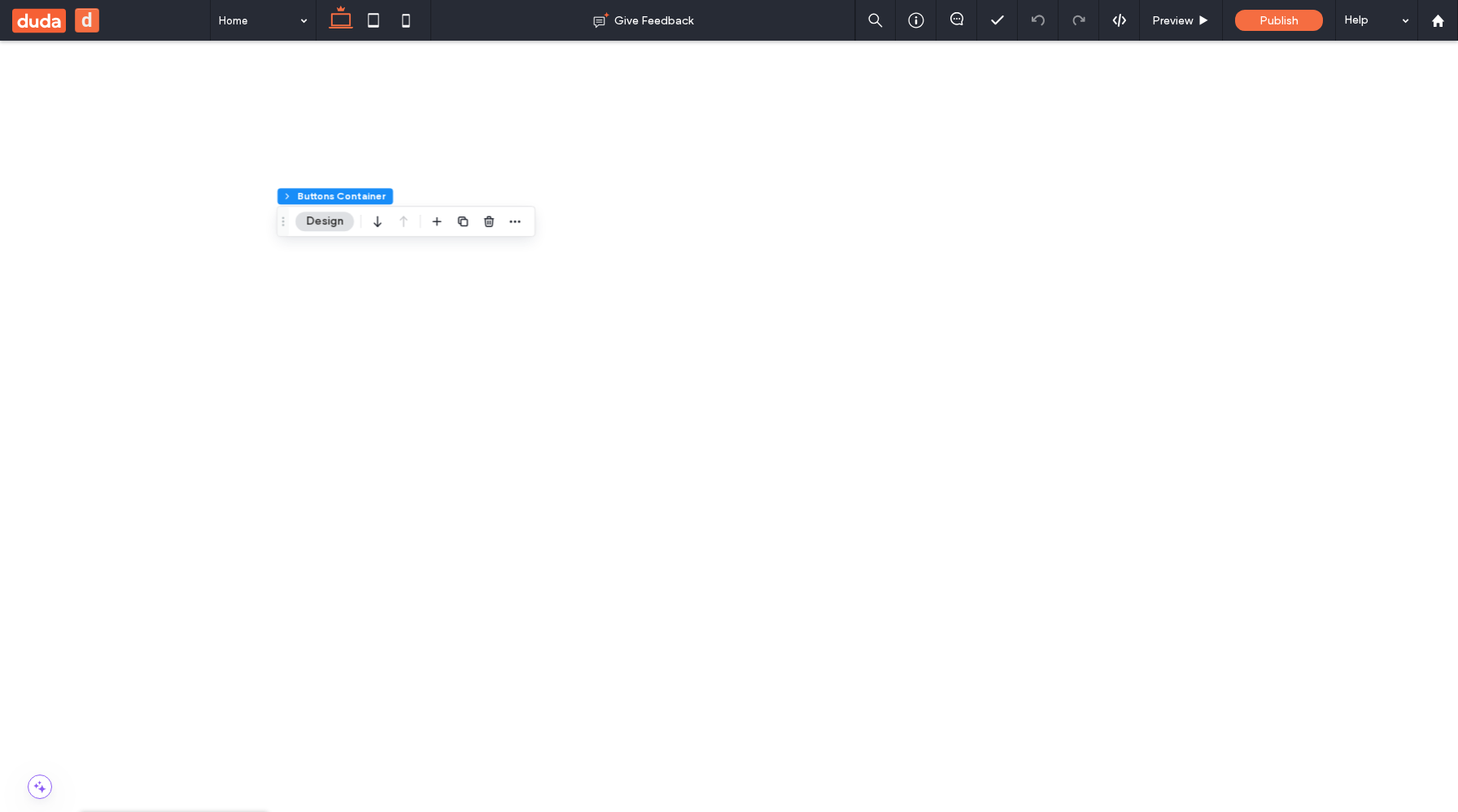 click 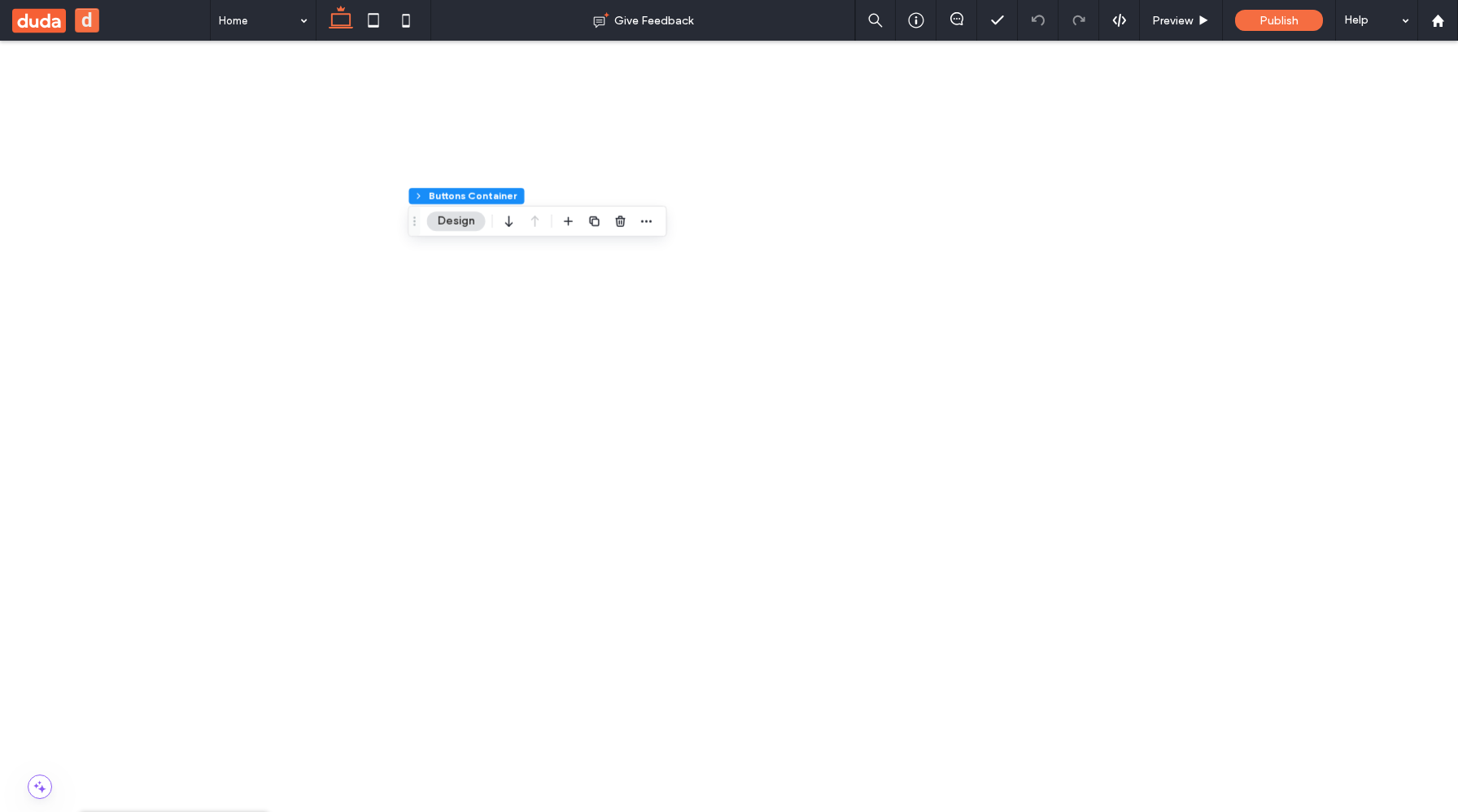 scroll, scrollTop: 0, scrollLeft: 0, axis: both 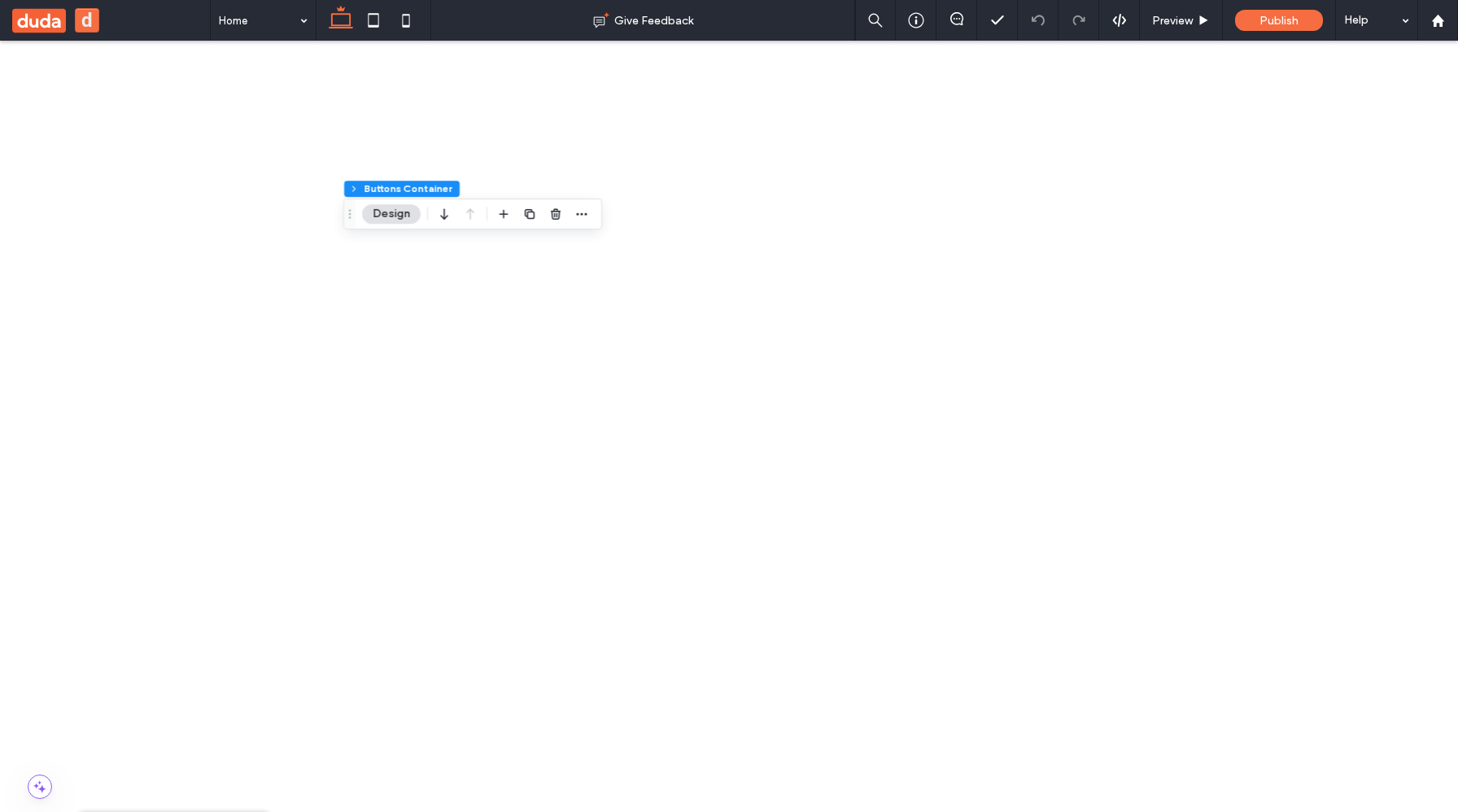 drag, startPoint x: 174, startPoint y: 370, endPoint x: 181, endPoint y: 435, distance: 65.37584 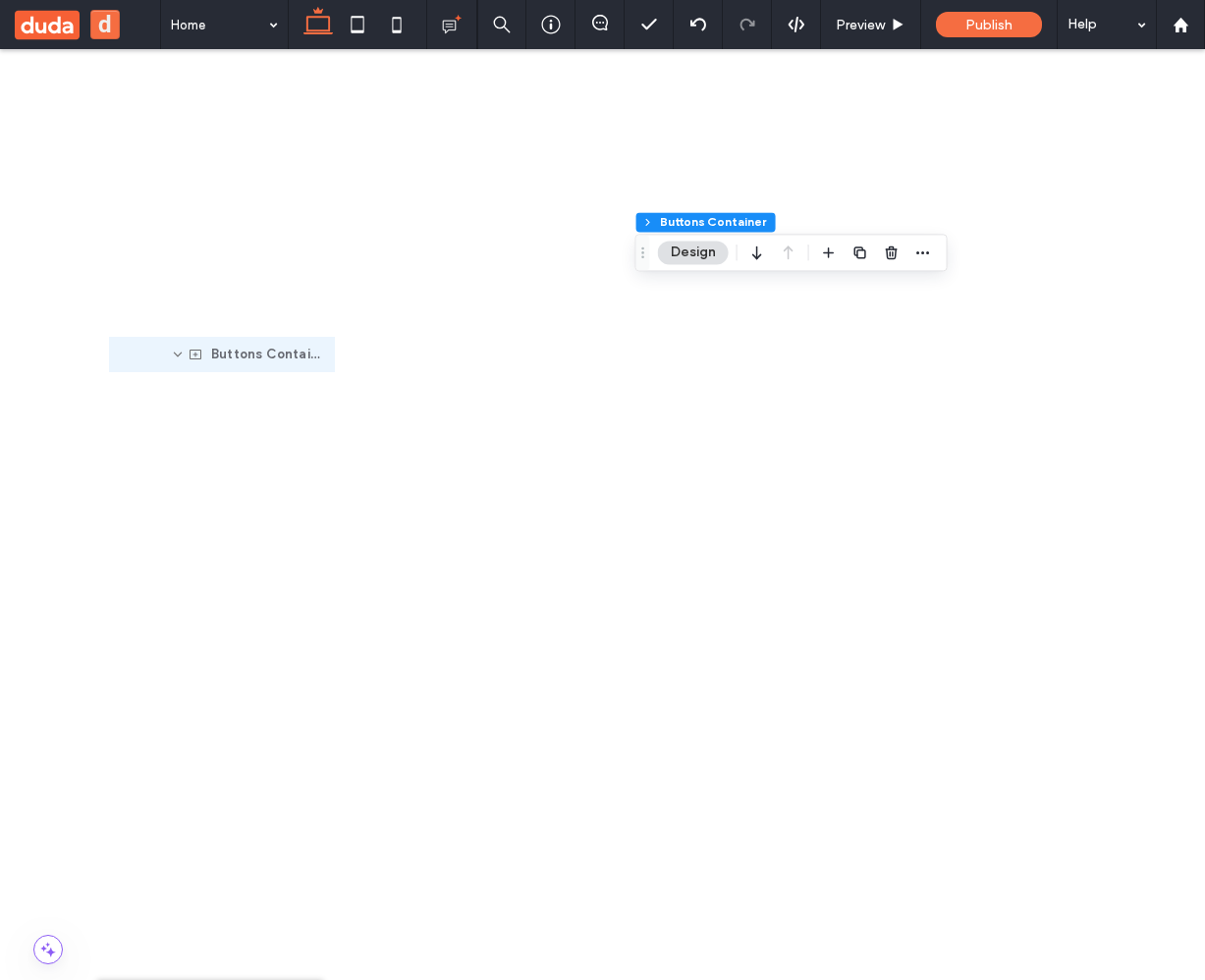 drag, startPoint x: 190, startPoint y: 449, endPoint x: 203, endPoint y: 358, distance: 91.92388 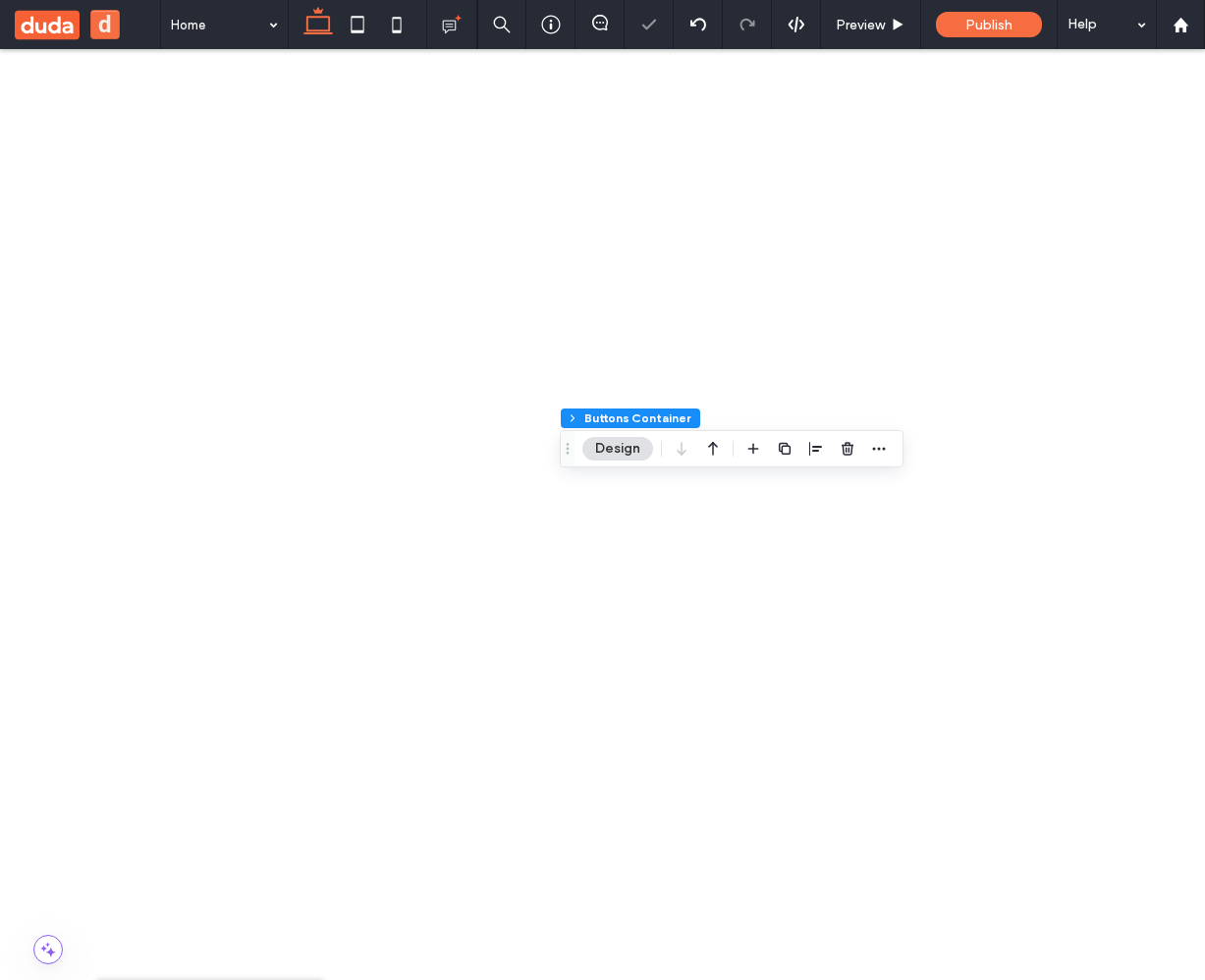 scroll, scrollTop: 506, scrollLeft: 0, axis: vertical 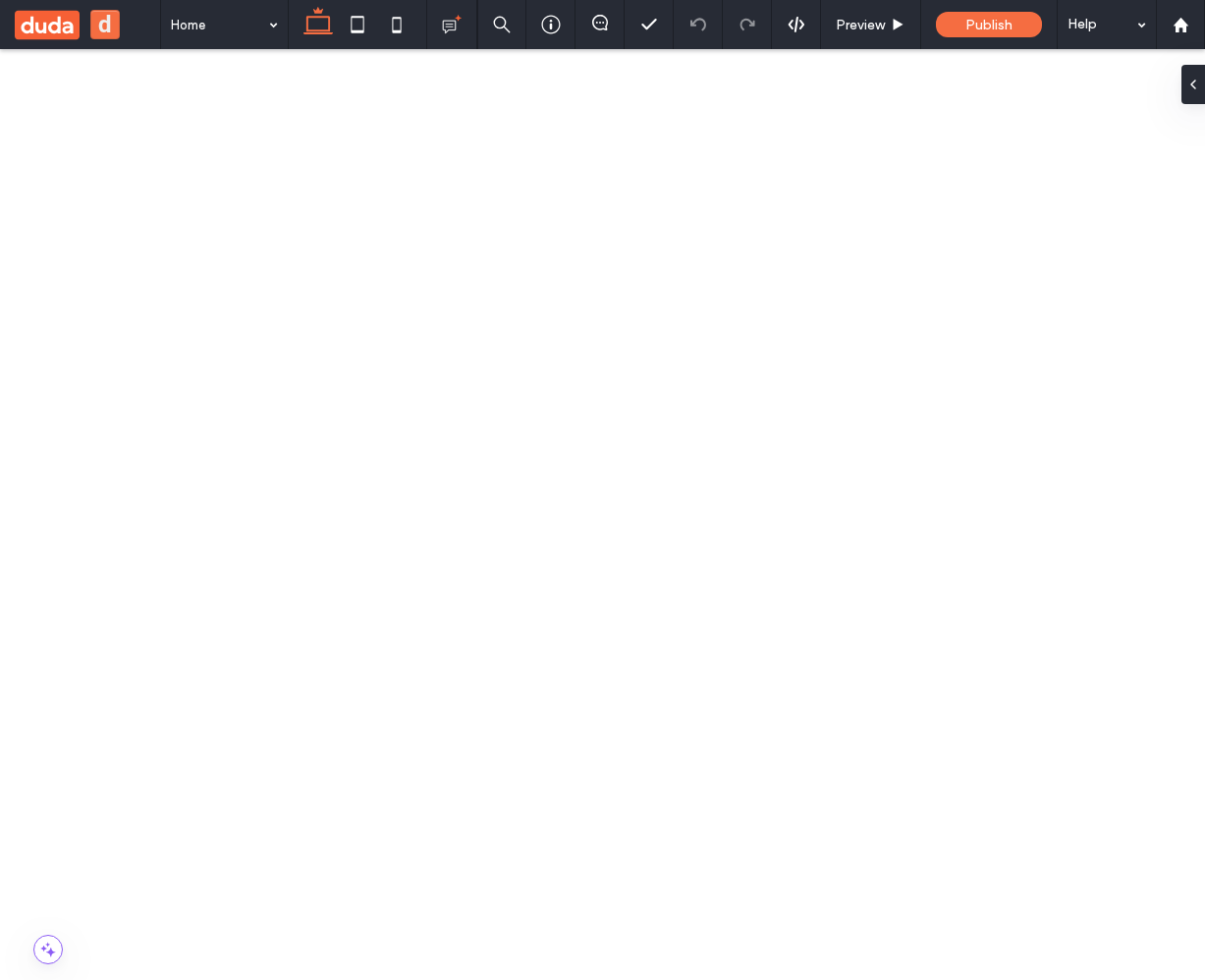 click 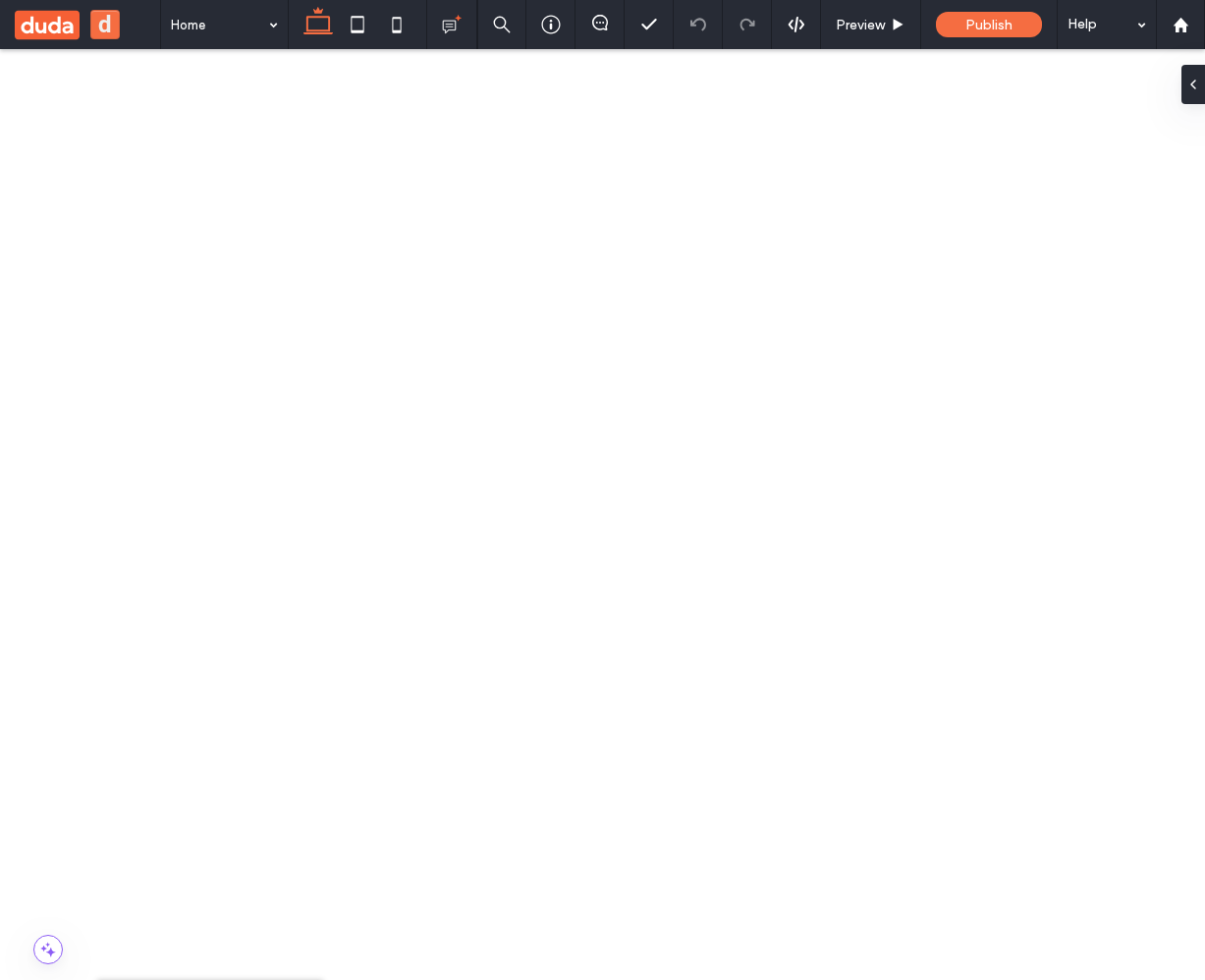 scroll, scrollTop: 0, scrollLeft: 226, axis: horizontal 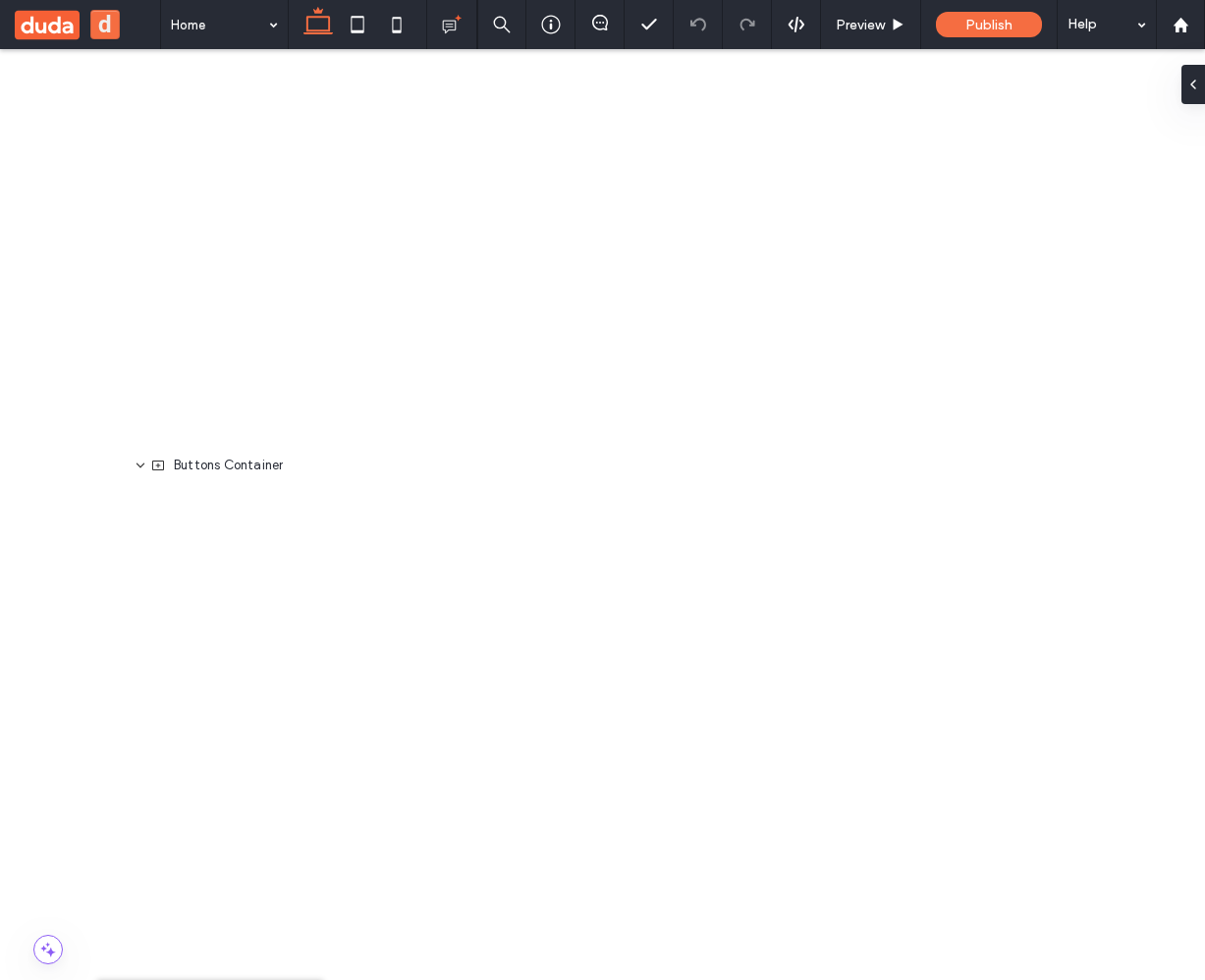 drag, startPoint x: 223, startPoint y: 688, endPoint x: 230, endPoint y: 467, distance: 221.11083 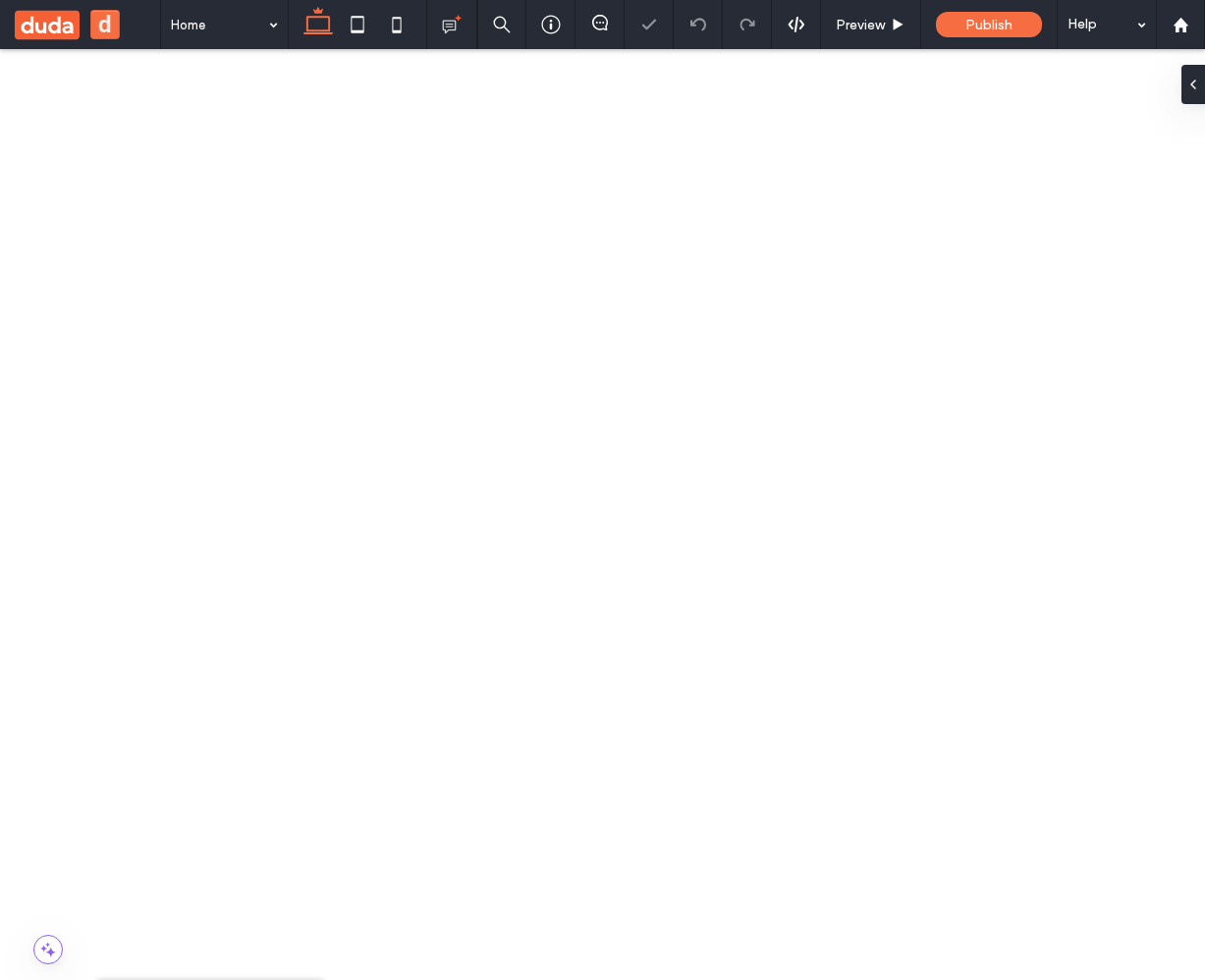 scroll, scrollTop: 332, scrollLeft: 0, axis: vertical 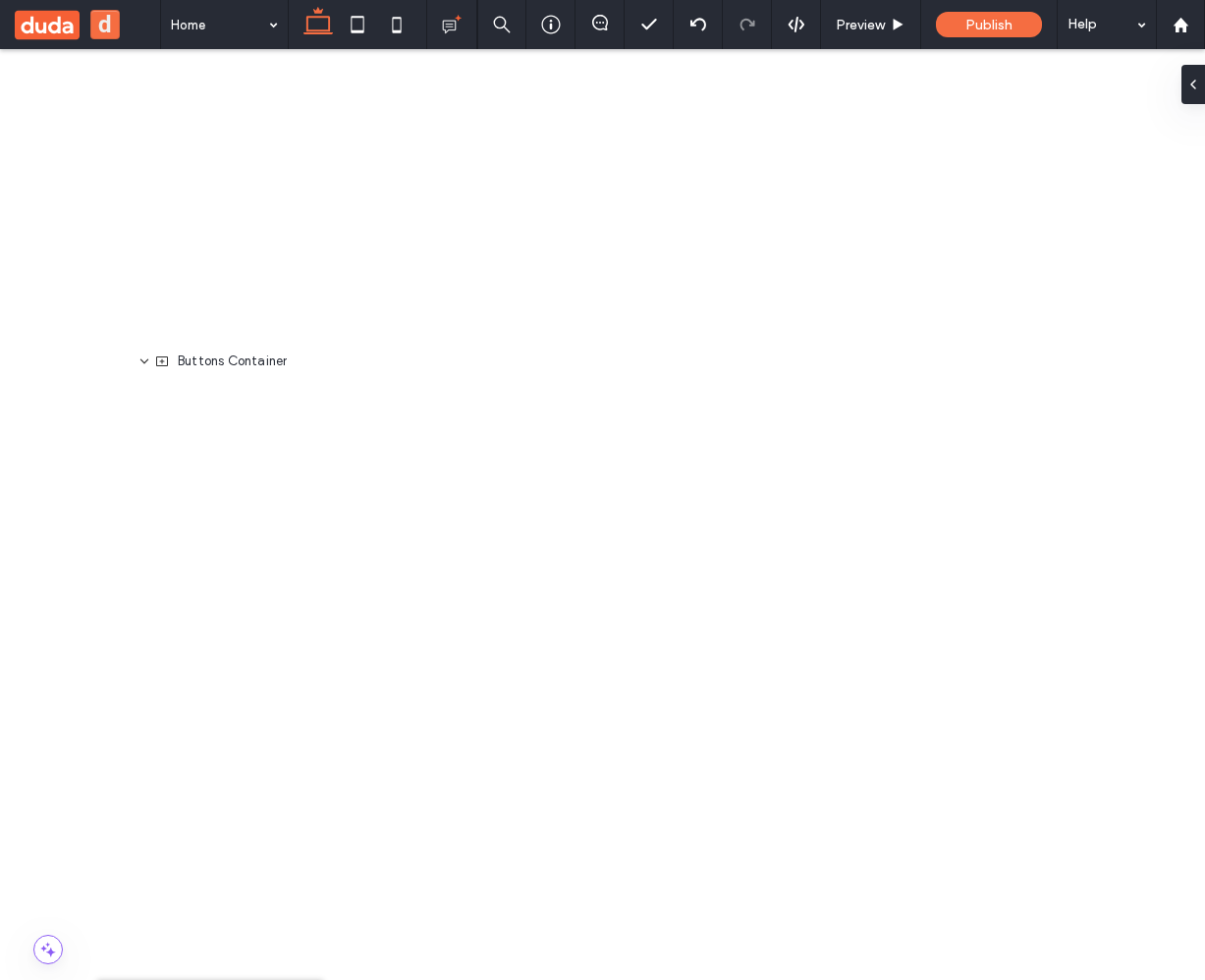 drag, startPoint x: 214, startPoint y: 640, endPoint x: 212, endPoint y: 360, distance: 280.00714 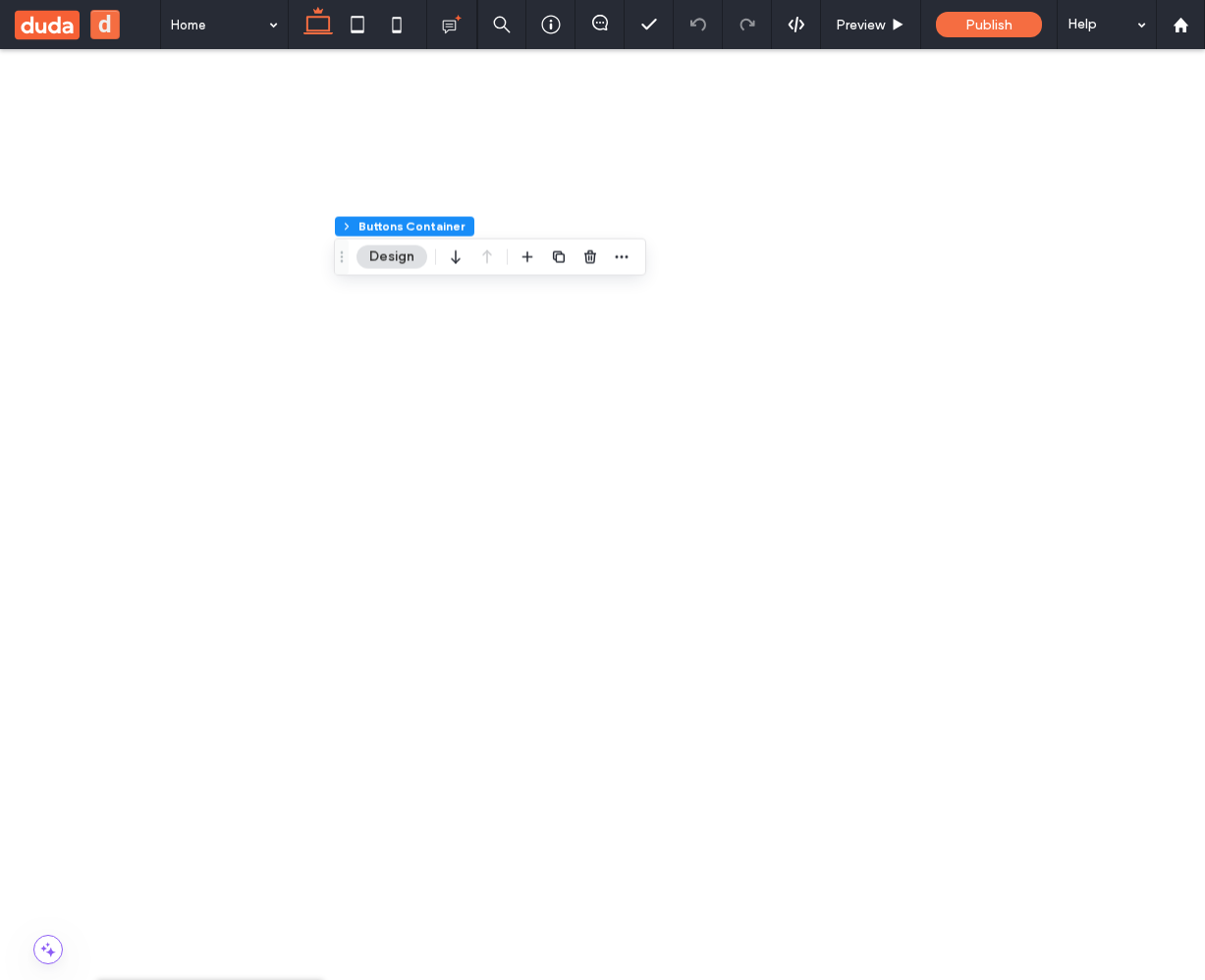 scroll, scrollTop: 0, scrollLeft: 0, axis: both 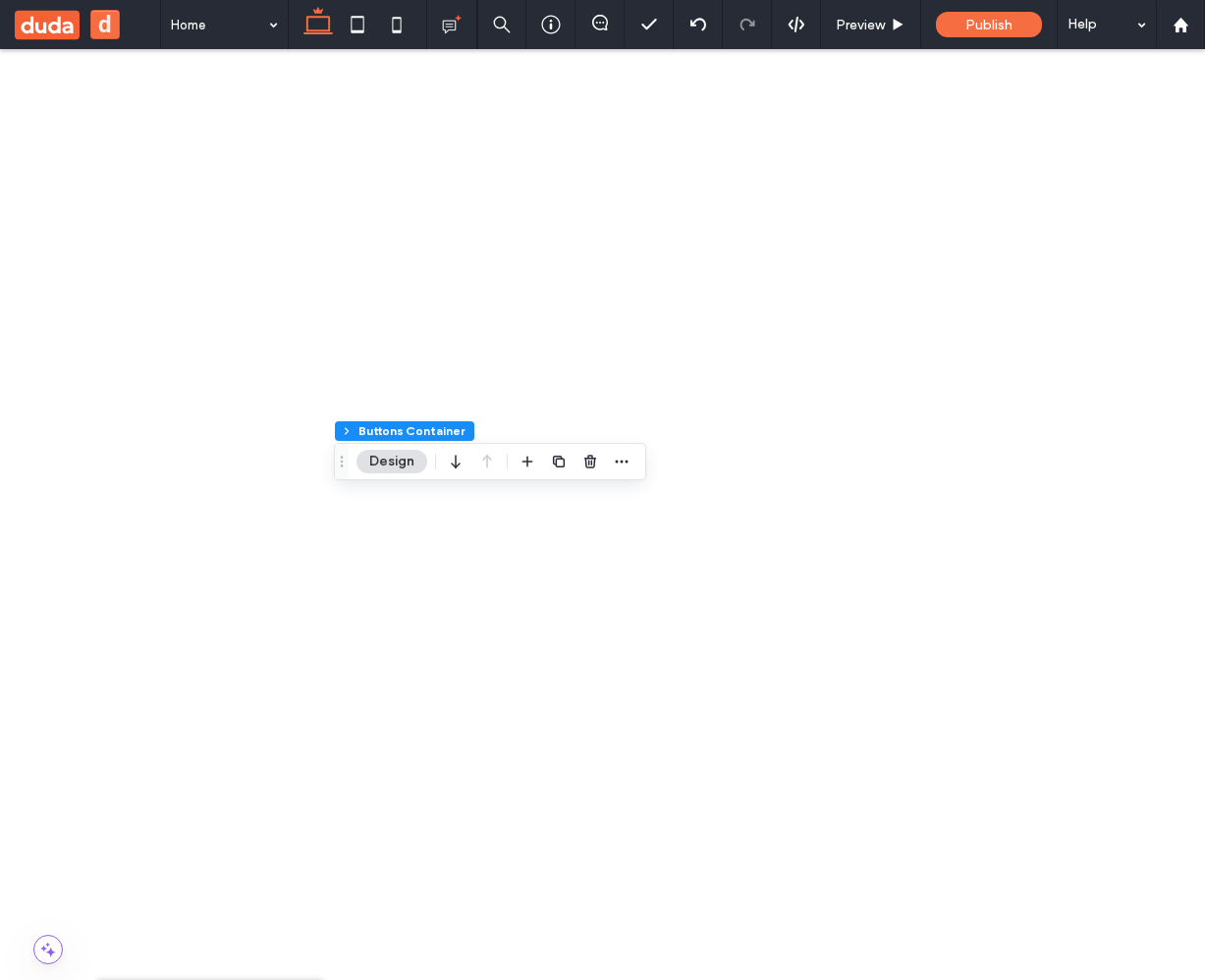 click on "Advanced Form" at bounding box center [214, 1260] 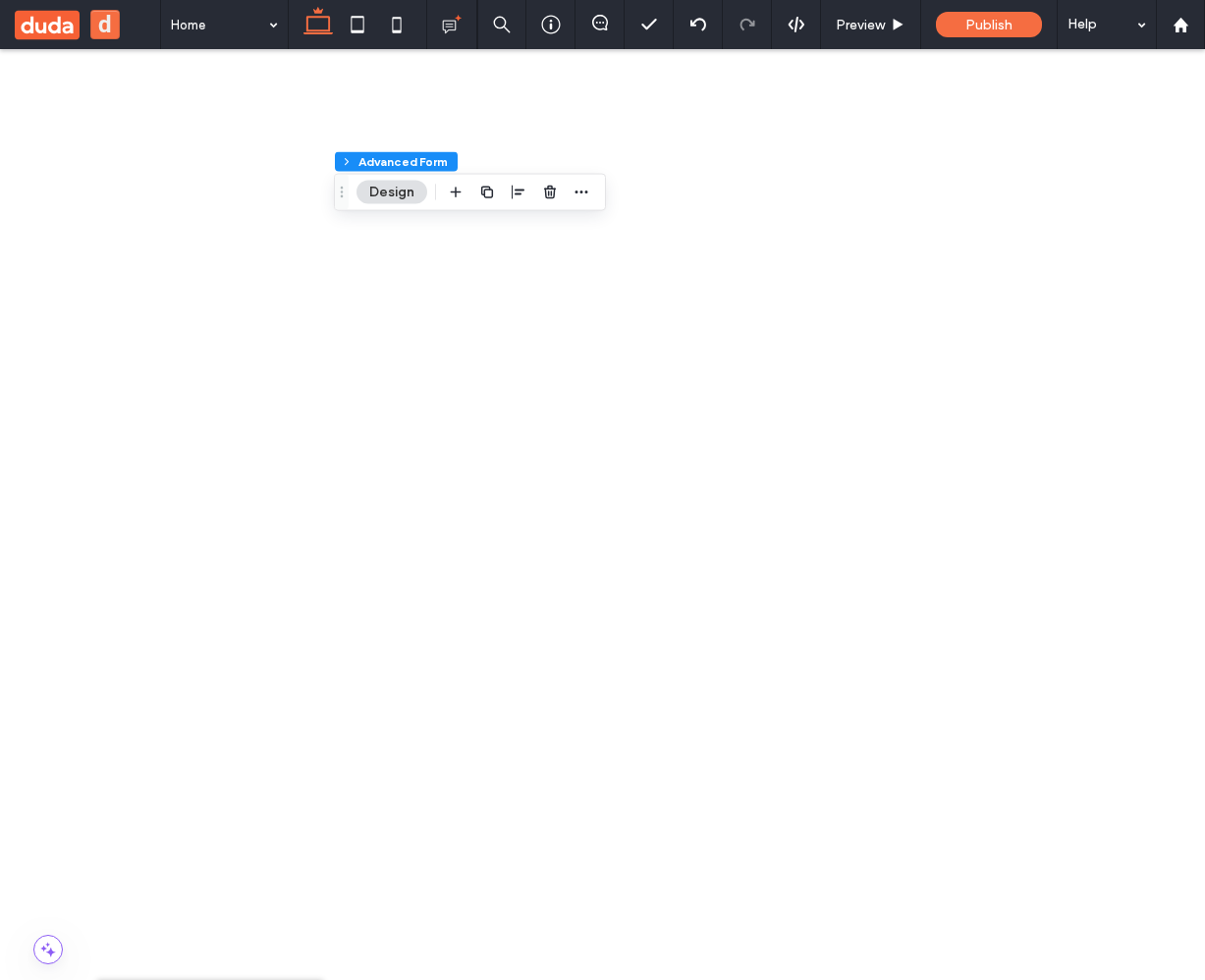scroll, scrollTop: 37, scrollLeft: 0, axis: vertical 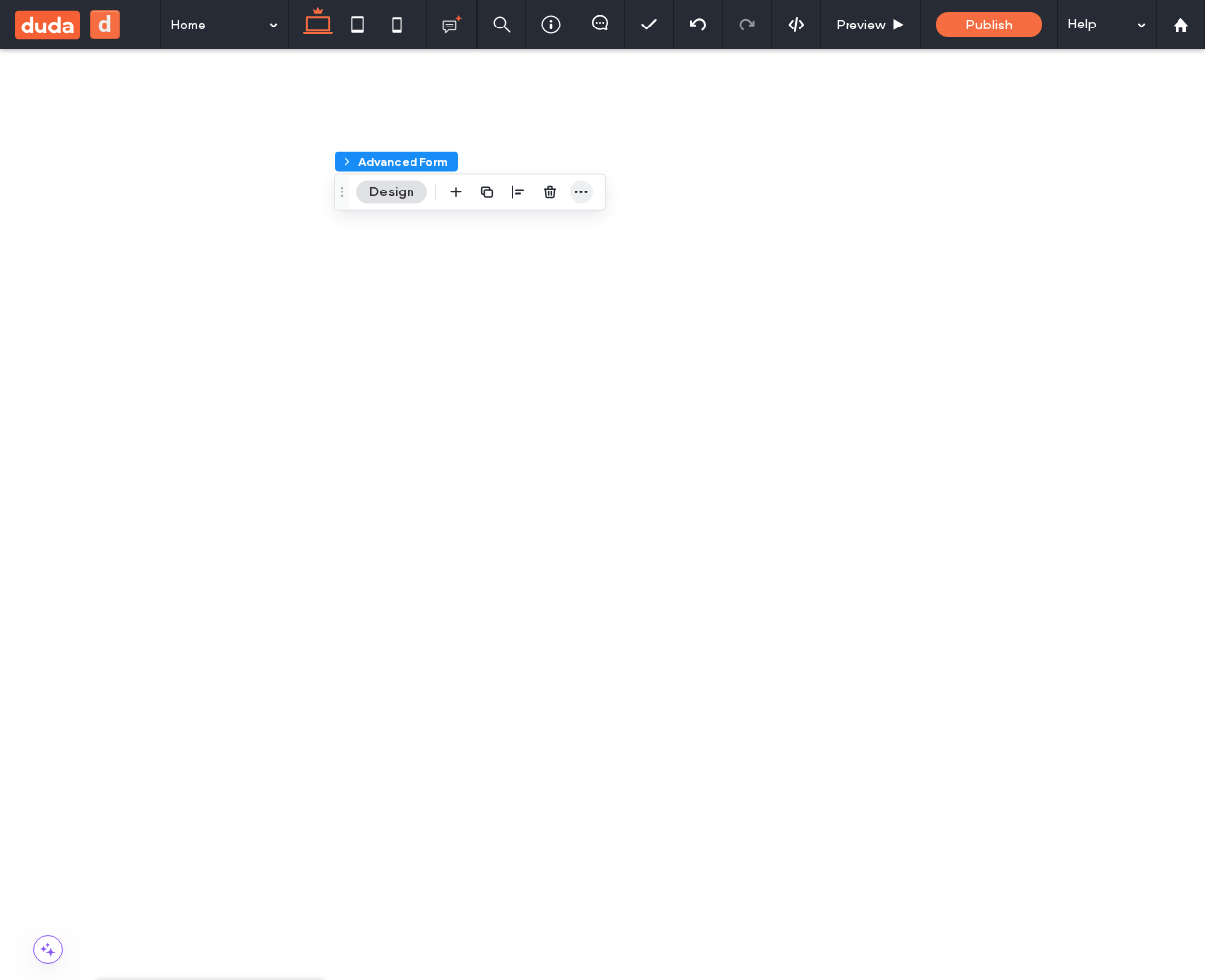 click 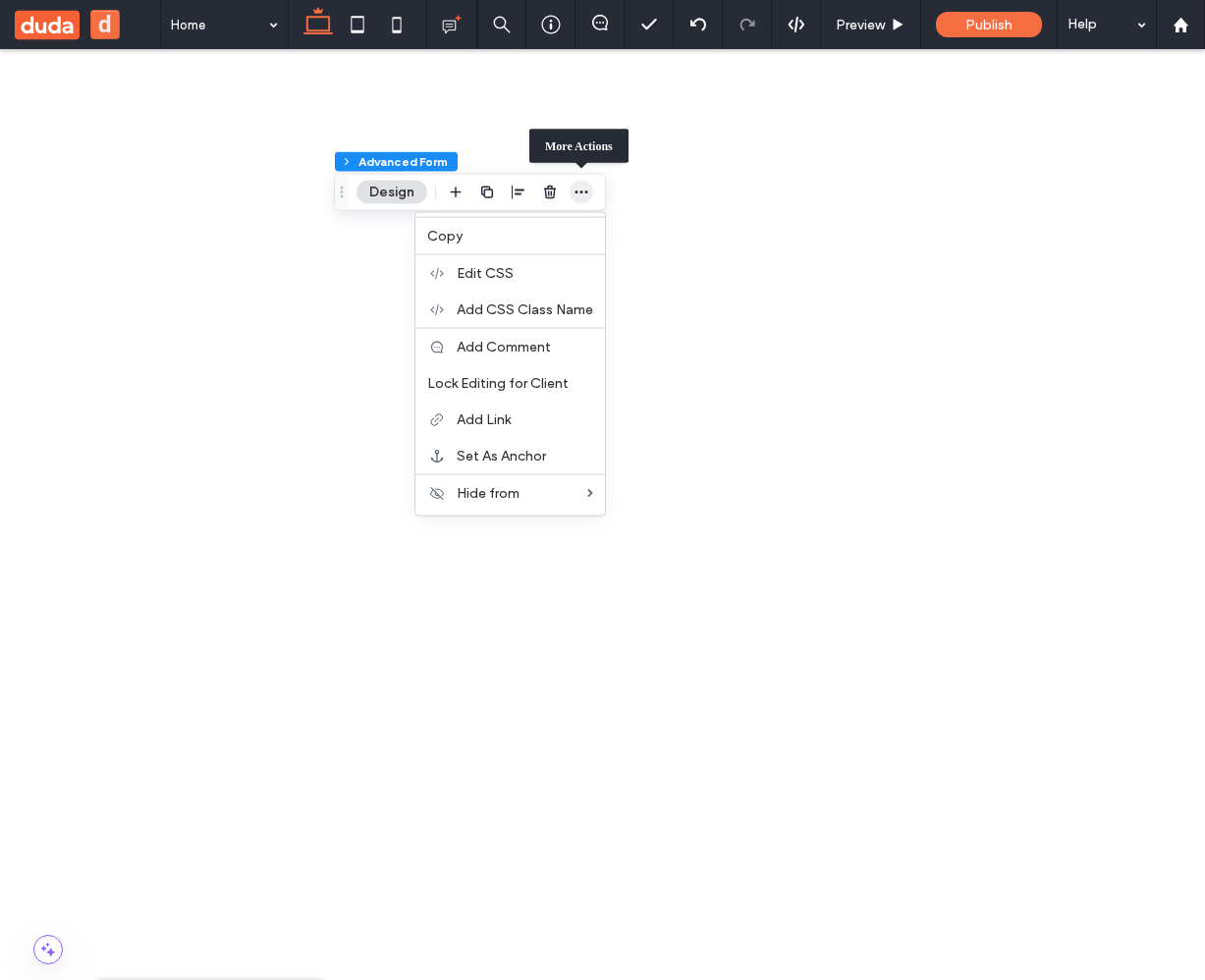 click 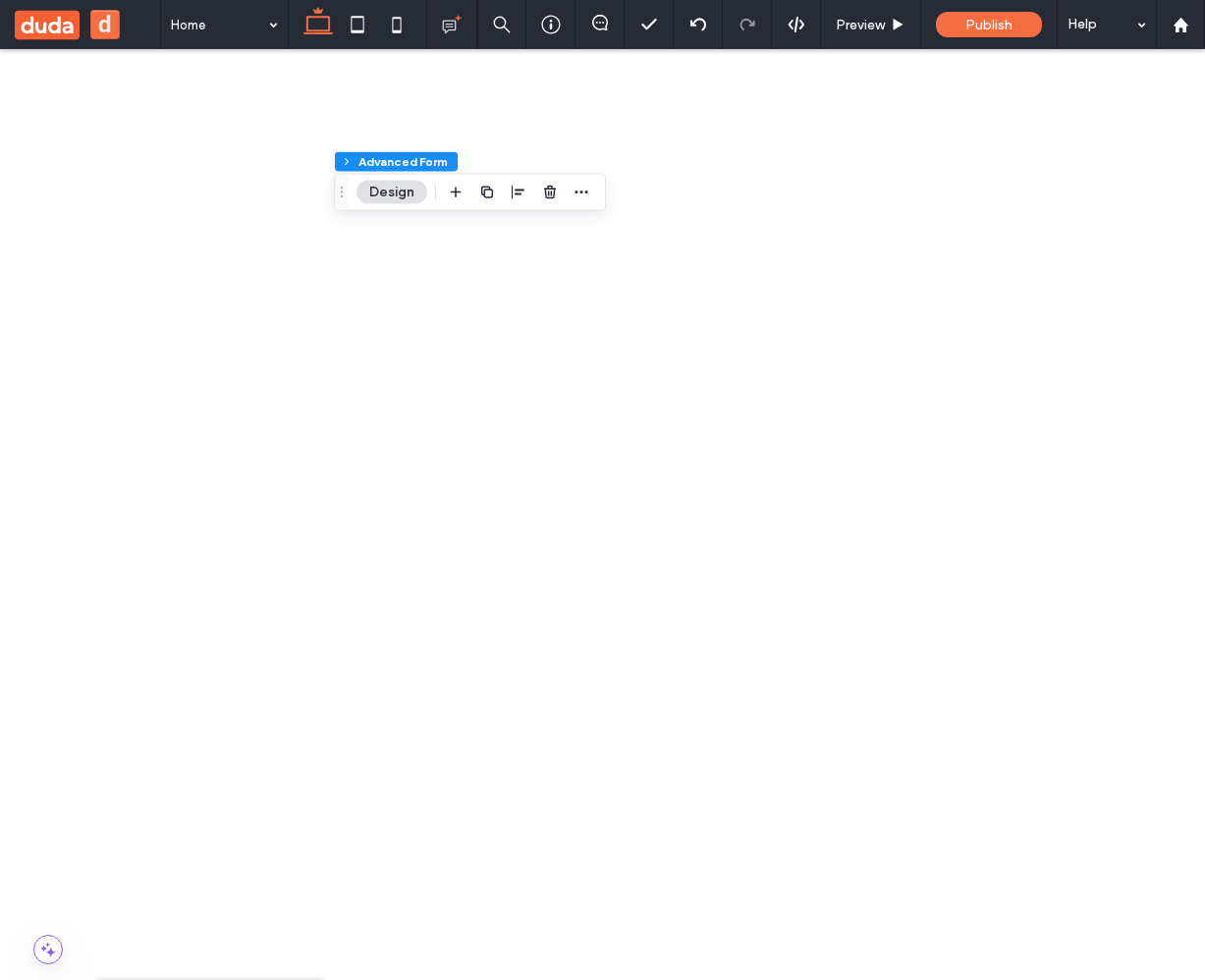 click on "******
First Name
Last Name
Email
Message" at bounding box center [383, 3662] 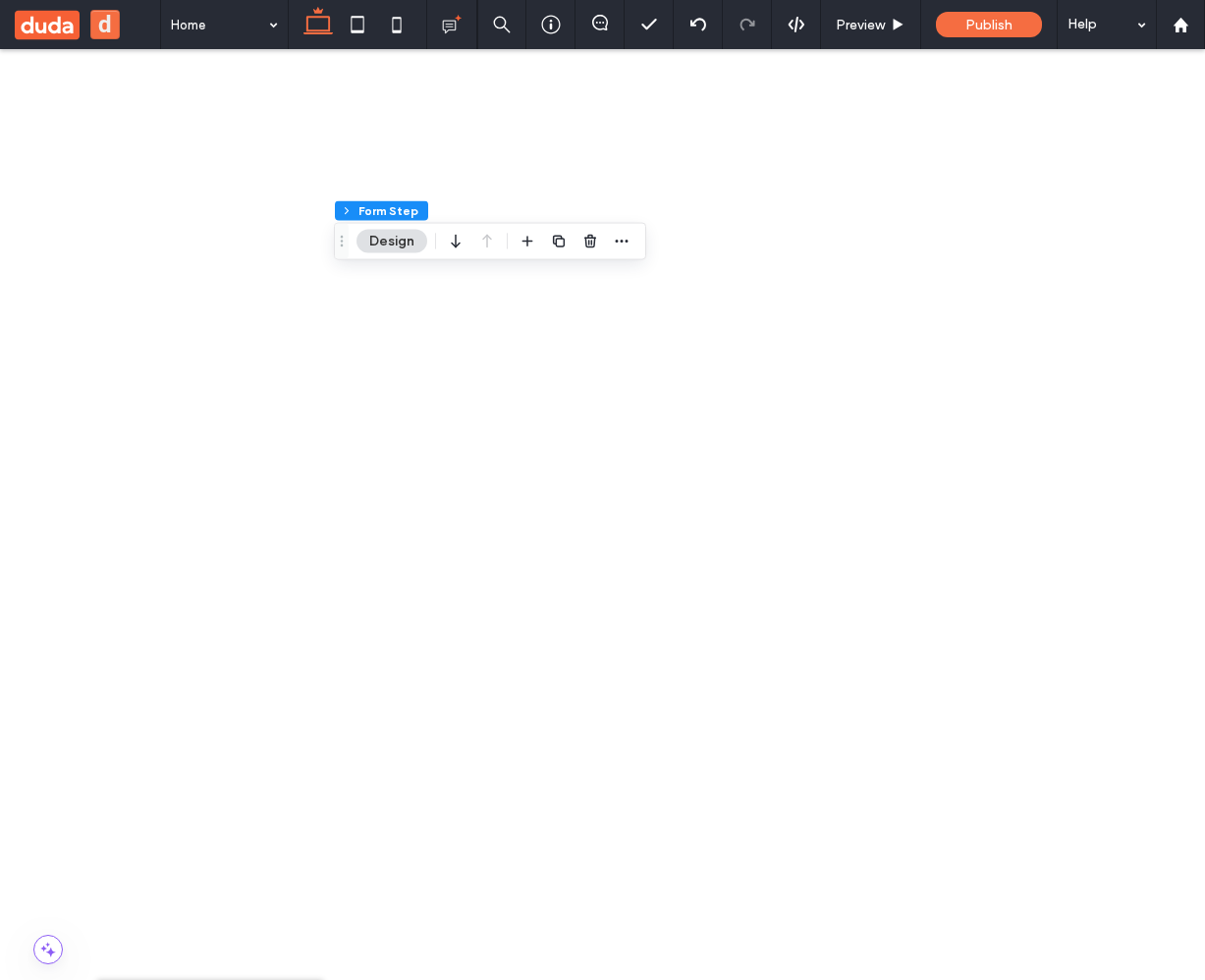 scroll, scrollTop: 73, scrollLeft: 0, axis: vertical 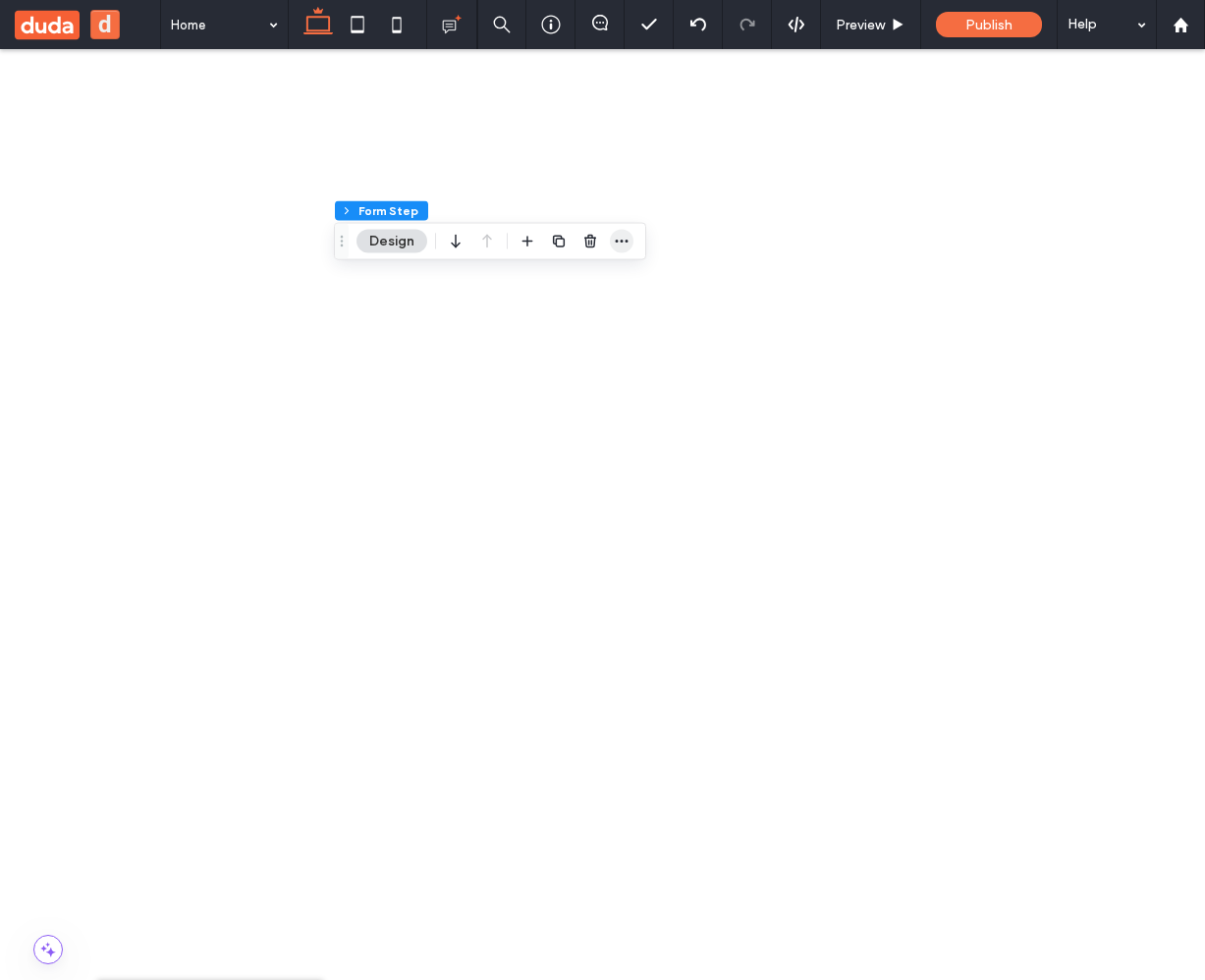 click 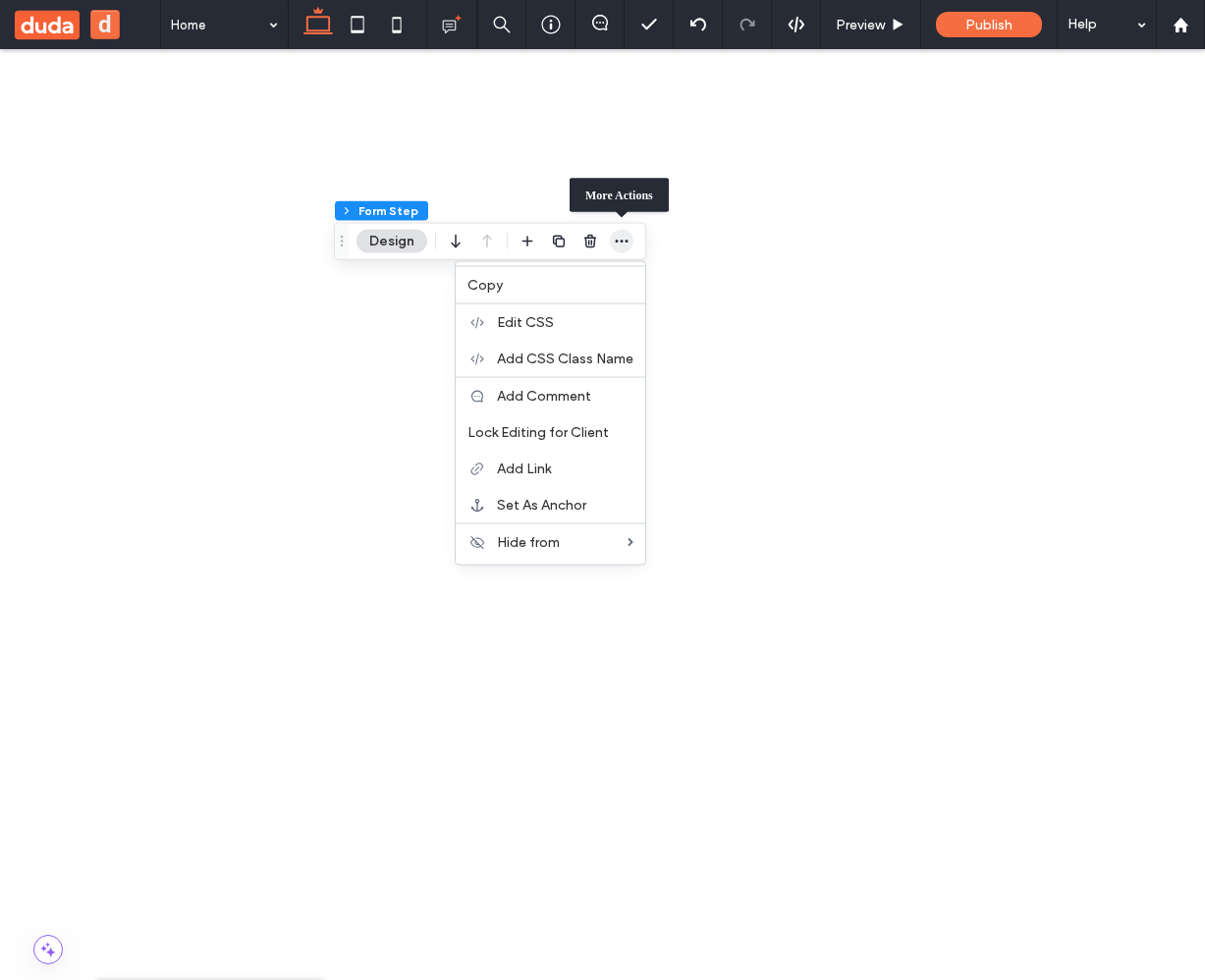 click 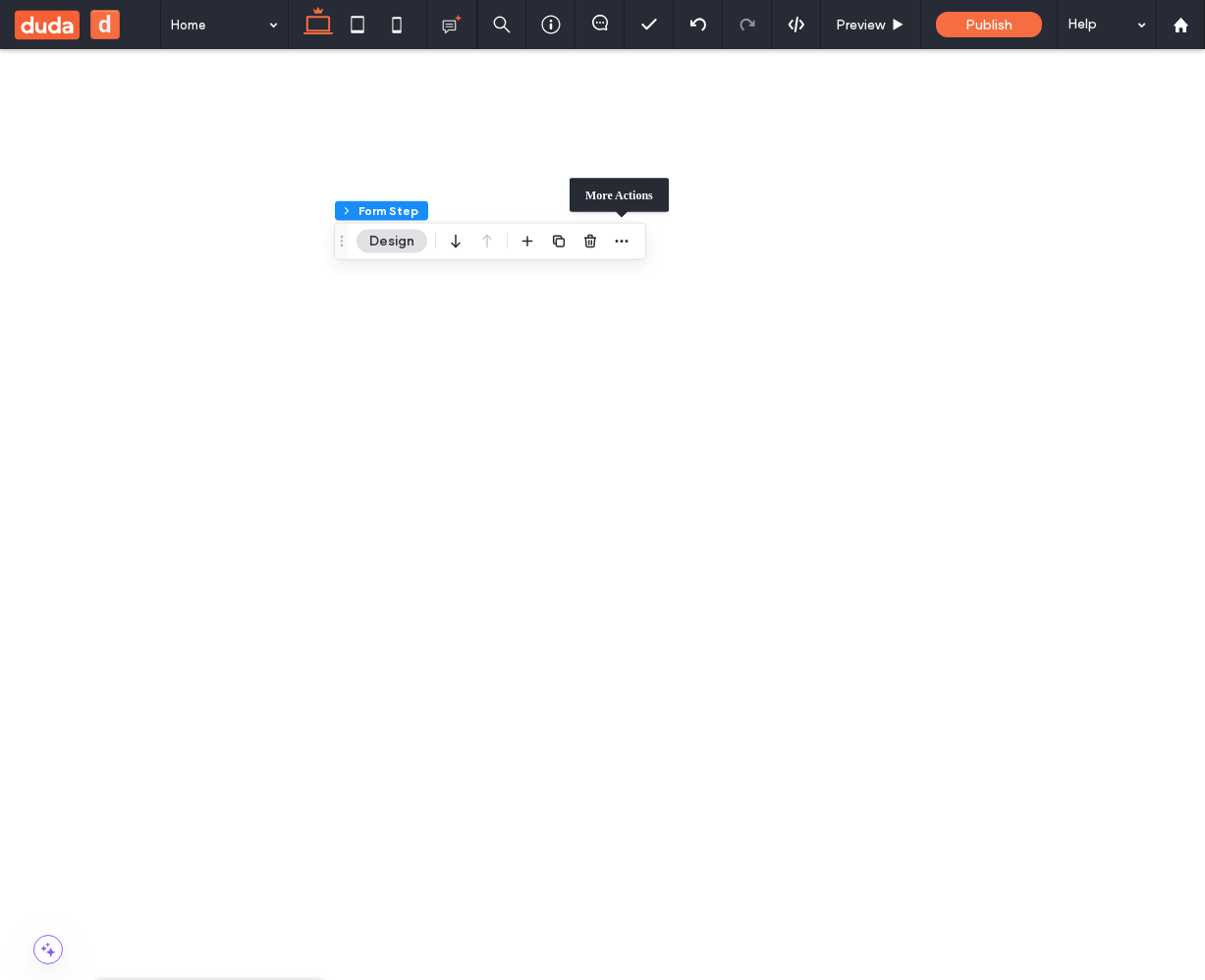 click at bounding box center (602, 1834) 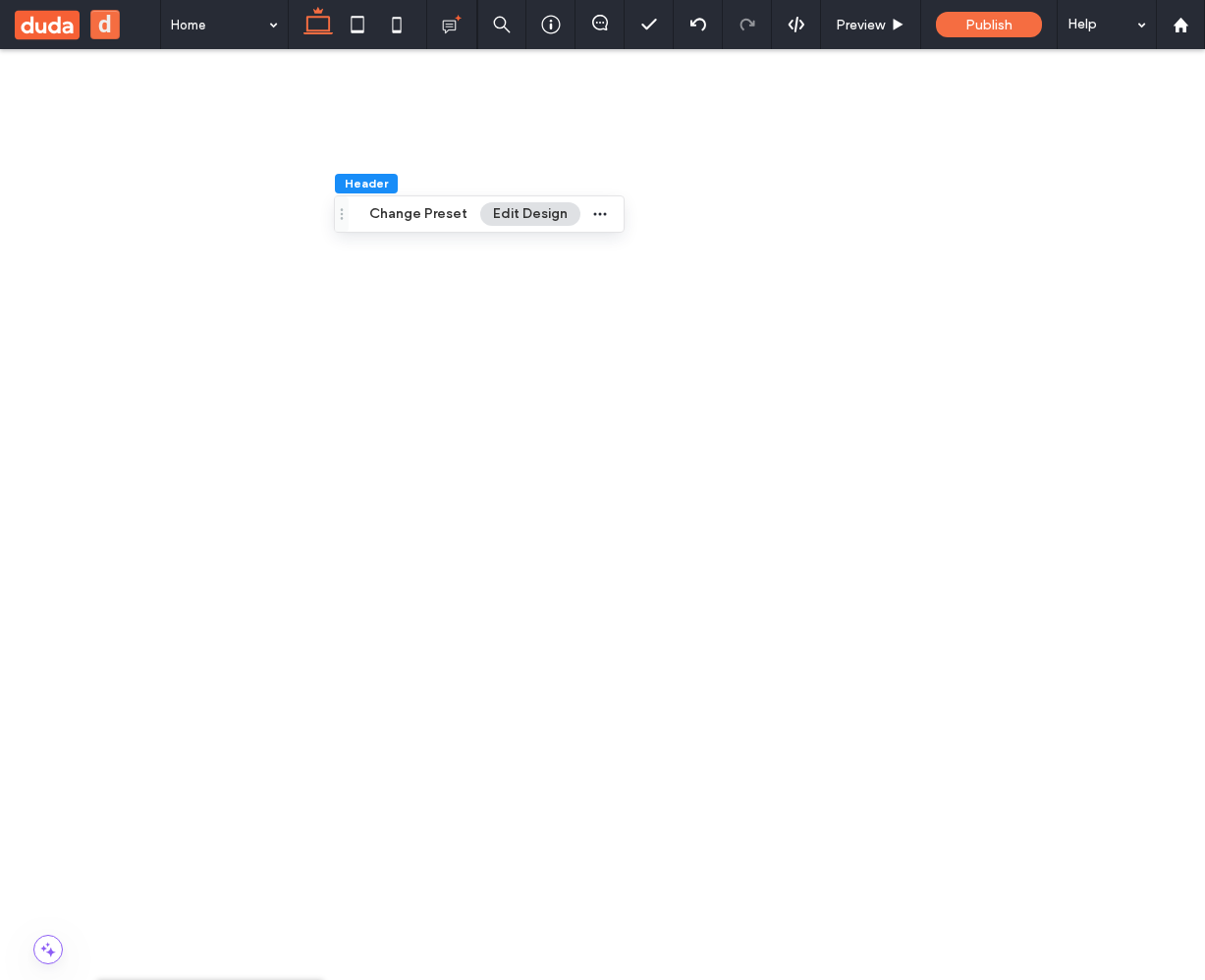 click on "Contact us" at bounding box center [106, 1834] 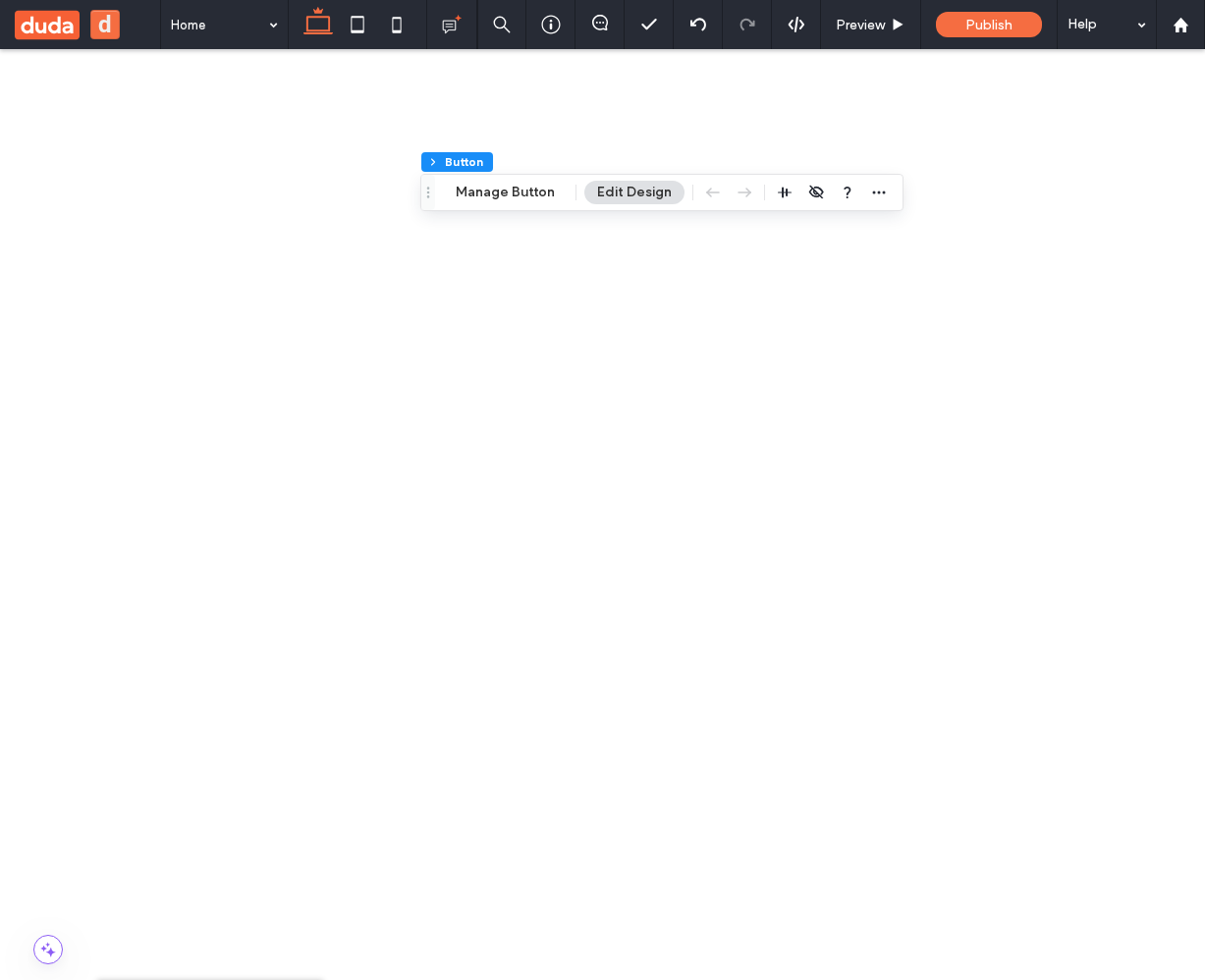 scroll, scrollTop: 0, scrollLeft: 0, axis: both 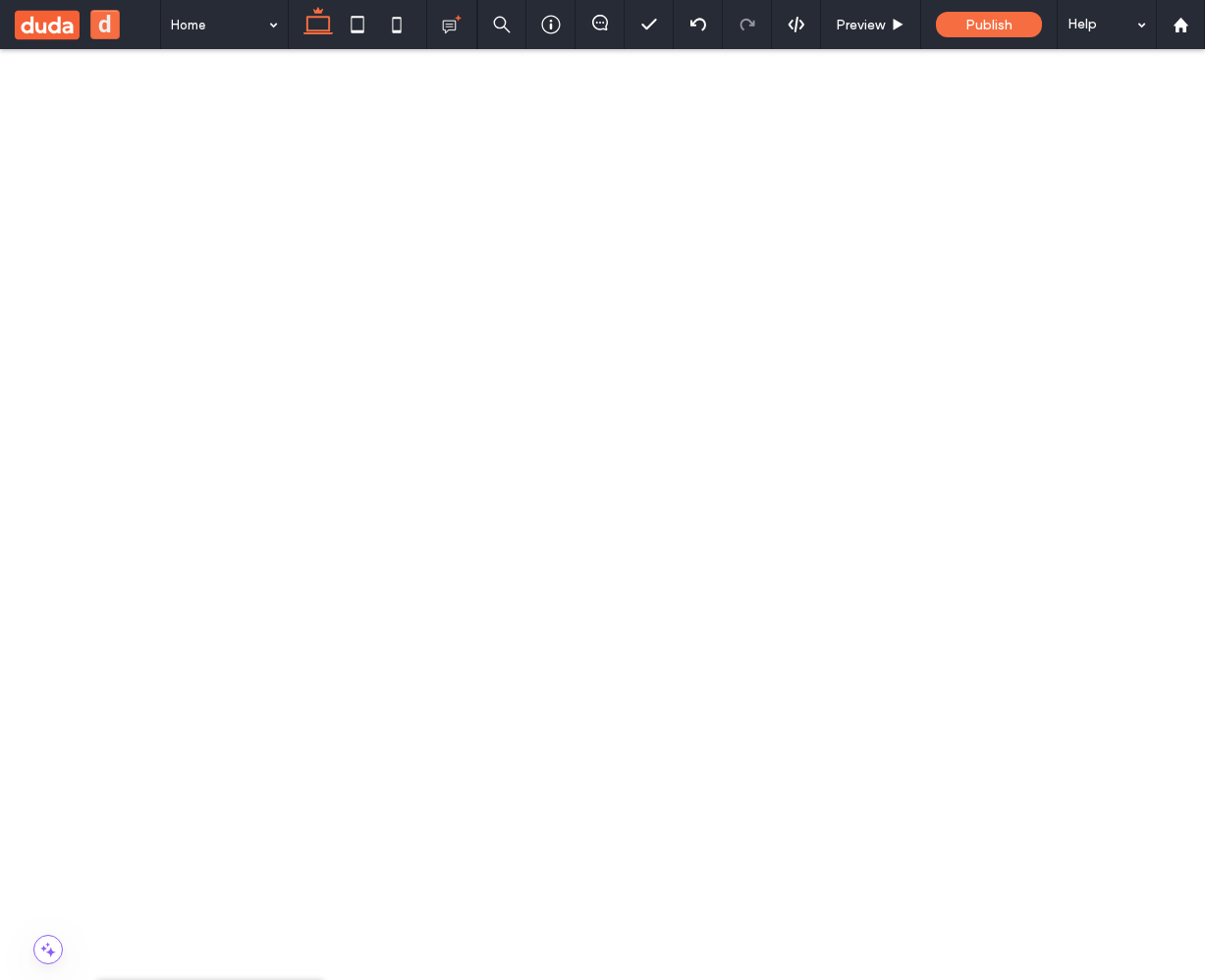 click at bounding box center (602, 1834) 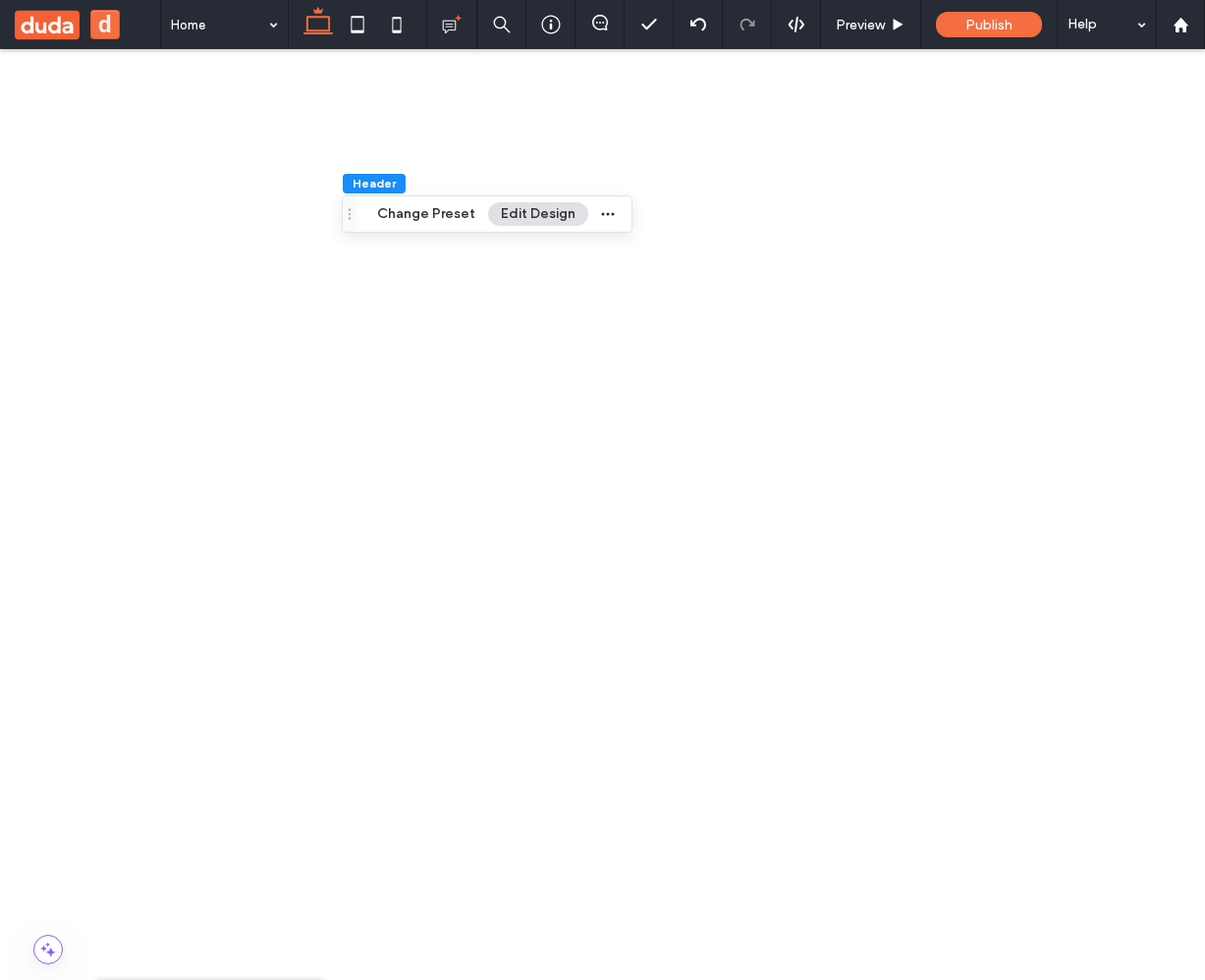 click at bounding box center (80, 1797) 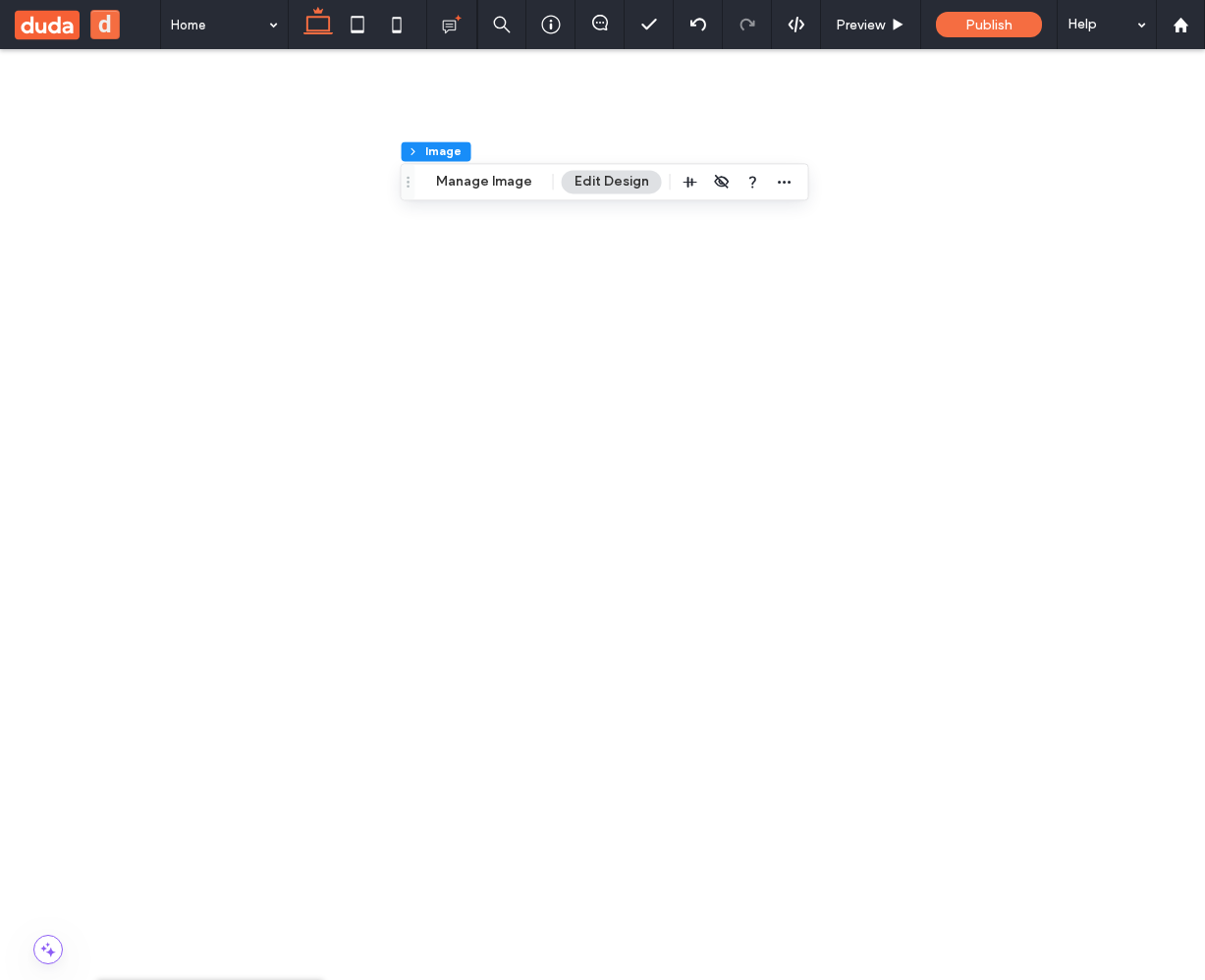 click at bounding box center [214, 1795] 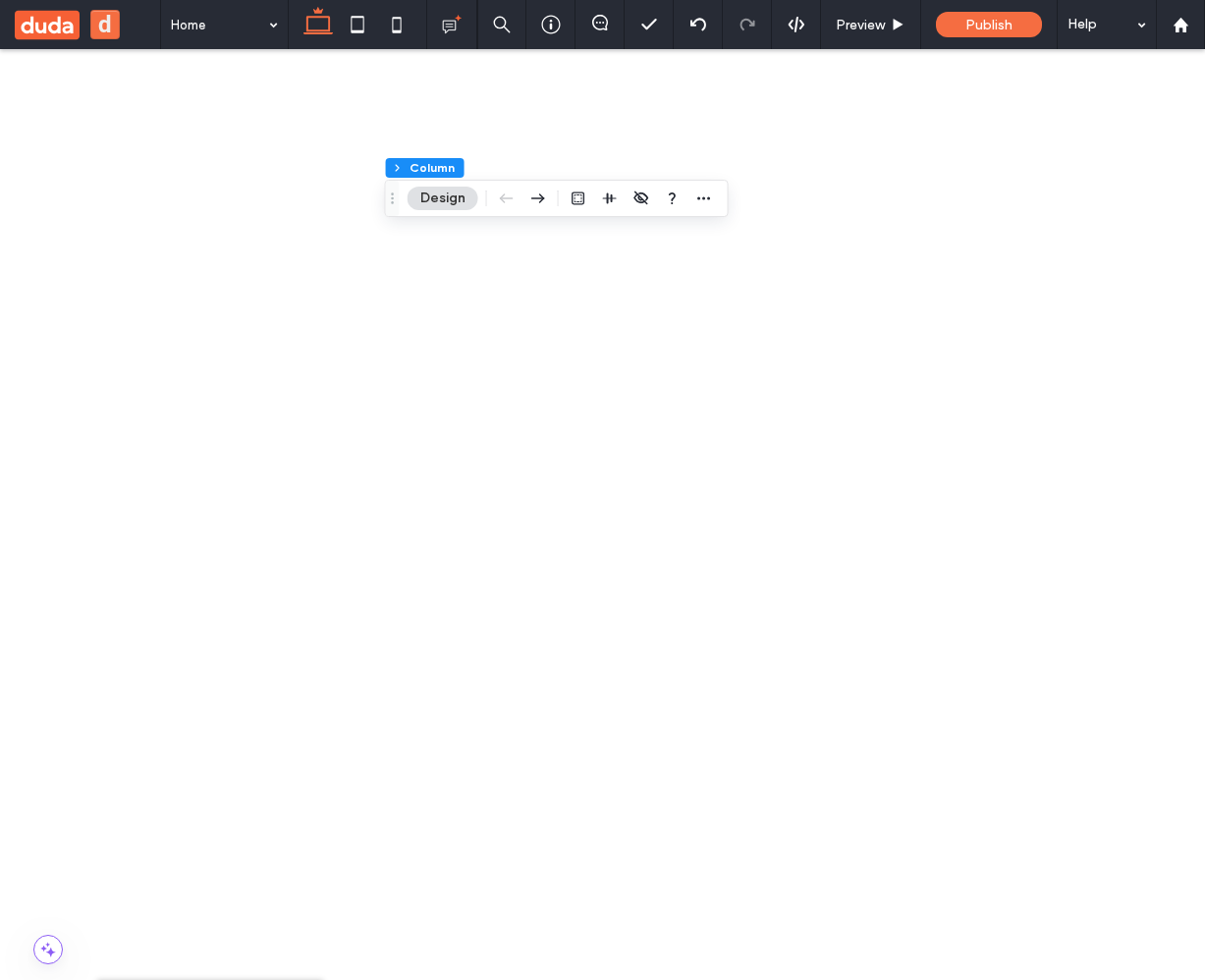 click on "Contact us" at bounding box center [106, 1833] 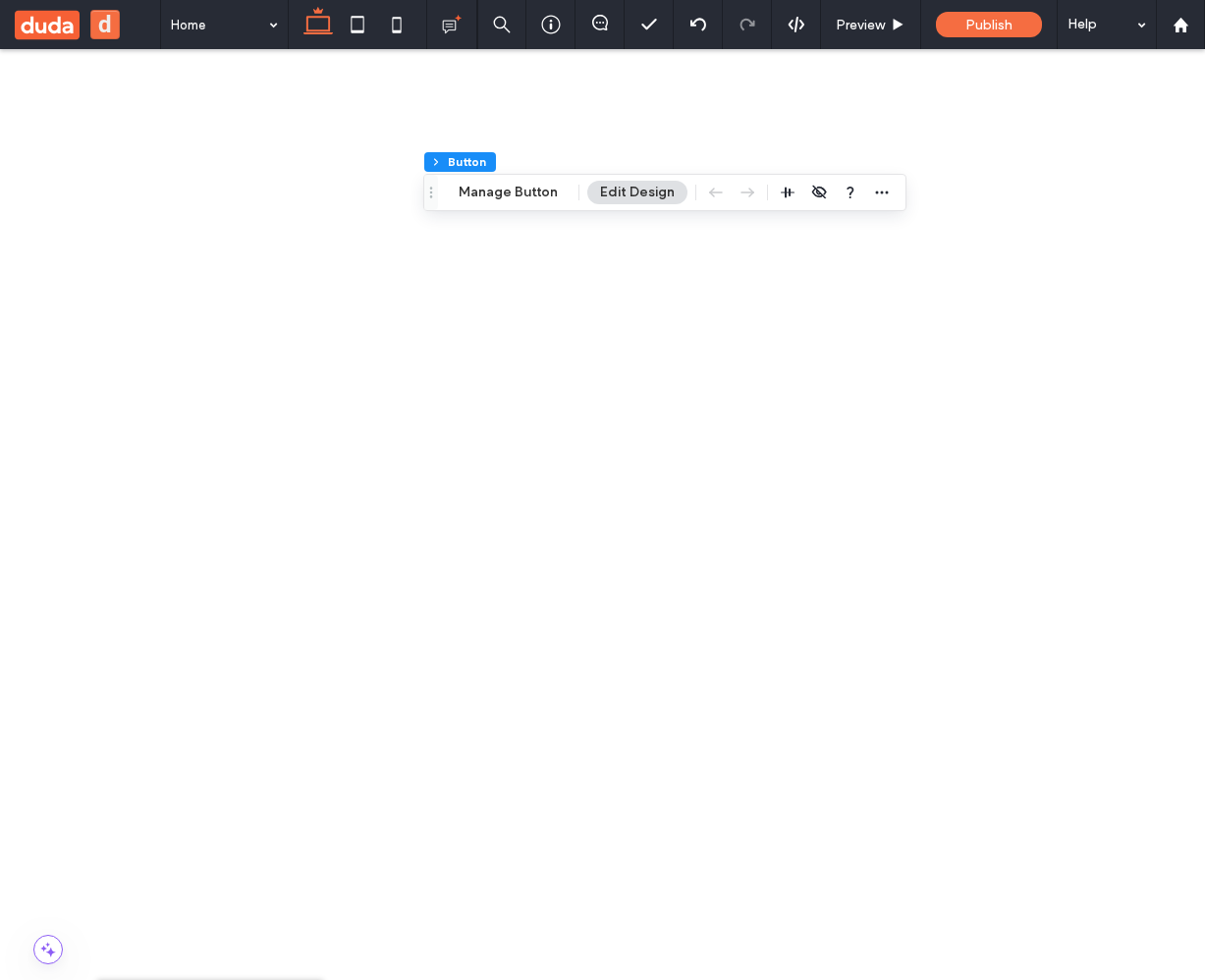 click on "******
First Name
Last Name
Email
Message
Get in Touch! ﻿
We'd love to hear from you" at bounding box center [367, 3778] 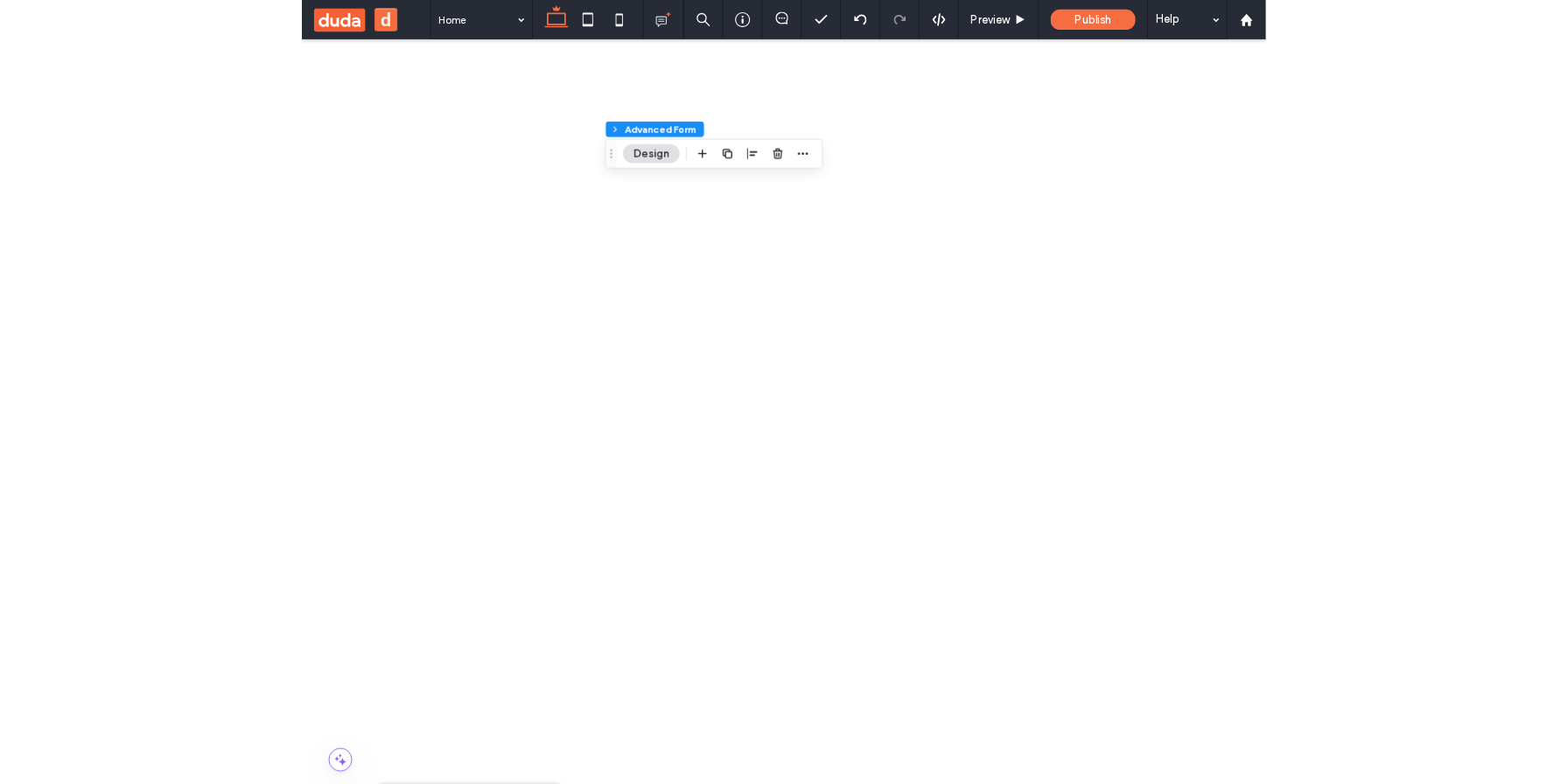 scroll, scrollTop: 33, scrollLeft: 0, axis: vertical 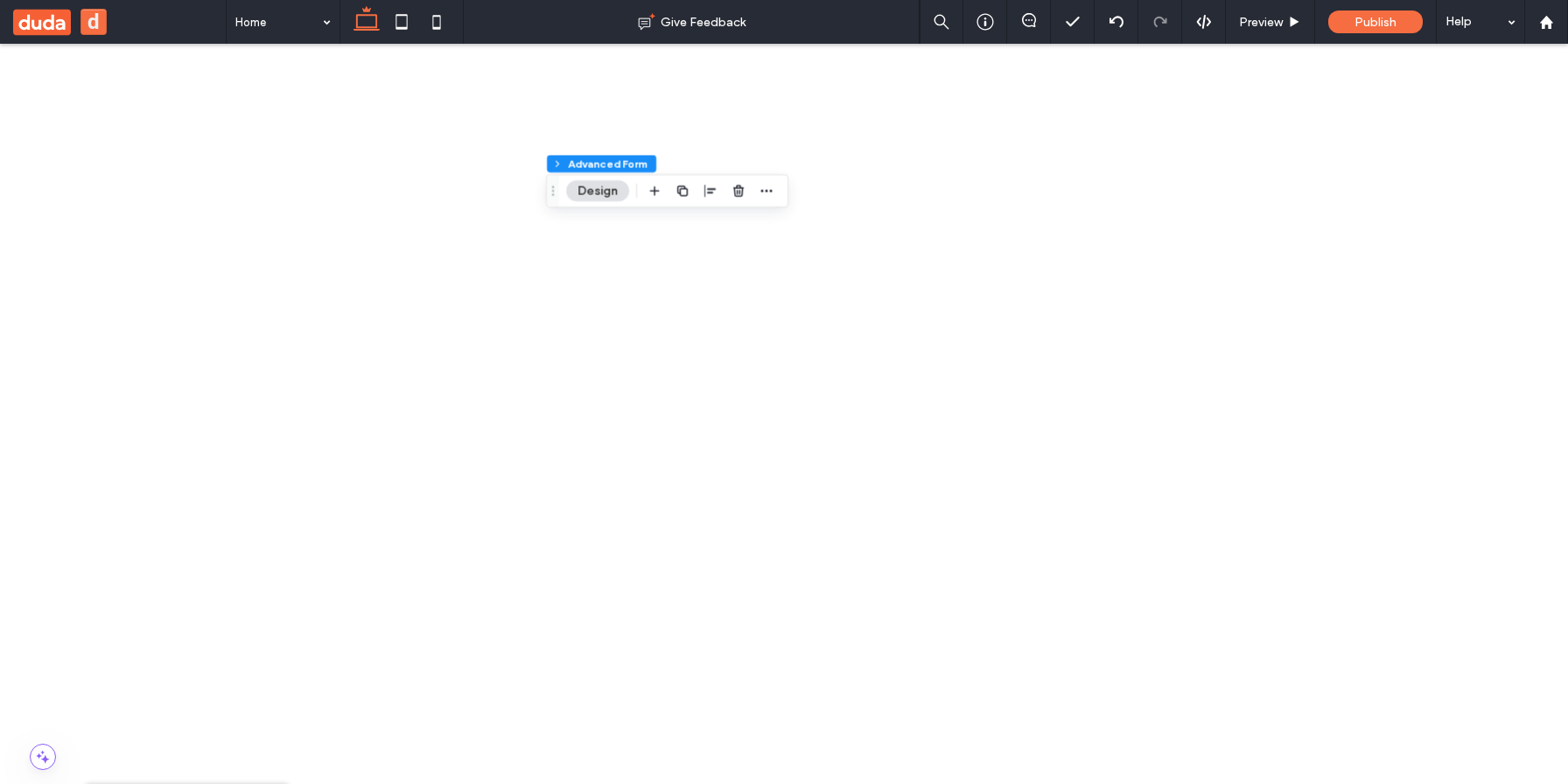 click on "******
First Name
Last Name
Email
Message
Get in Touch! ﻿
We'd love to hear from you" at bounding box center (466, 3160) 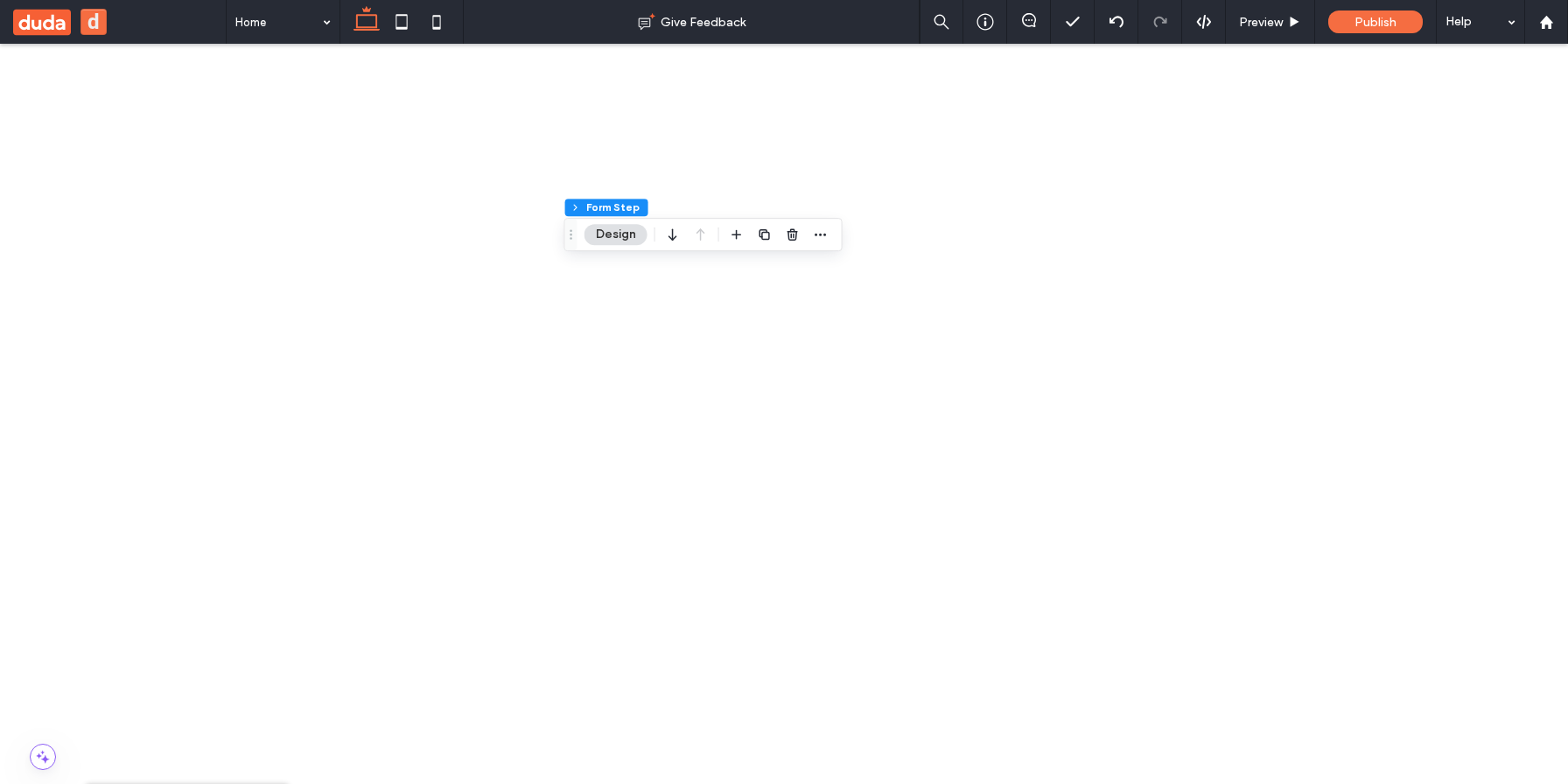 scroll, scrollTop: 109, scrollLeft: 0, axis: vertical 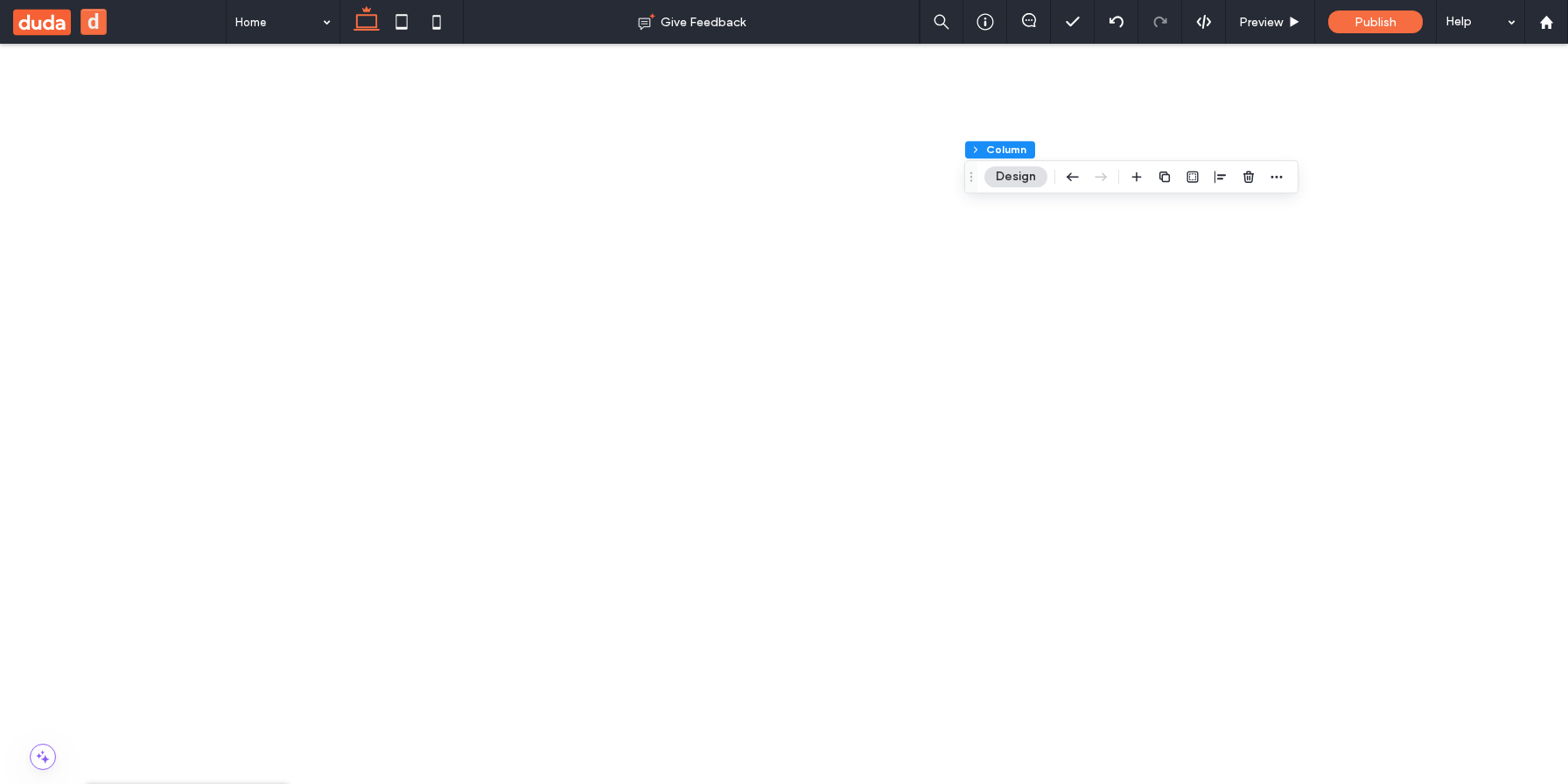 click 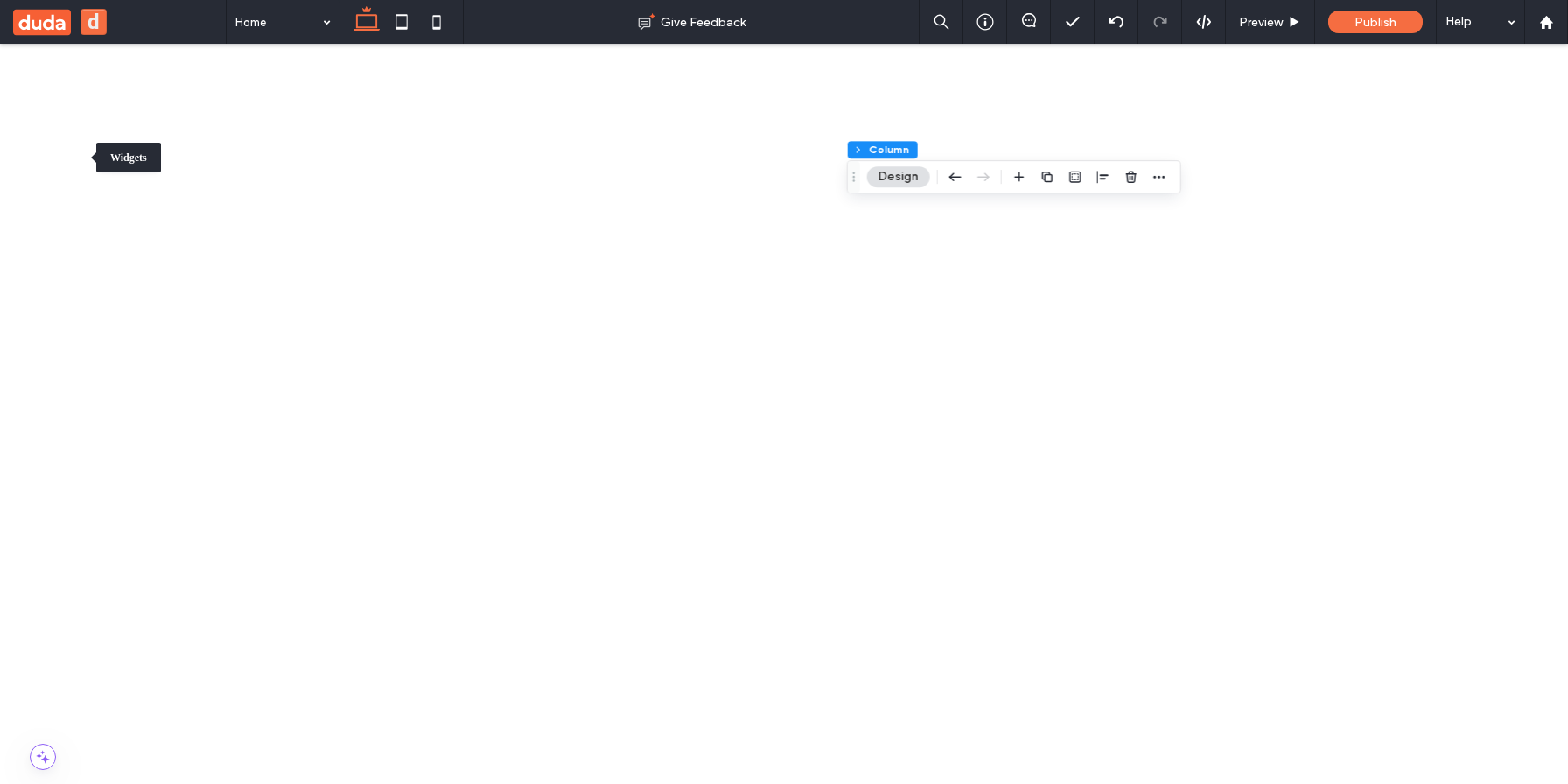 click 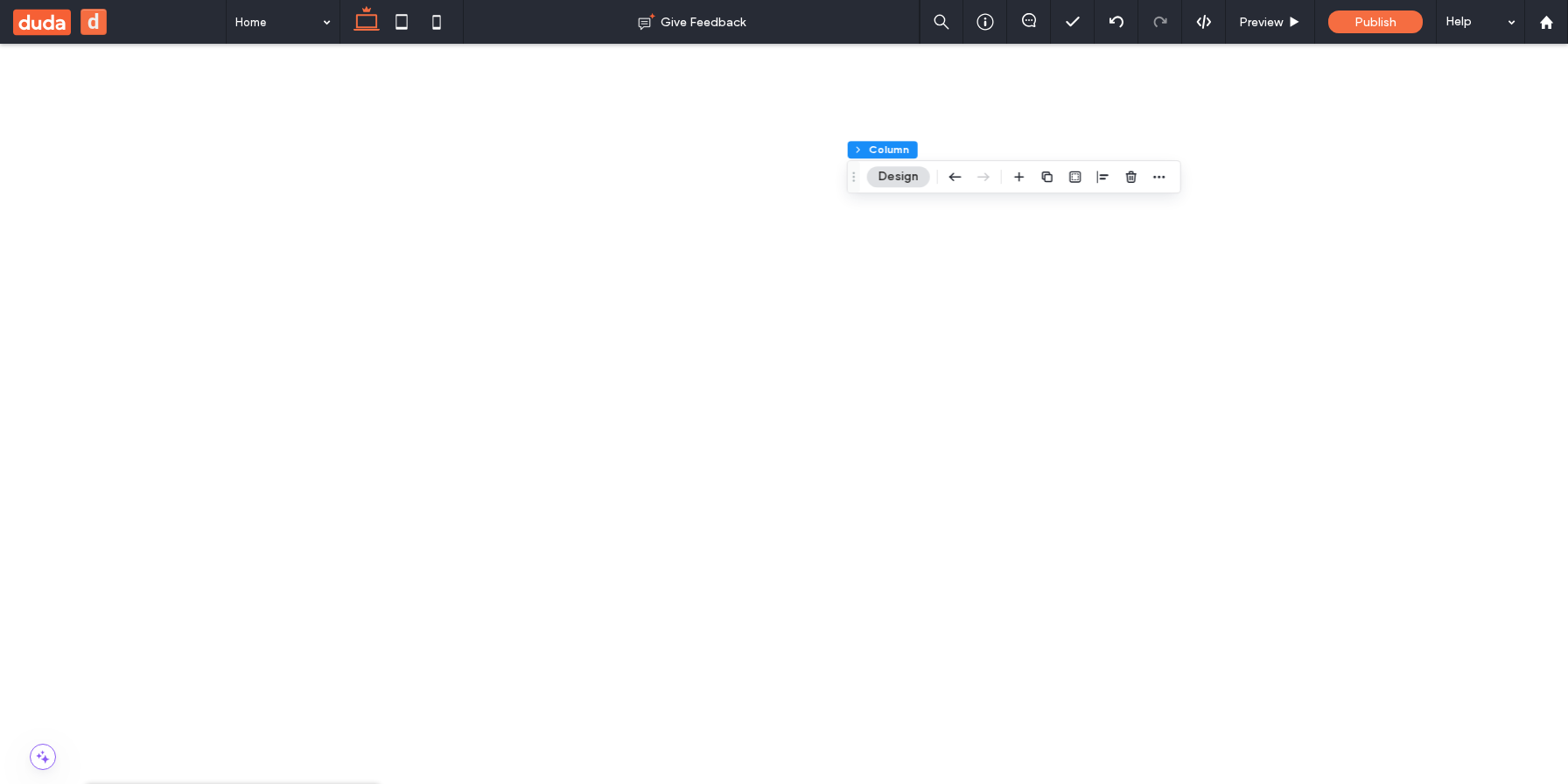 click at bounding box center [142, 1075] 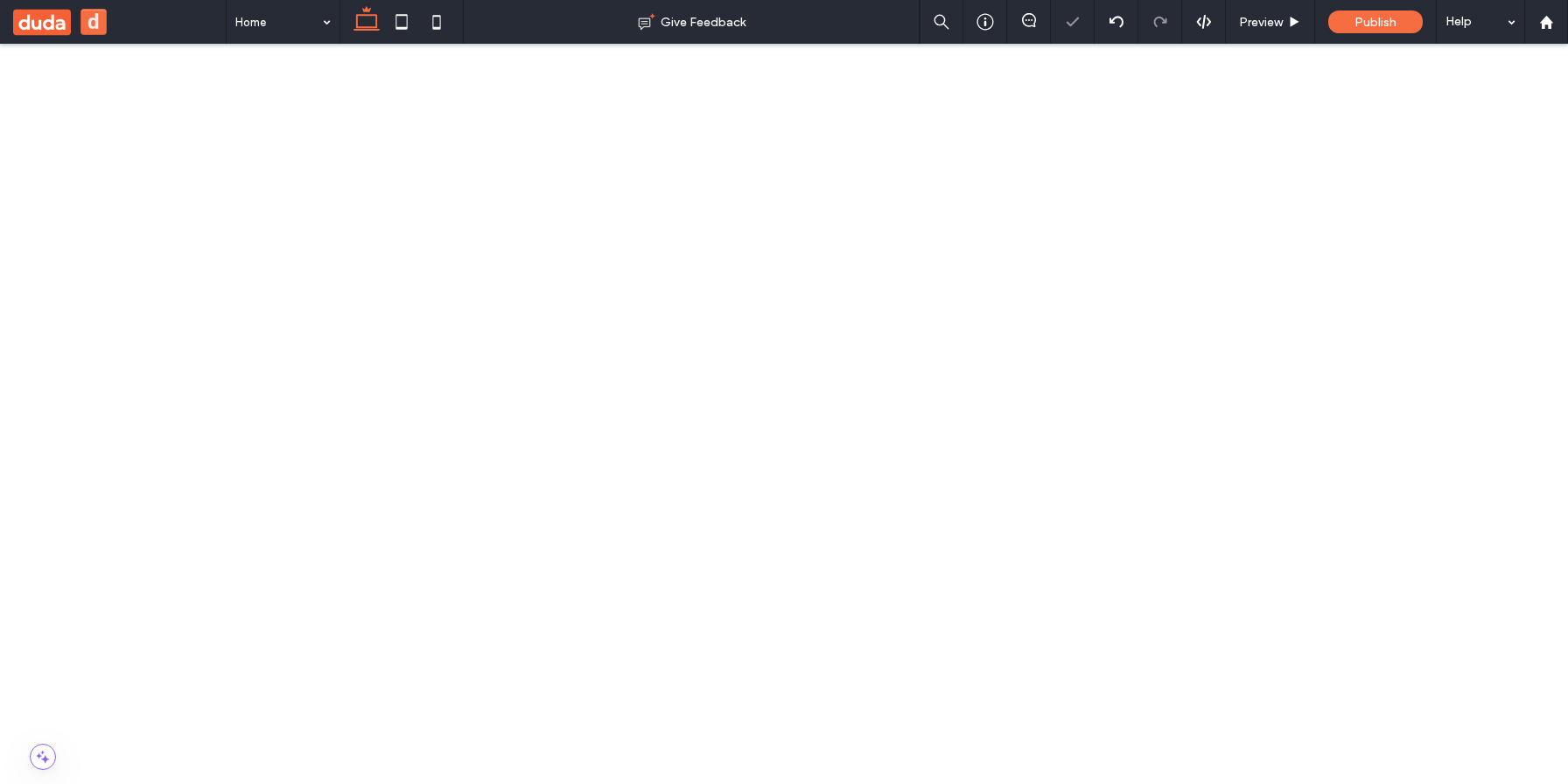 click on "Tab 2" at bounding box center (422, 3591) 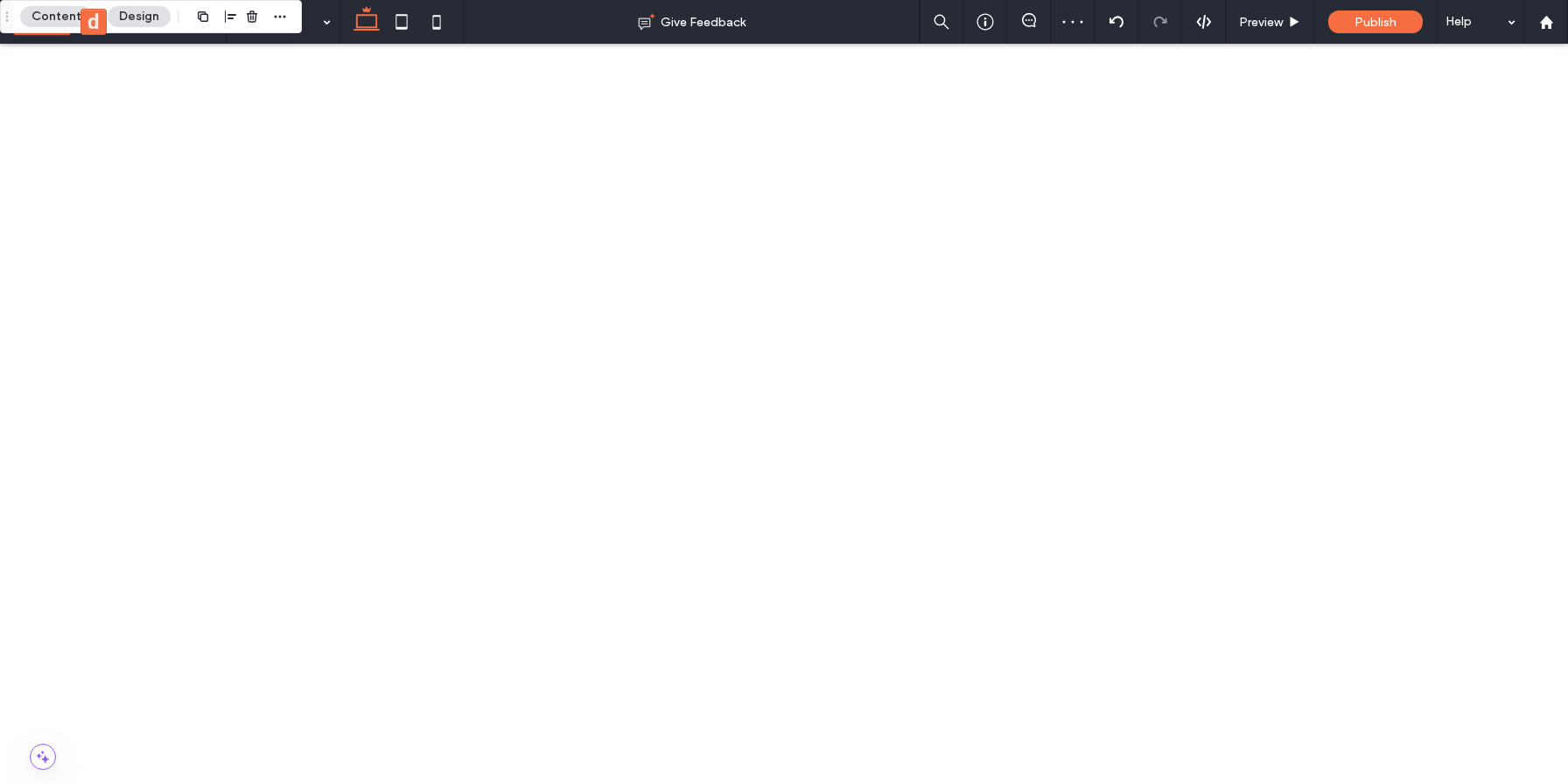 click on "This is a paragraph. Writing in paragraphs lets visitors find what they are looking for quickly and easily. Make sure the title suits the content of this text.
Learn more
Add your title here" at bounding box center (452, 5222) 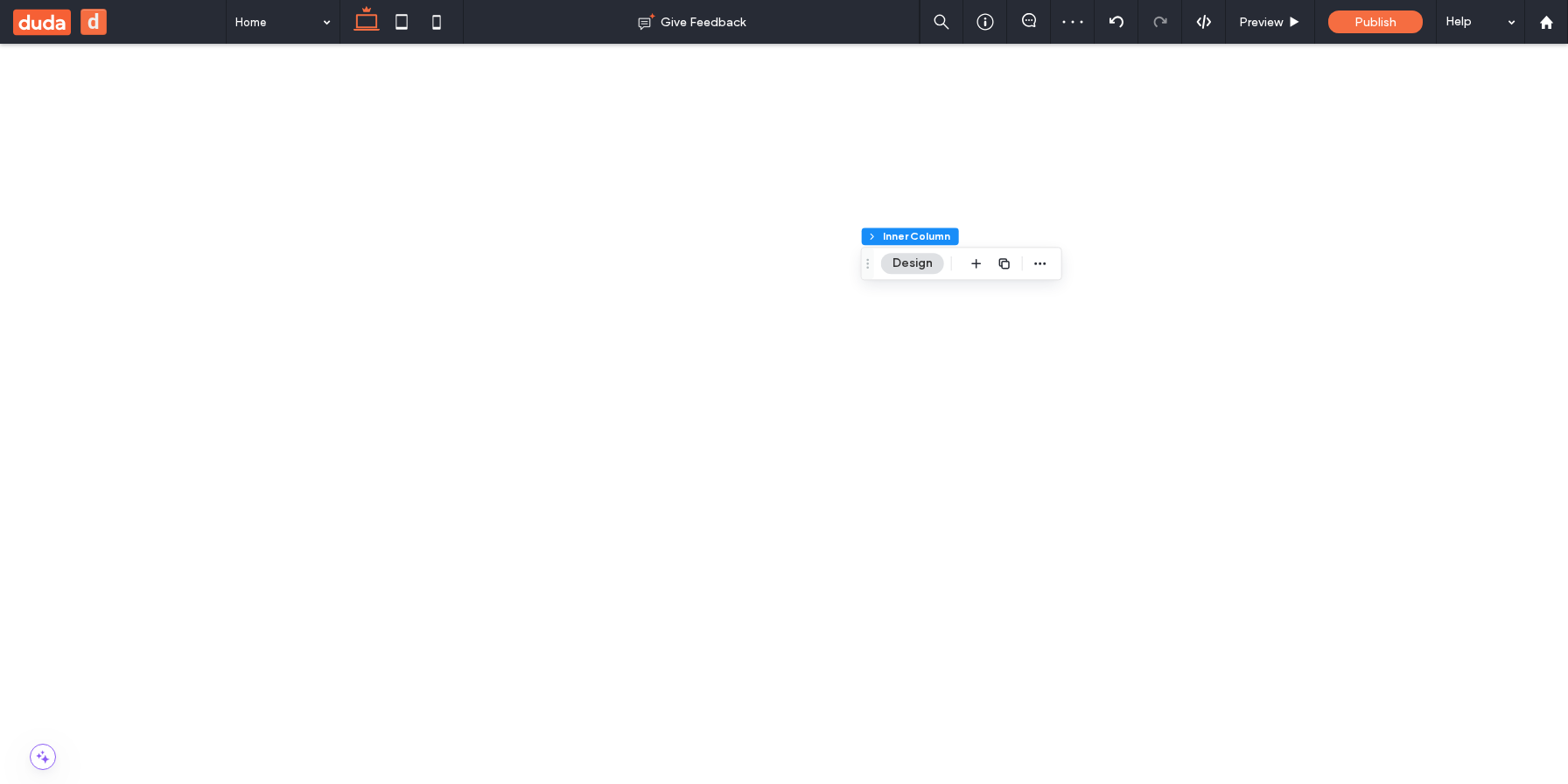 type on "**" 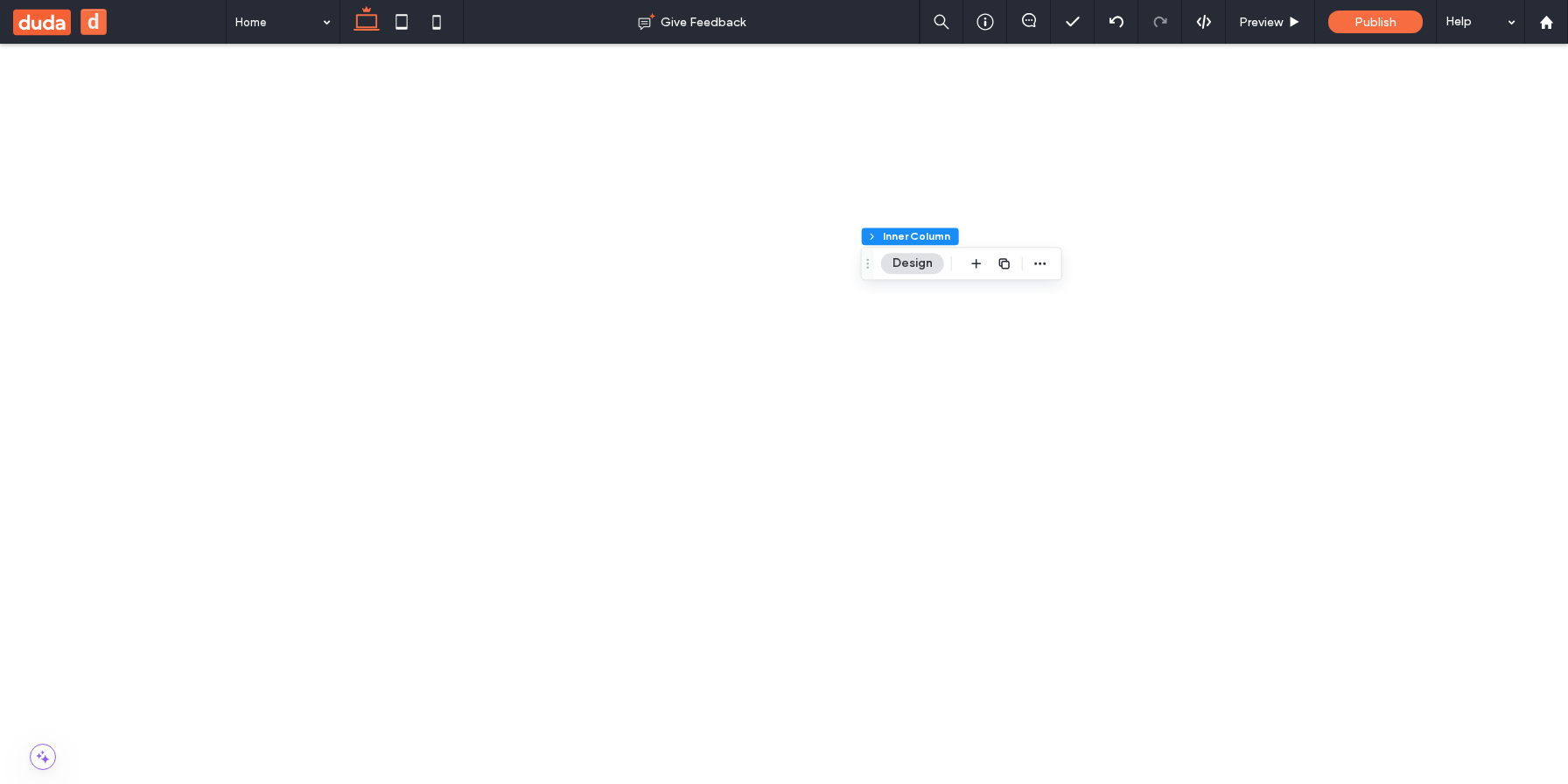 click on "Tab 2" at bounding box center [422, 3591] 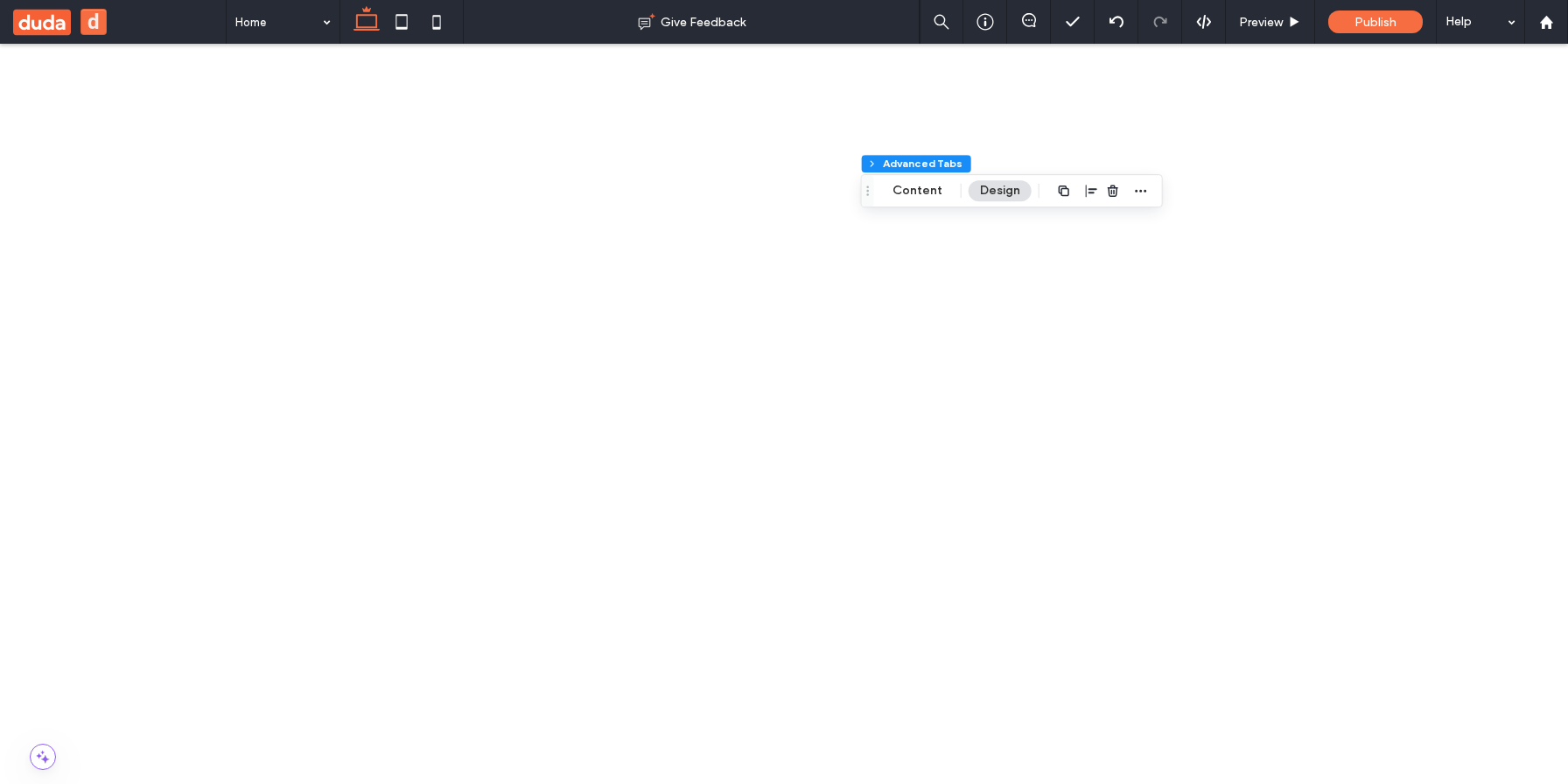 click on "******
First Name
Last Name
Email
Message
Get in Touch! ﻿
We'd love to hear from you" at bounding box center [452, 3160] 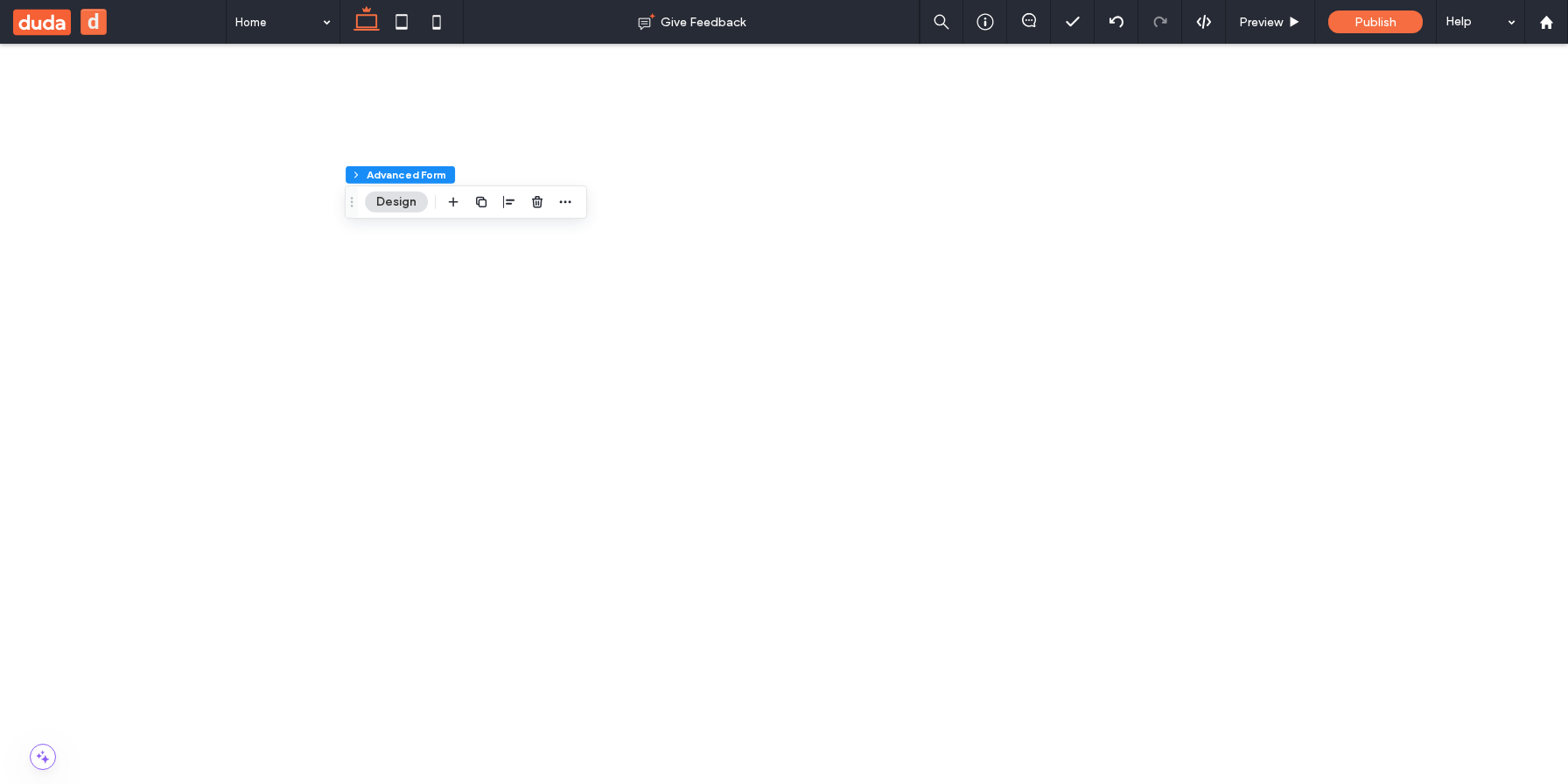 click on "Tab 2" at bounding box center [422, 3591] 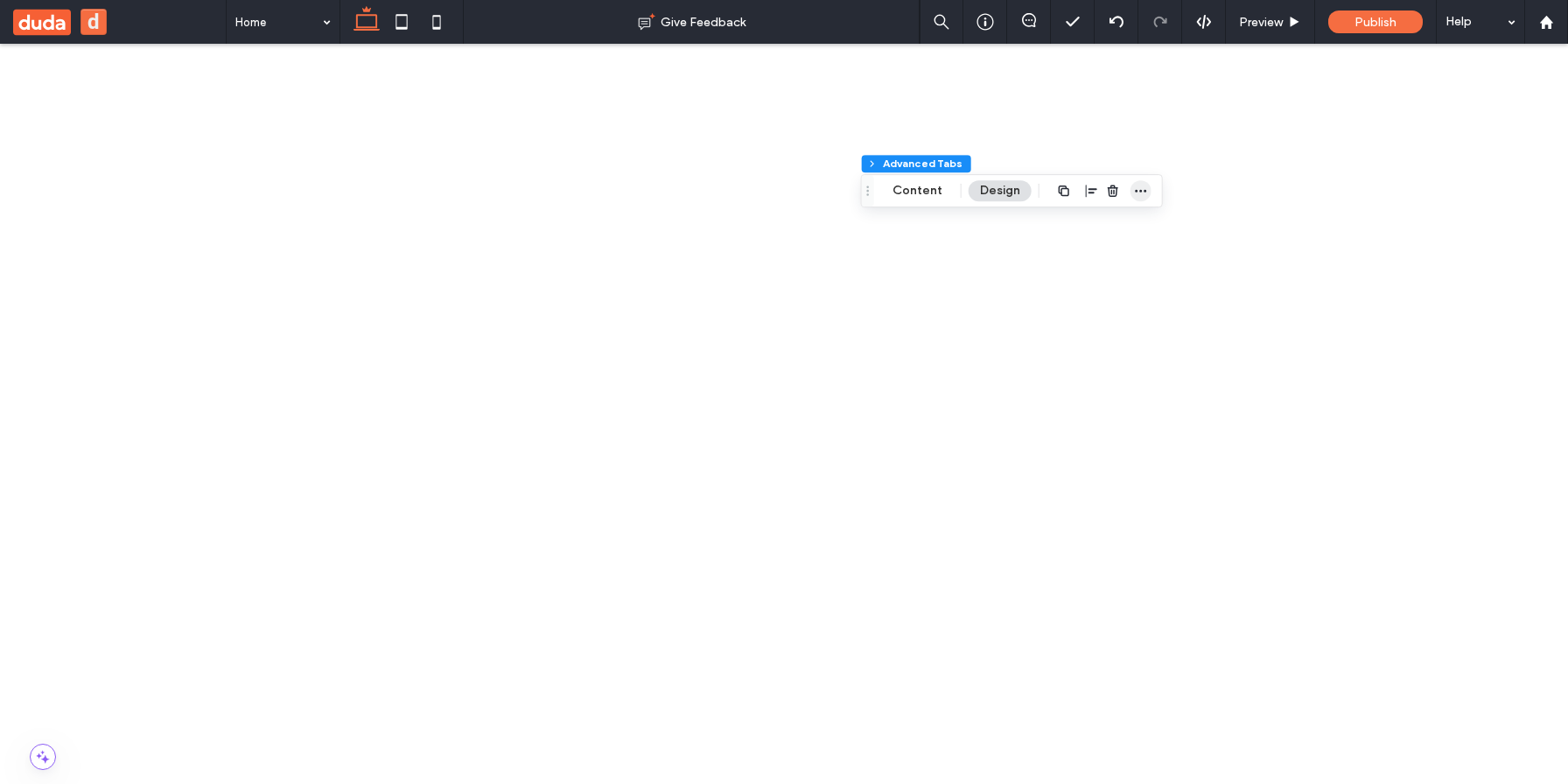 click 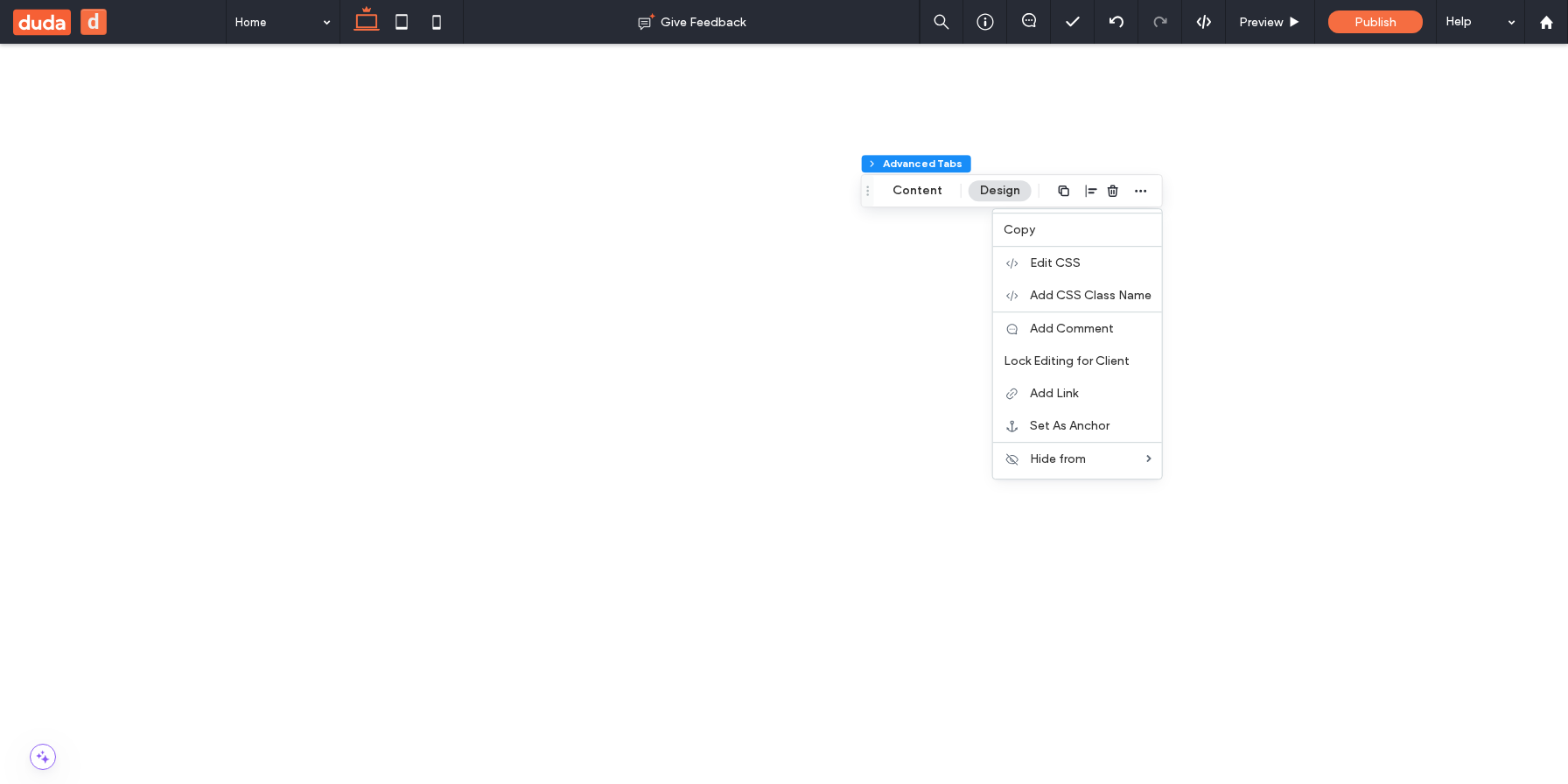 click on "Get in Touch! ﻿
We'd love to hear from you" at bounding box center [480, 3316] 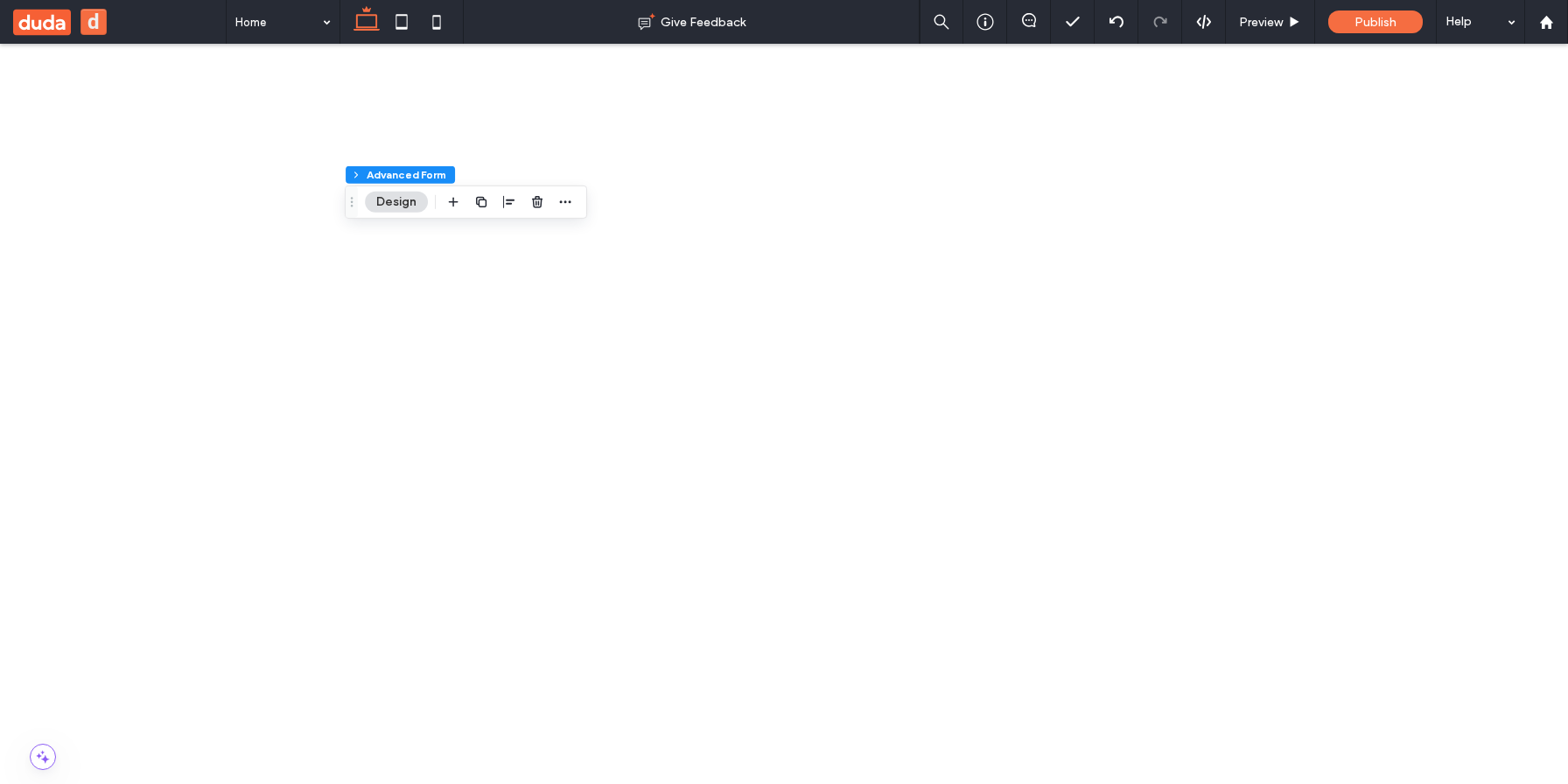 click on "This is a paragraph. Writing in paragraphs lets visitors find what they are looking for quickly and easily. Make sure the title suits the content of this text.
Learn more
Add your title here" at bounding box center (452, 5222) 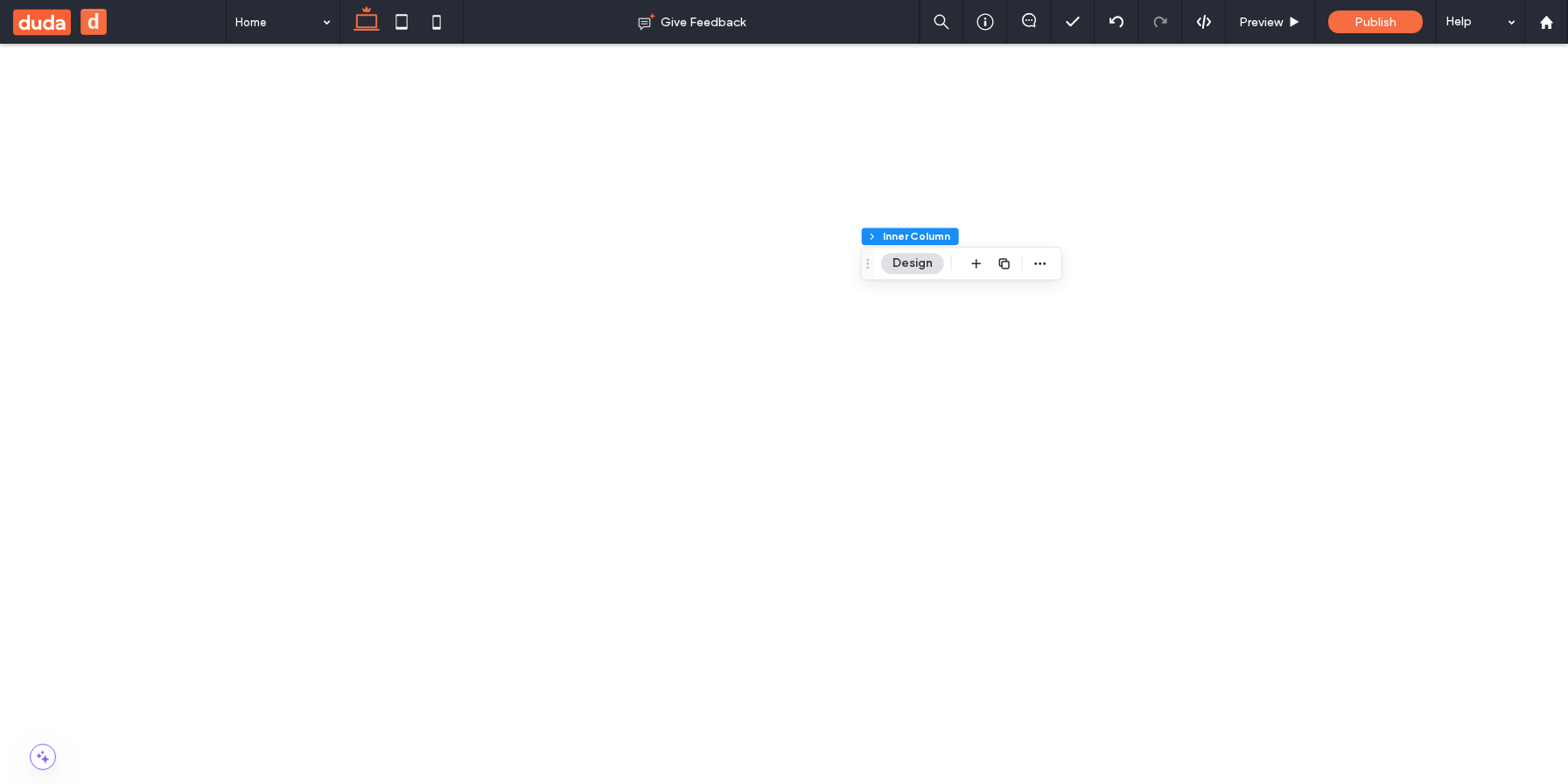 click on "******
First Name
Last Name
Email
Message
Get in Touch! ﻿
We'd love to hear from you" at bounding box center (452, 3160) 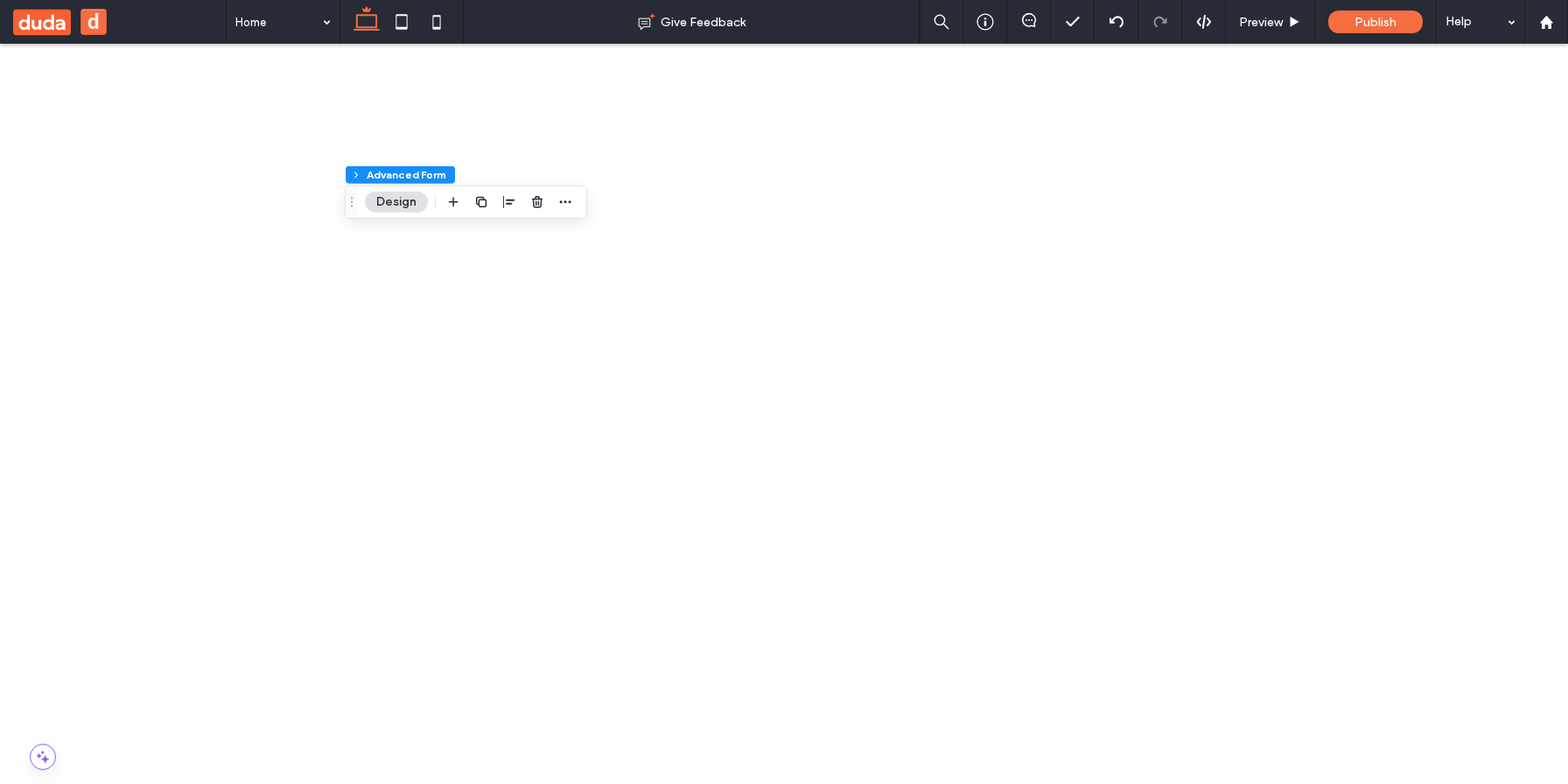 click on "This is a paragraph. Writing in paragraphs lets visitors find what they are looking for quickly and easily. Make sure the title suits the content of this text.
Learn more
Add your title here" at bounding box center [452, 5222] 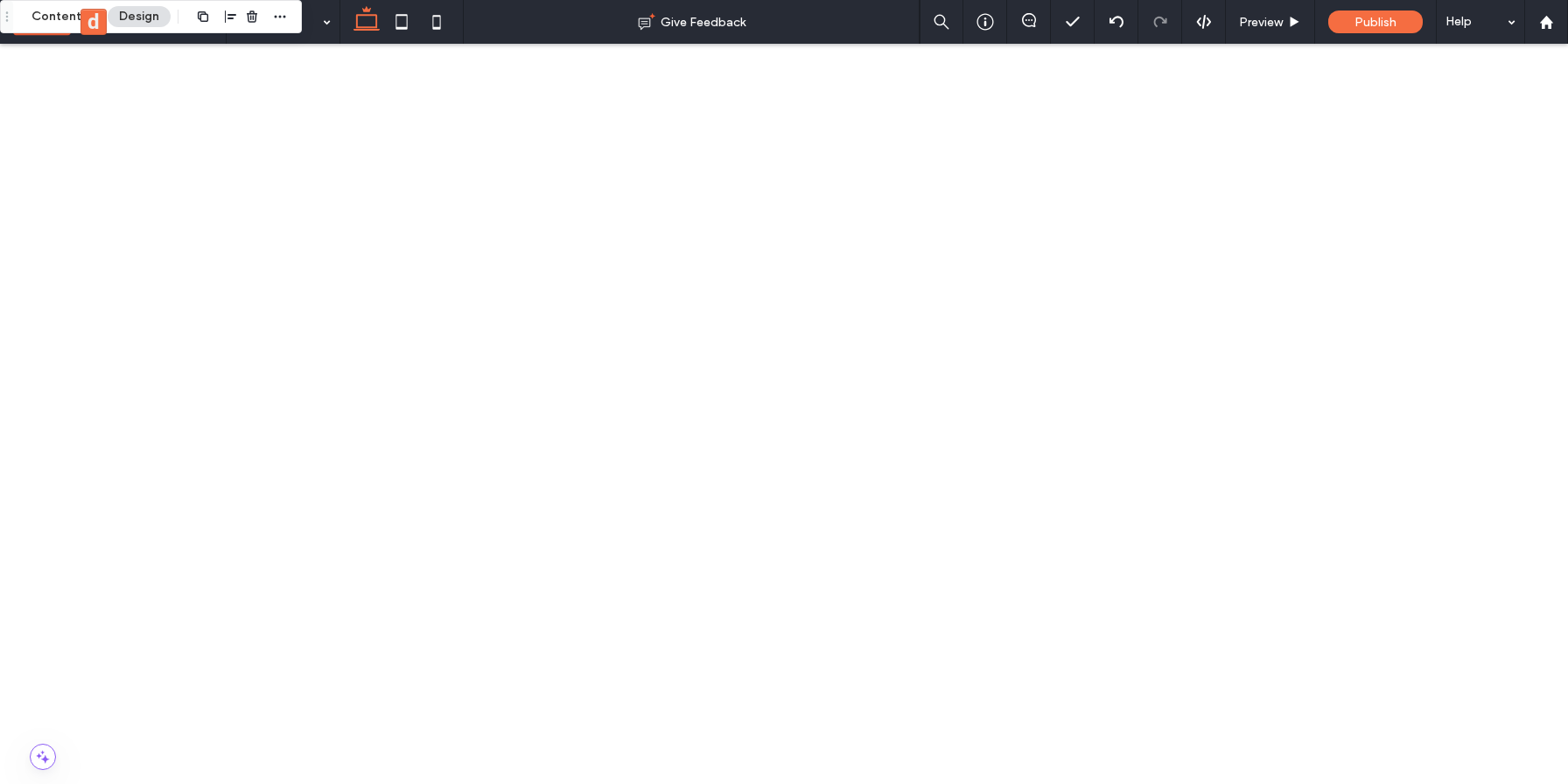 click on "Add your title here" at bounding box center (208, 4961) 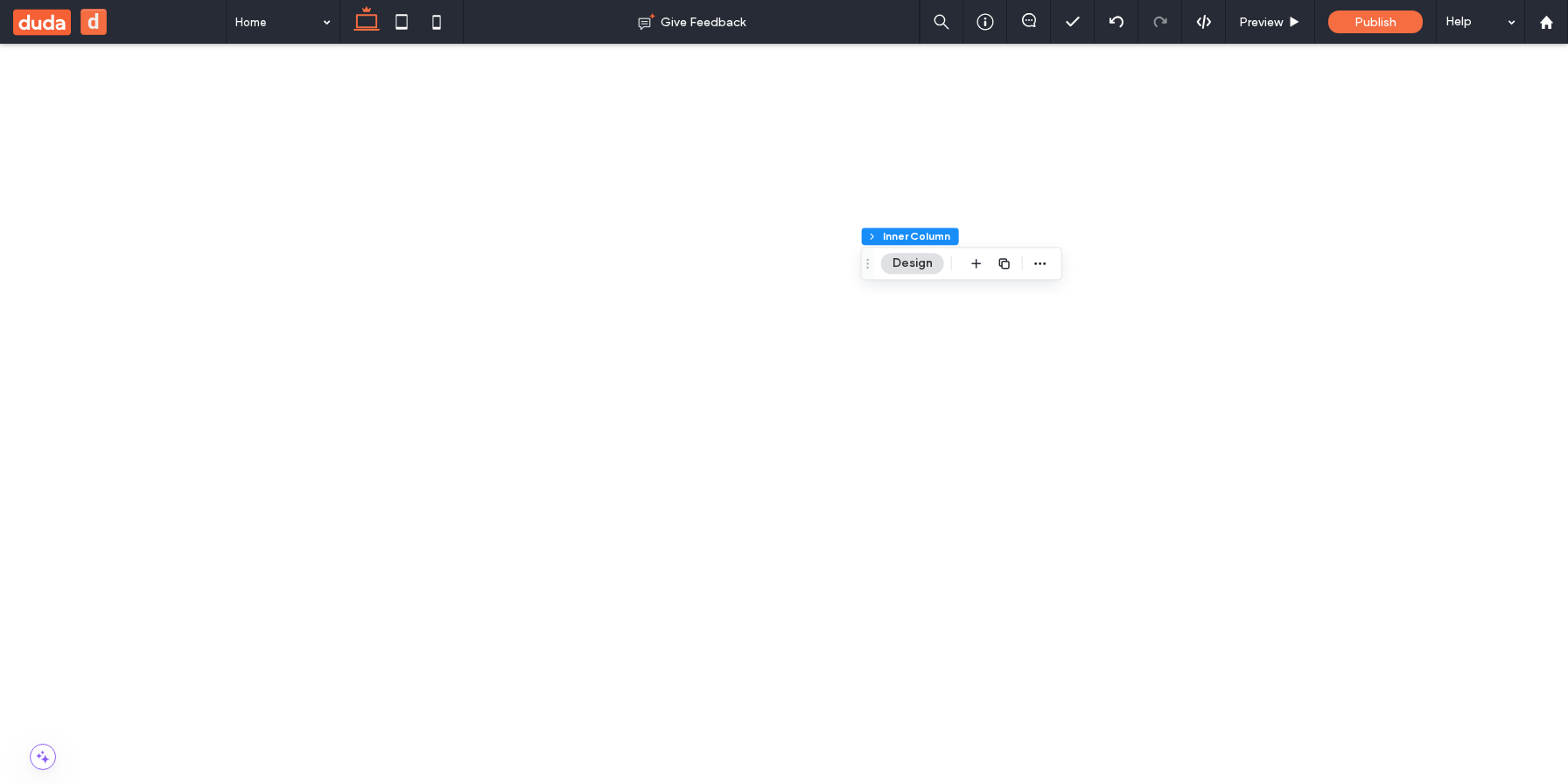 type on "**" 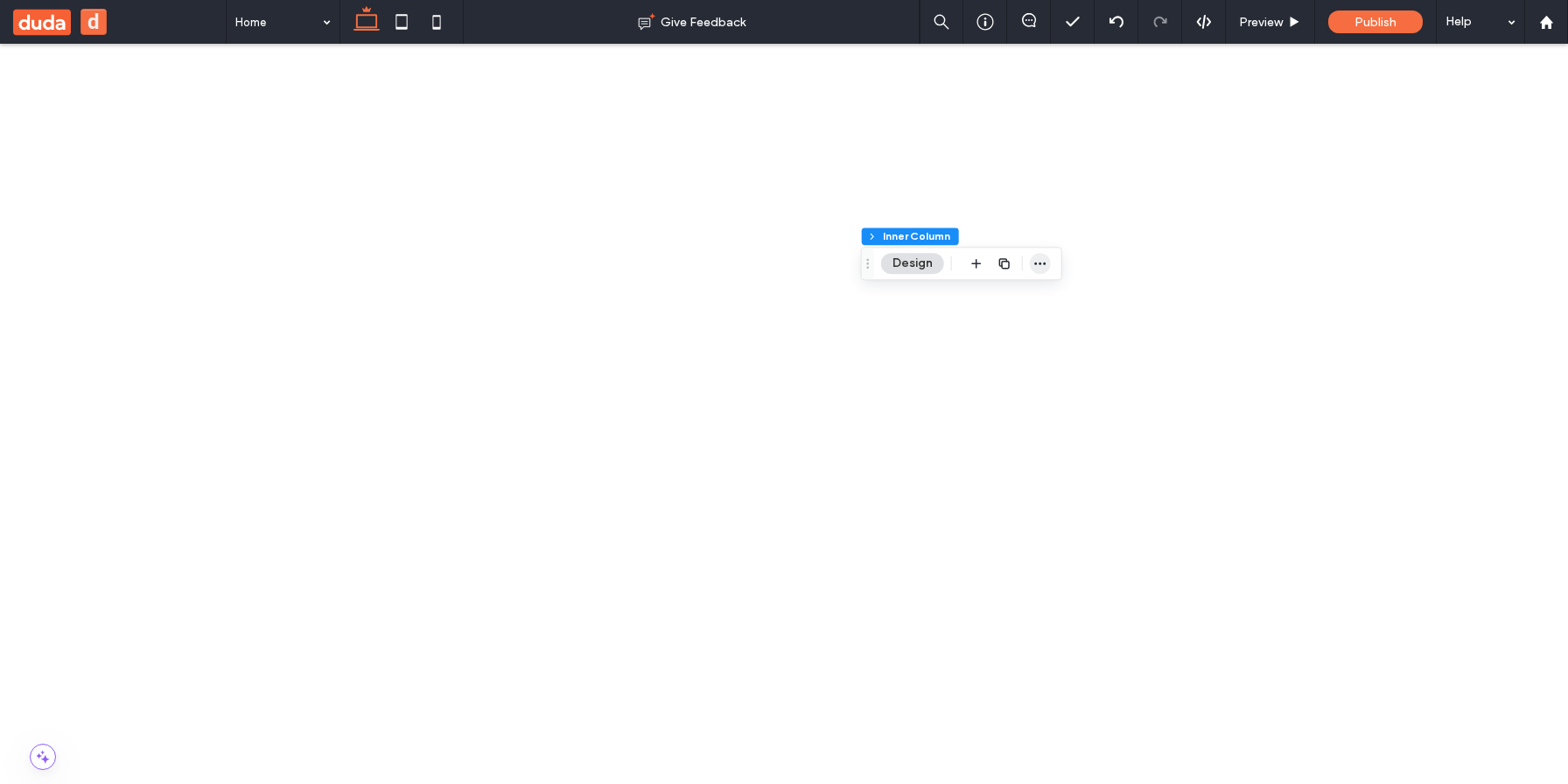 click 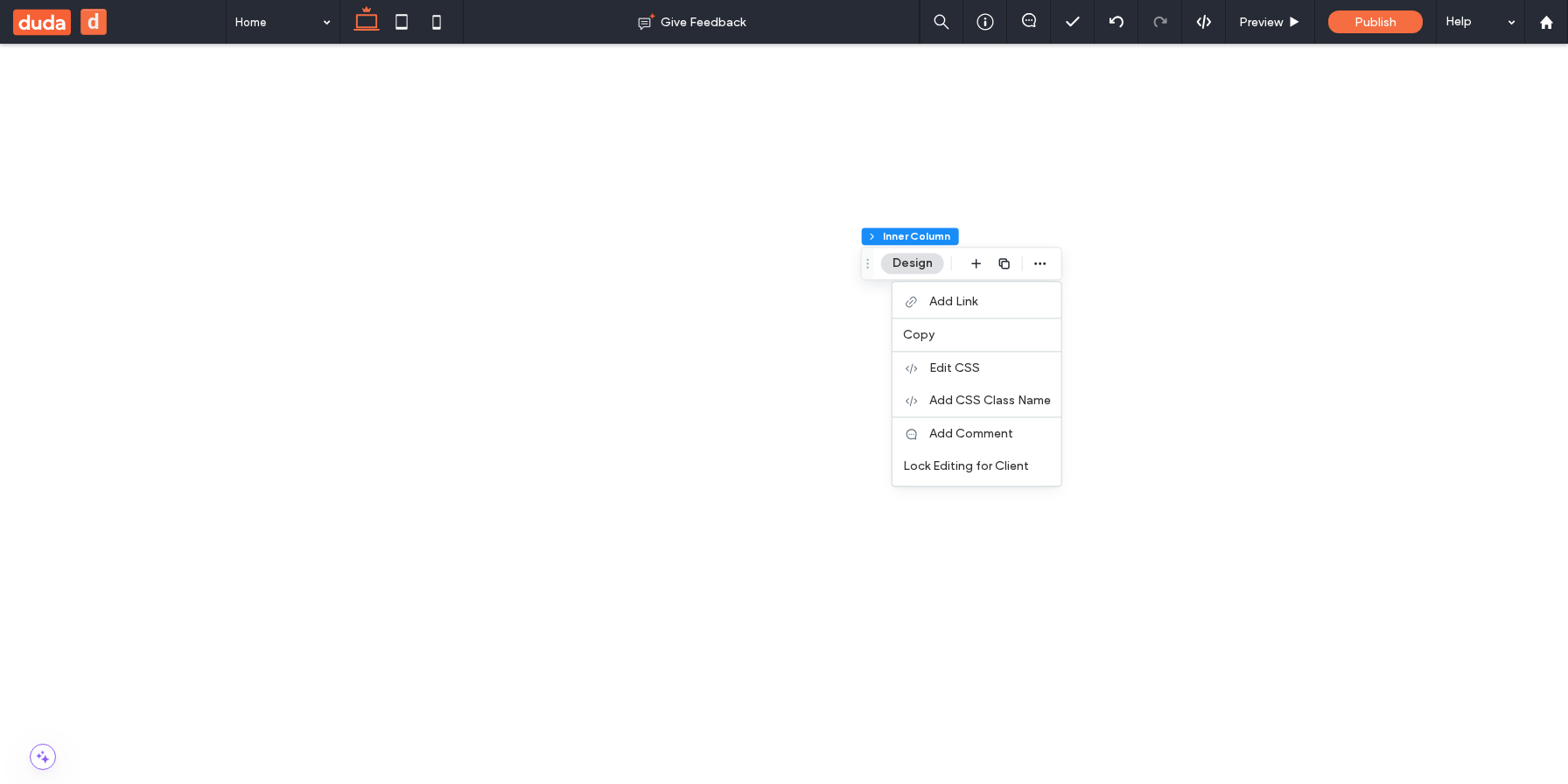 click on "This is a paragraph. Writing in paragraphs lets visitors find what they are looking for quickly and easily. Make sure the title suits the content of this text.
Learn more
Add your title here" at bounding box center (452, 5222) 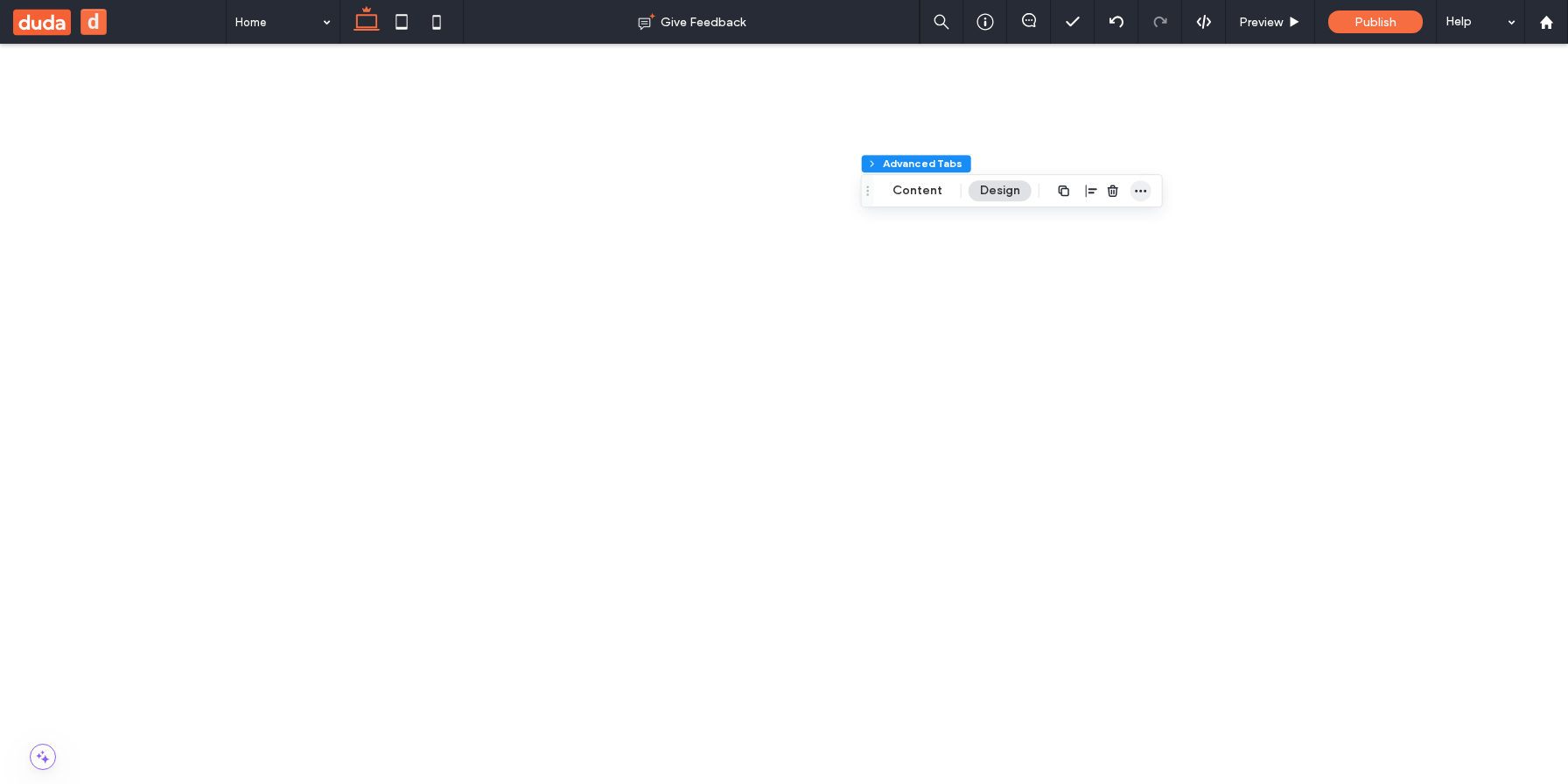 click 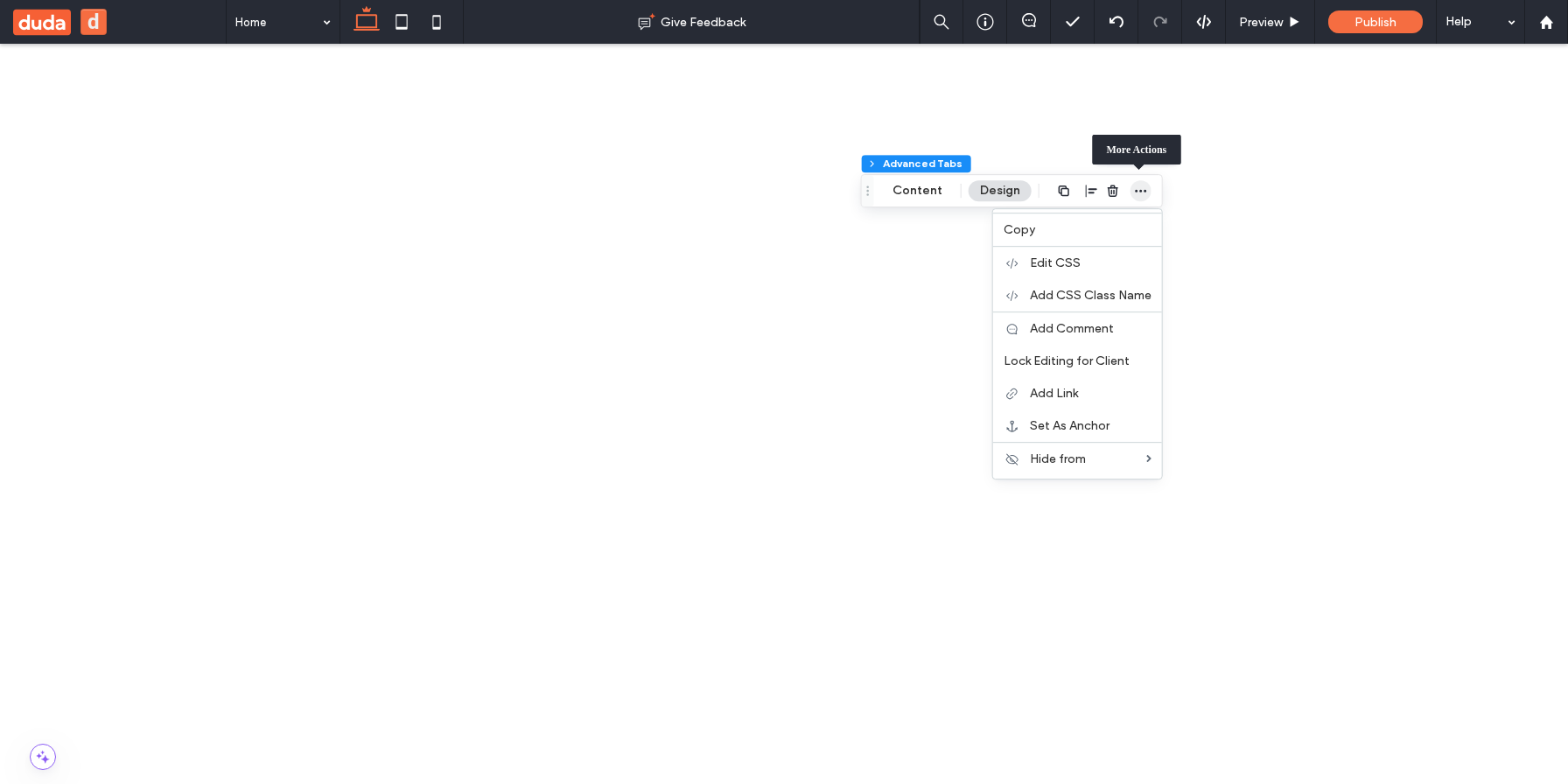 click 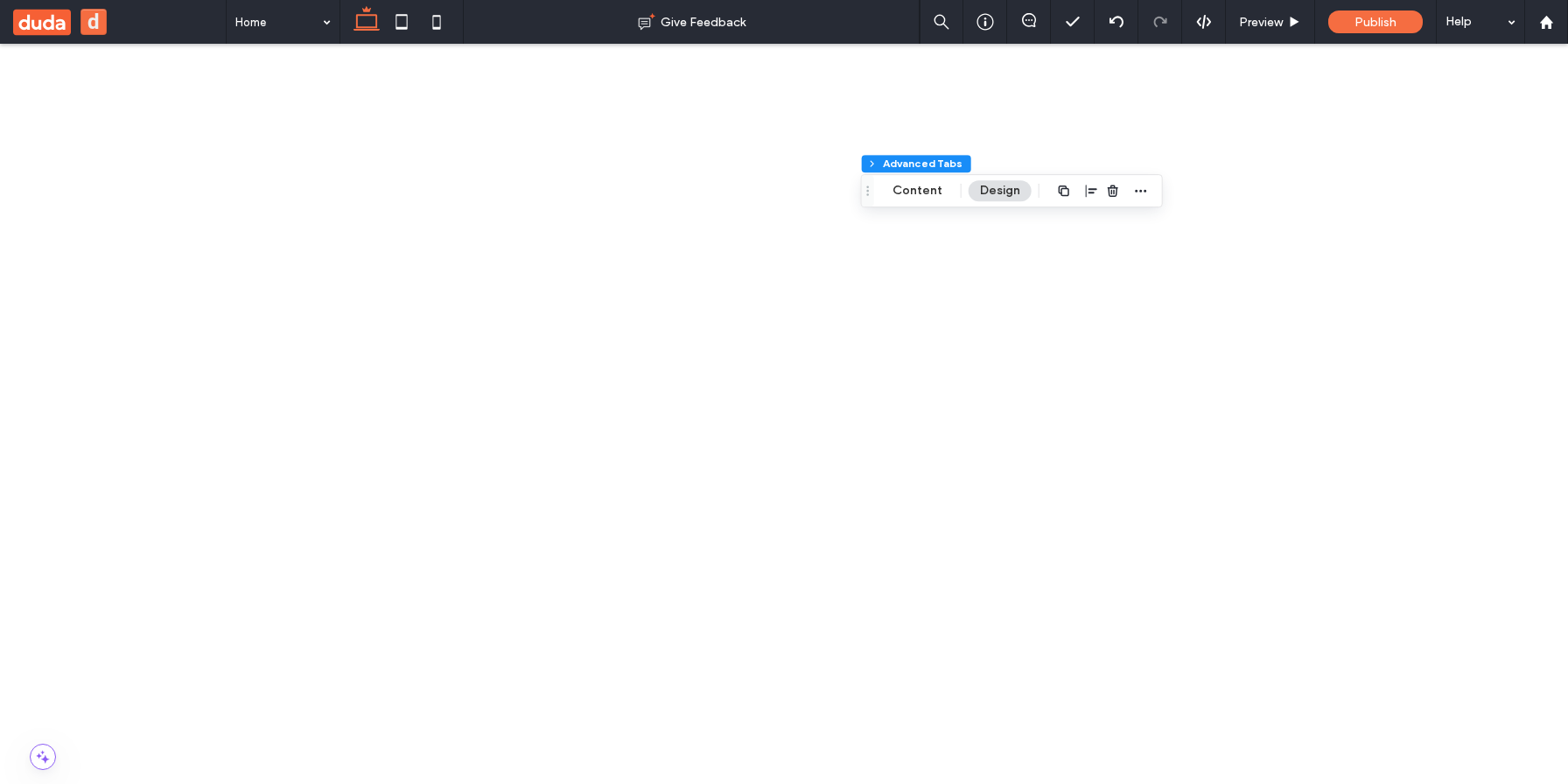 click on "******
First Name
Last Name
Email
Message
Get in Touch! ﻿
We'd love to hear from you" at bounding box center [452, 3160] 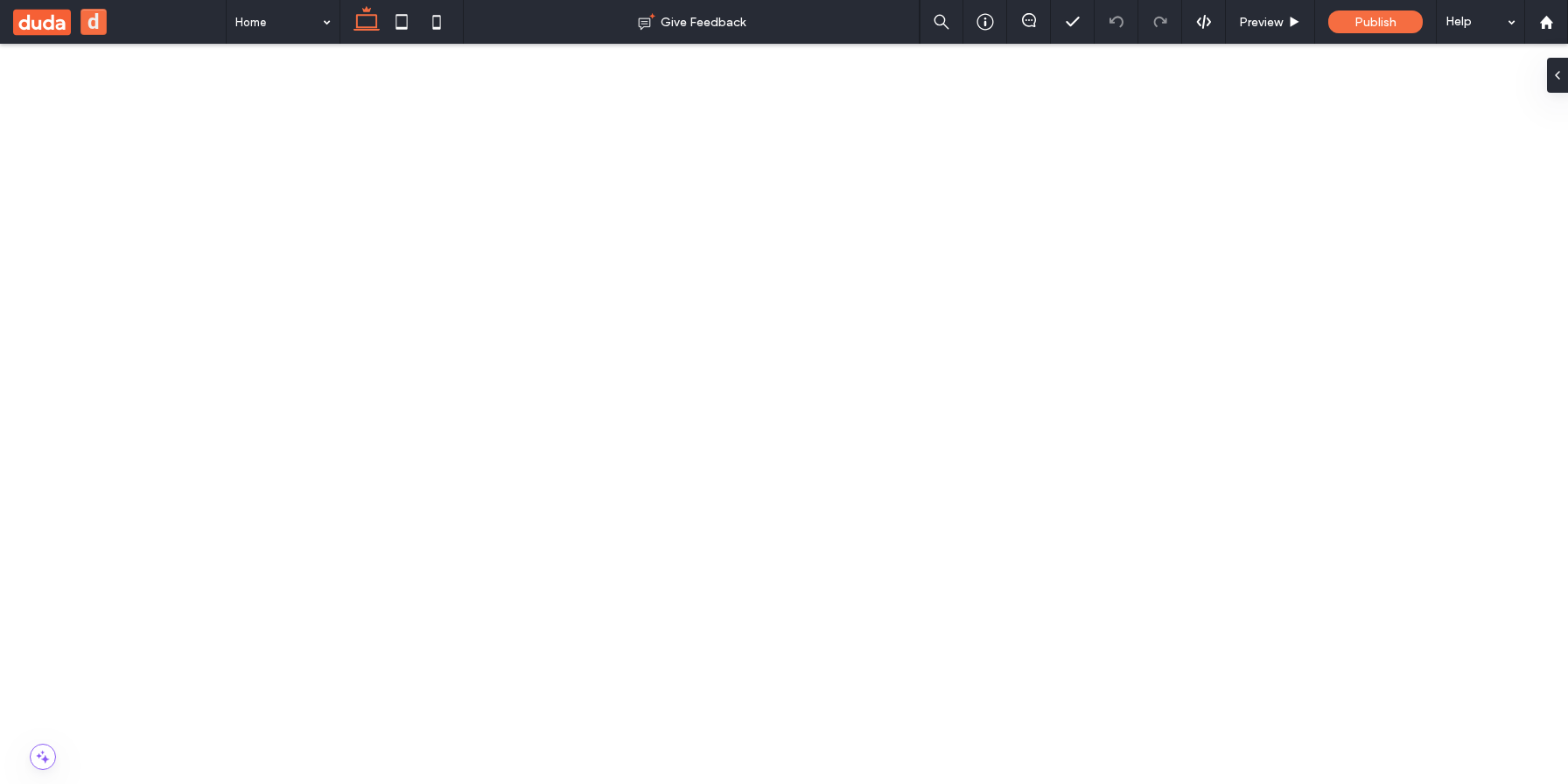 scroll, scrollTop: 0, scrollLeft: 0, axis: both 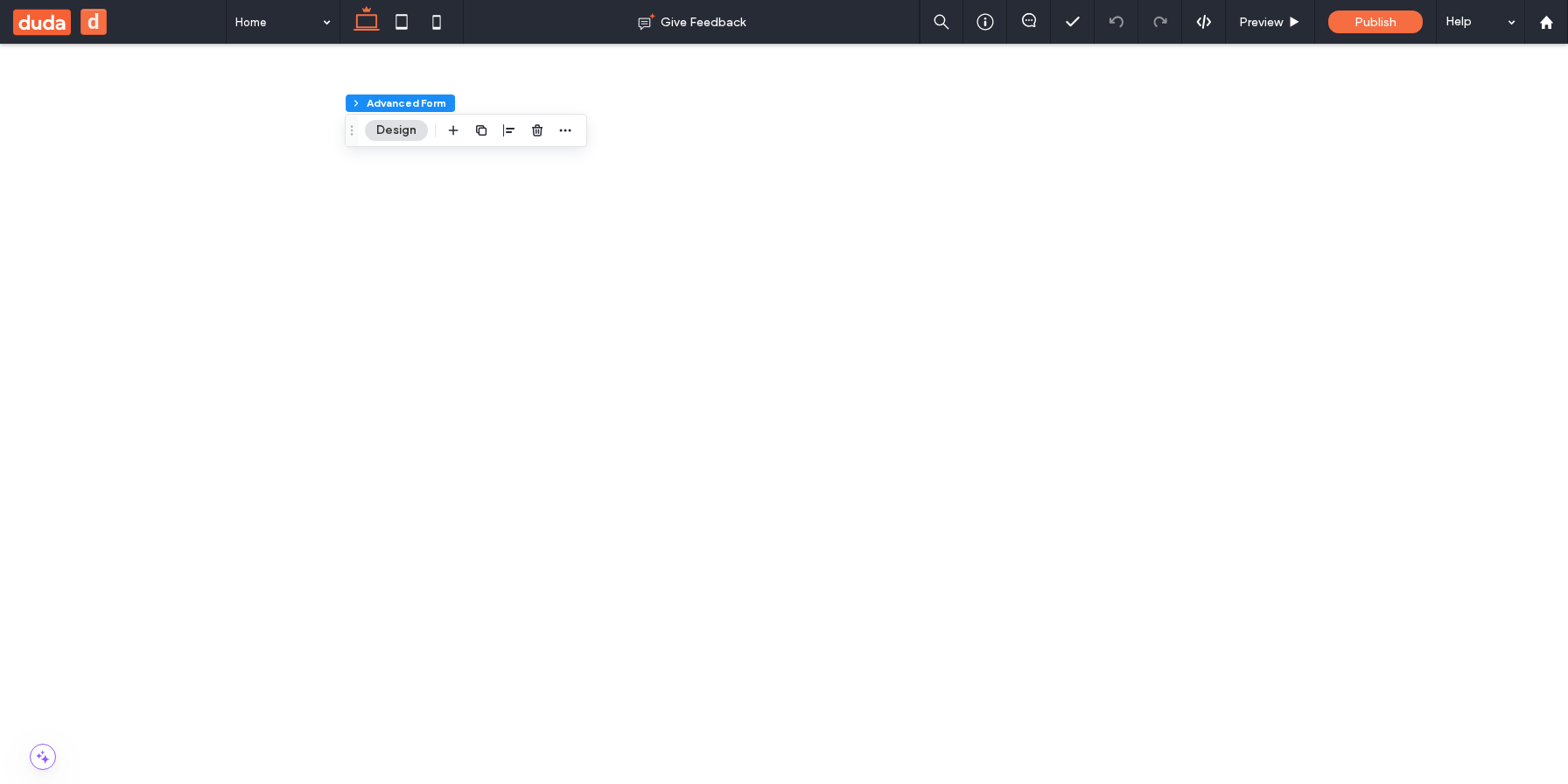 click on "******" at bounding box center (134, 2810) 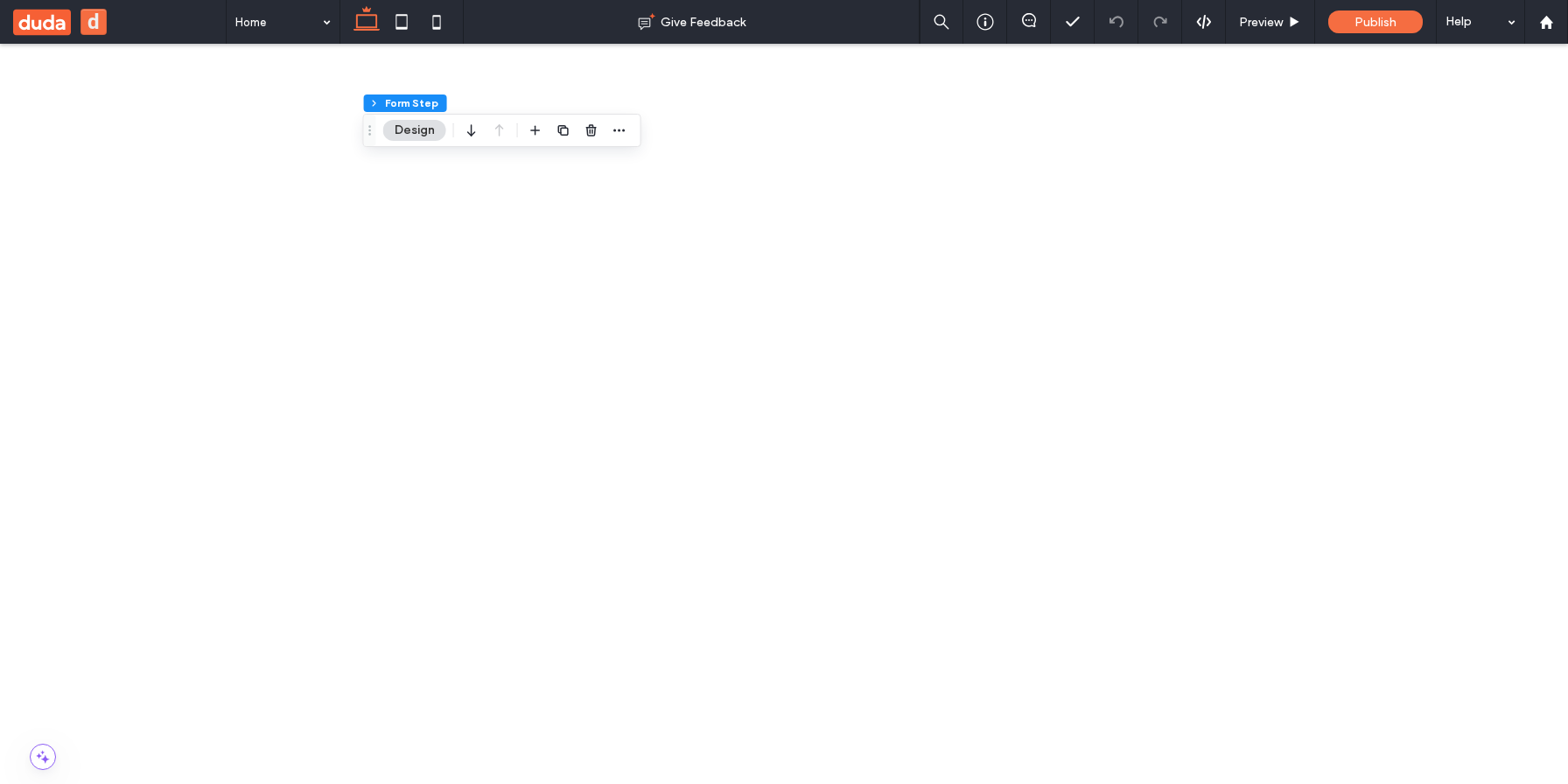 click on "******" at bounding box center [494, 2822] 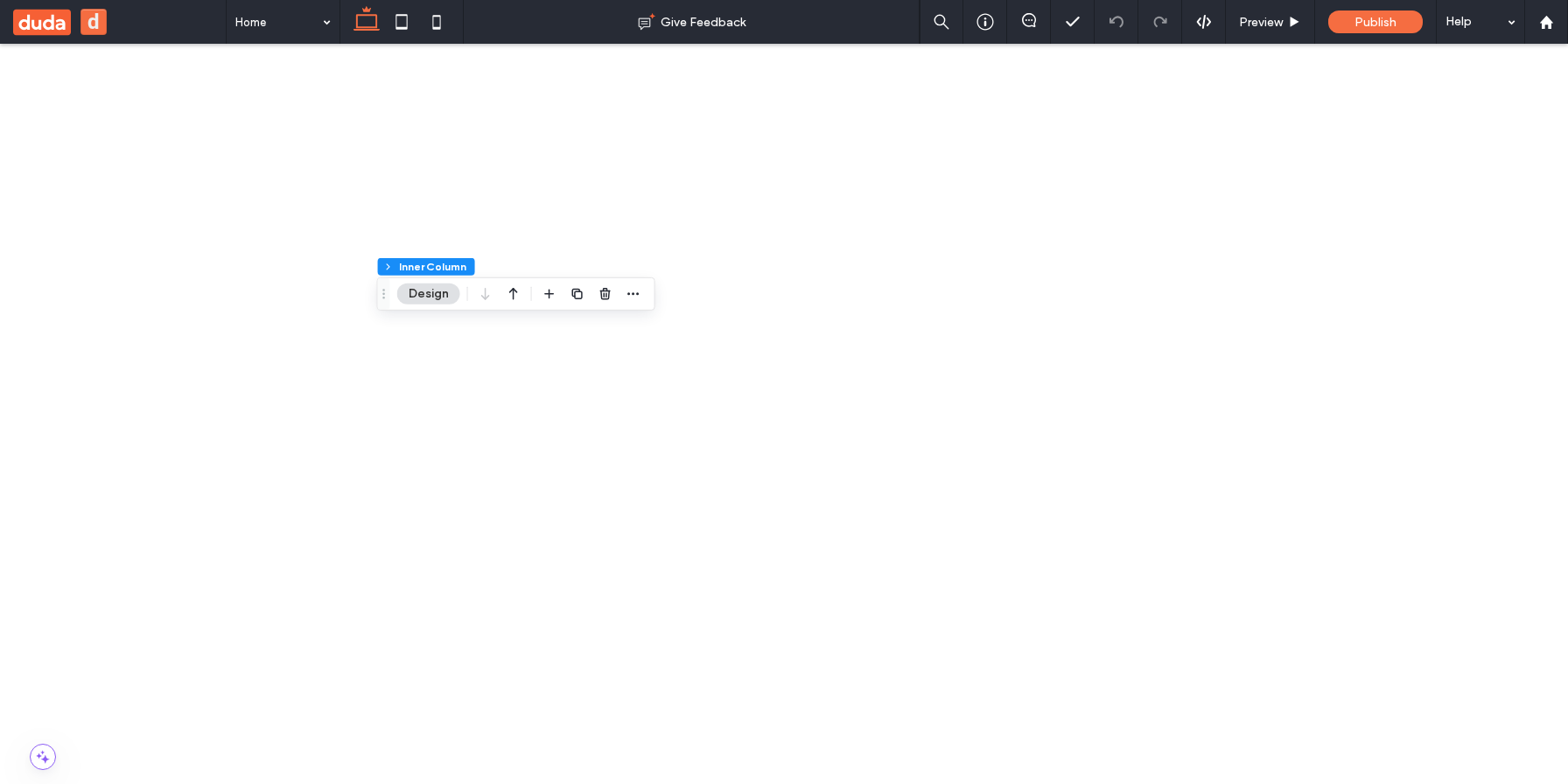 click on "******" at bounding box center [494, 2822] 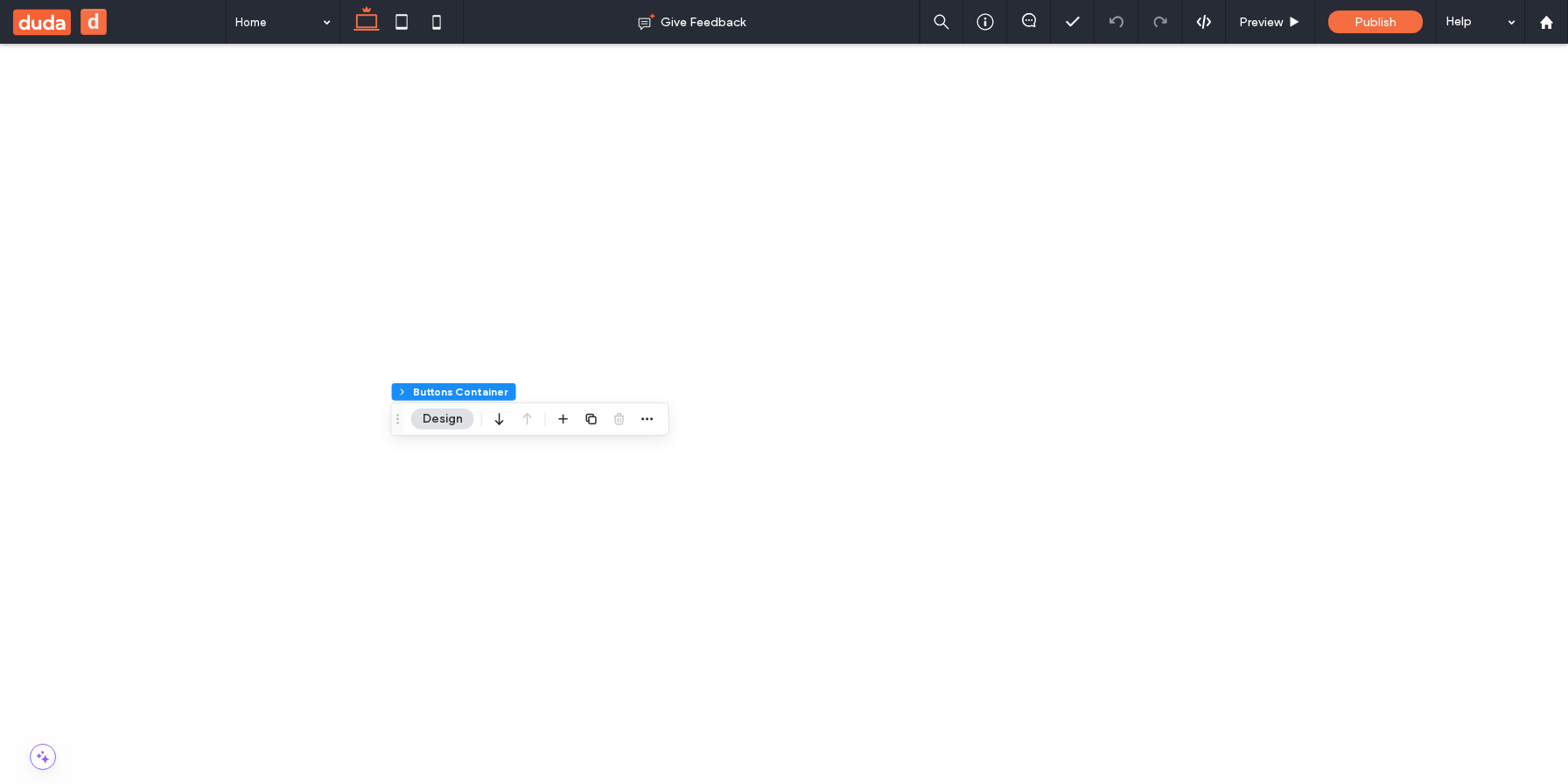 scroll, scrollTop: 0, scrollLeft: 0, axis: both 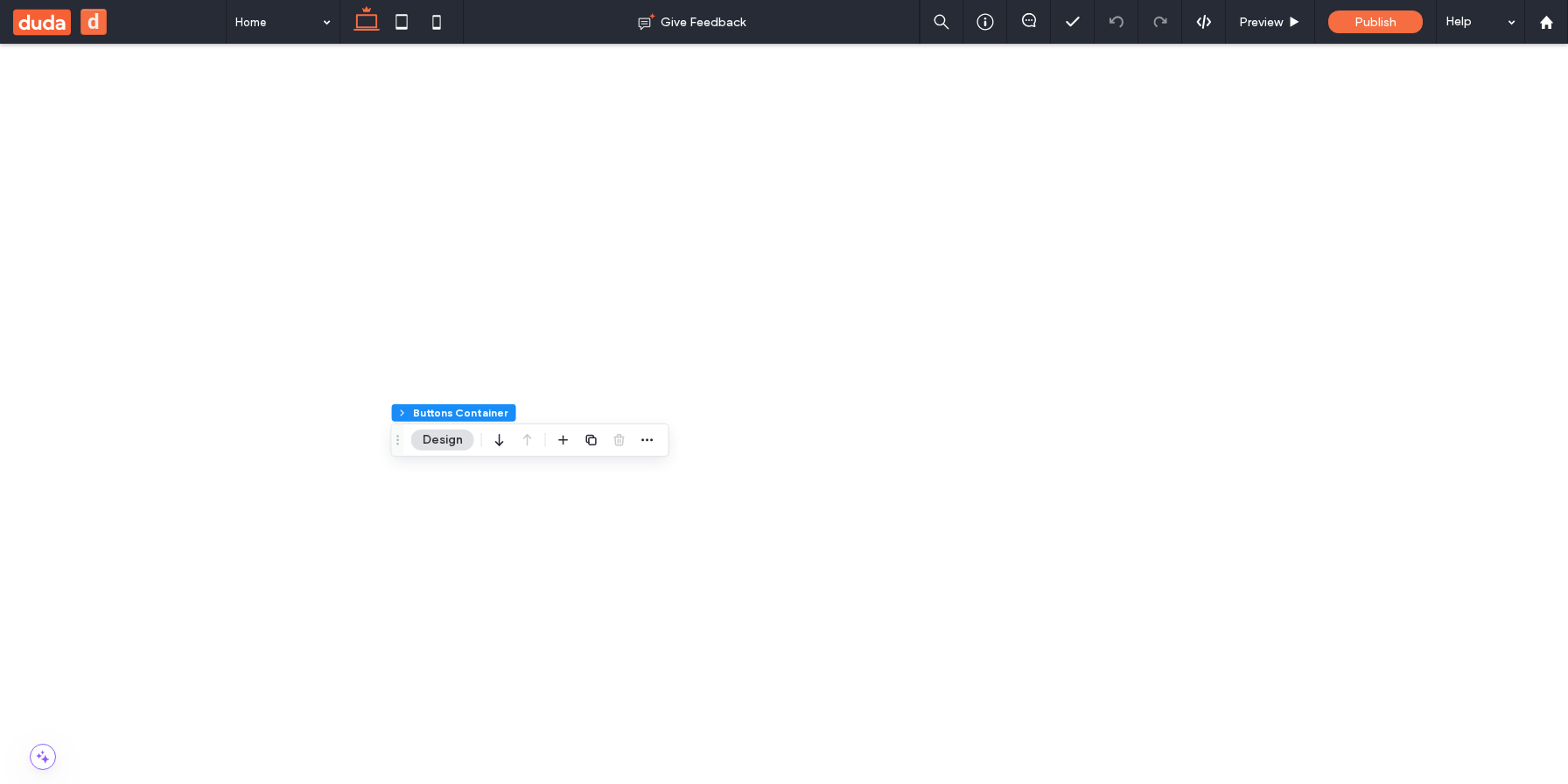 click at bounding box center [784, 1310] 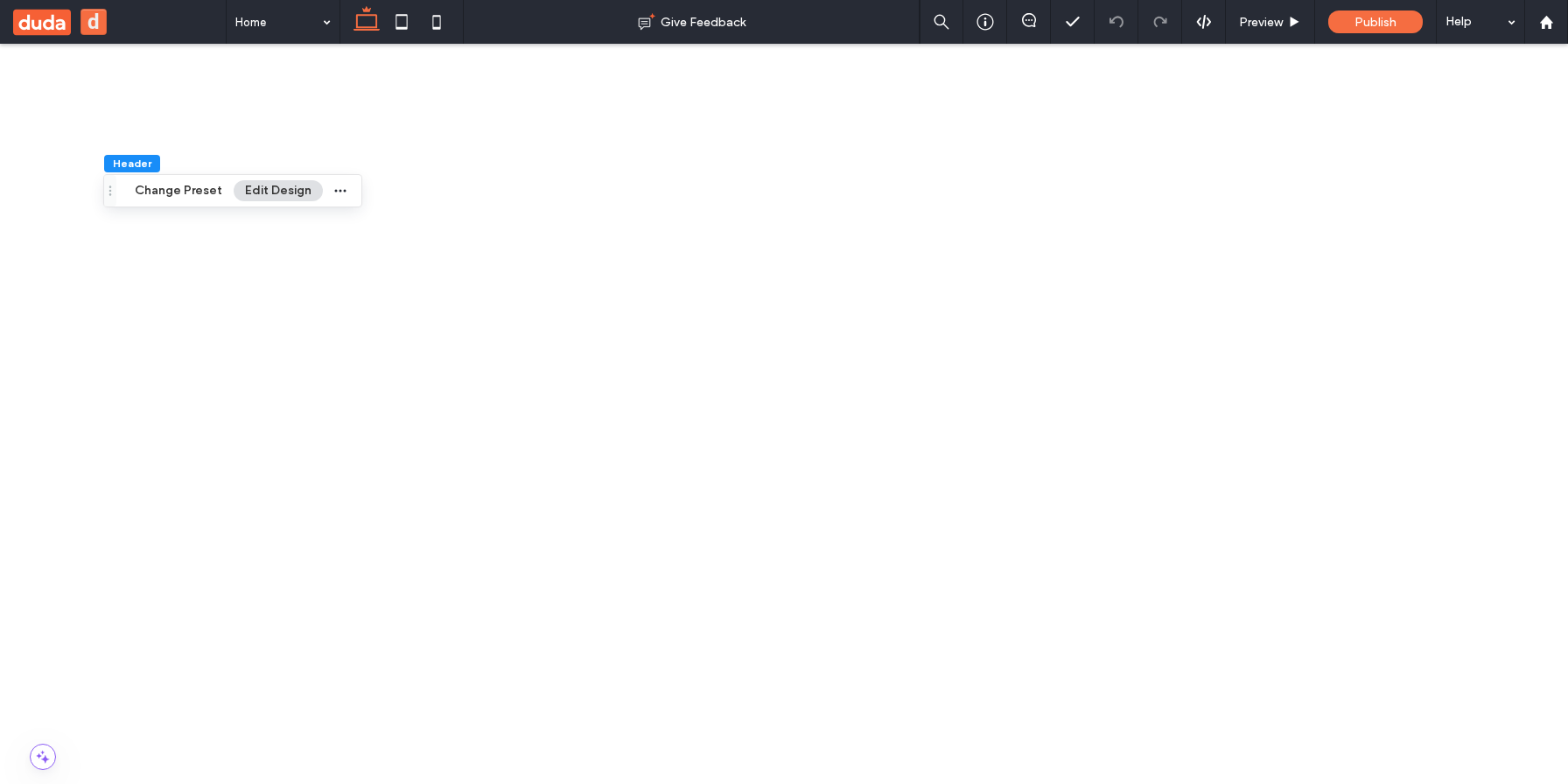 click at bounding box center (273, 1275) 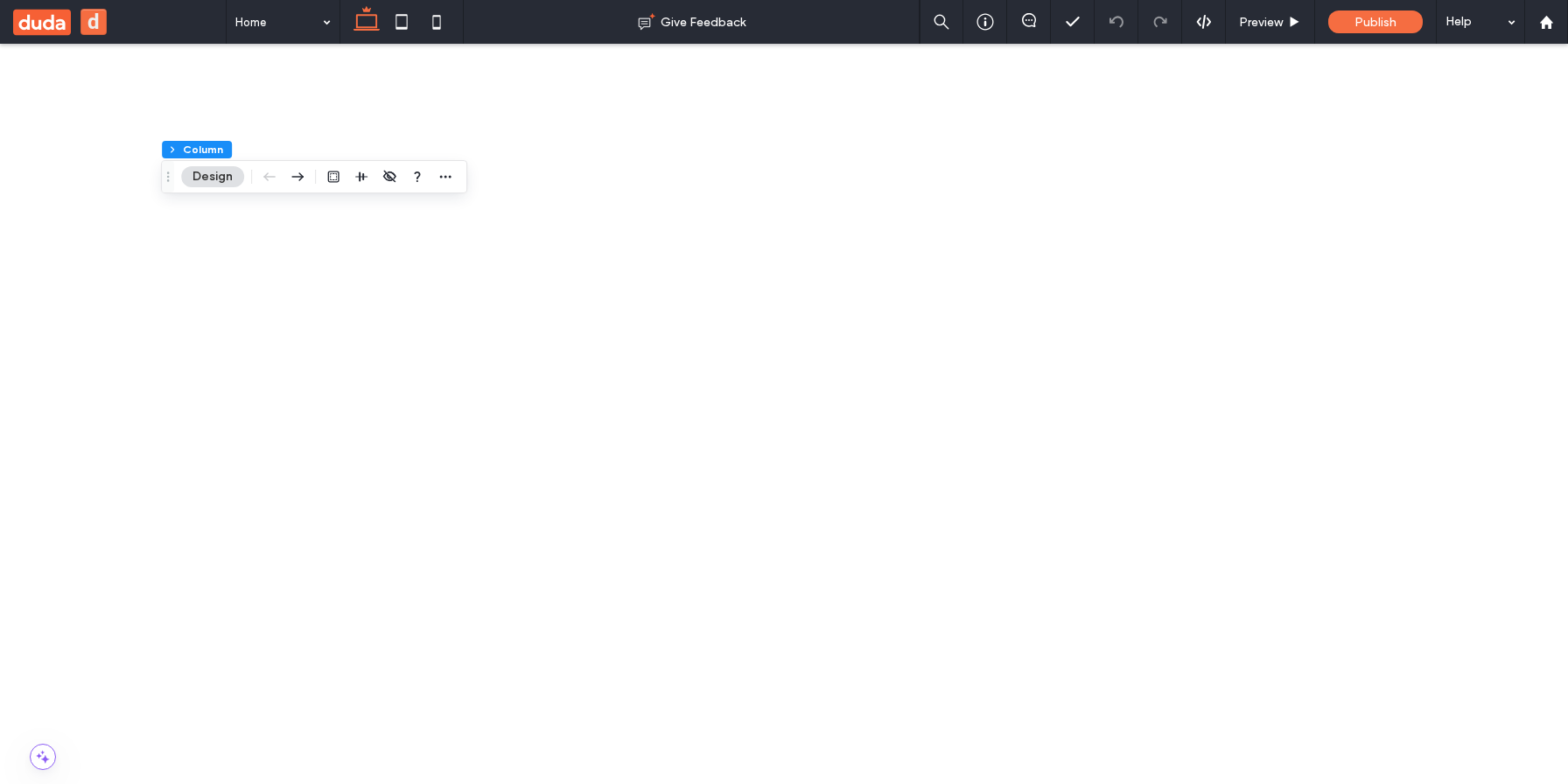 click on "Add your title here" at bounding box center (208, 3932) 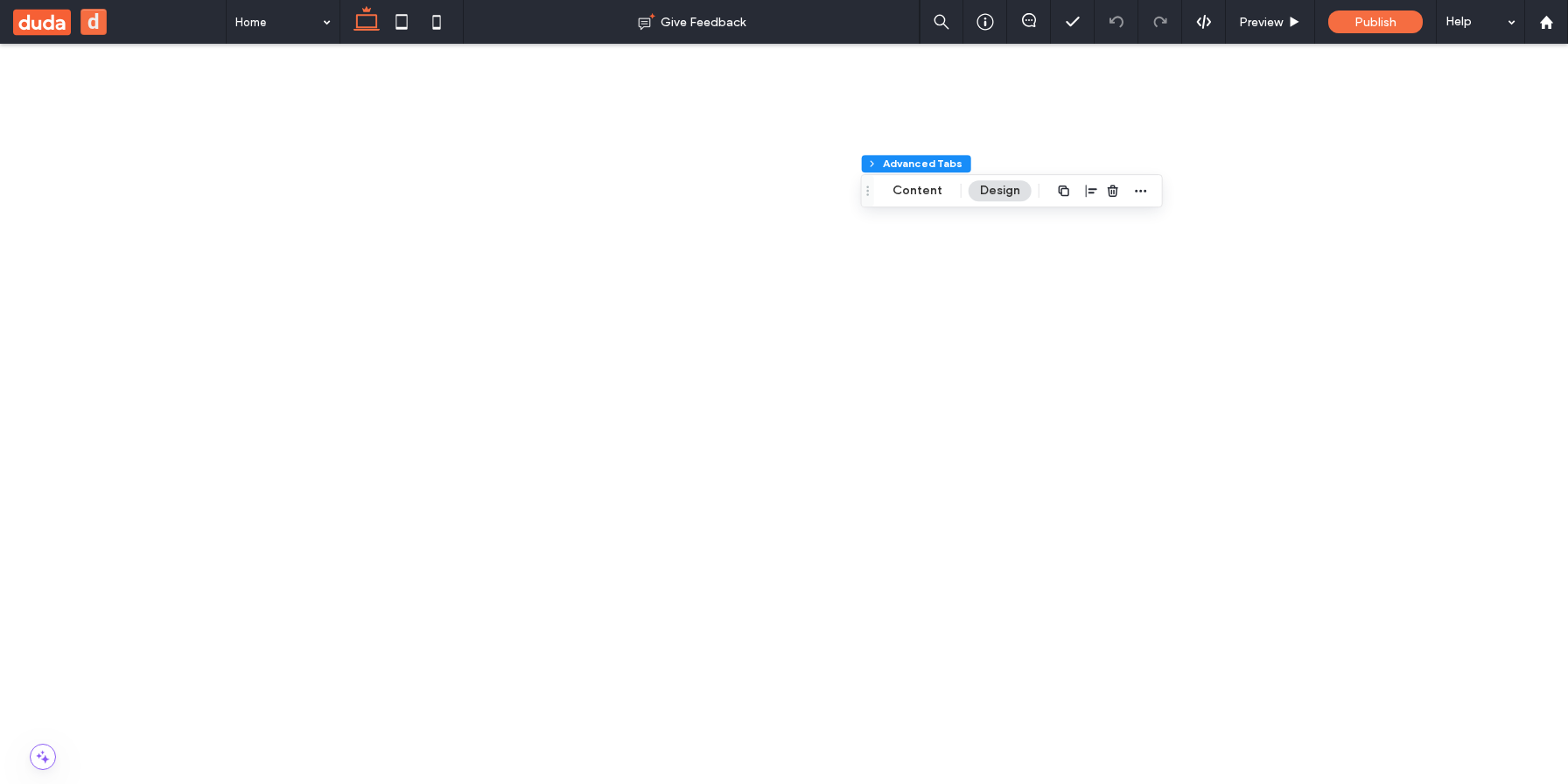 click at bounding box center [784, 1310] 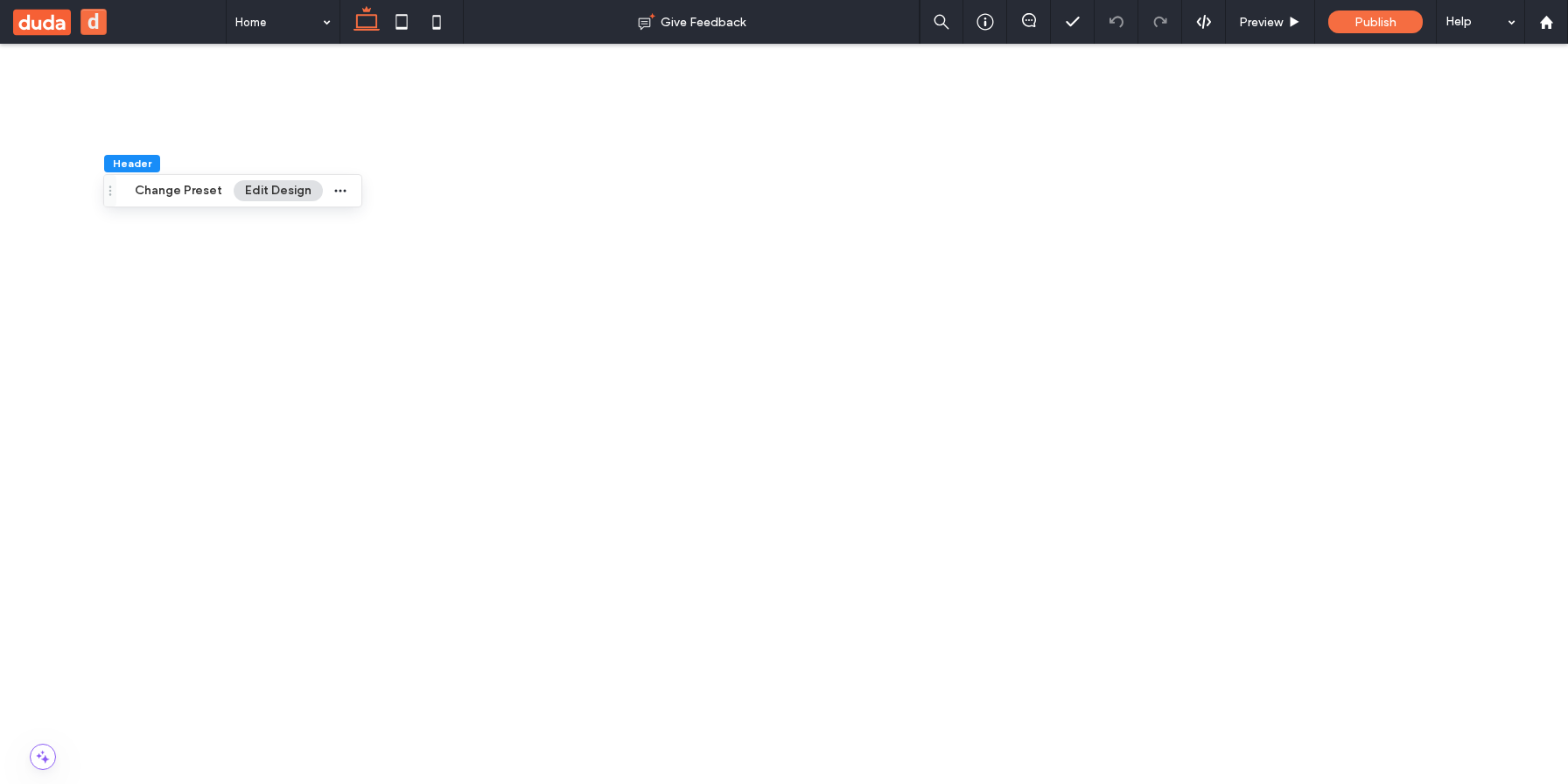 click on "Get in Touch! ﻿" at bounding box center (251, 3296) 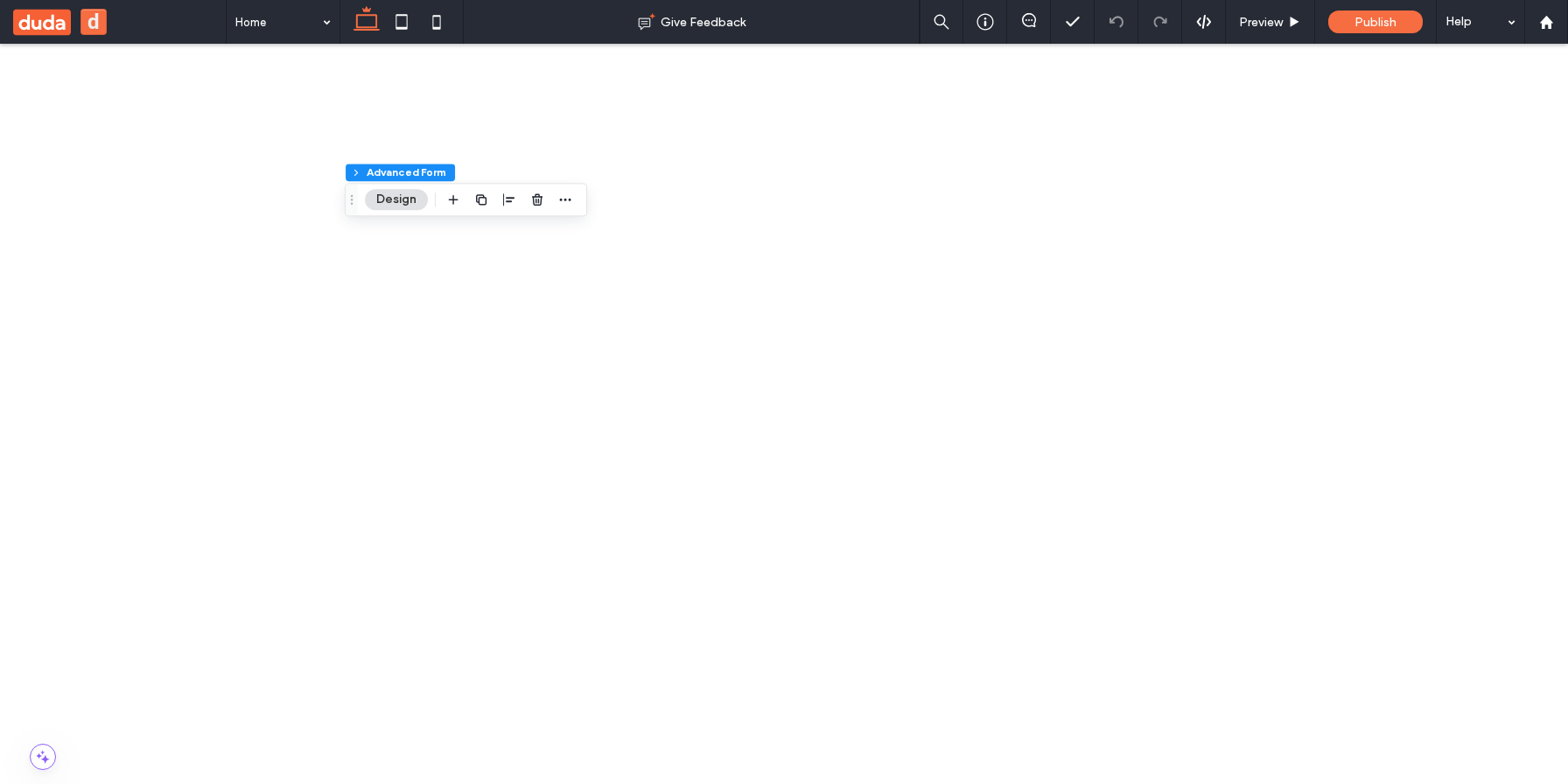 click on "Get in Touch! ﻿
We'd love to hear from you" at bounding box center [480, 3316] 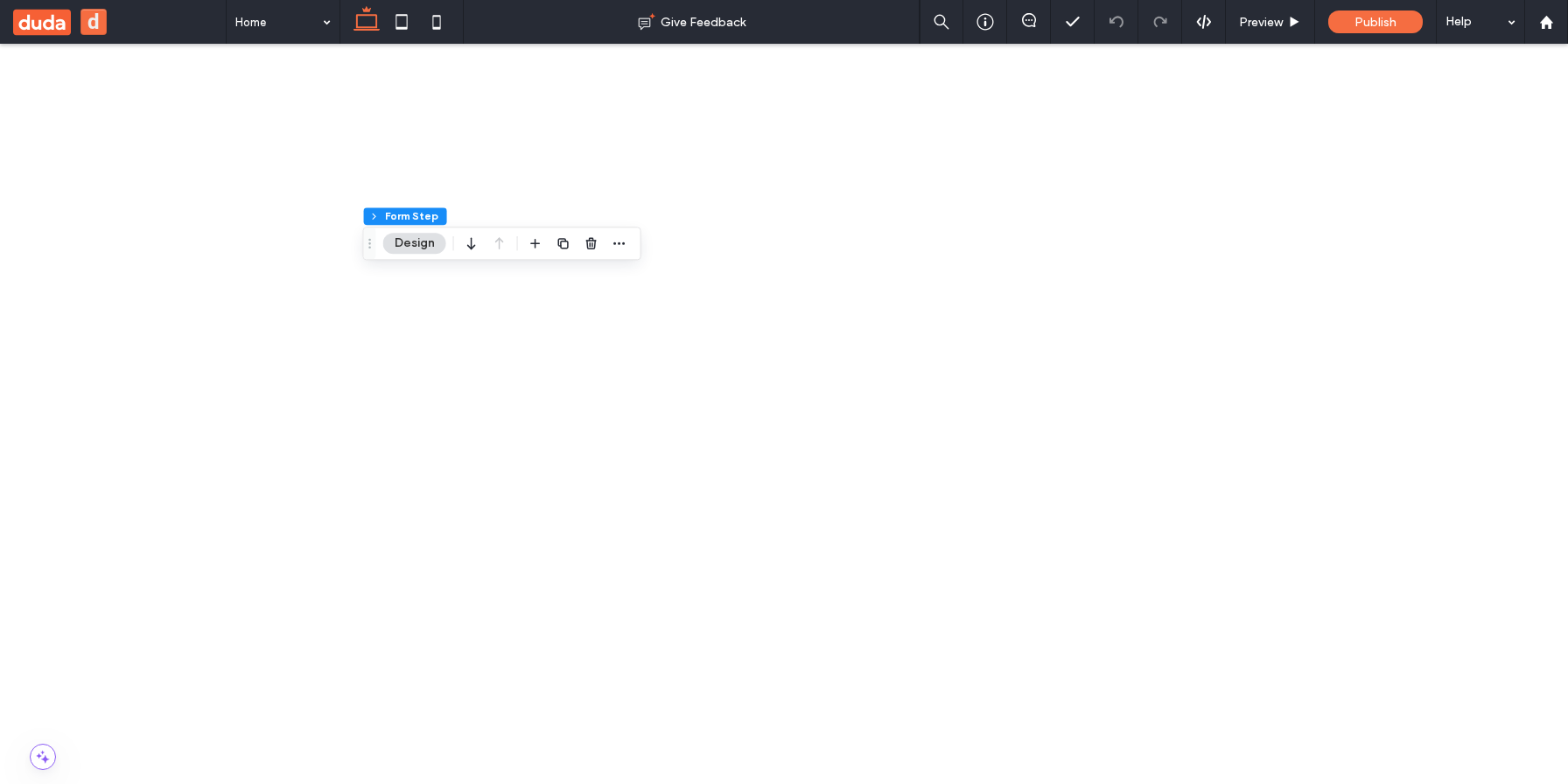 click on "******" at bounding box center [494, 2954] 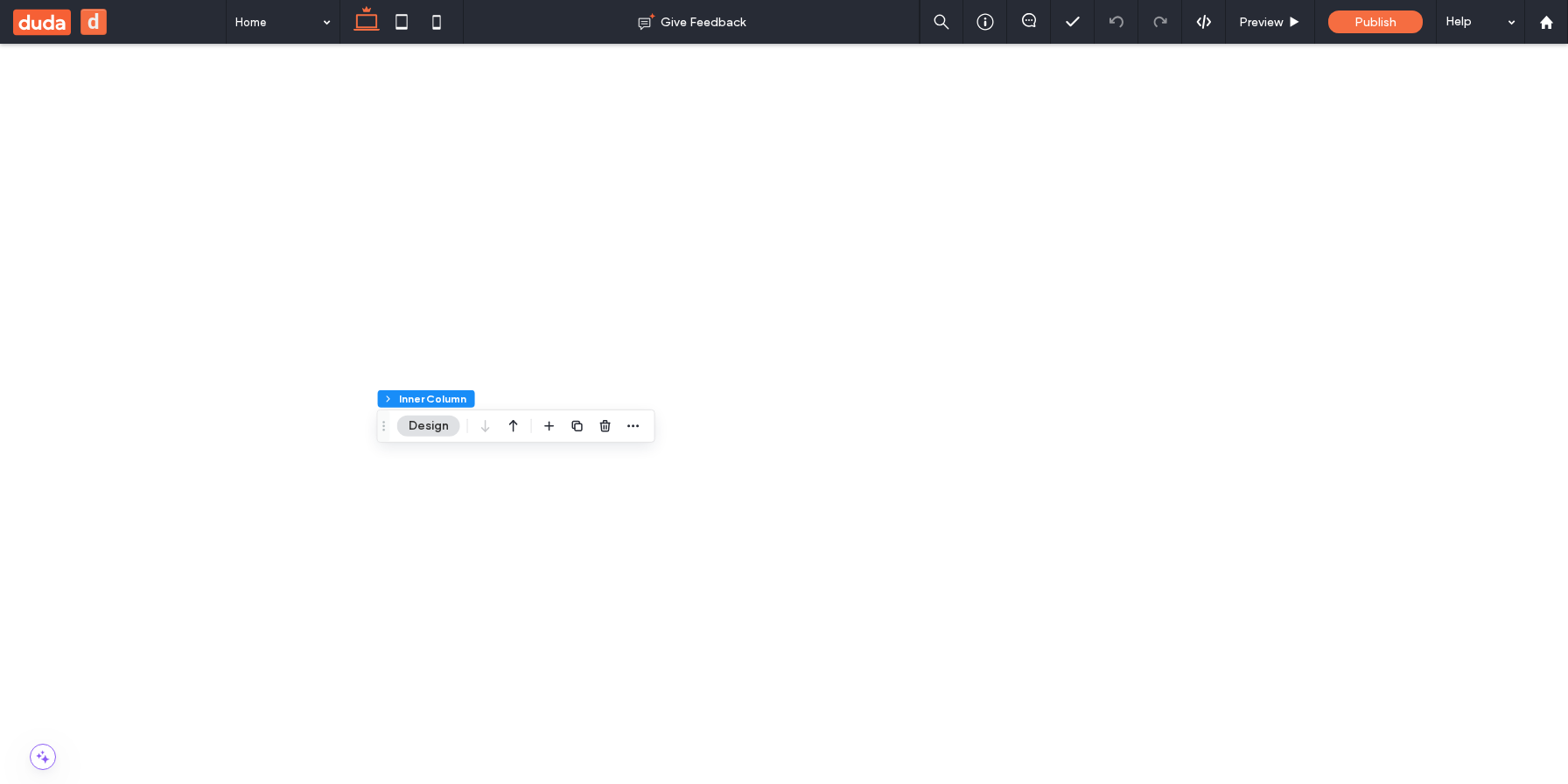click on "******" at bounding box center (494, 2954) 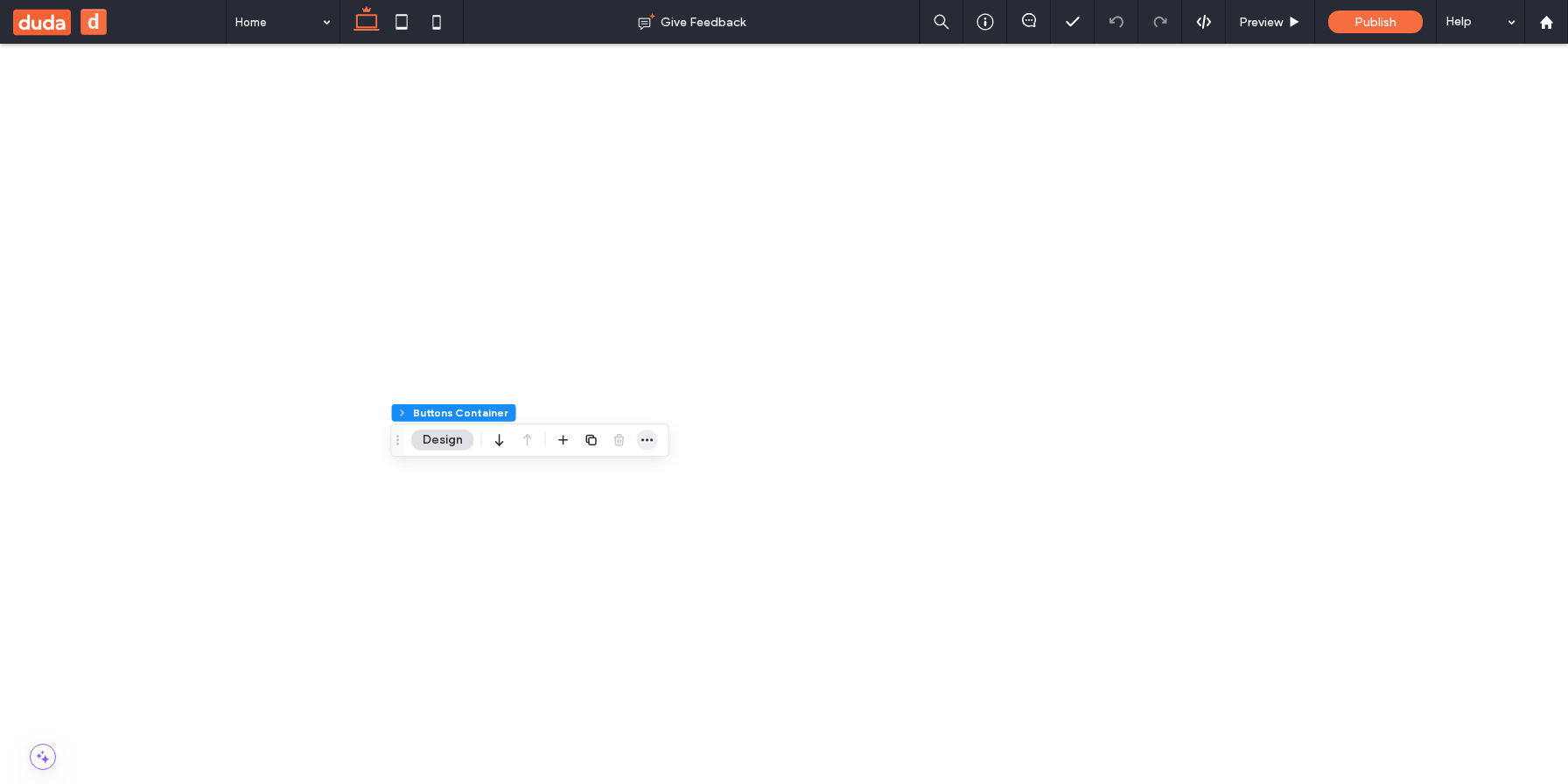 click 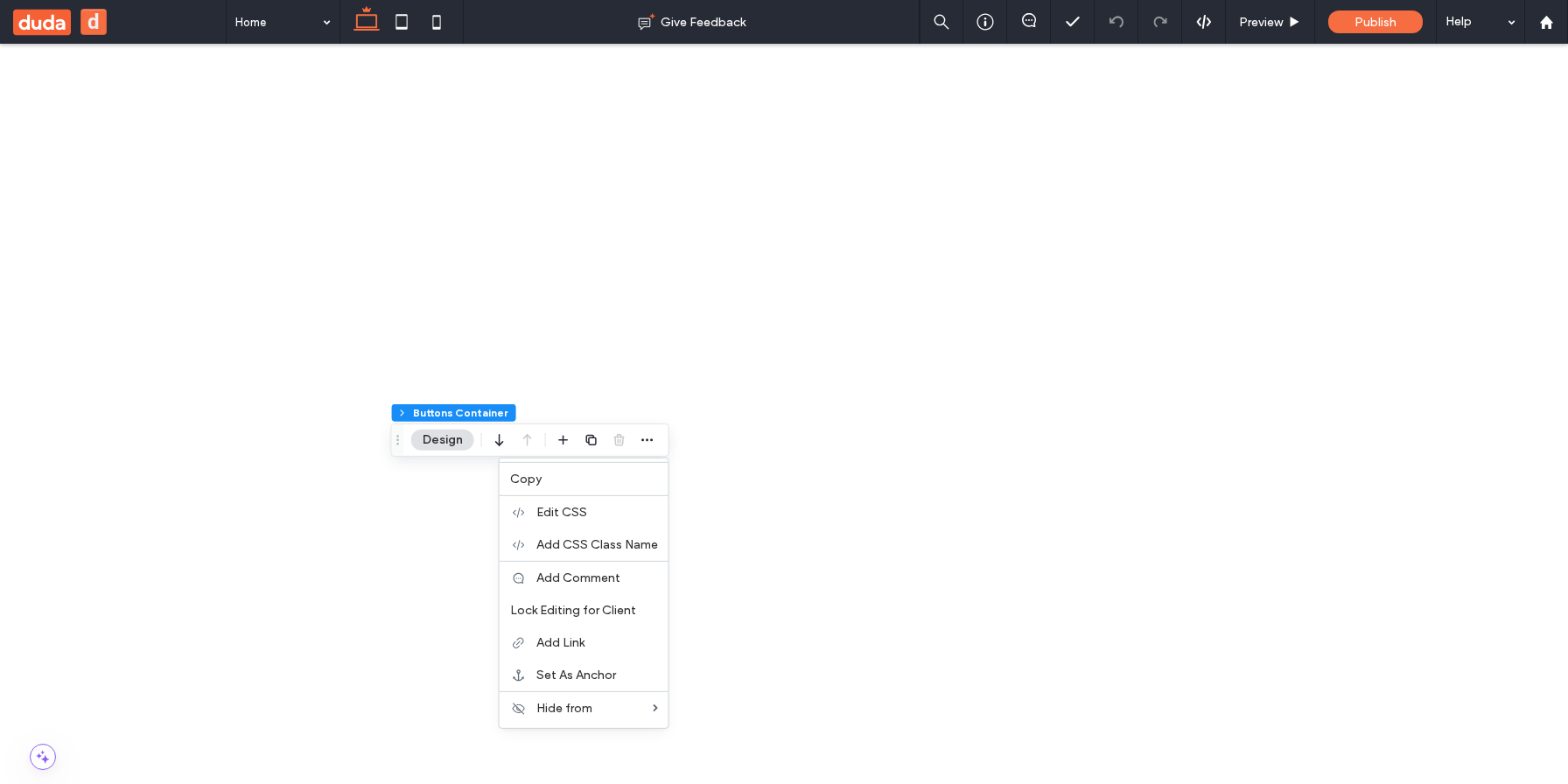 click on "******
First Name
Last Name
Email
Message
Get in Touch! ﻿
We'd love to hear from you
Tab 1
Tab 2
Tab 3
This is a paragraph. Writing in paragraphs lets visitors find what they are looking for quickly and easily. Make sure the title suits the content of this text.
Learn more
Add your title here
This is a paragraph. Writing in paragraphs lets visitors find what they are looking for quickly and easily. Make sure the title suits the content of this text." at bounding box center (784, 4804) 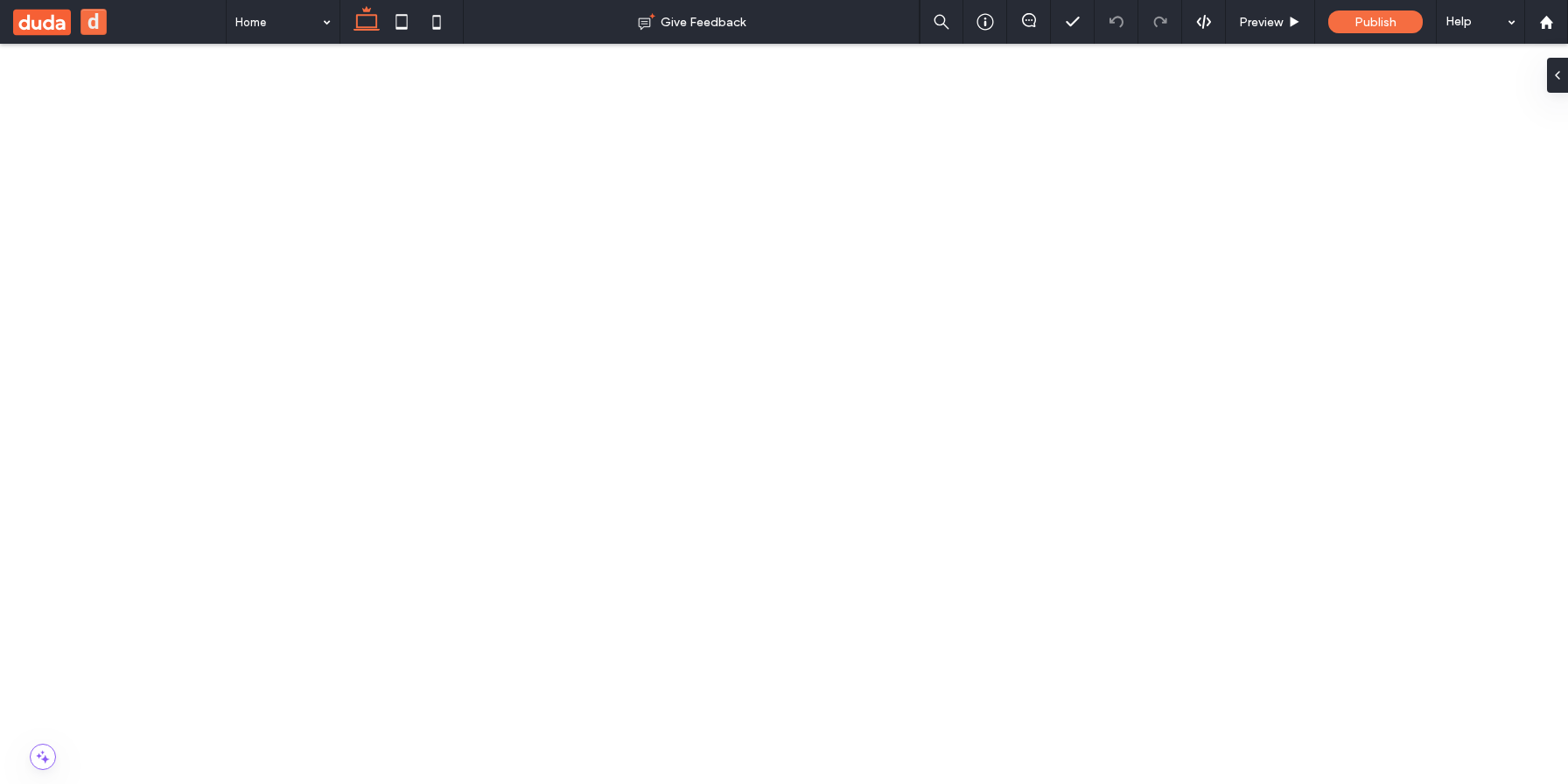 scroll, scrollTop: 0, scrollLeft: 0, axis: both 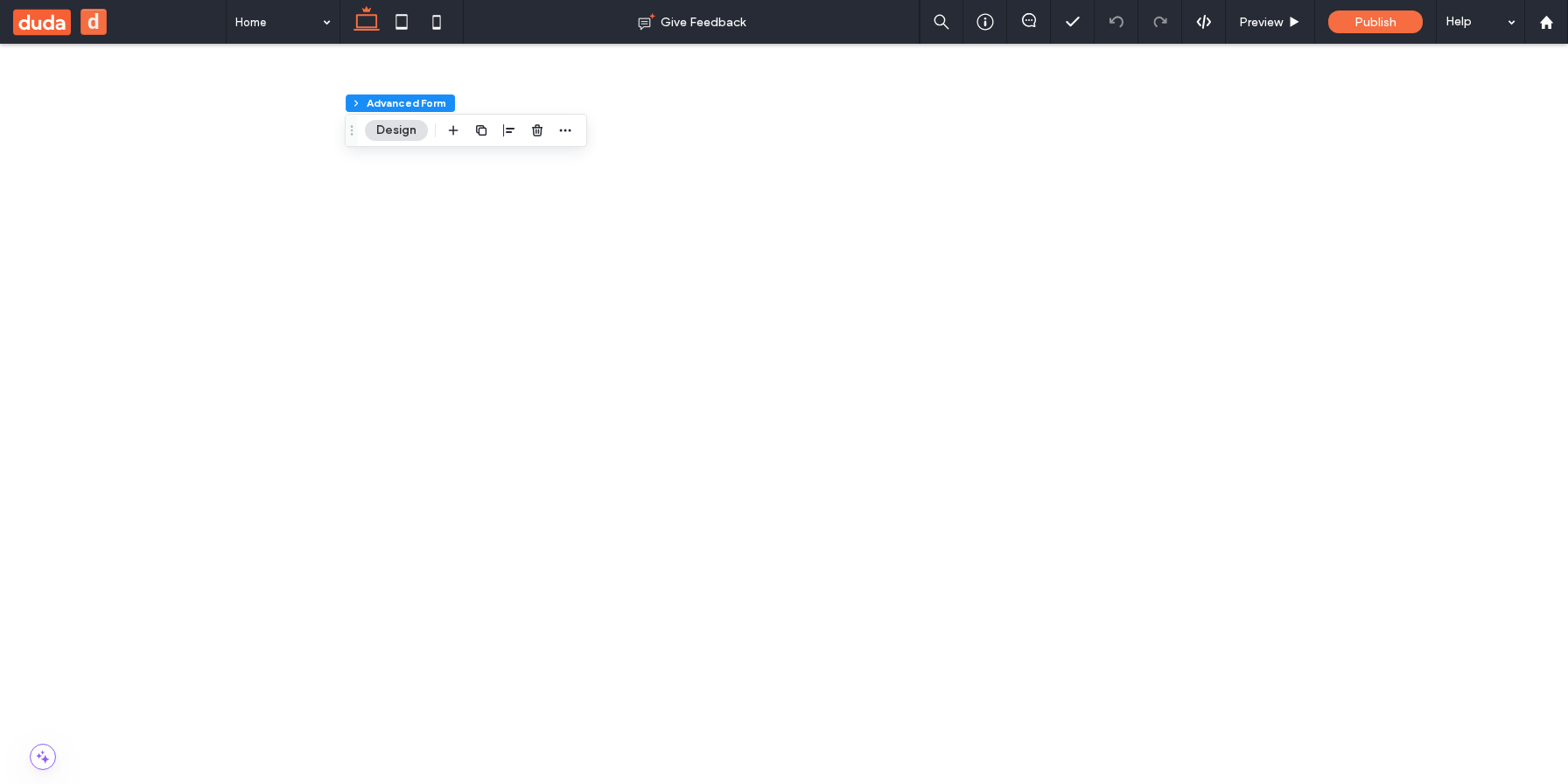click on "******" at bounding box center [494, 2766] 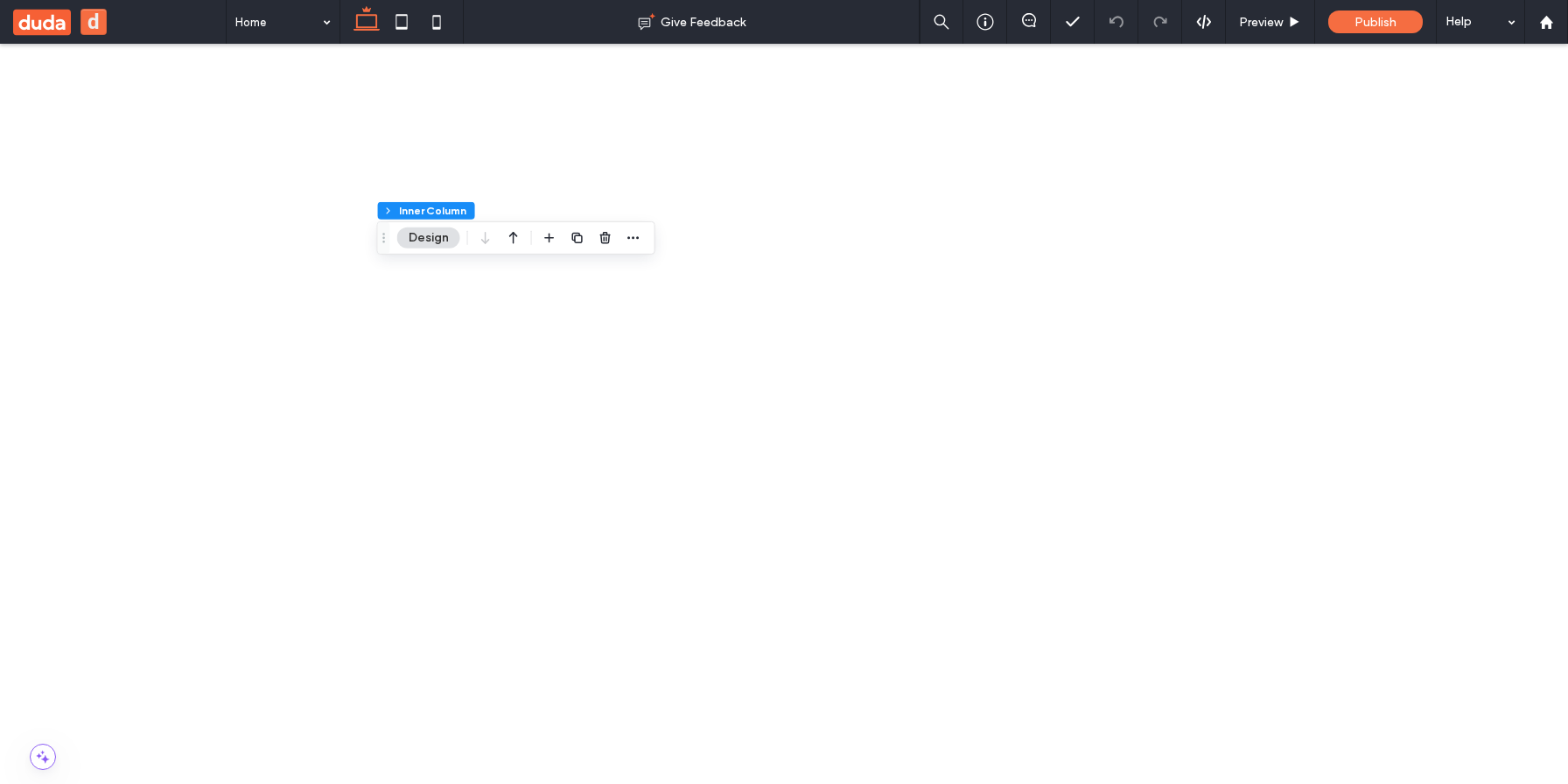 click on "******" at bounding box center [134, 2754] 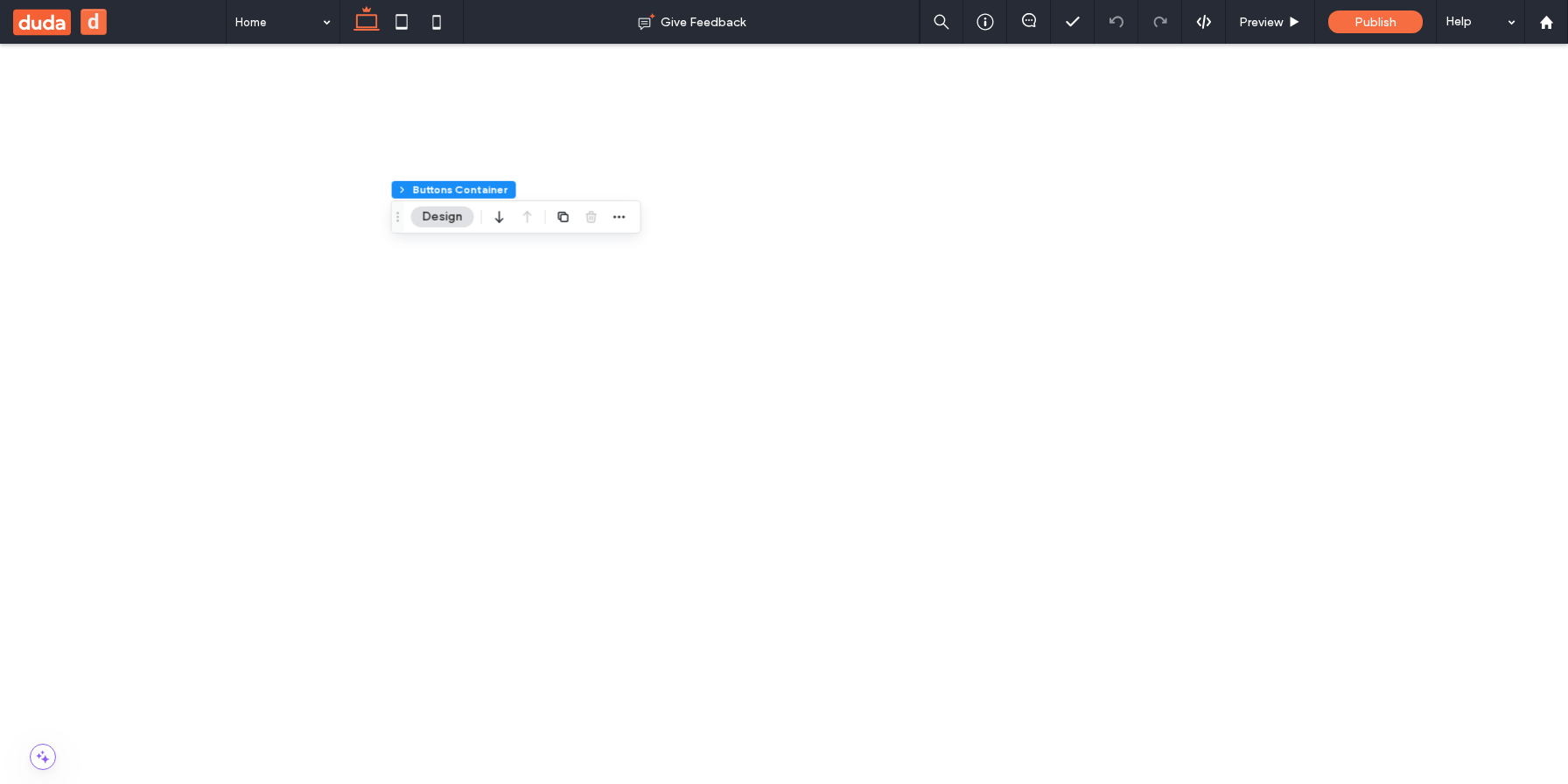 scroll, scrollTop: 223, scrollLeft: 0, axis: vertical 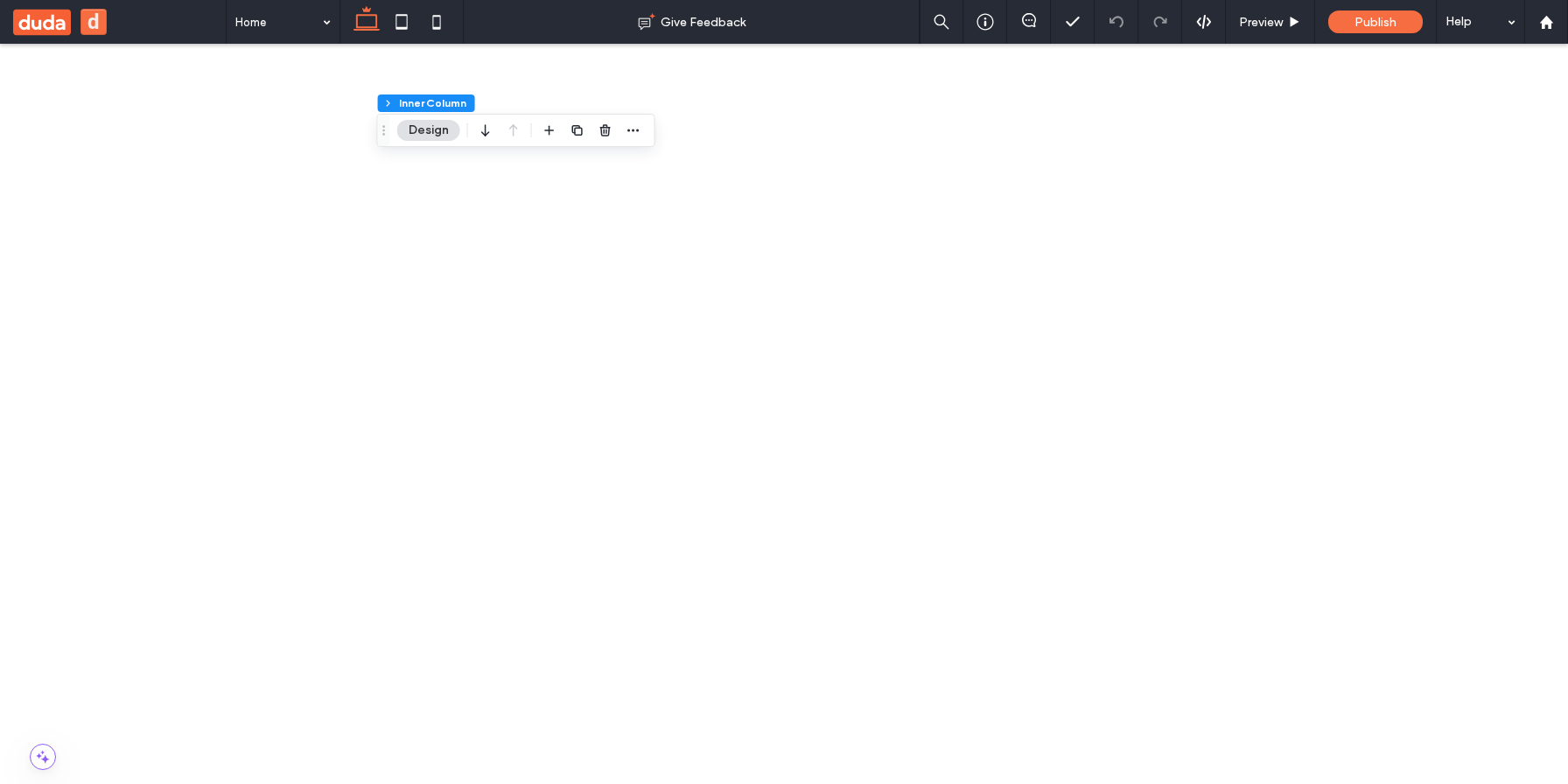 click on "******" at bounding box center [494, 2731] 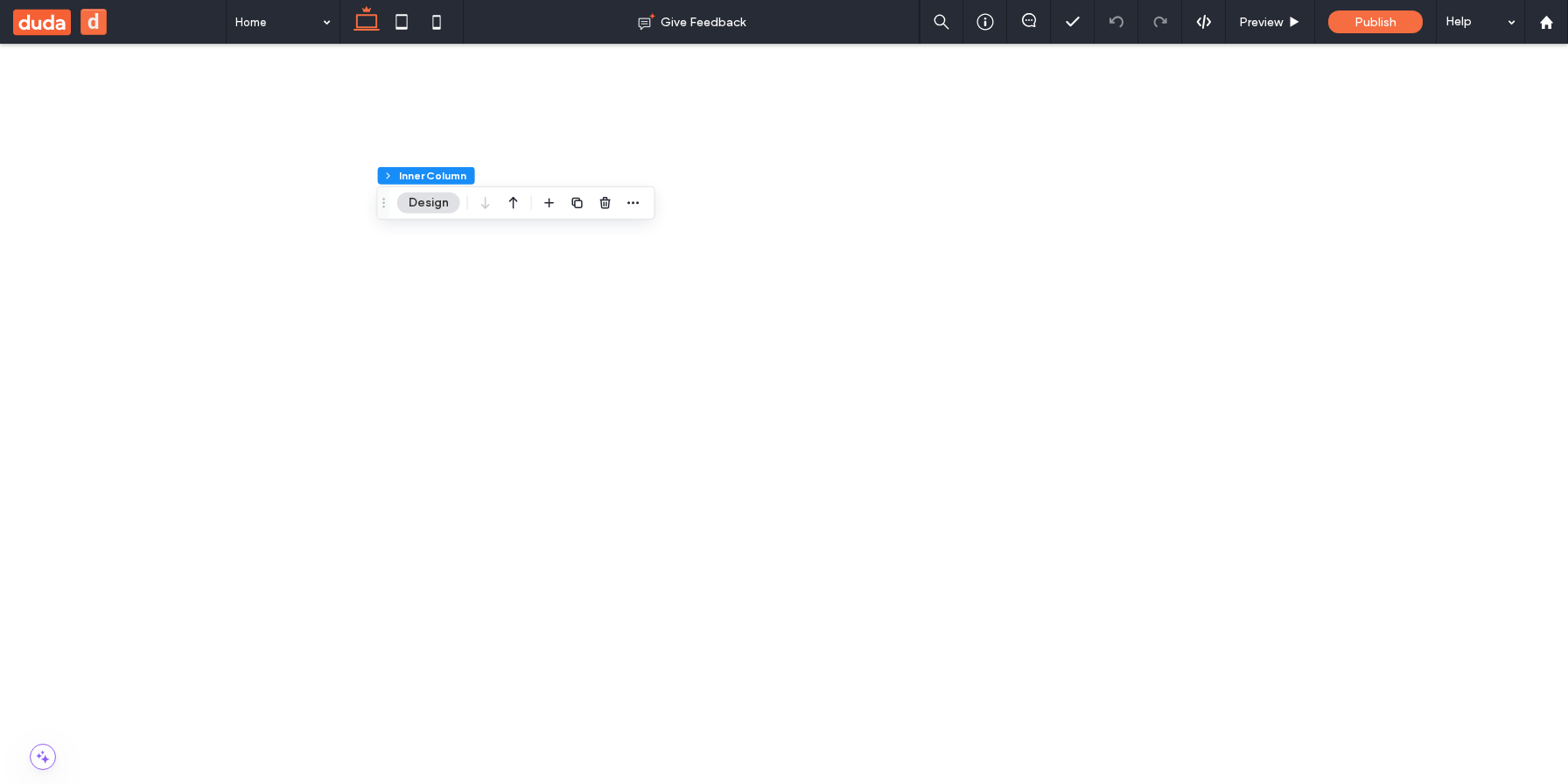 click on "******" at bounding box center [494, 2731] 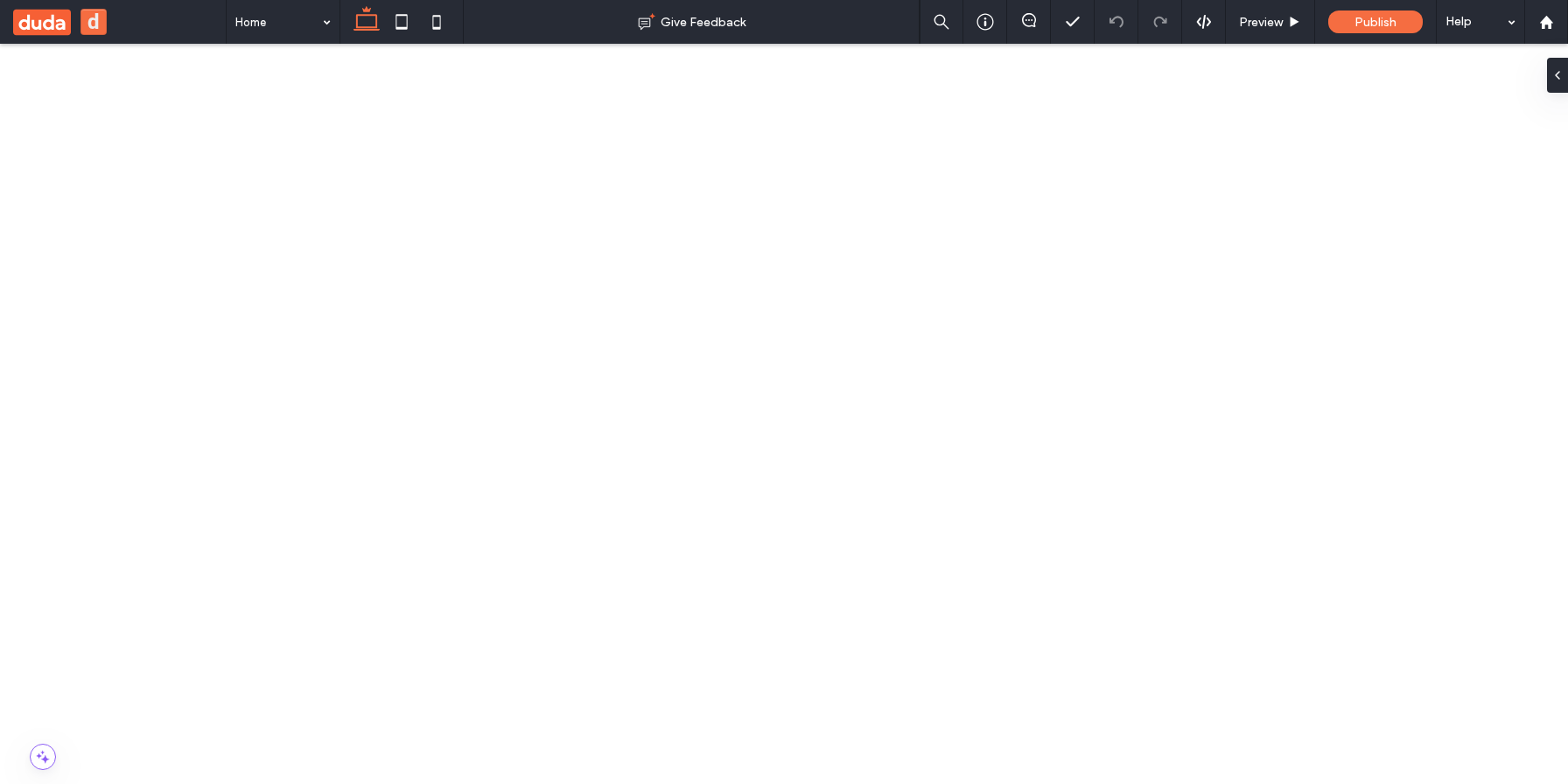 scroll, scrollTop: 0, scrollLeft: 0, axis: both 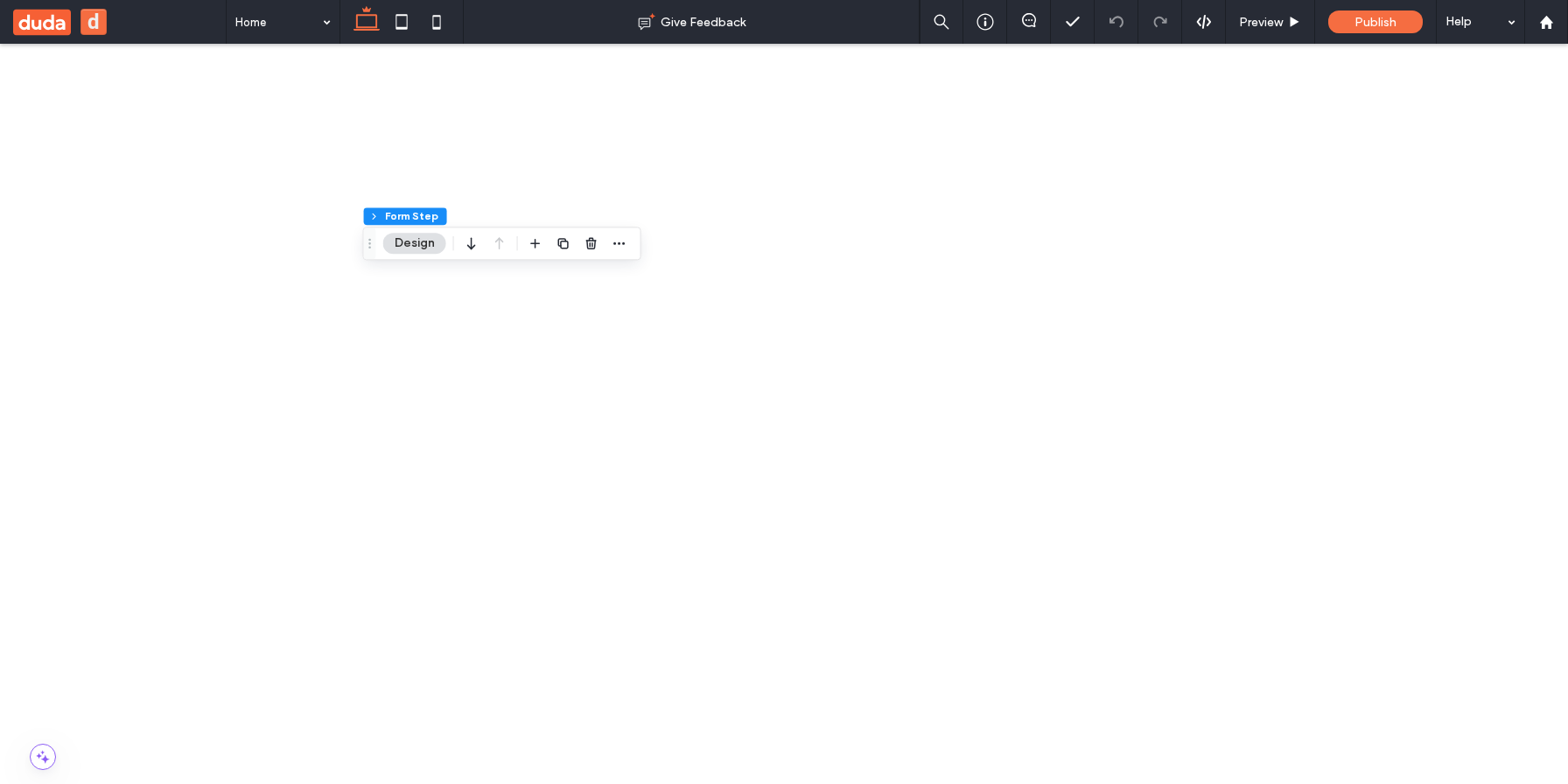 click on "******" at bounding box center (134, 2943) 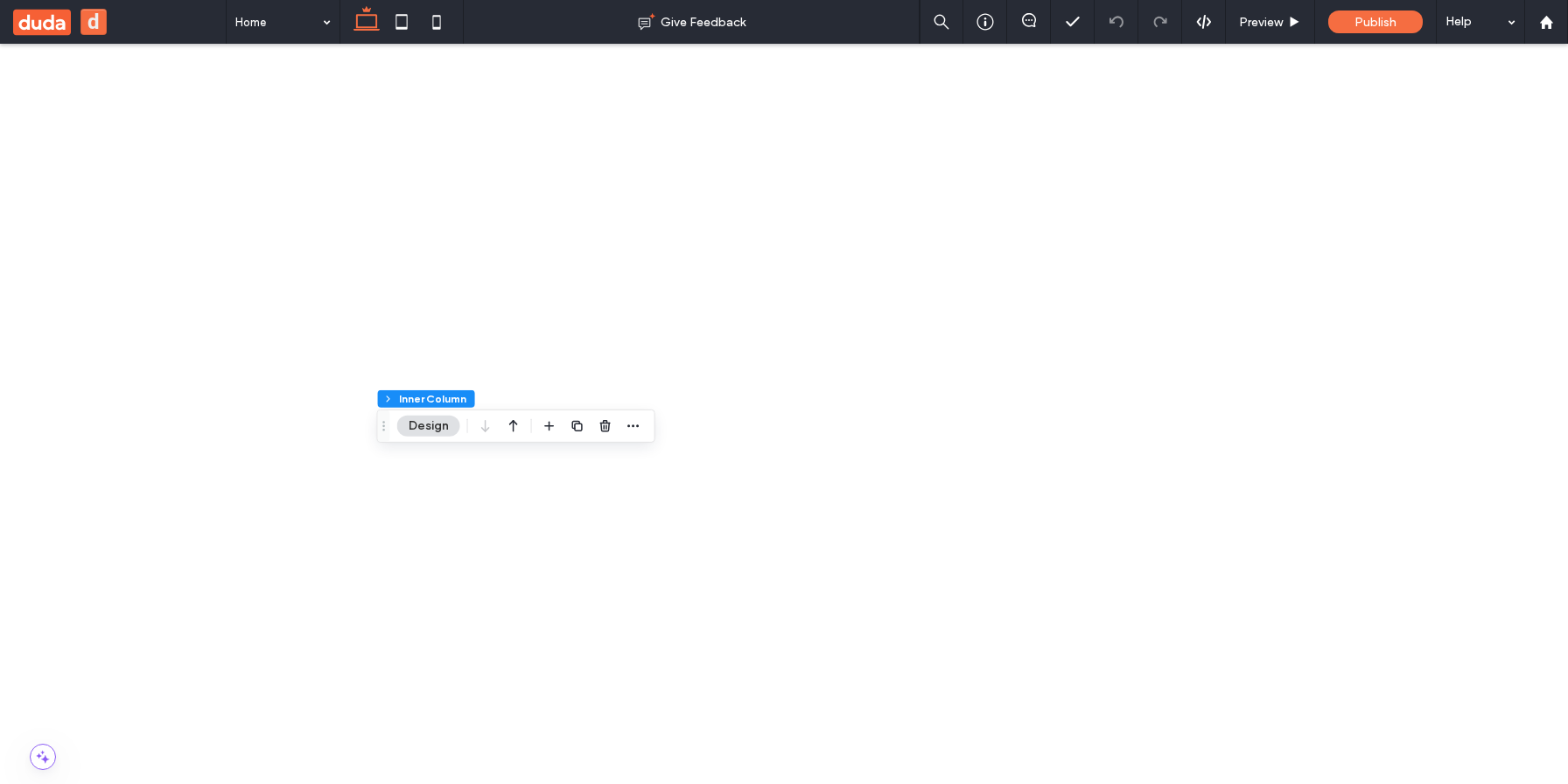 click on "******" at bounding box center [494, 2941] 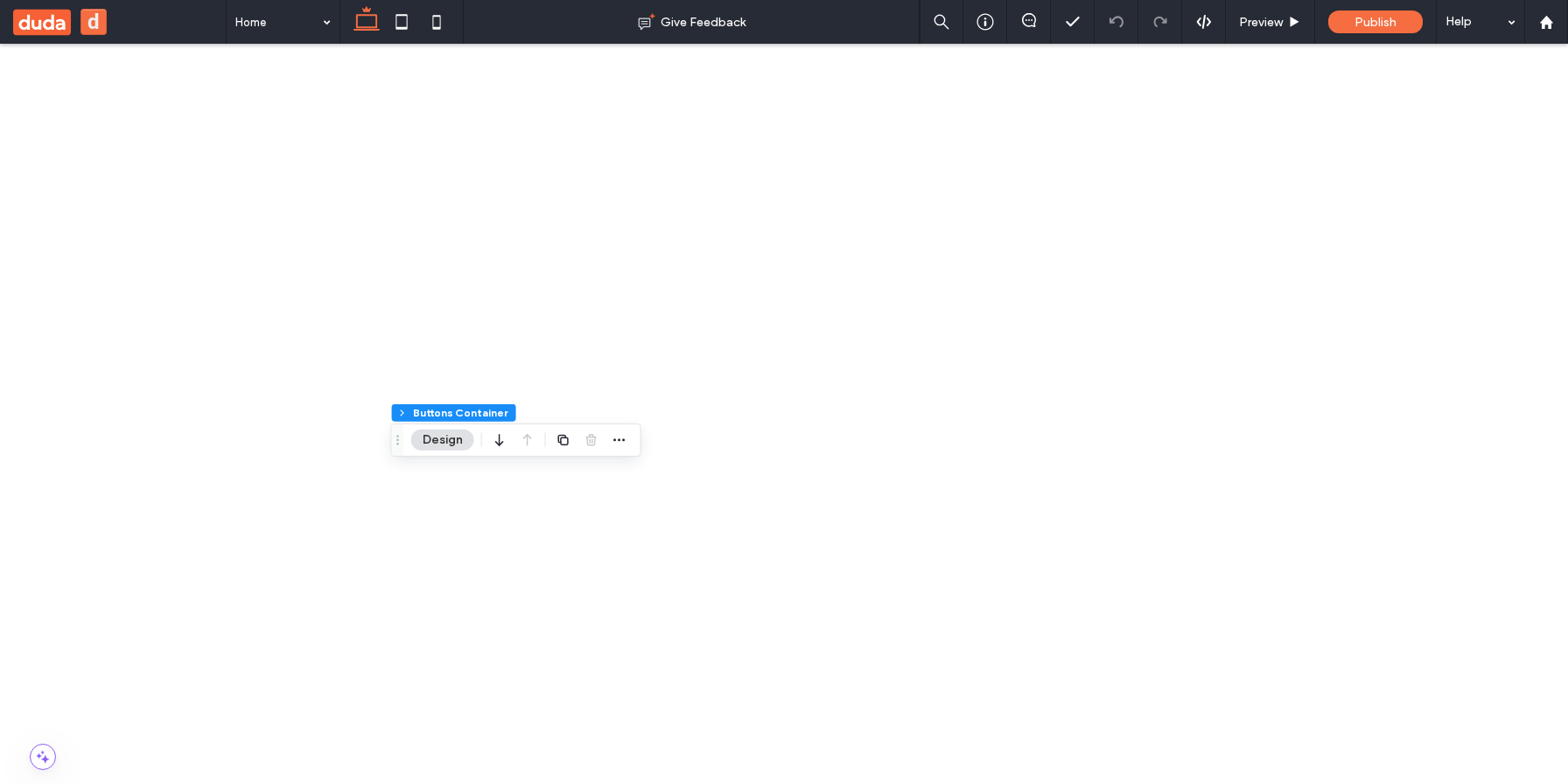 click at bounding box center (784, 1310) 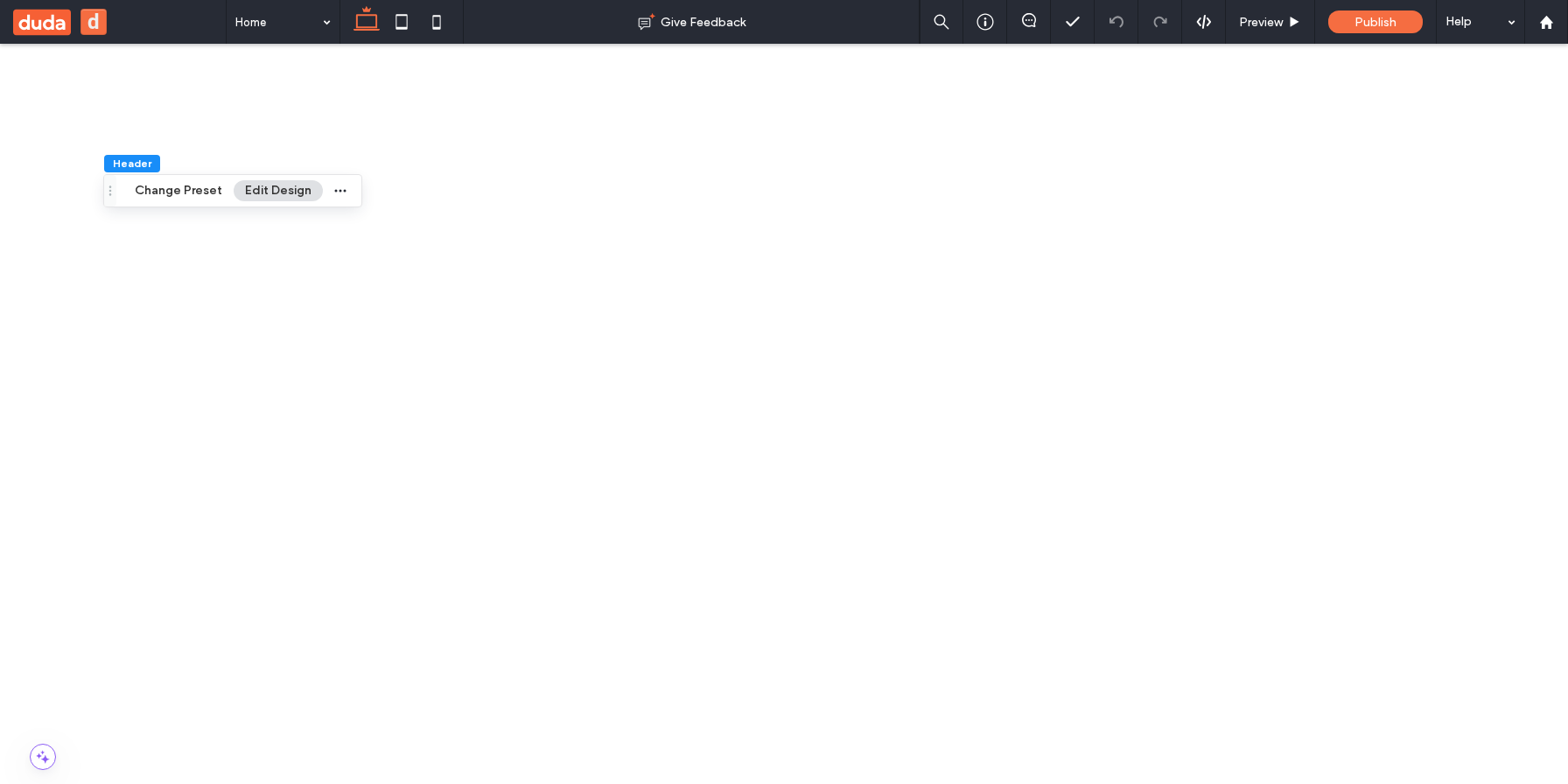 click on "Contact us" at bounding box center [273, 1348] 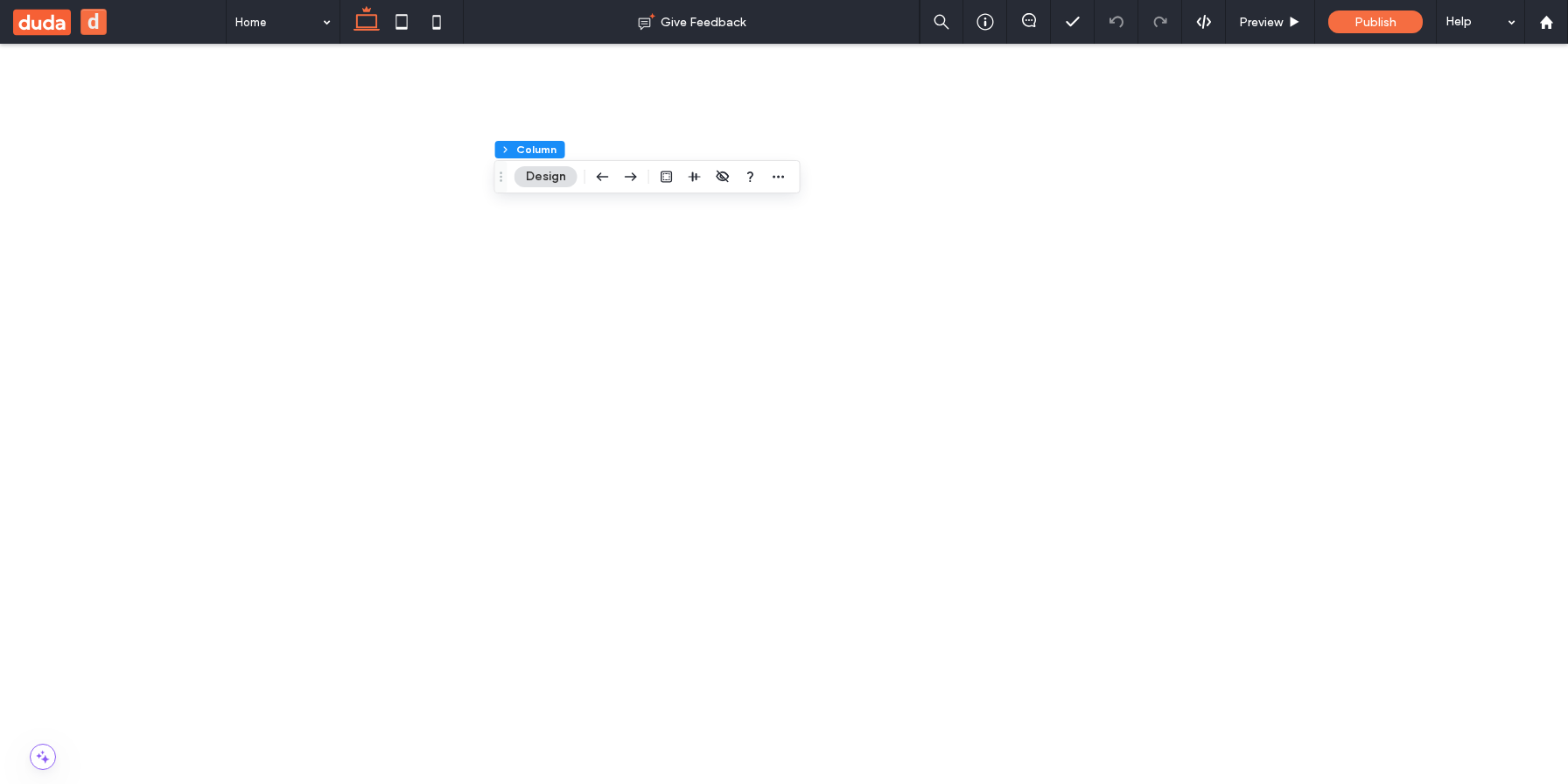 click at bounding box center [273, 1275] 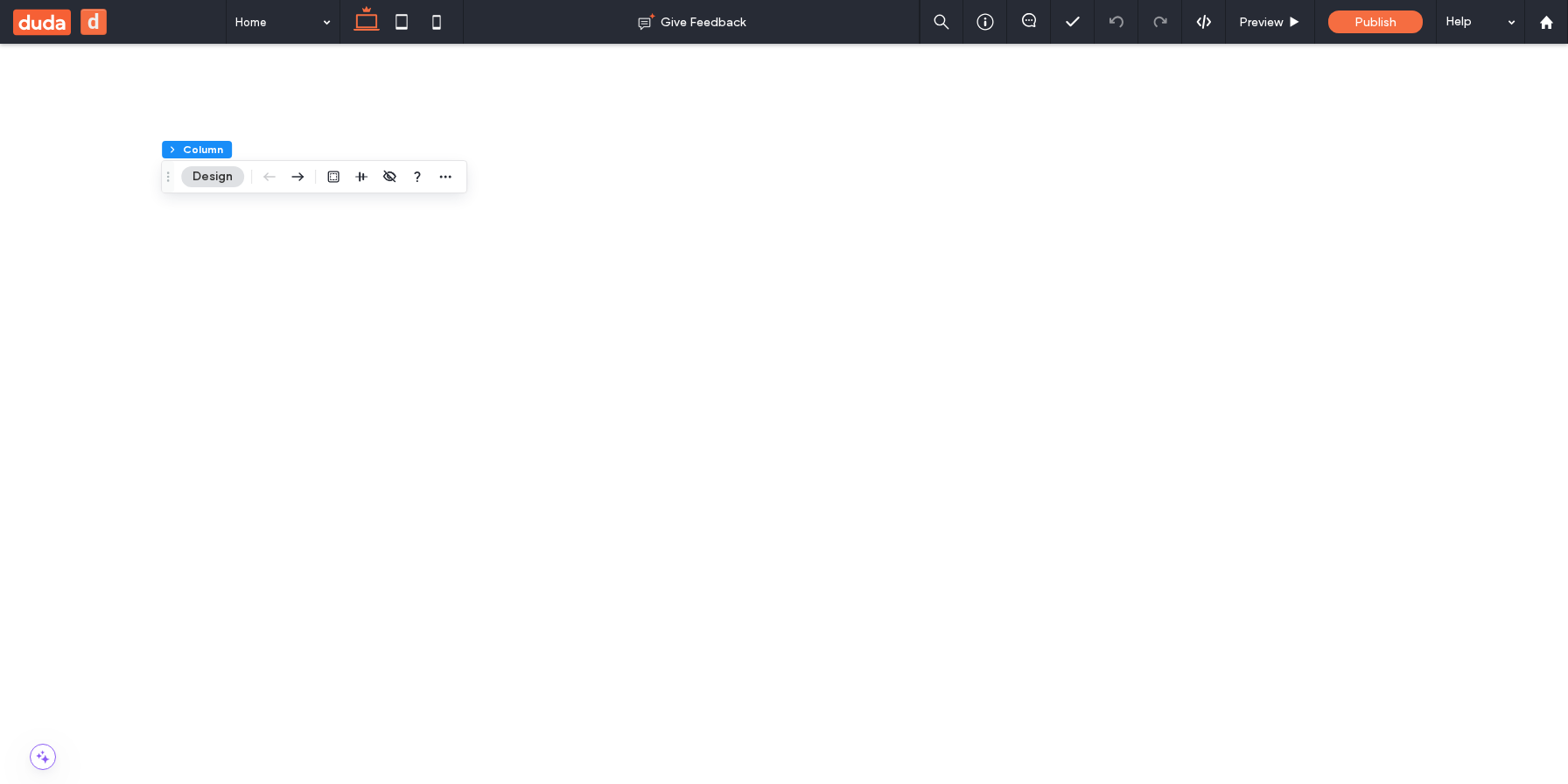 click on "Get in Touch! ﻿" at bounding box center (251, 3296) 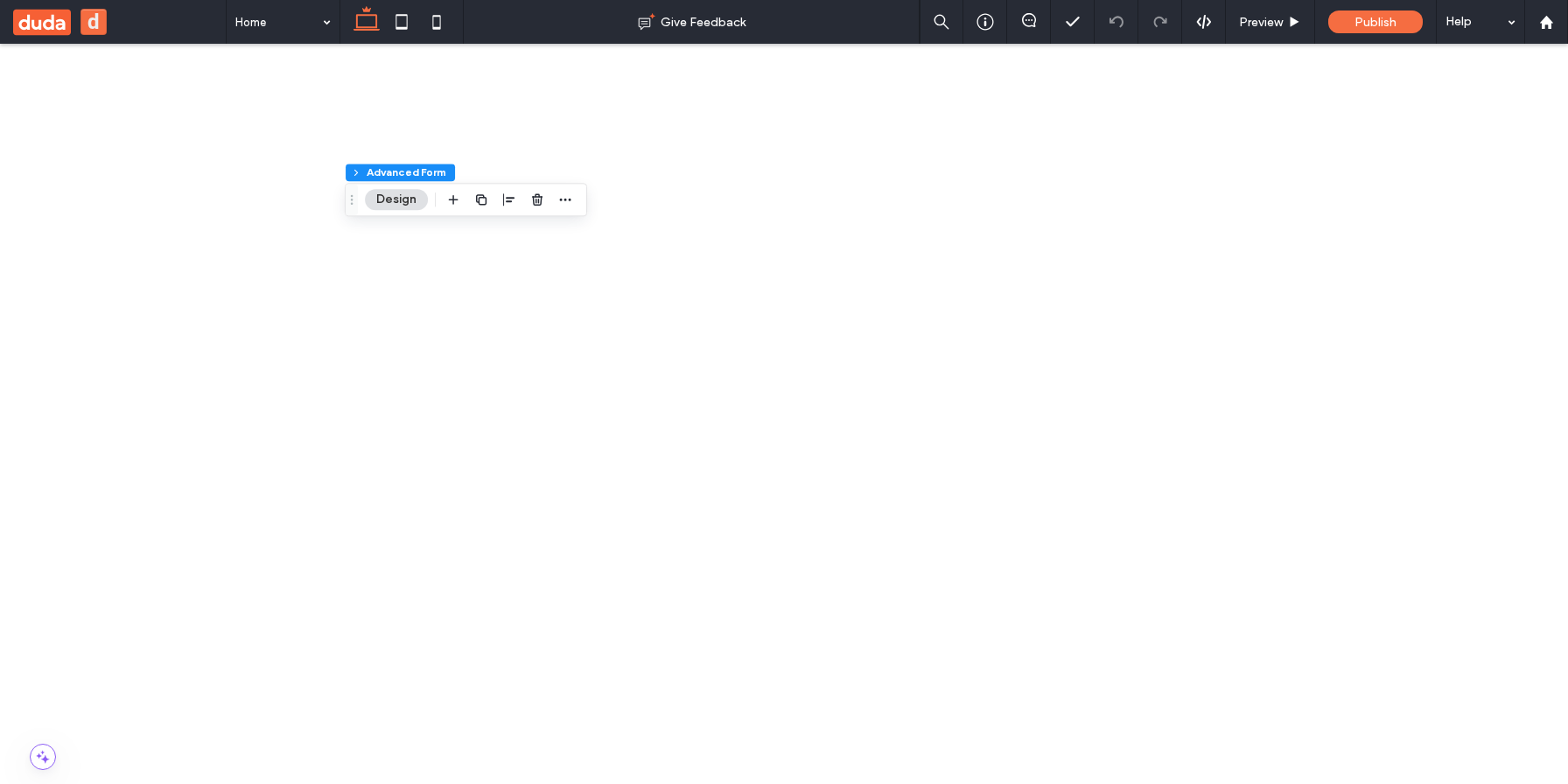 click on "******" at bounding box center [494, 2954] 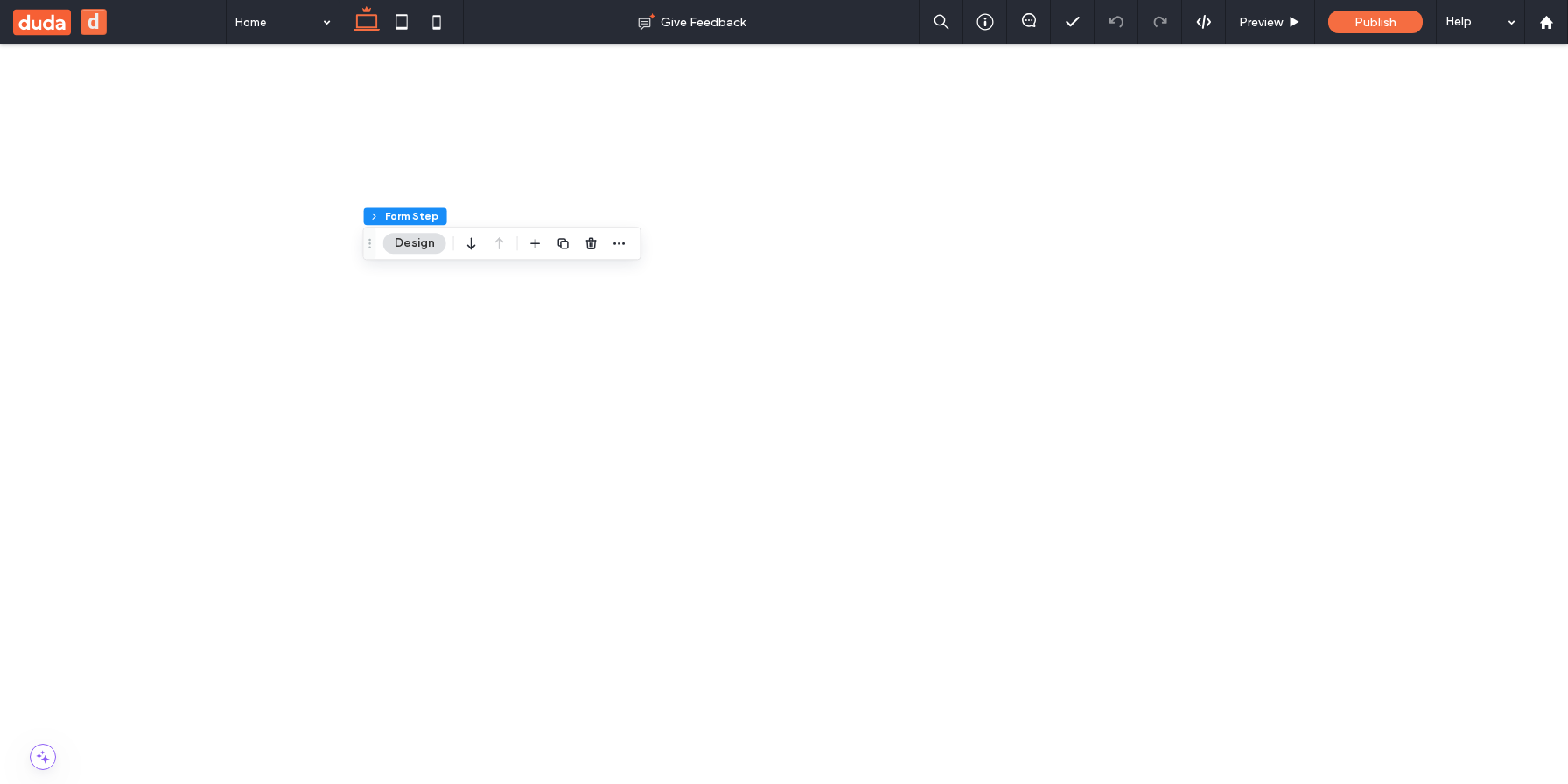 click on "******" at bounding box center [494, 2954] 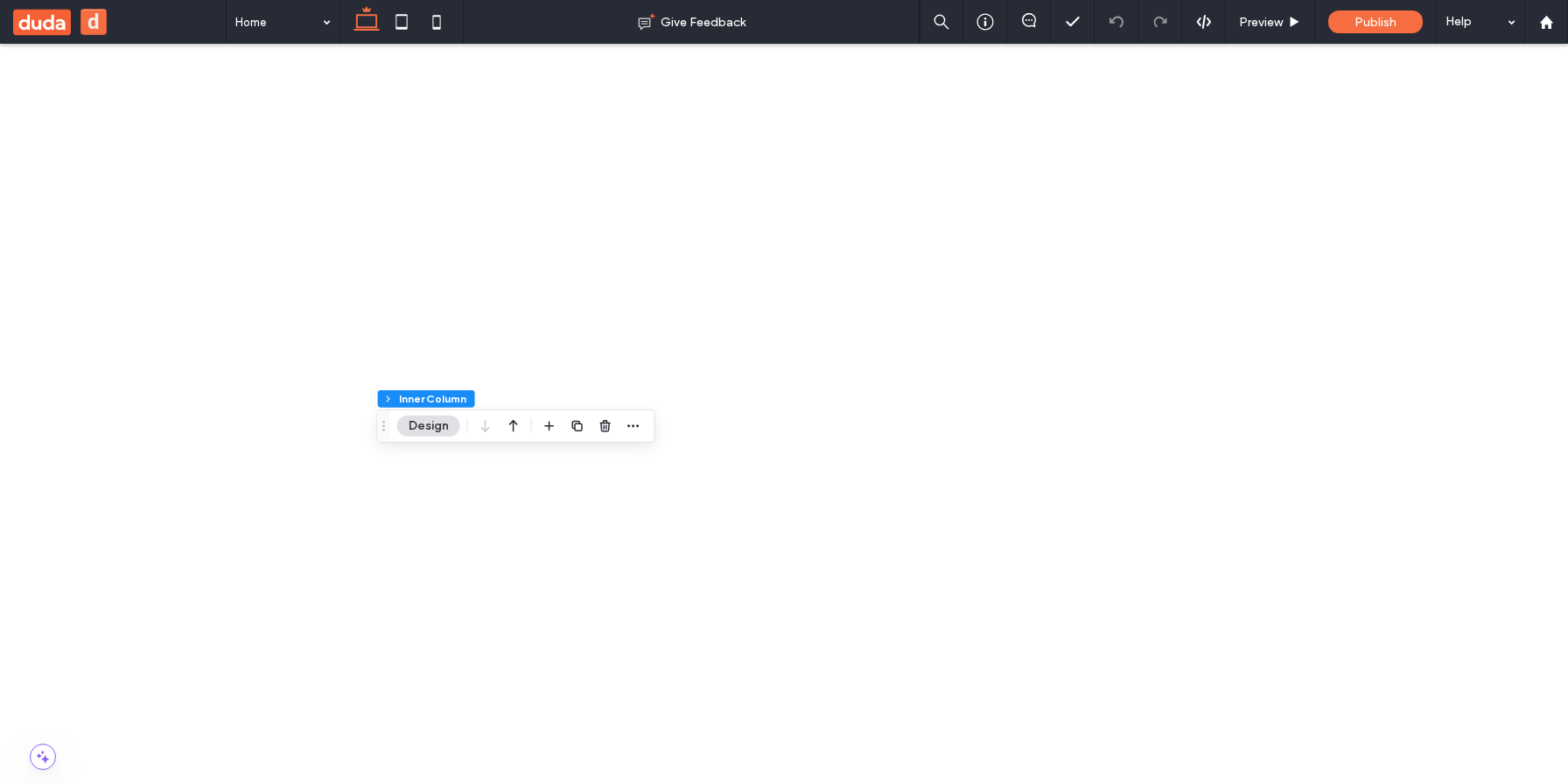 click on "******" at bounding box center [494, 2954] 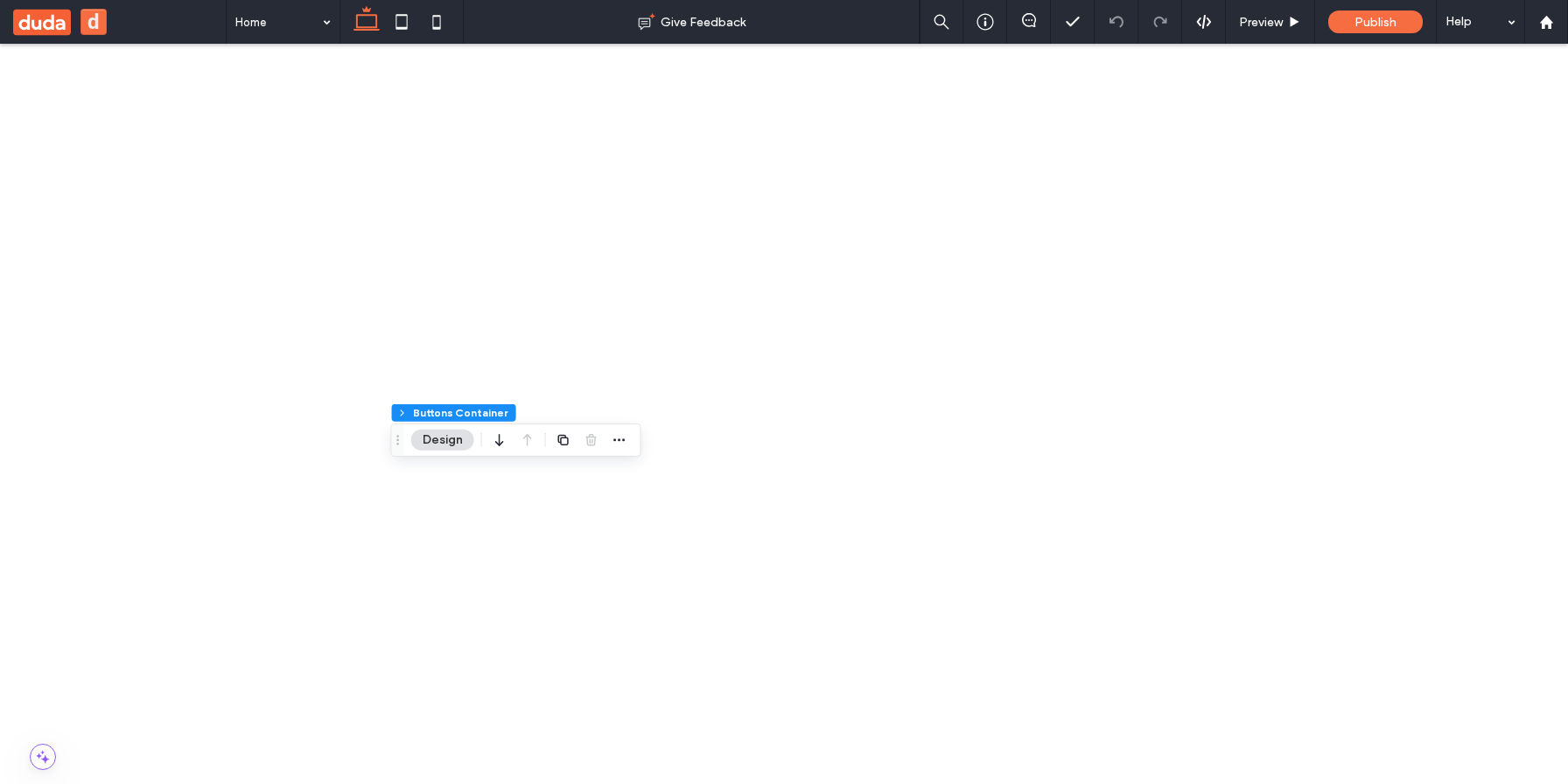 click on "******
First Name
Last Name
Email
Message" at bounding box center [480, 3057] 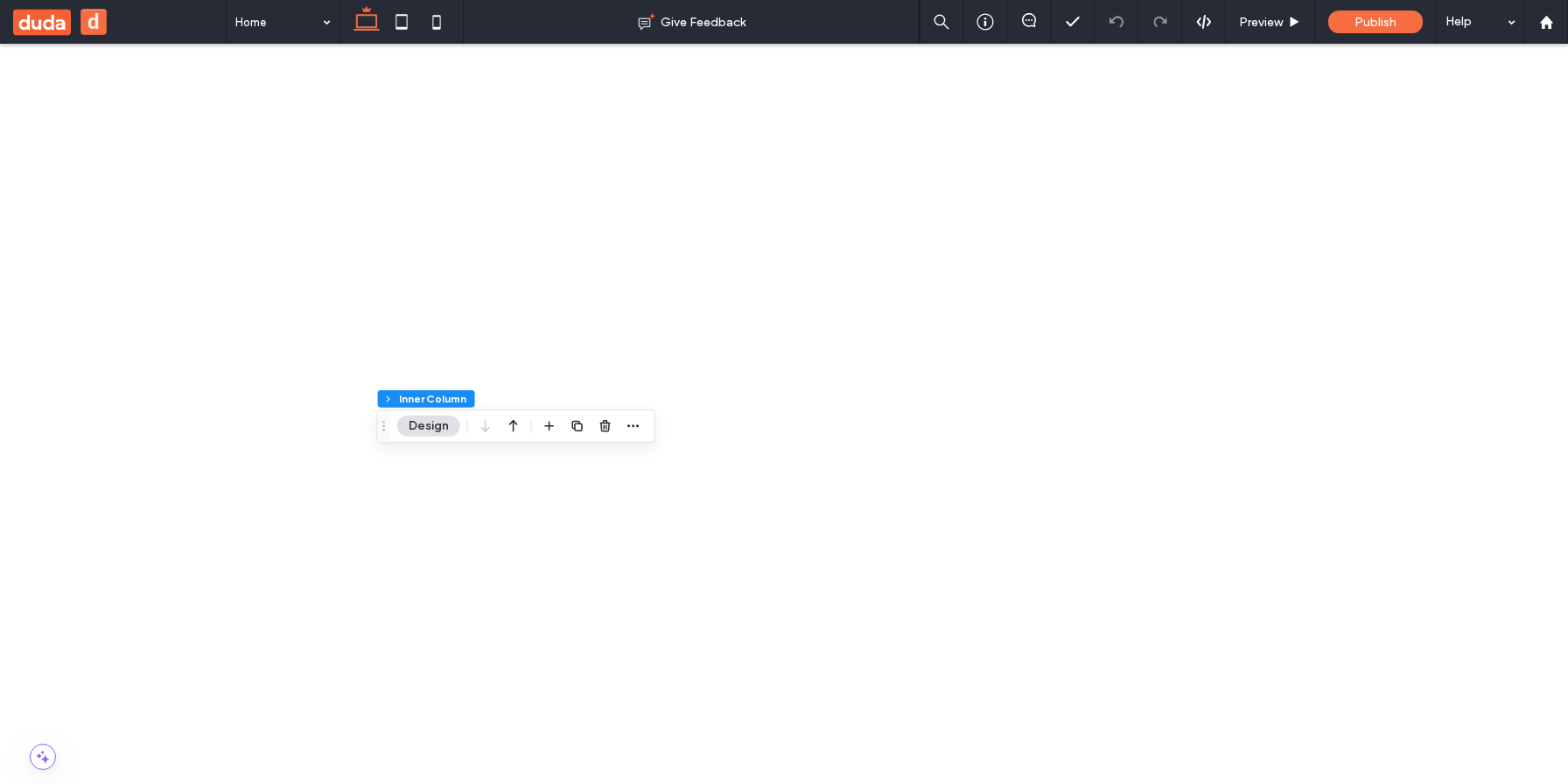 click on "******" at bounding box center (494, 2954) 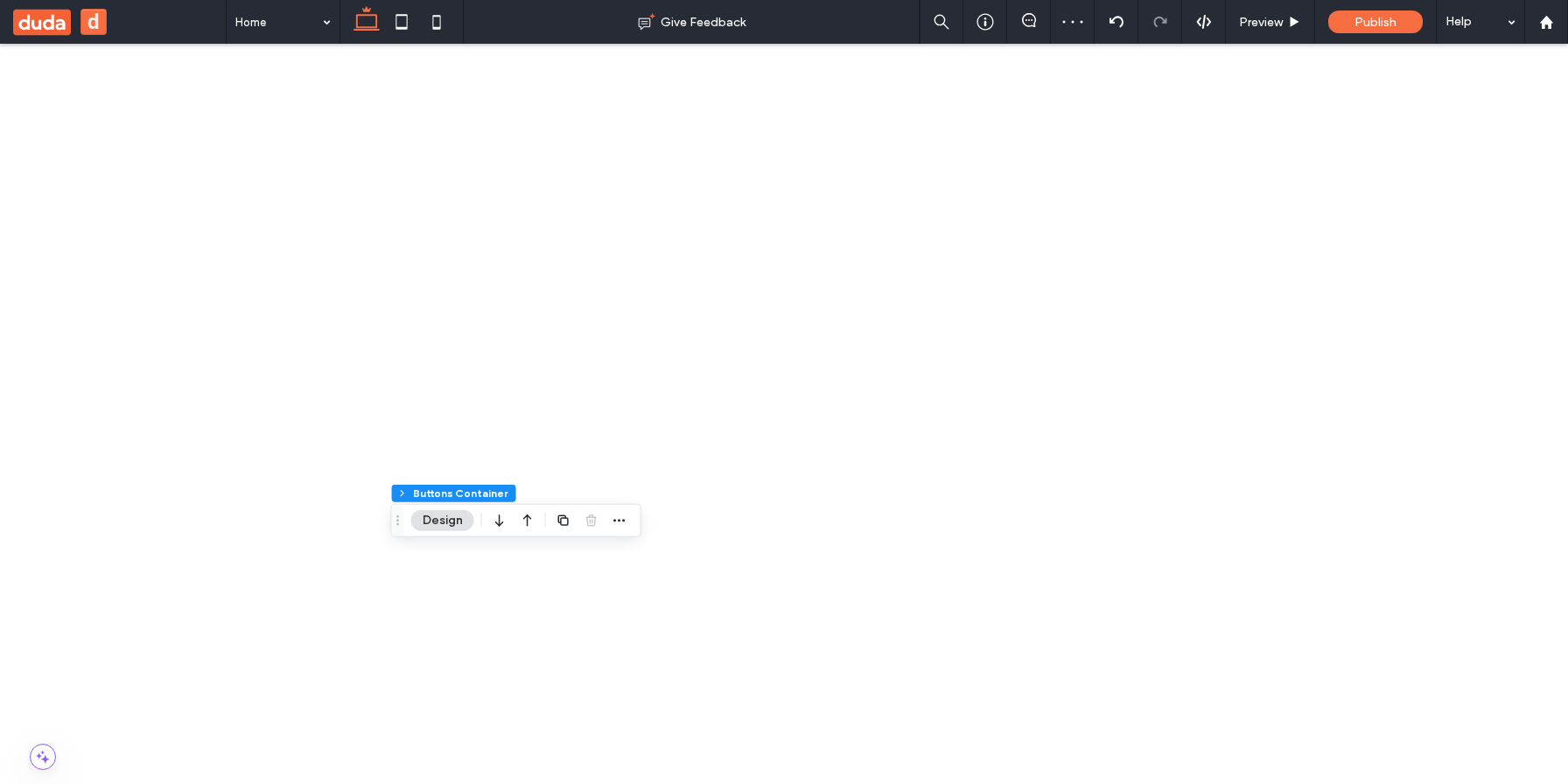 click at bounding box center (266, 1646) 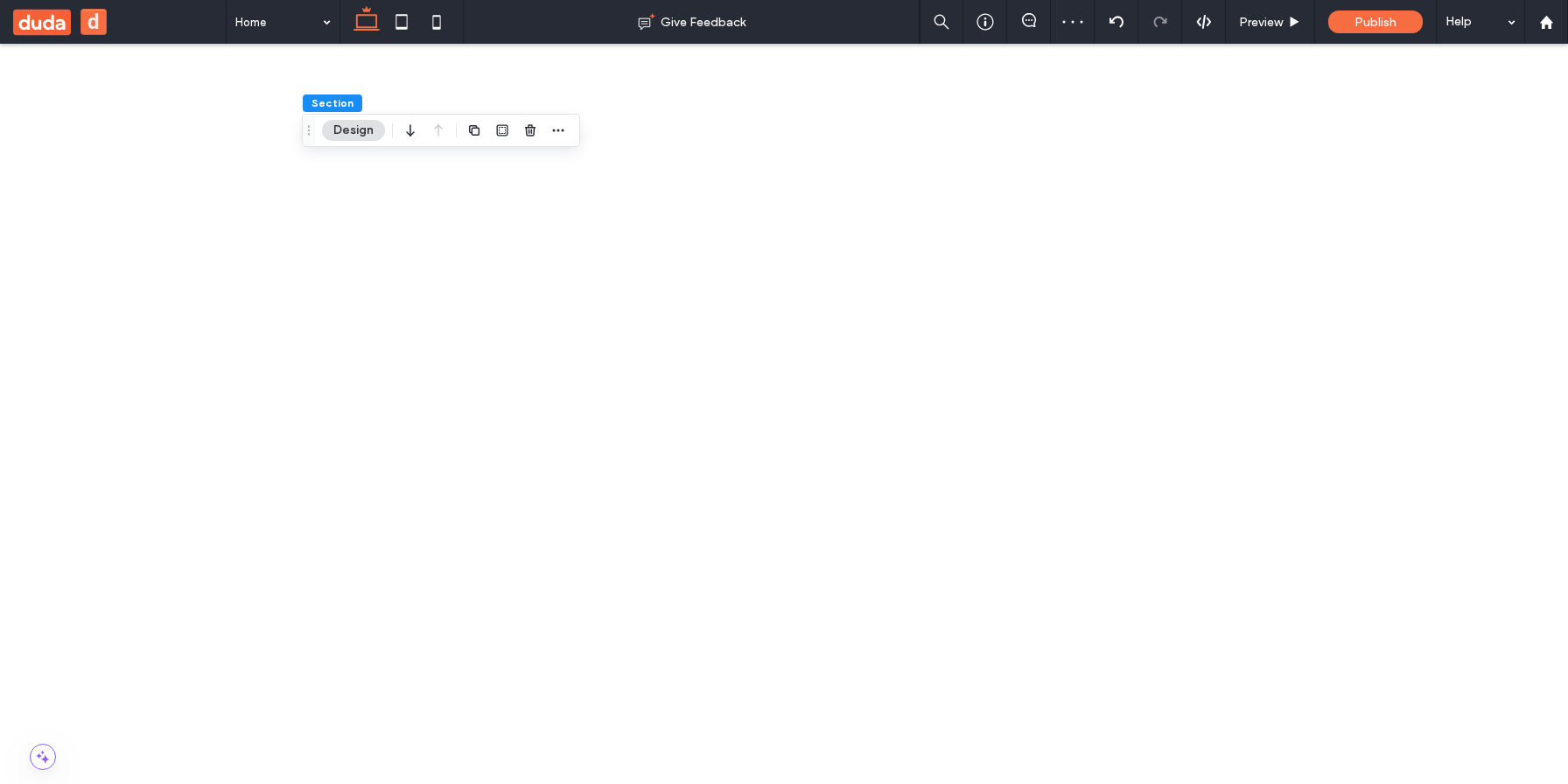click on "******" at bounding box center [494, 3031] 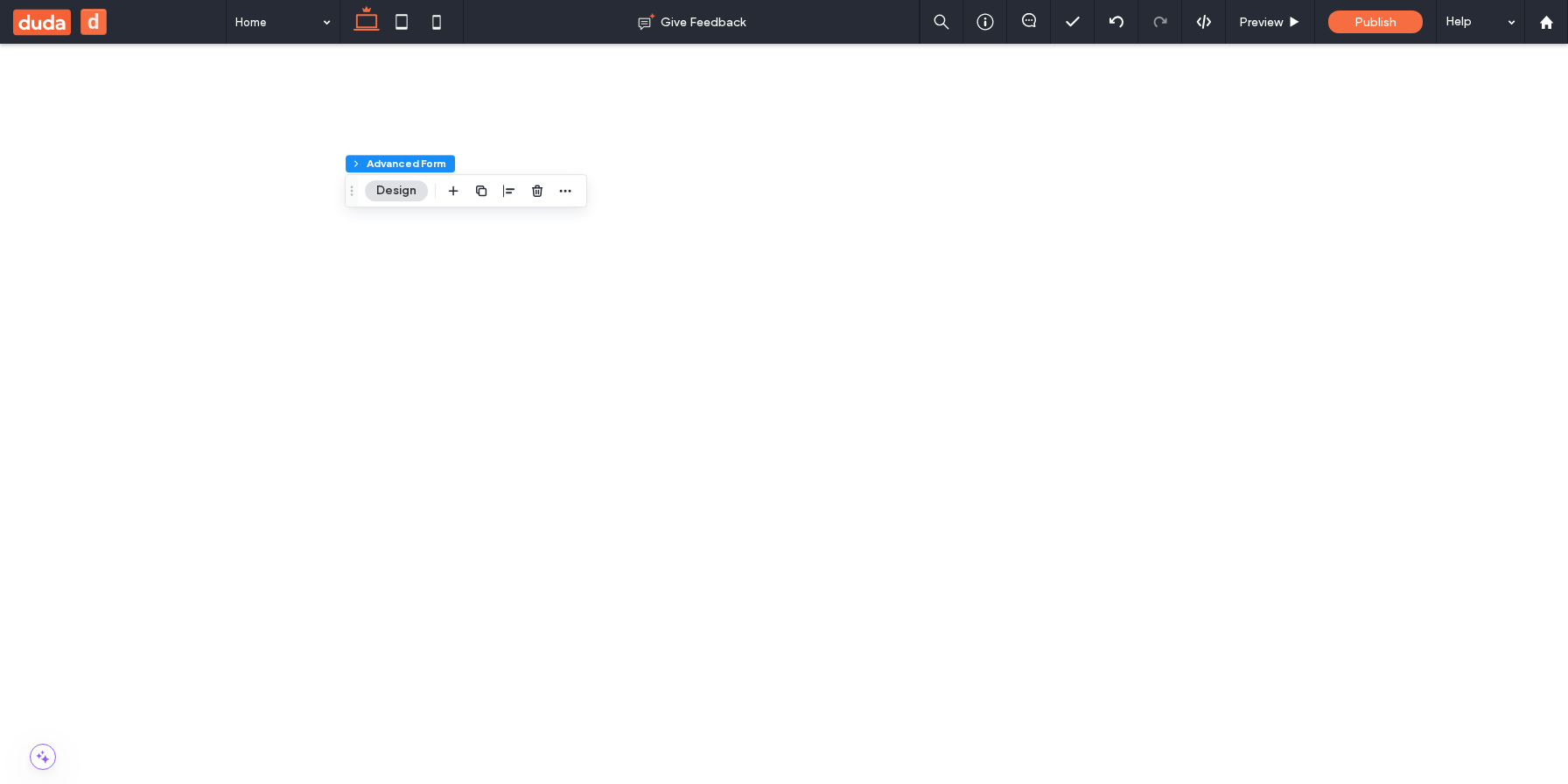 click on "******" at bounding box center (494, 3031) 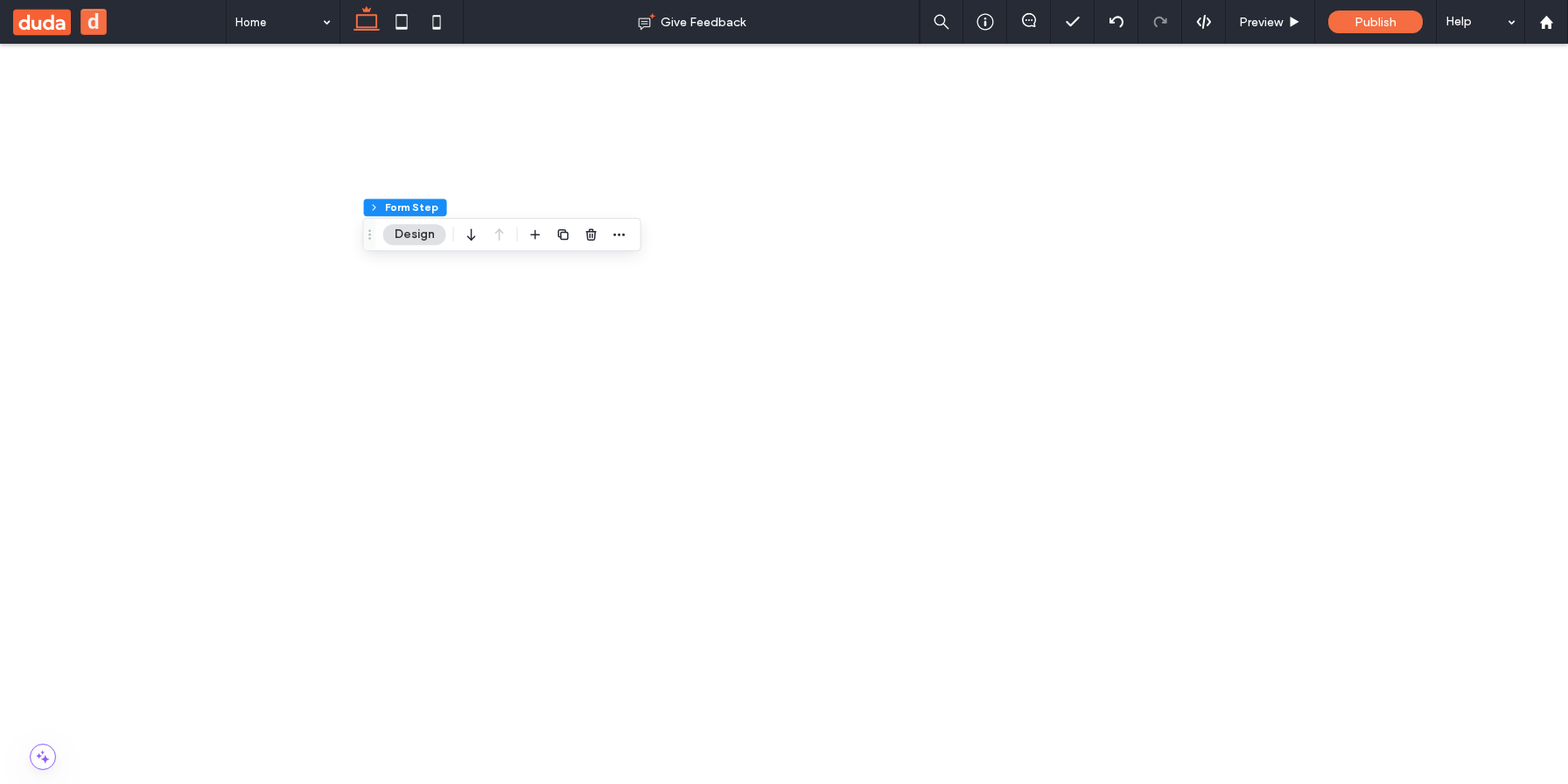click on "******" at bounding box center [494, 3031] 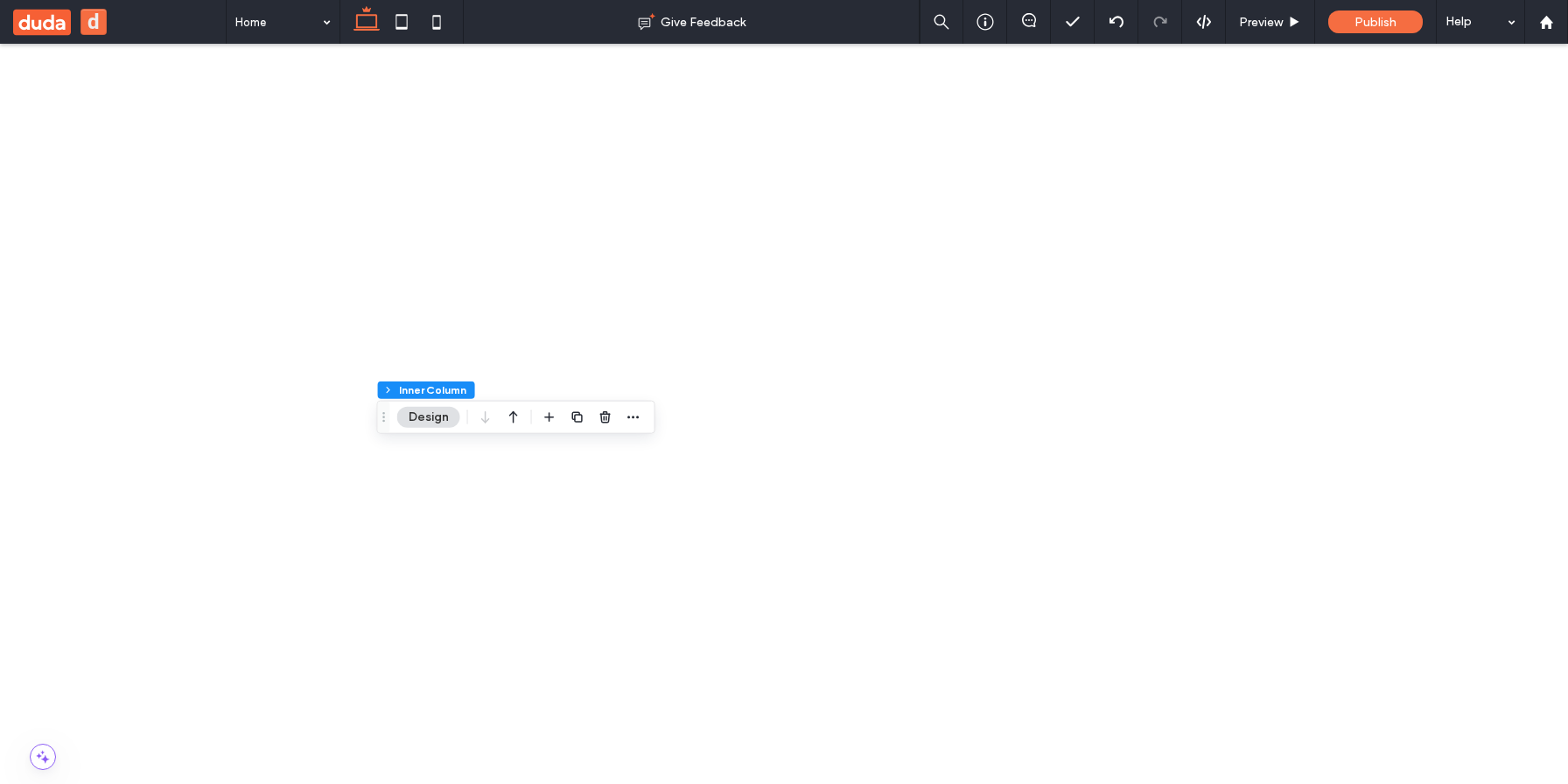click on "******" at bounding box center (494, 3018) 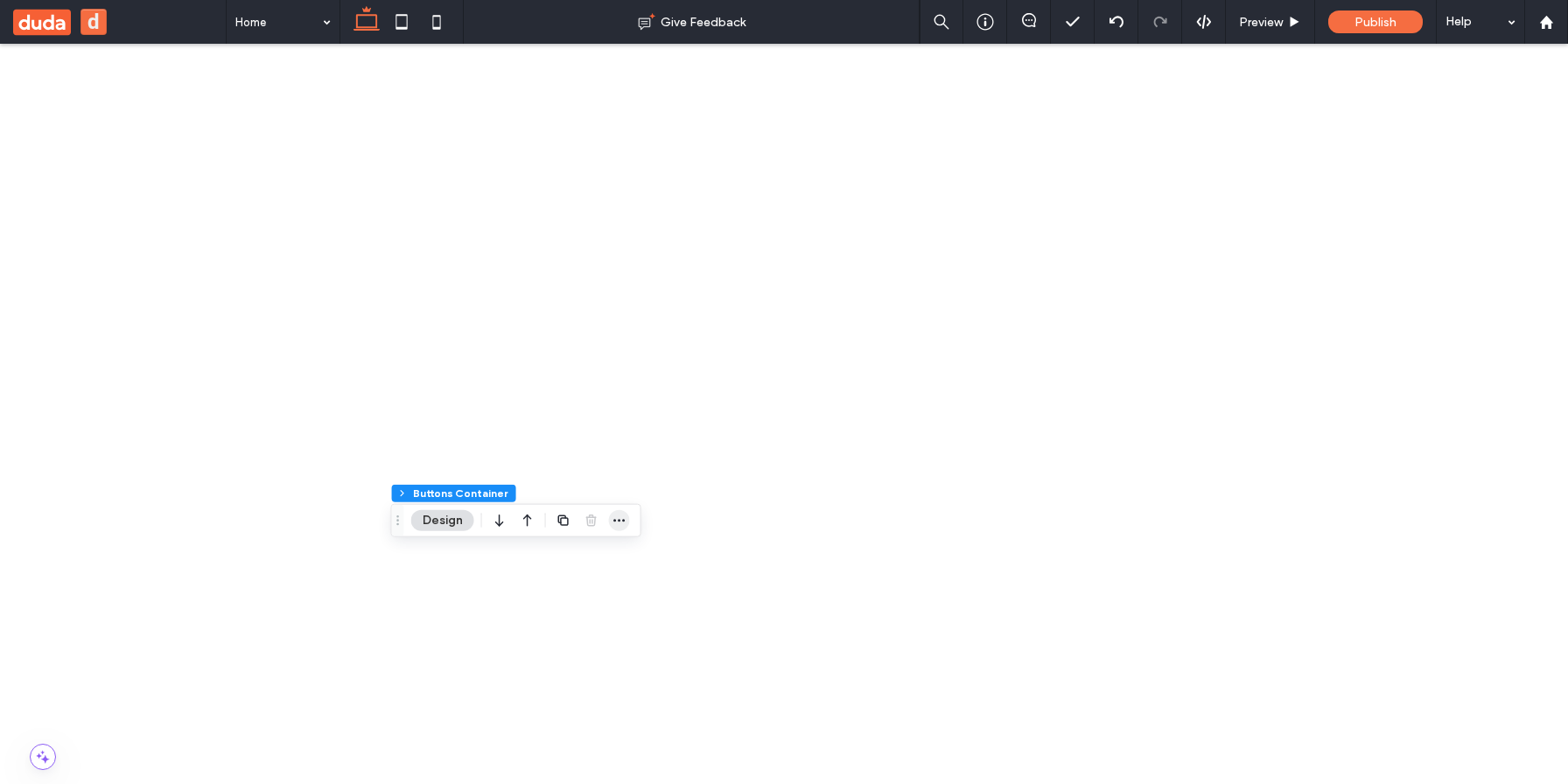 click 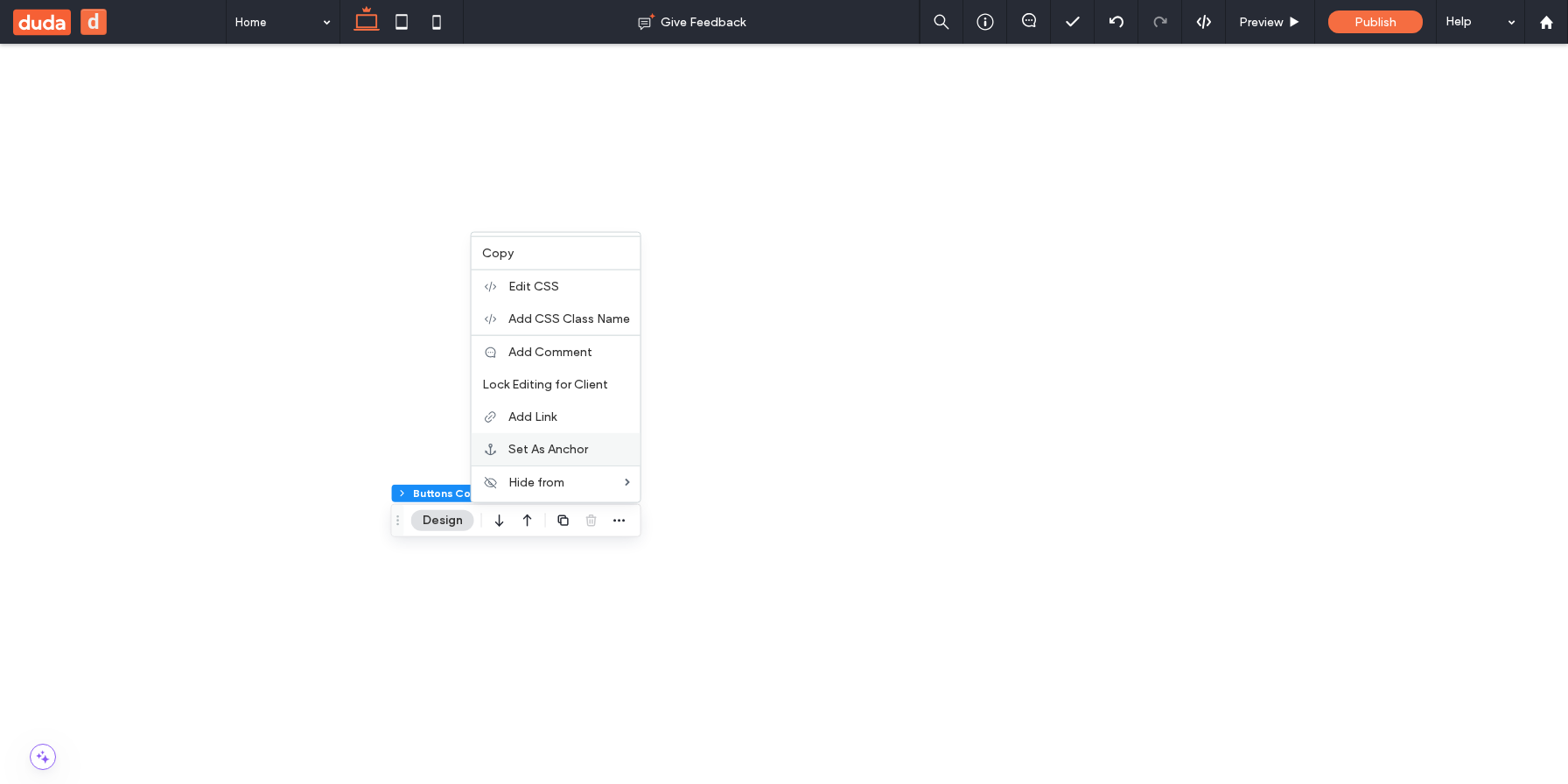 type 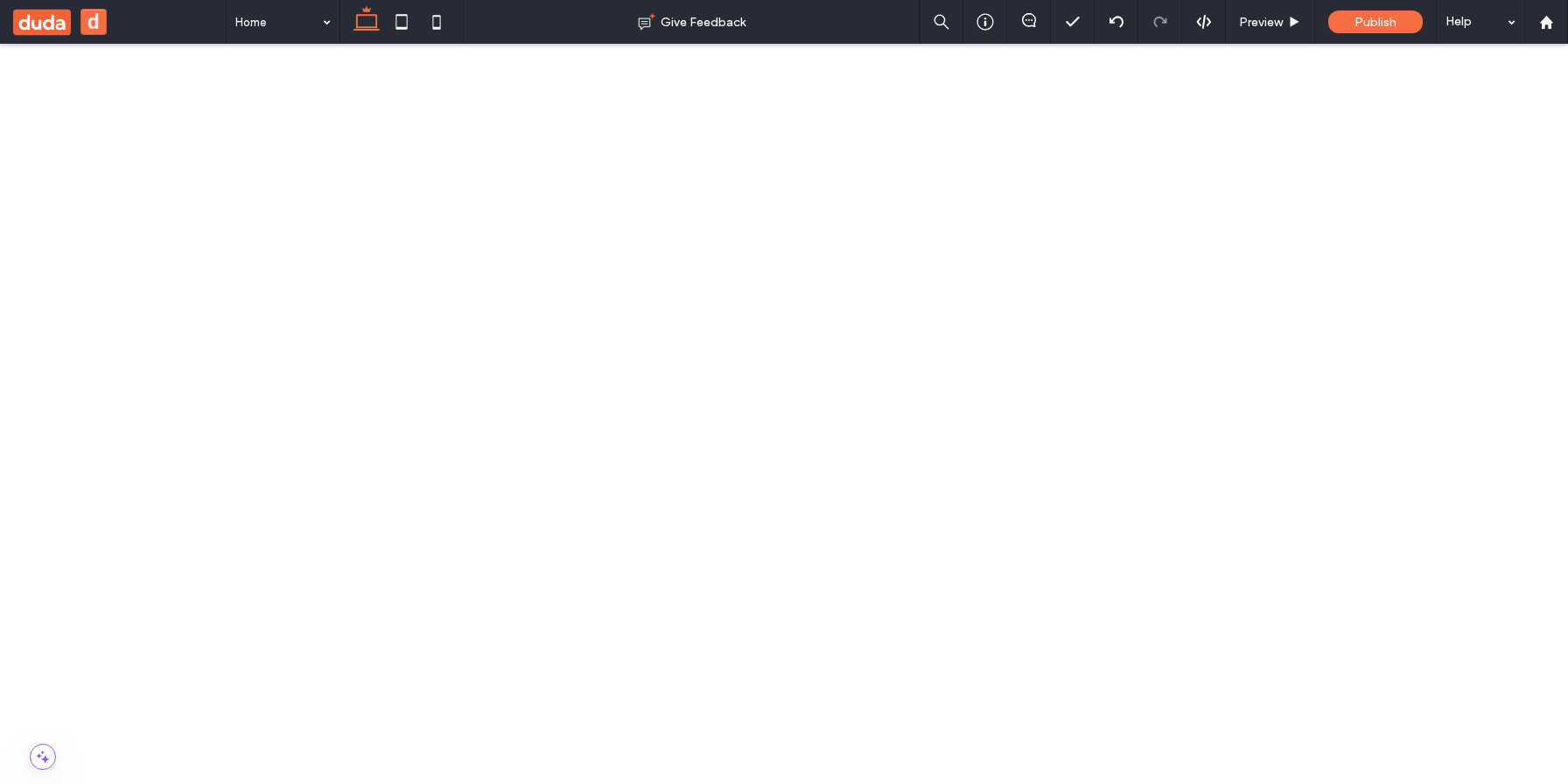 click on "******" at bounding box center (494, 3031) 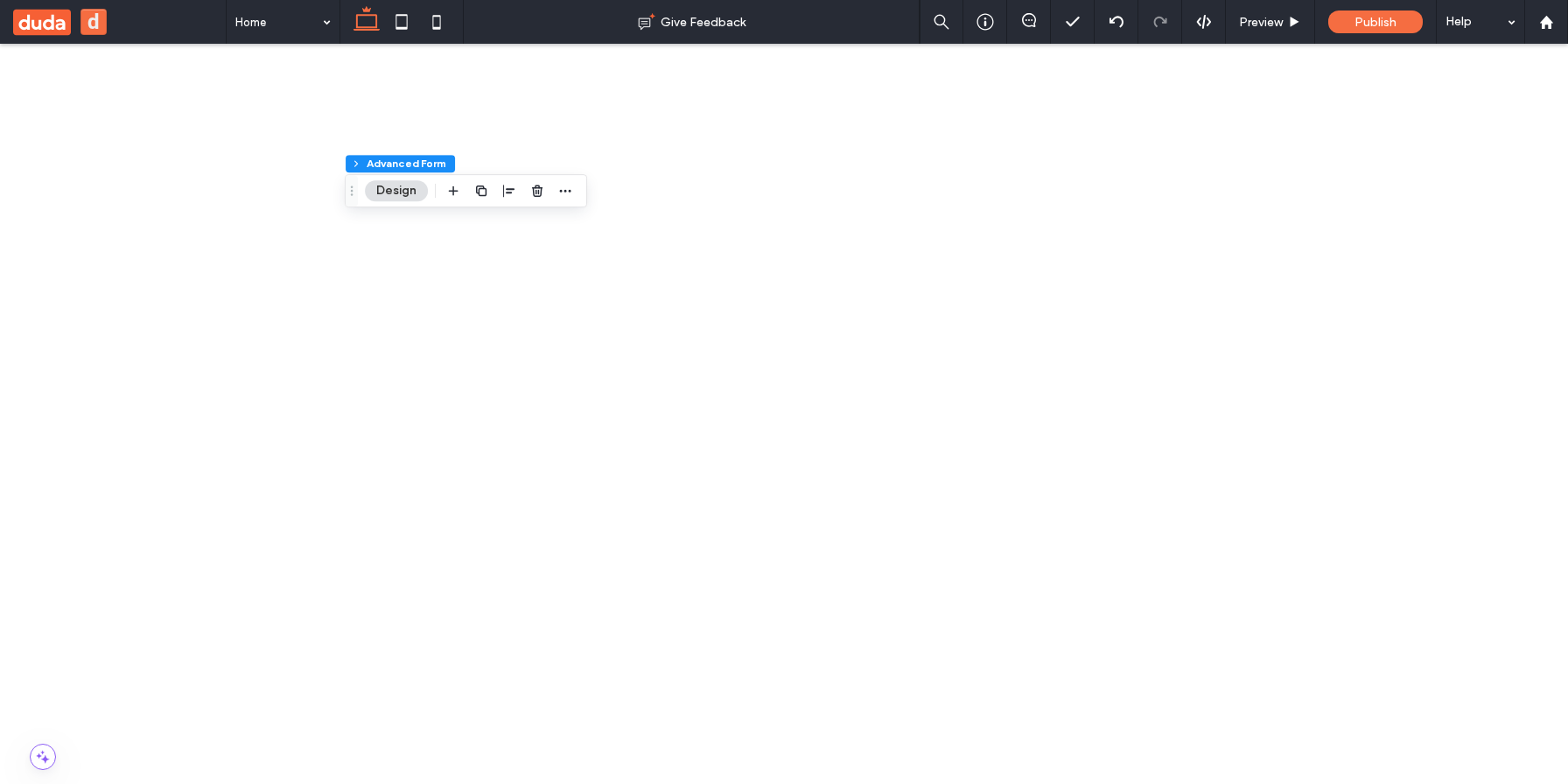 click on "******" at bounding box center [134, 3020] 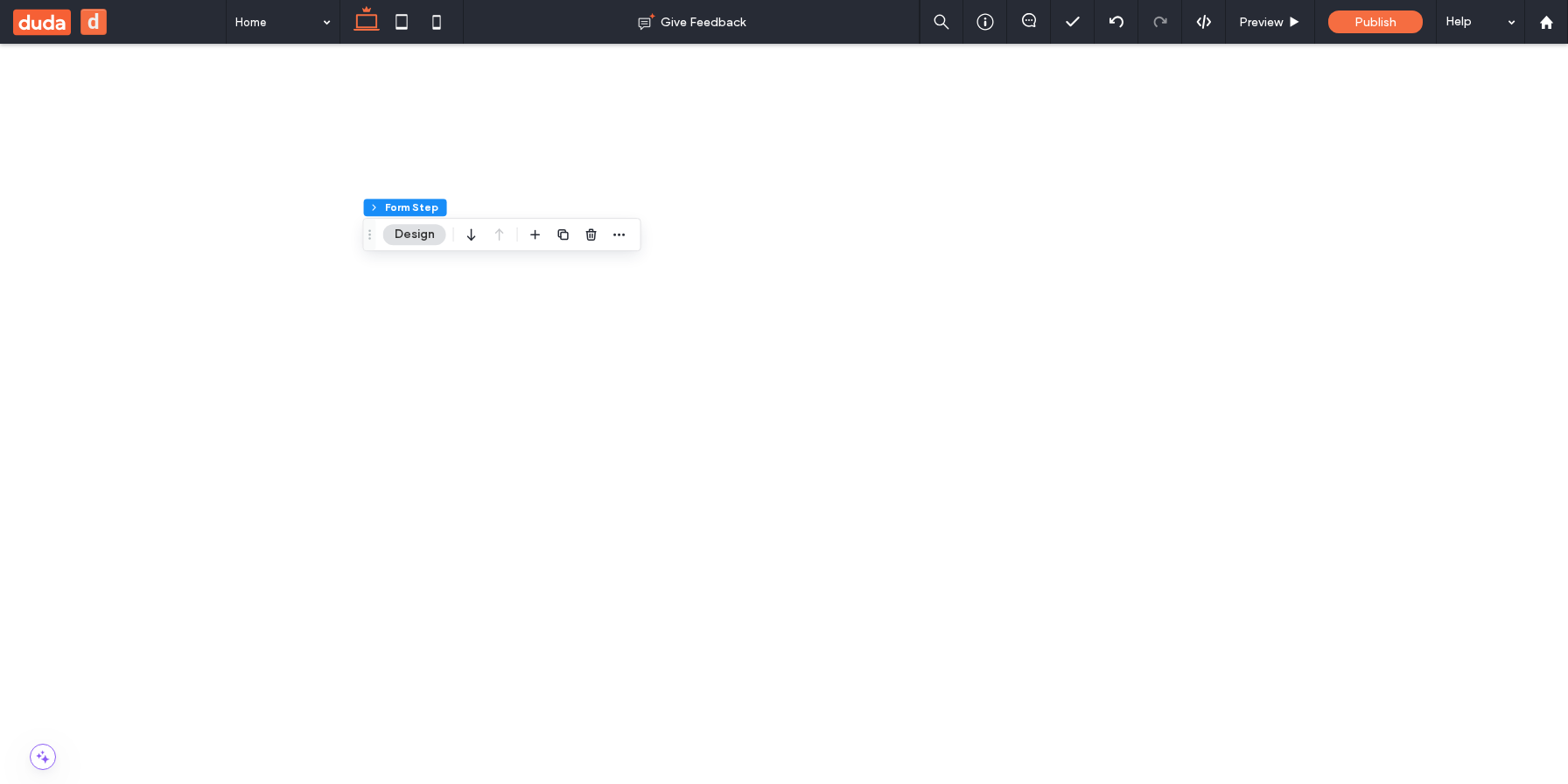 click on "******" at bounding box center [134, 3020] 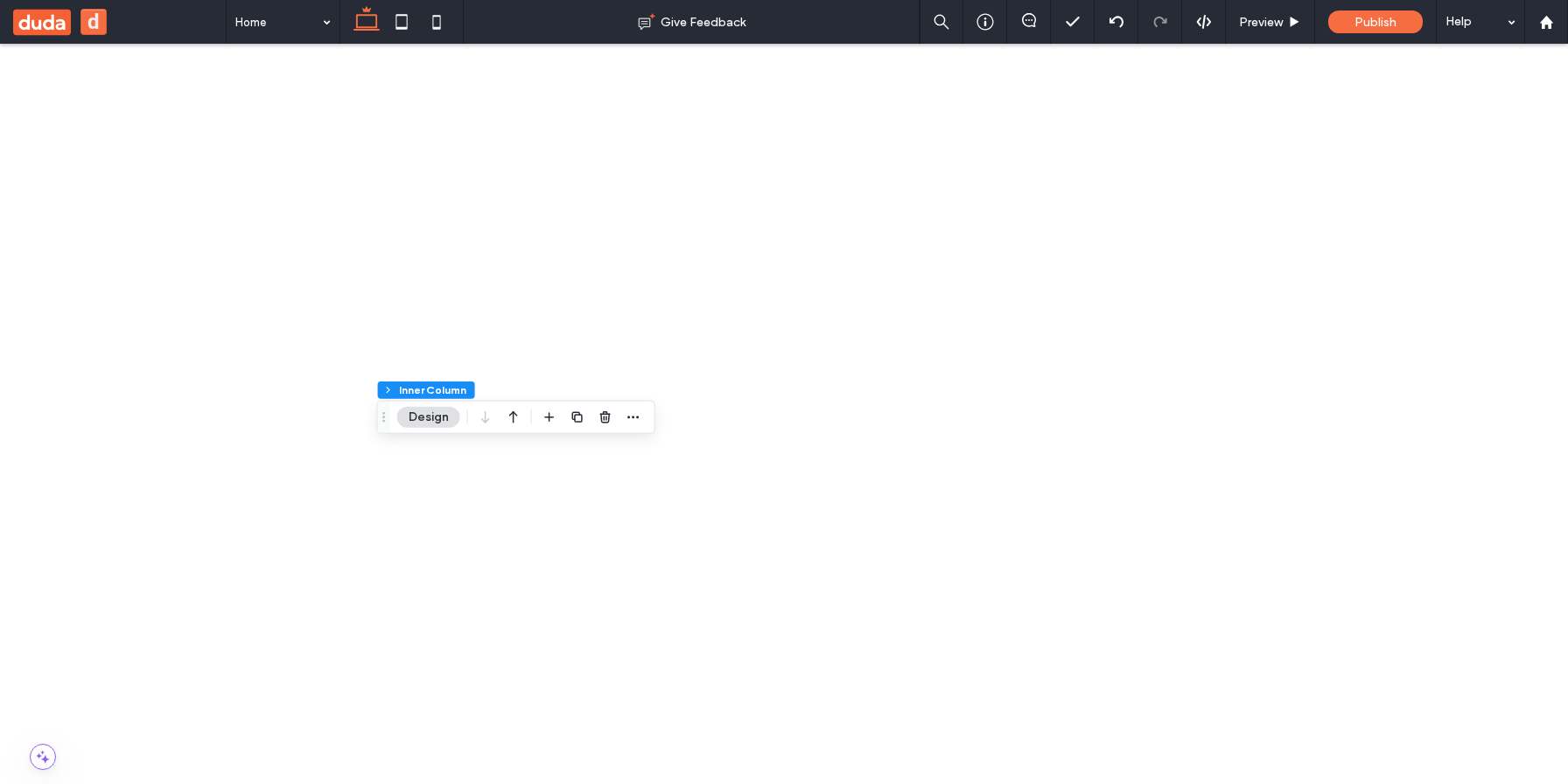 click on "******" at bounding box center [494, 3018] 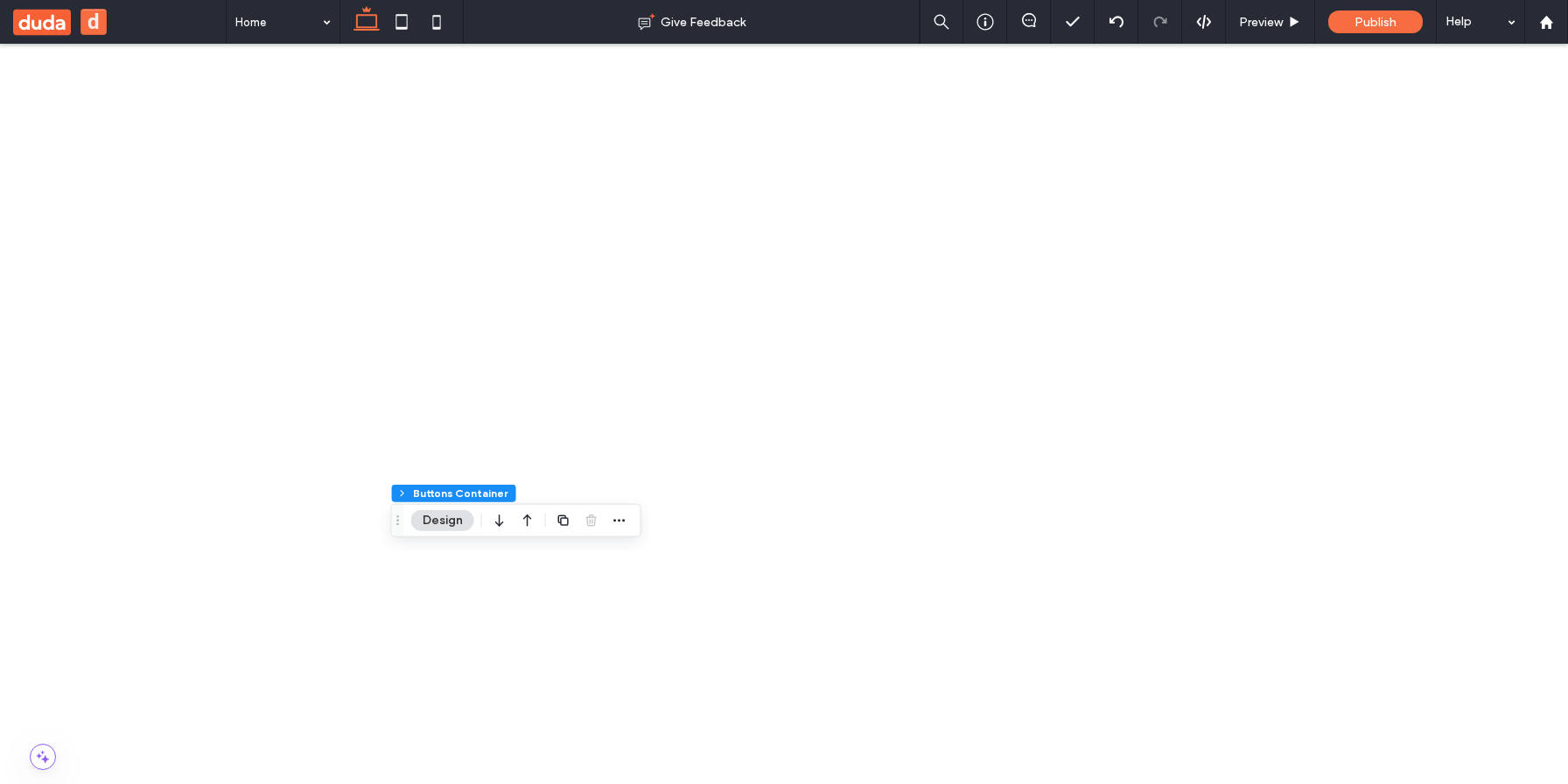 click on "This is a paragraph. Writing in paragraphs lets visitors find what they are looking for quickly and easily. Make sure the title suits the content of this text.
Learn more
Add your title here" at bounding box center (452, 4269) 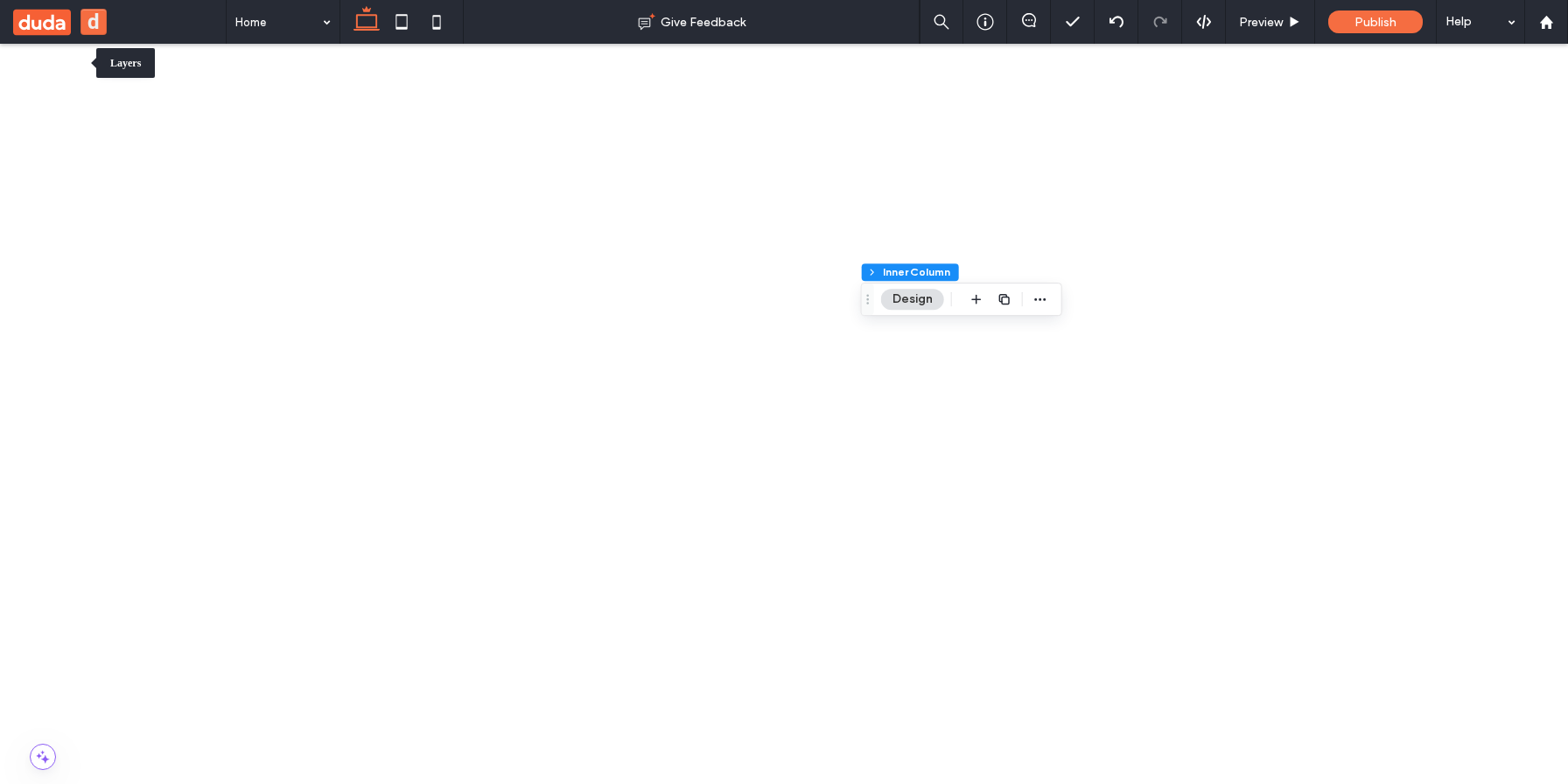 click at bounding box center (43, 803) 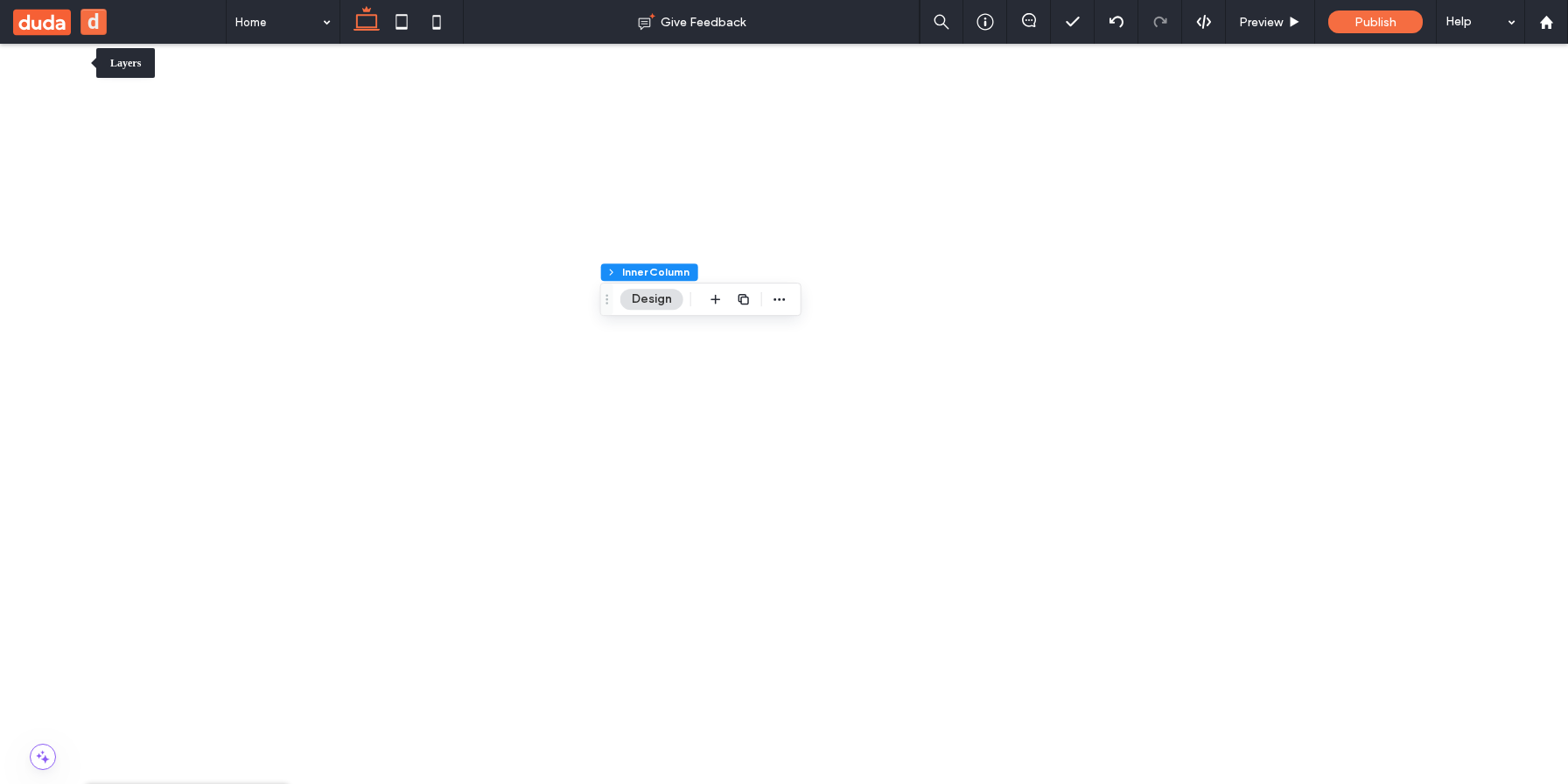 scroll, scrollTop: 0, scrollLeft: 462, axis: horizontal 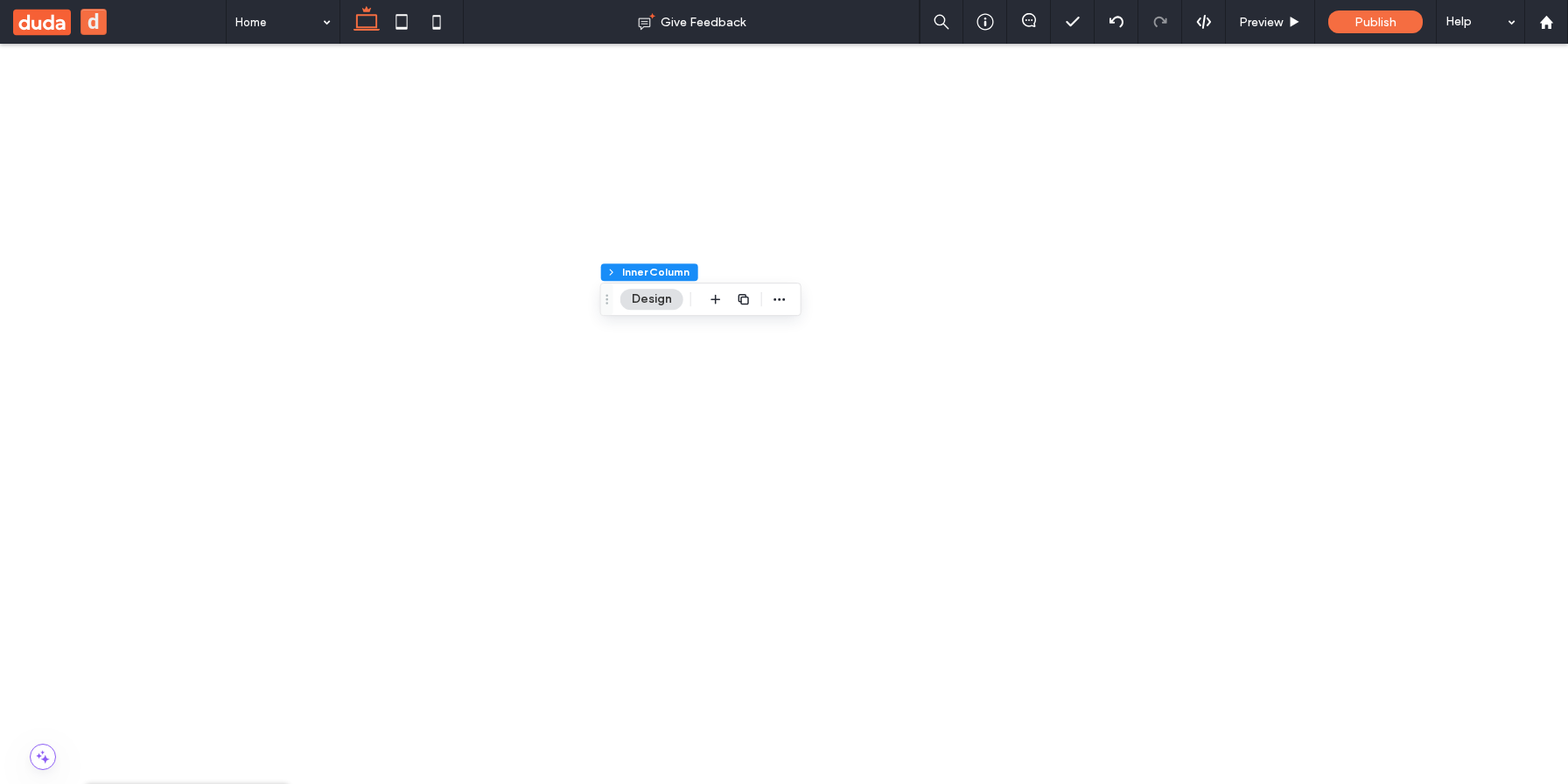 click on "This is a paragraph. Writing in paragraphs lets visitors find what they are looking for quickly and easily. Make sure the title suits the content of this text.
Learn more
Add your title here" at bounding box center (452, 4269) 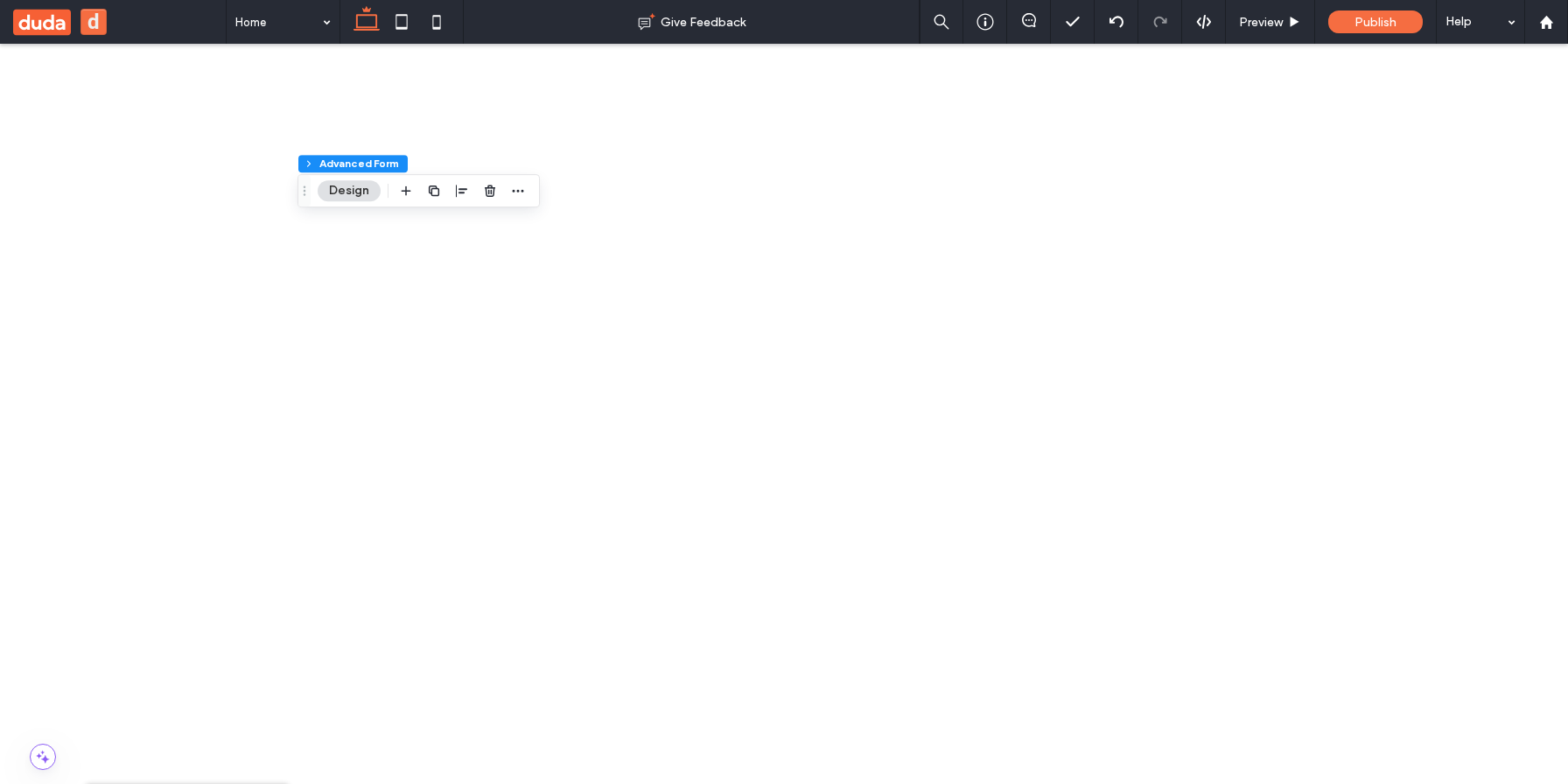 scroll, scrollTop: 78, scrollLeft: 0, axis: vertical 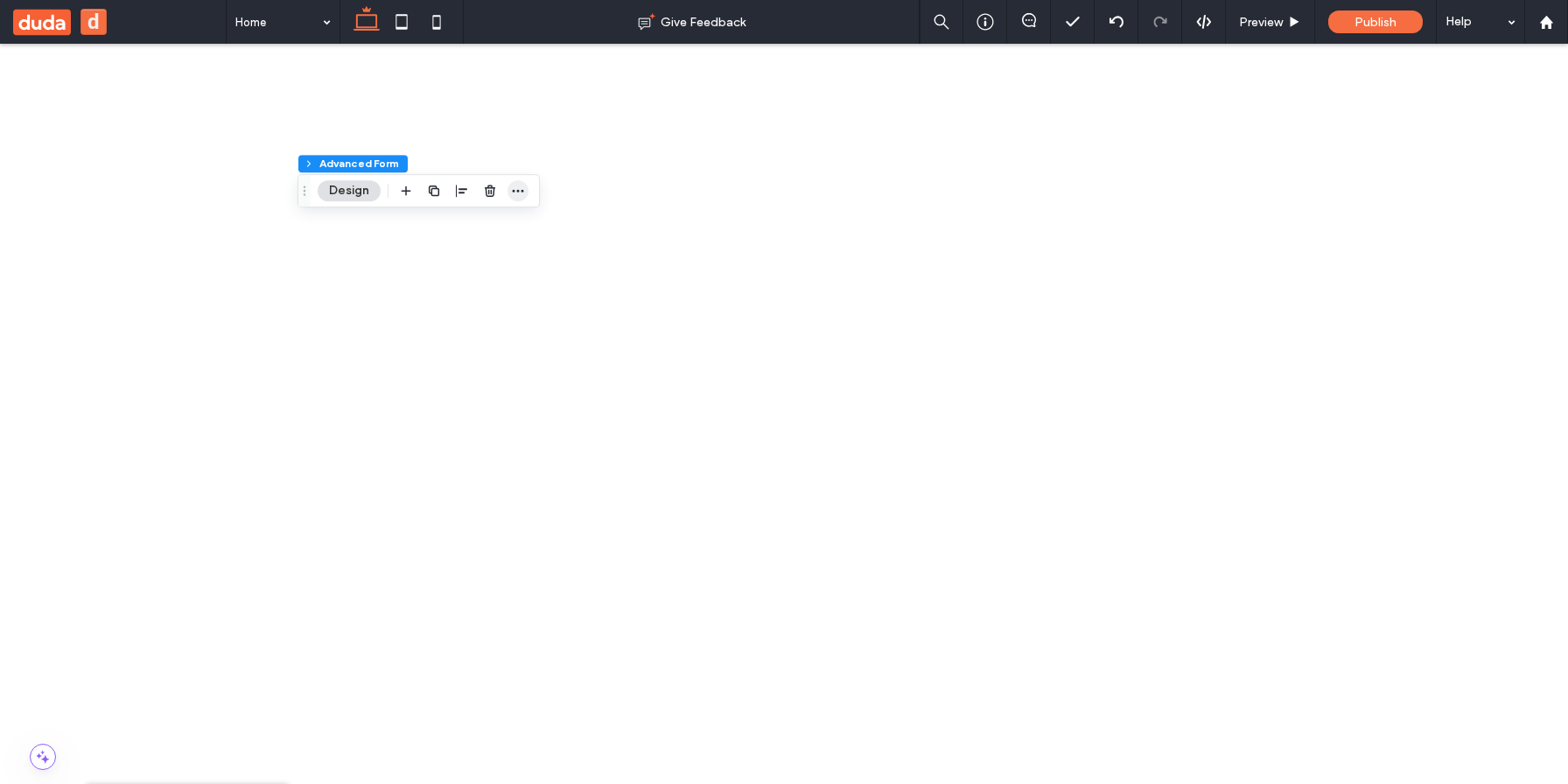 click 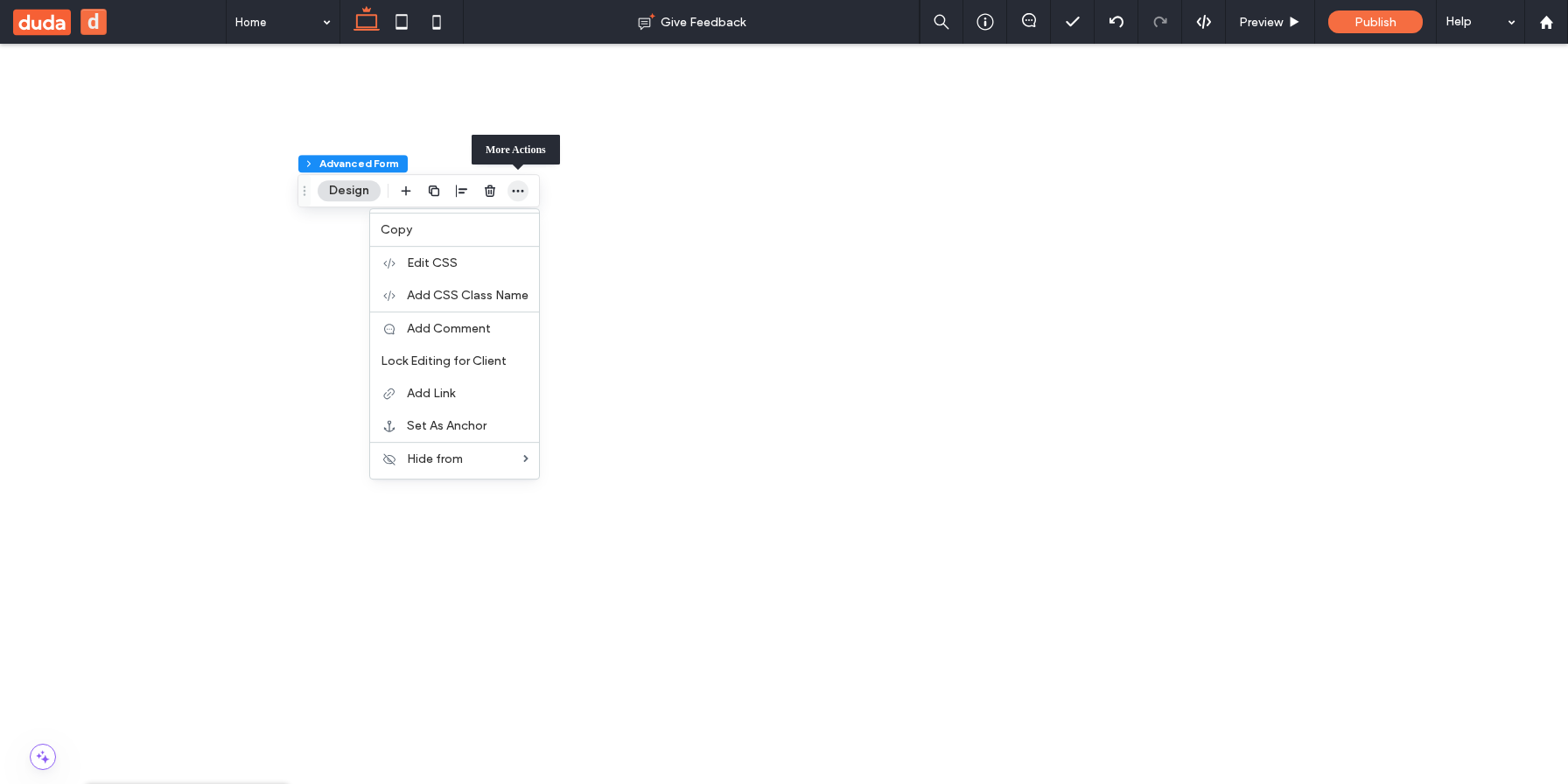 click 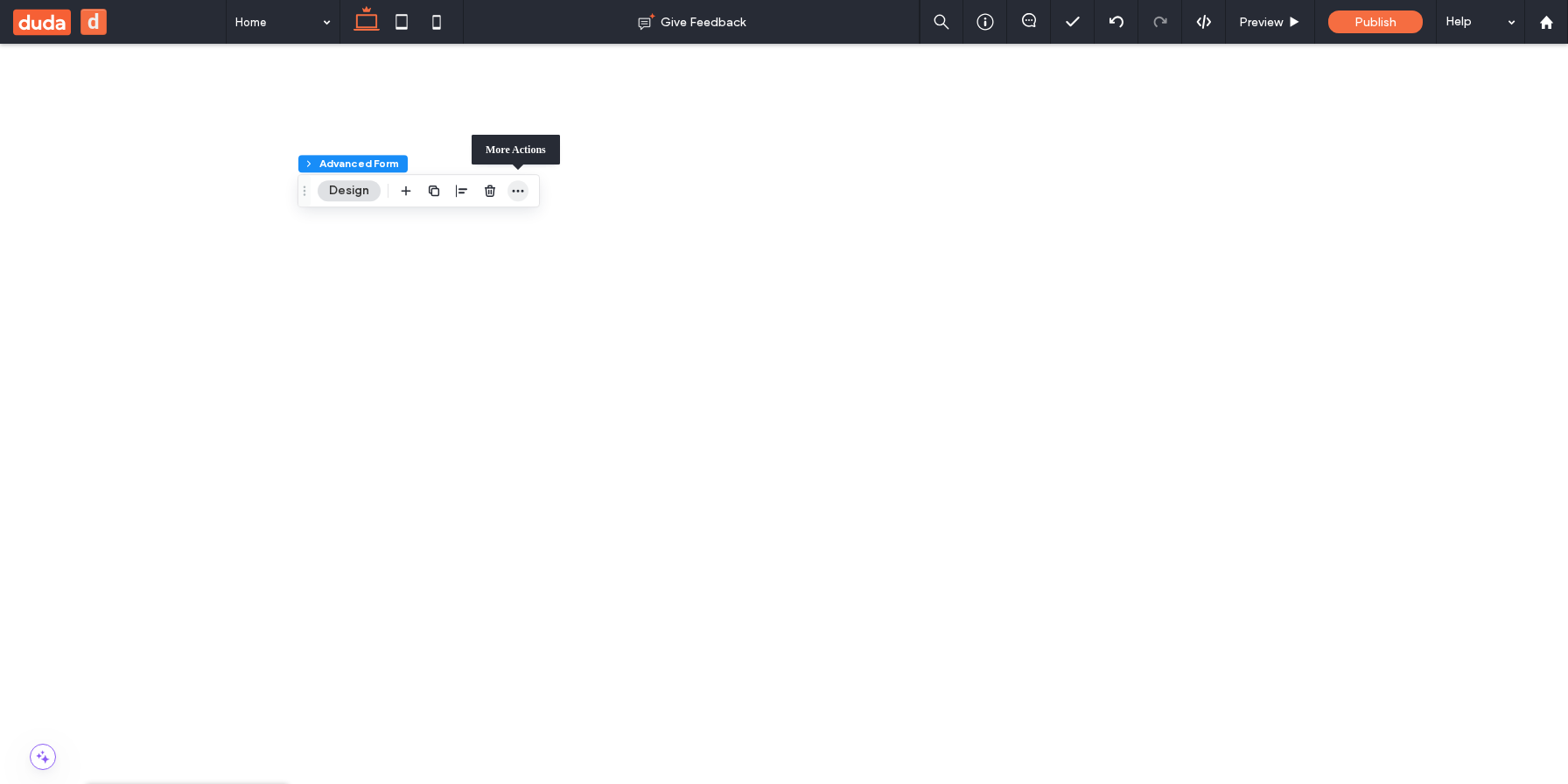 type 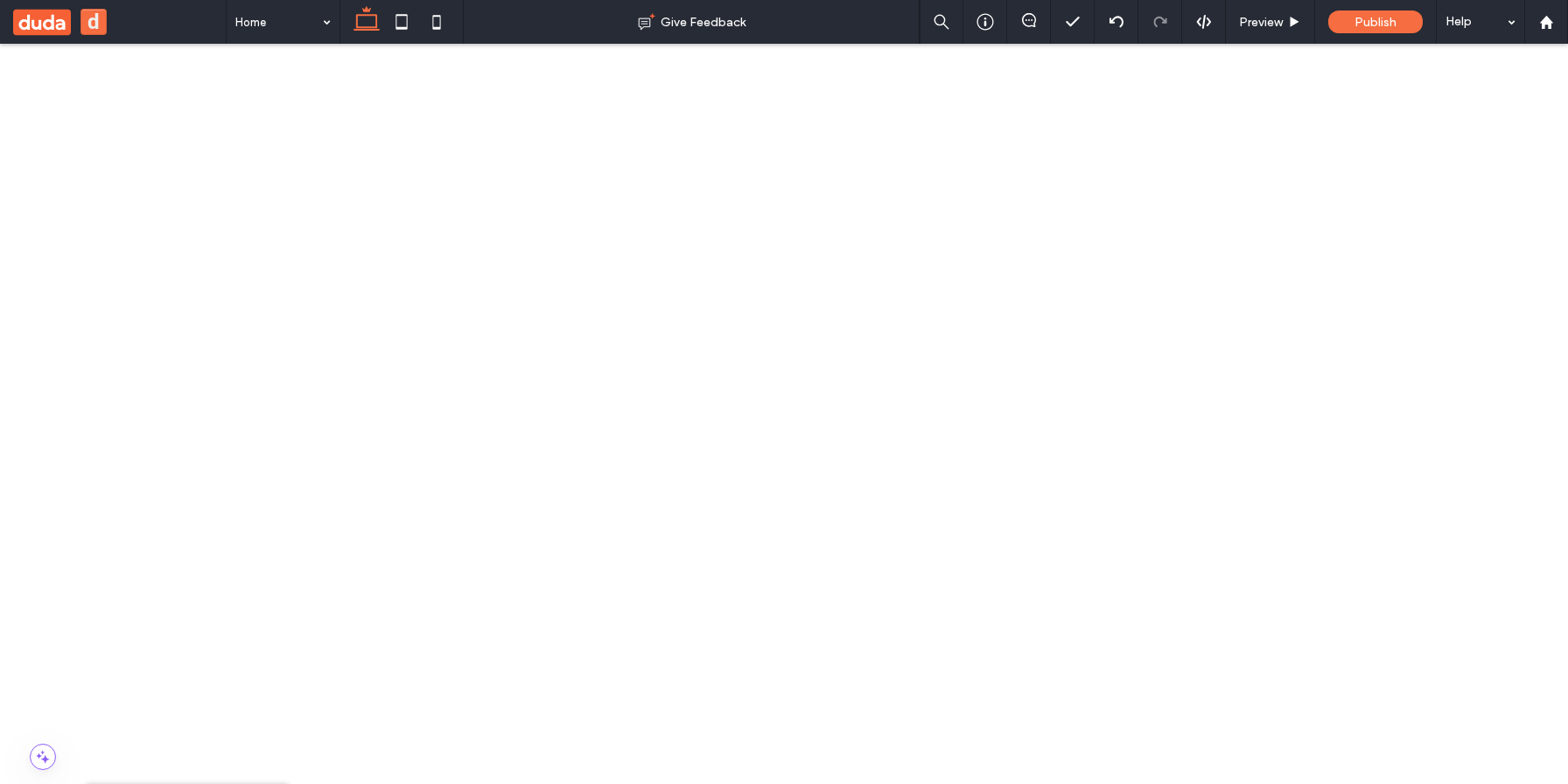 click 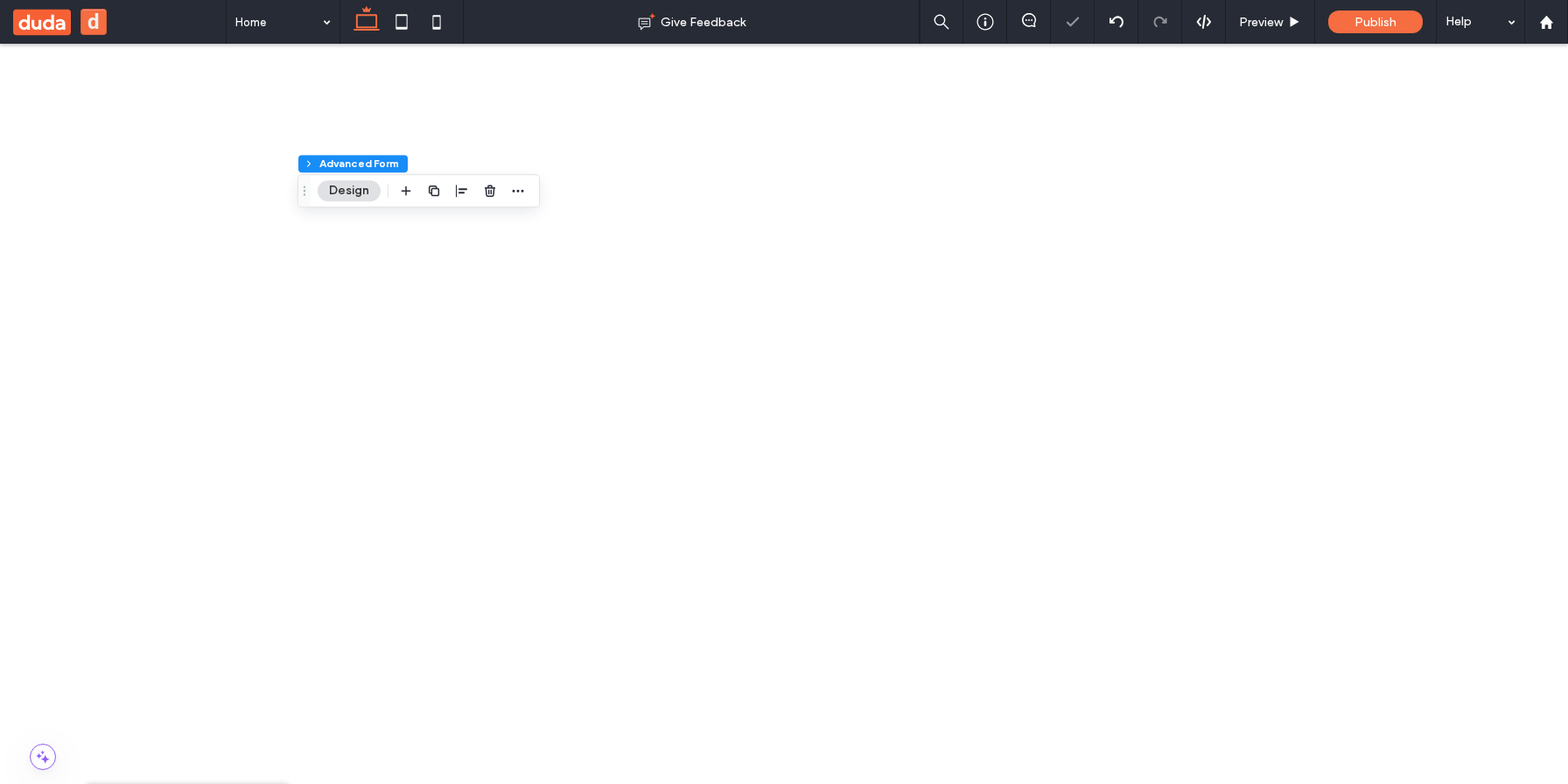 click on "Add your title here" at bounding box center [451, 4010] 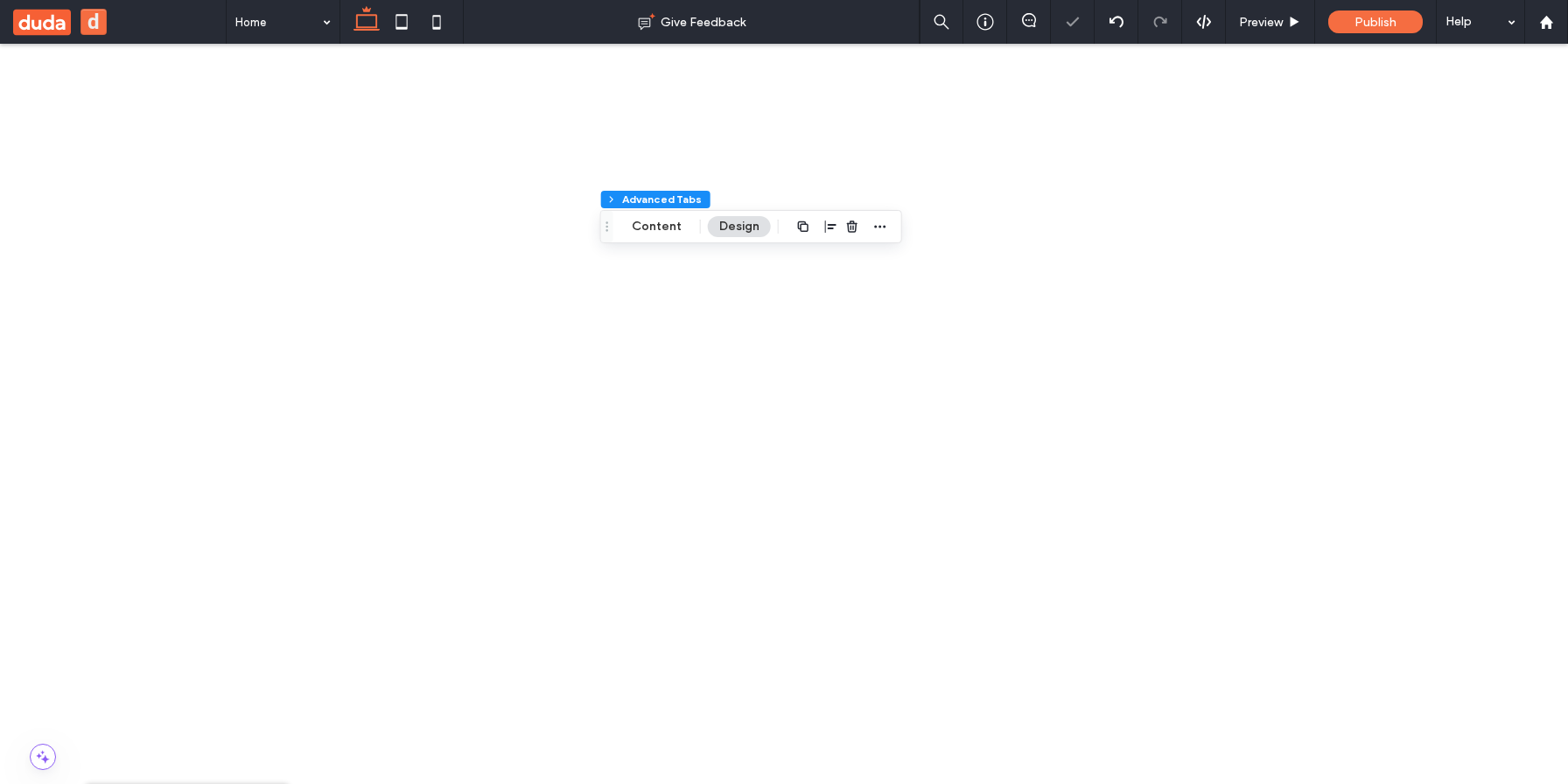 click on "This is a paragraph. Writing in paragraphs lets visitors find what they are looking for quickly and easily. Make sure the title suits the content of this text.
Learn more
Add your title here" at bounding box center [452, 4269] 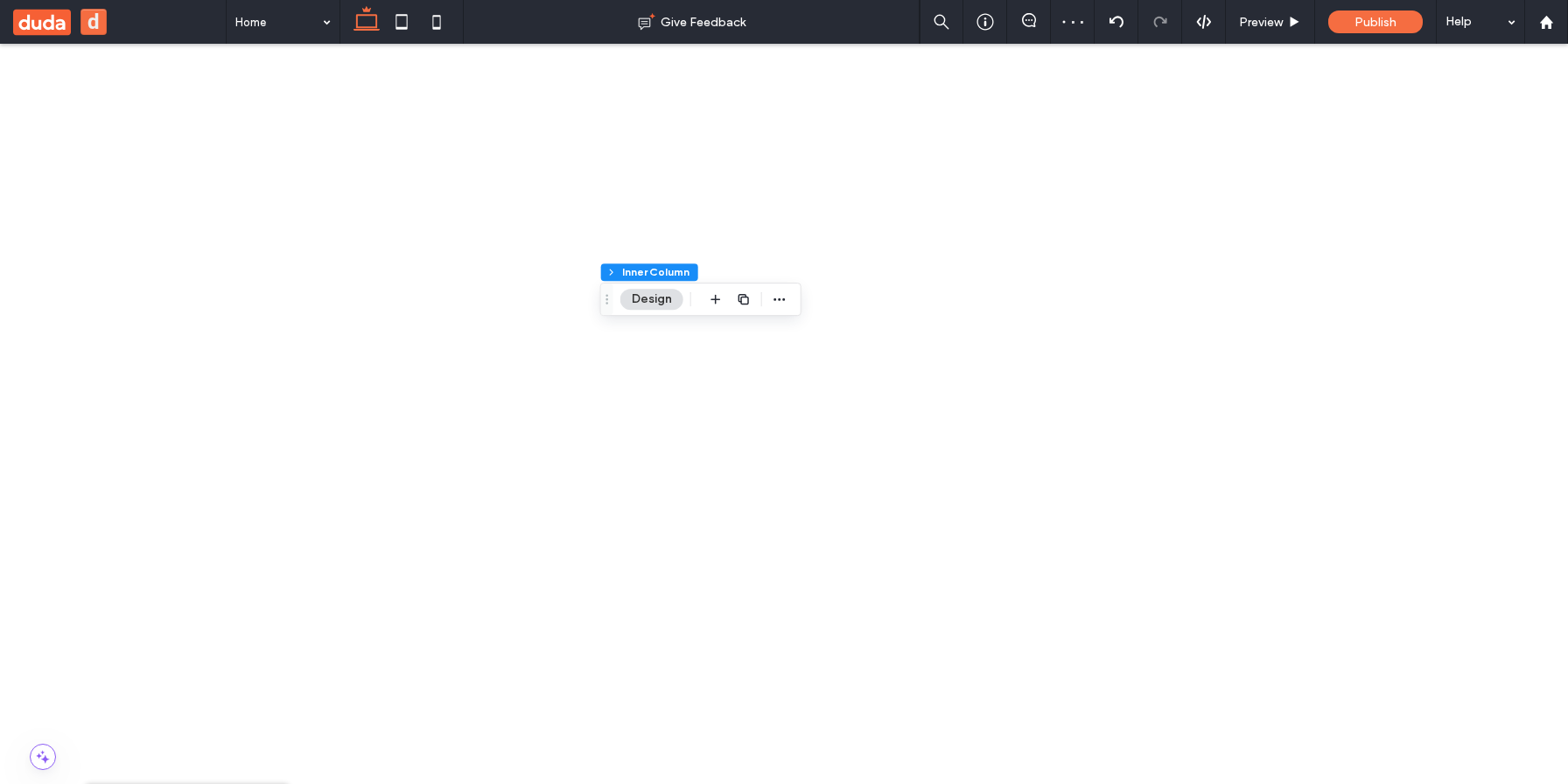 scroll, scrollTop: 802, scrollLeft: 0, axis: vertical 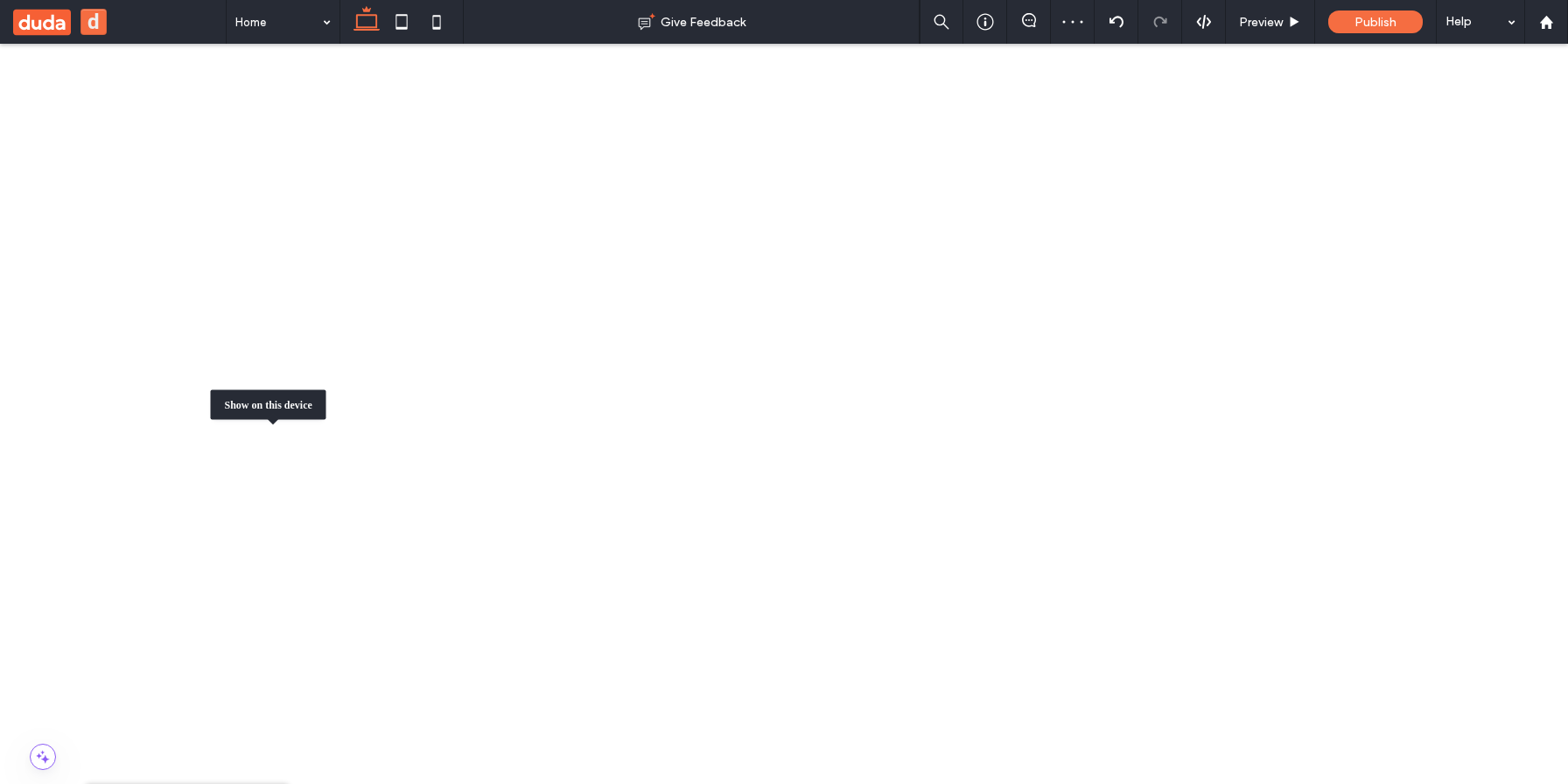 click at bounding box center (273, 1178) 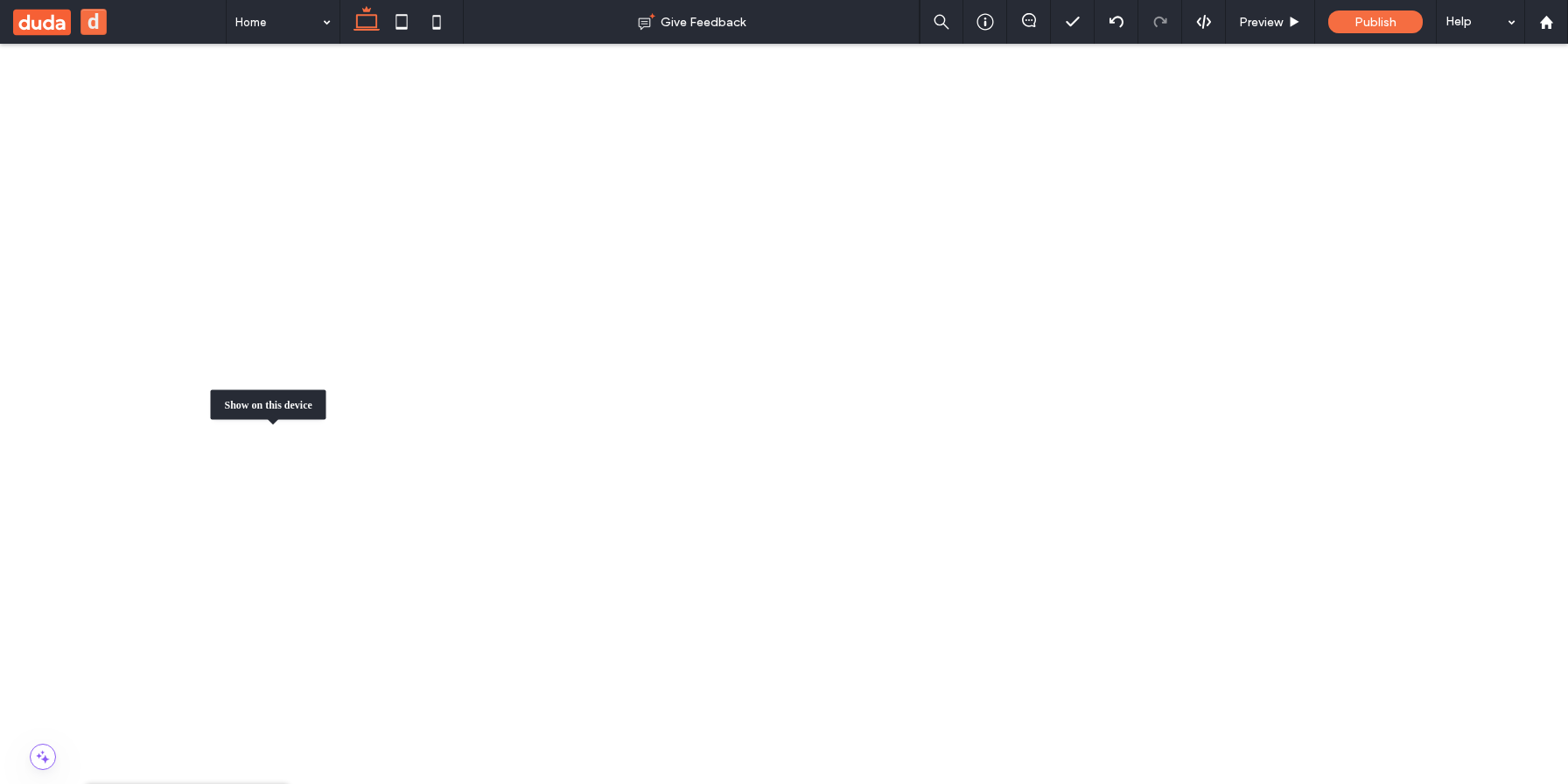click at bounding box center [273, 1178] 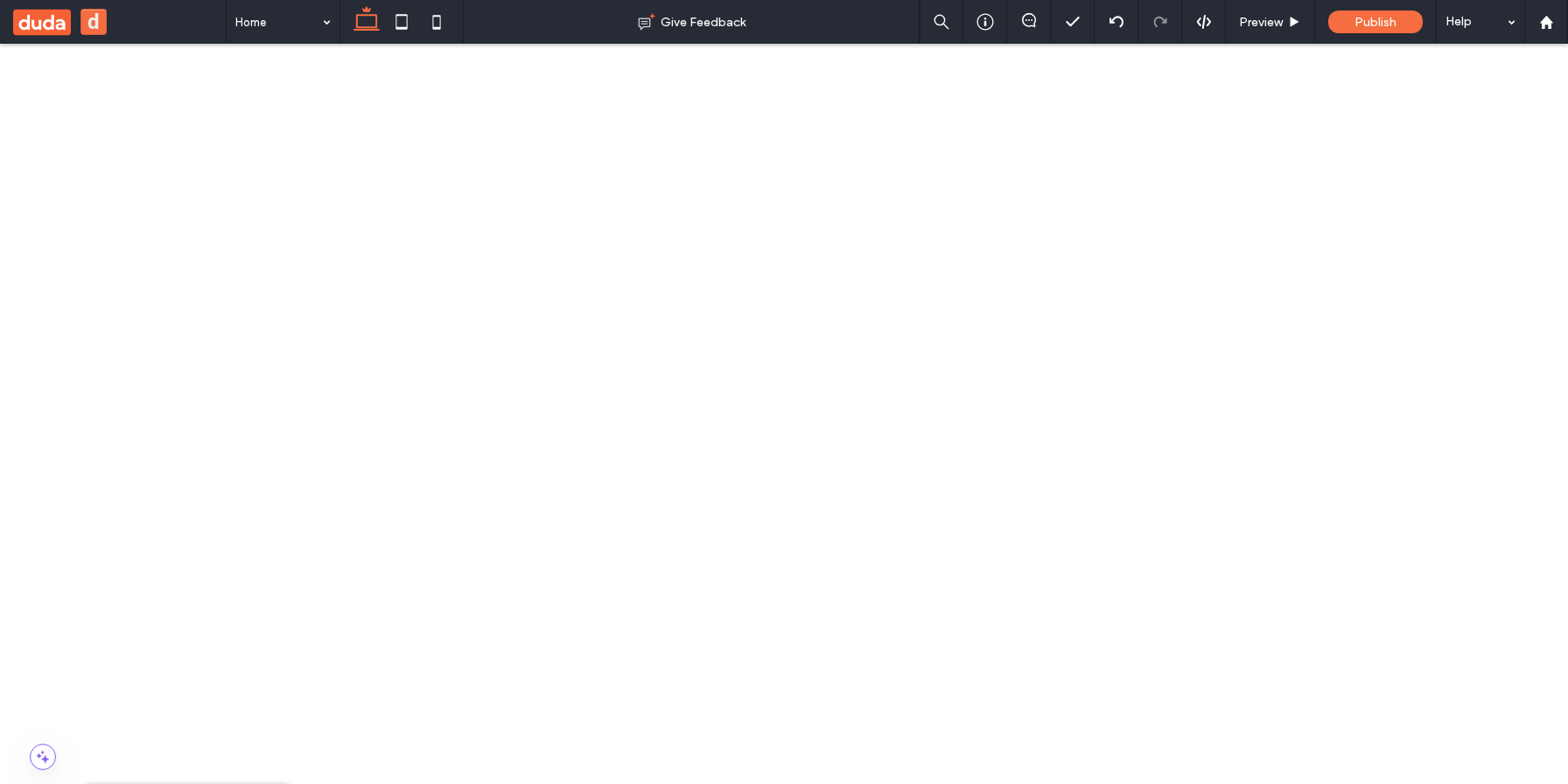 click 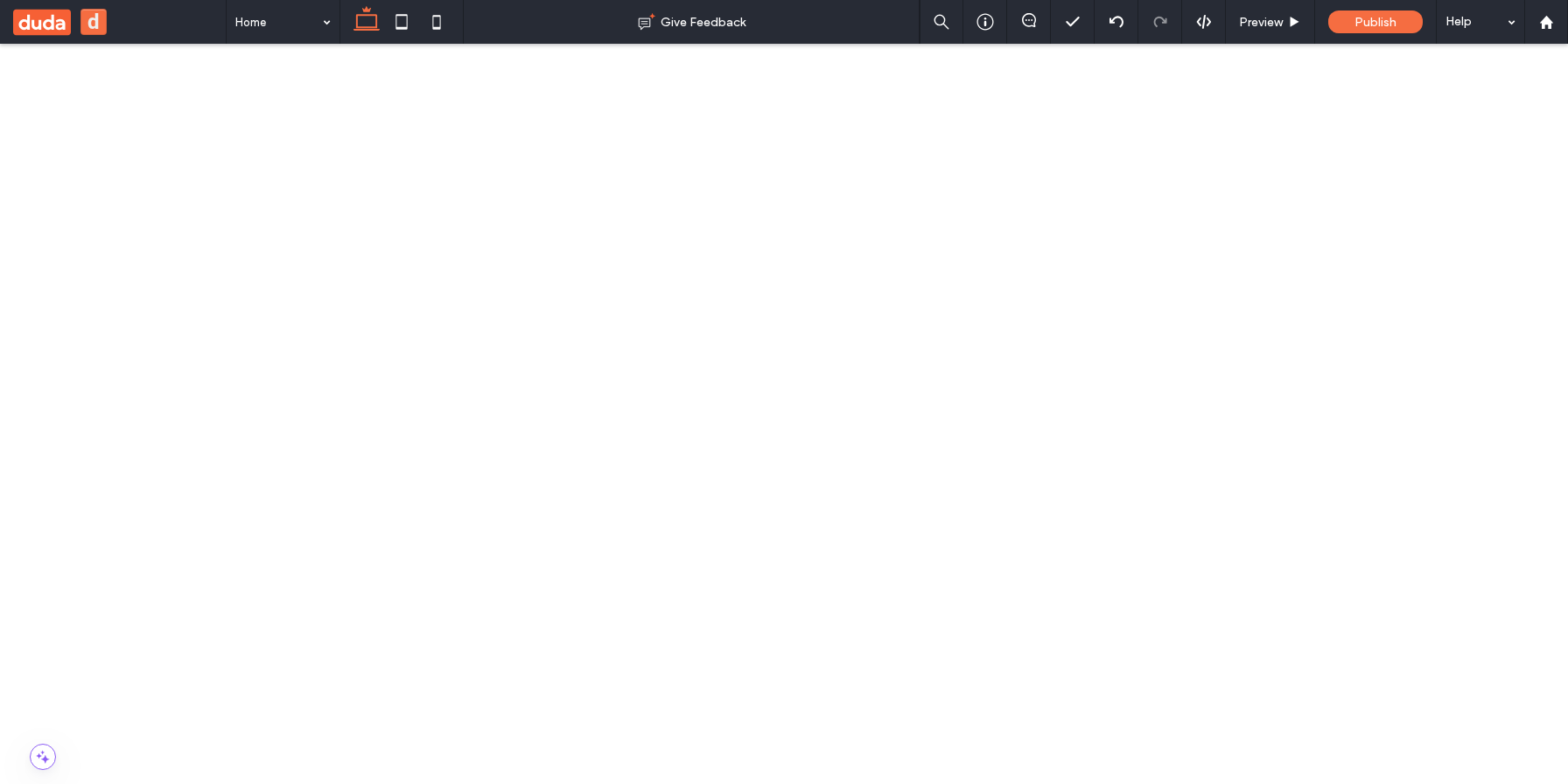 scroll, scrollTop: 0, scrollLeft: 0, axis: both 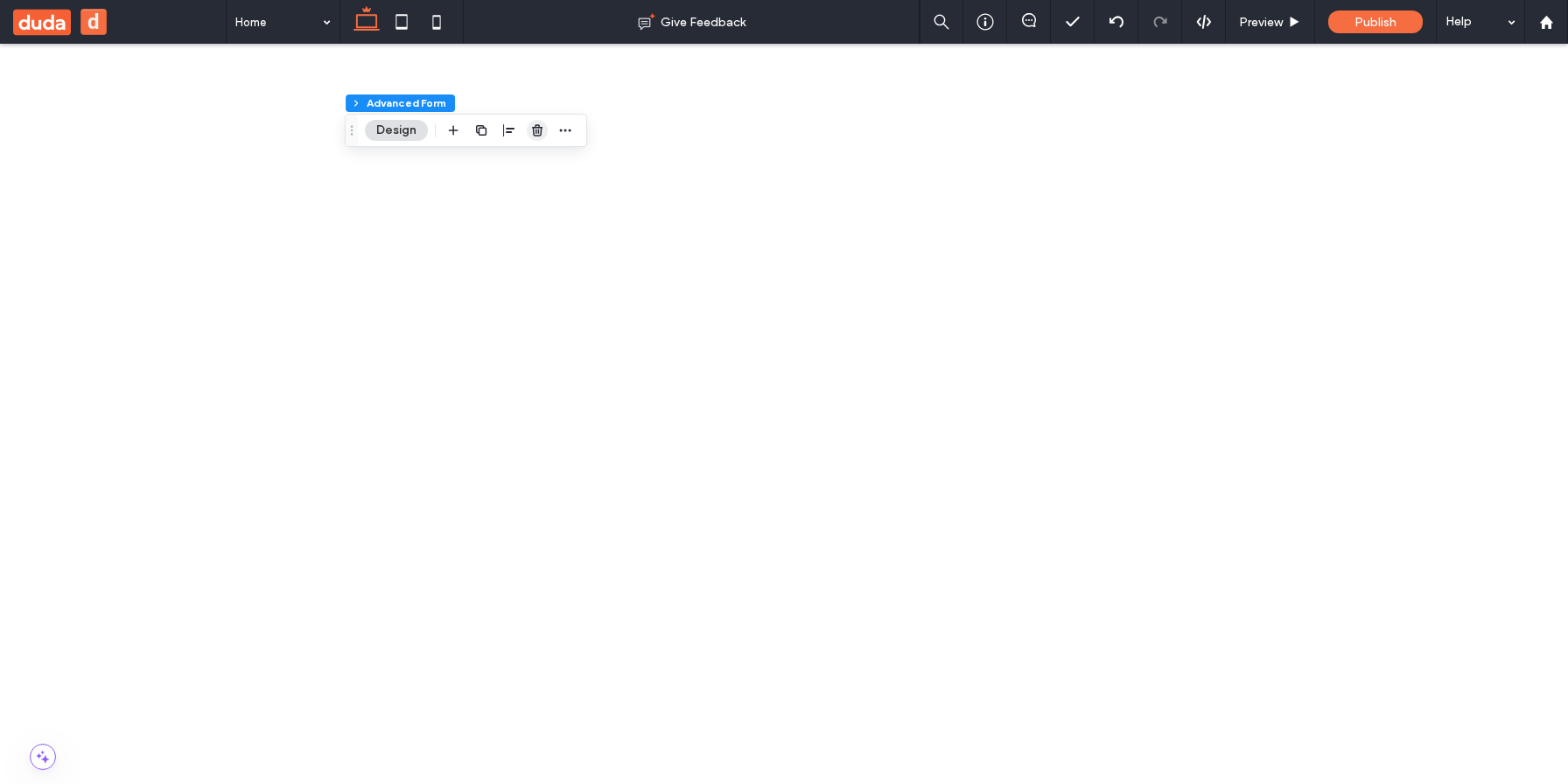 drag, startPoint x: 538, startPoint y: 134, endPoint x: 96, endPoint y: 102, distance: 443.15686 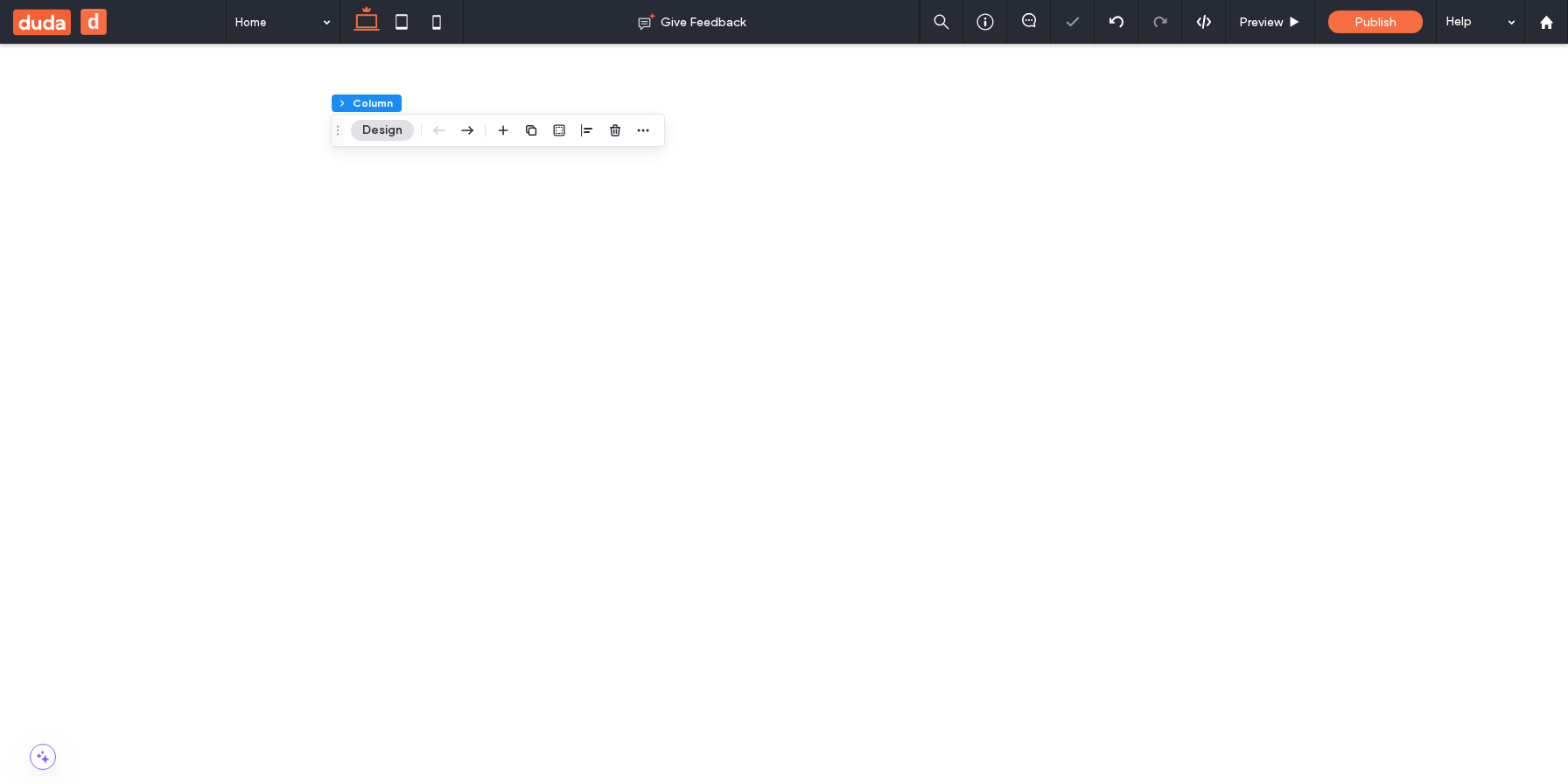 scroll, scrollTop: 111, scrollLeft: 0, axis: vertical 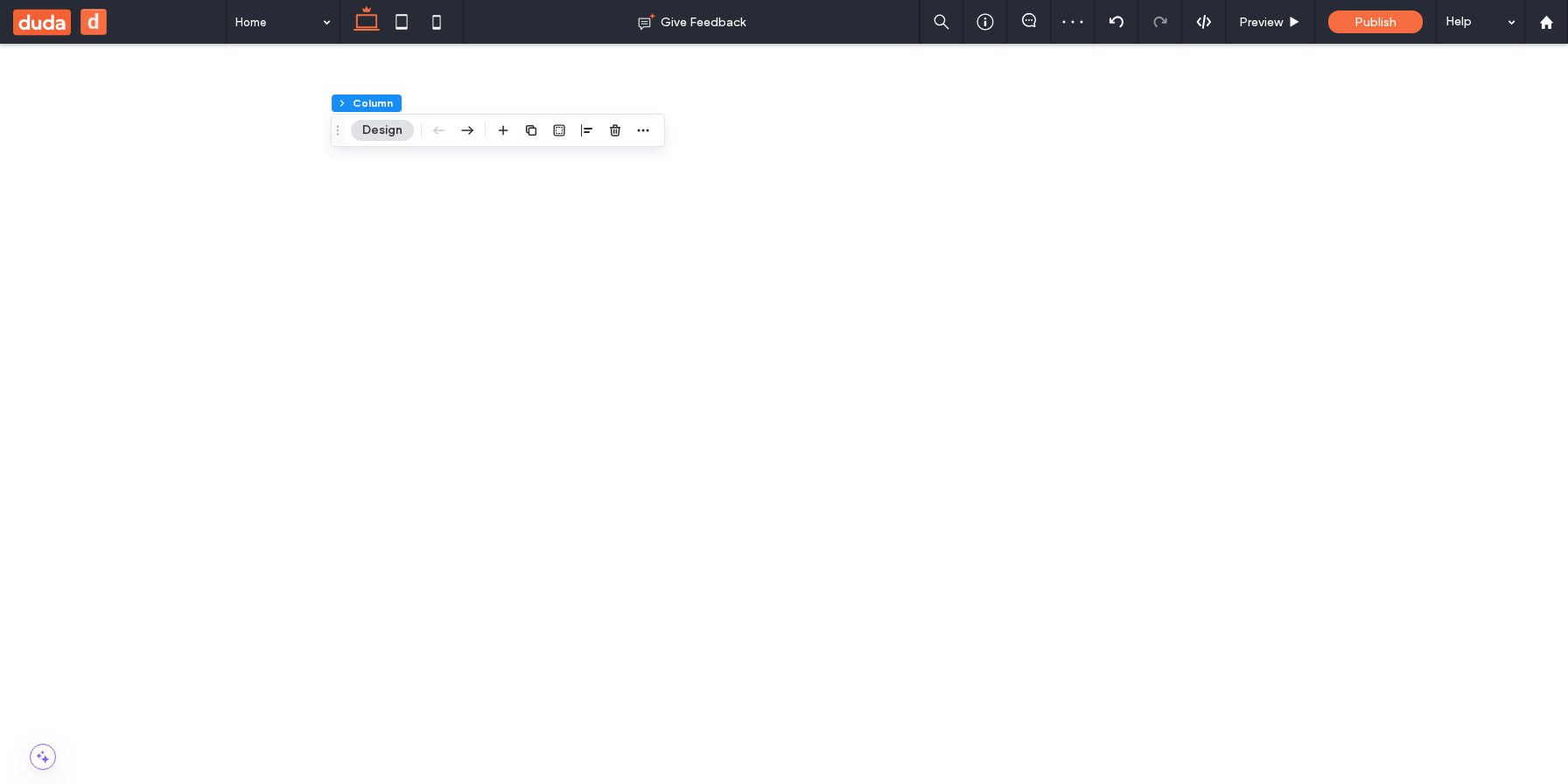 click on "Tab 1" at bounding box center (422, 2804) 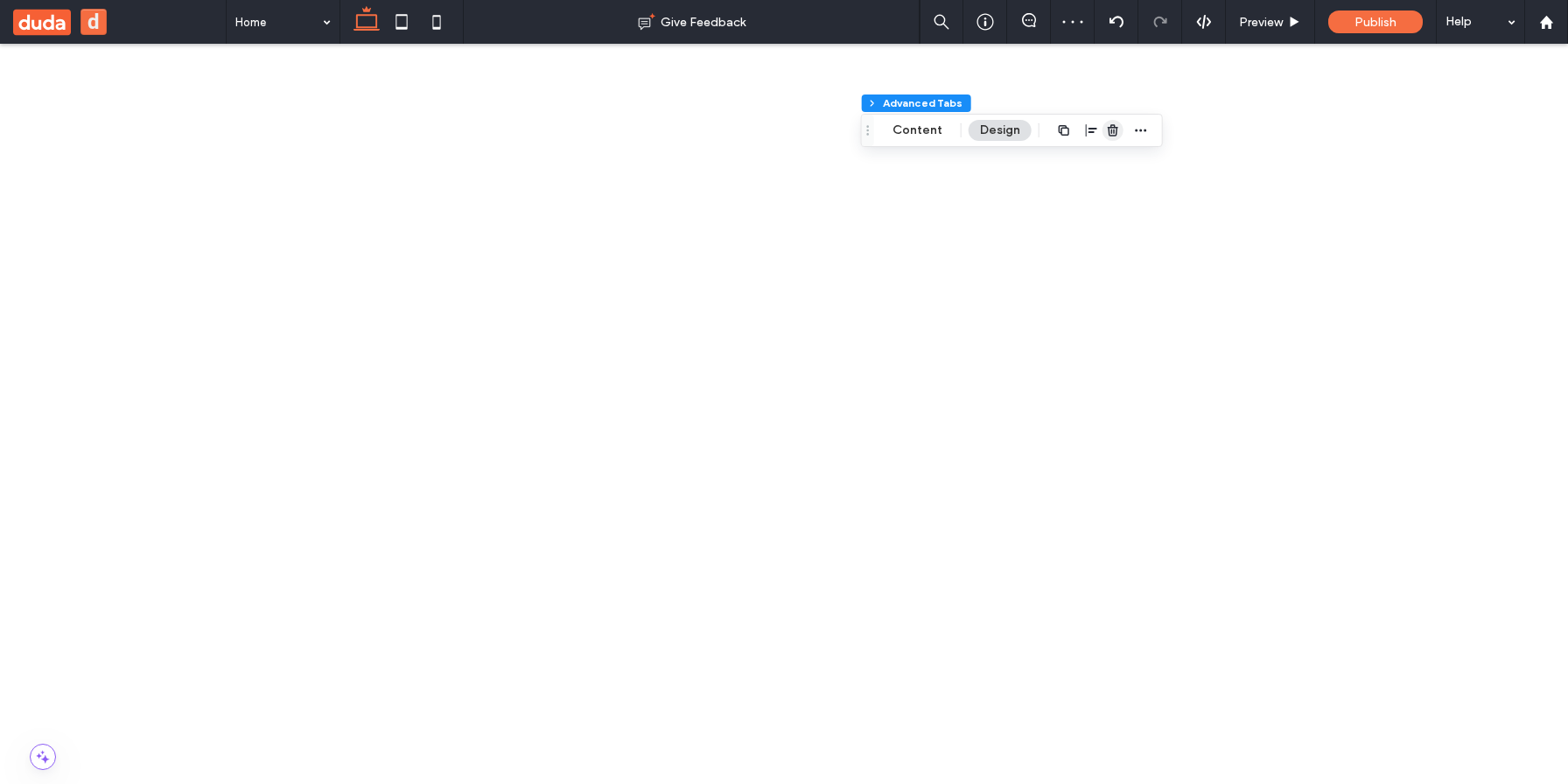 click 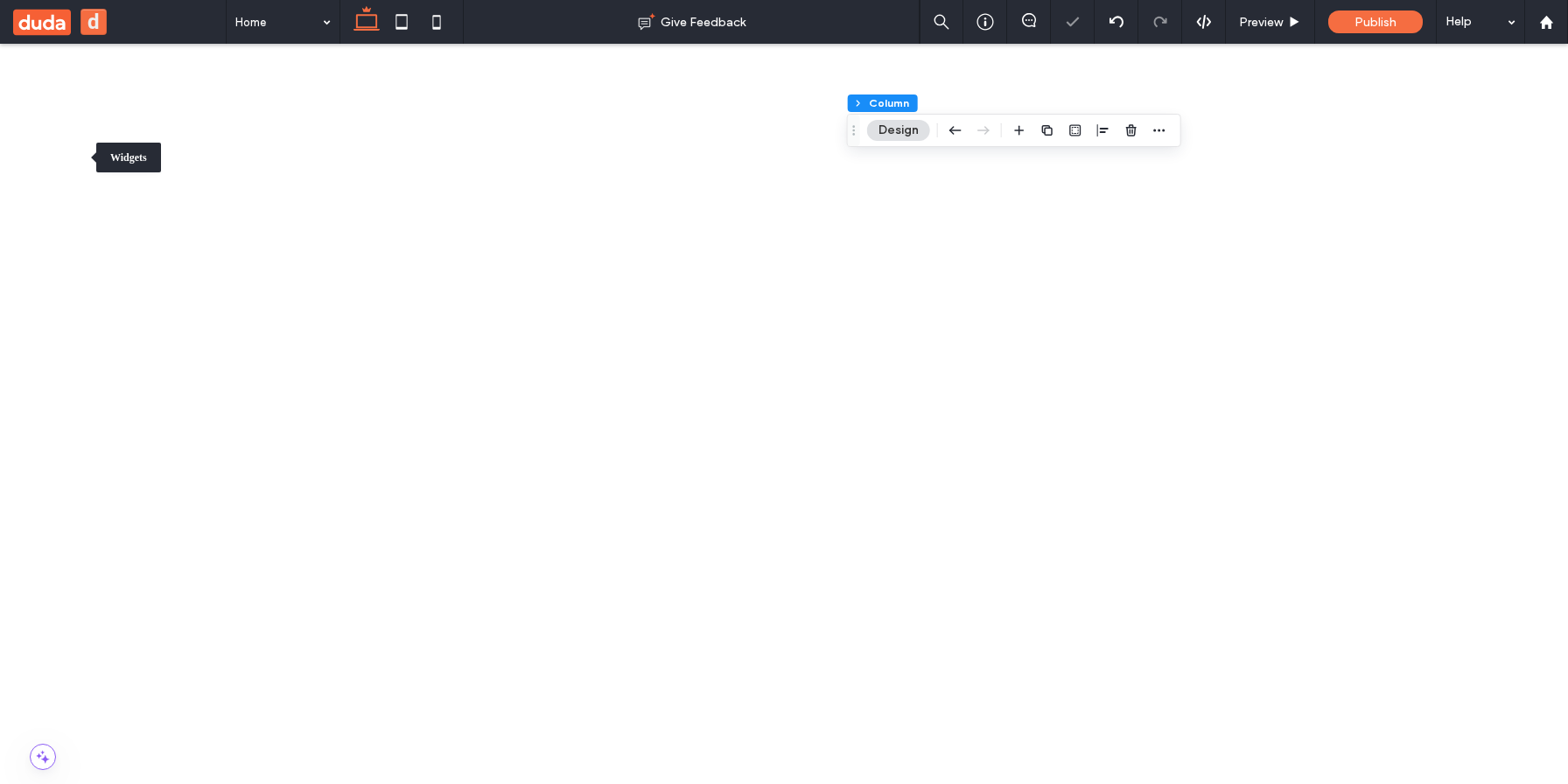 drag, startPoint x: 51, startPoint y: 152, endPoint x: 132, endPoint y: 131, distance: 83.67795 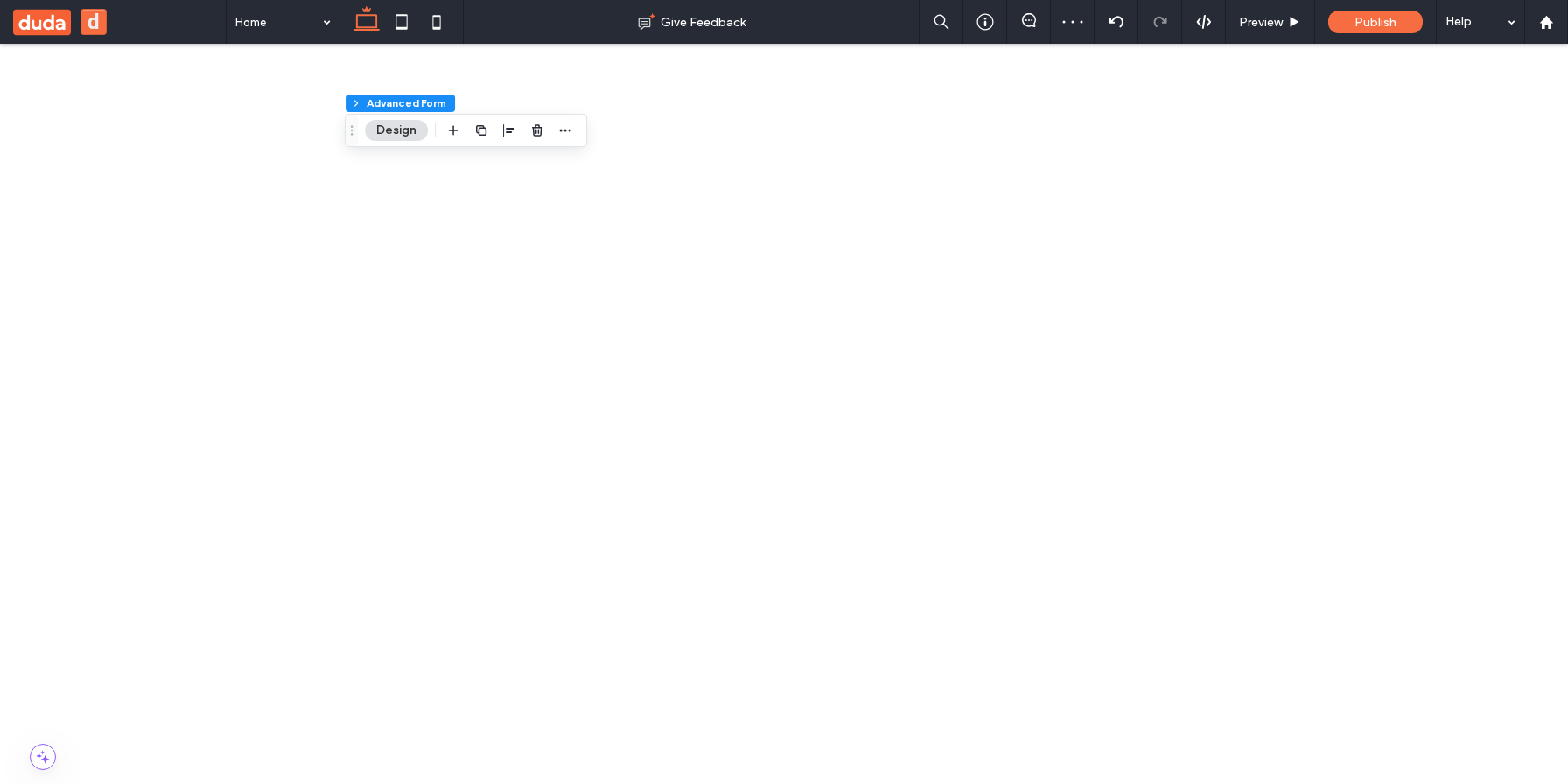 scroll, scrollTop: 297, scrollLeft: 0, axis: vertical 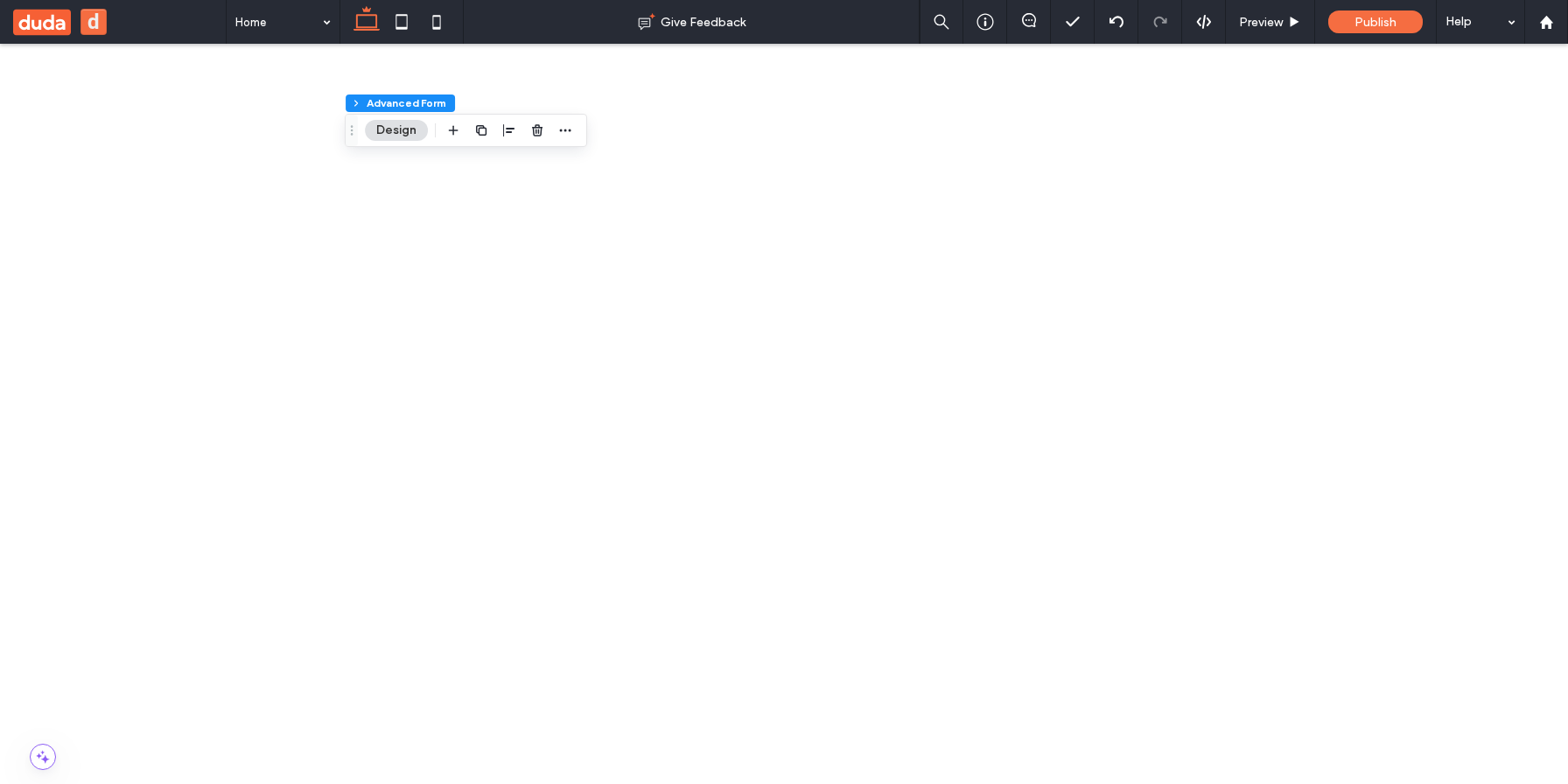click on "******" at bounding box center (480, 2878) 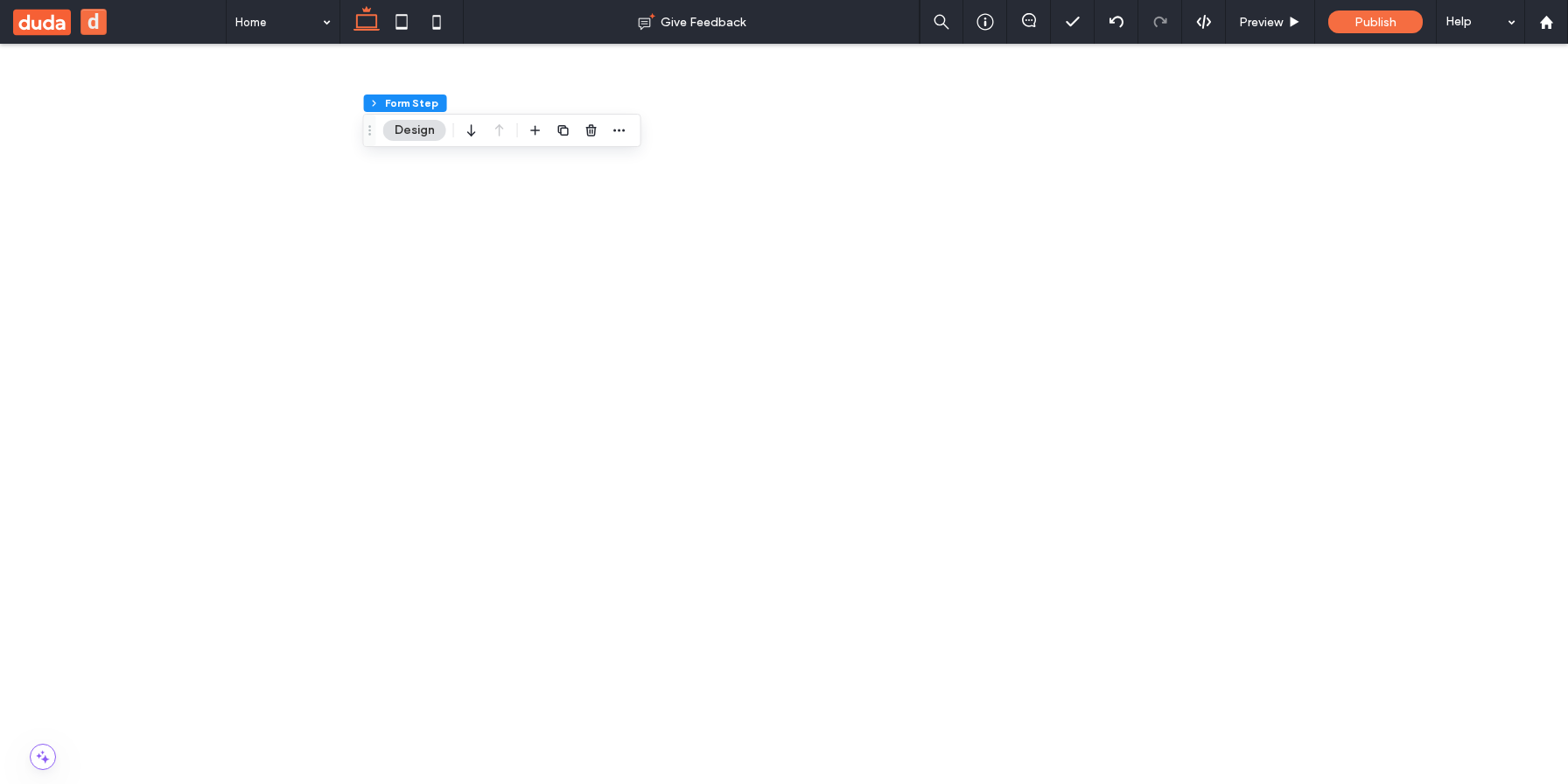 click on "******" at bounding box center [480, 2865] 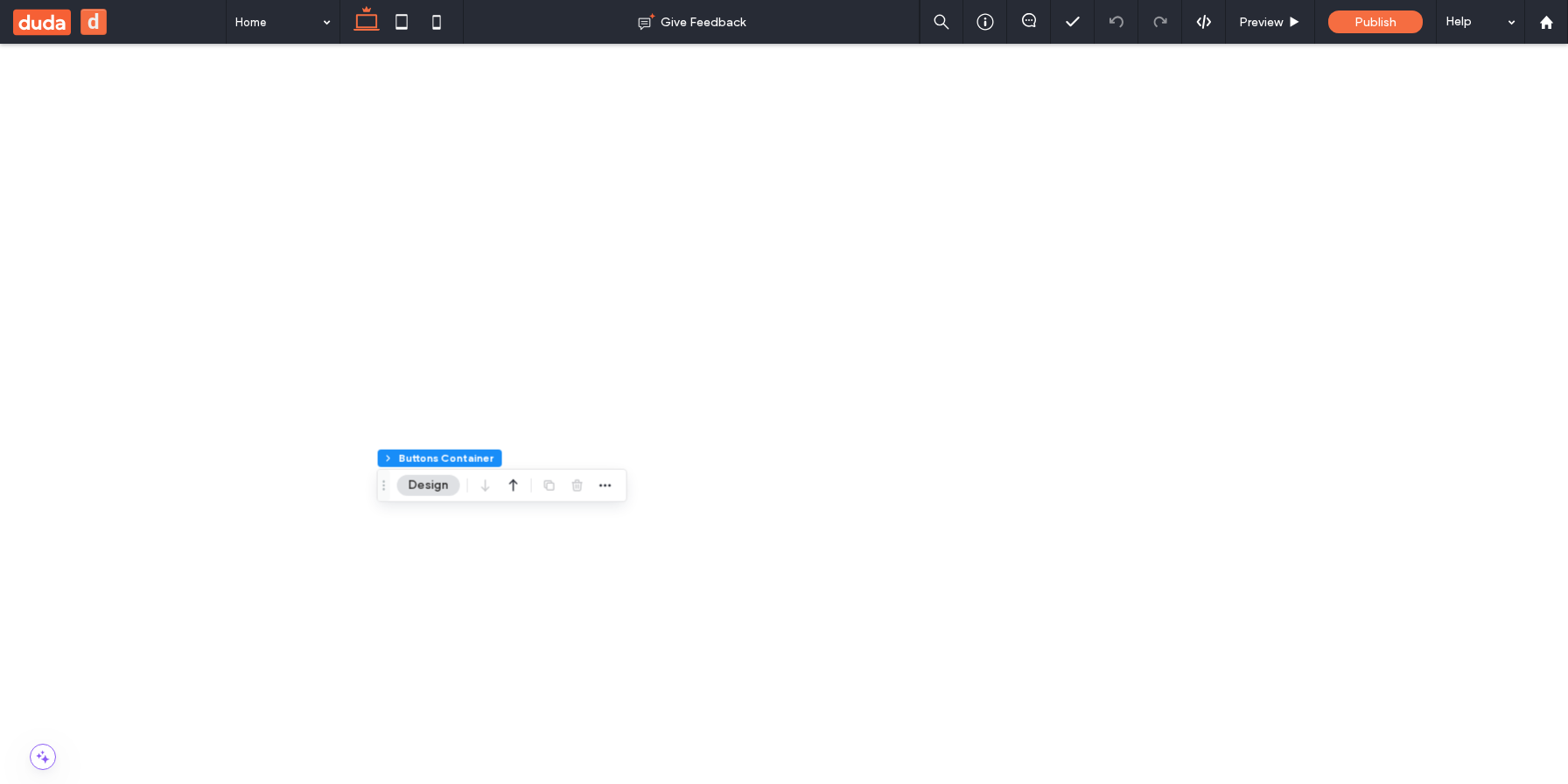 scroll, scrollTop: 284, scrollLeft: 0, axis: vertical 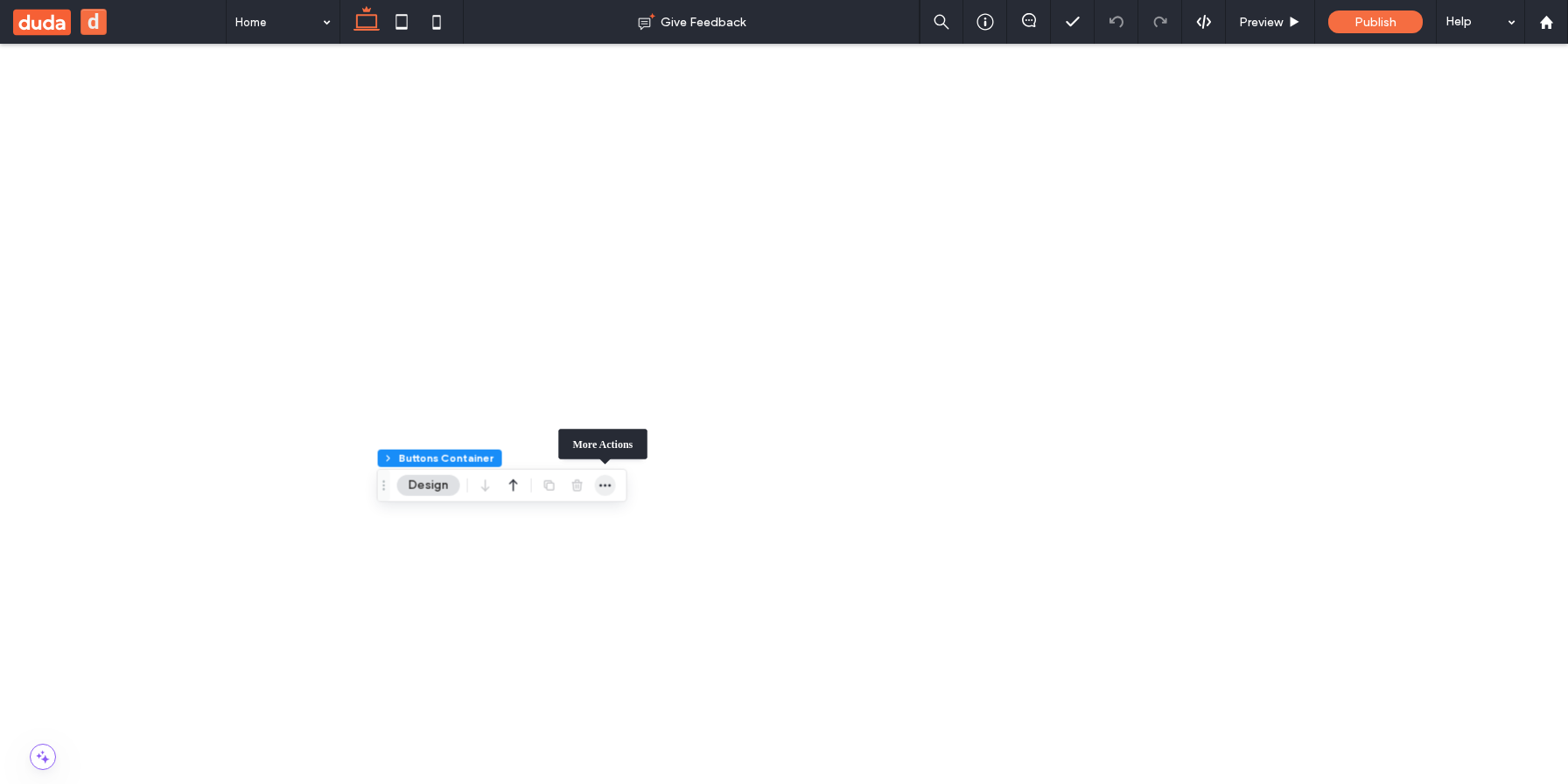 click at bounding box center (606, 486) 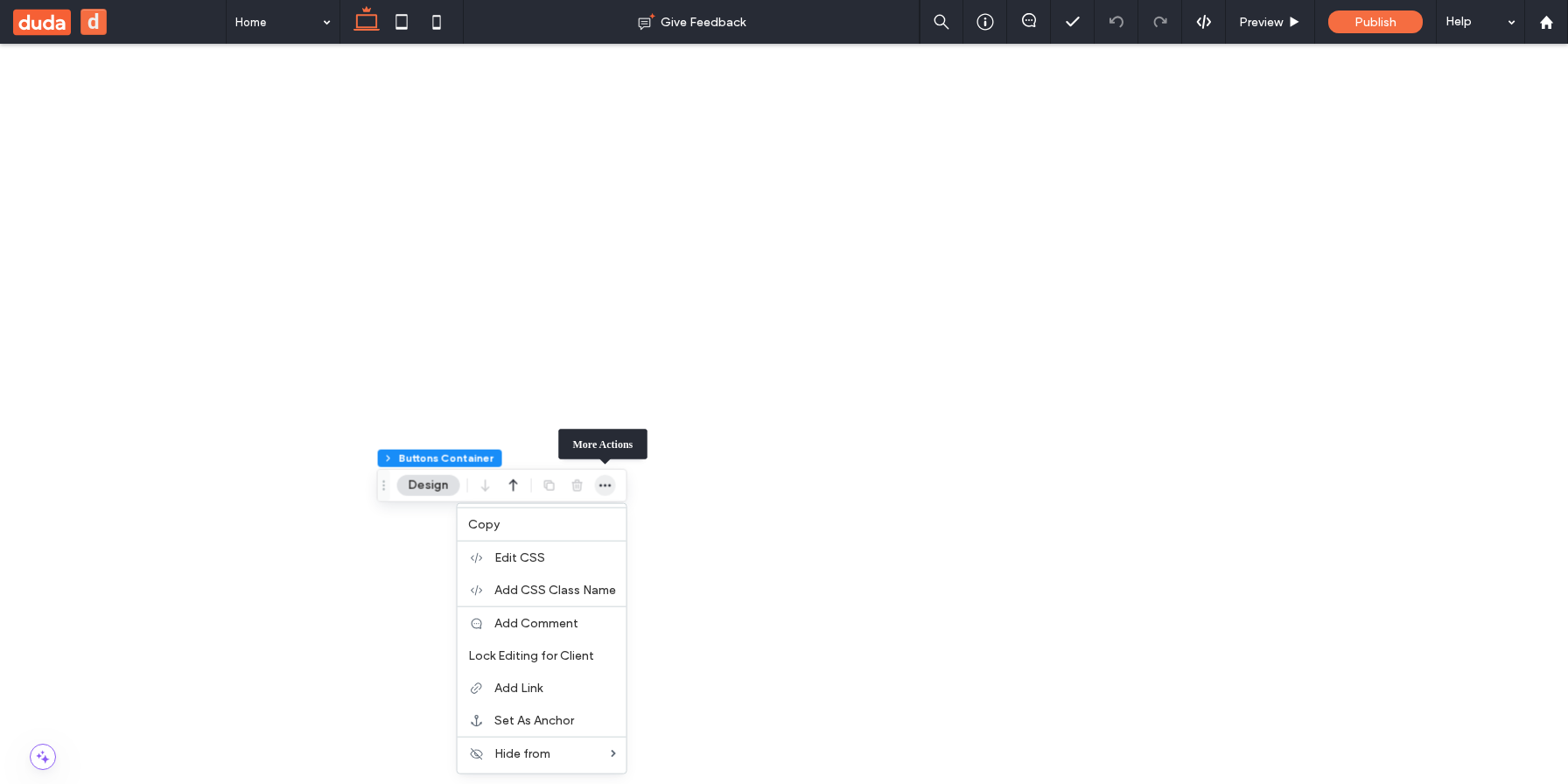 click 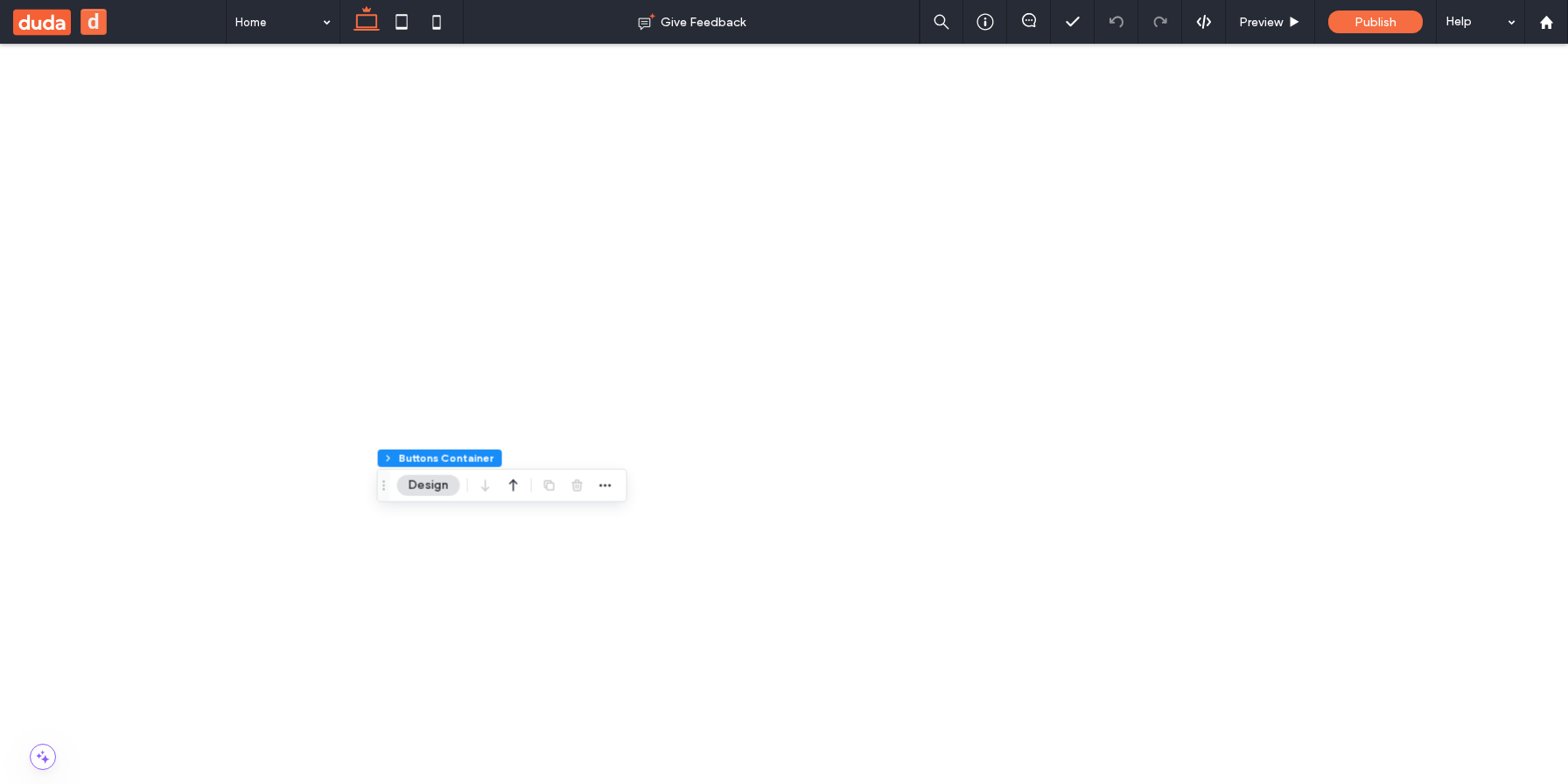 type 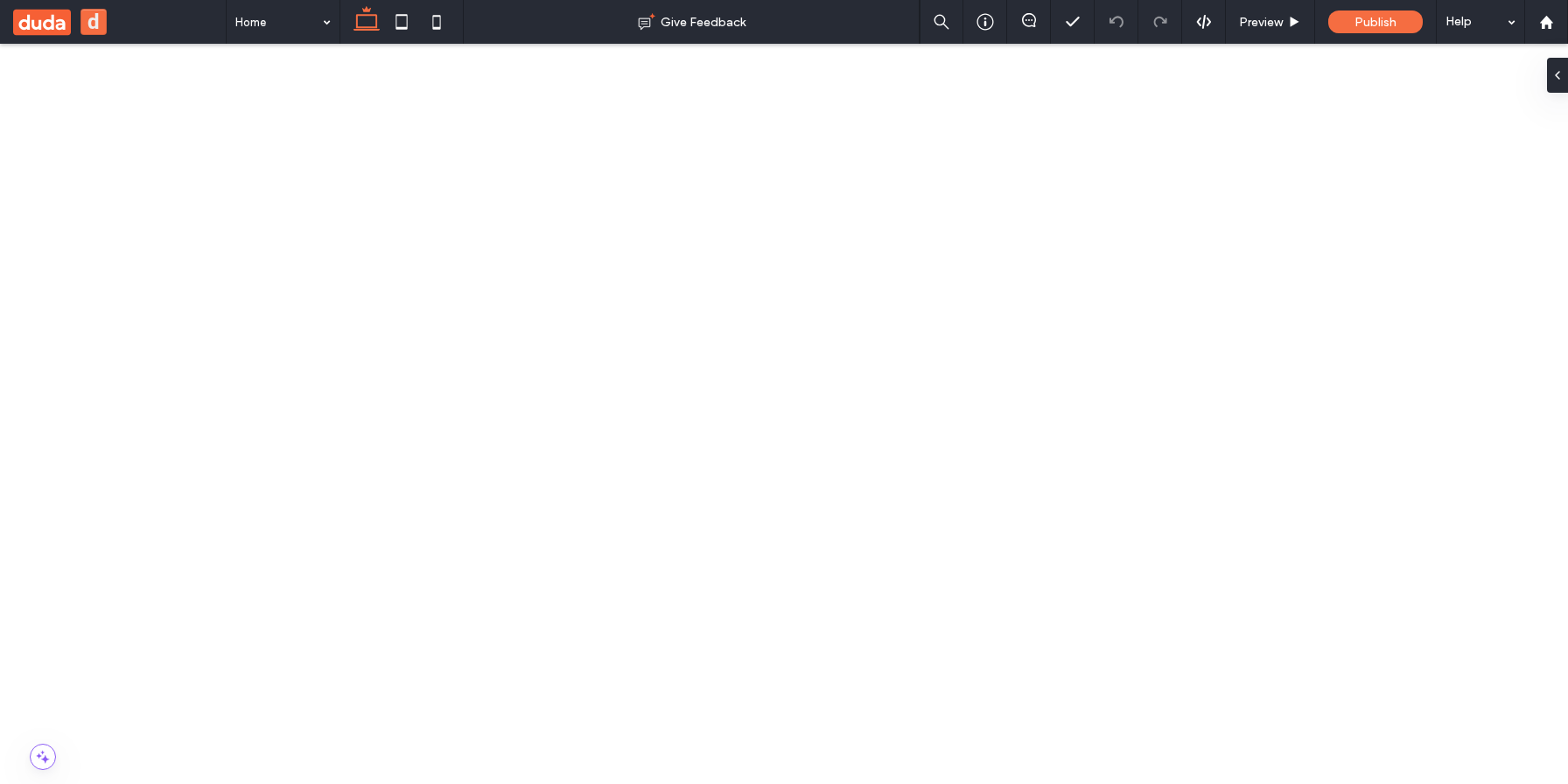 scroll, scrollTop: 0, scrollLeft: 0, axis: both 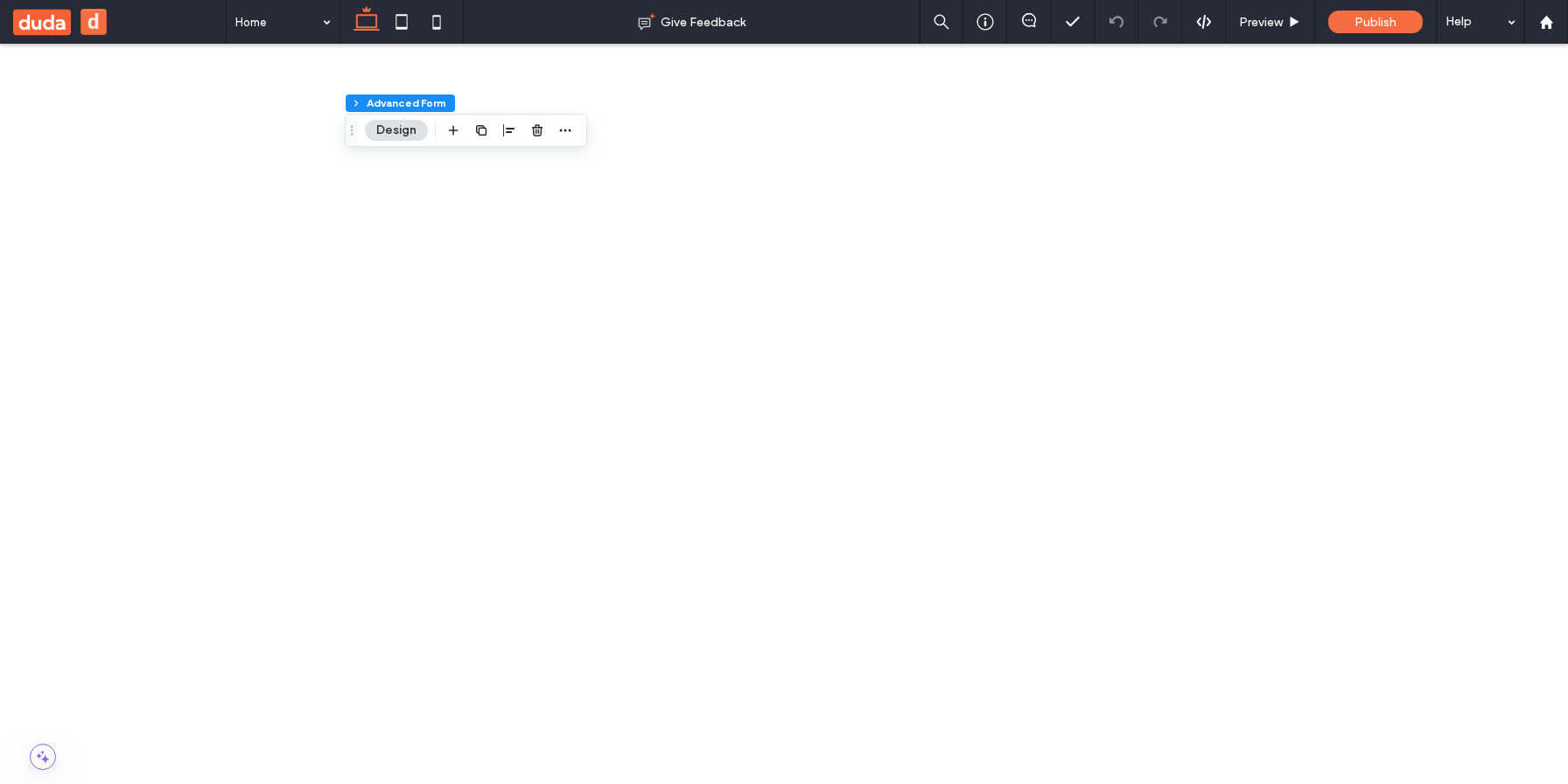 click on "First Name
Last Name
Email
Message
******
Get in Touch! ﻿
We'd love to hear from you" at bounding box center [466, 2836] 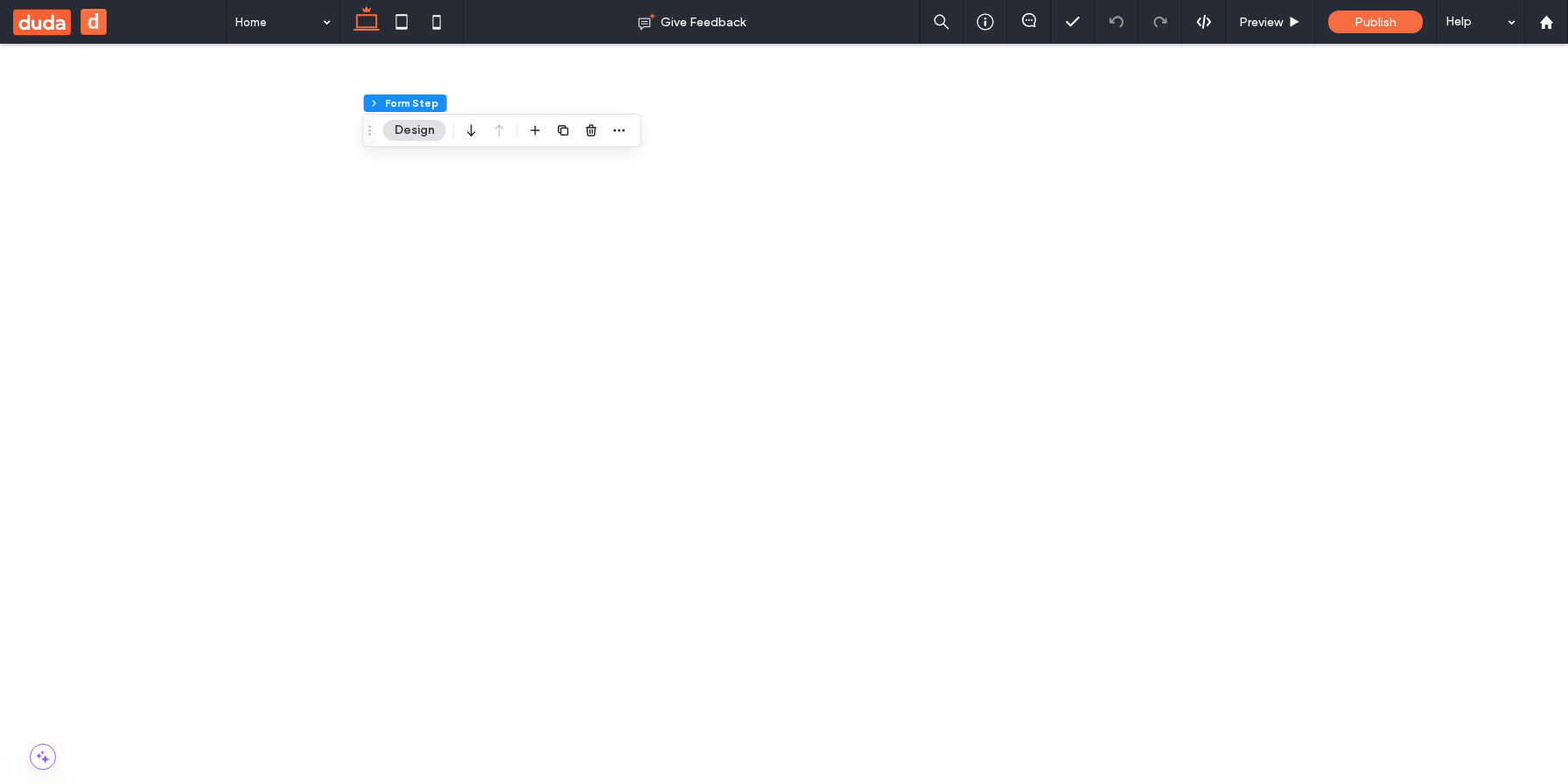 click on "******" at bounding box center [480, 2850] 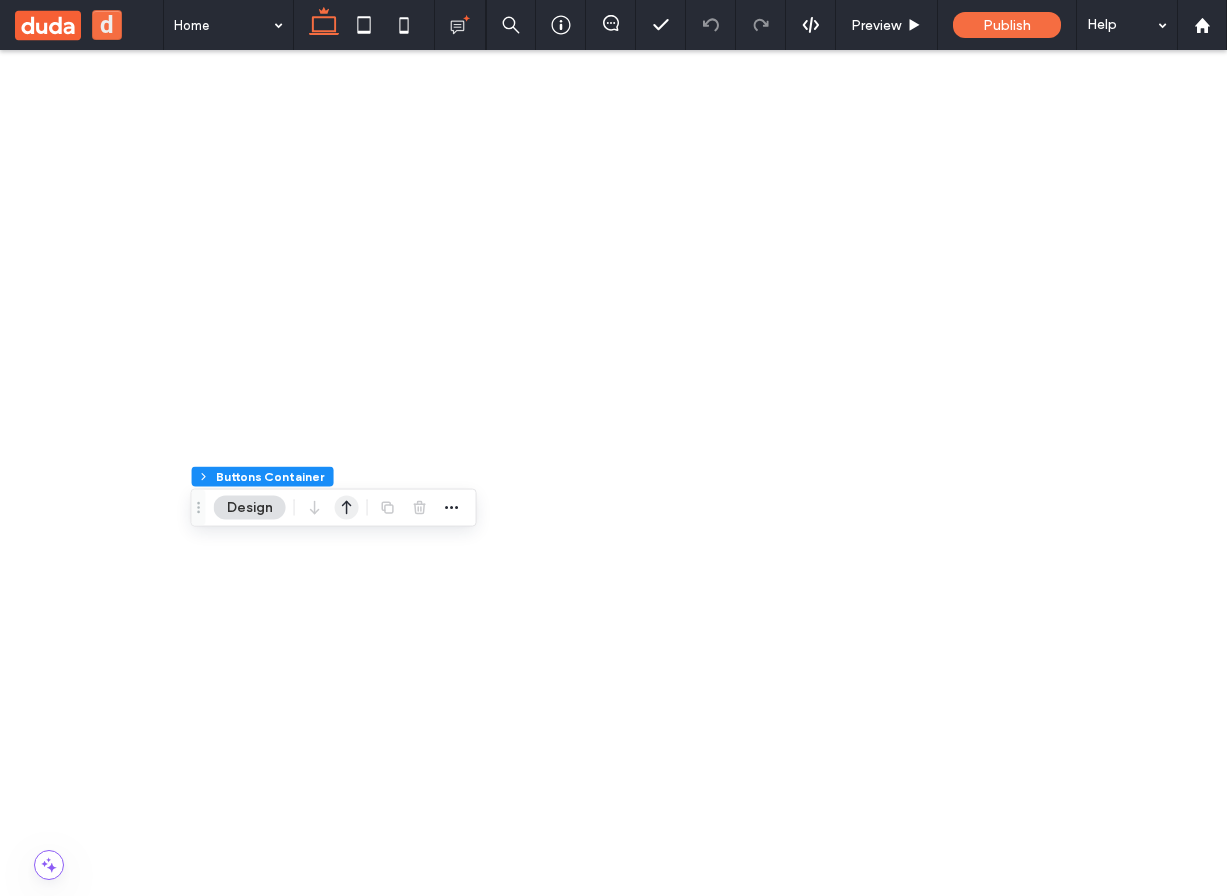 scroll, scrollTop: 348, scrollLeft: 0, axis: vertical 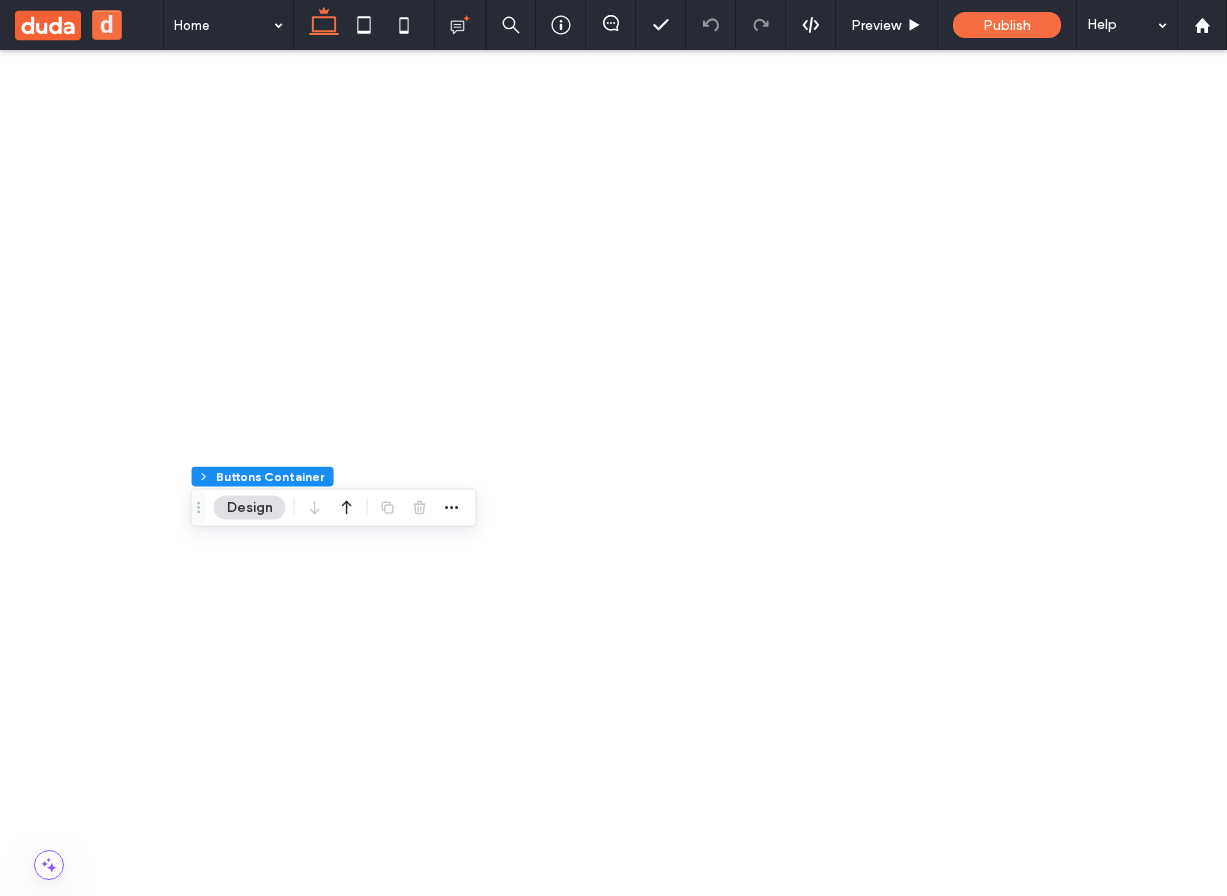 click on "Message" at bounding box center (259, 2978) 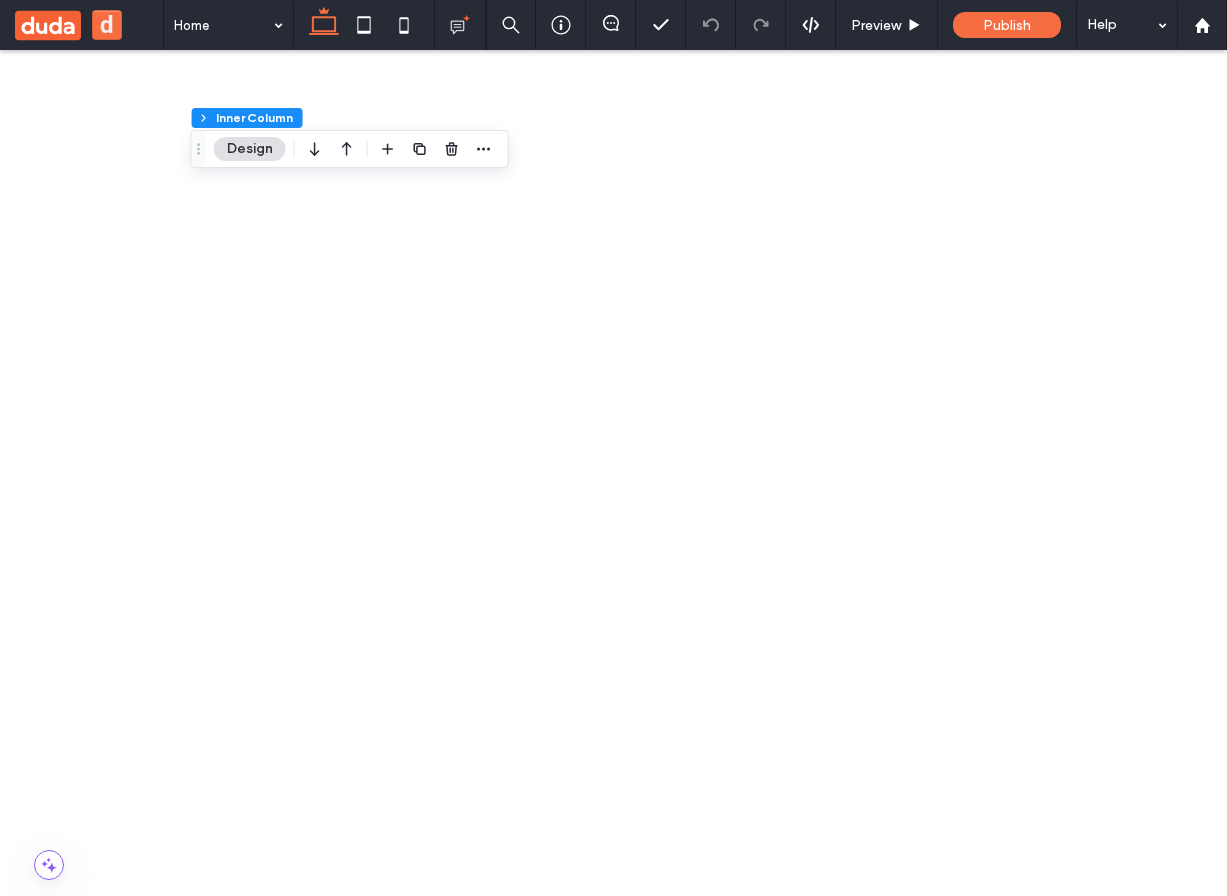 click on "Email" at bounding box center (119, 2947) 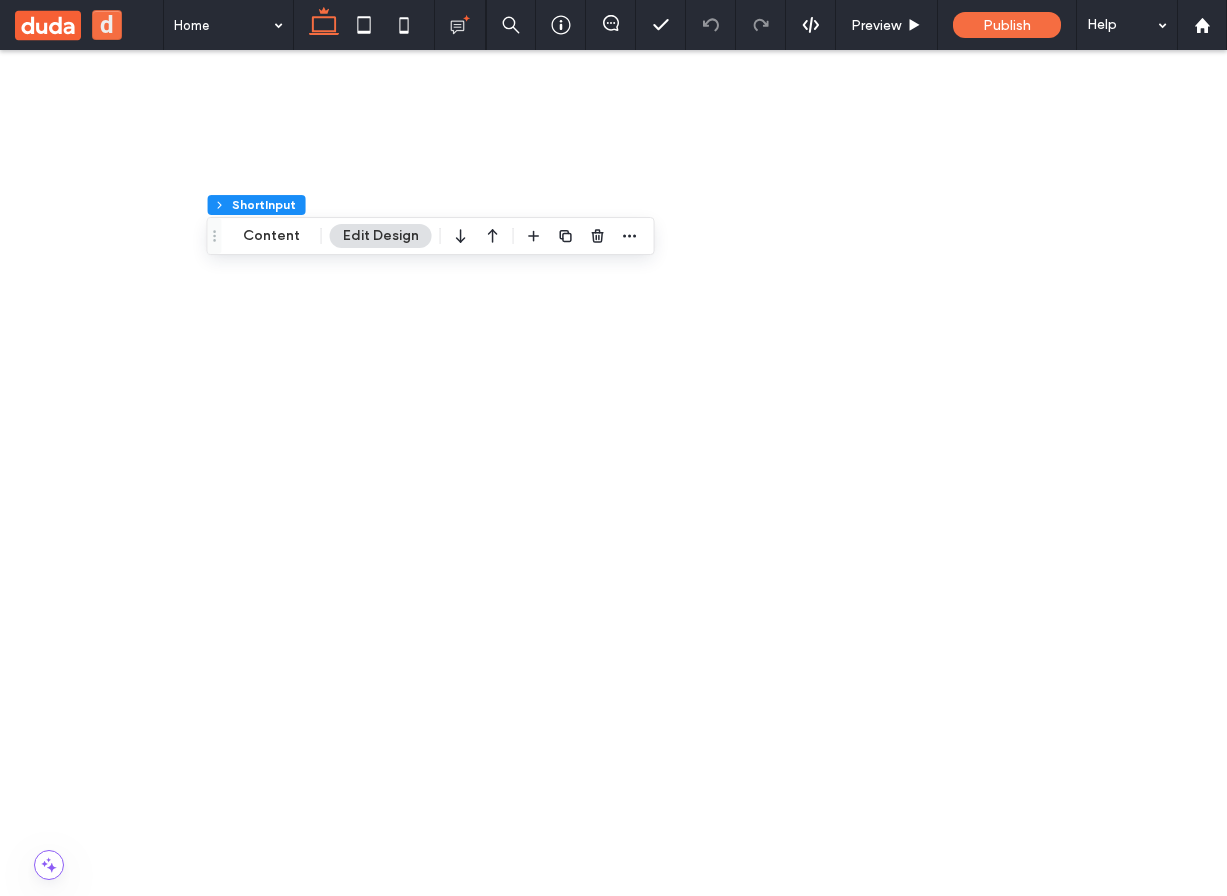 click on "Message" at bounding box center (136, 2988) 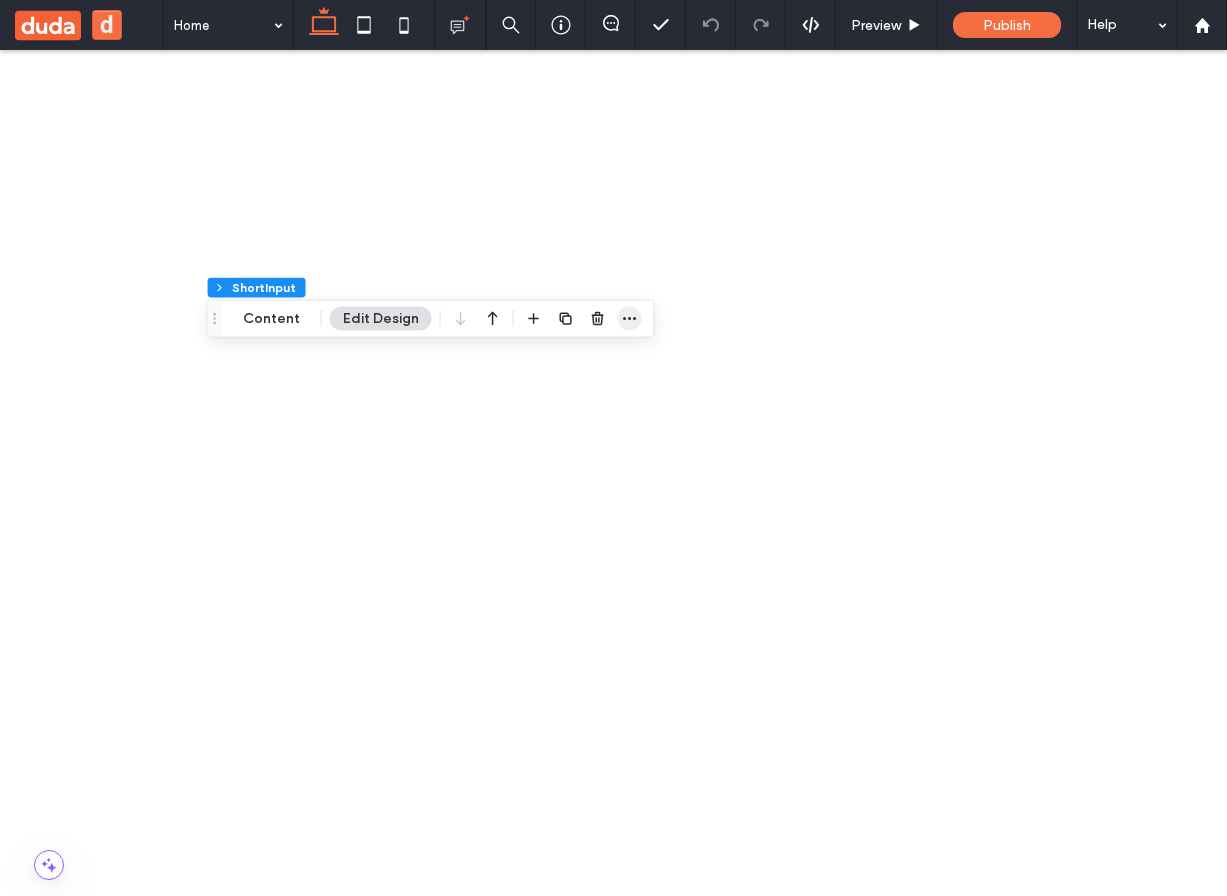 click 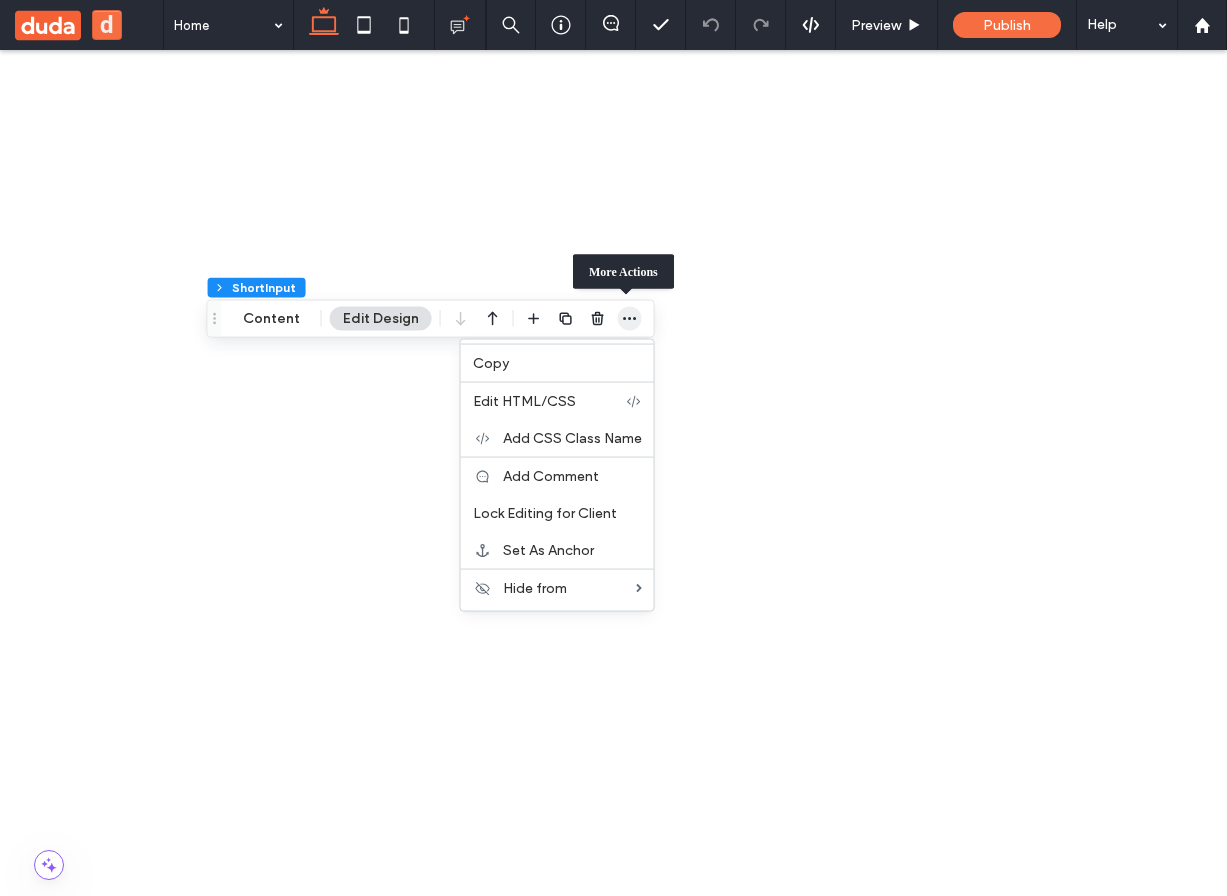 click 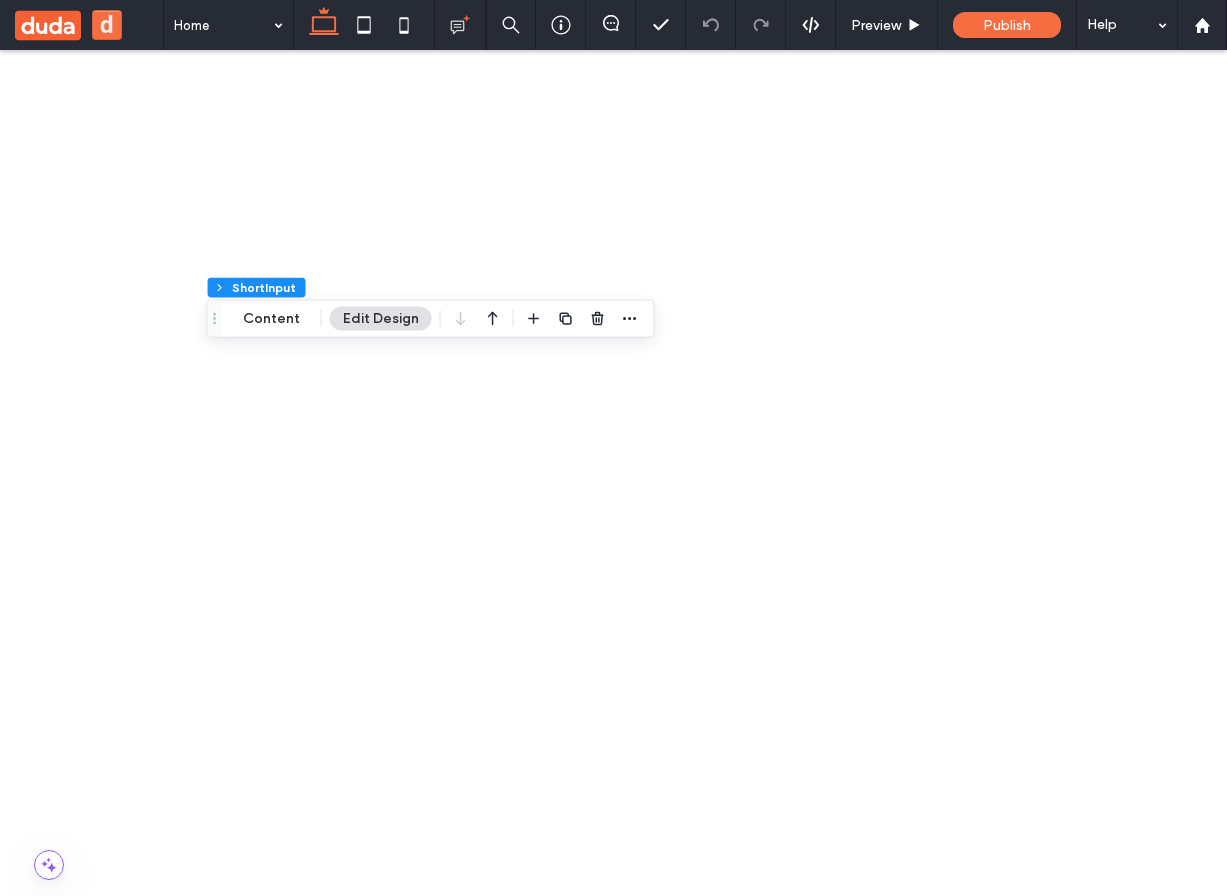 click at bounding box center (613, 1149) 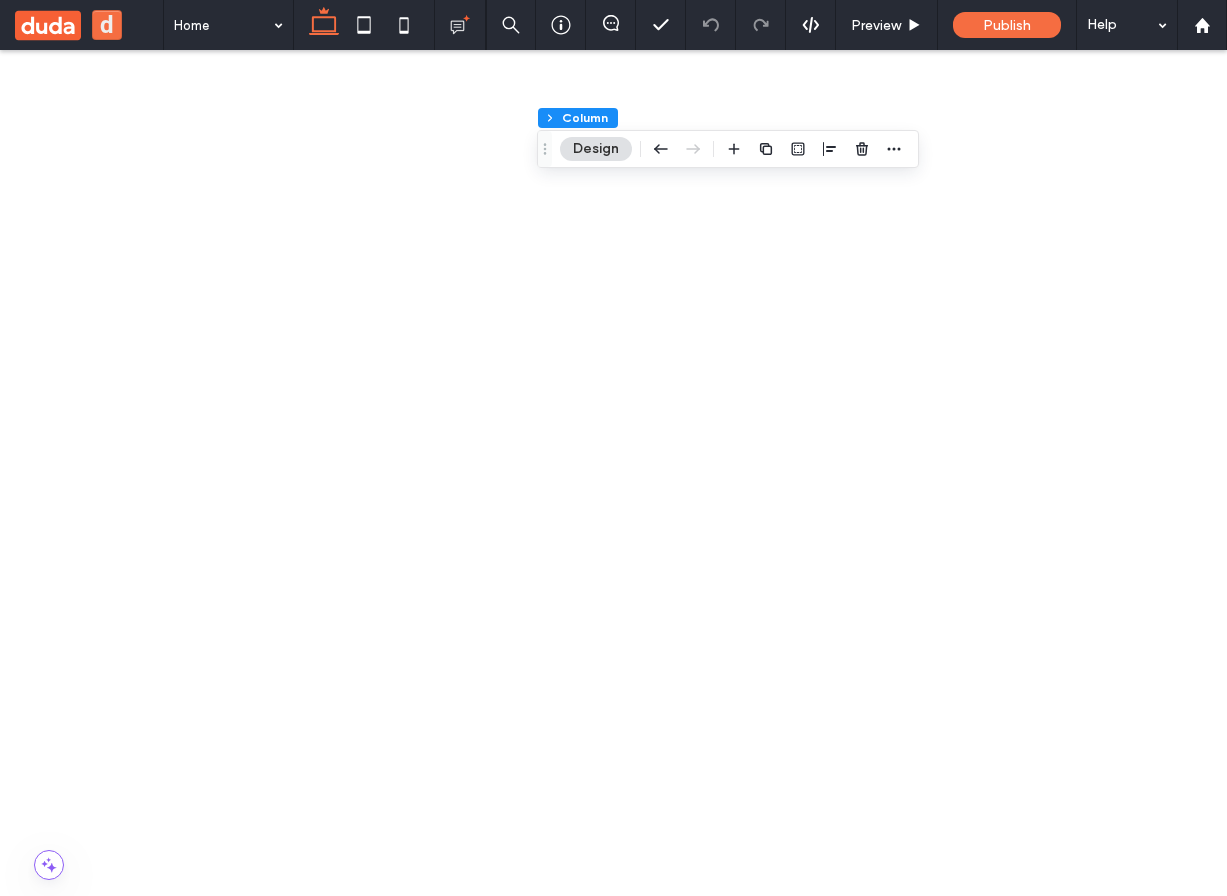 scroll, scrollTop: 656, scrollLeft: 0, axis: vertical 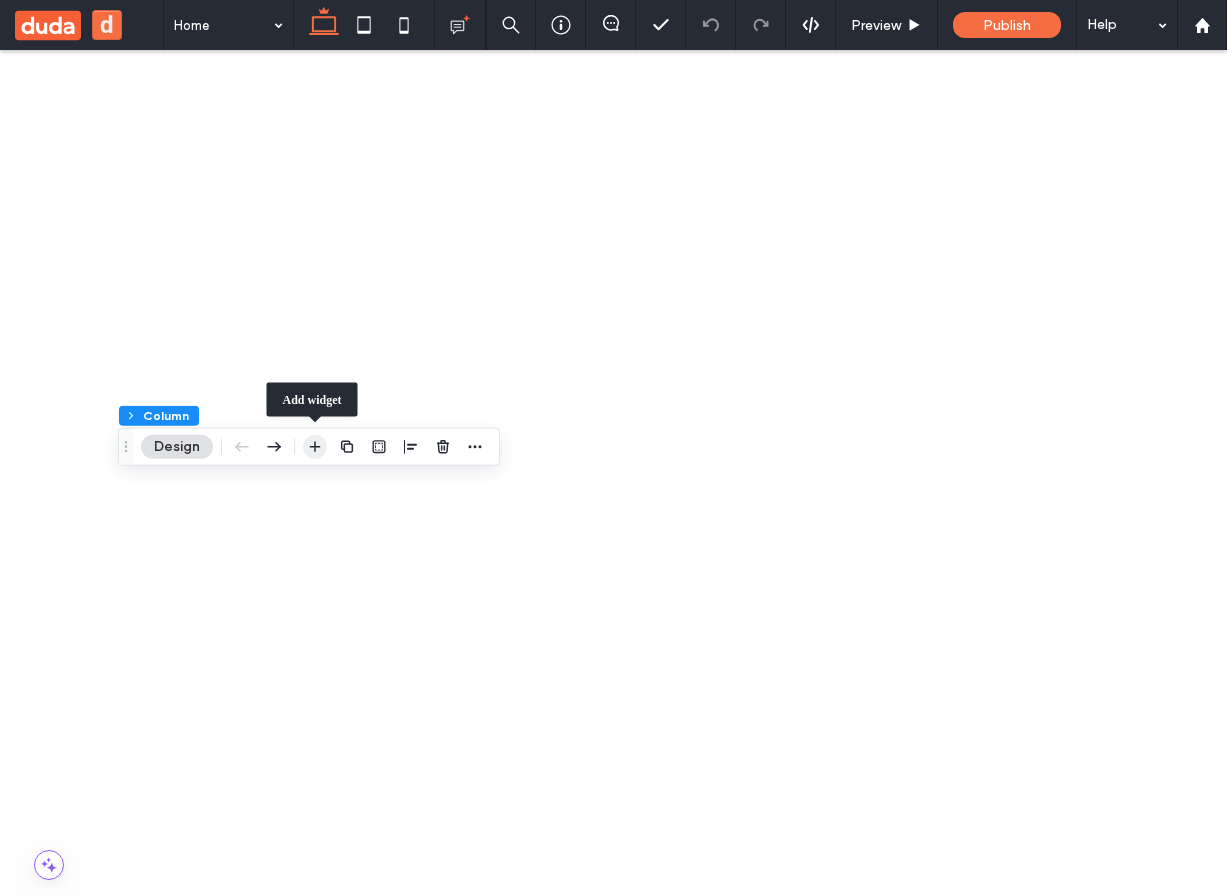 click 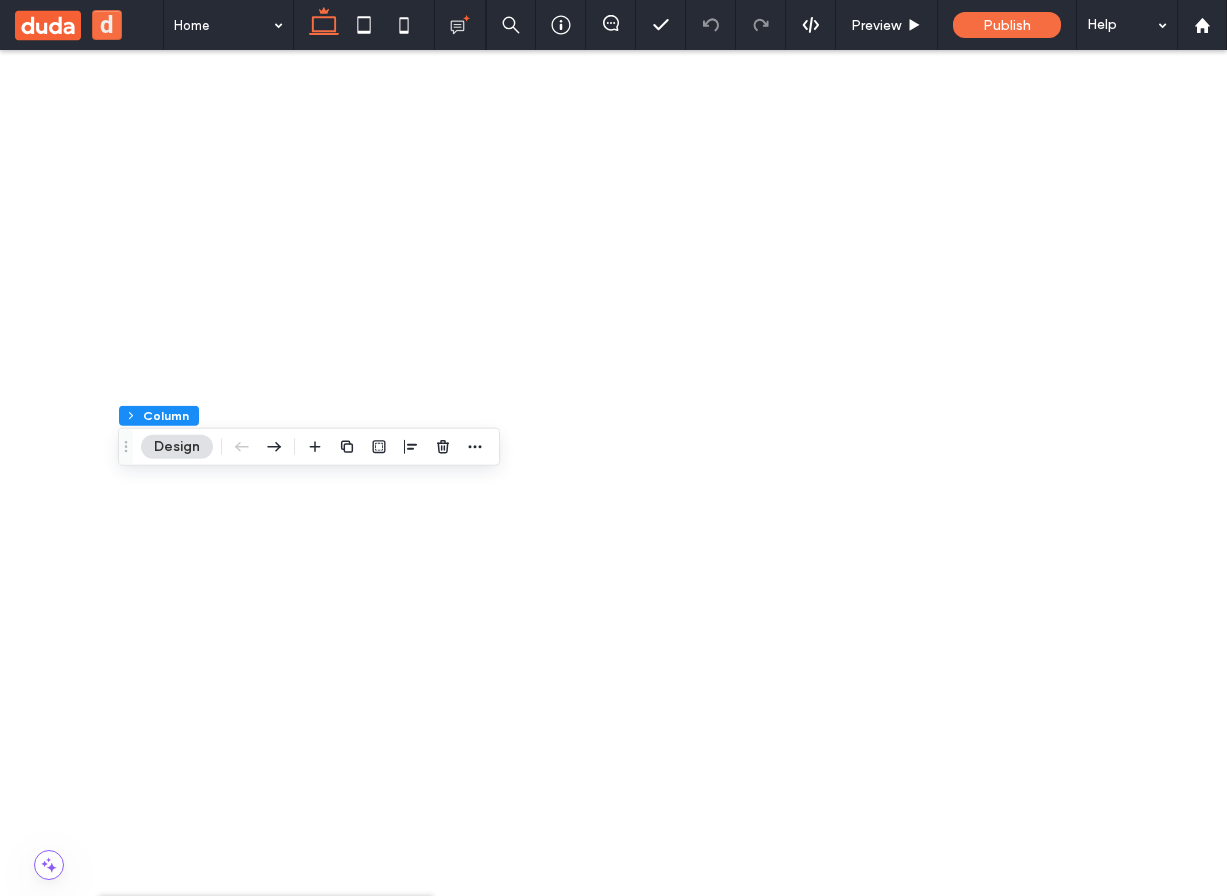 type on "*****" 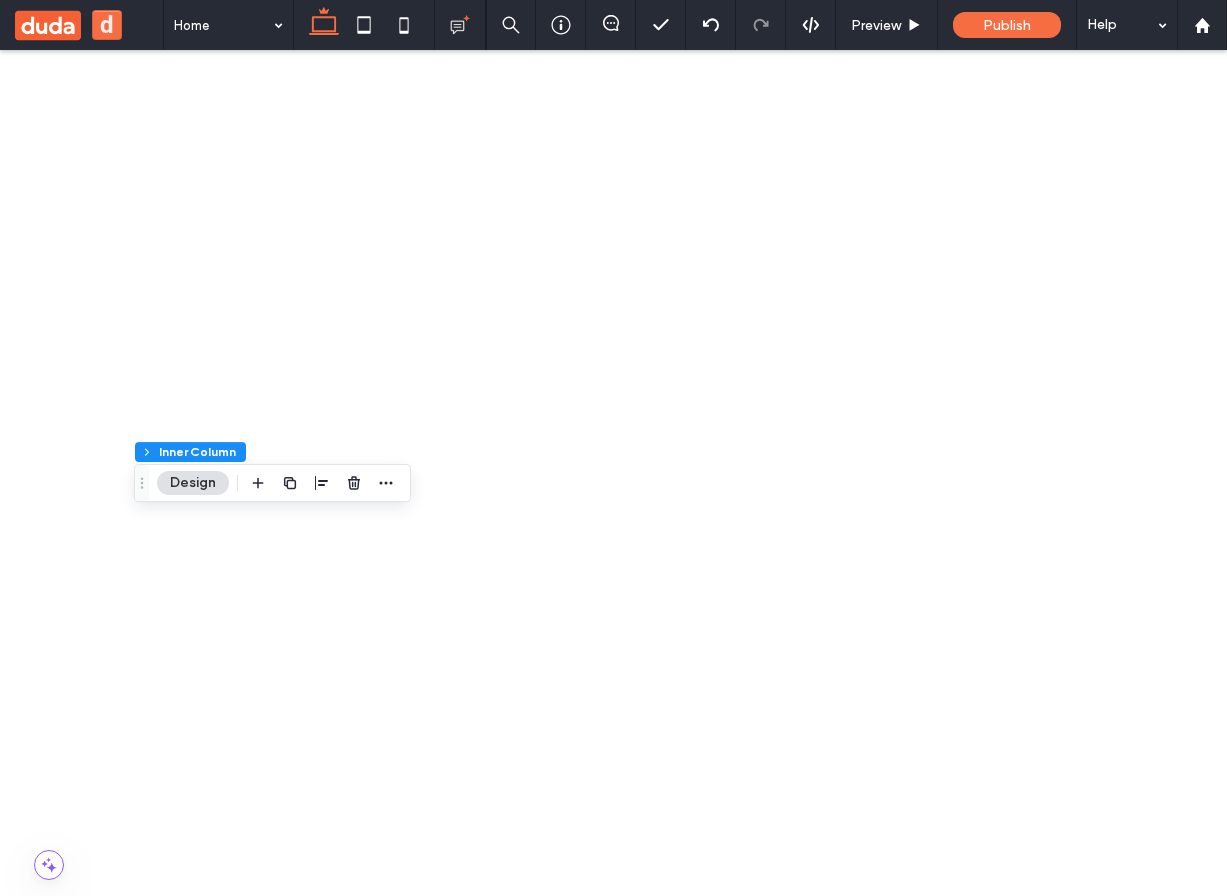 click on "******" at bounding box center [115, 2823] 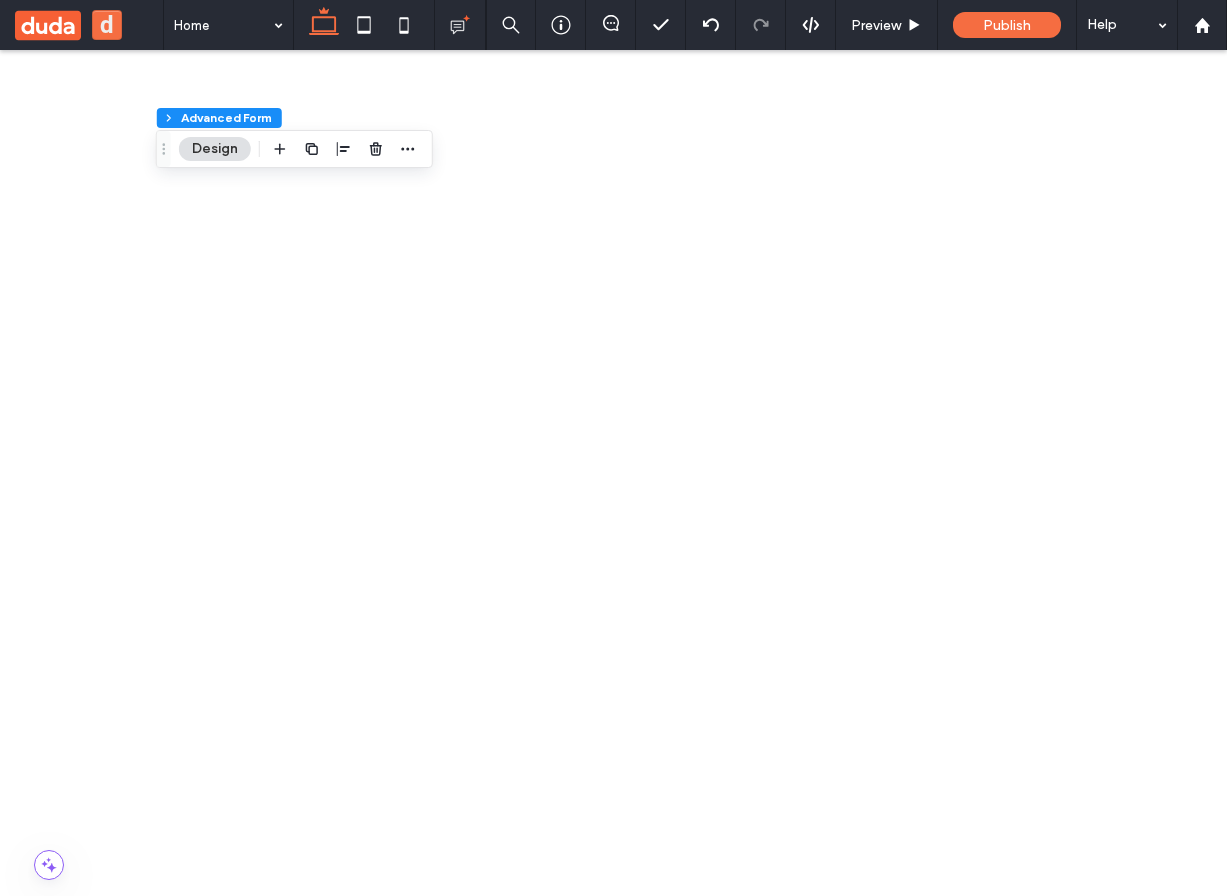 click on "******" at bounding box center (115, 2823) 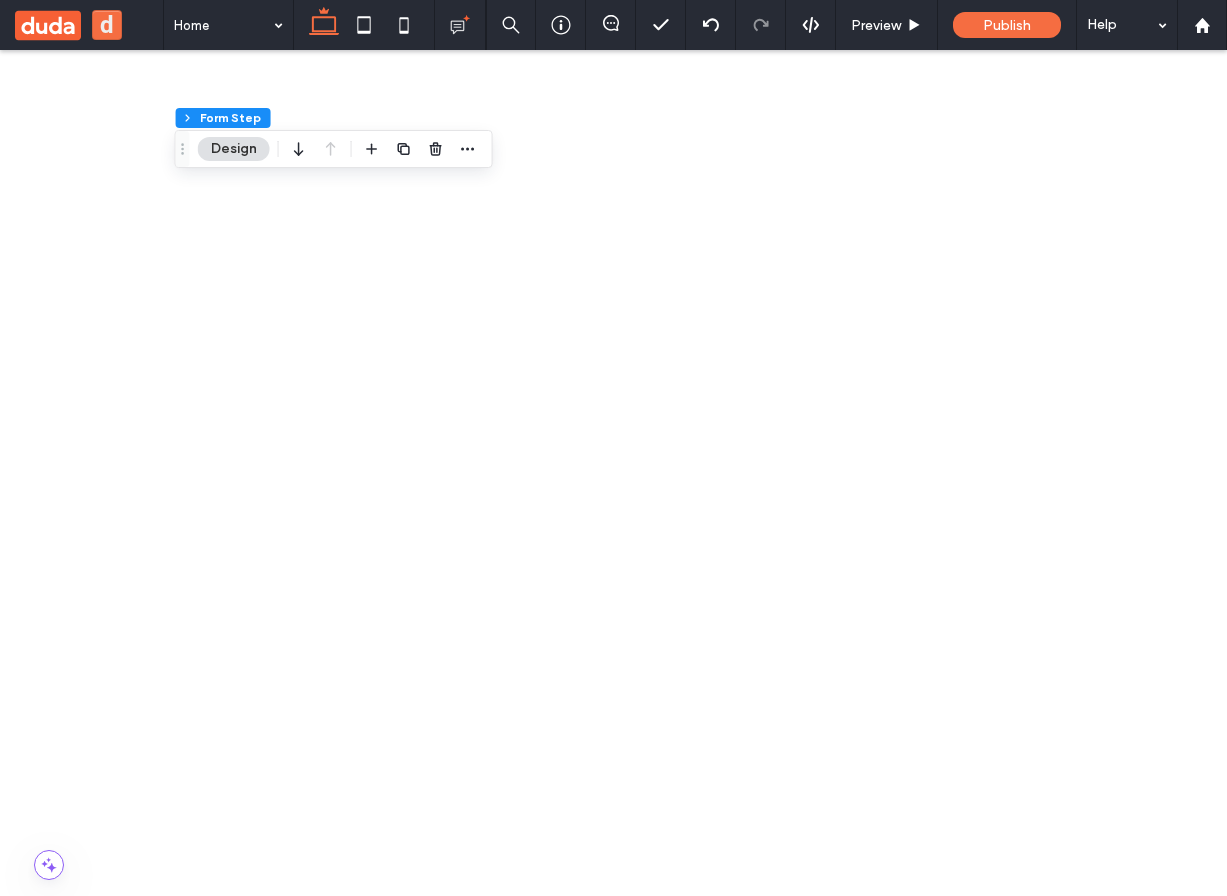 click on "******" at bounding box center (390, 2836) 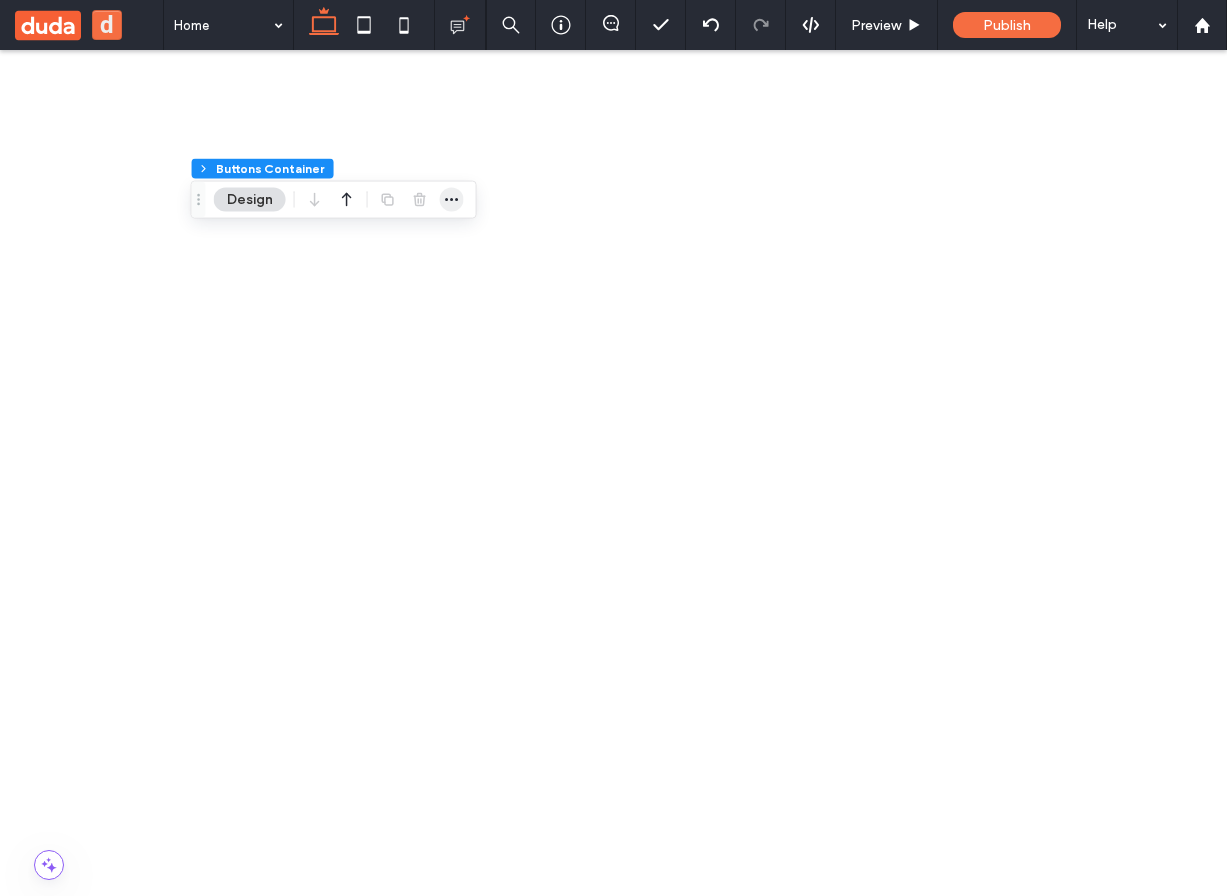 click 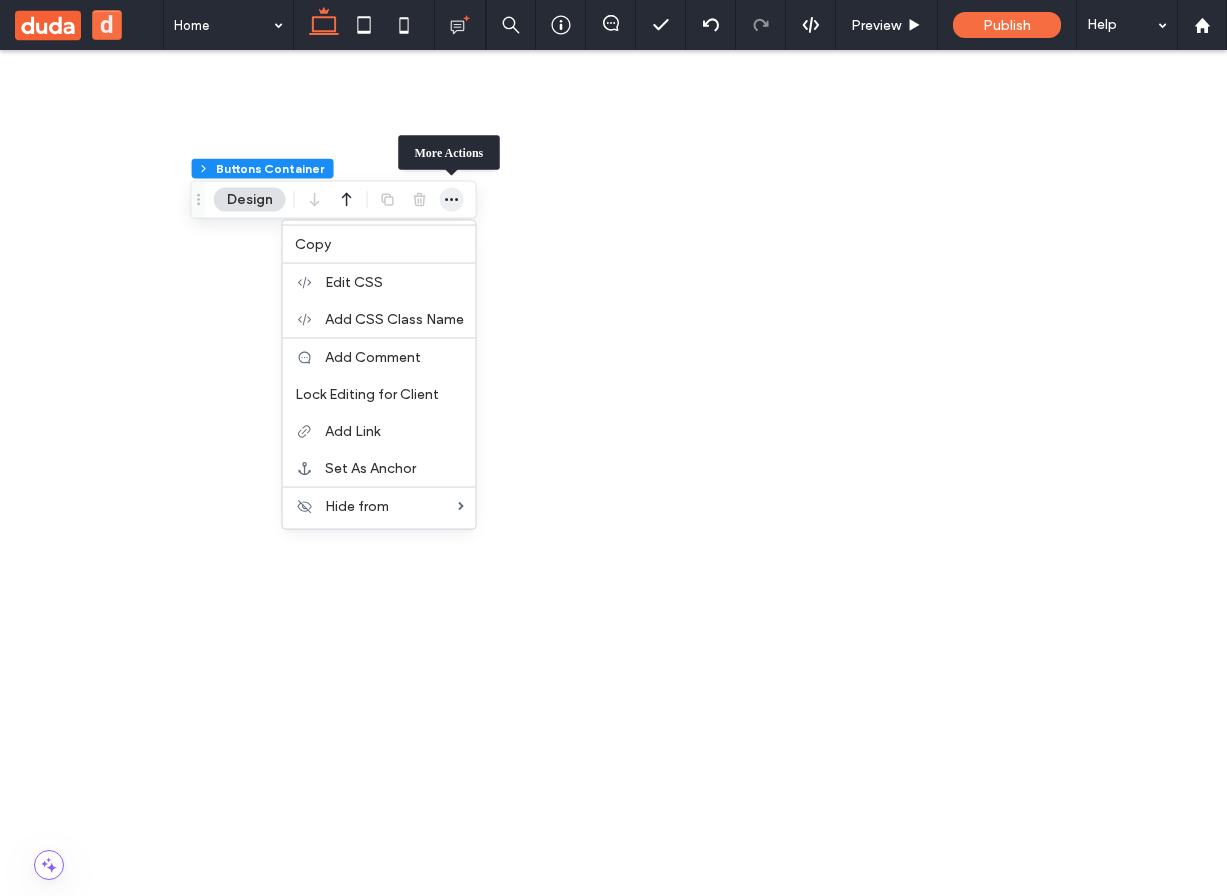 click 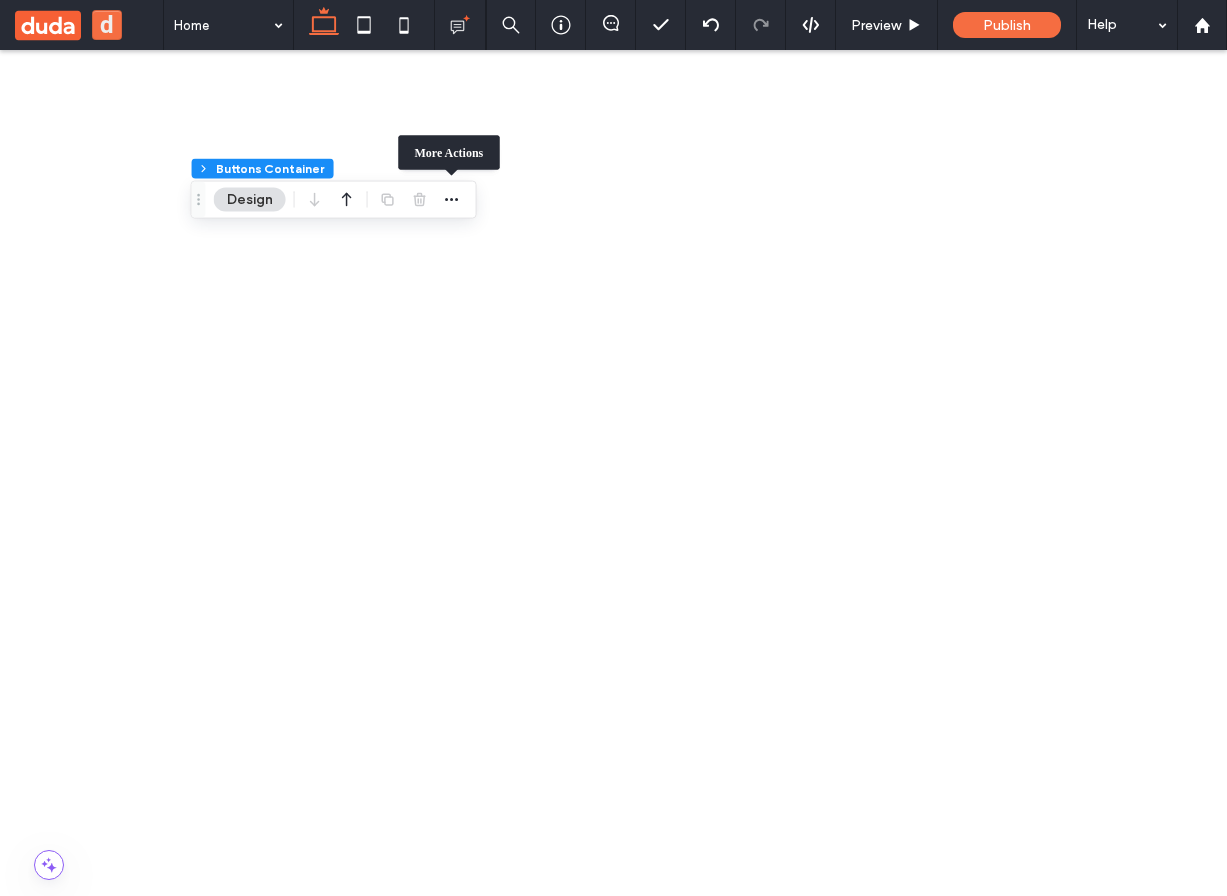 click on "******" at bounding box center [115, 2823] 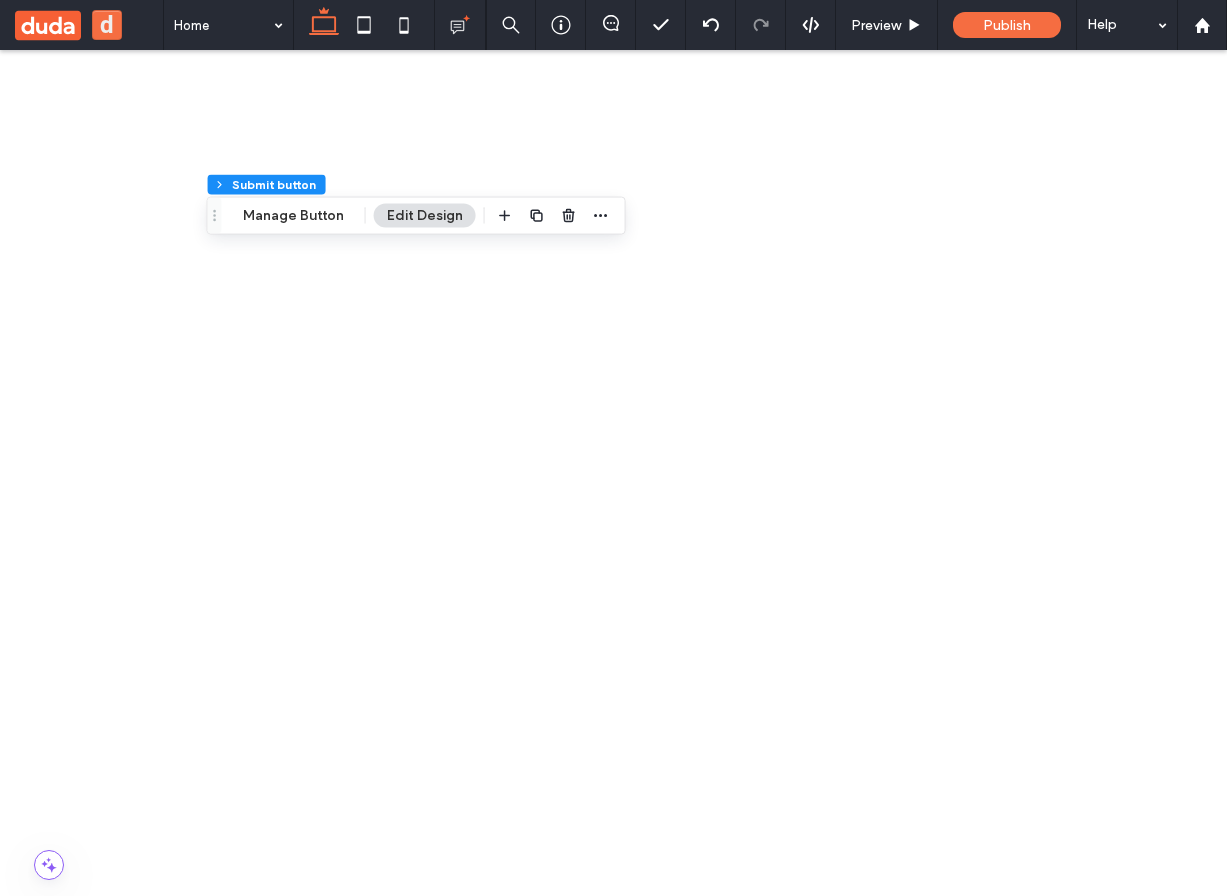 type on "**" 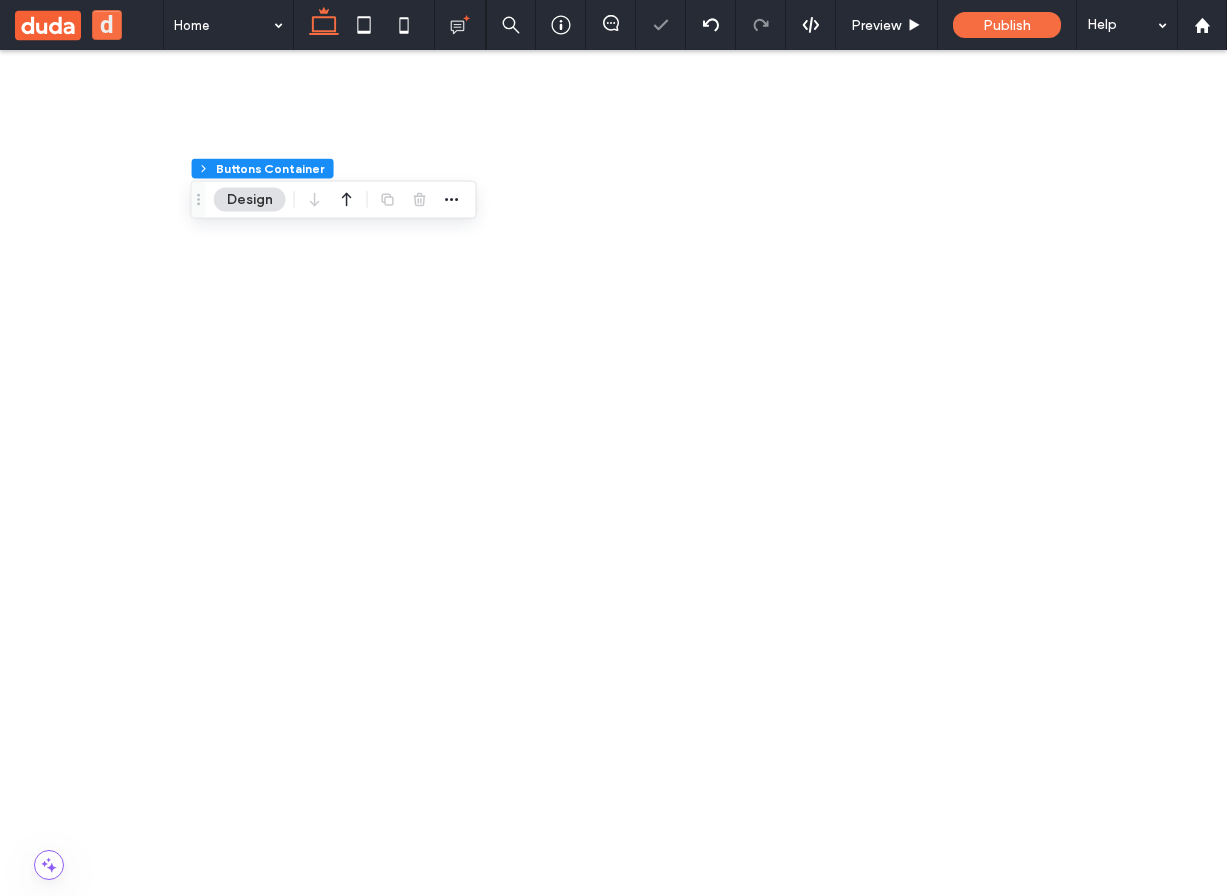 click on "First Name
Last Name
Email
Message
Get in Touch! ﻿
We'd love to hear from you" at bounding box center (374, 2820) 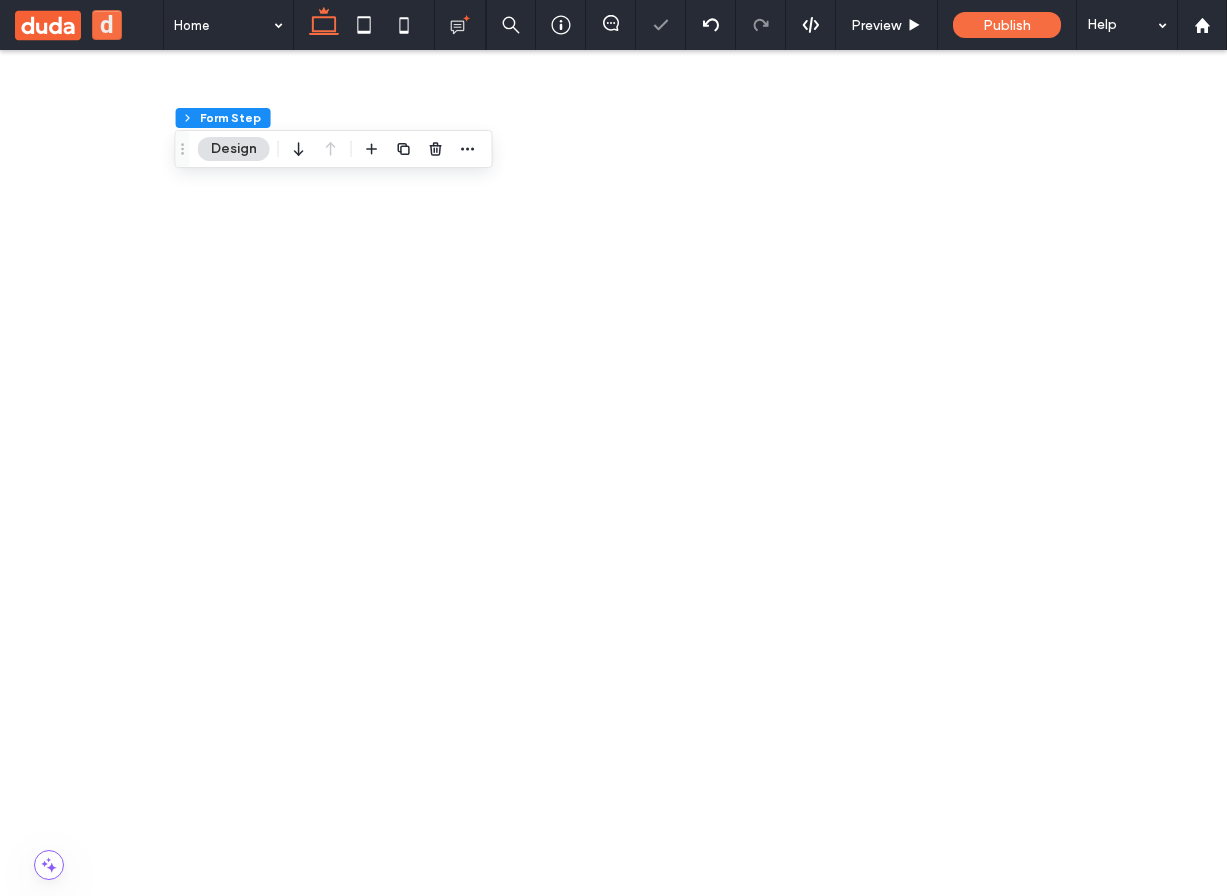 click at bounding box center (613, 841) 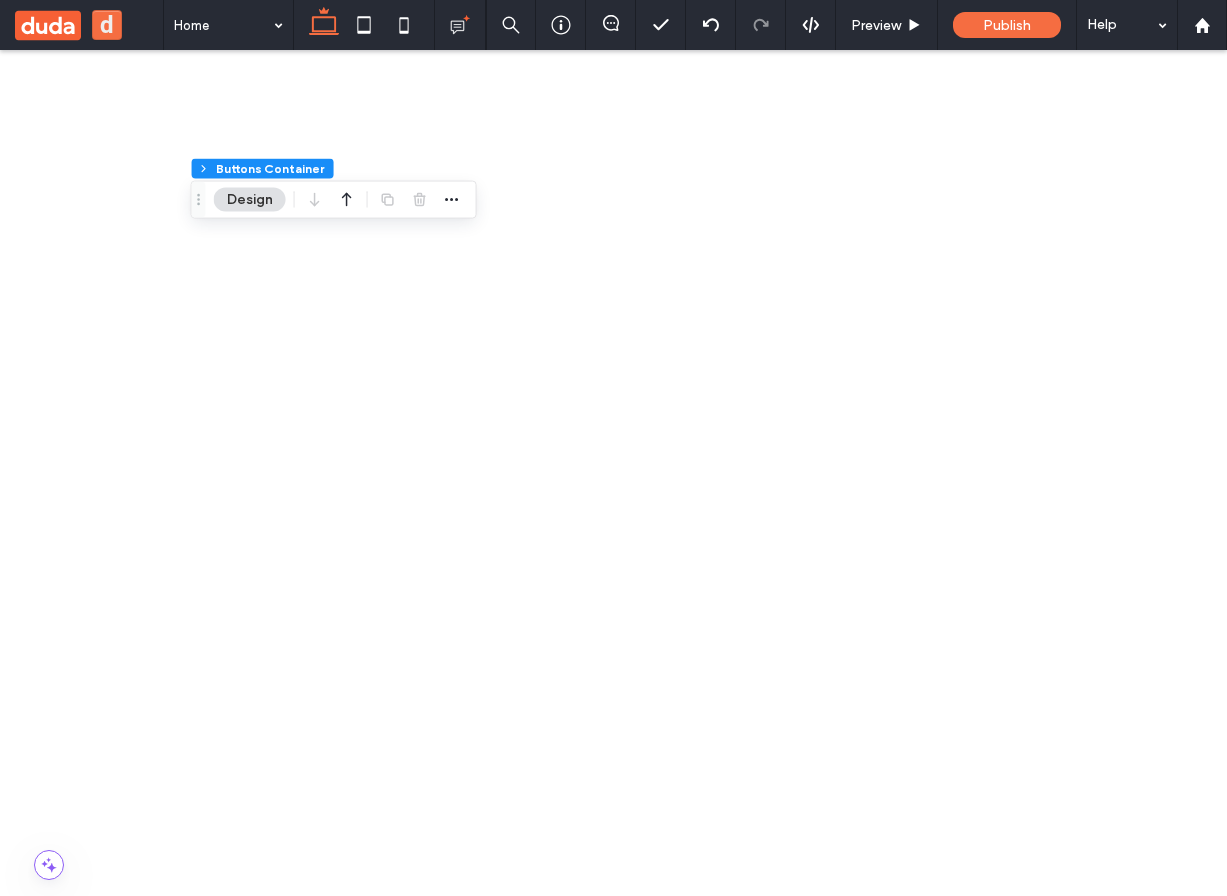 click at bounding box center [613, 841] 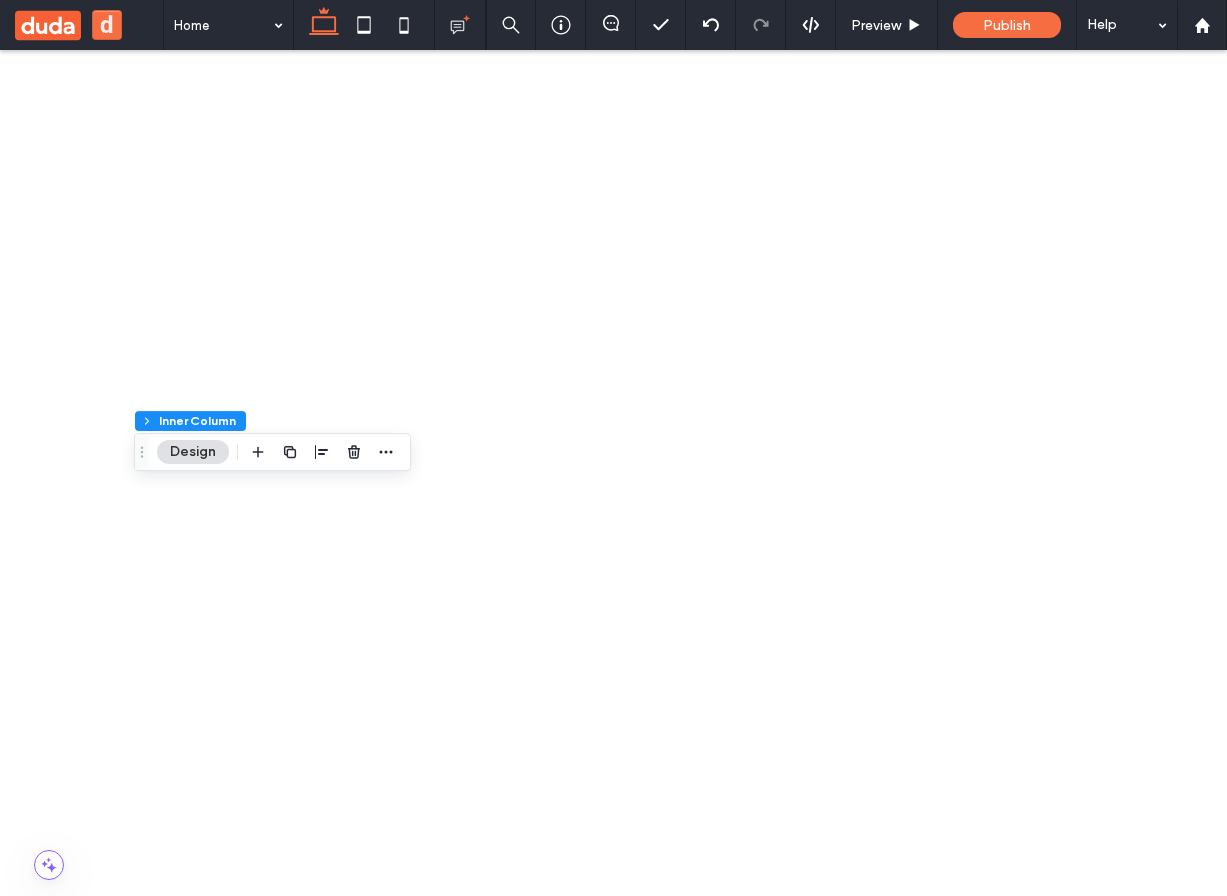 scroll, scrollTop: 383, scrollLeft: 0, axis: vertical 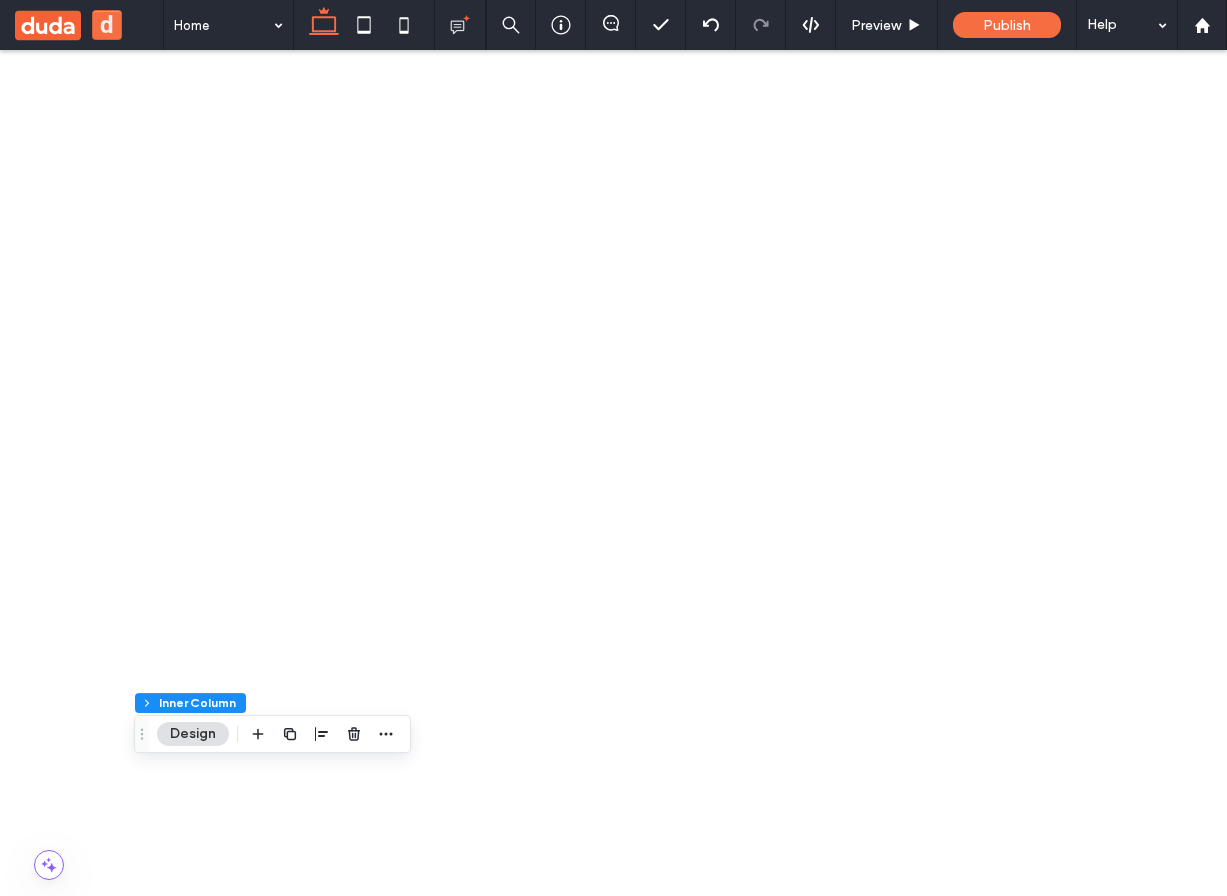 click on "First Name
Last Name
Email
Message
Get in Touch! ﻿
We'd love to hear from you" at bounding box center [374, 3093] 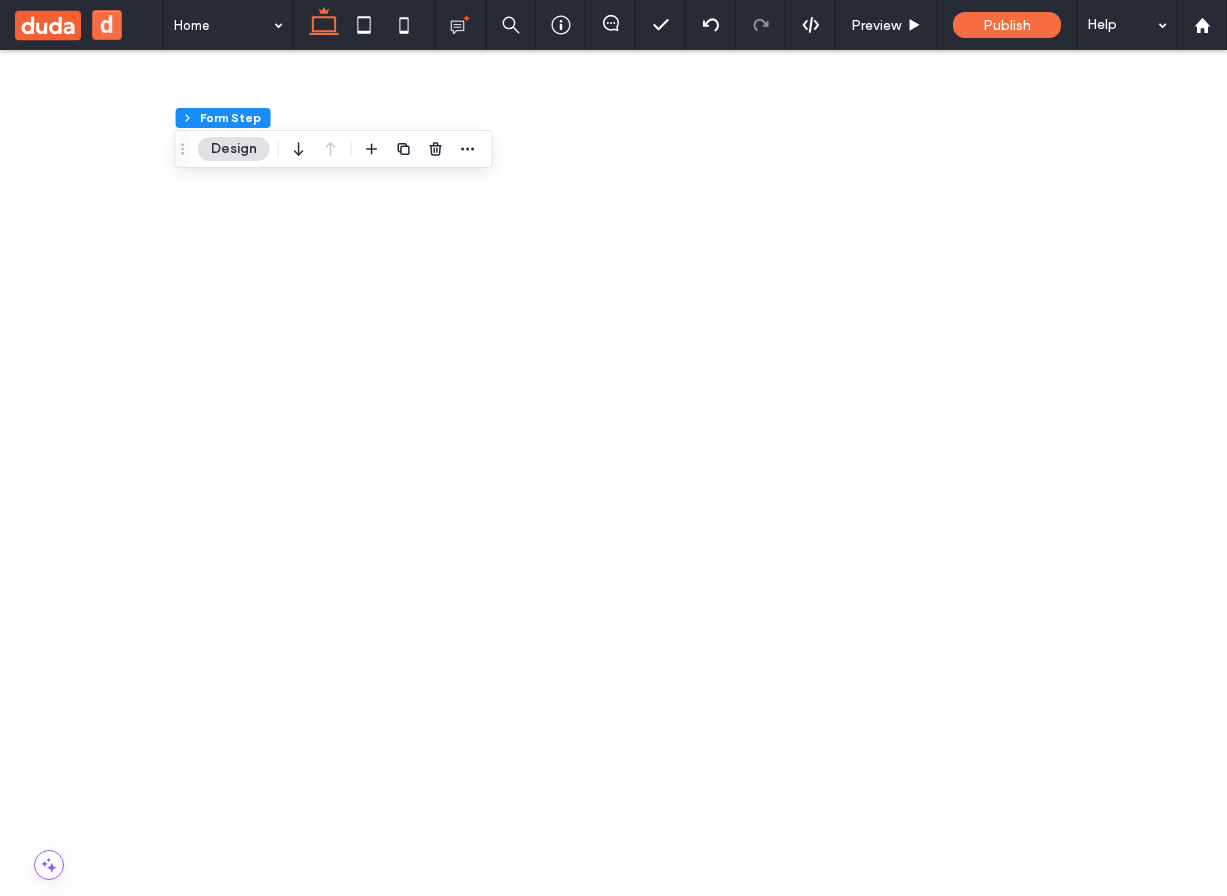 click at bounding box center [390, 3109] 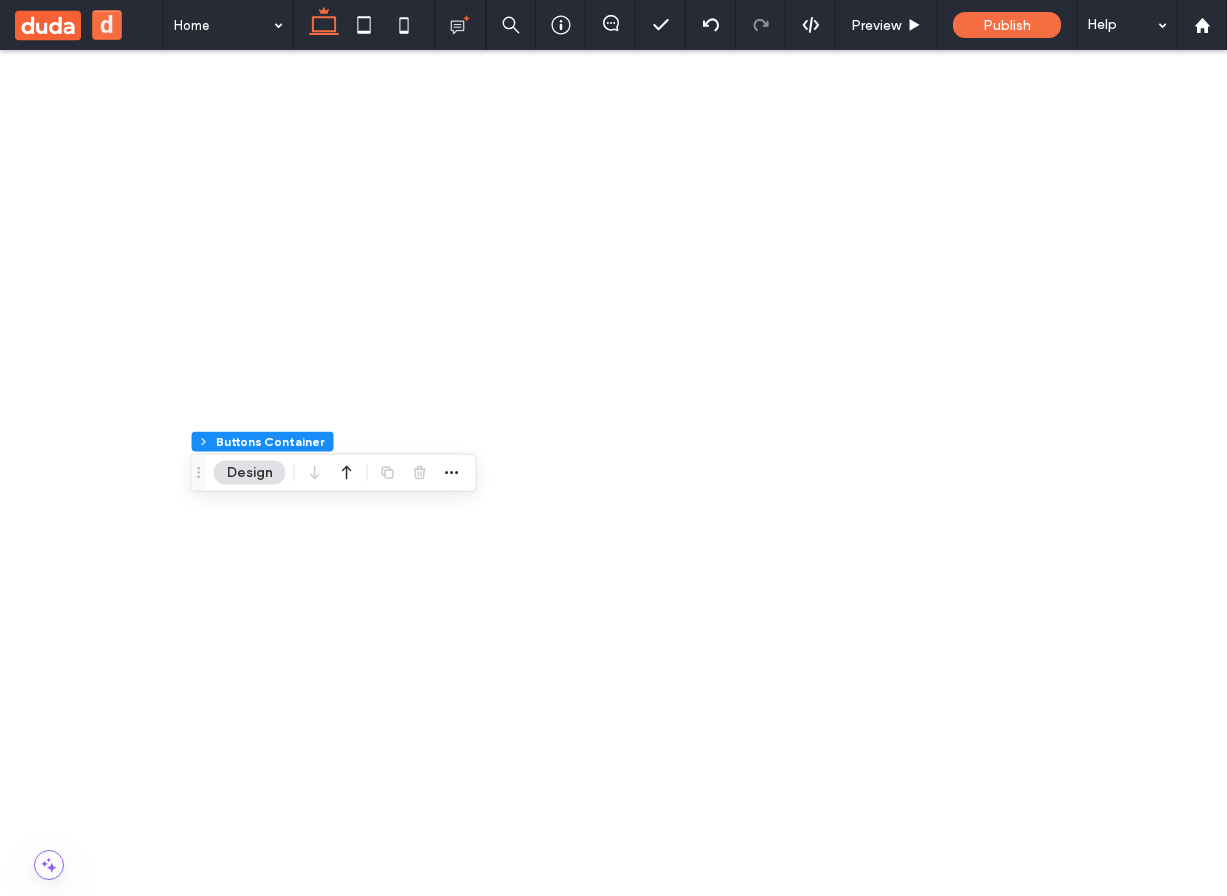 scroll, scrollTop: 140, scrollLeft: 0, axis: vertical 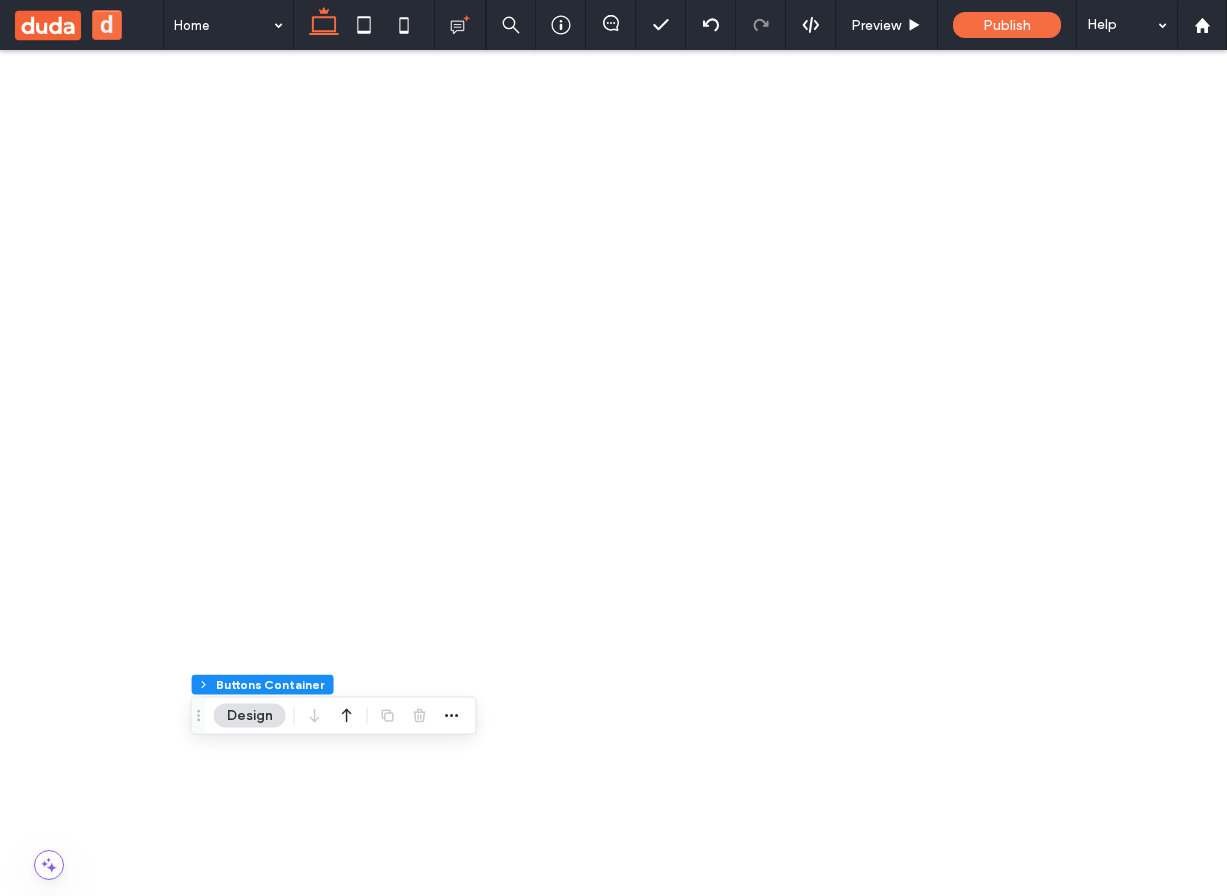 click on "First Name
Last Name
Email
Message" at bounding box center (390, 3174) 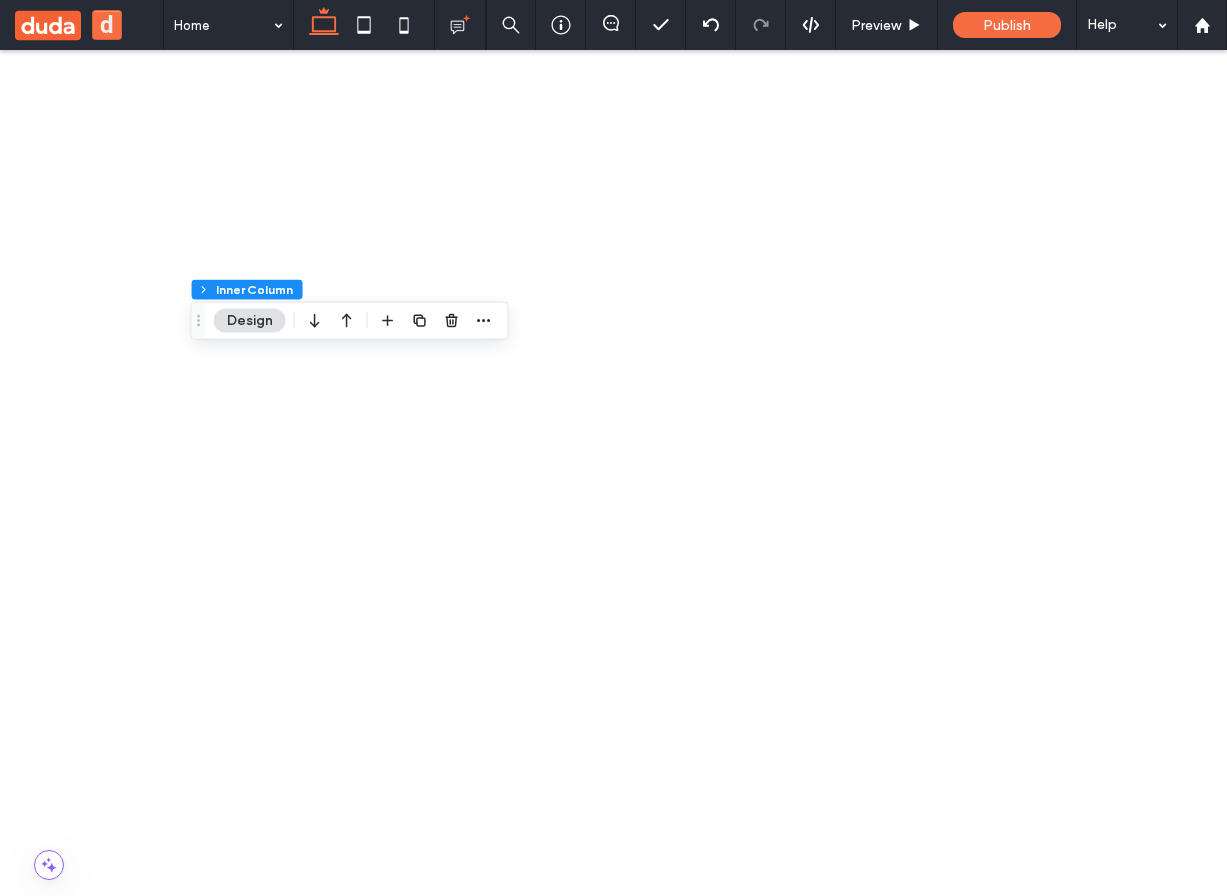 scroll, scrollTop: 510, scrollLeft: 0, axis: vertical 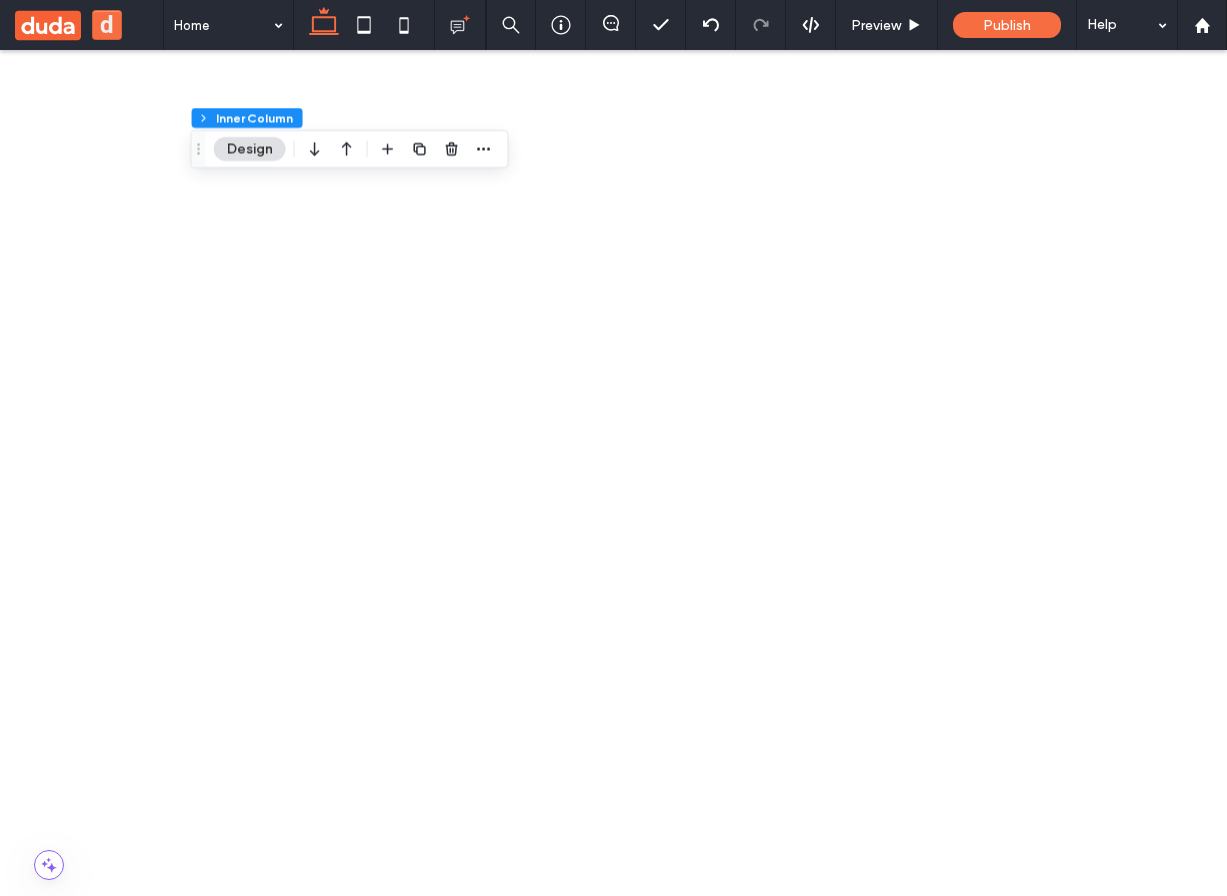 click at bounding box center [613, 987] 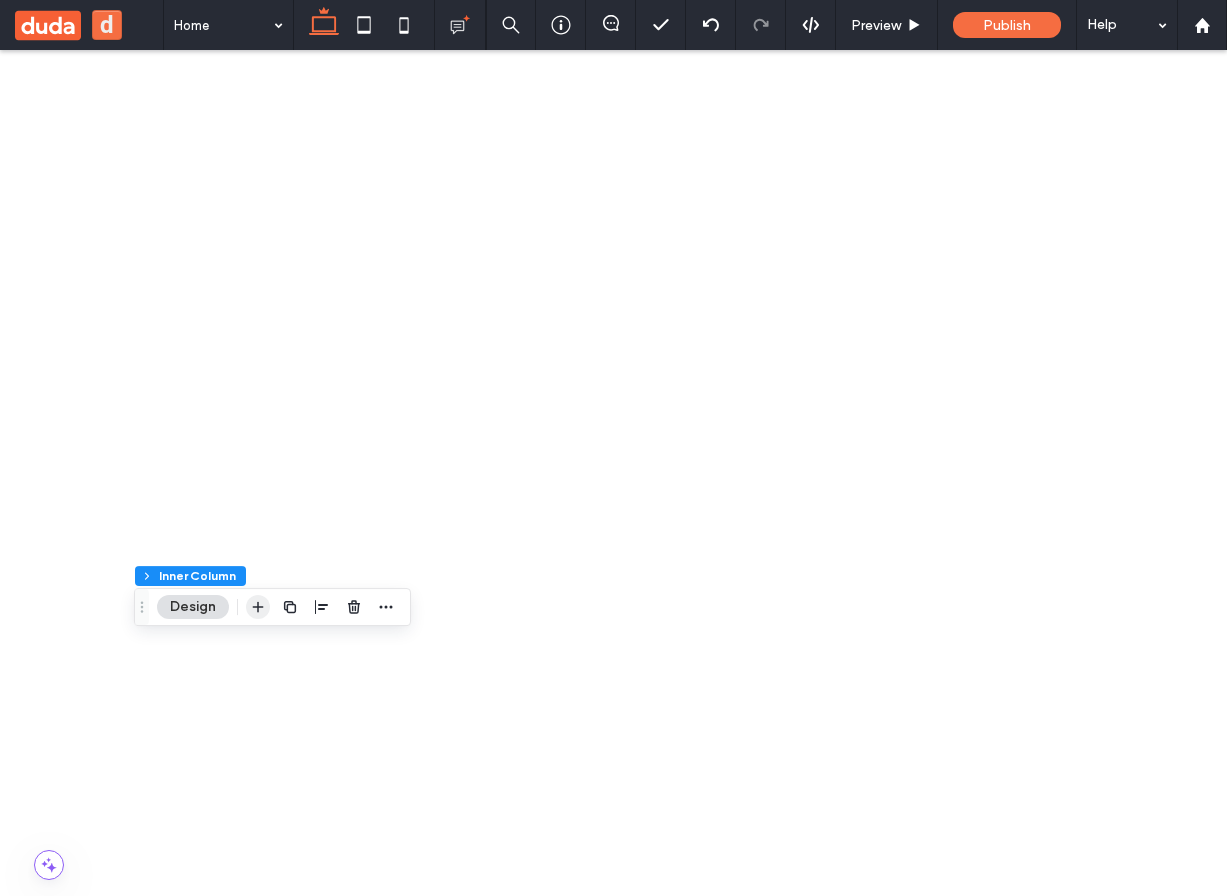 click 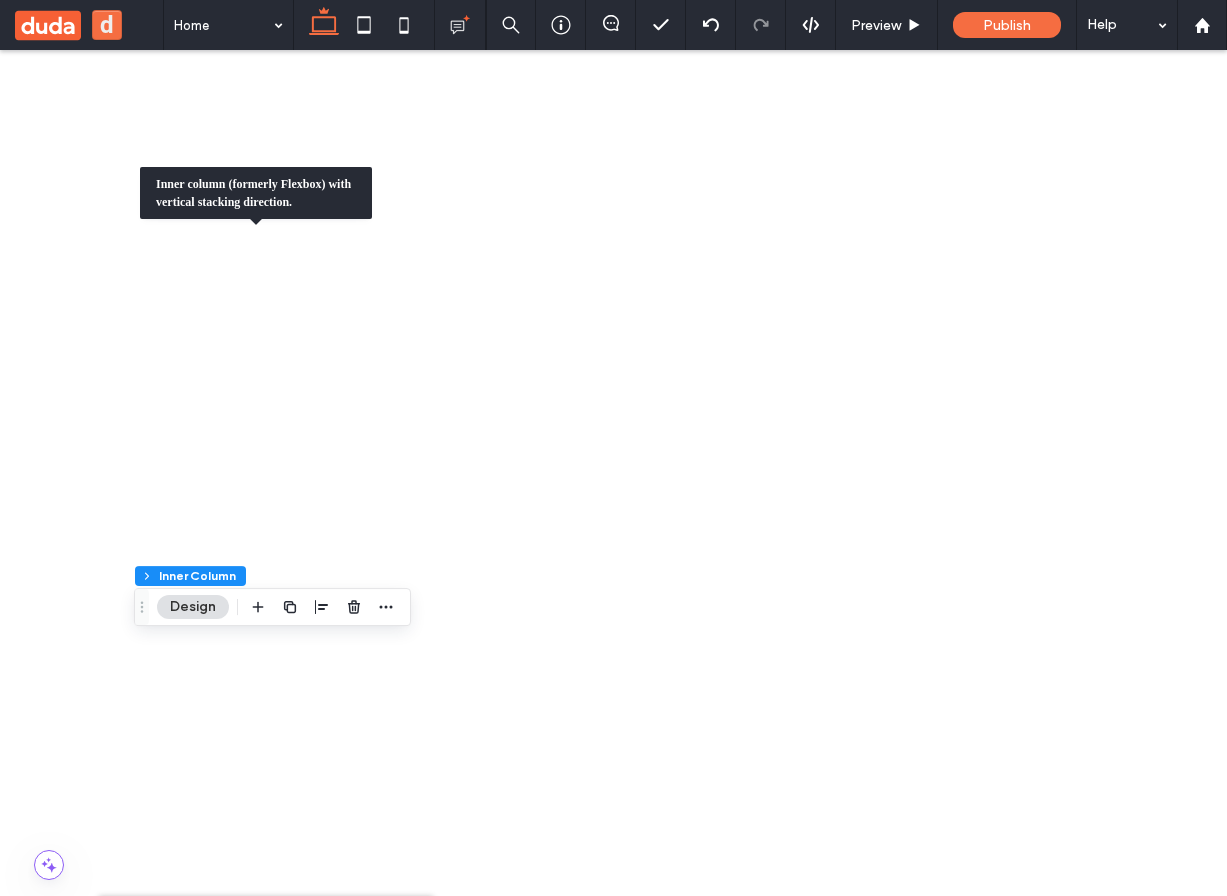 type on "******" 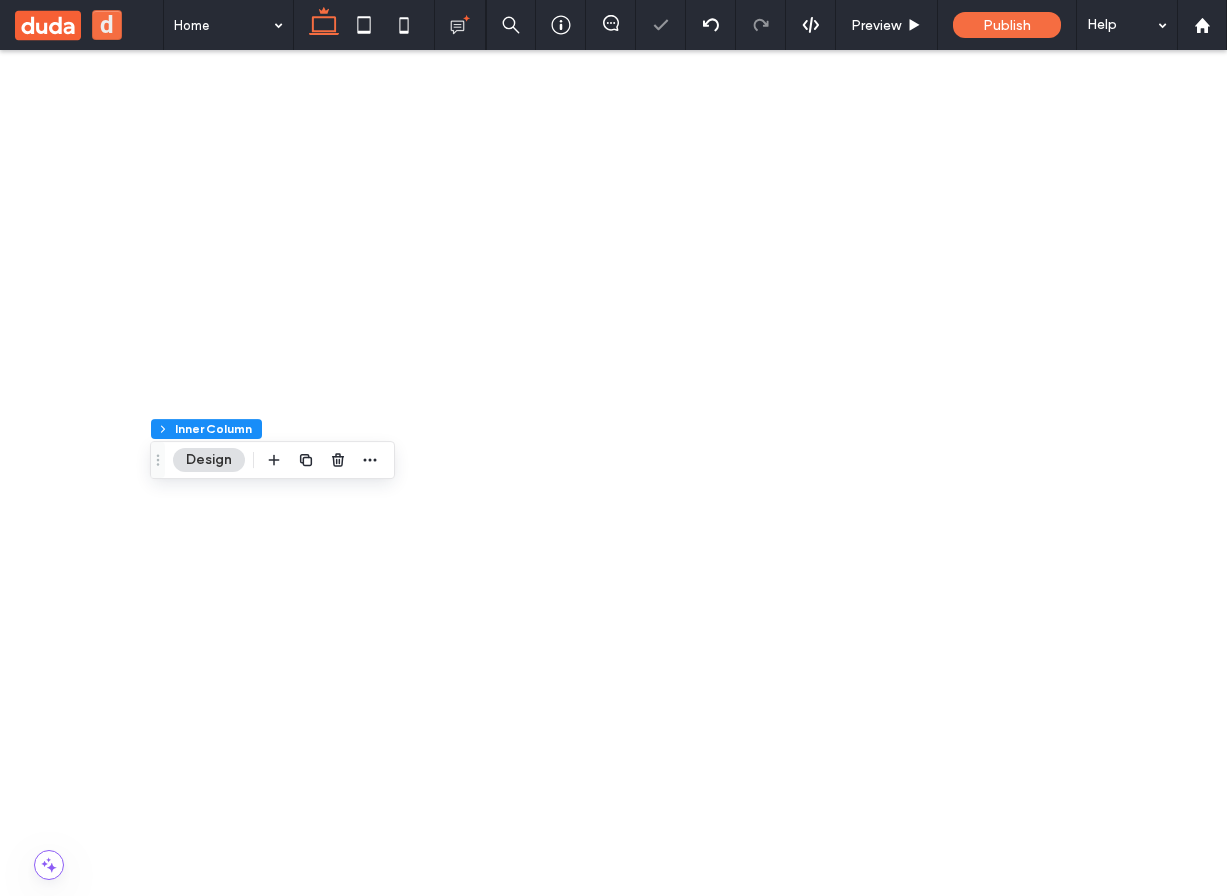 scroll, scrollTop: 657, scrollLeft: 0, axis: vertical 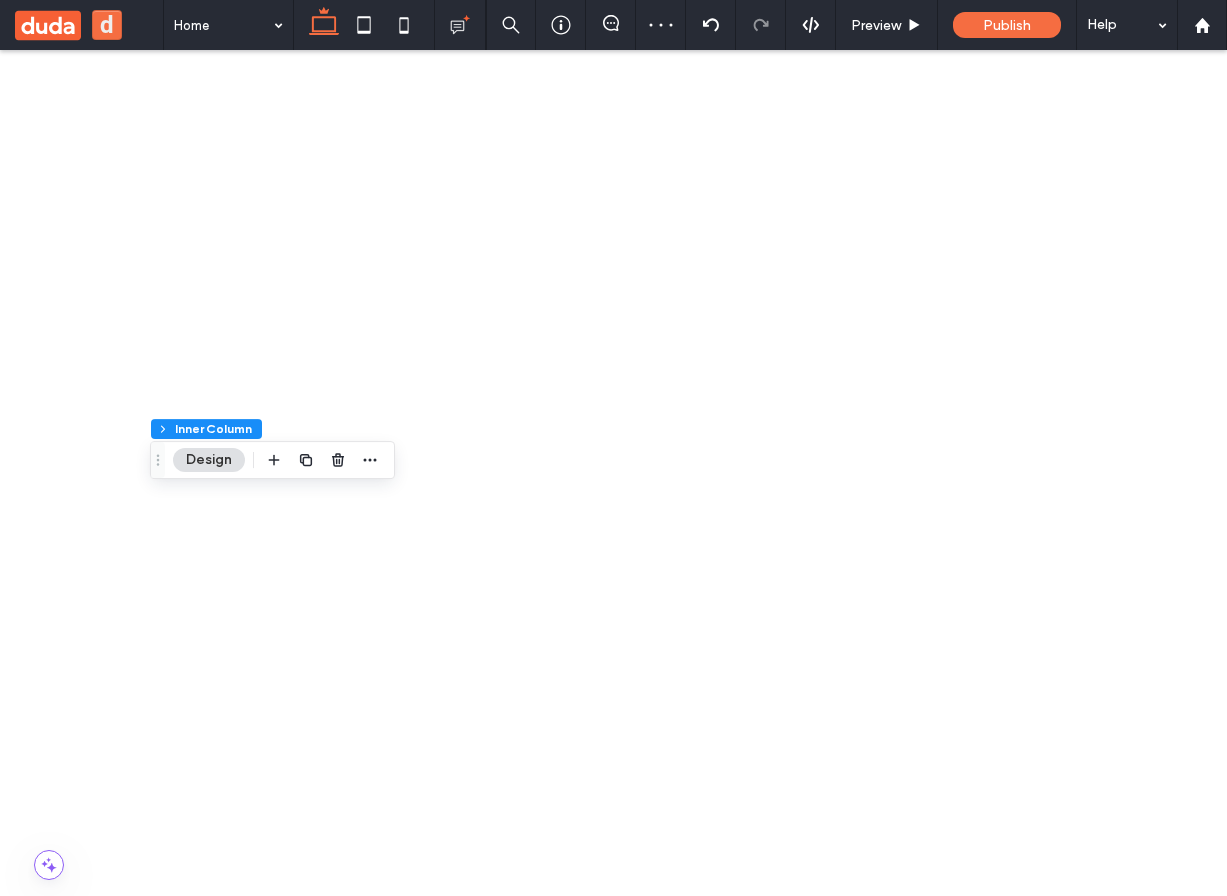 click at bounding box center [645, 3518] 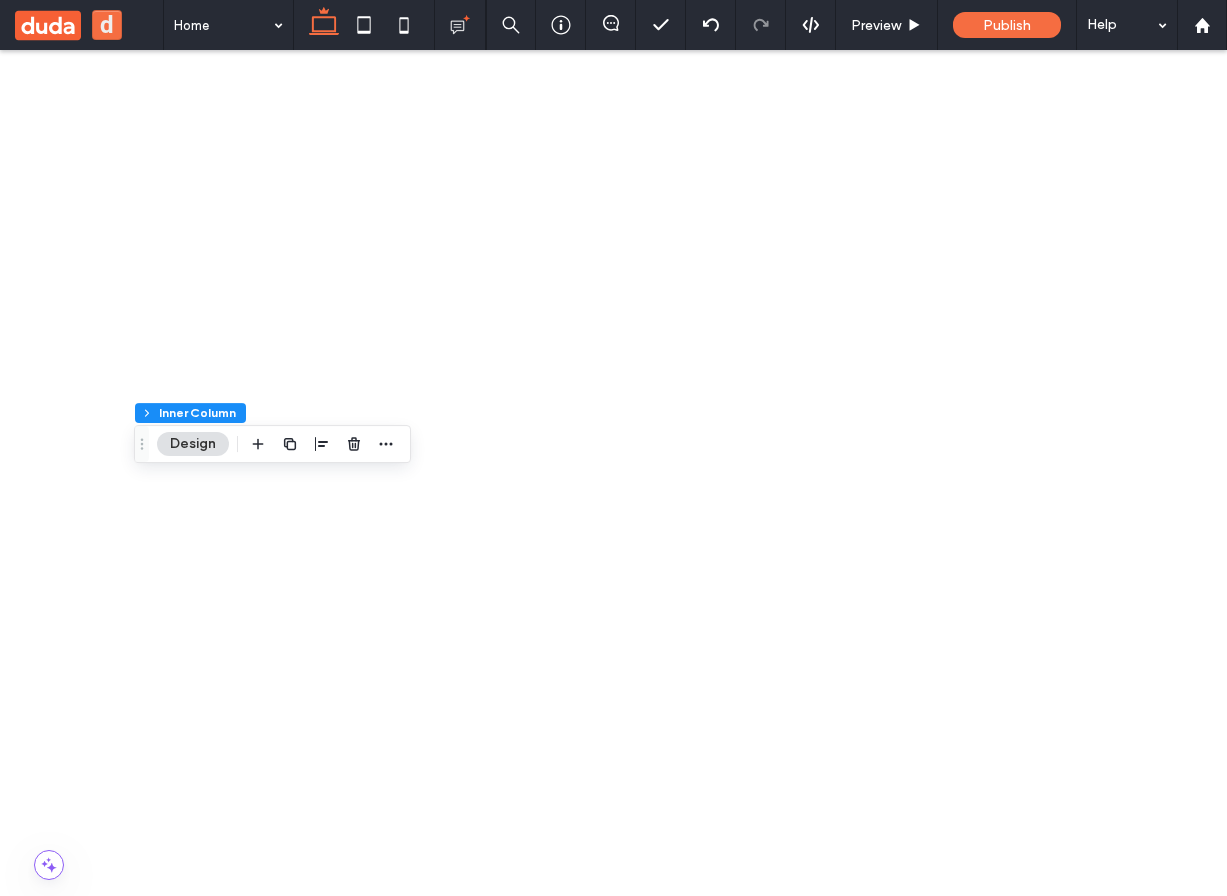 click at bounding box center [613, 840] 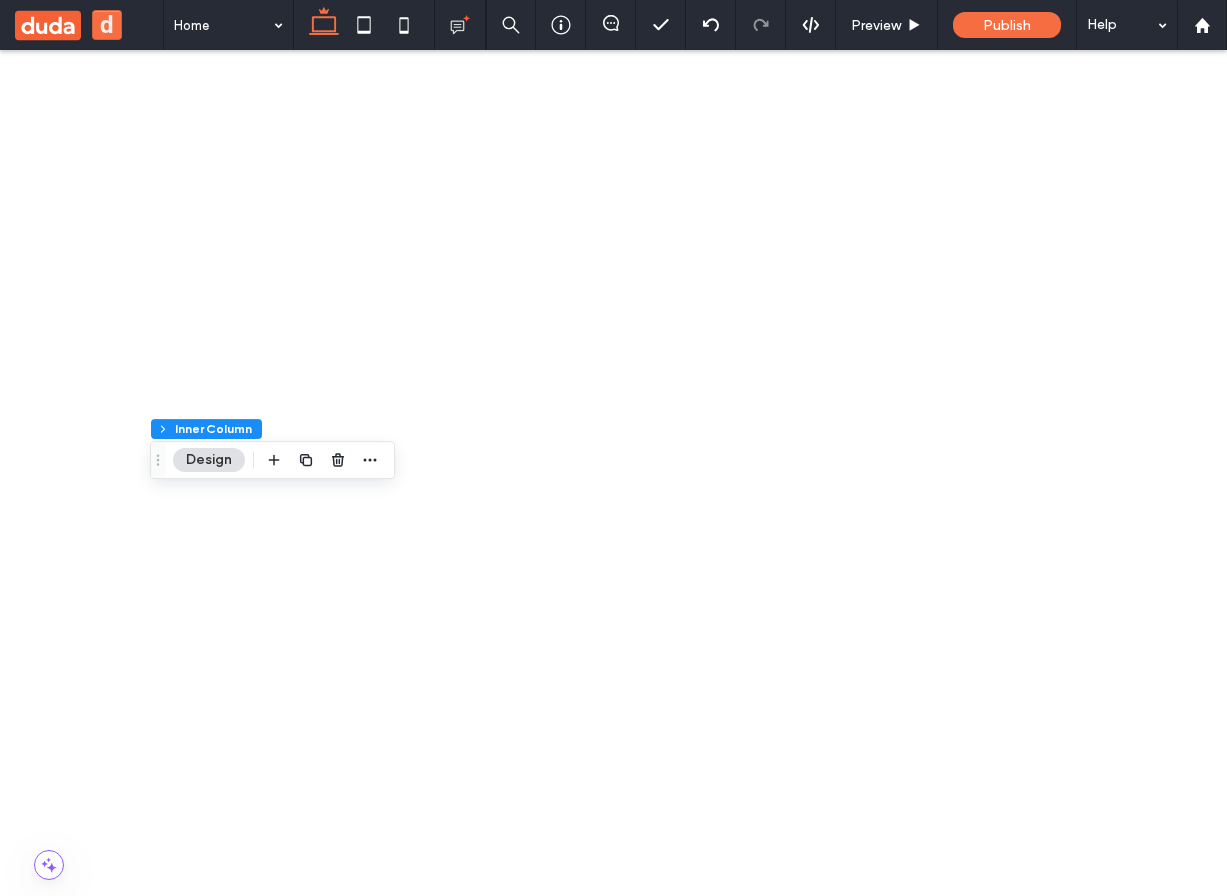 click at bounding box center [645, 3518] 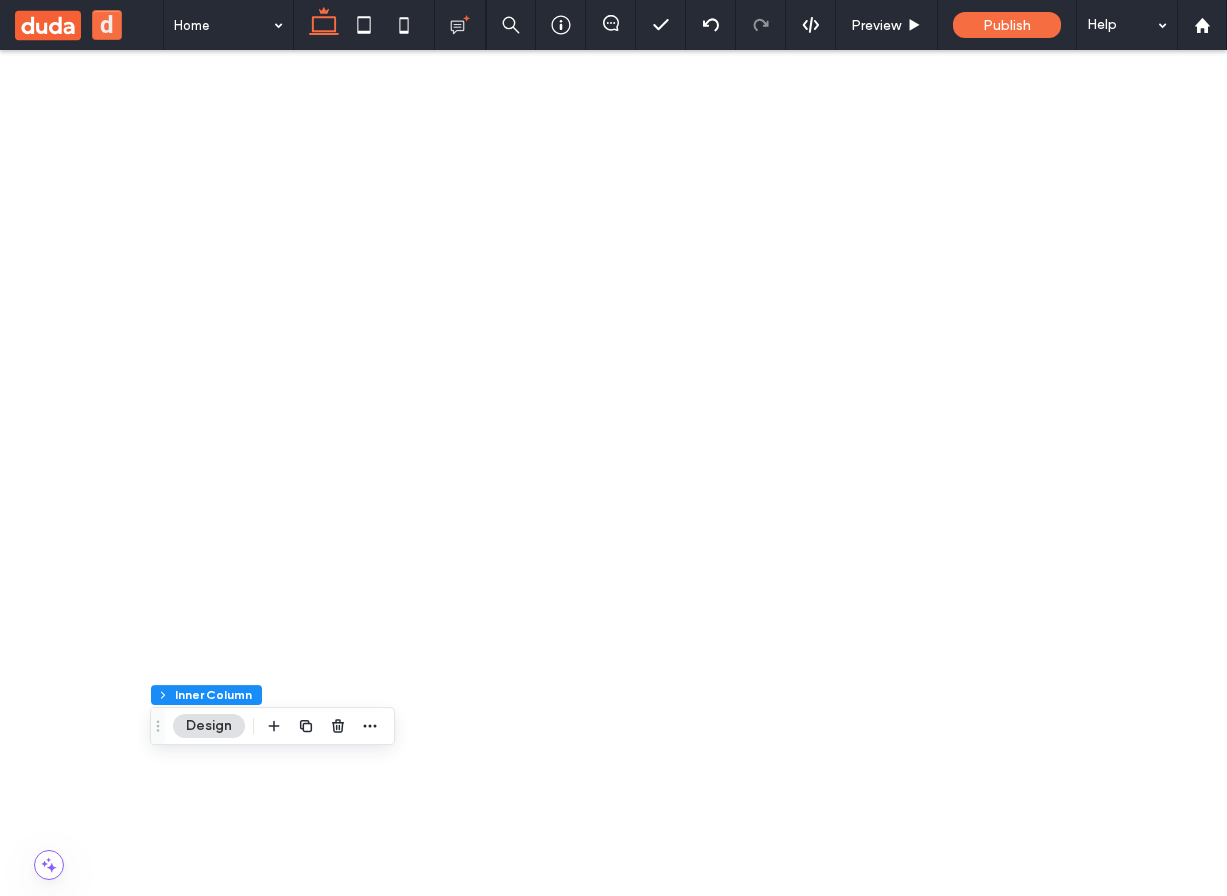 scroll, scrollTop: 479, scrollLeft: 0, axis: vertical 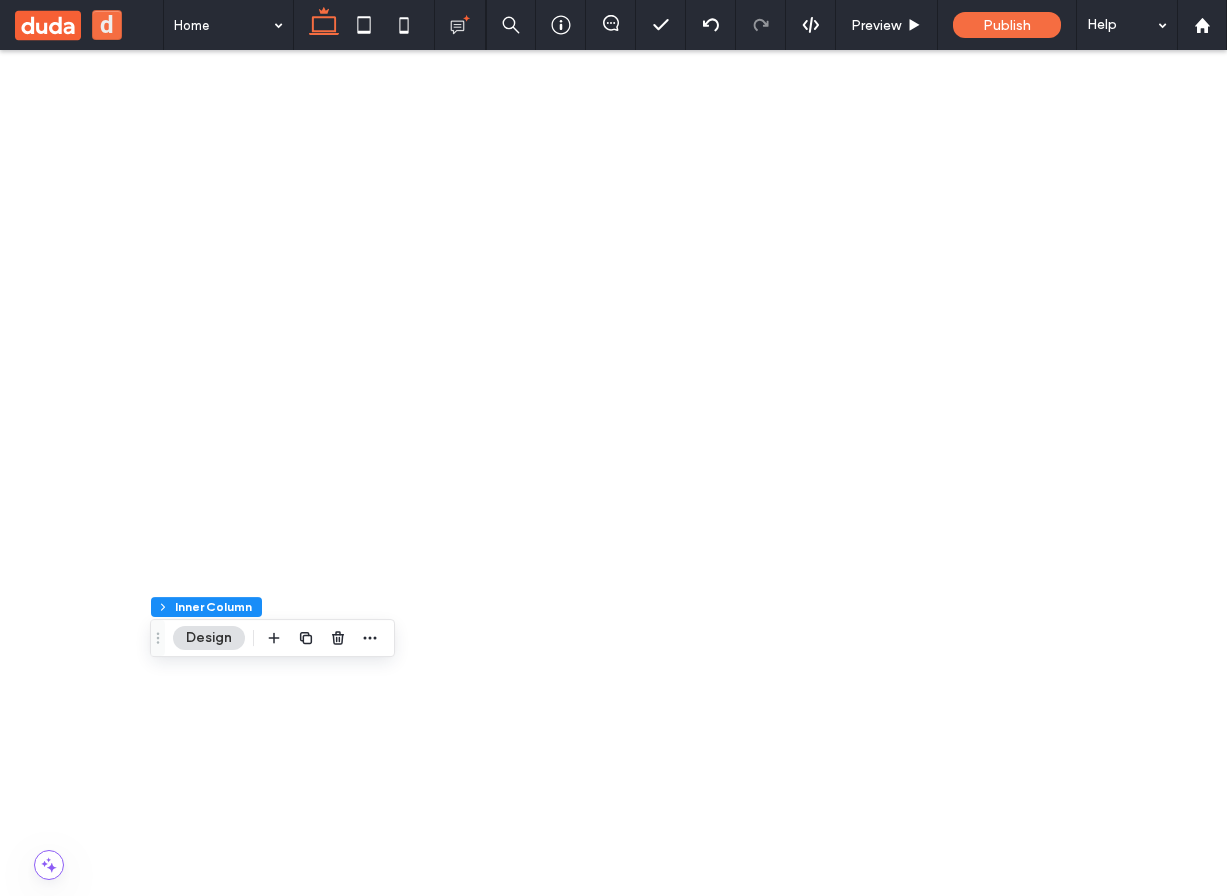 click 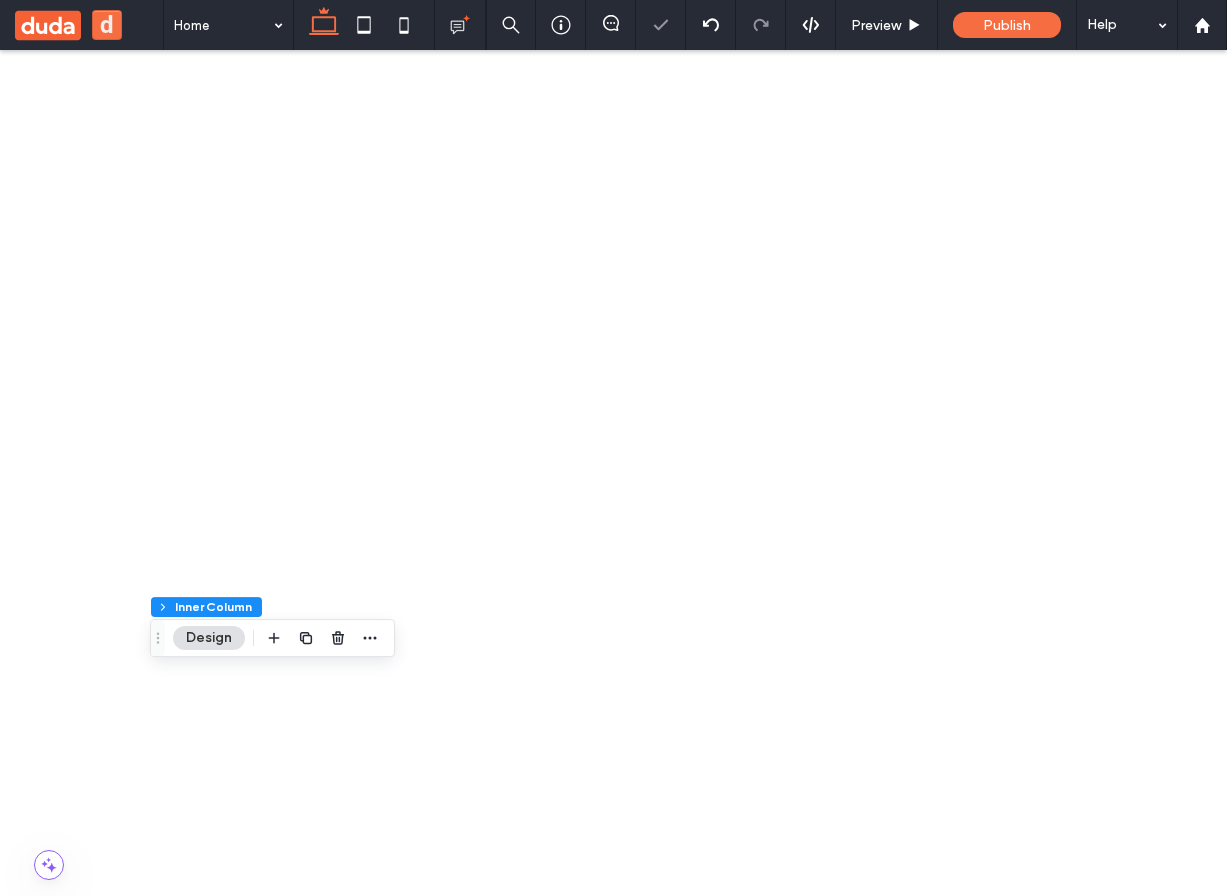 type on "*" 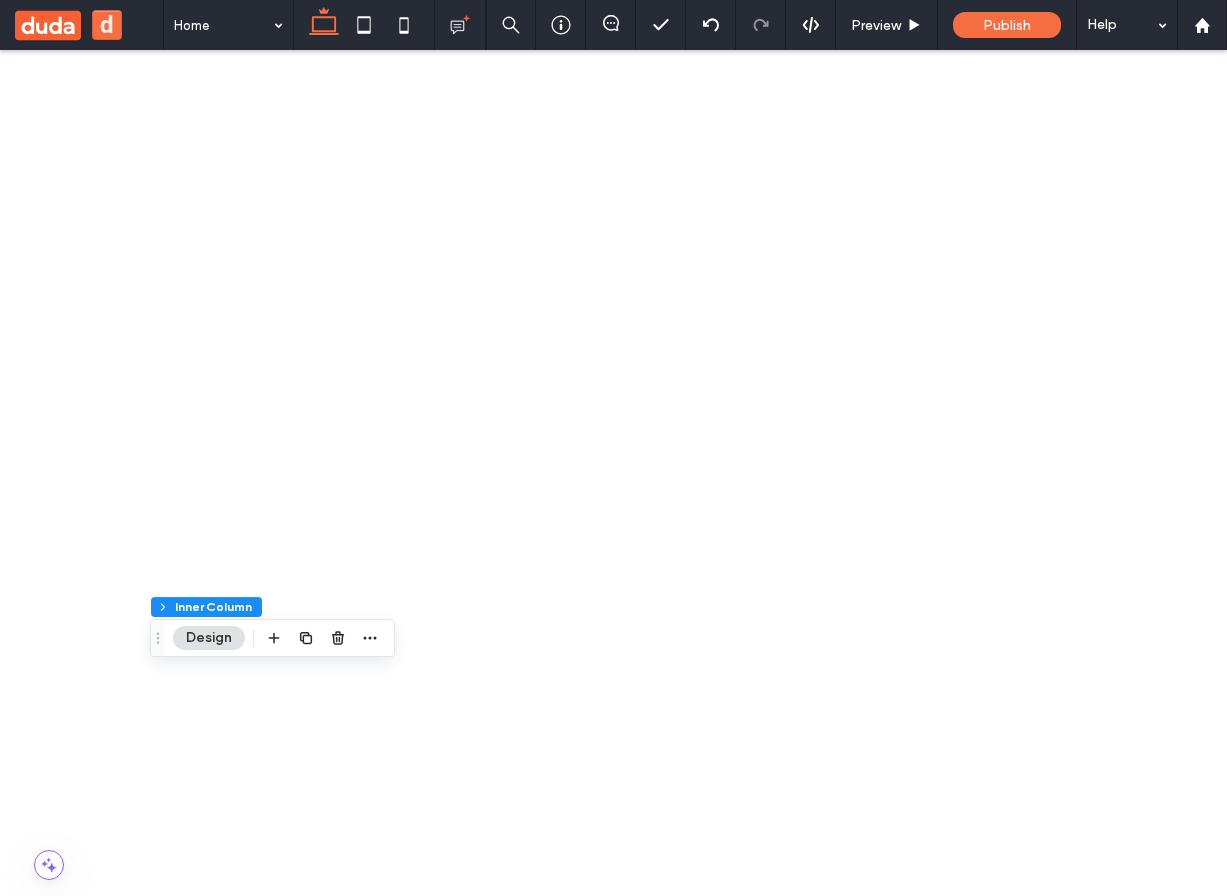 scroll, scrollTop: 28, scrollLeft: 0, axis: vertical 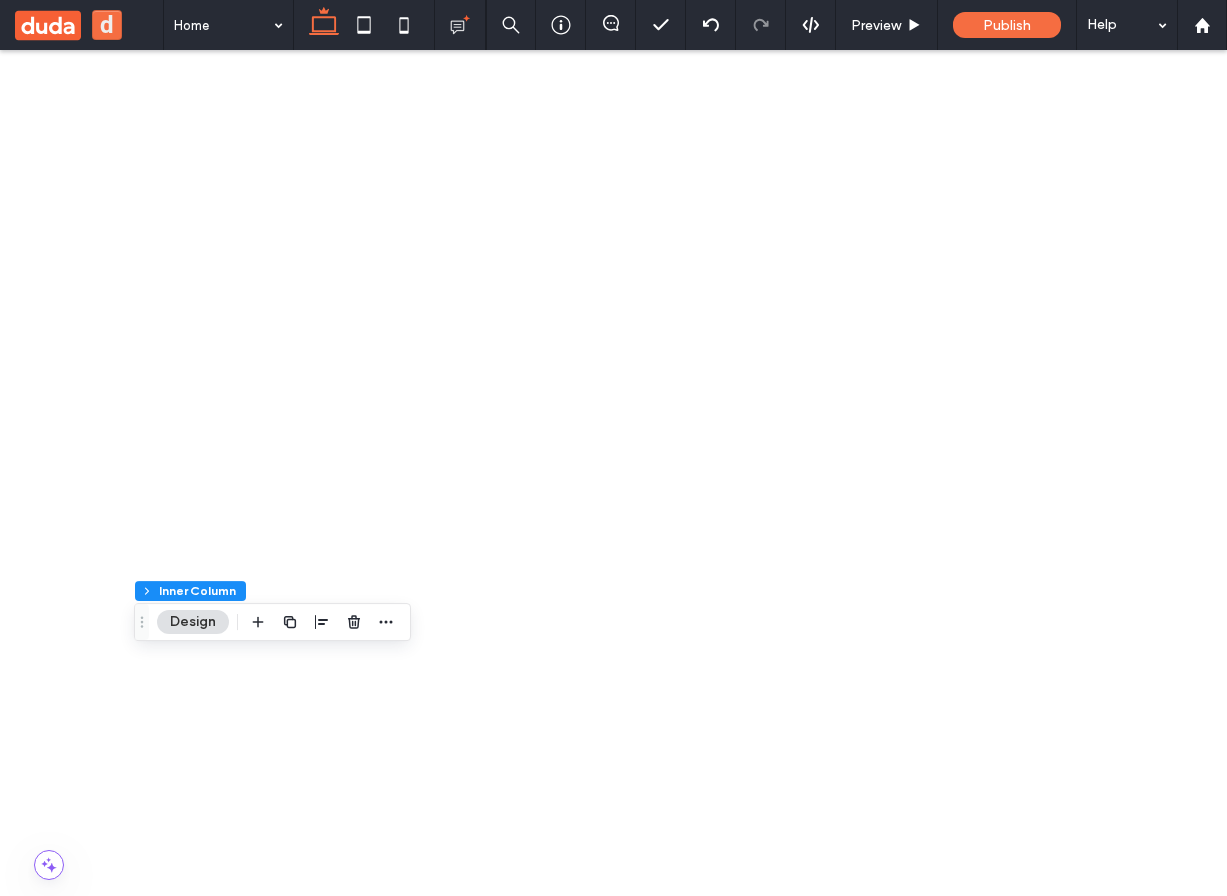 click 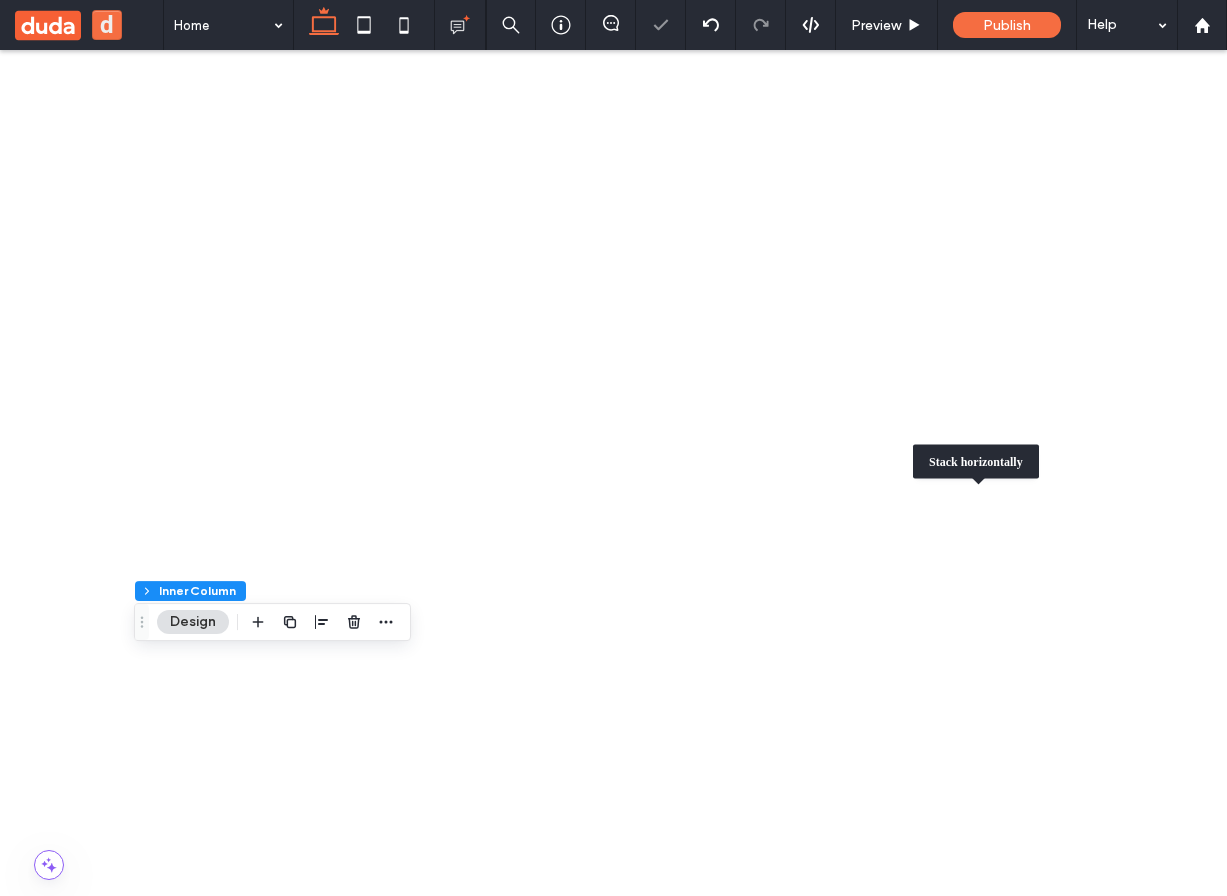 type on "*" 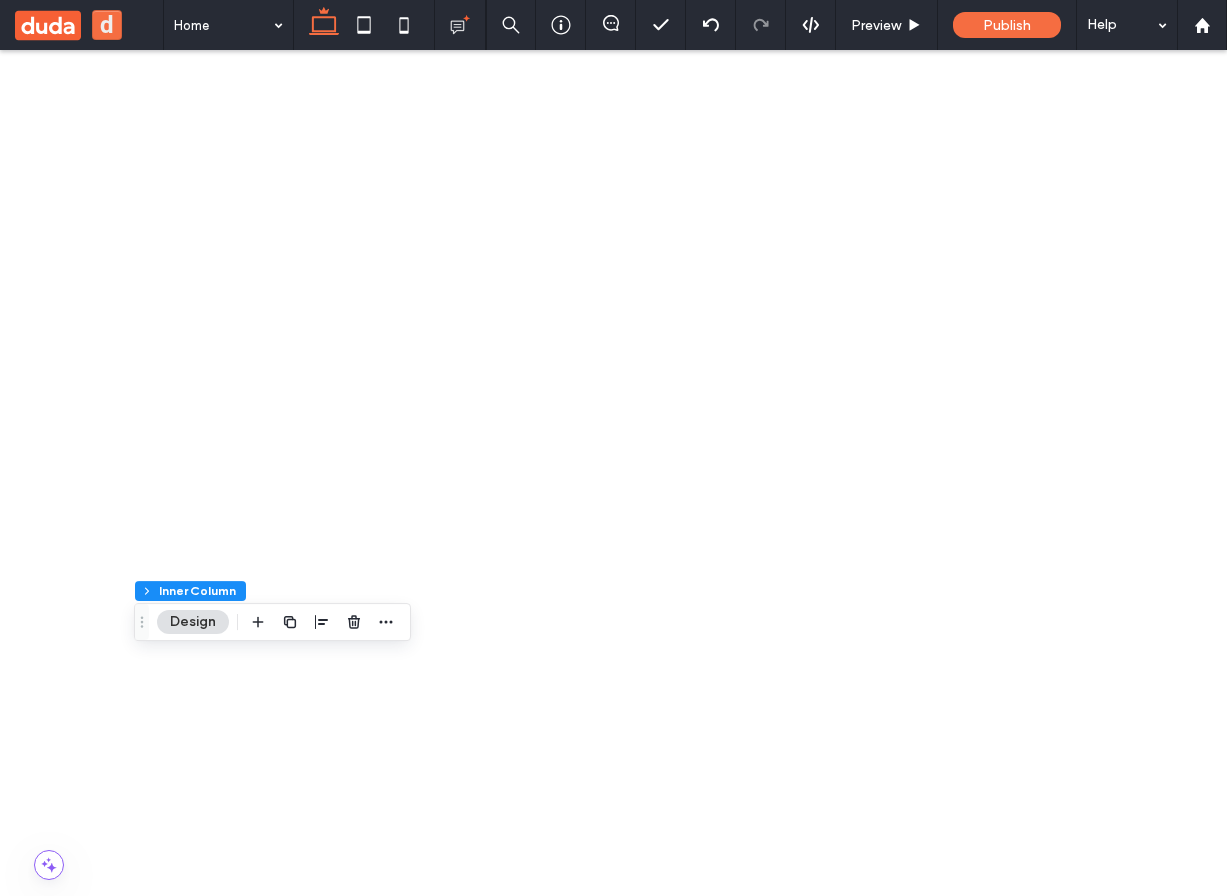 click 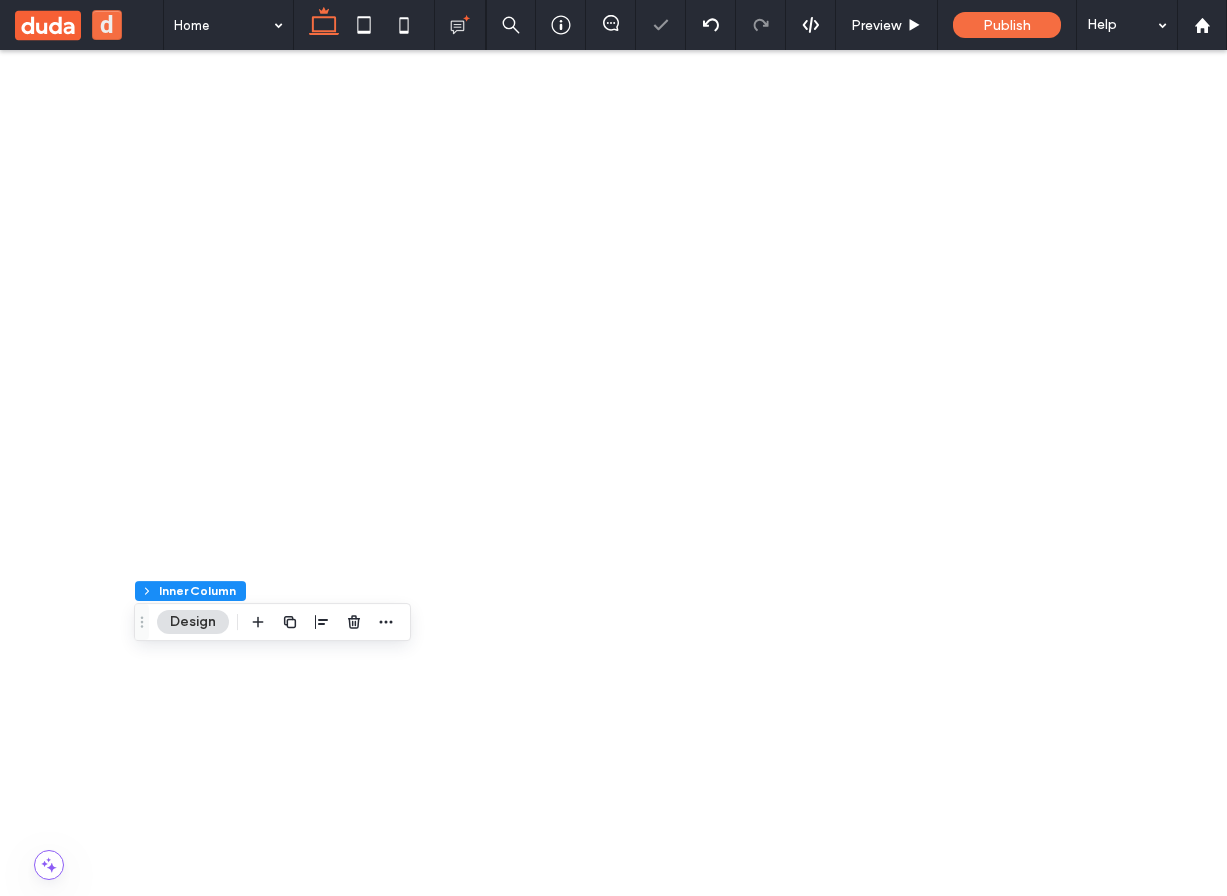click 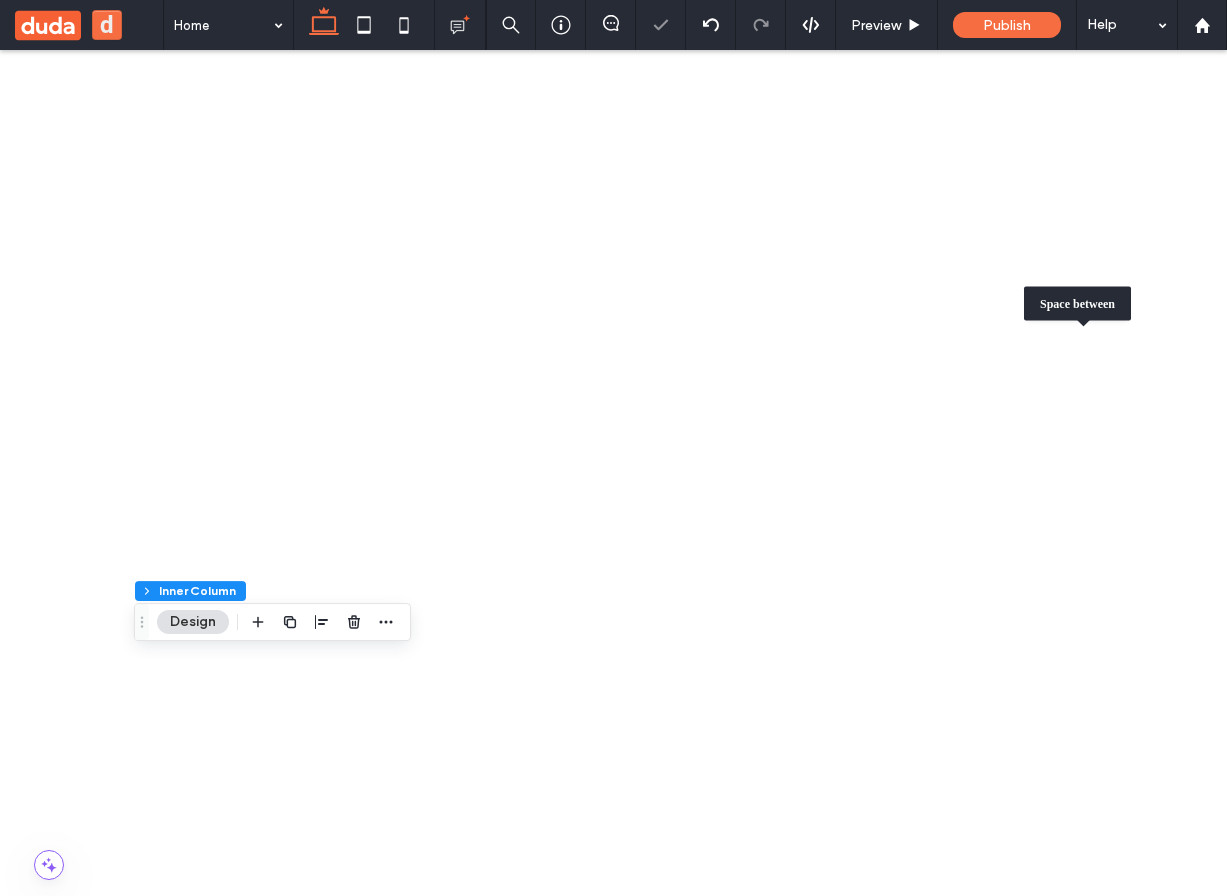 click 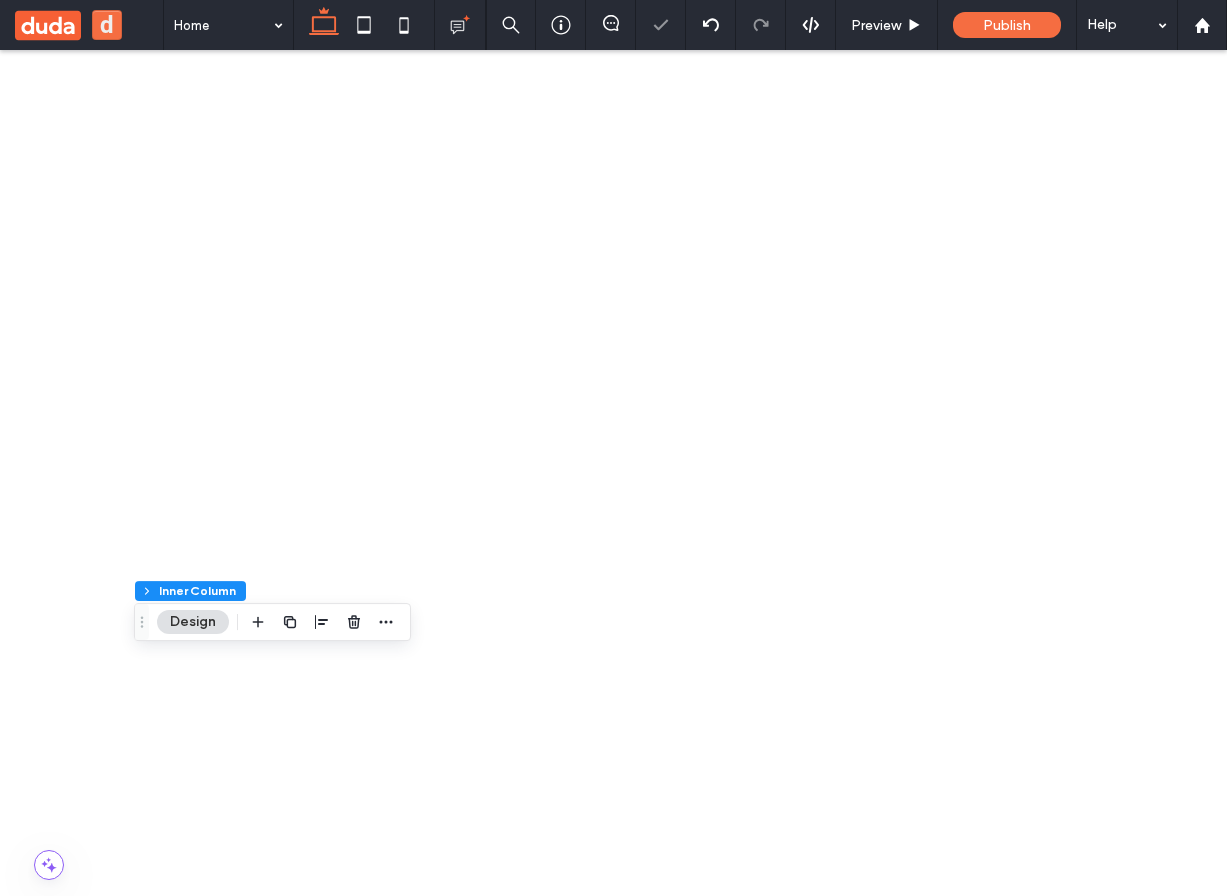 click at bounding box center [1013, 2194] 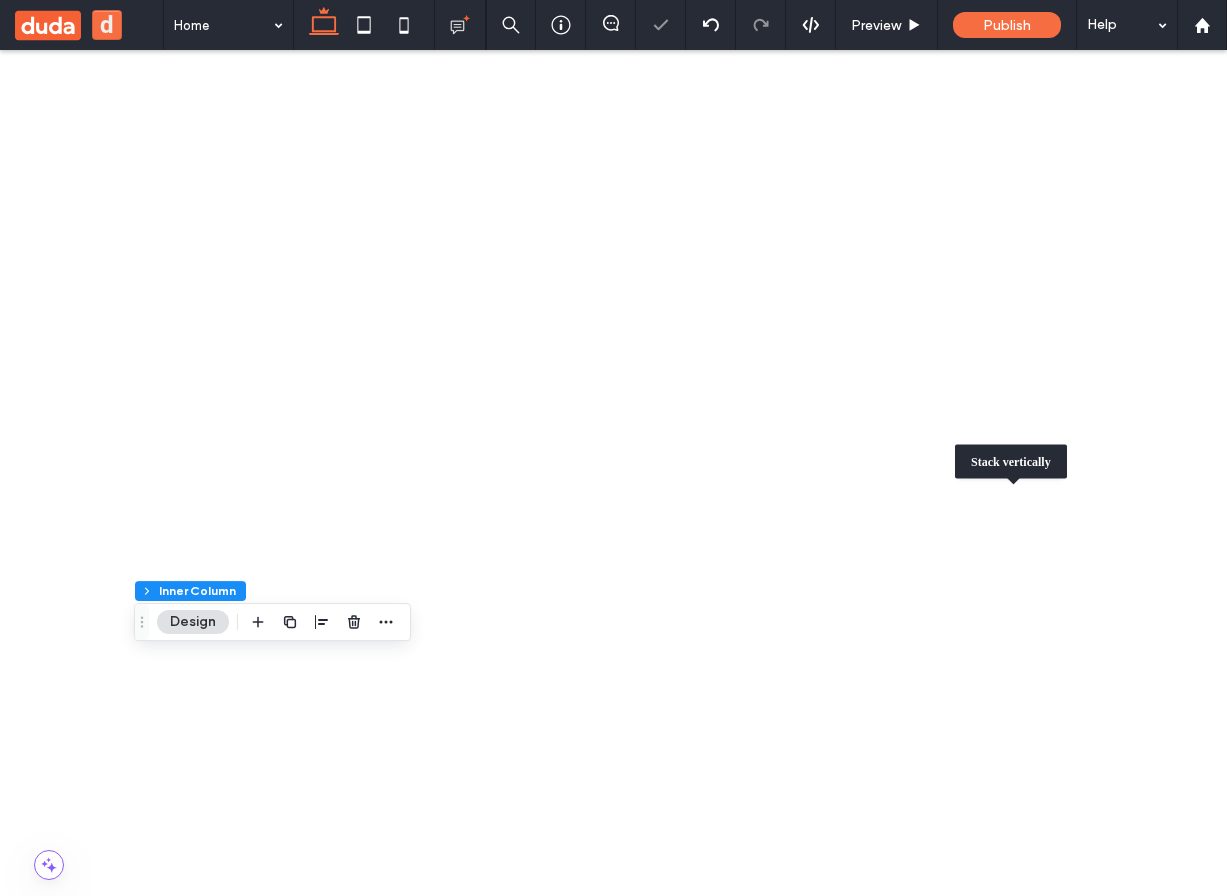 type on "**" 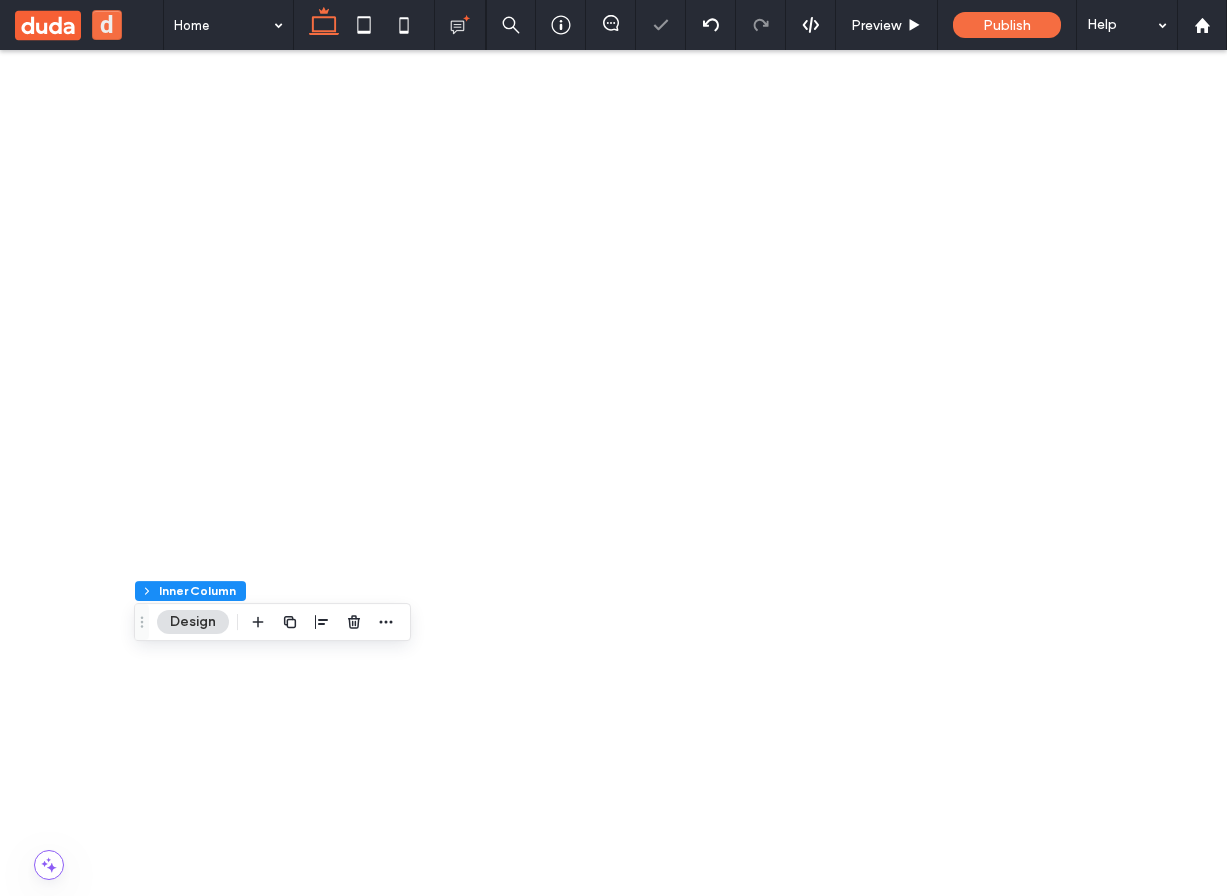 click 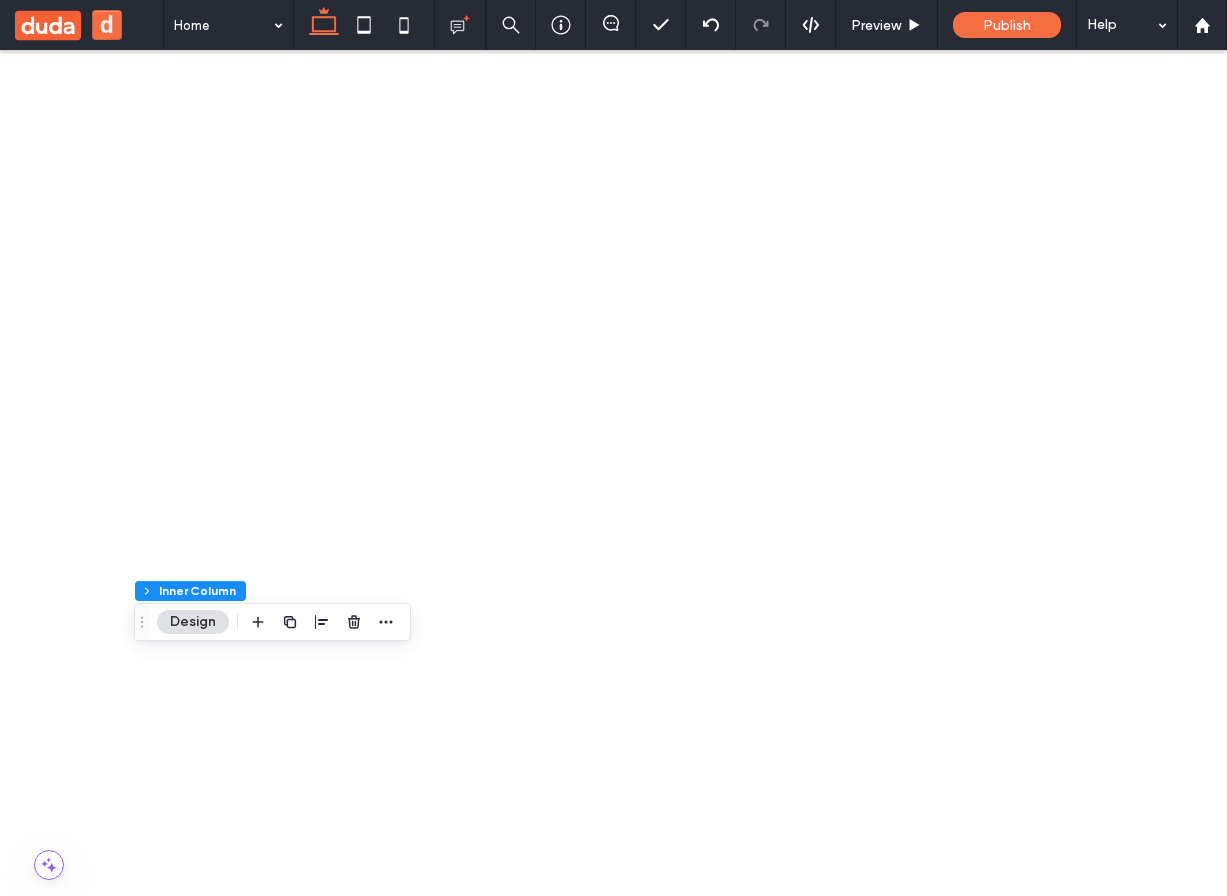 click 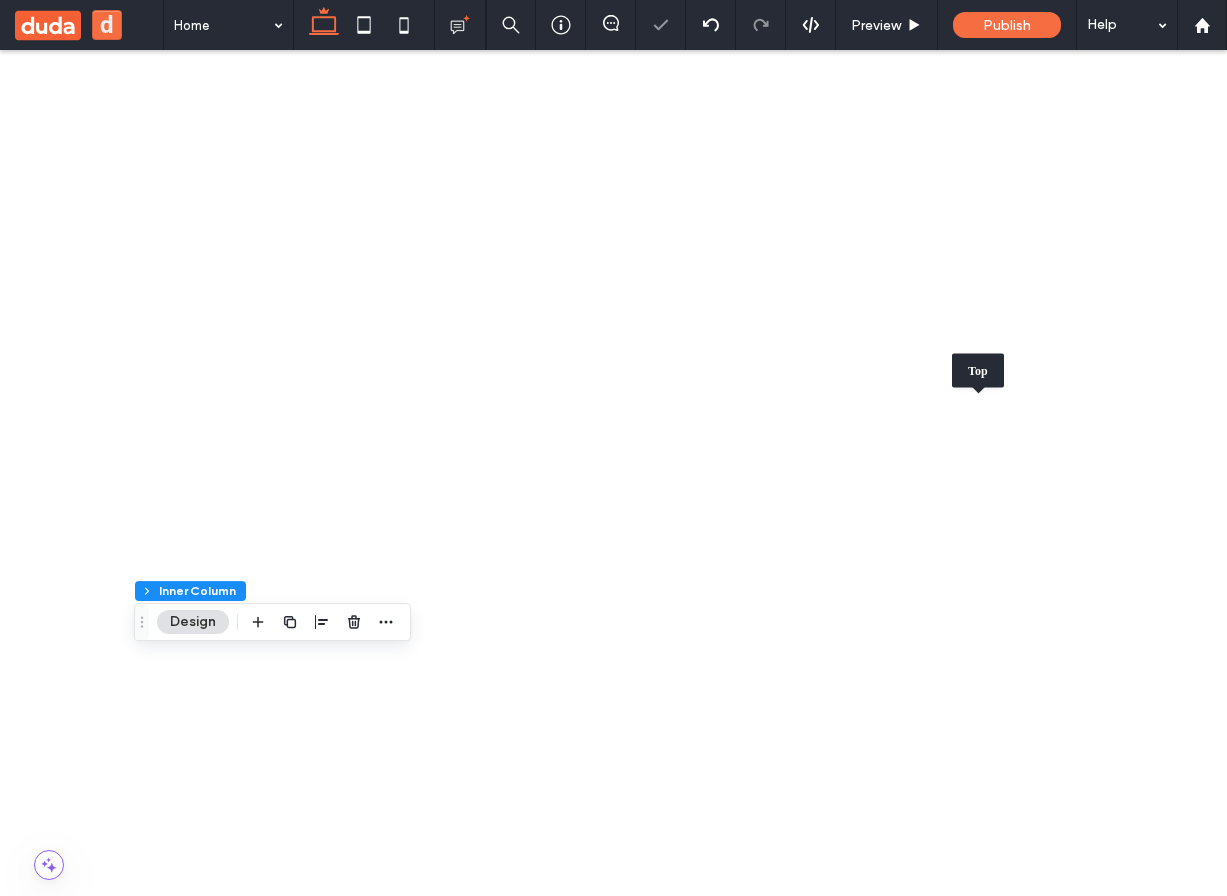 click 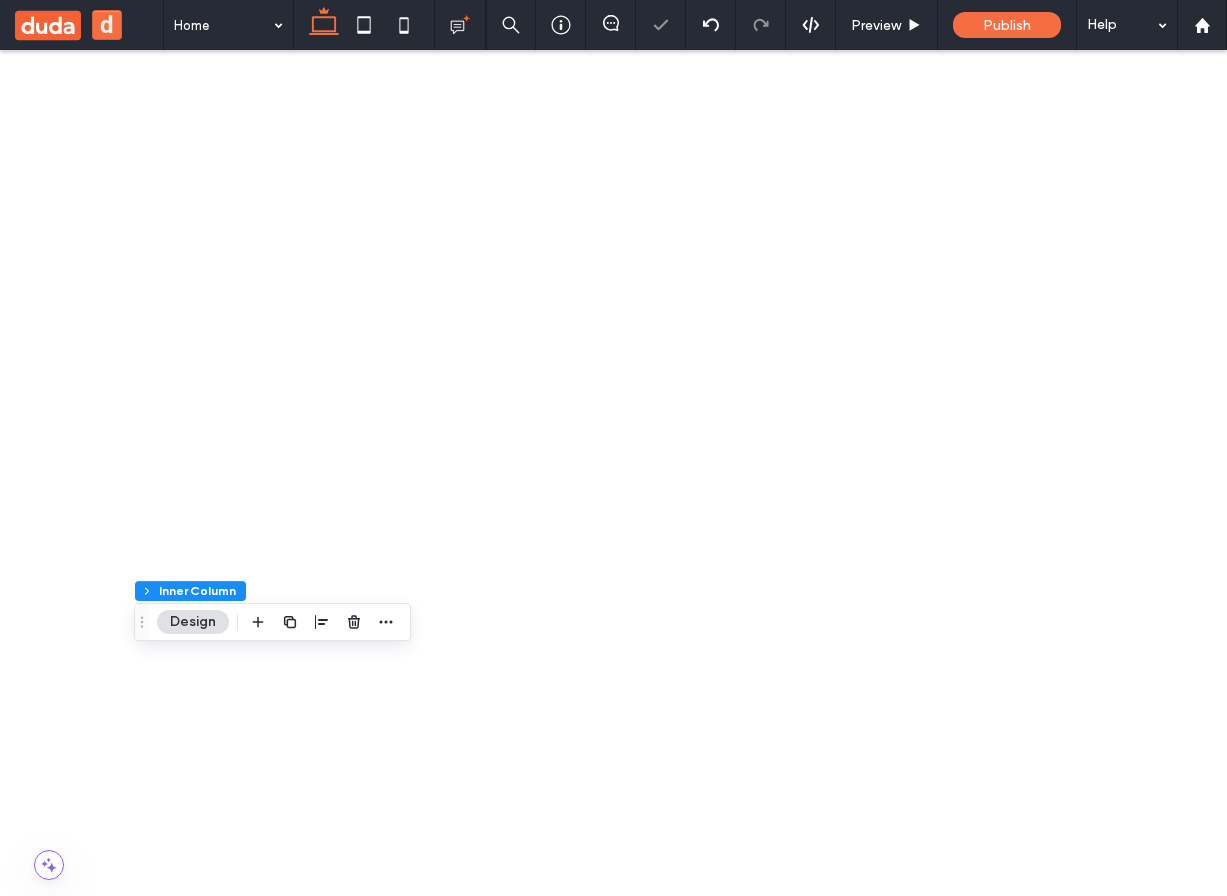 click 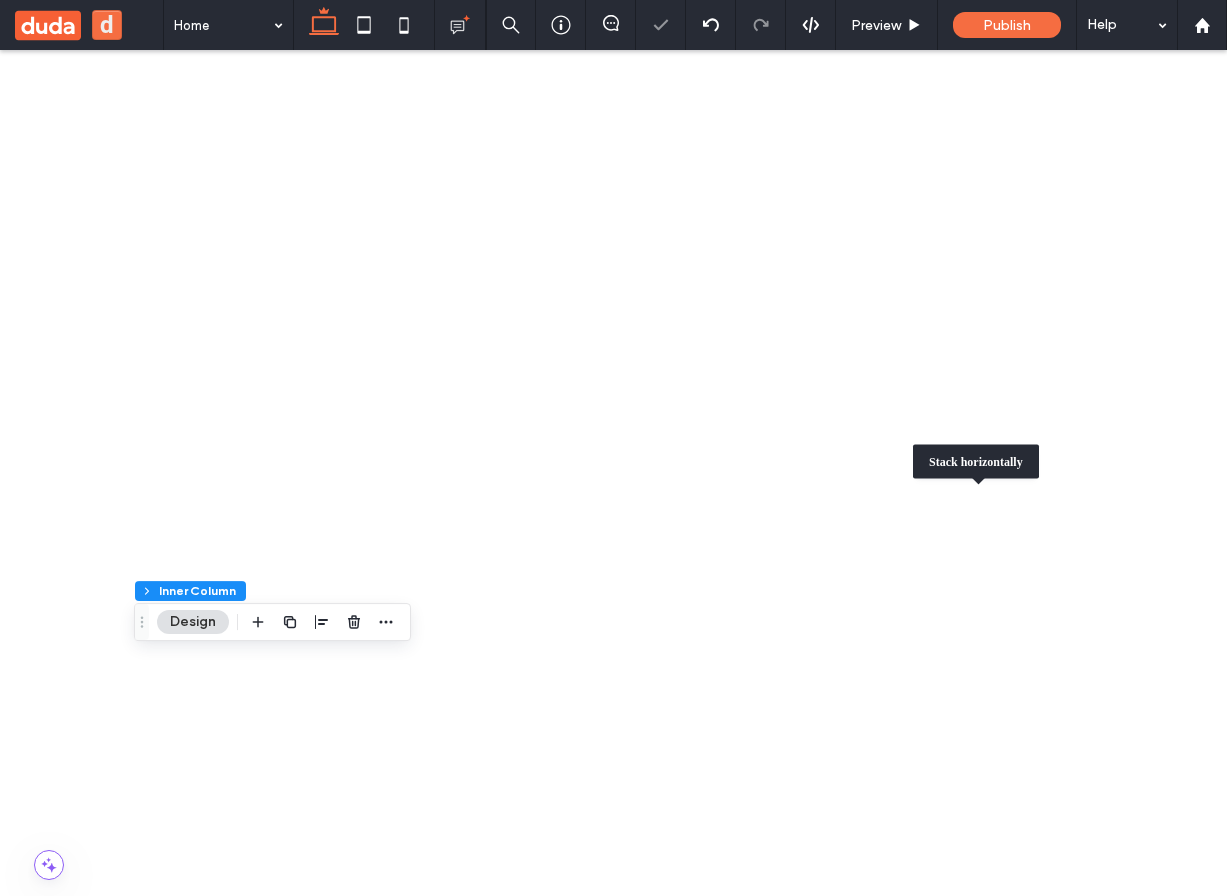 type on "*" 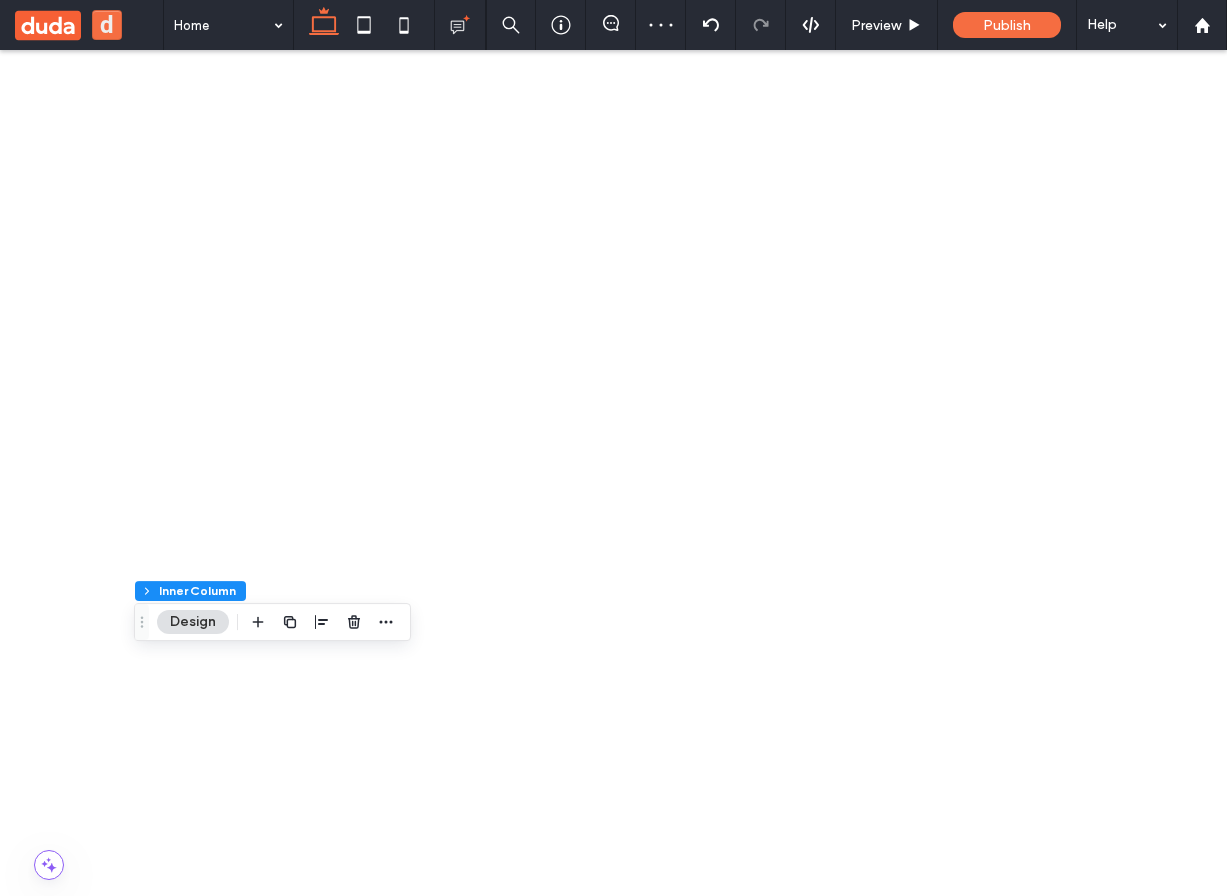 click 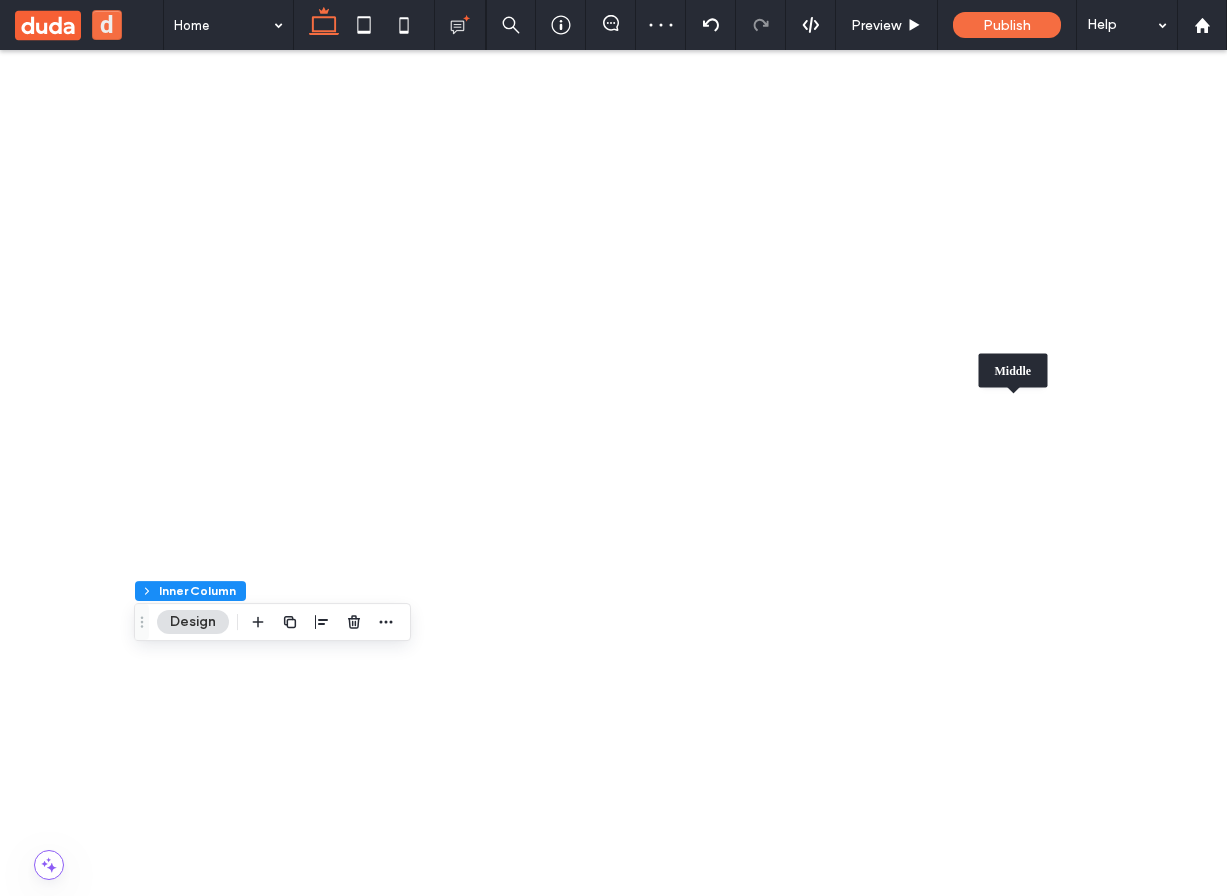 click at bounding box center [1048, 2261] 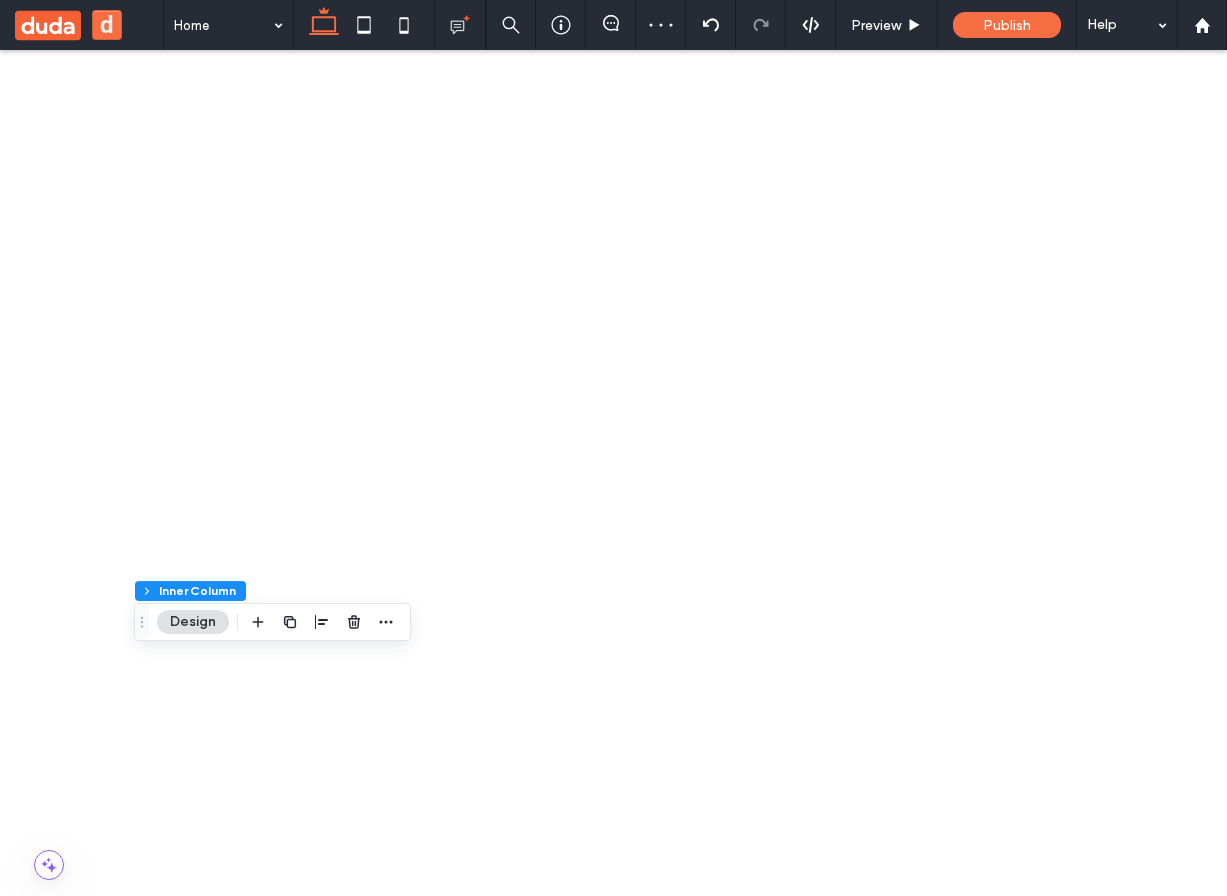 click 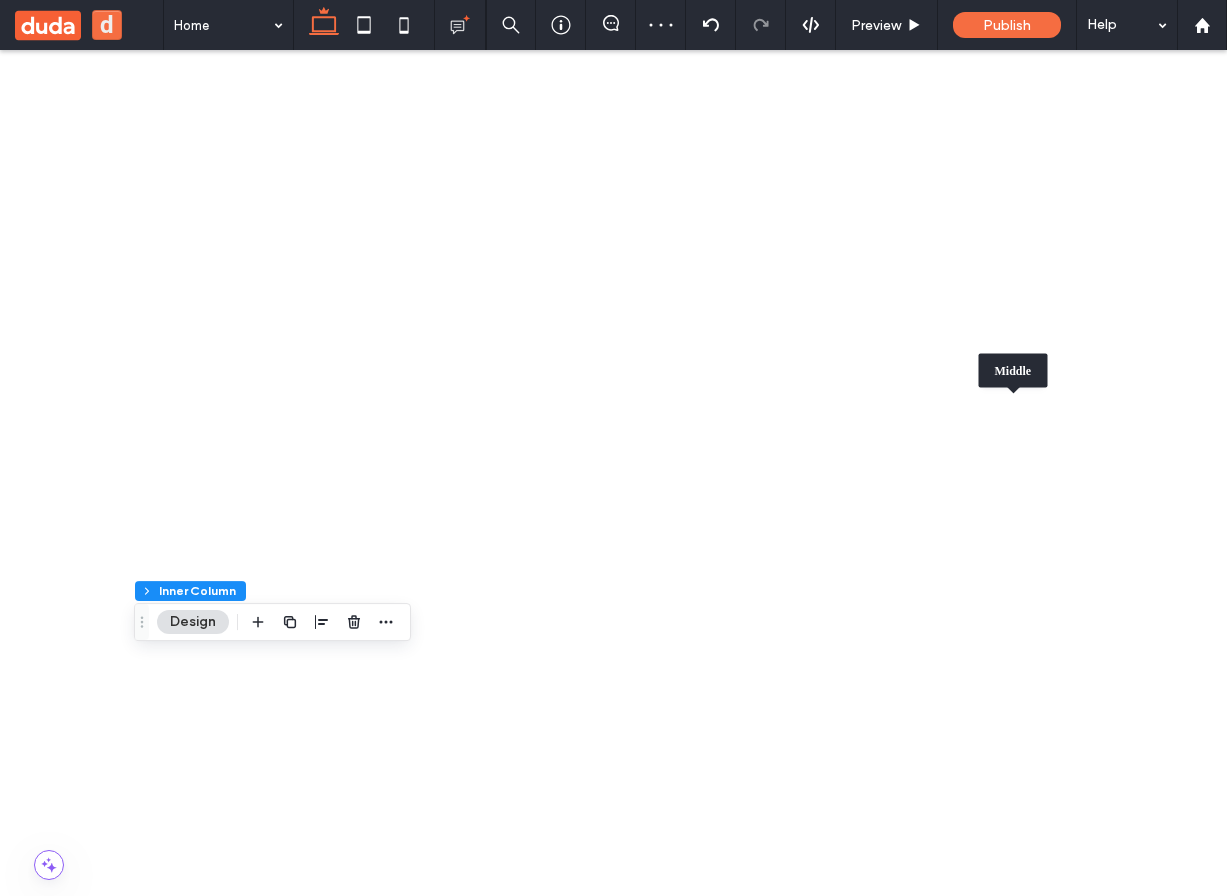 click at bounding box center [978, 2194] 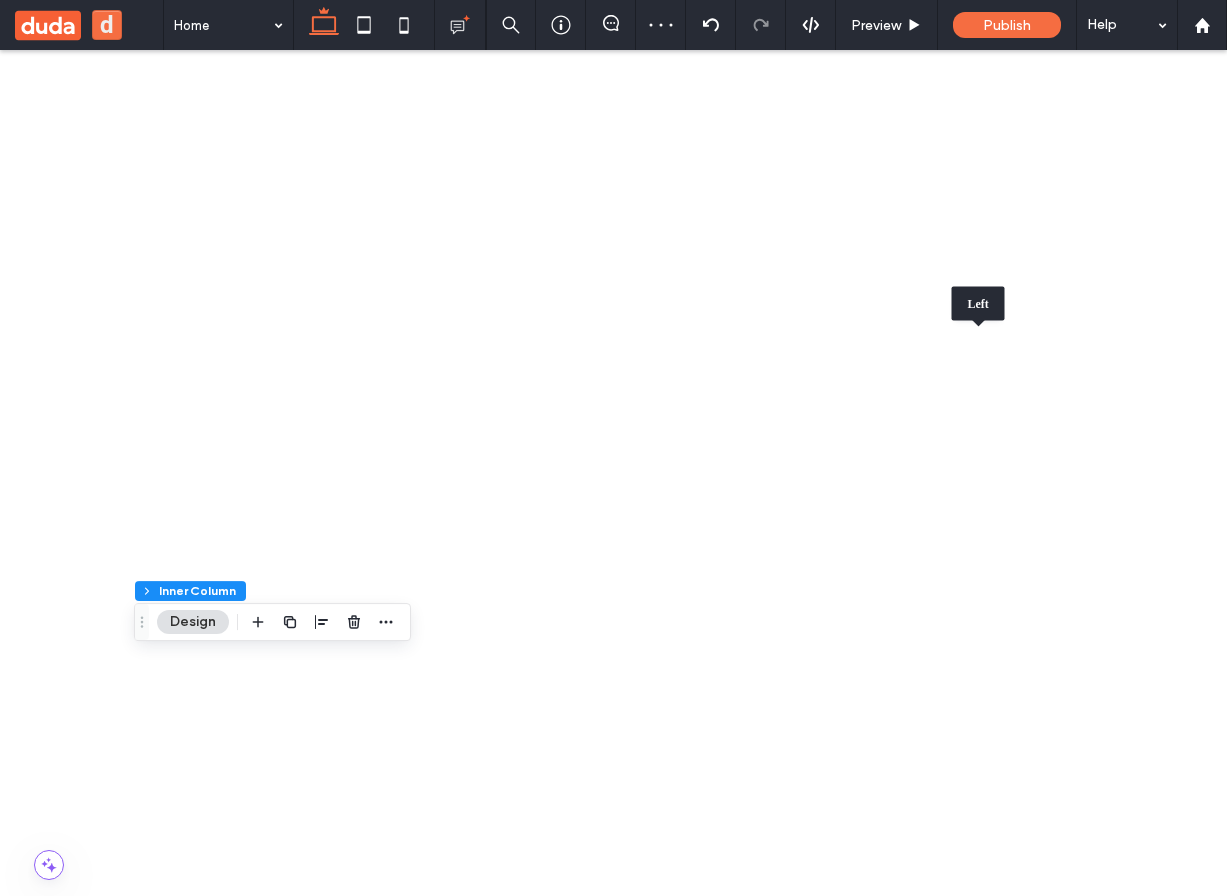 click 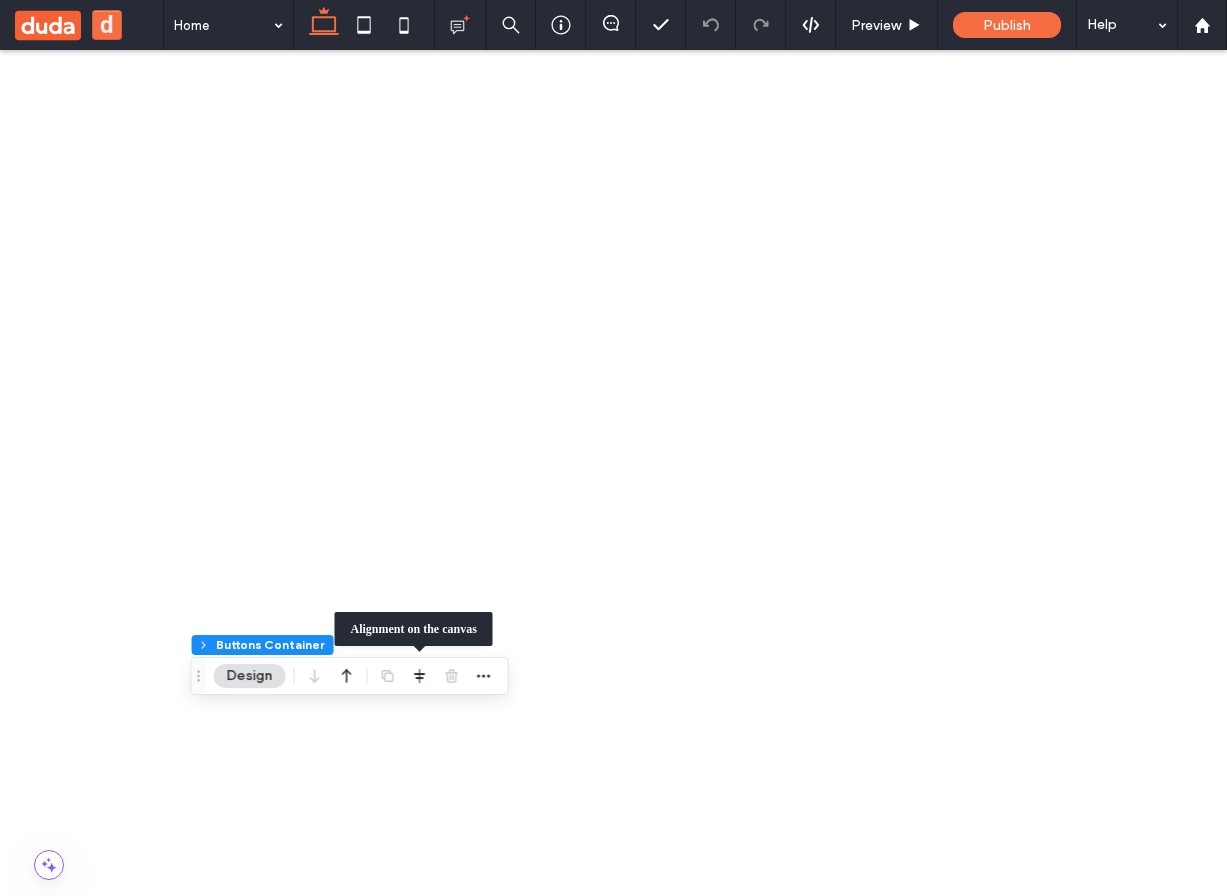 scroll, scrollTop: 180, scrollLeft: 0, axis: vertical 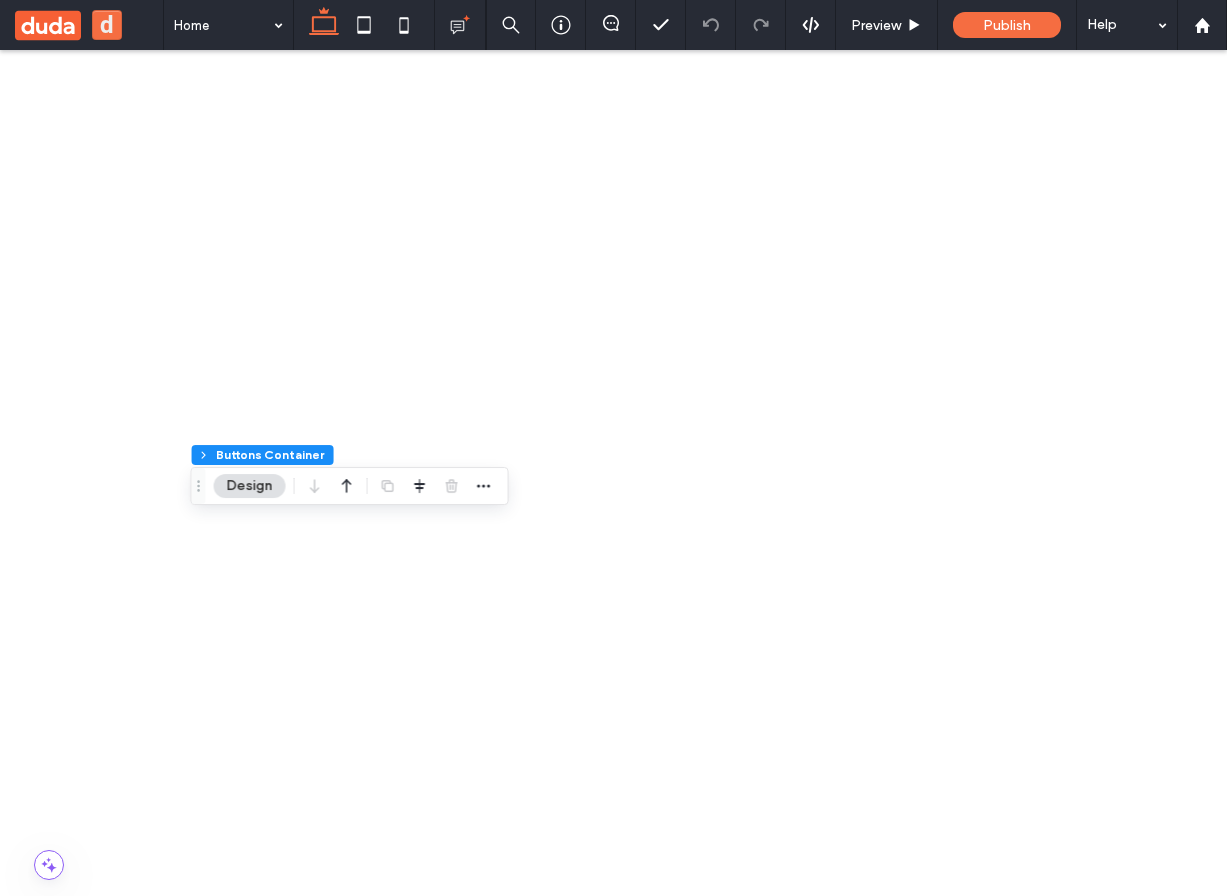 click at bounding box center (613, 1127) 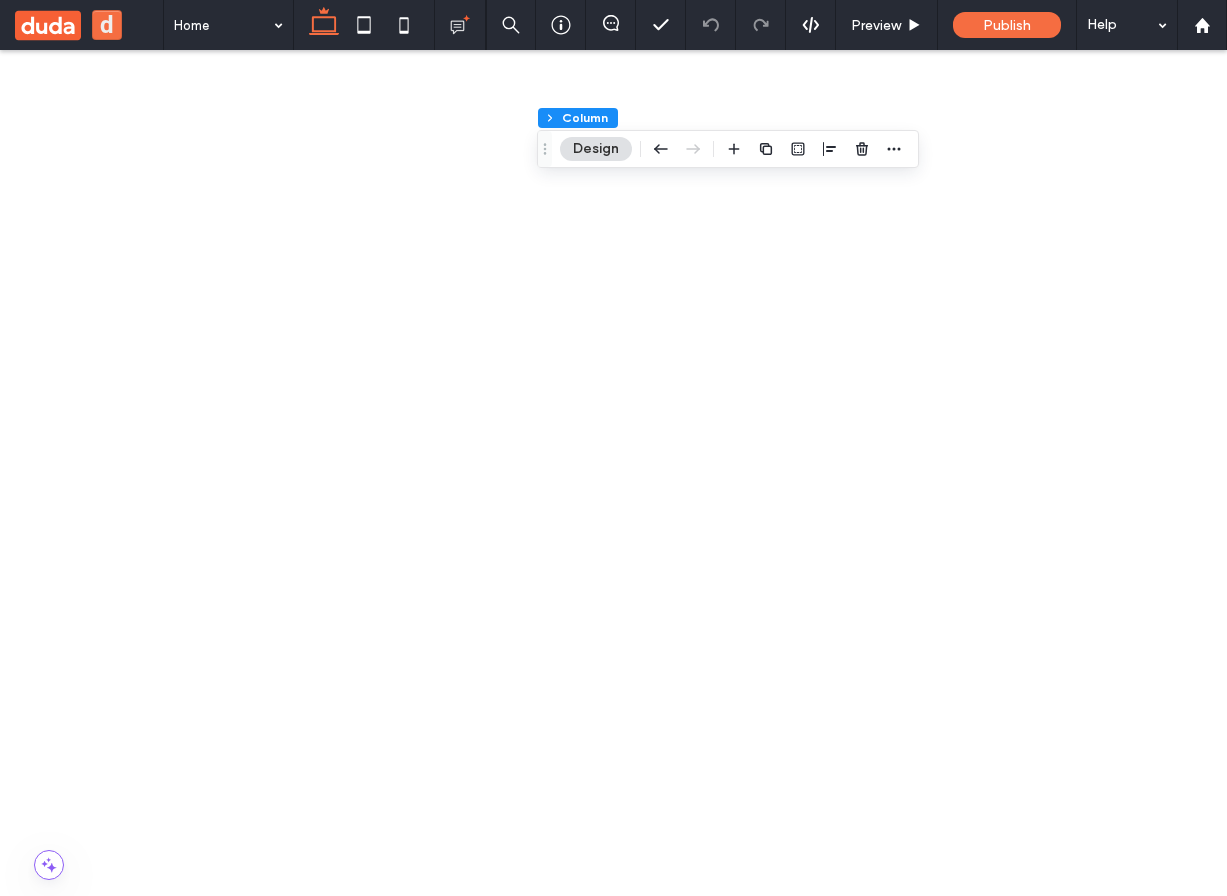scroll, scrollTop: 500, scrollLeft: 0, axis: vertical 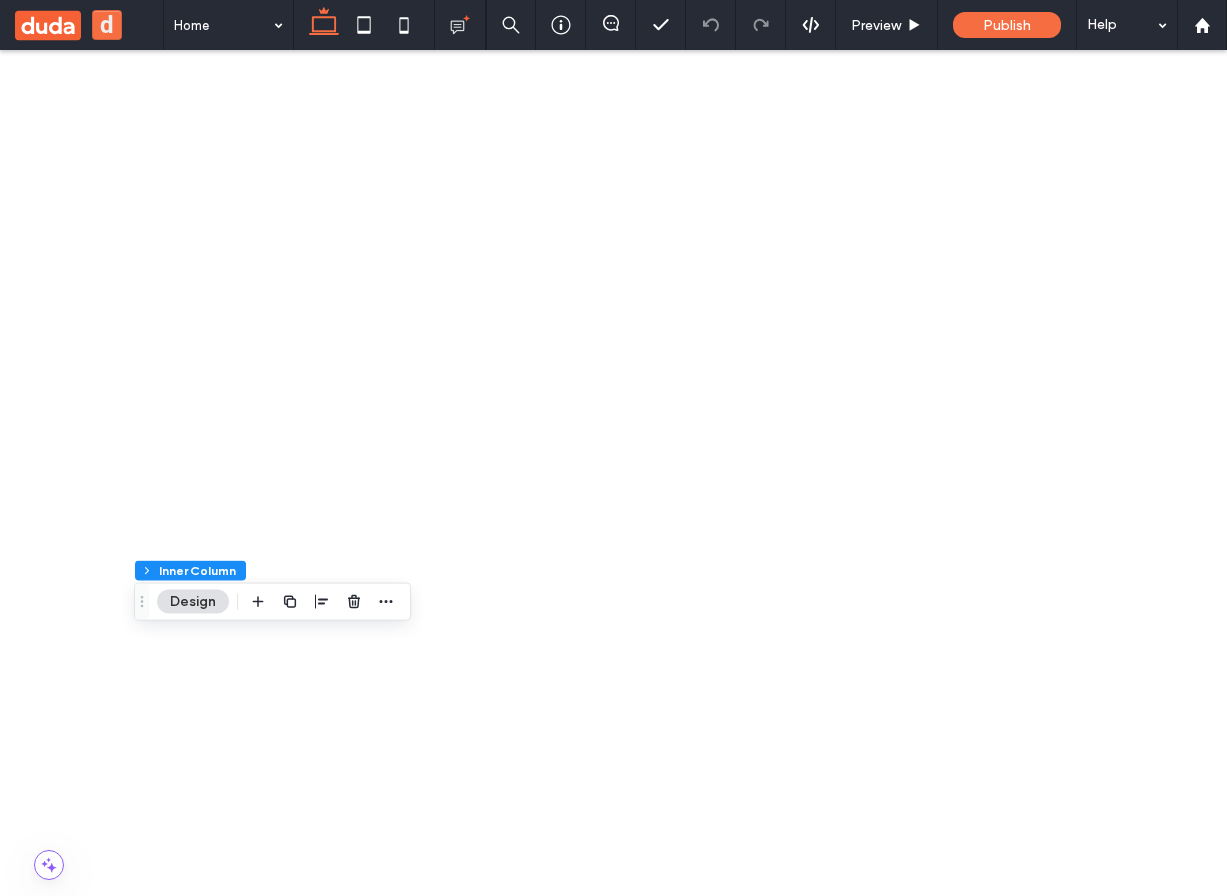 click at bounding box center [613, 997] 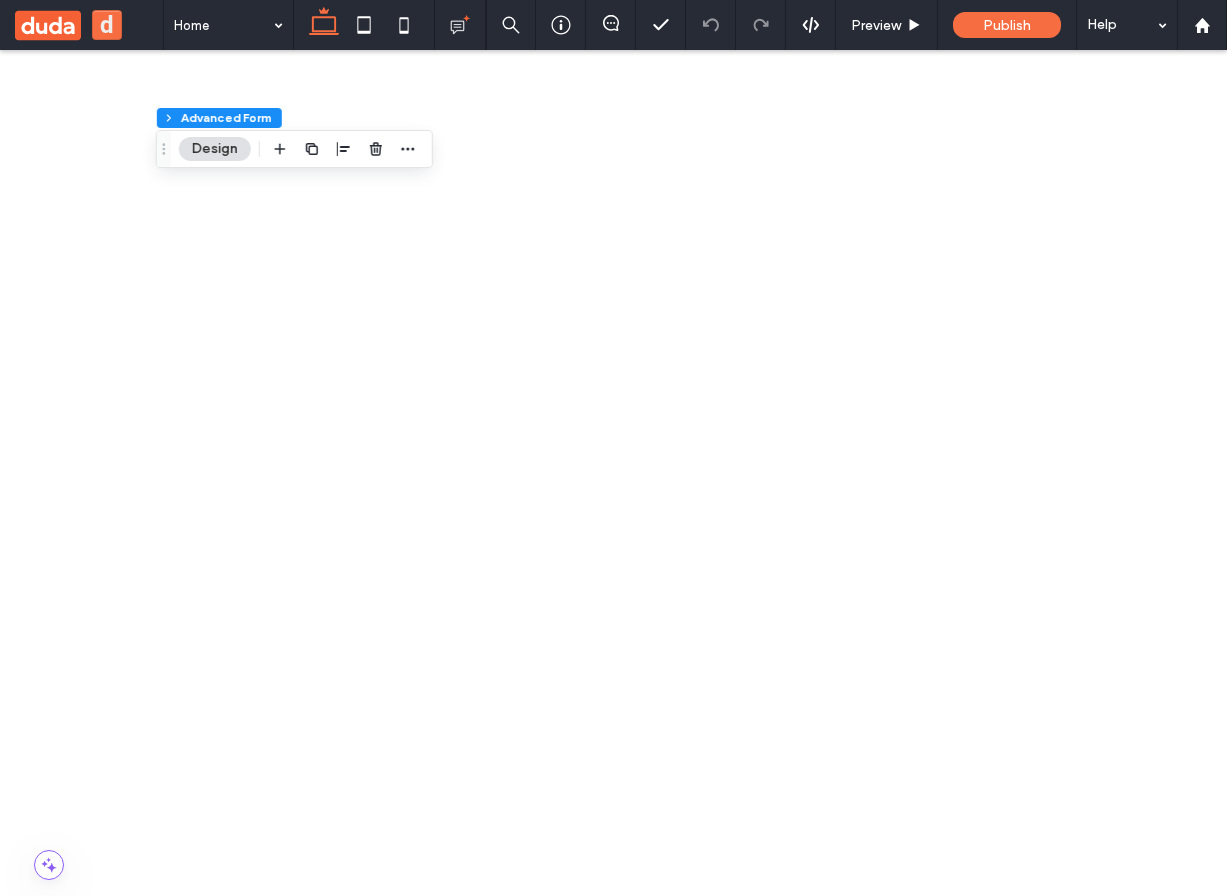 scroll, scrollTop: 97, scrollLeft: 0, axis: vertical 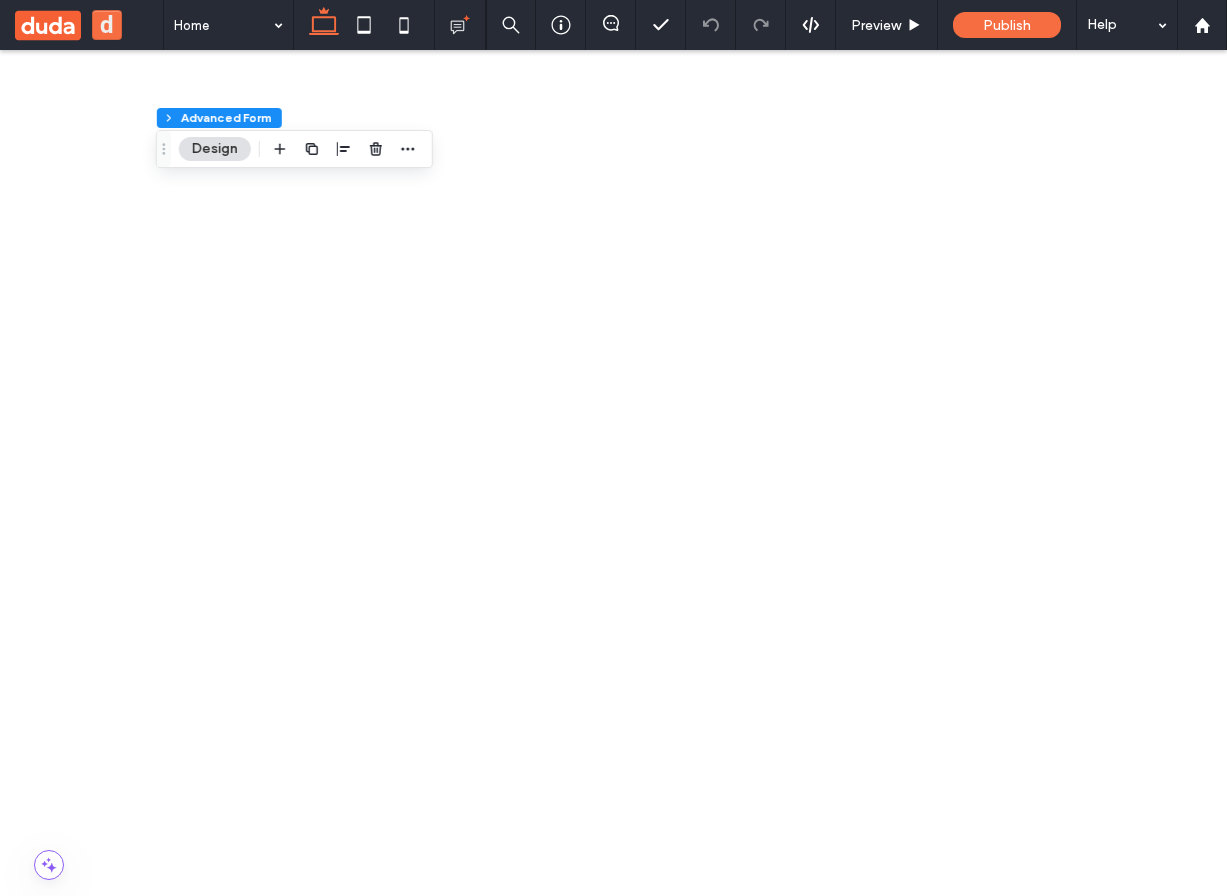 click at bounding box center [629, 3510] 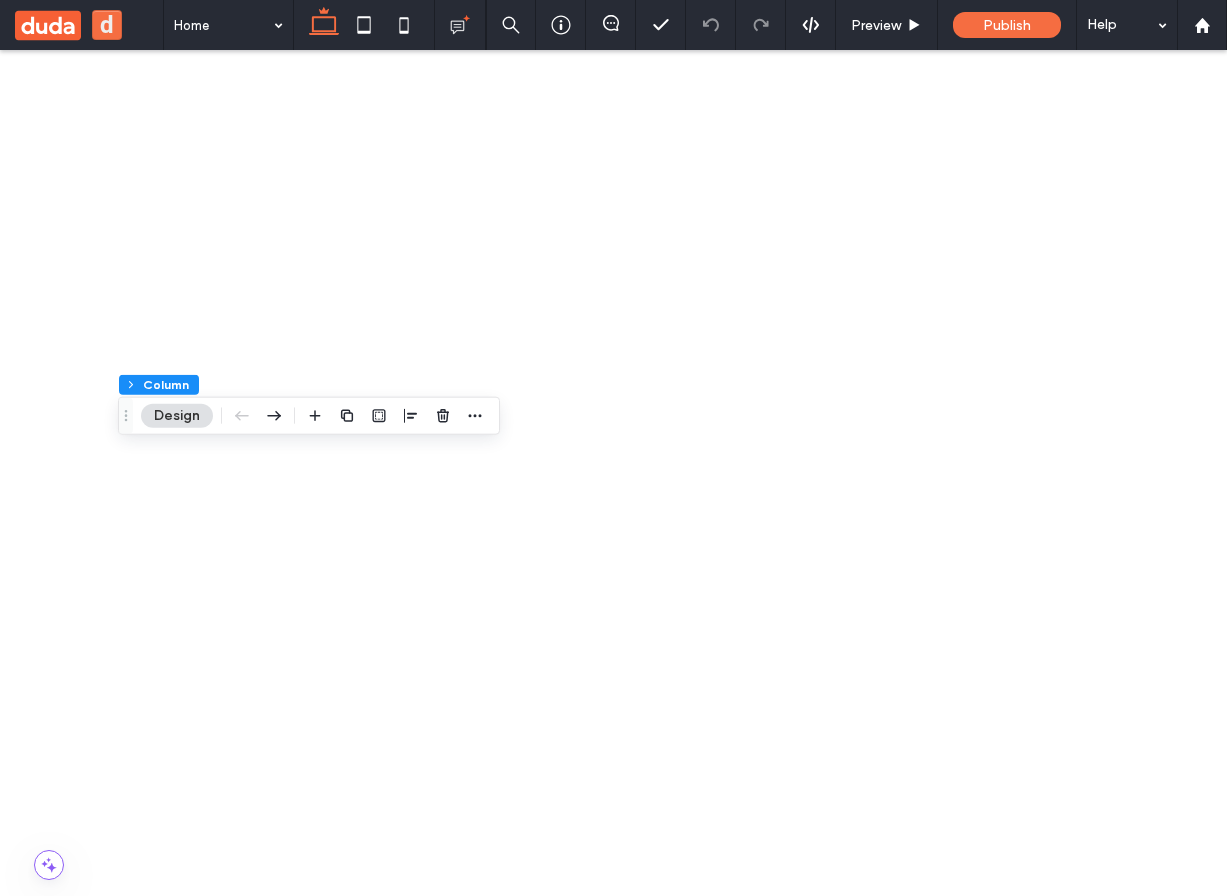 click at bounding box center (645, 3510) 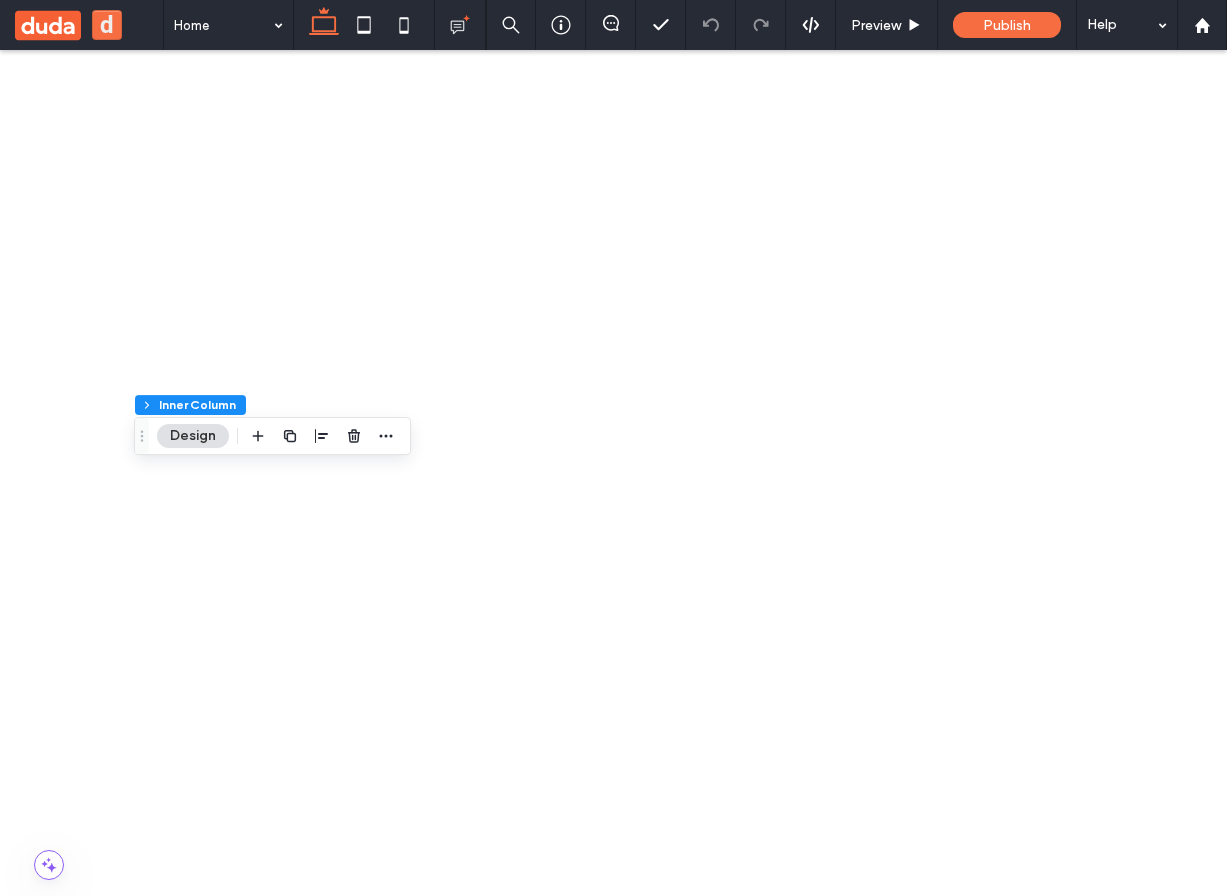 click at bounding box center [613, 832] 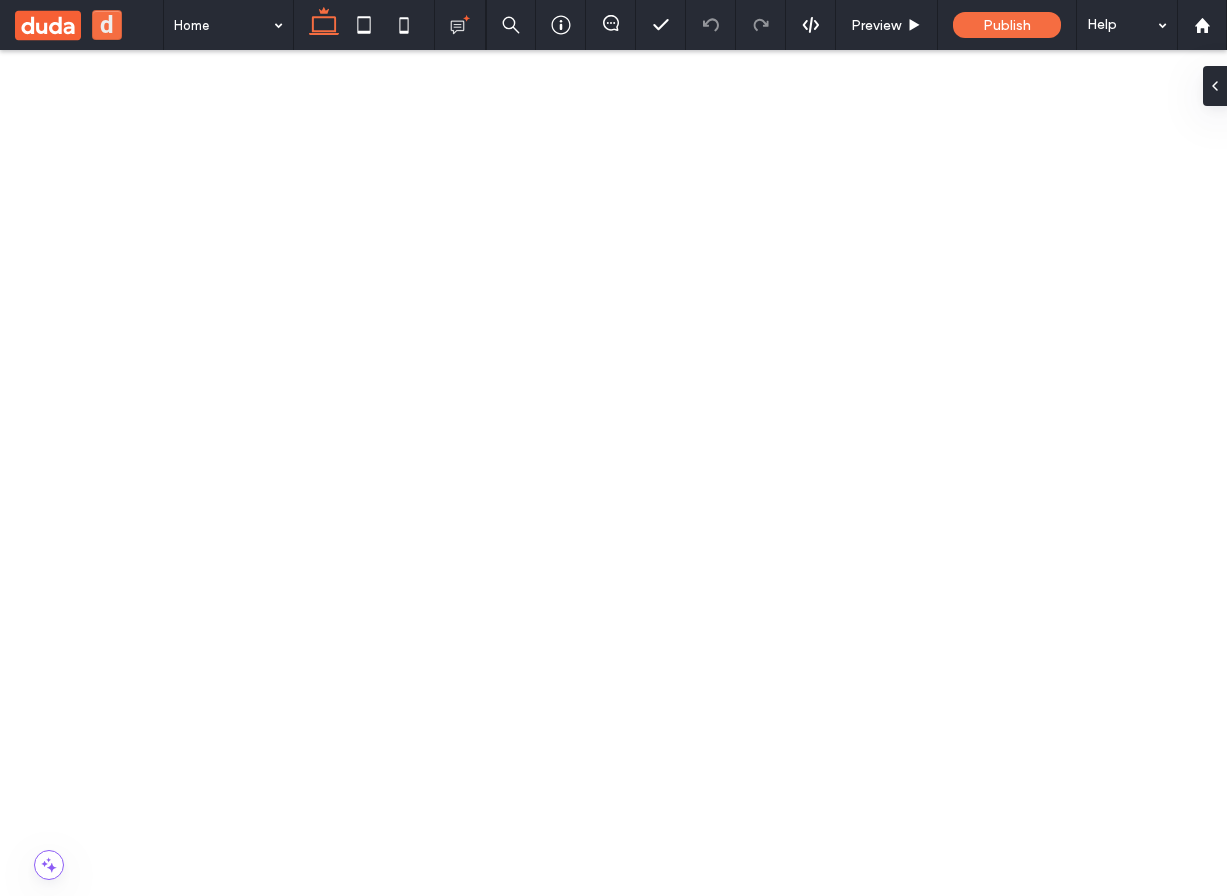 scroll, scrollTop: 0, scrollLeft: 0, axis: both 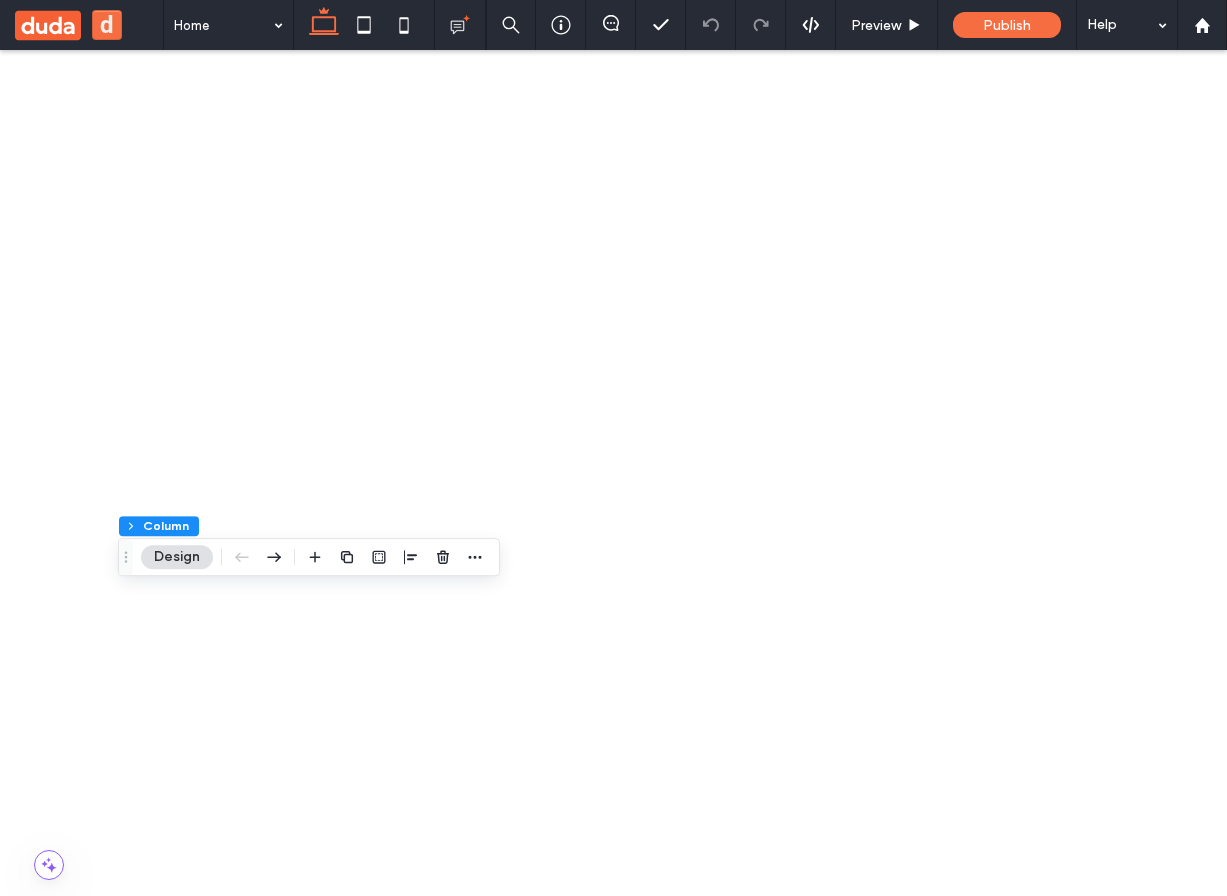click at bounding box center (629, 3651) 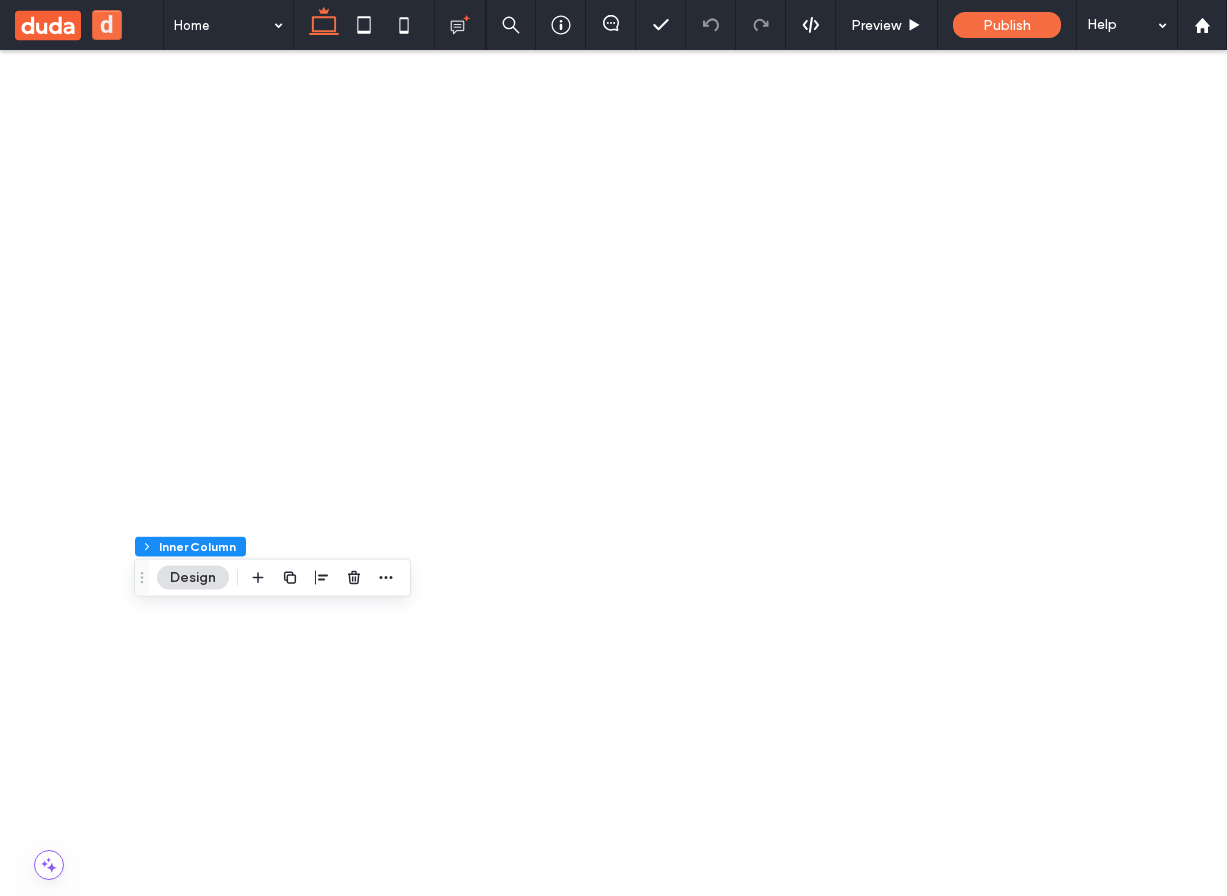 click at bounding box center (629, 3651) 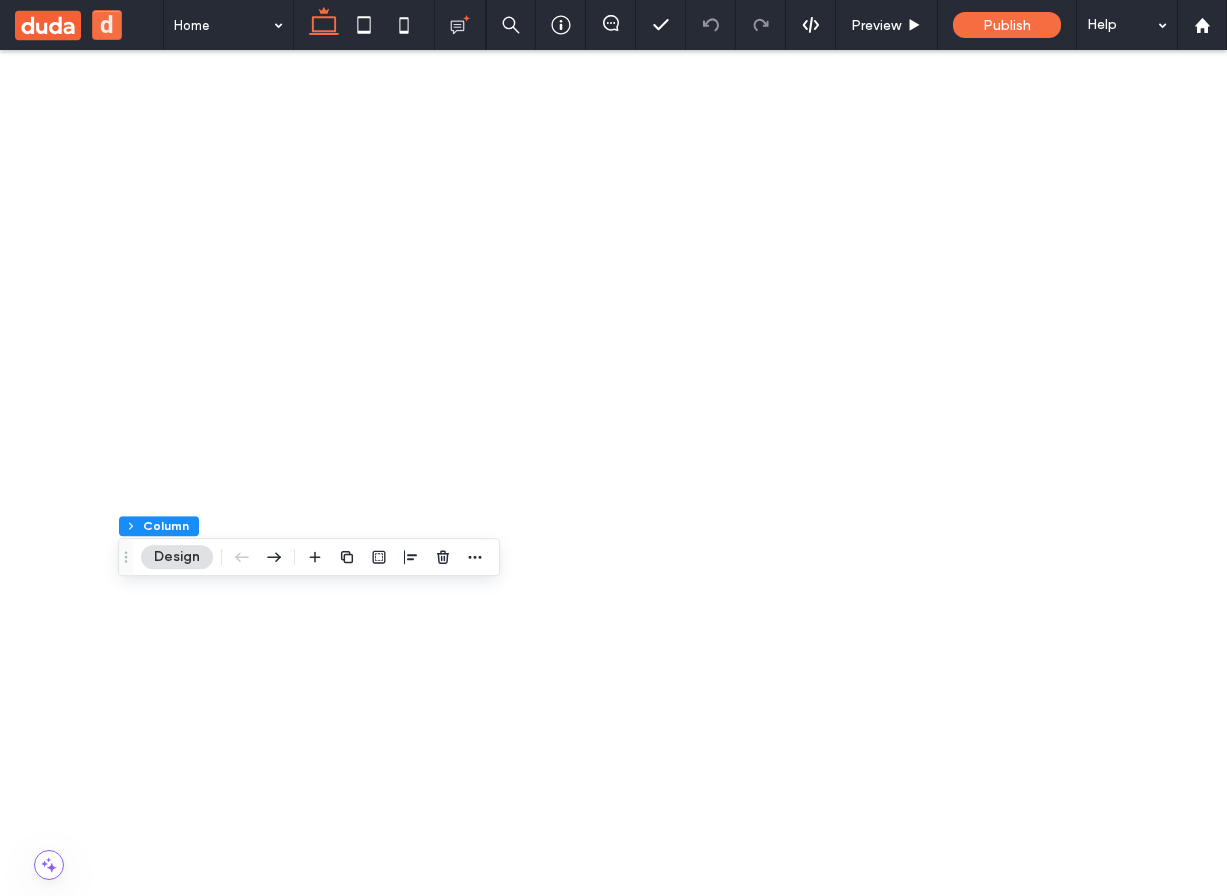 click at bounding box center (645, 3651) 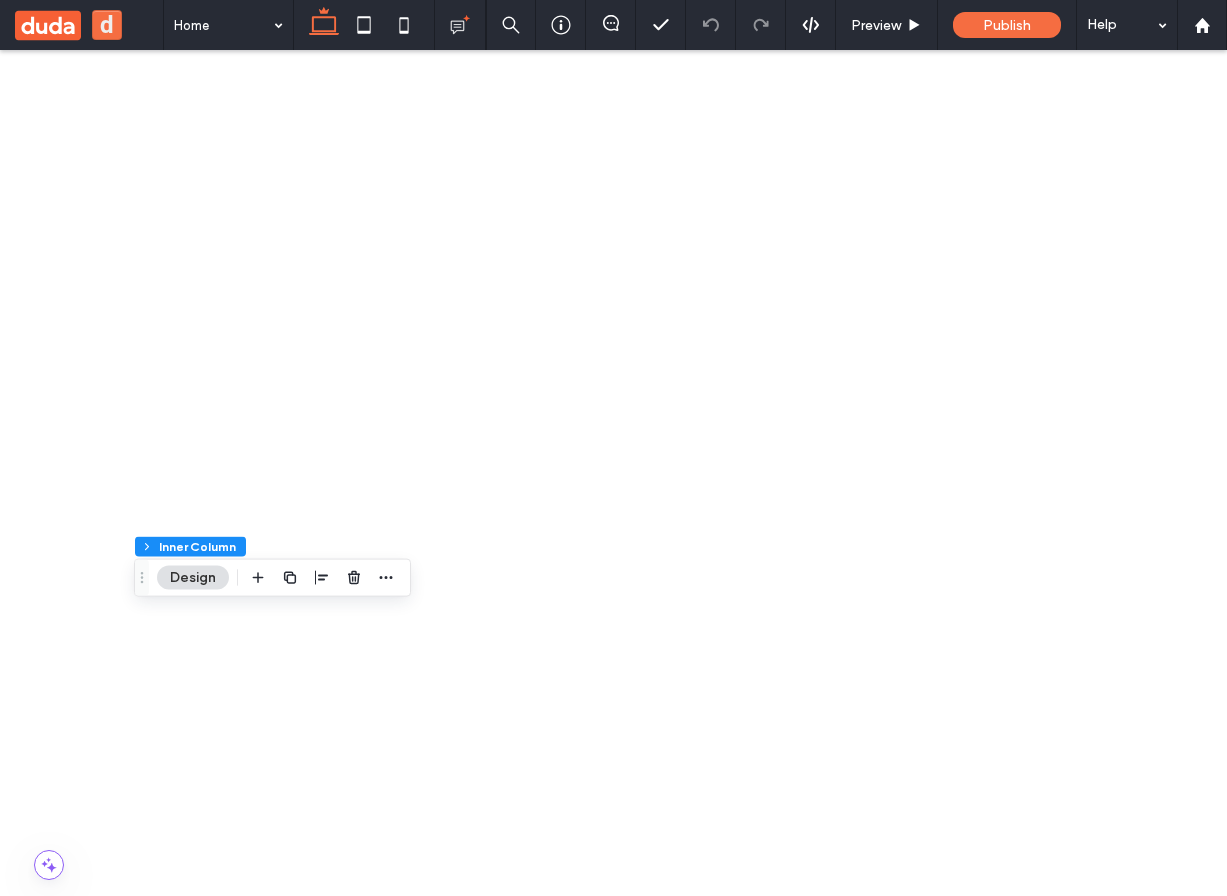 click at bounding box center (613, 973) 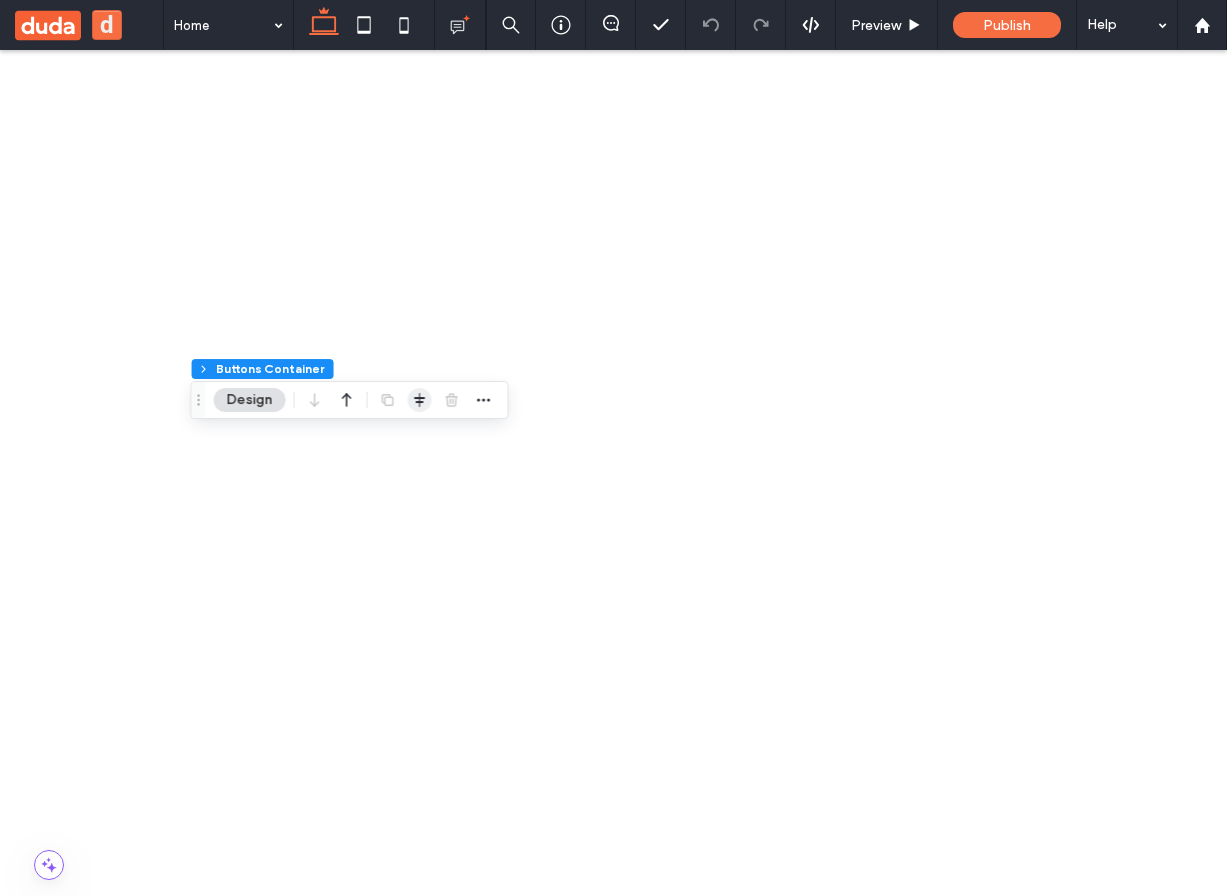 scroll, scrollTop: 456, scrollLeft: 0, axis: vertical 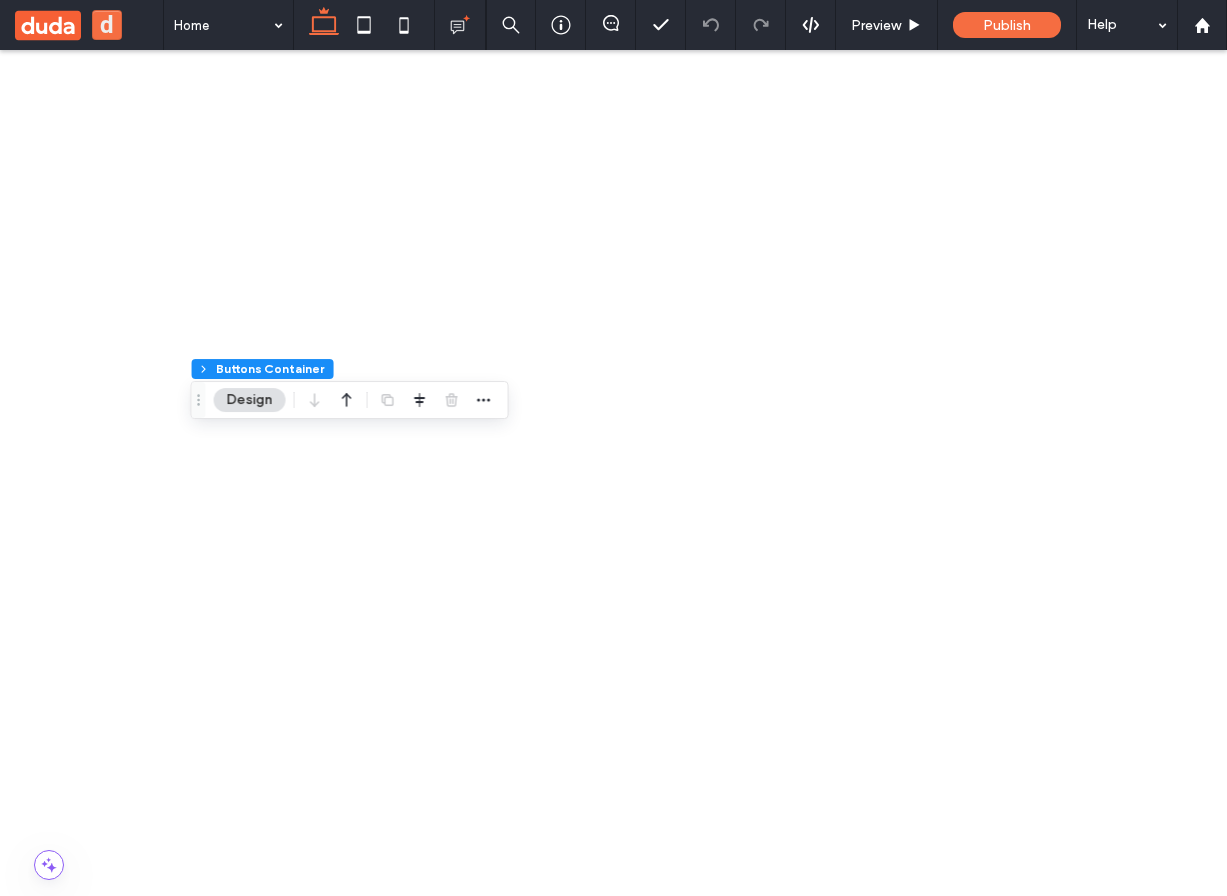 click at bounding box center [645, 3719] 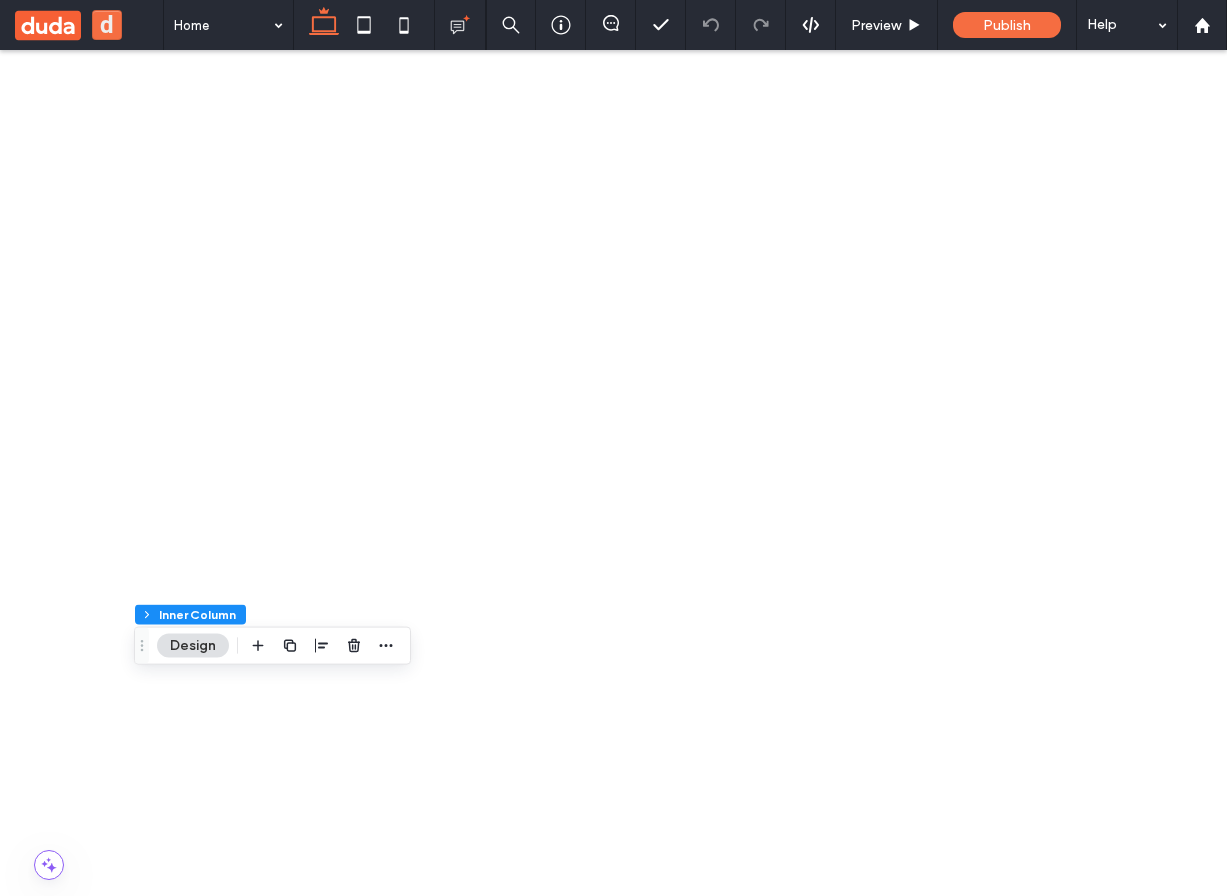 click at bounding box center [613, 1041] 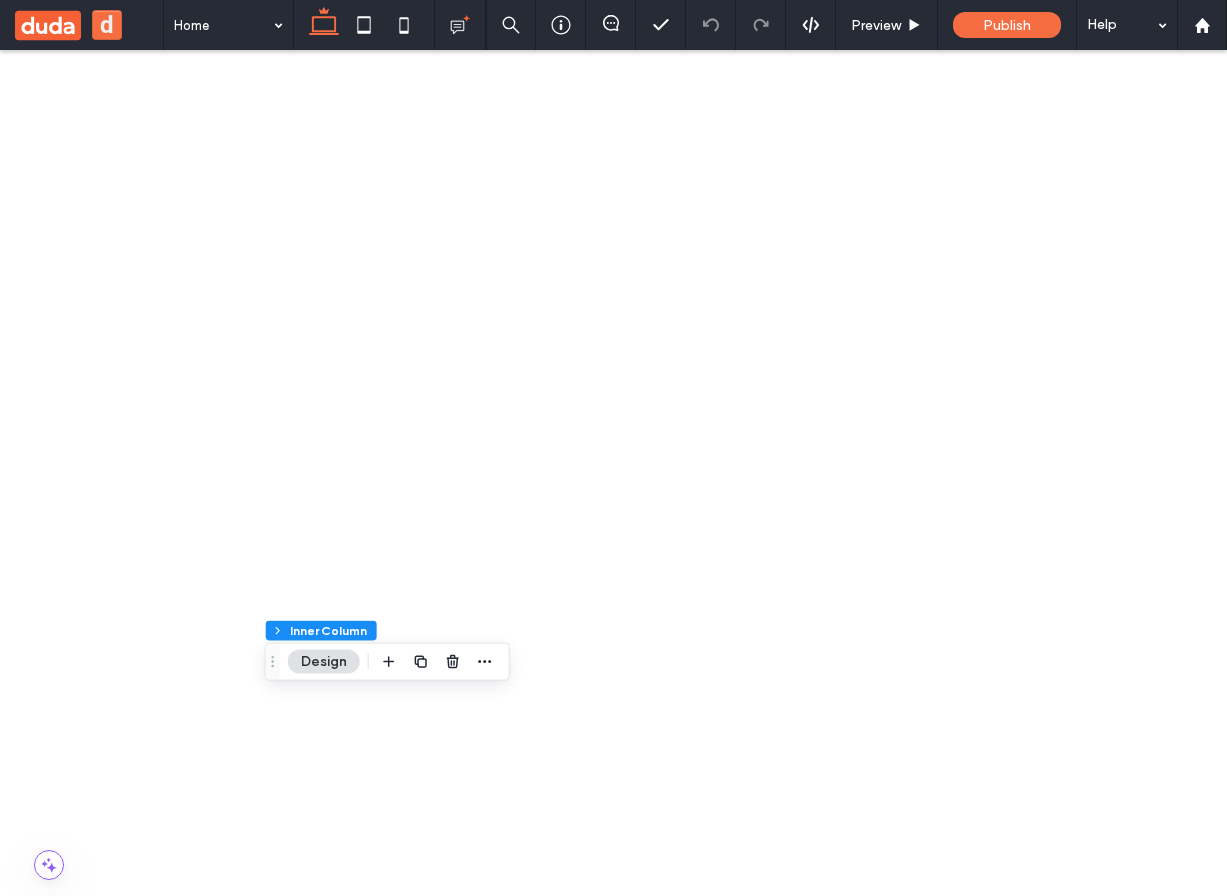 click at bounding box center [645, 3719] 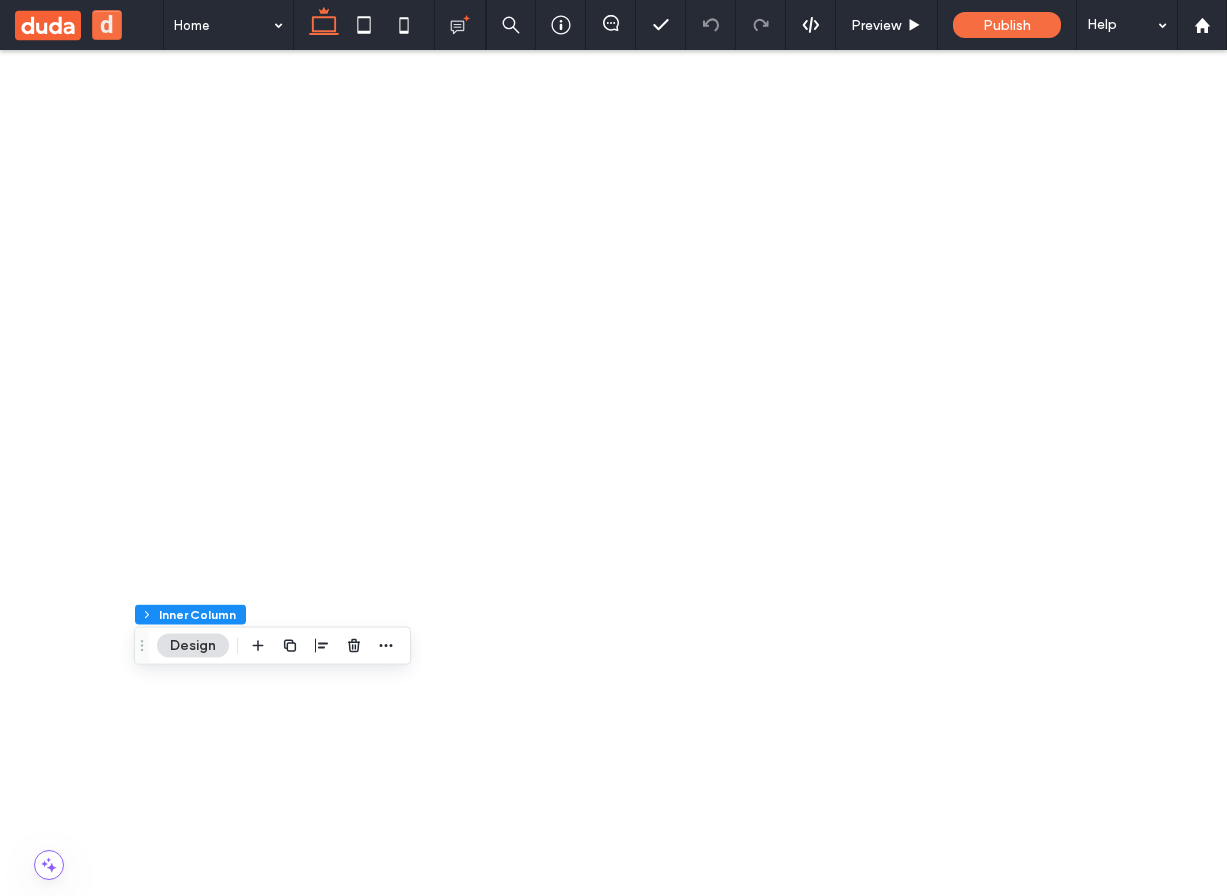 click at bounding box center (613, 1041) 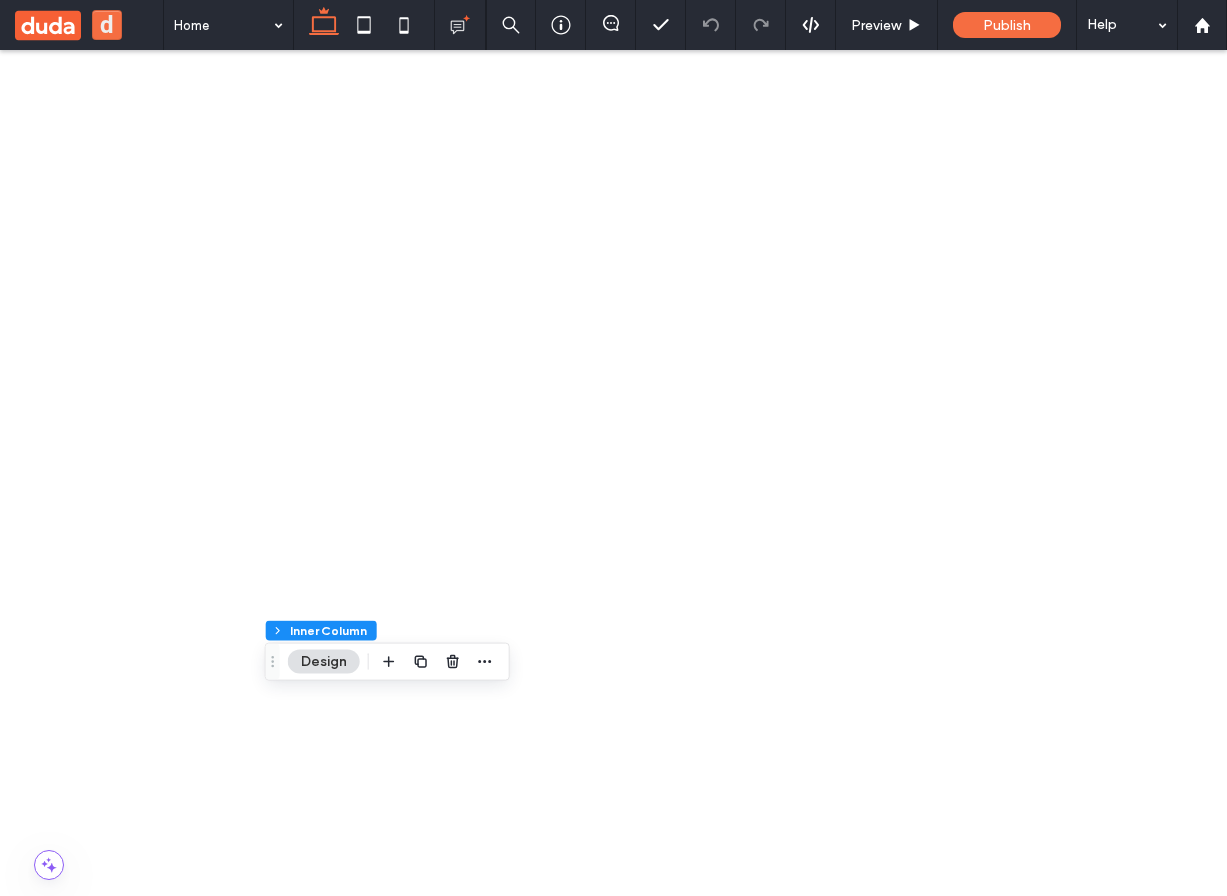 click at bounding box center [390, 3036] 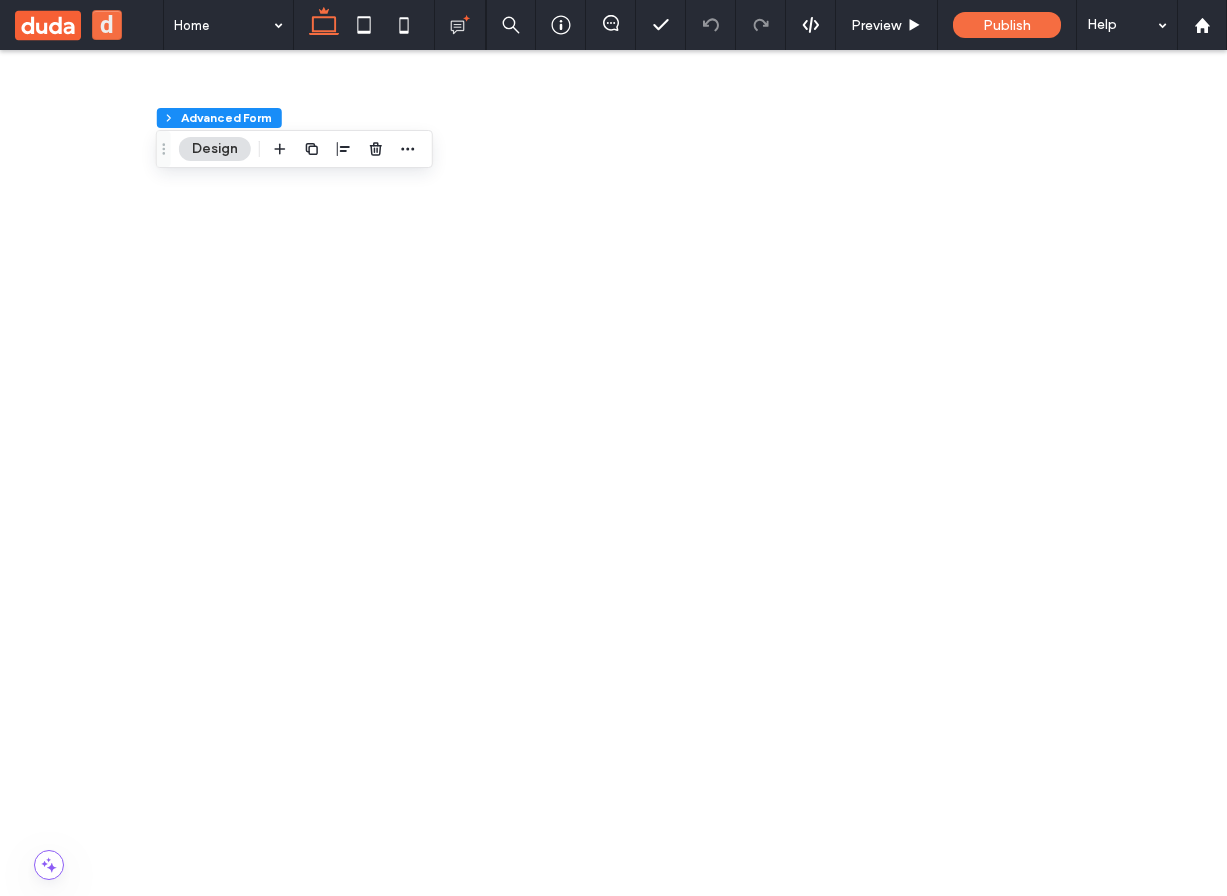 click at bounding box center [390, 3036] 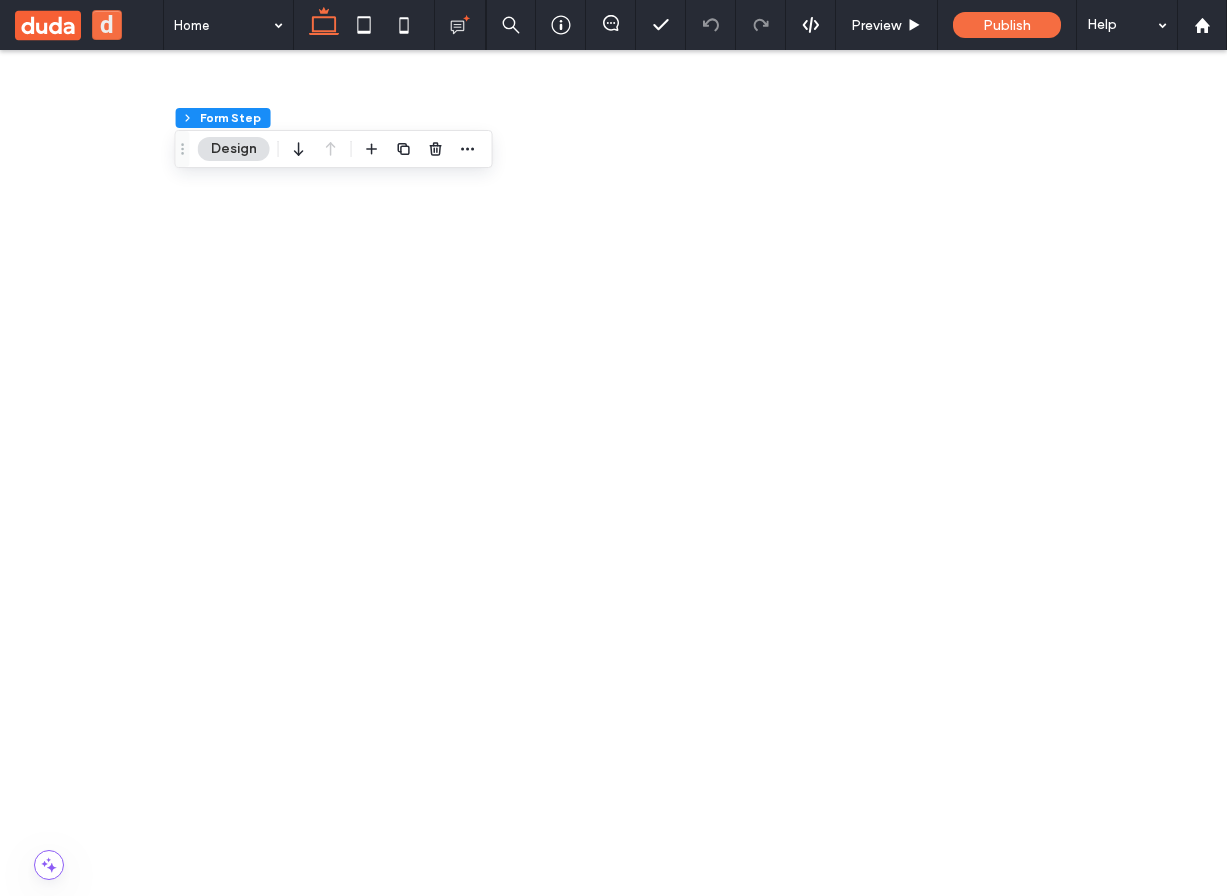 click at bounding box center (390, 3036) 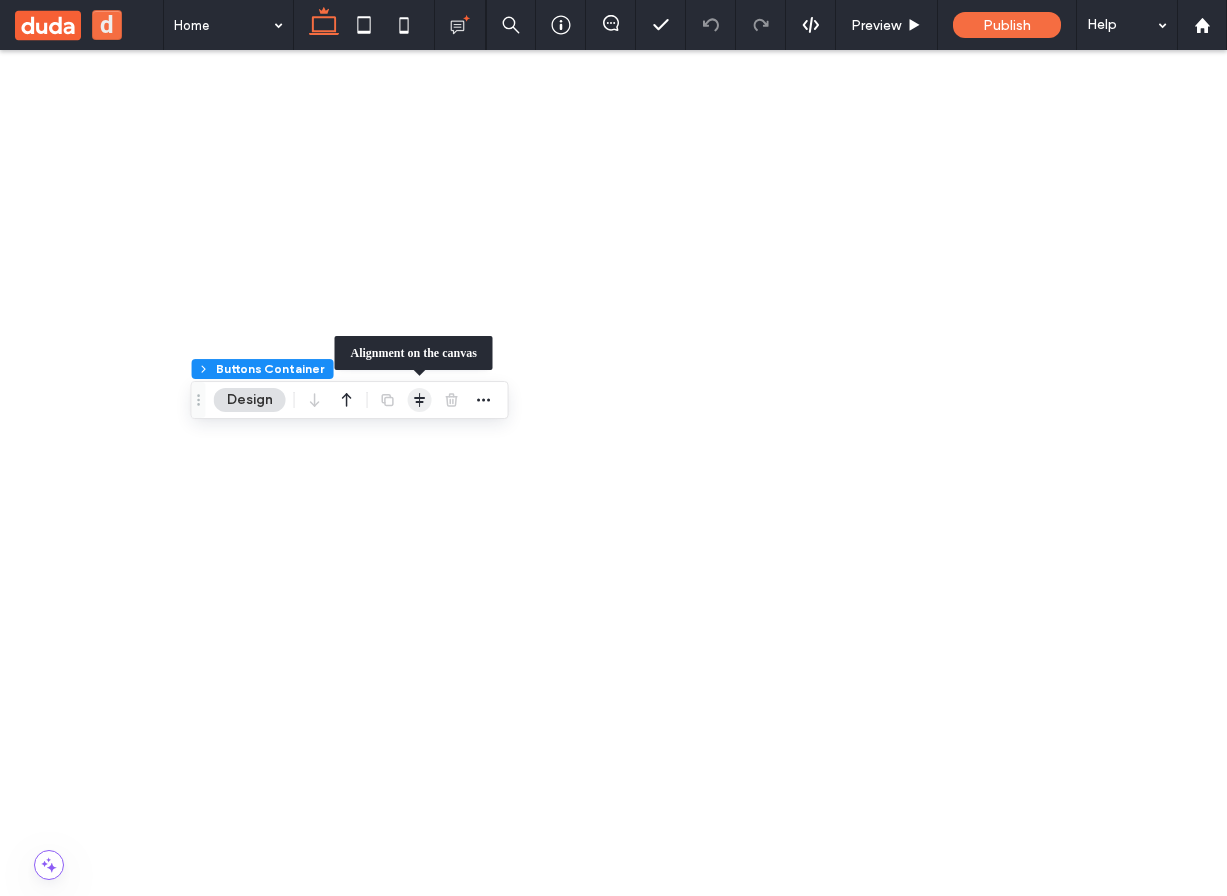 click at bounding box center [420, 400] 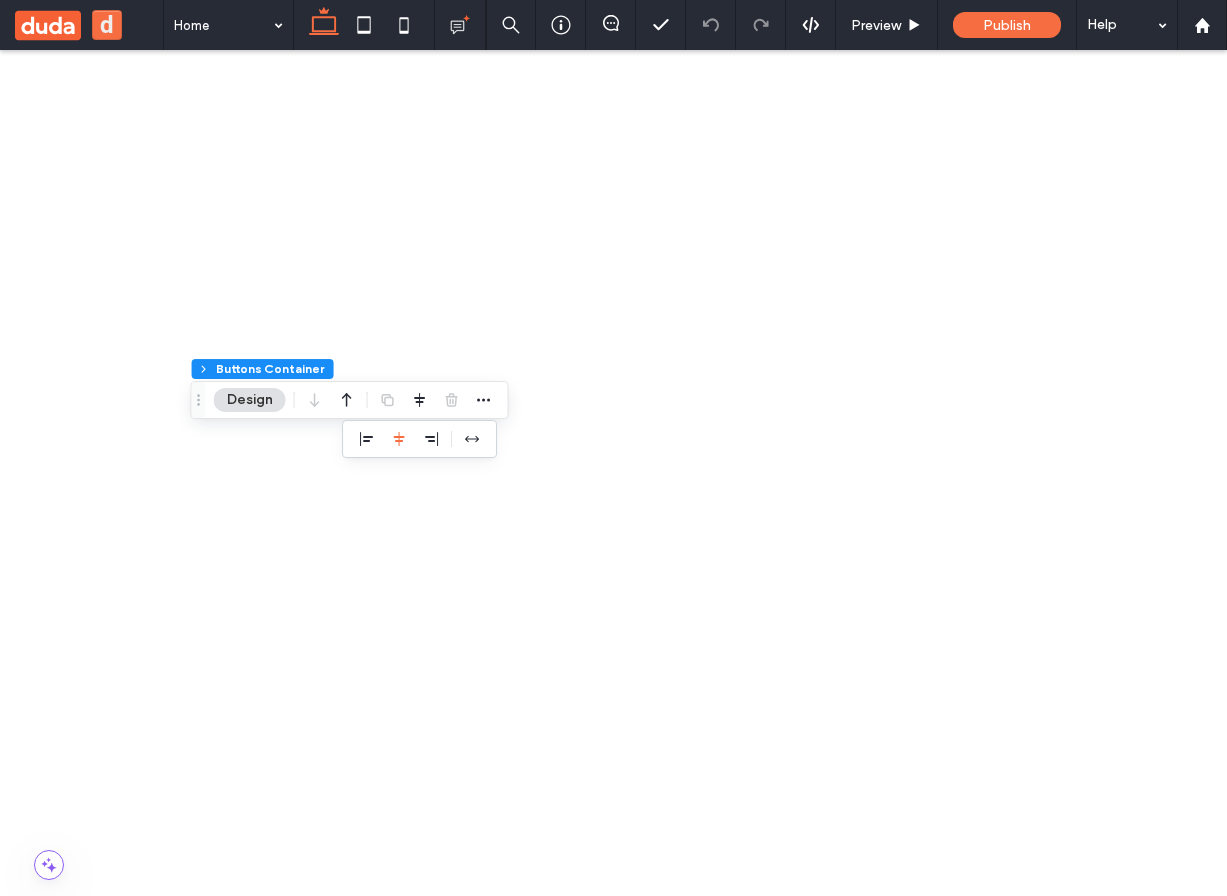 click at bounding box center (613, 1041) 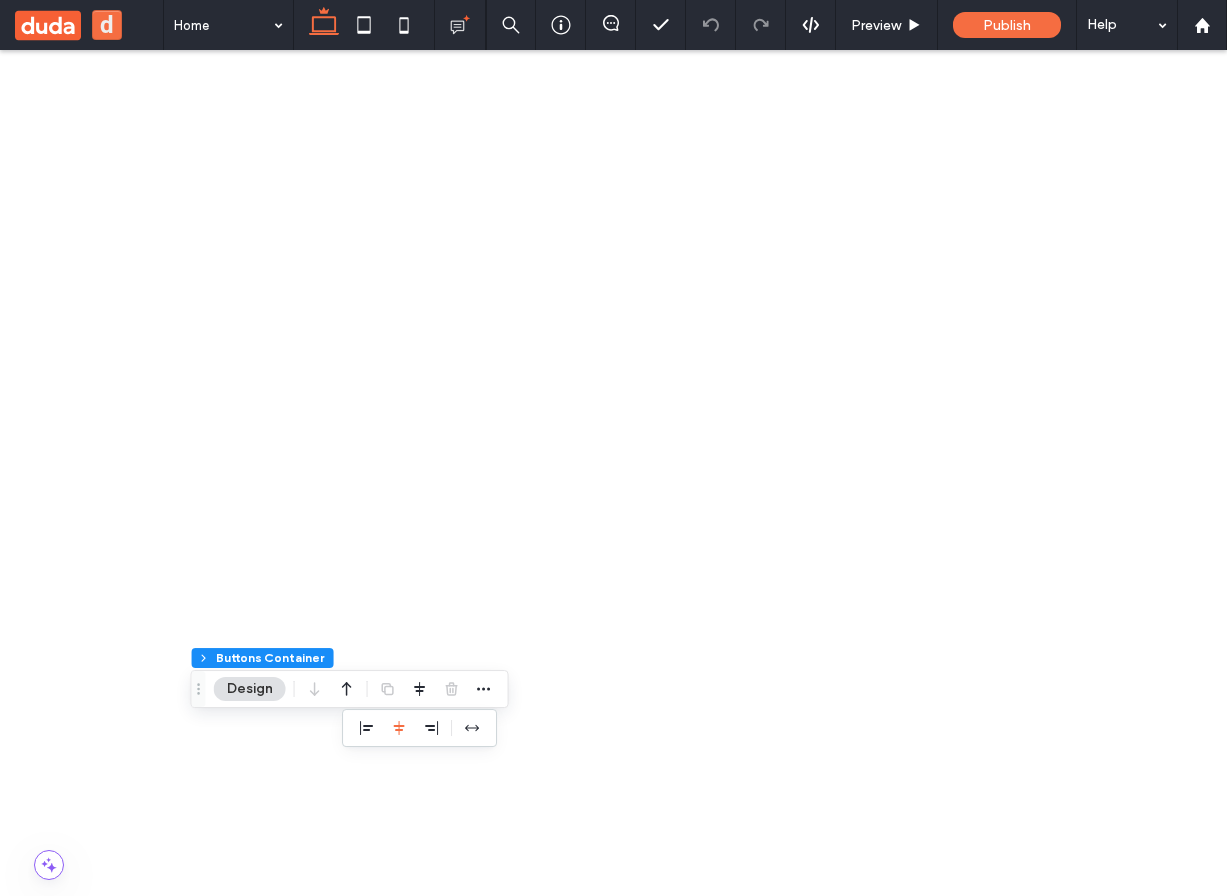 scroll, scrollTop: 0, scrollLeft: 0, axis: both 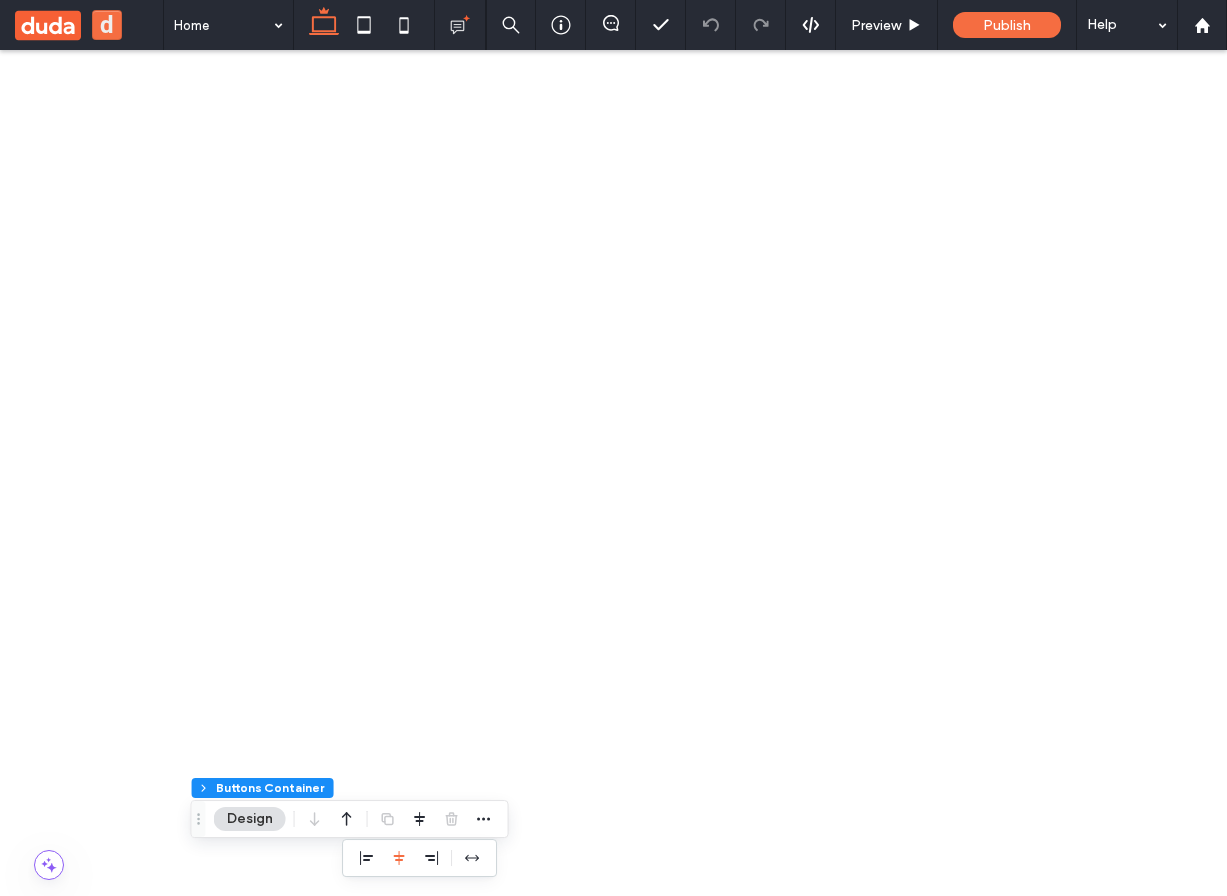click on "First Name
Last Name
Email
Message
Get in Touch! ﻿
We'd love to hear from you" at bounding box center [359, 3476] 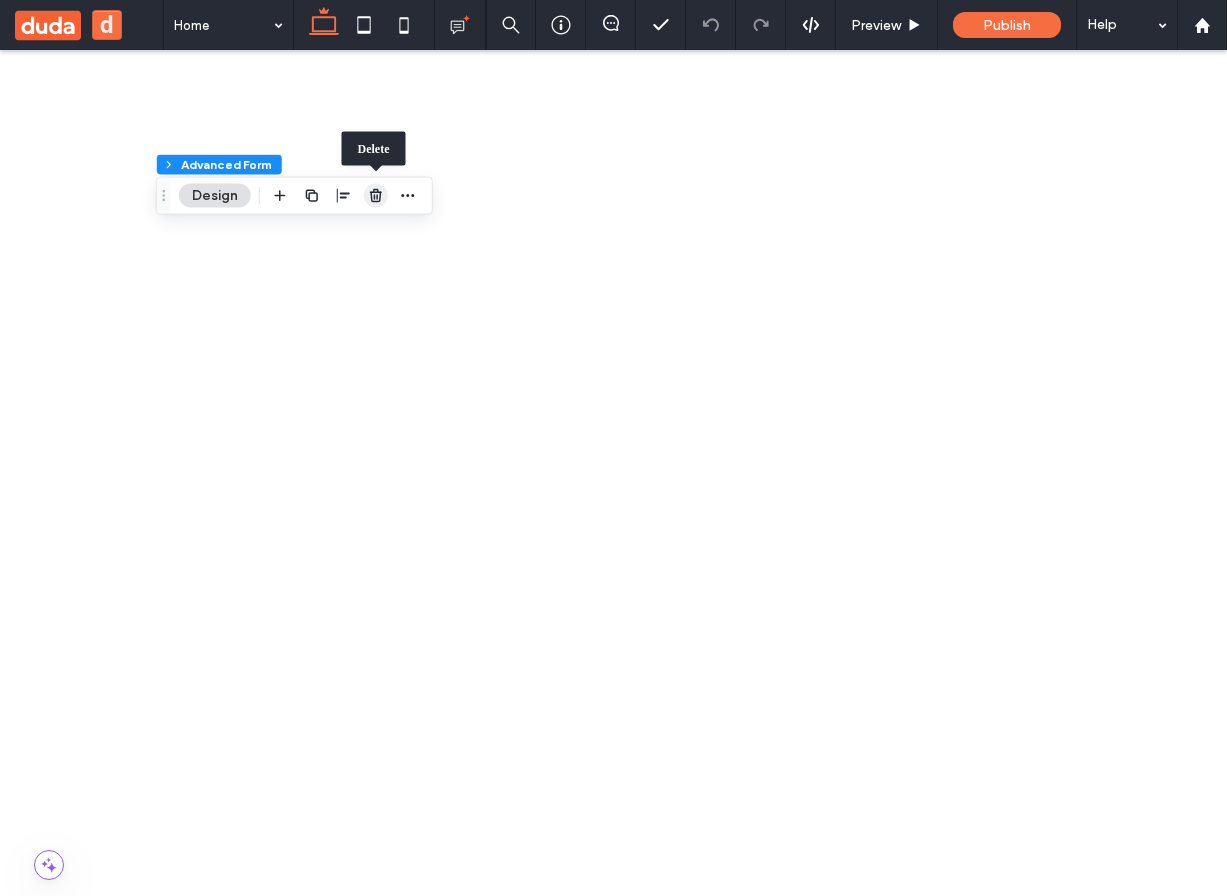 drag, startPoint x: 381, startPoint y: 196, endPoint x: 240, endPoint y: 144, distance: 150.28307 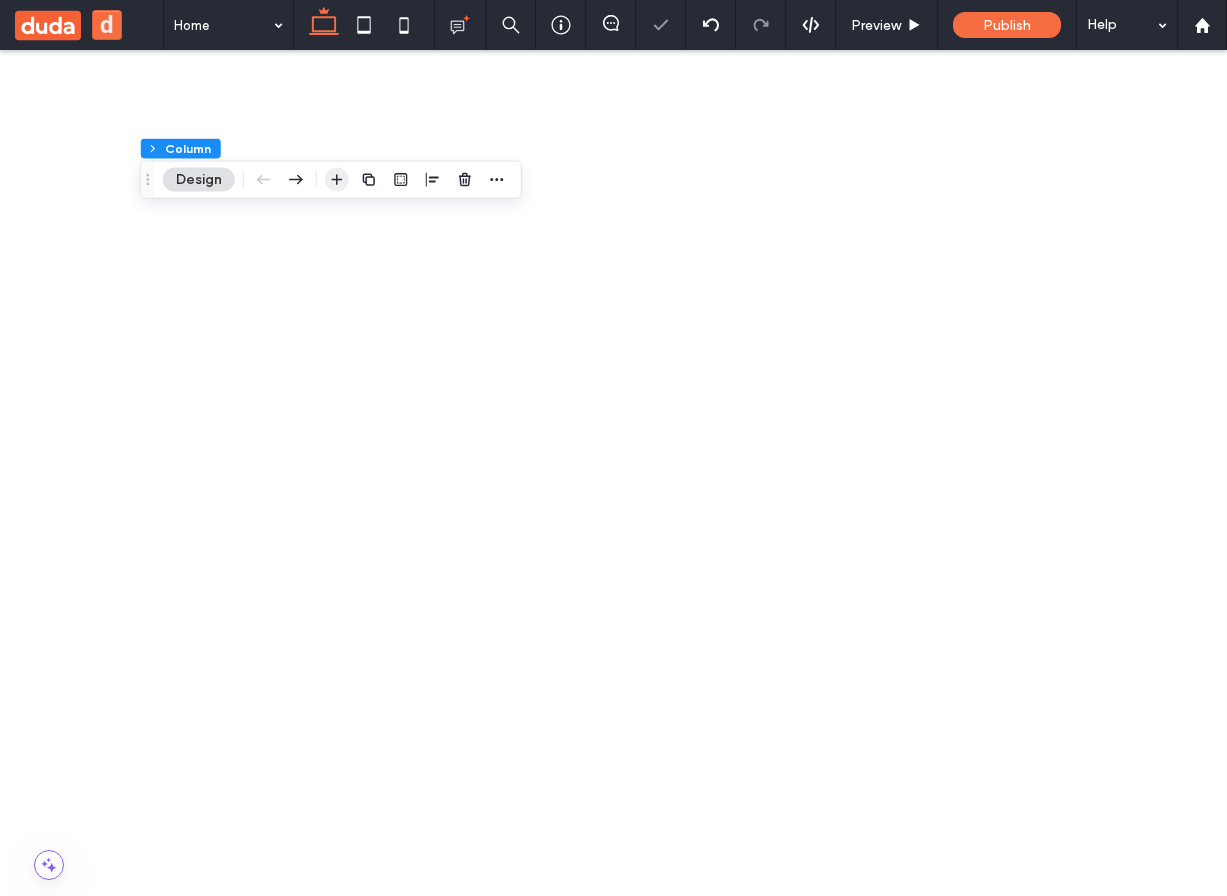 drag, startPoint x: 340, startPoint y: 177, endPoint x: 249, endPoint y: 217, distance: 99.40322 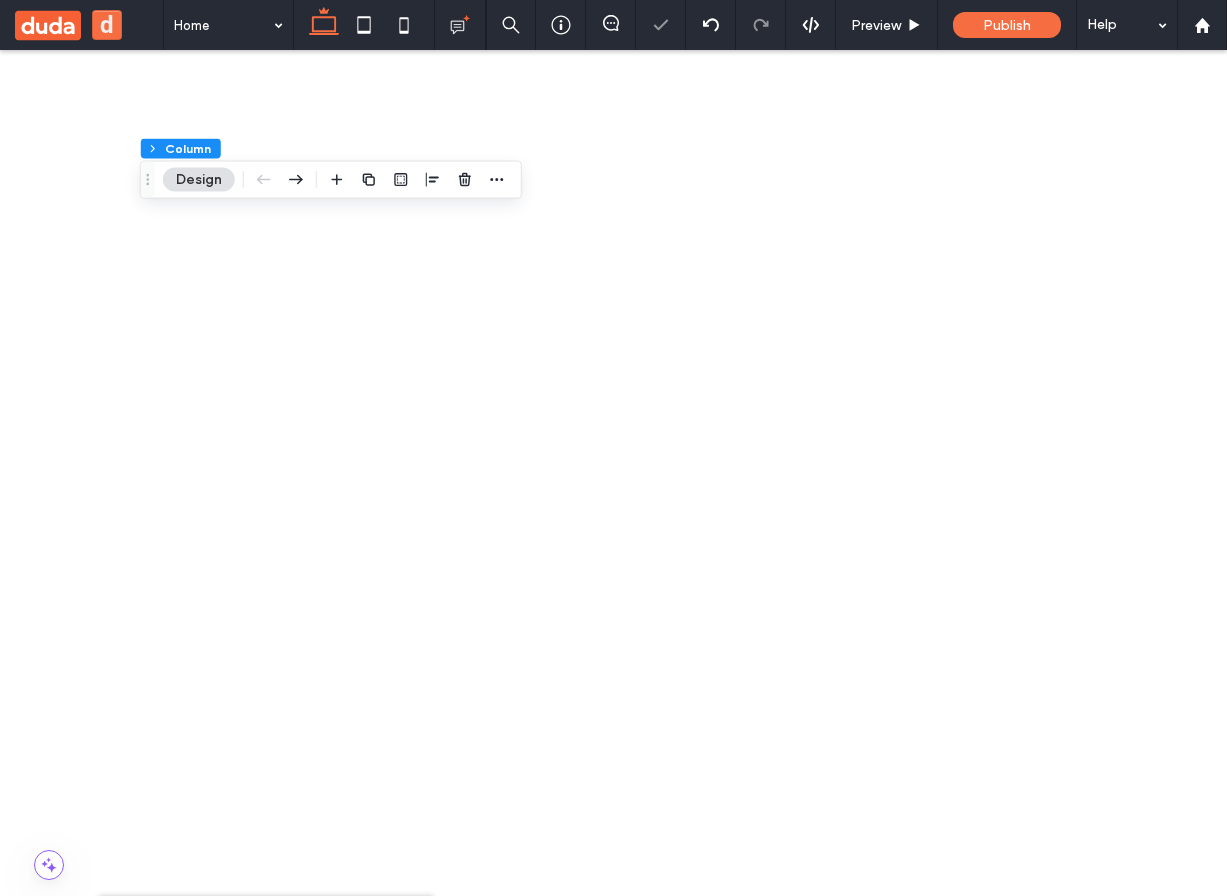 click on "Advanced Form" at bounding box center (256, 1154) 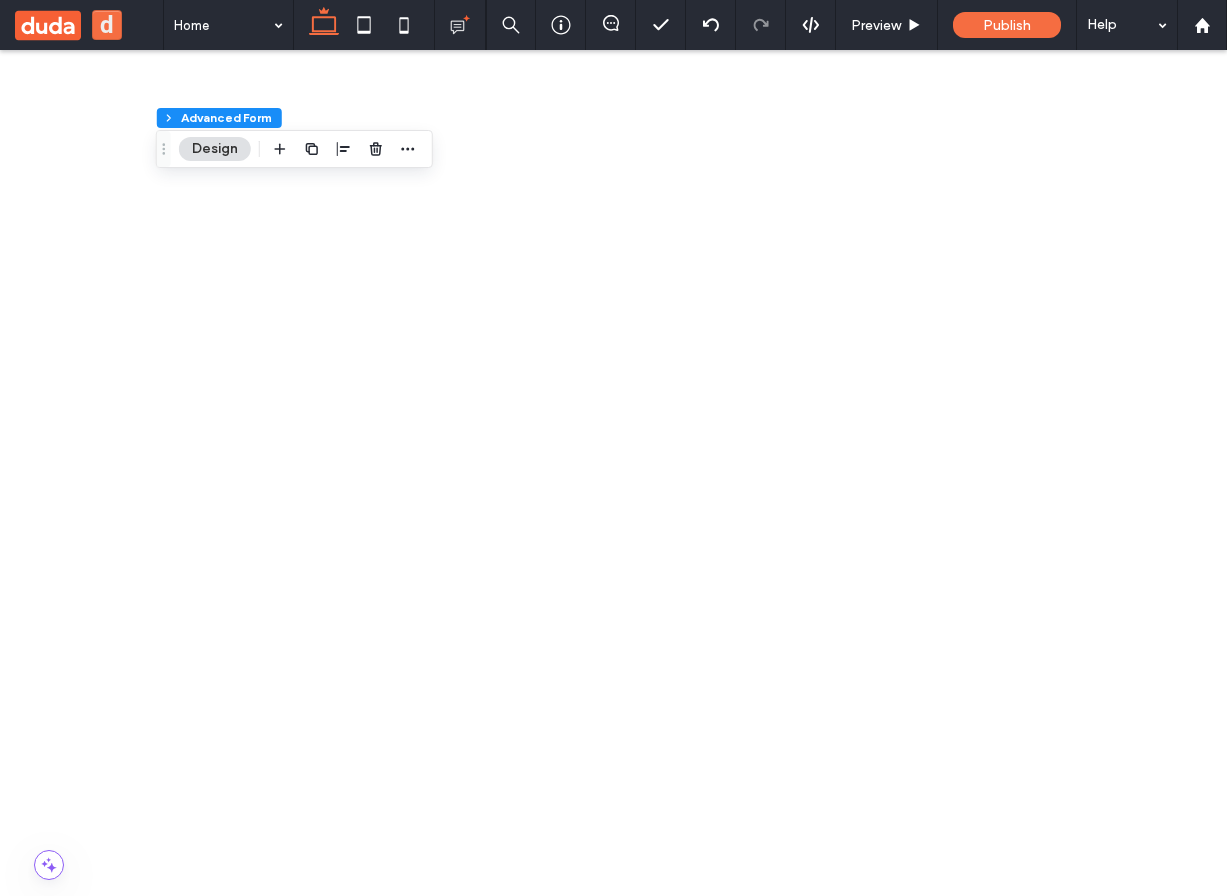scroll, scrollTop: 445, scrollLeft: 0, axis: vertical 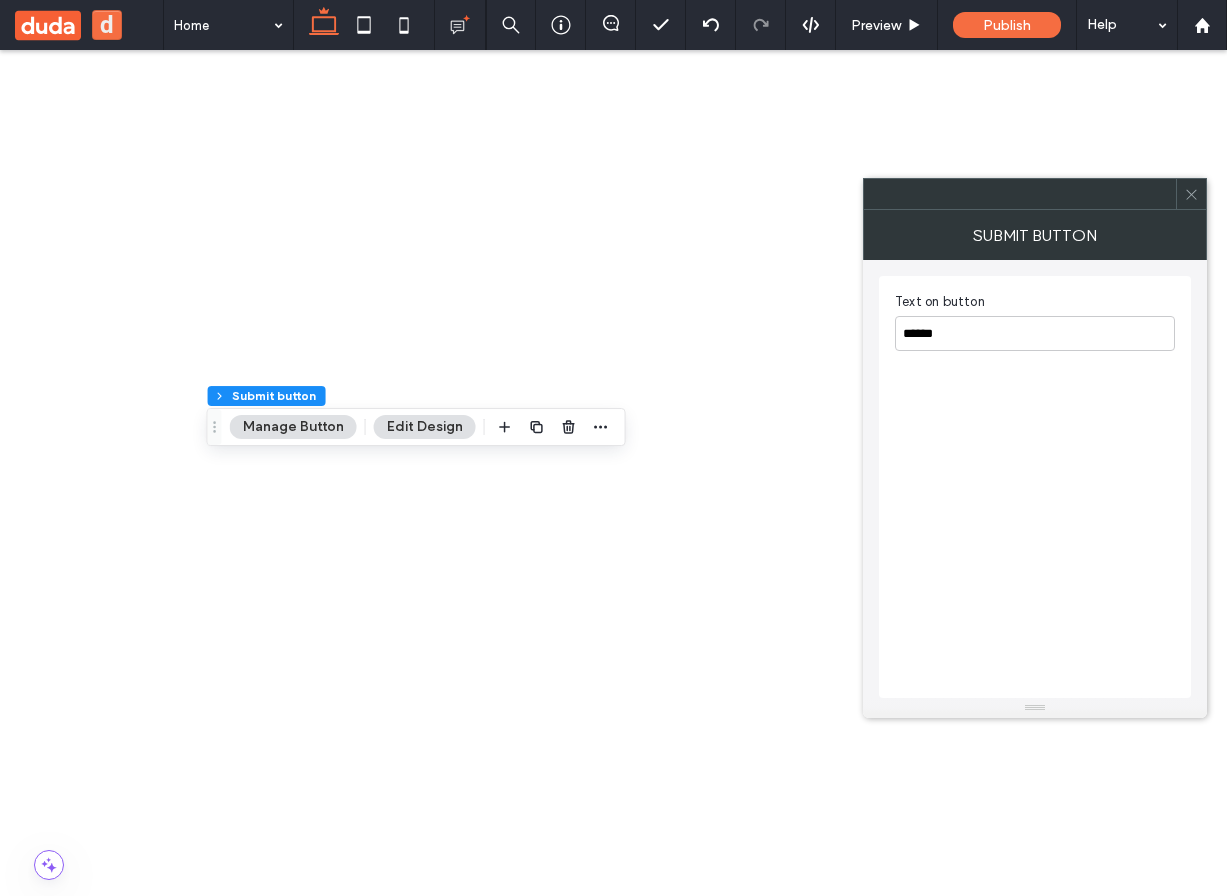 type on "**" 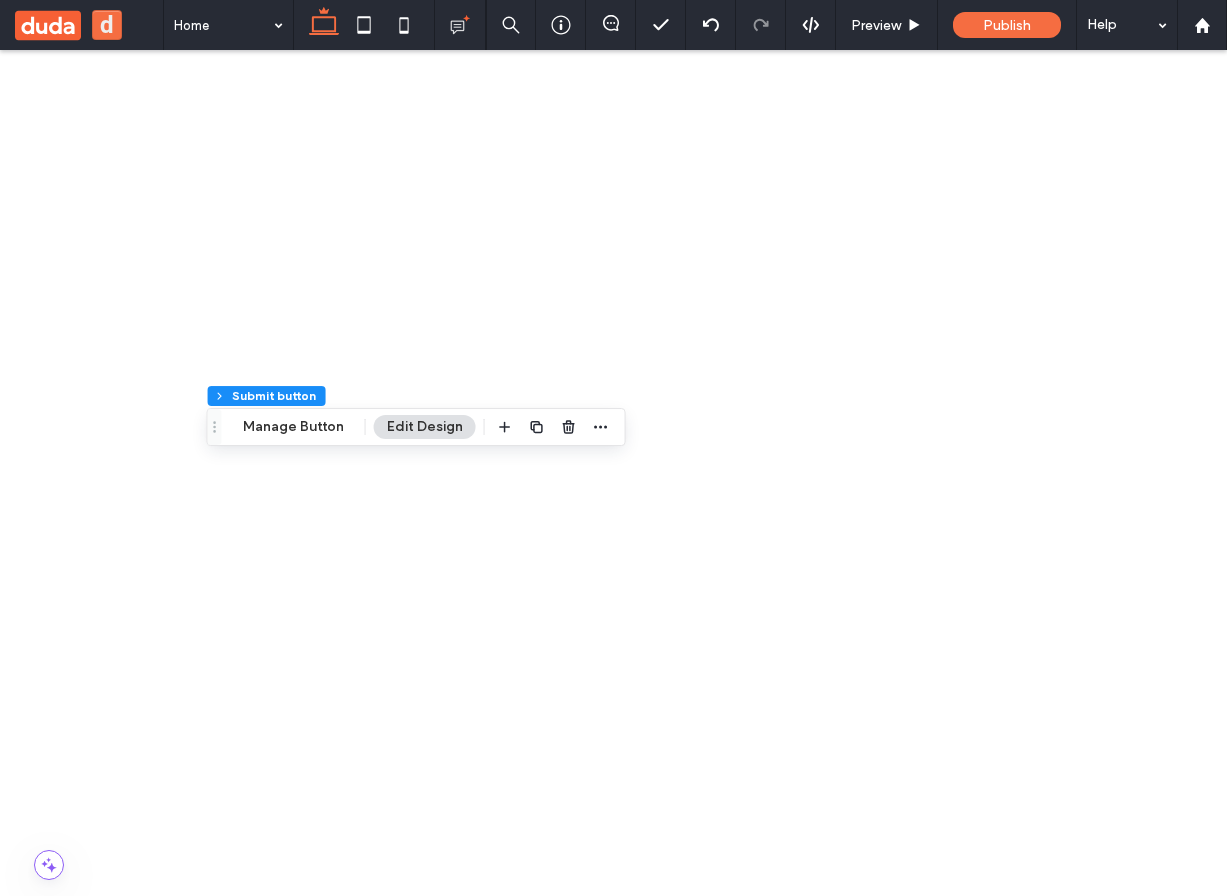 click on "Size" at bounding box center (1078, 2257) 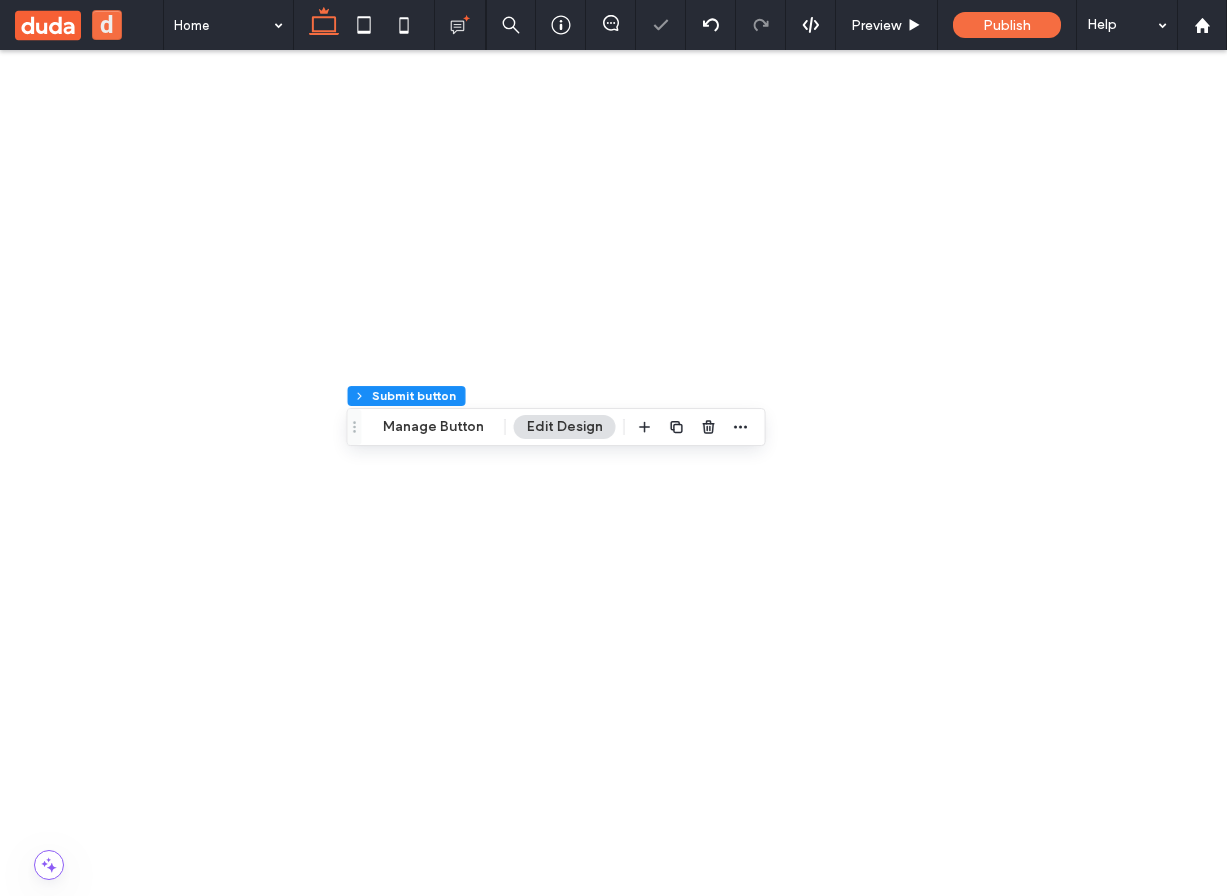 click on "******" at bounding box center [390, 3047] 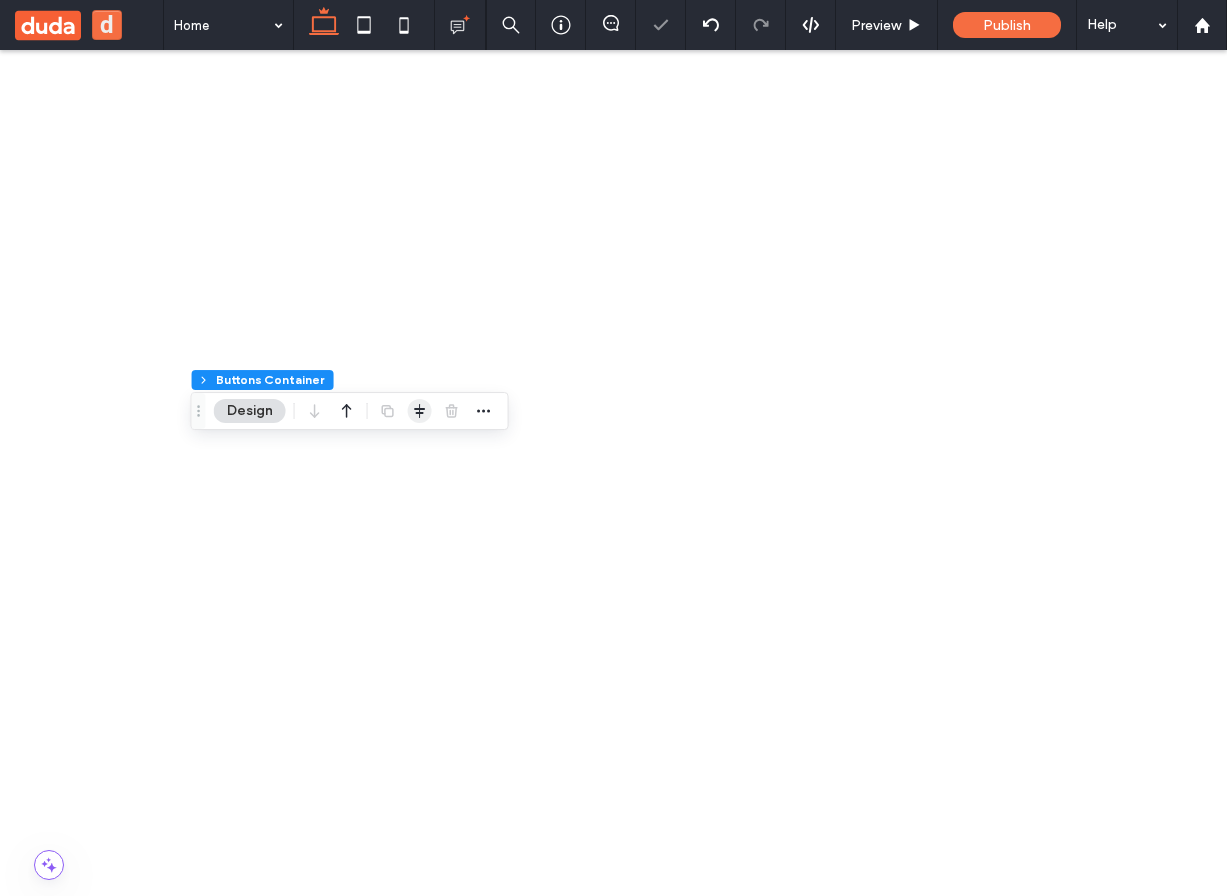 click 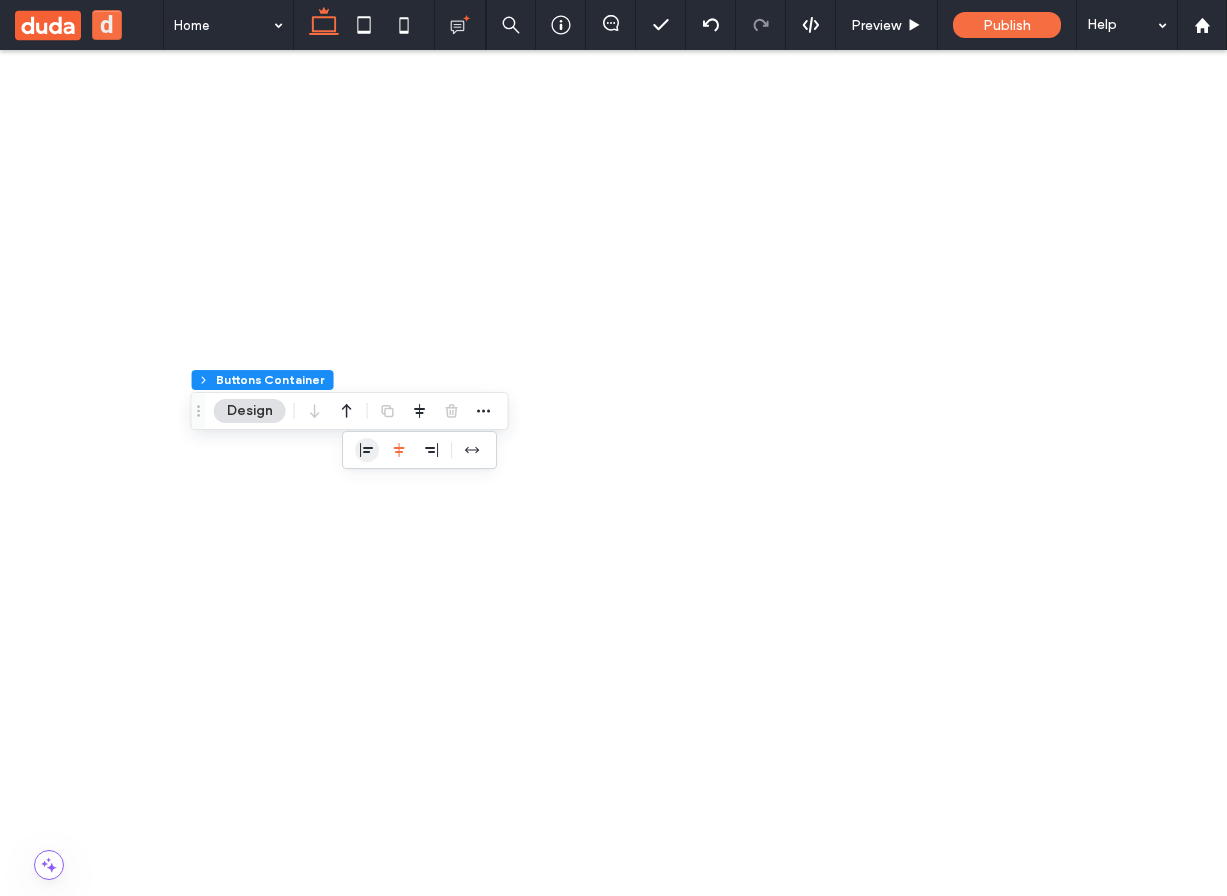 click 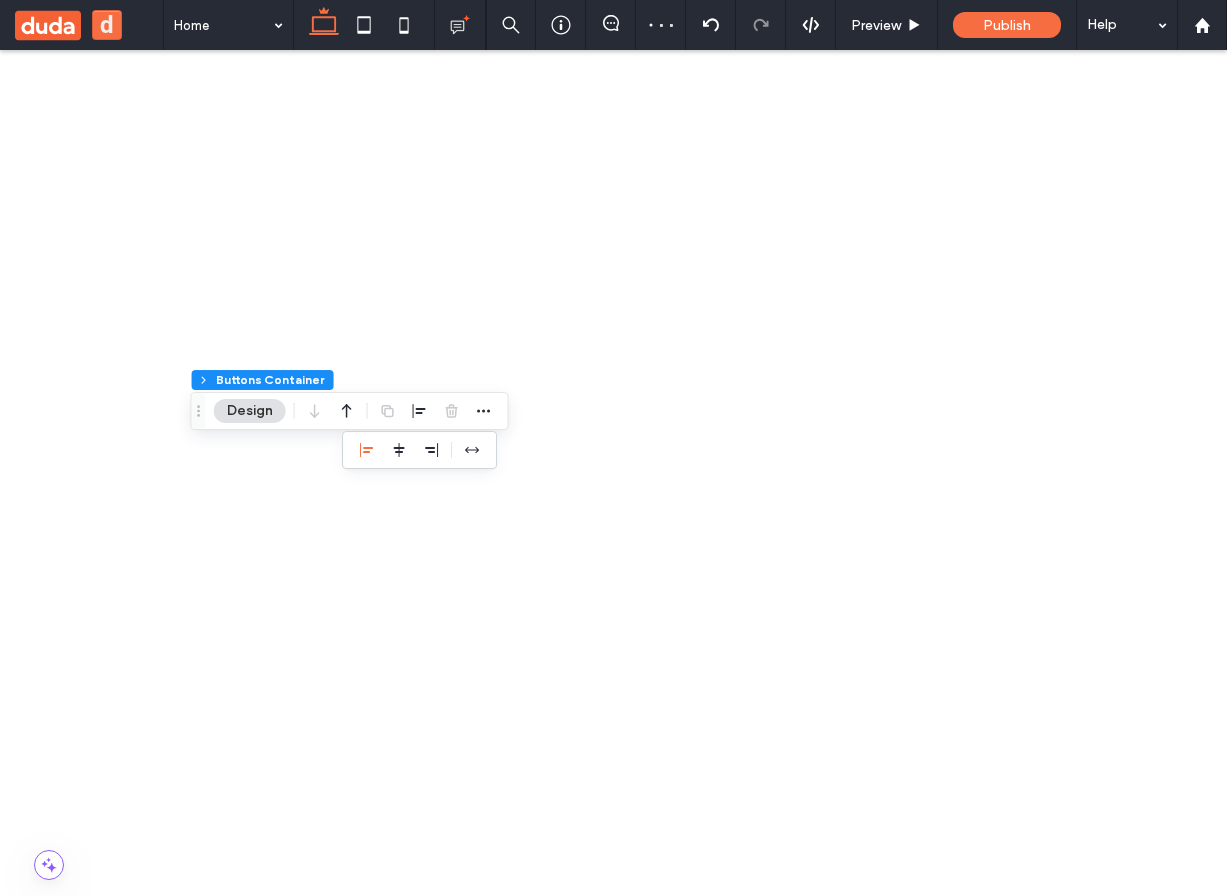 click 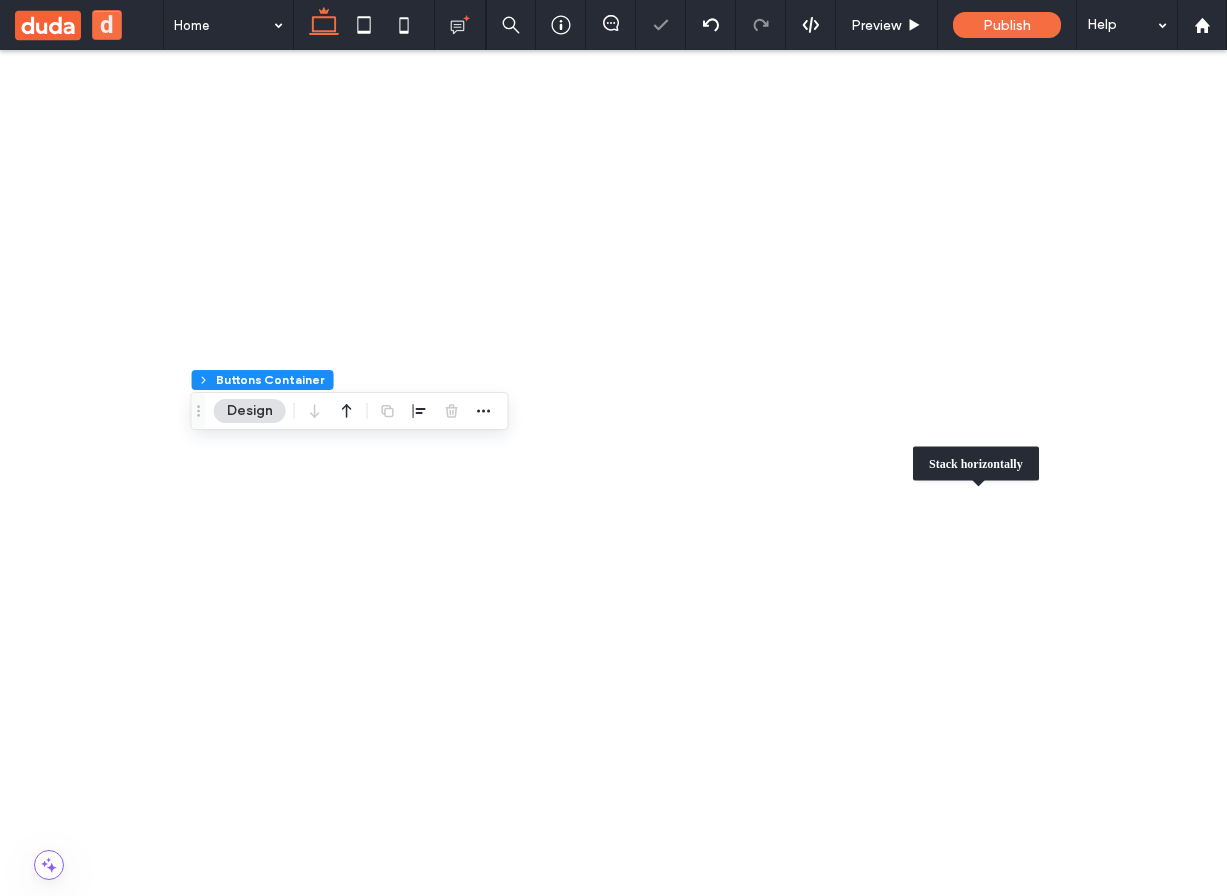 type on "*" 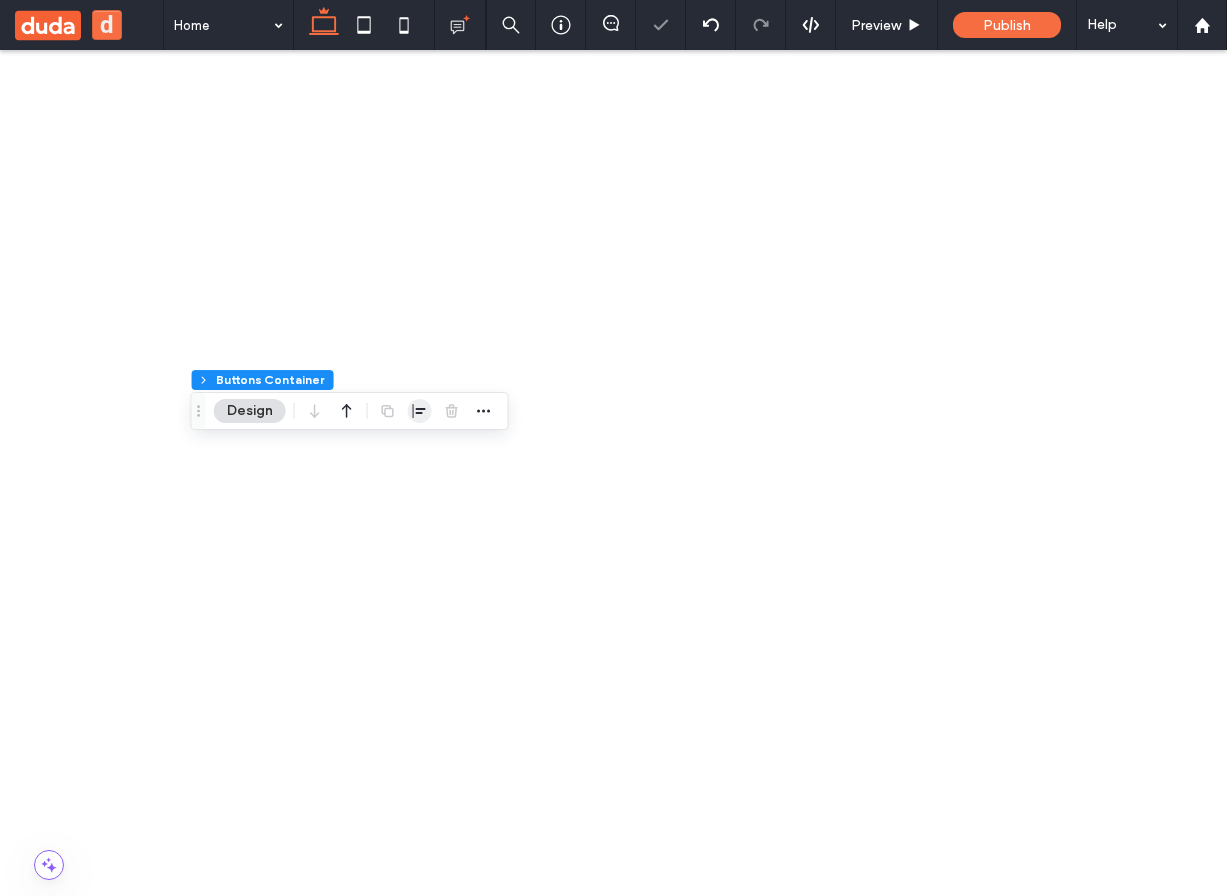 click 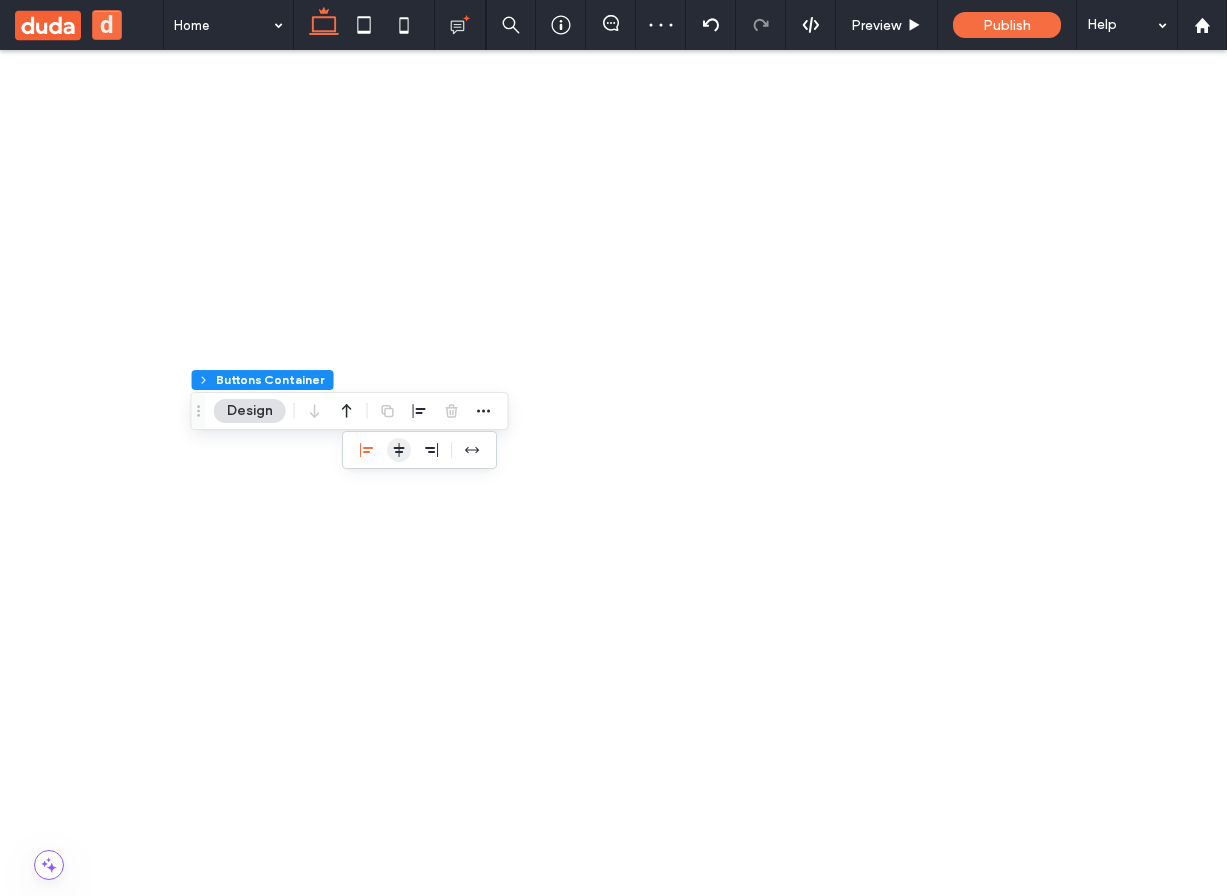 click 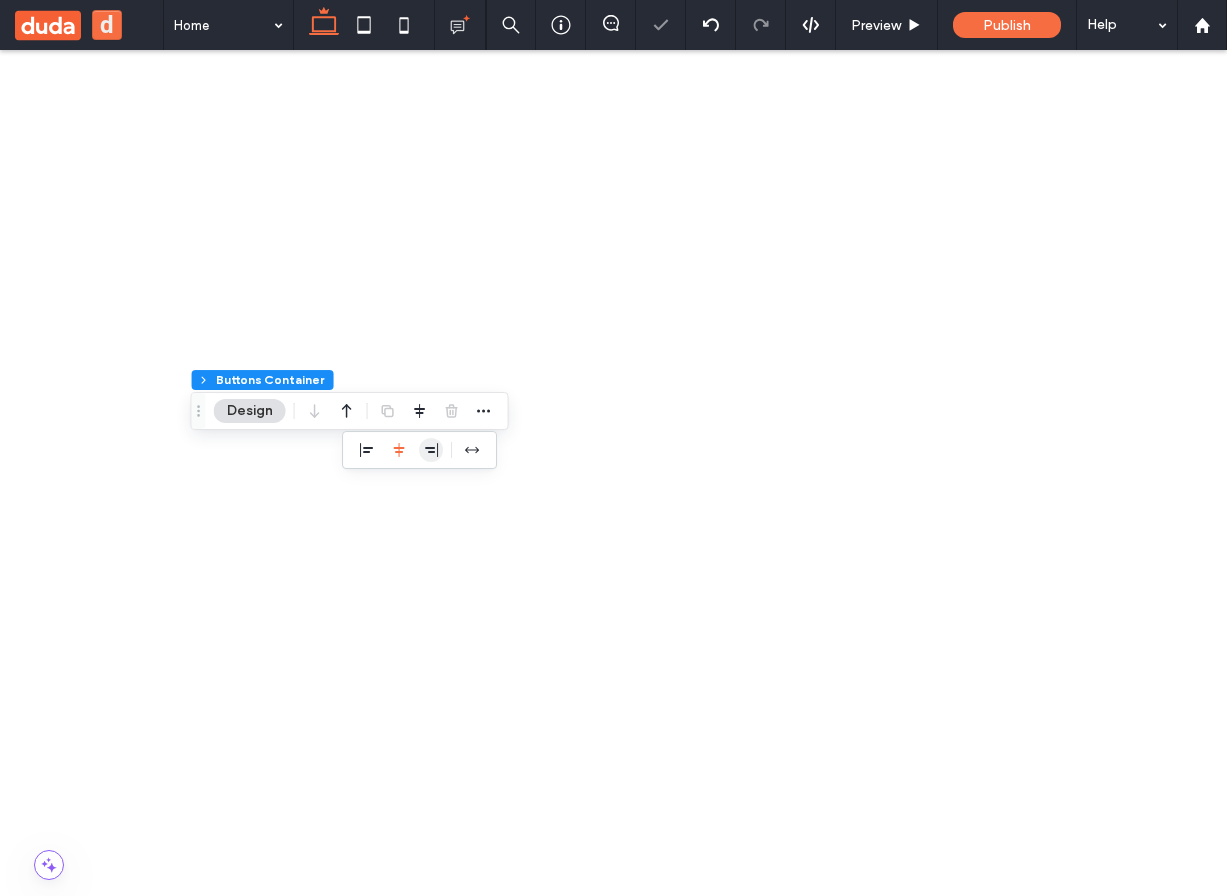 click 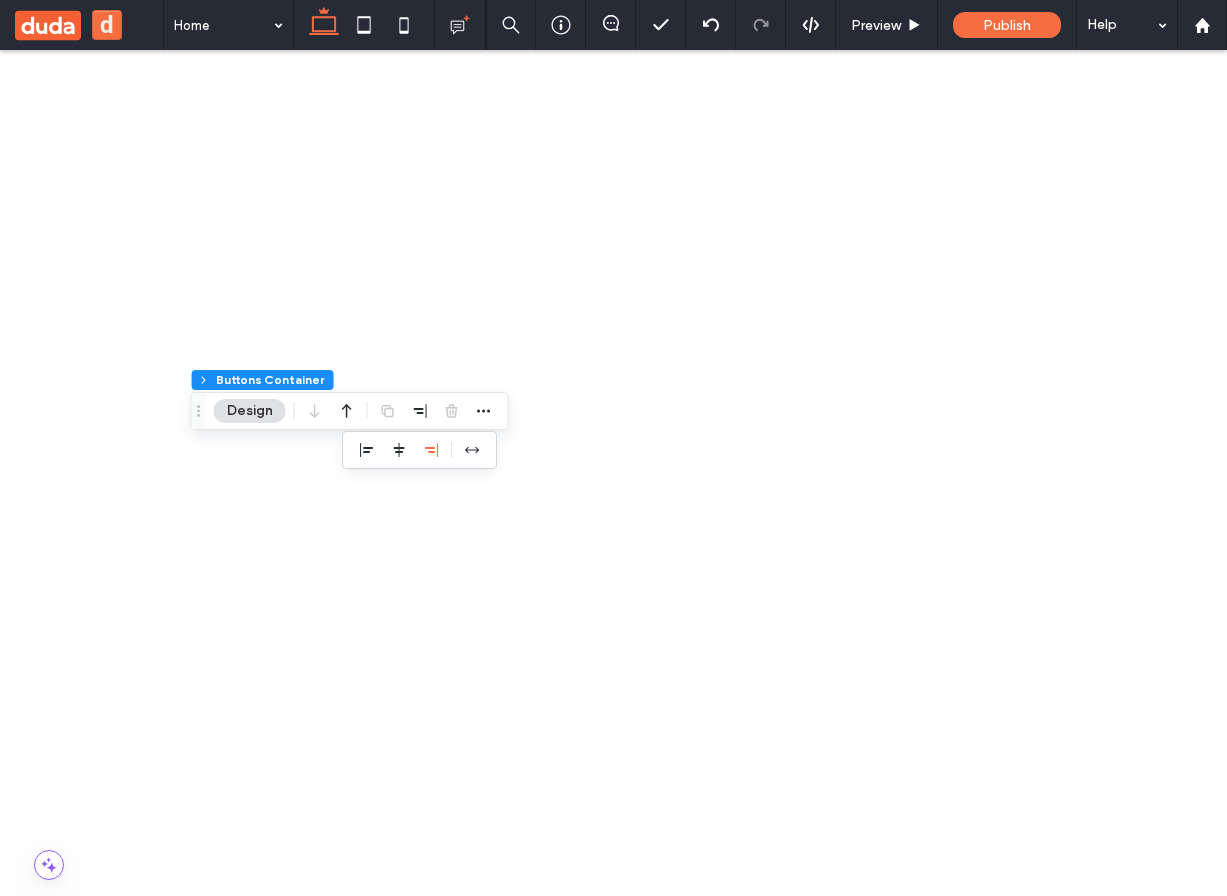 click on "Wrap" at bounding box center (1166, 2439) 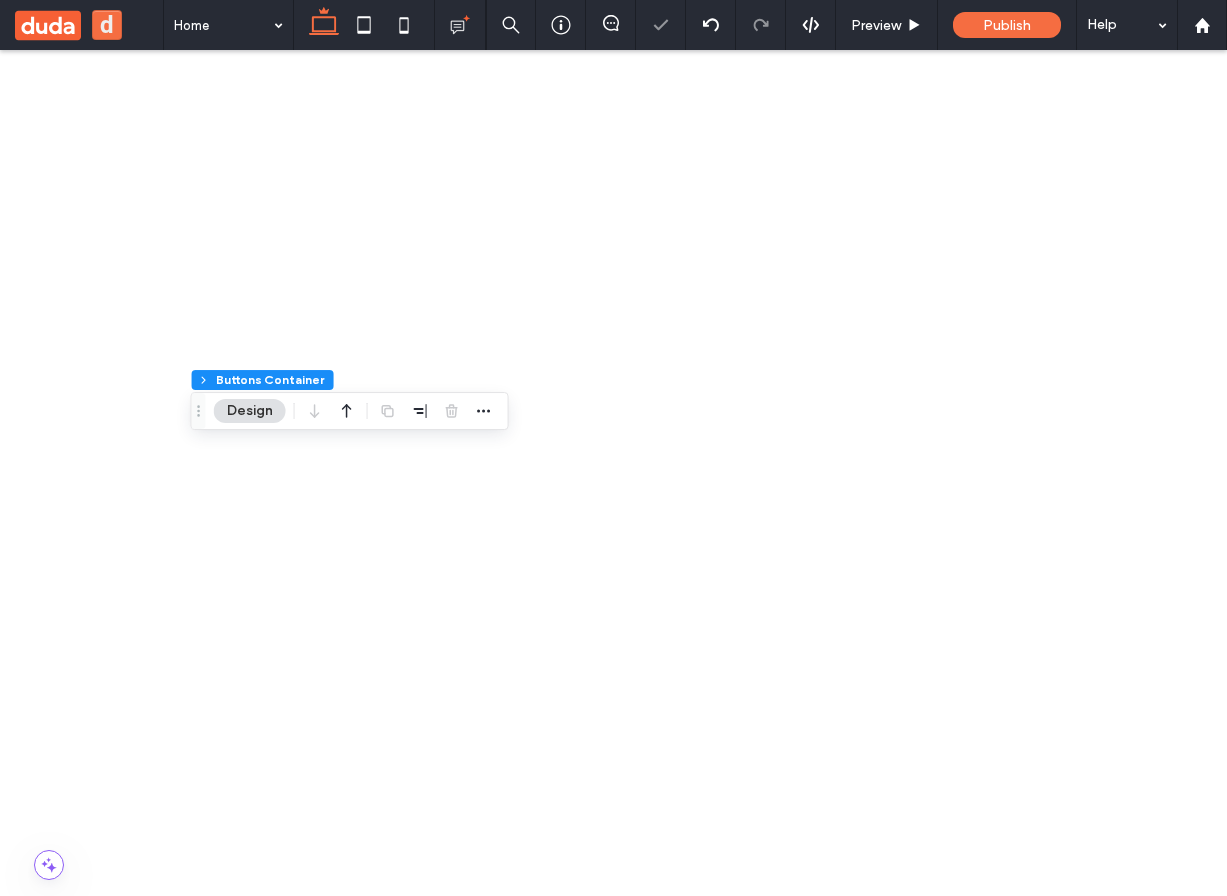 click on "No wrap" at bounding box center [1099, 2439] 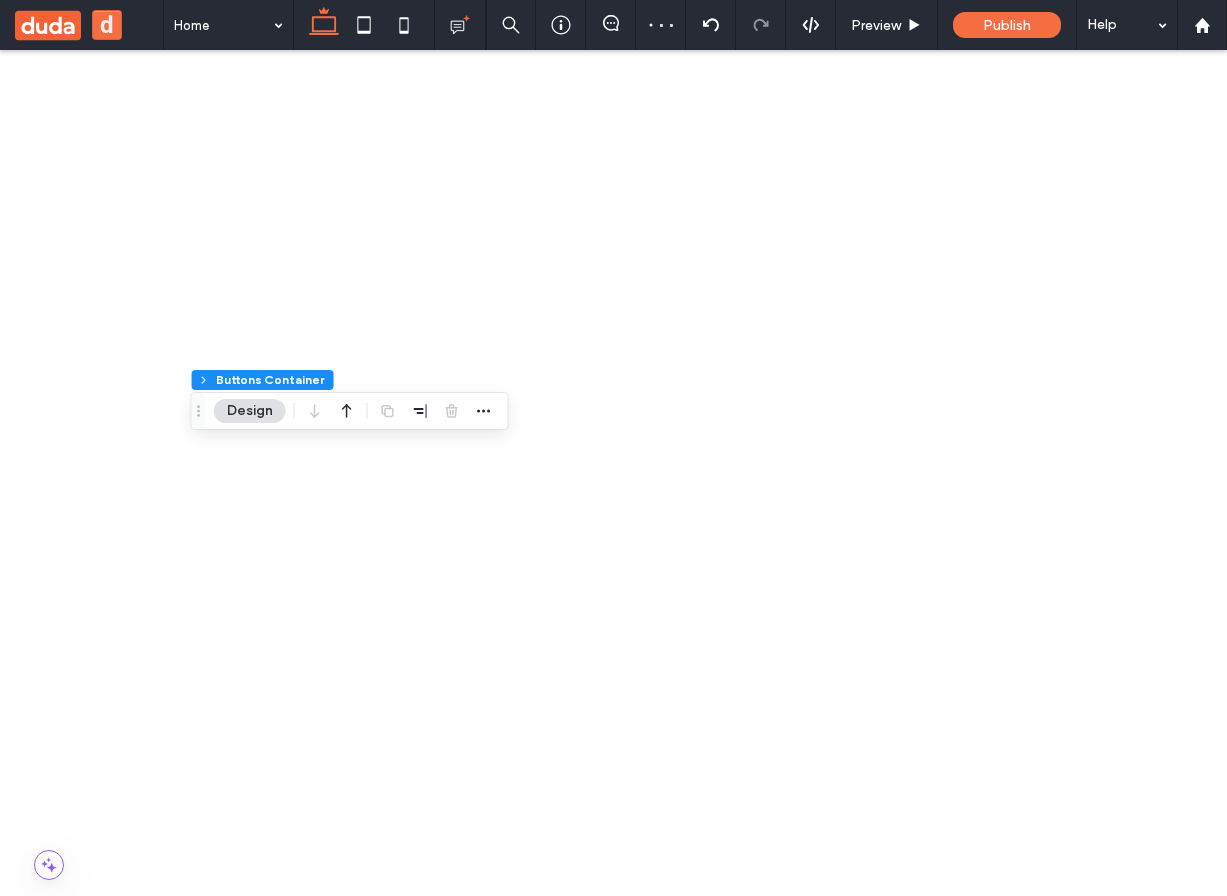 click at bounding box center (978, 2196) 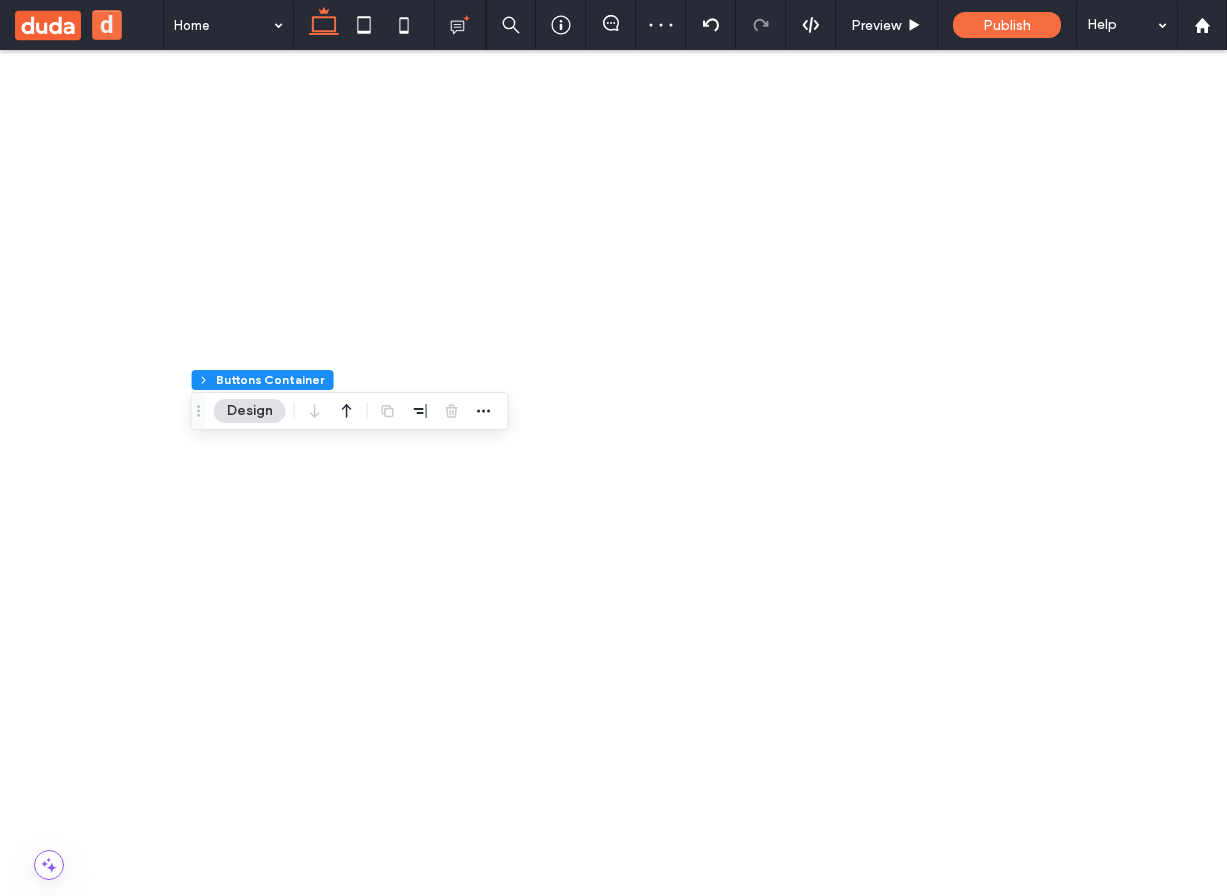 click 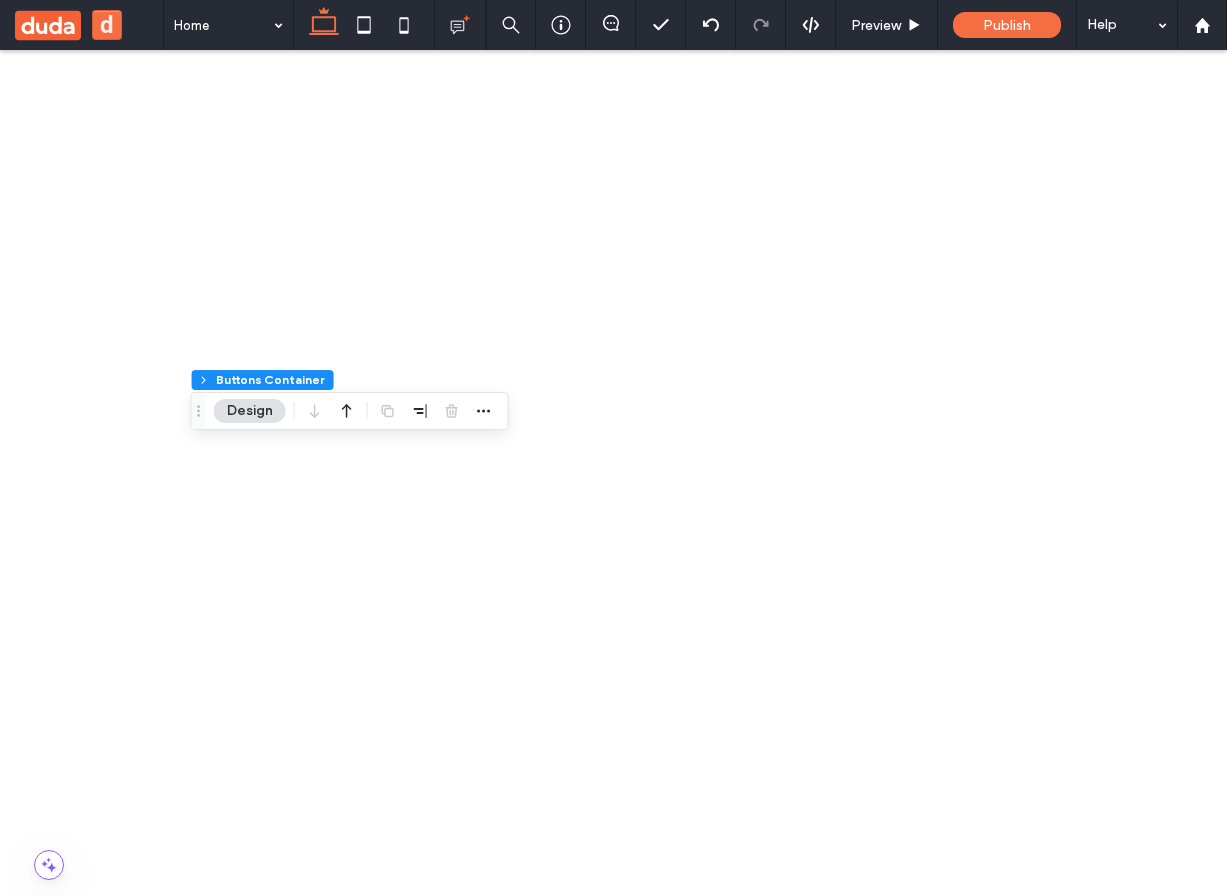 click 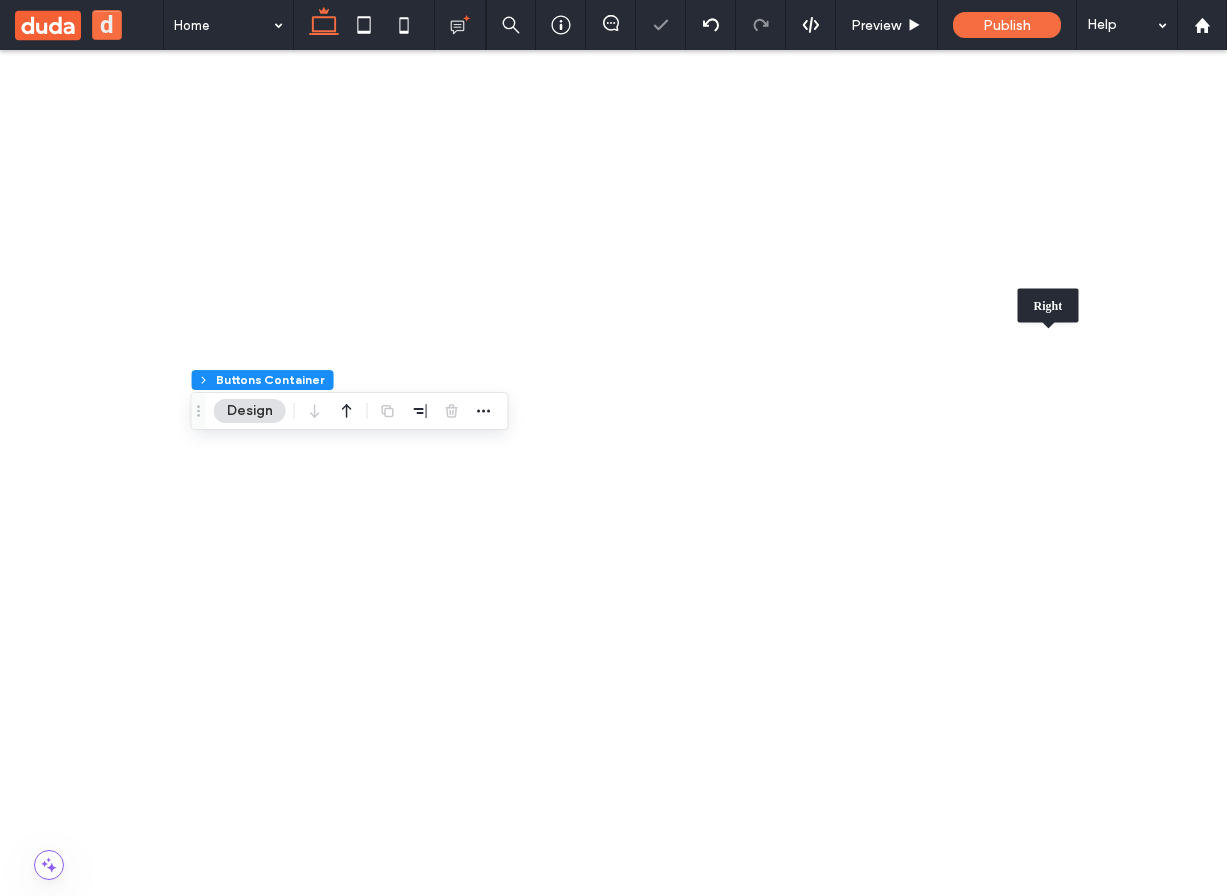 click at bounding box center [1083, 2196] 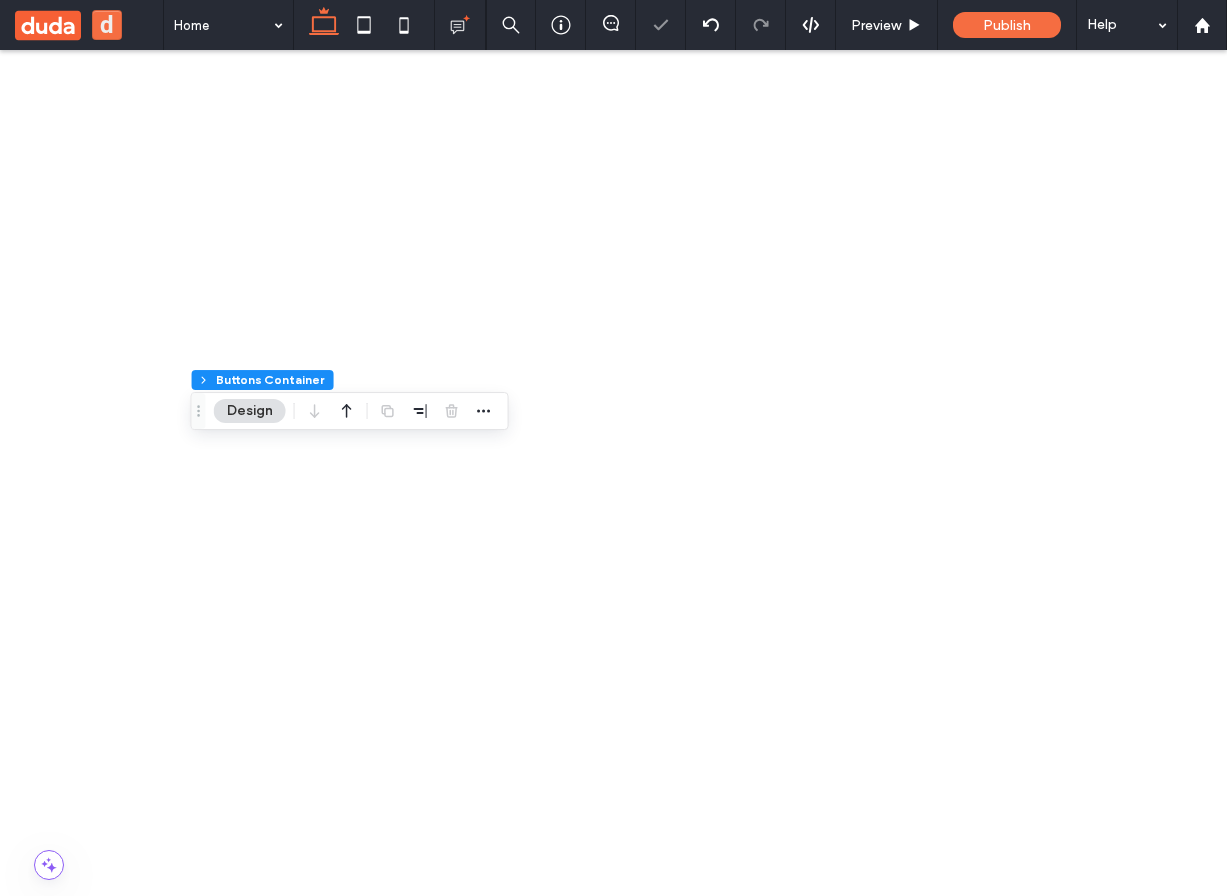 click at bounding box center (1013, 2196) 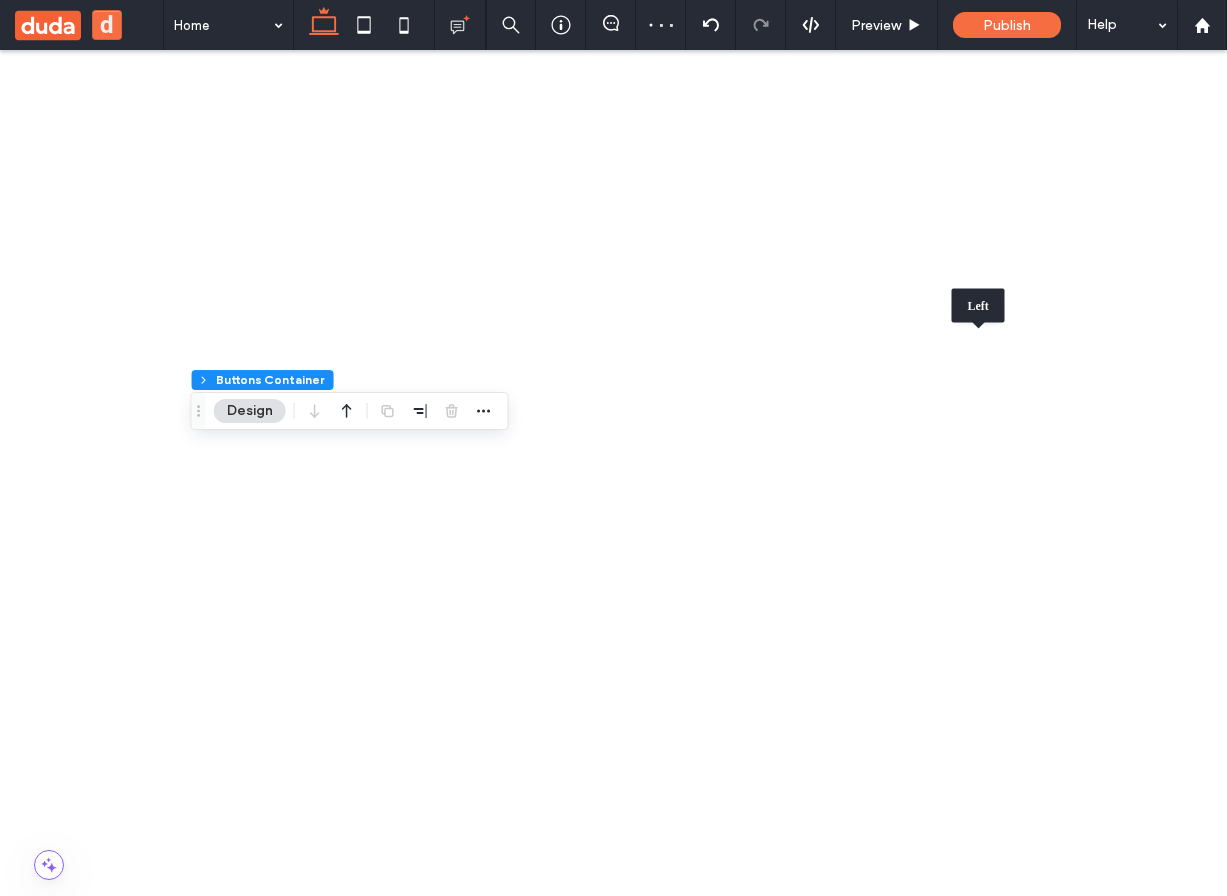 click 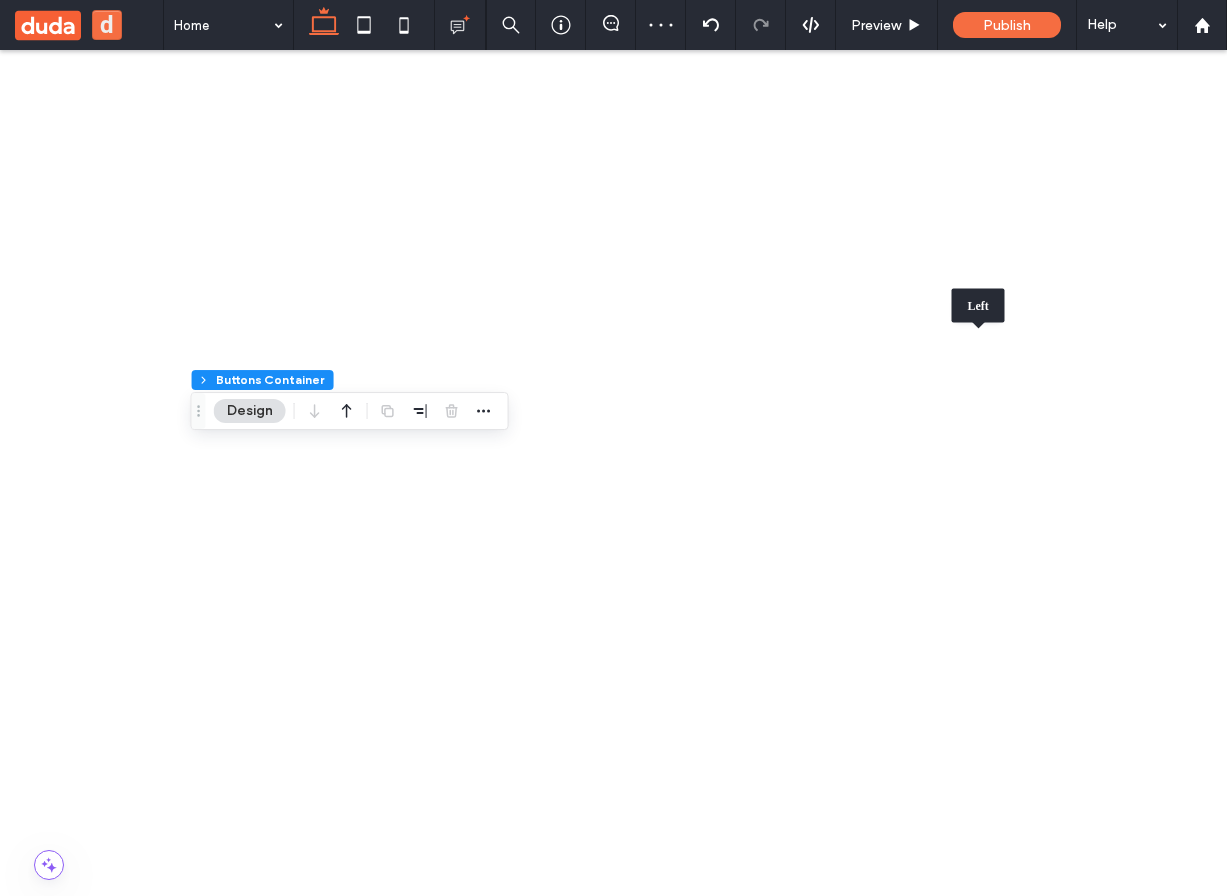 click 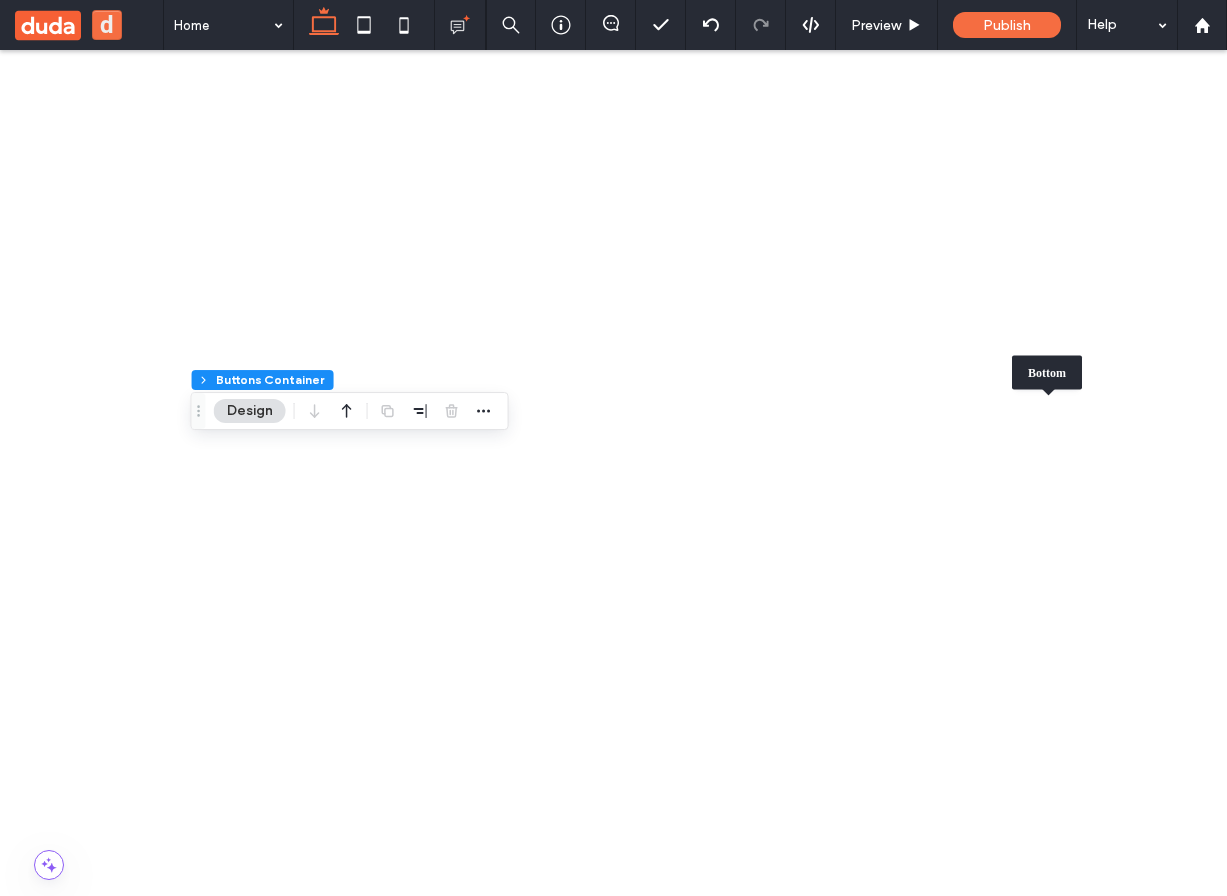 click 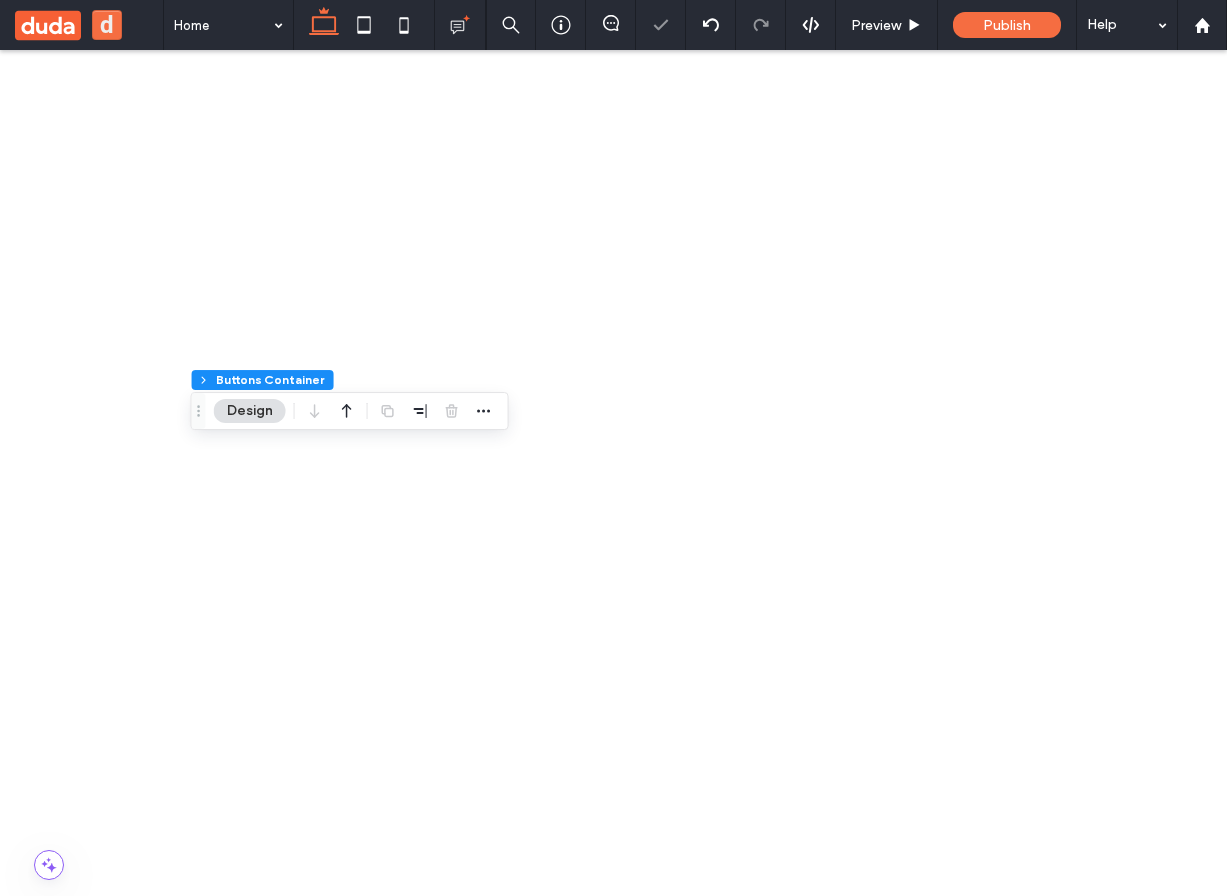 click 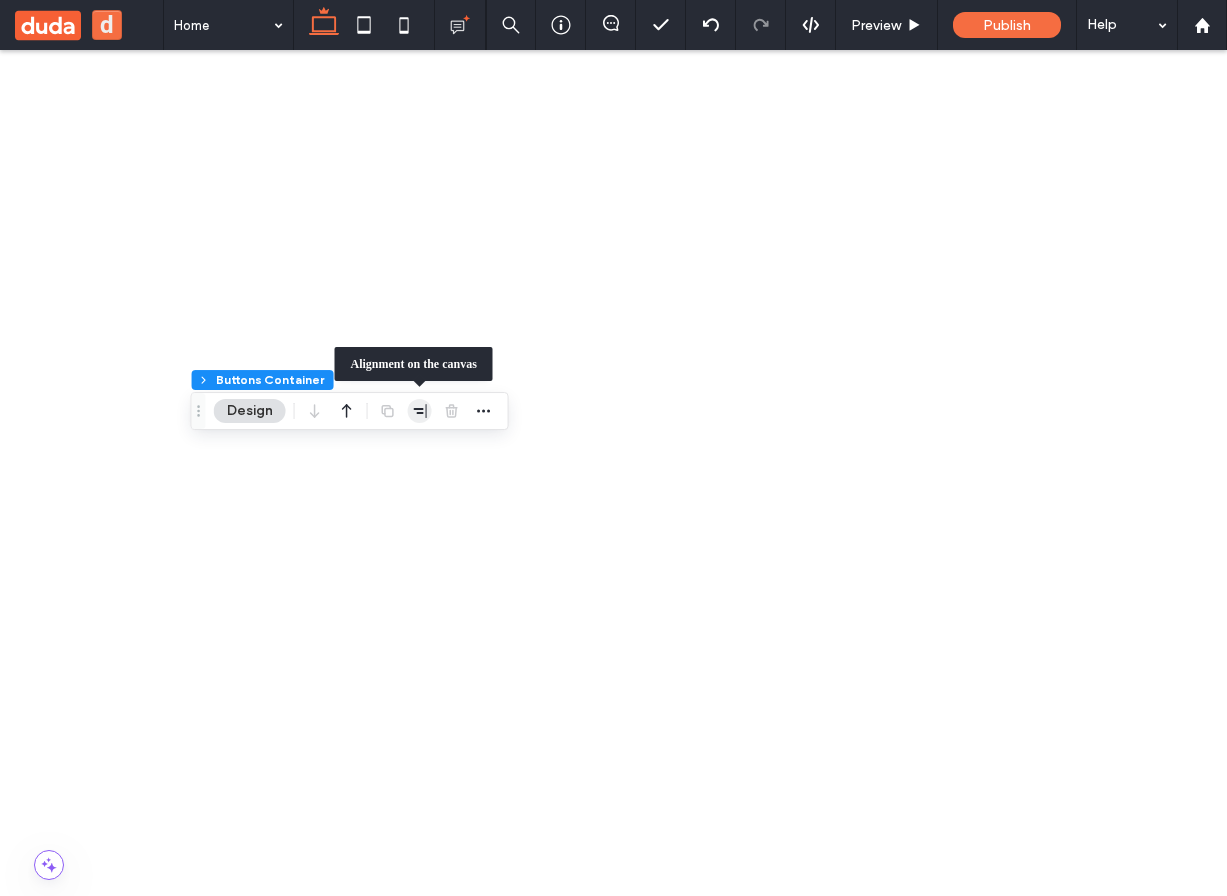 click 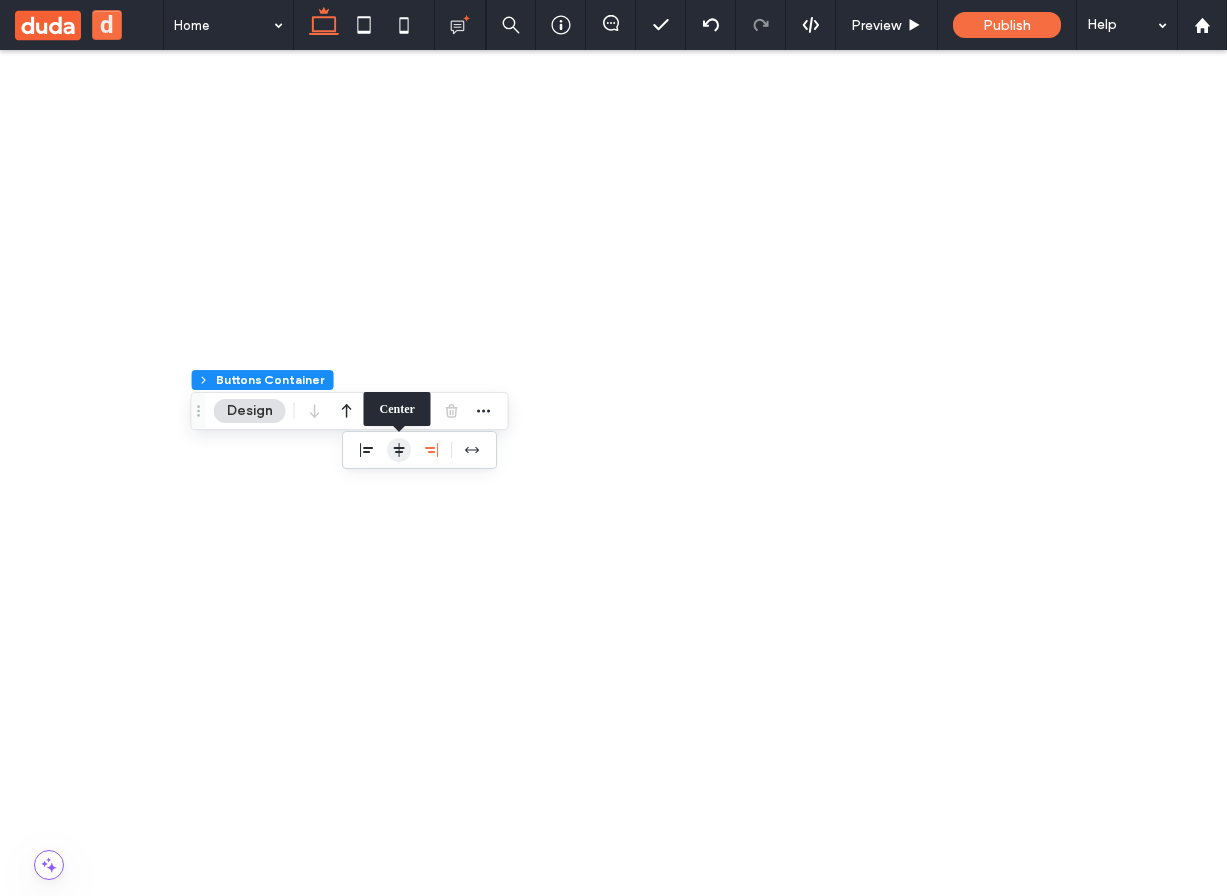 click 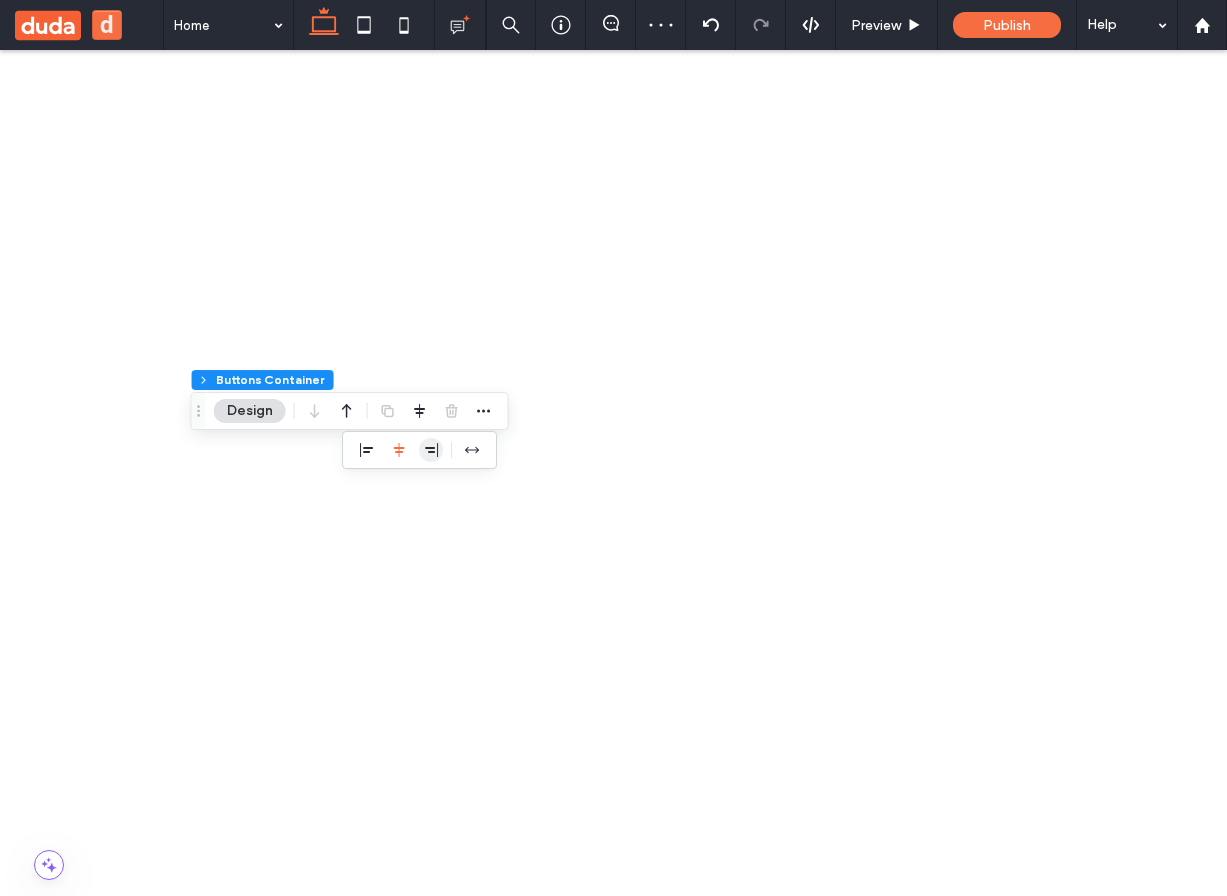 click at bounding box center [431, 450] 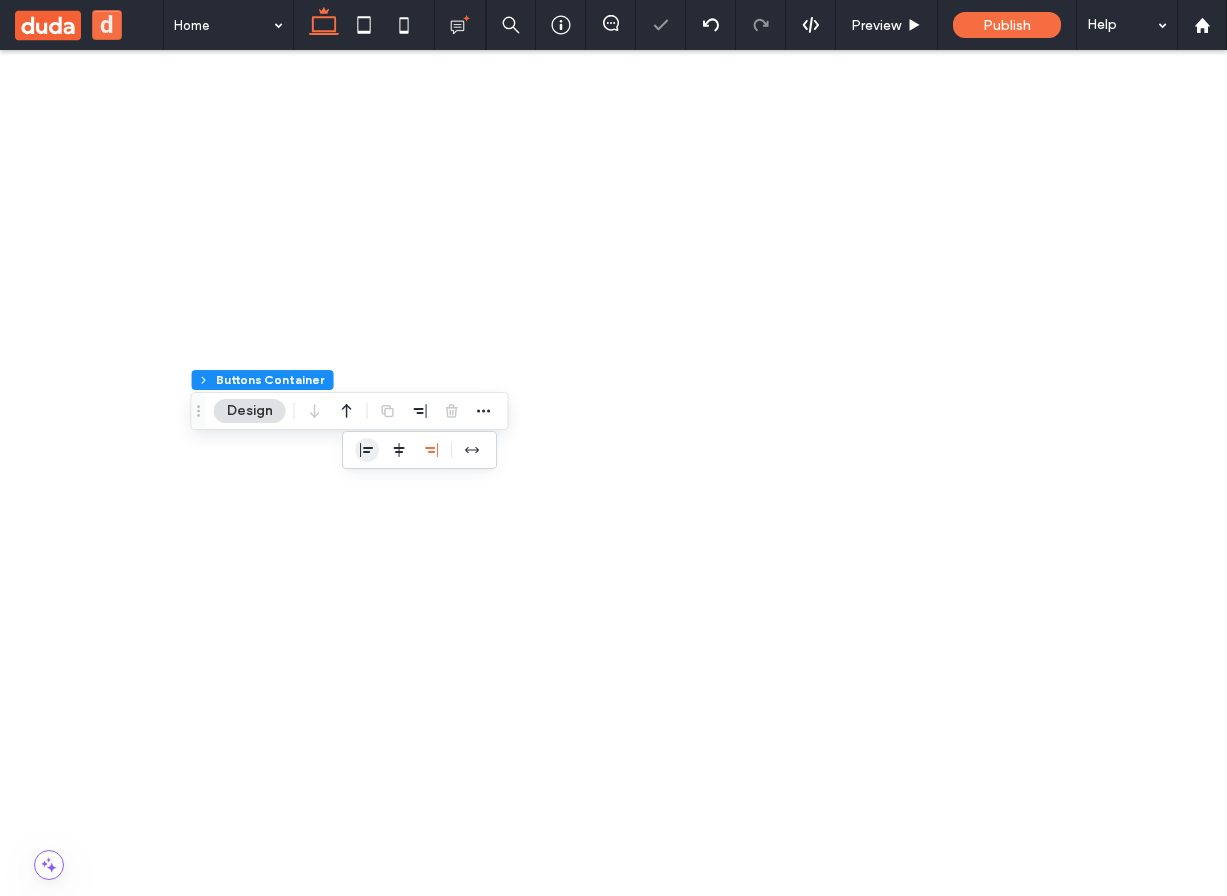 click 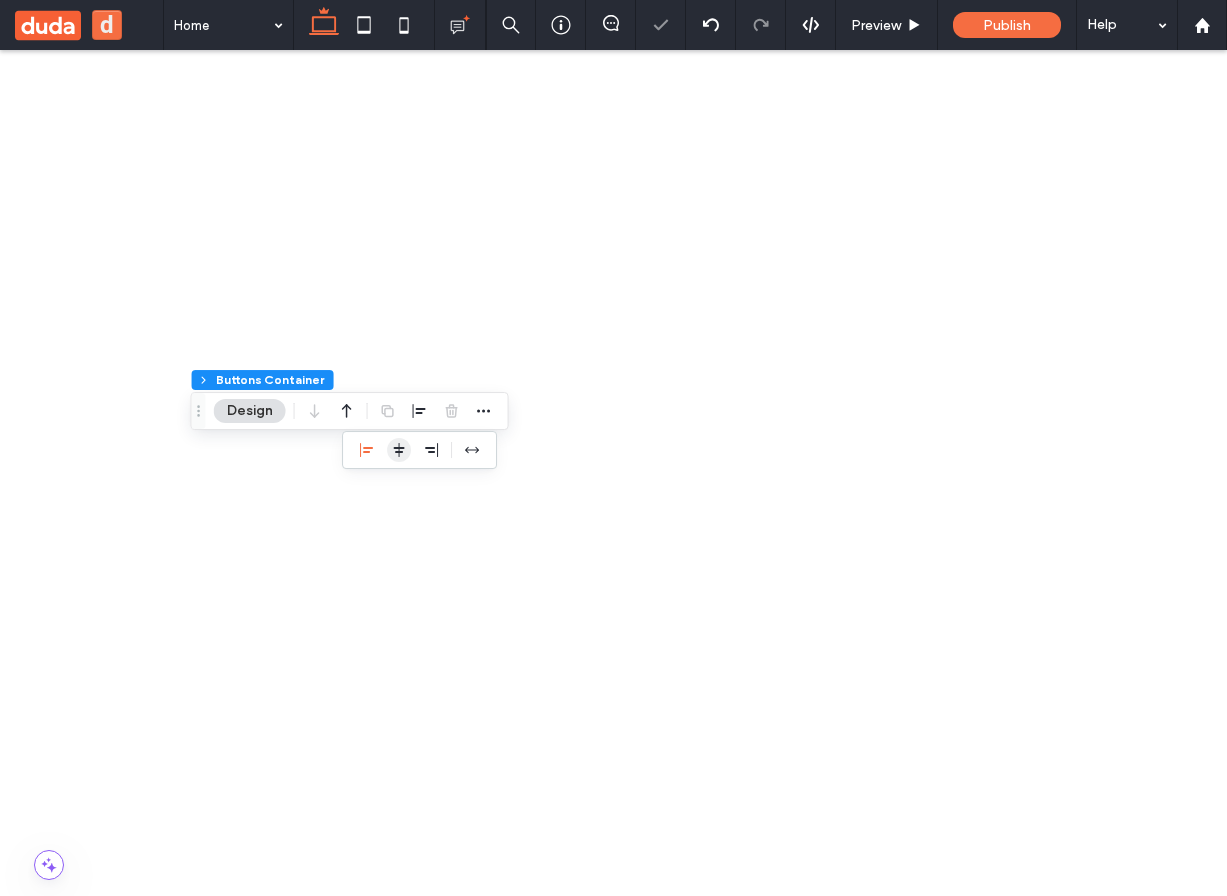 click 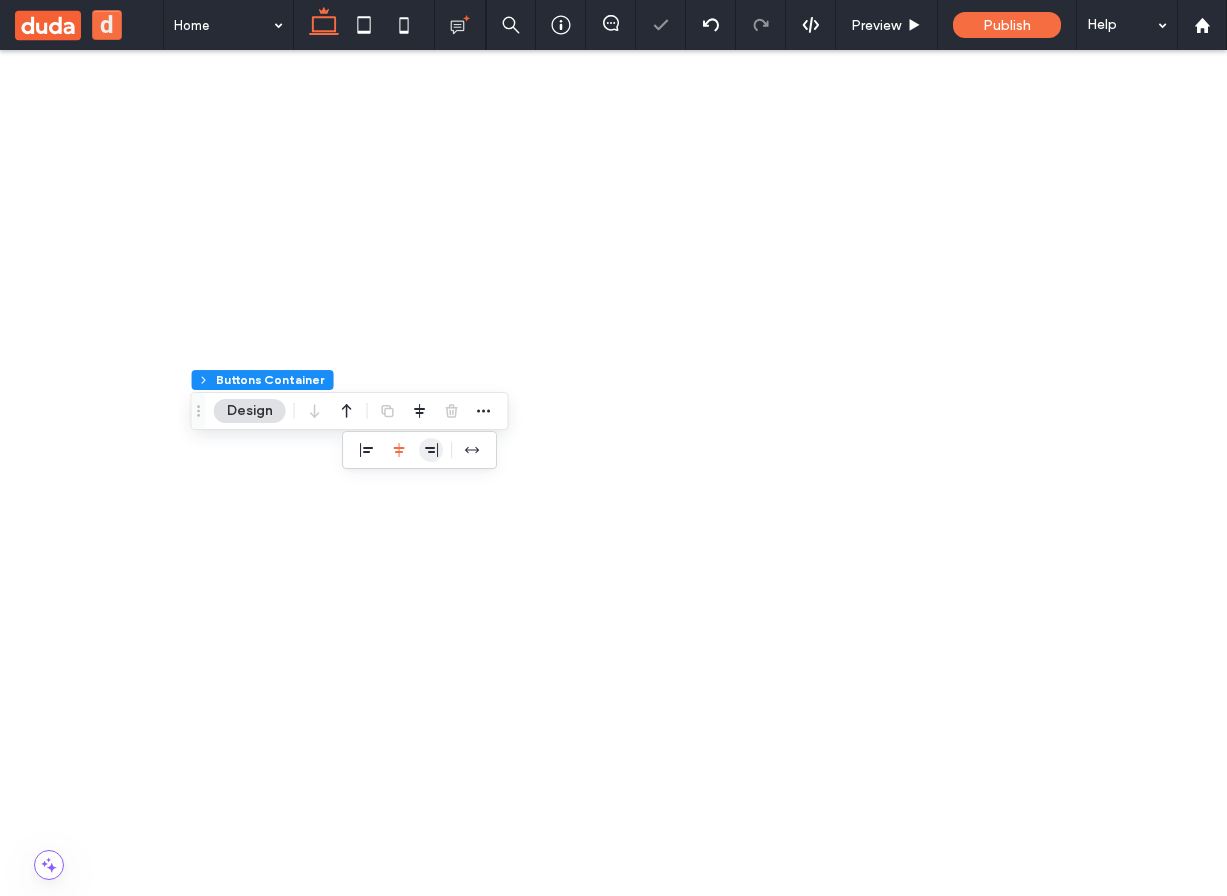 click 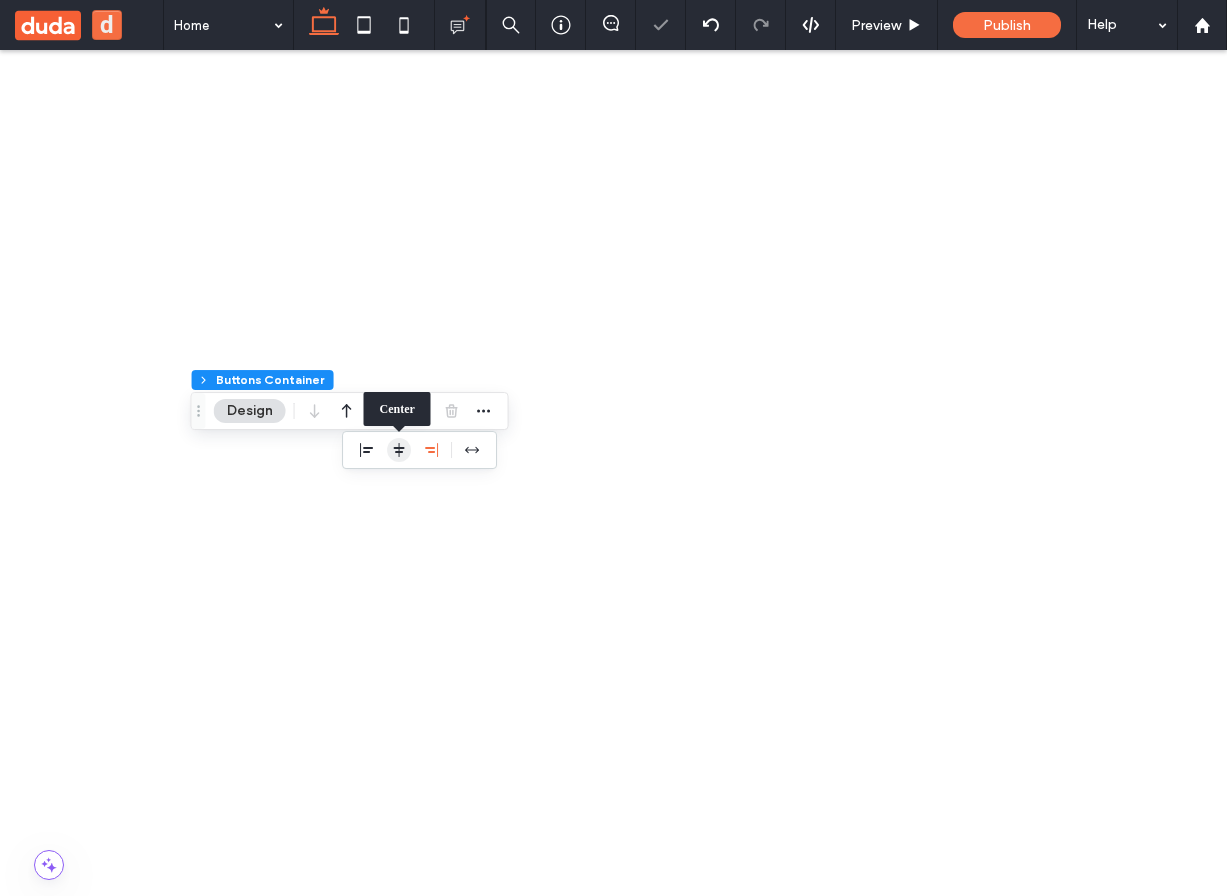 click 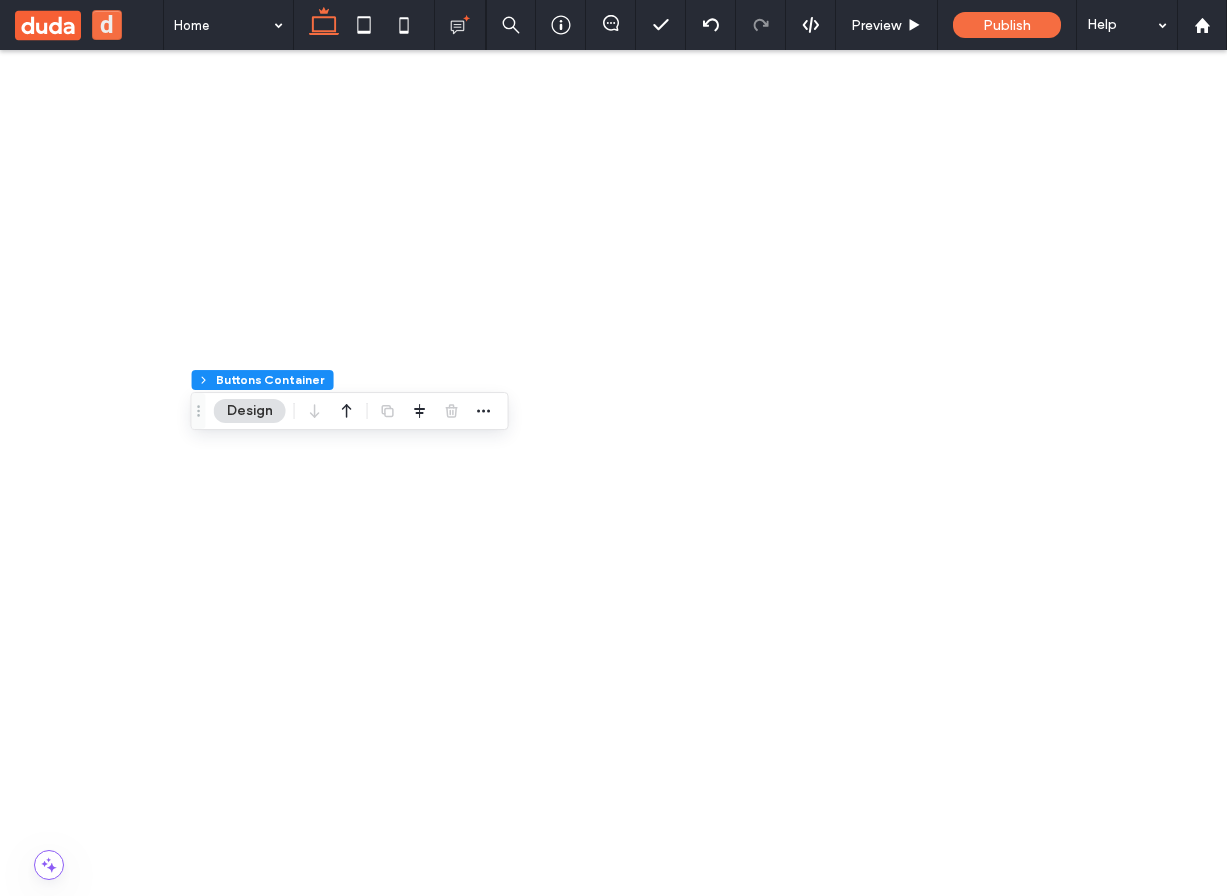click 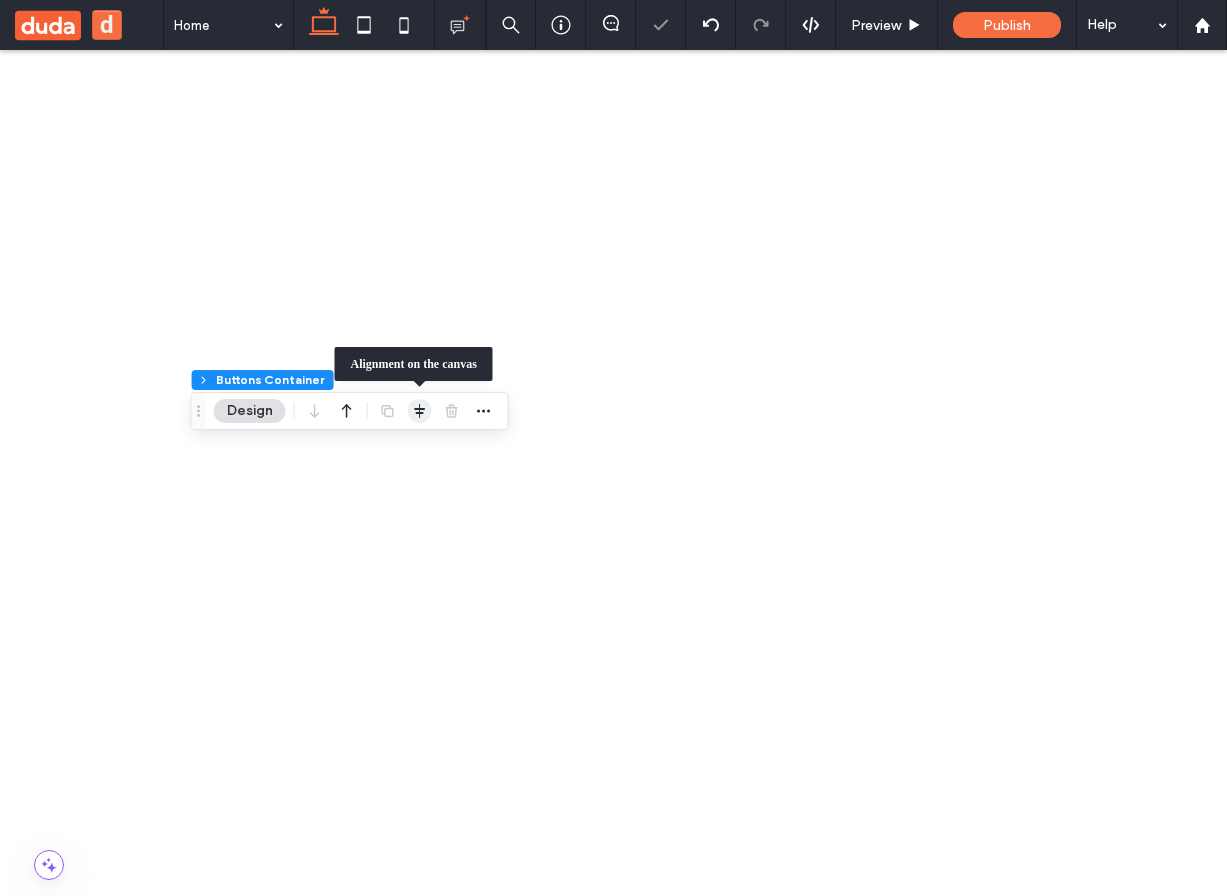 click 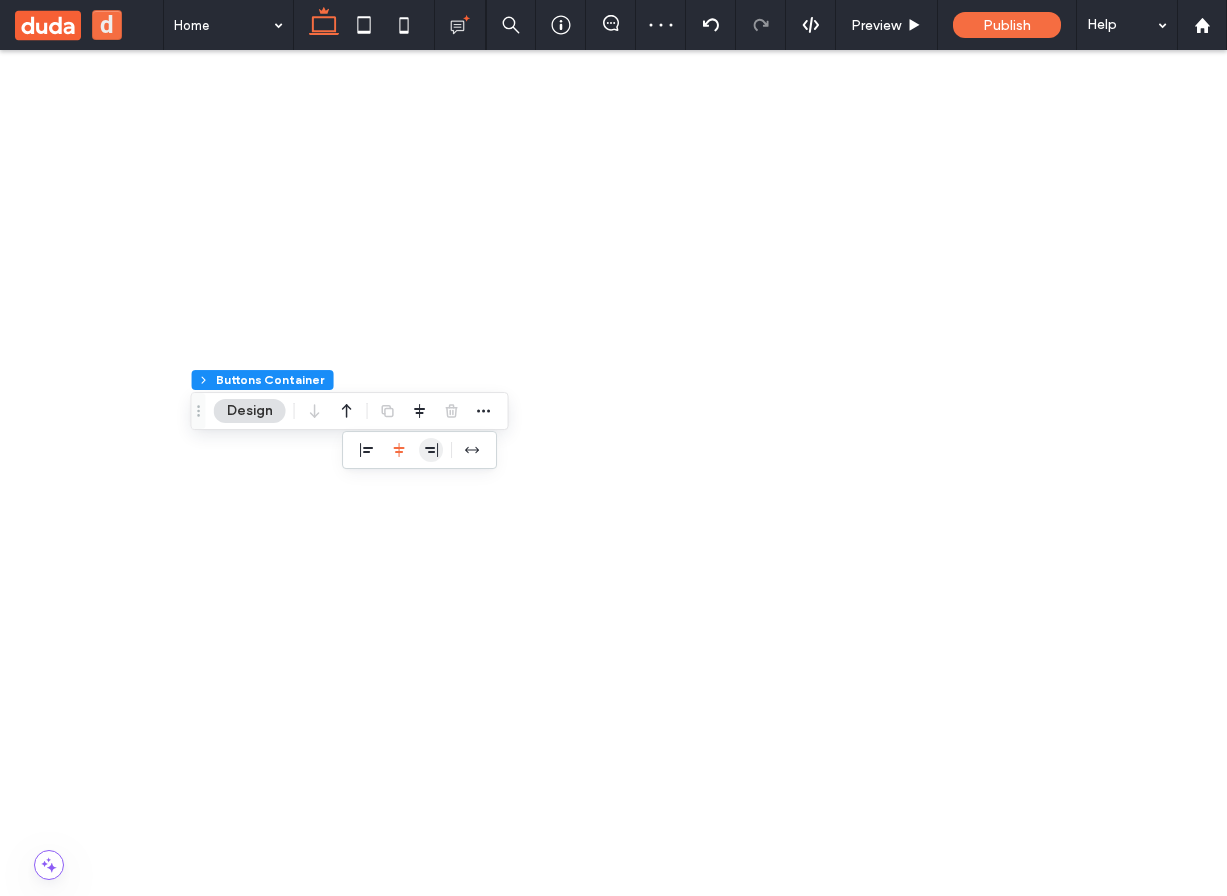 click at bounding box center [431, 450] 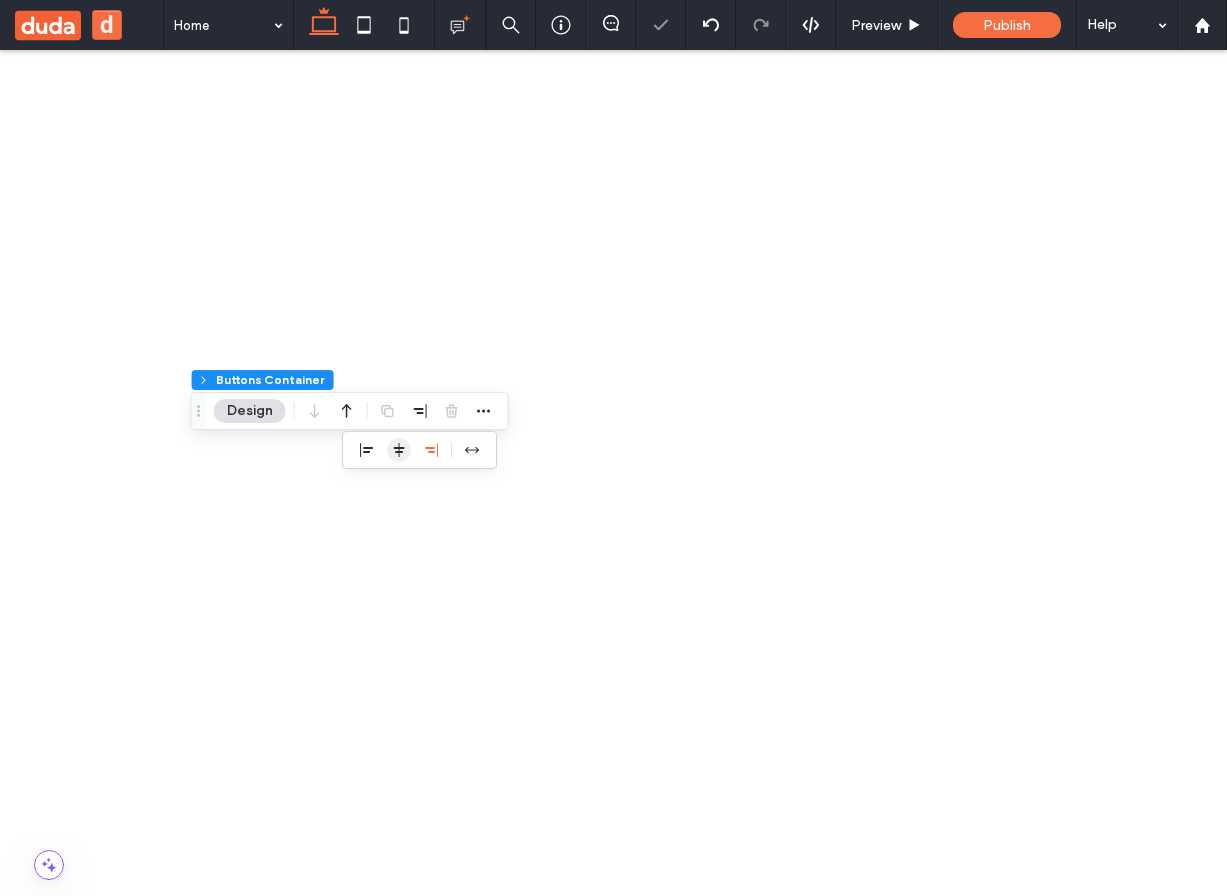 click 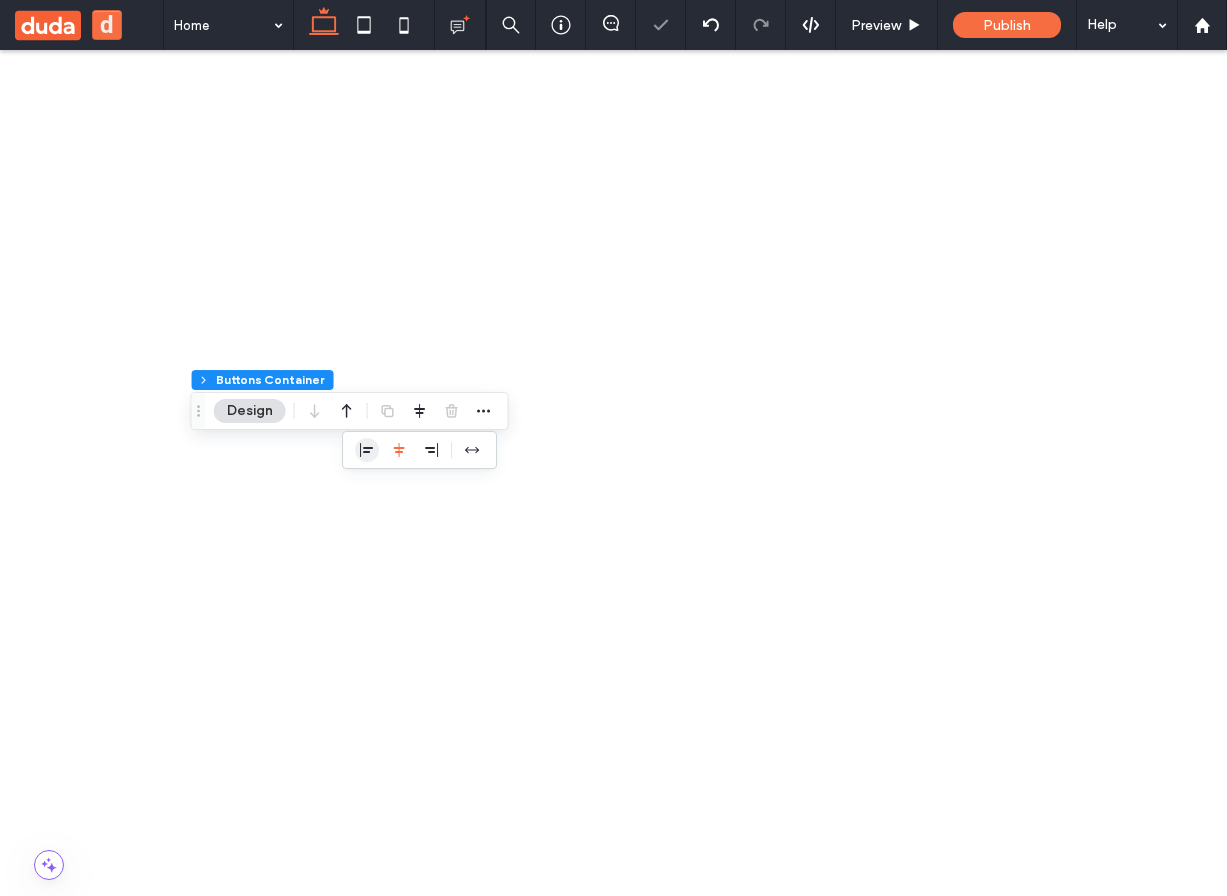 click at bounding box center (367, 450) 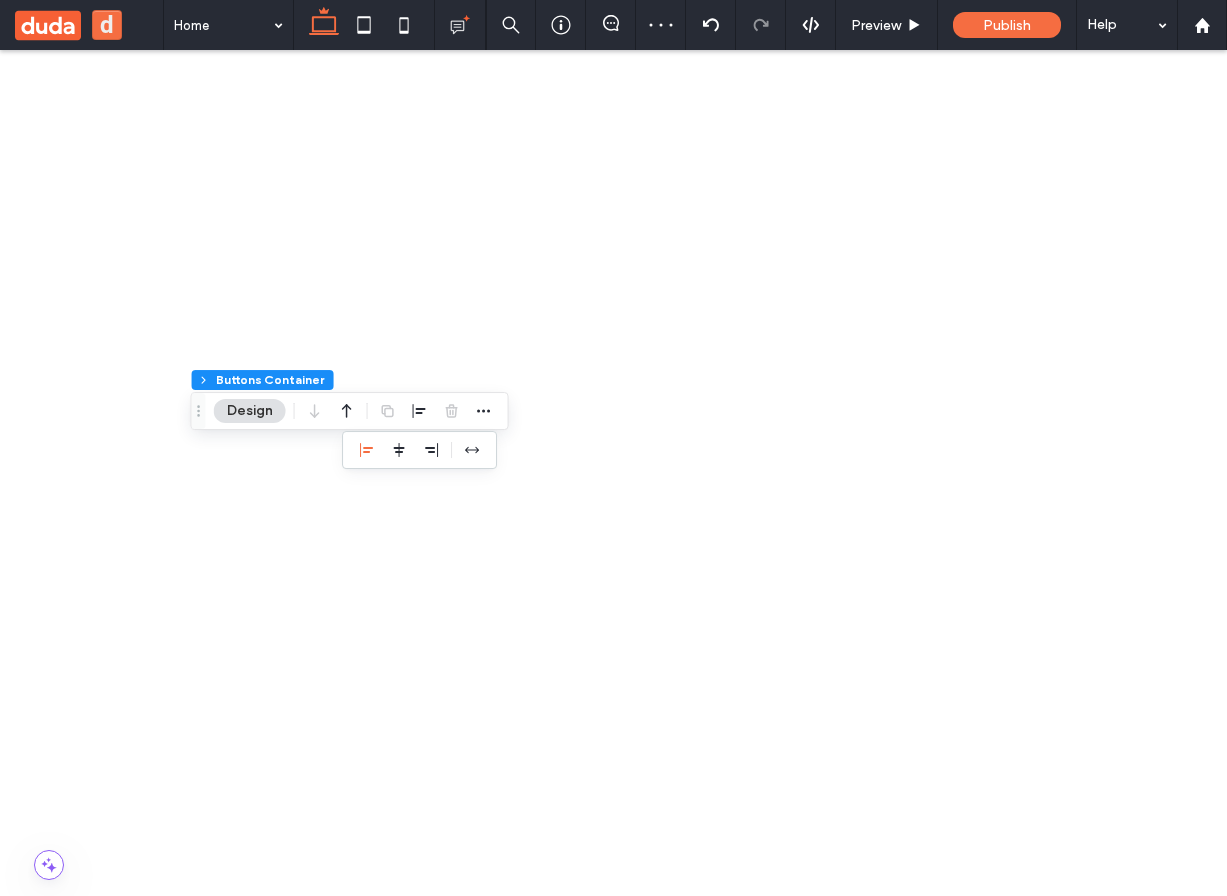 click 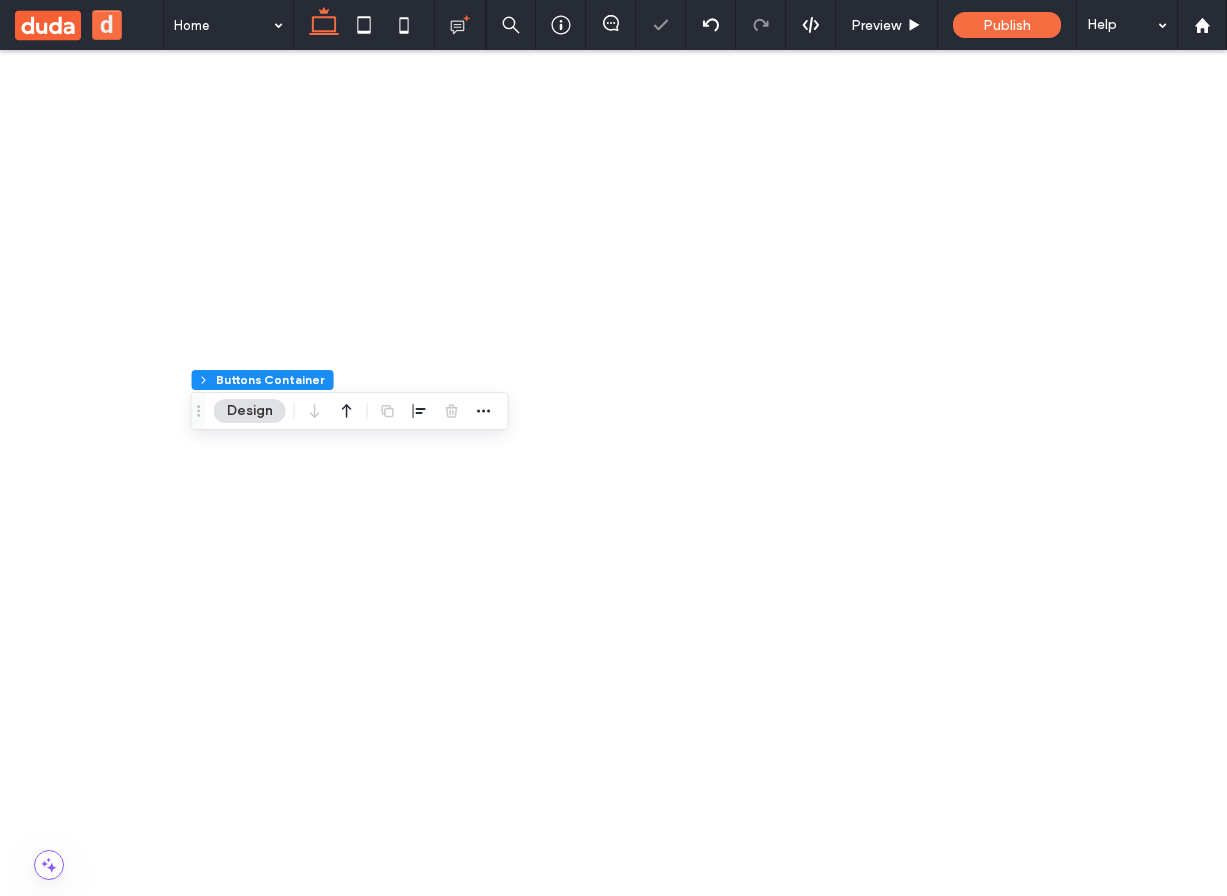 type on "*" 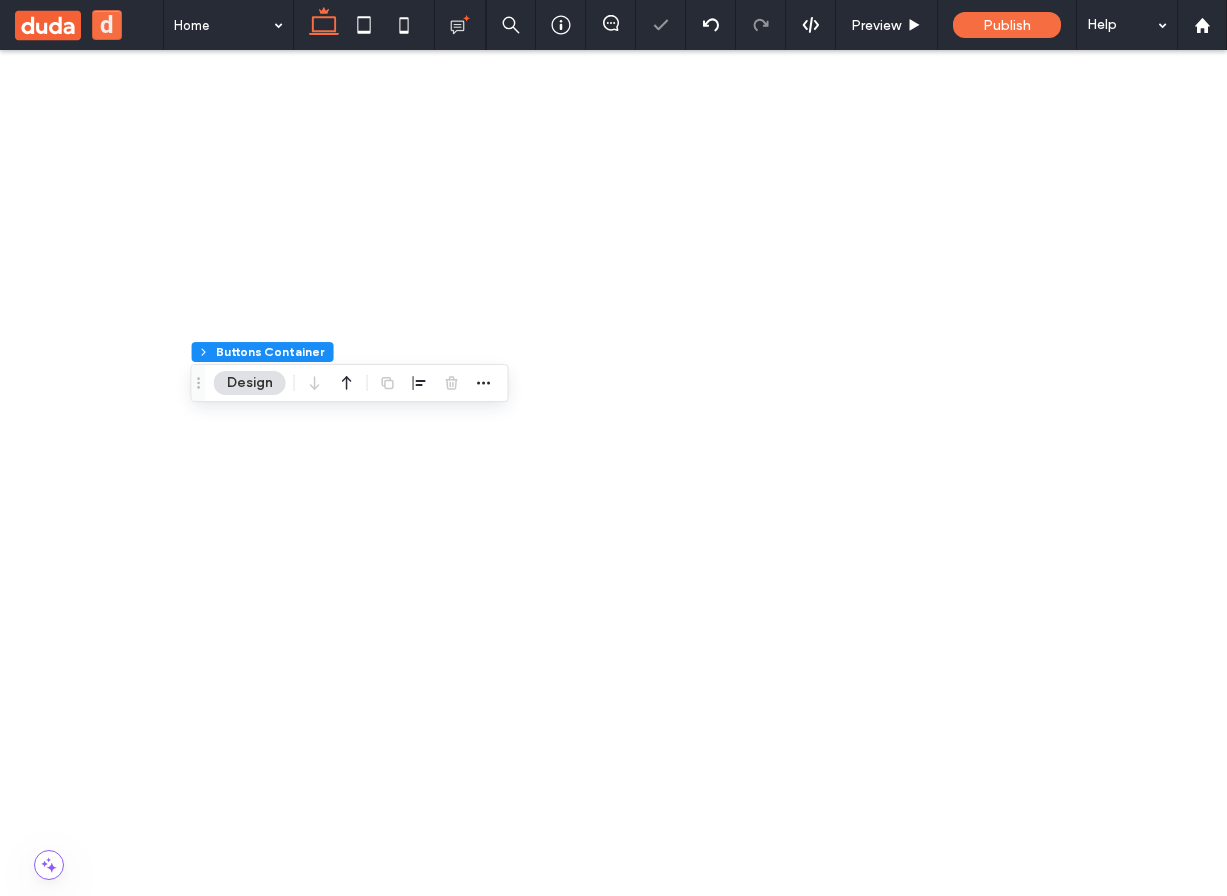 scroll, scrollTop: 549, scrollLeft: 0, axis: vertical 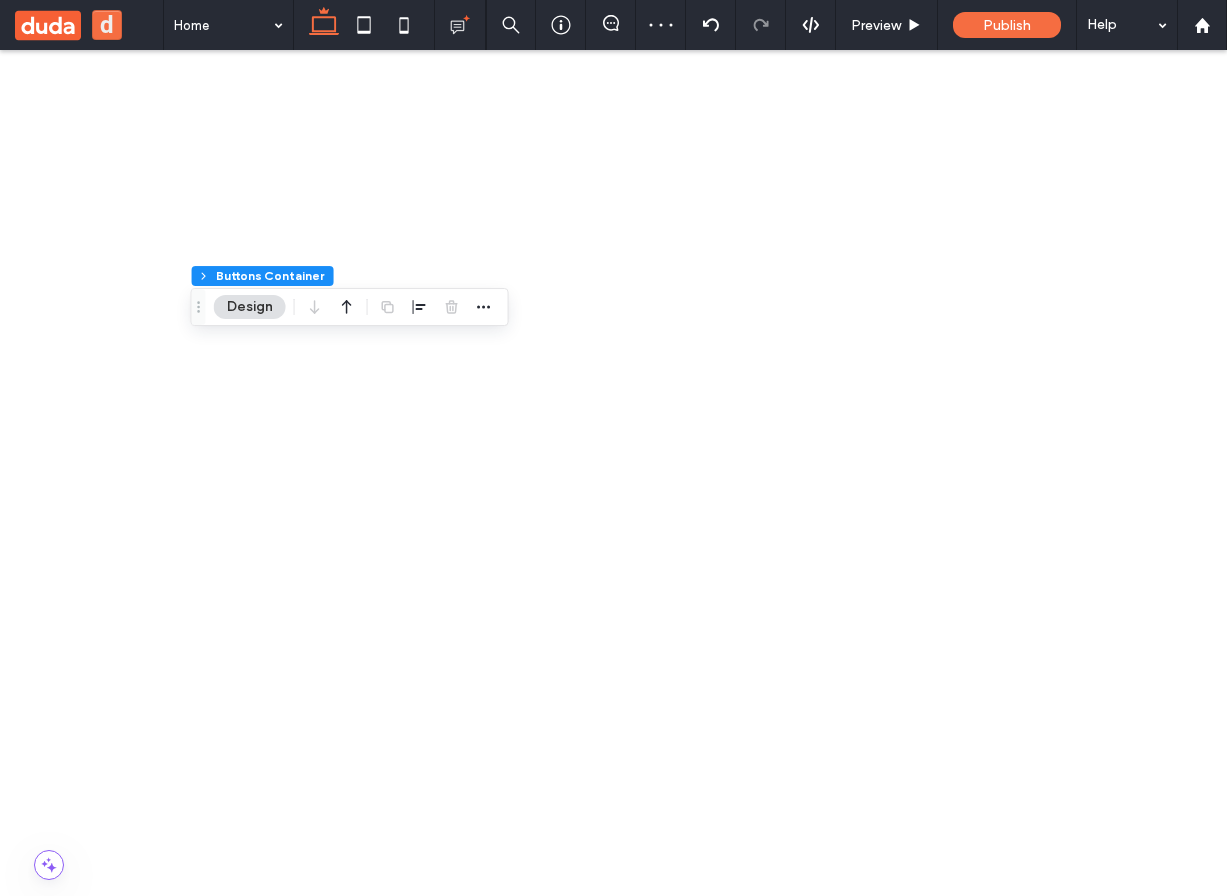 click at bounding box center [355, 3626] 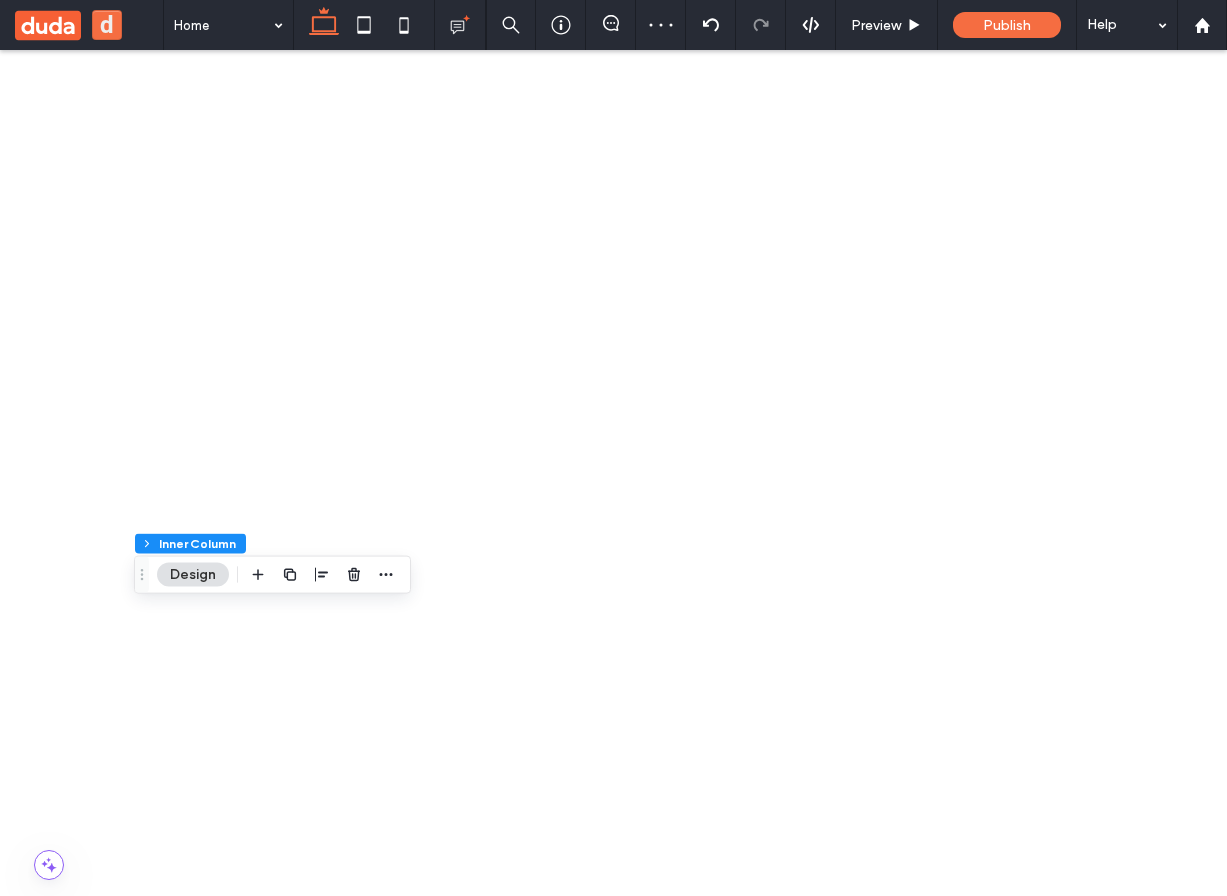 click at bounding box center [355, 3626] 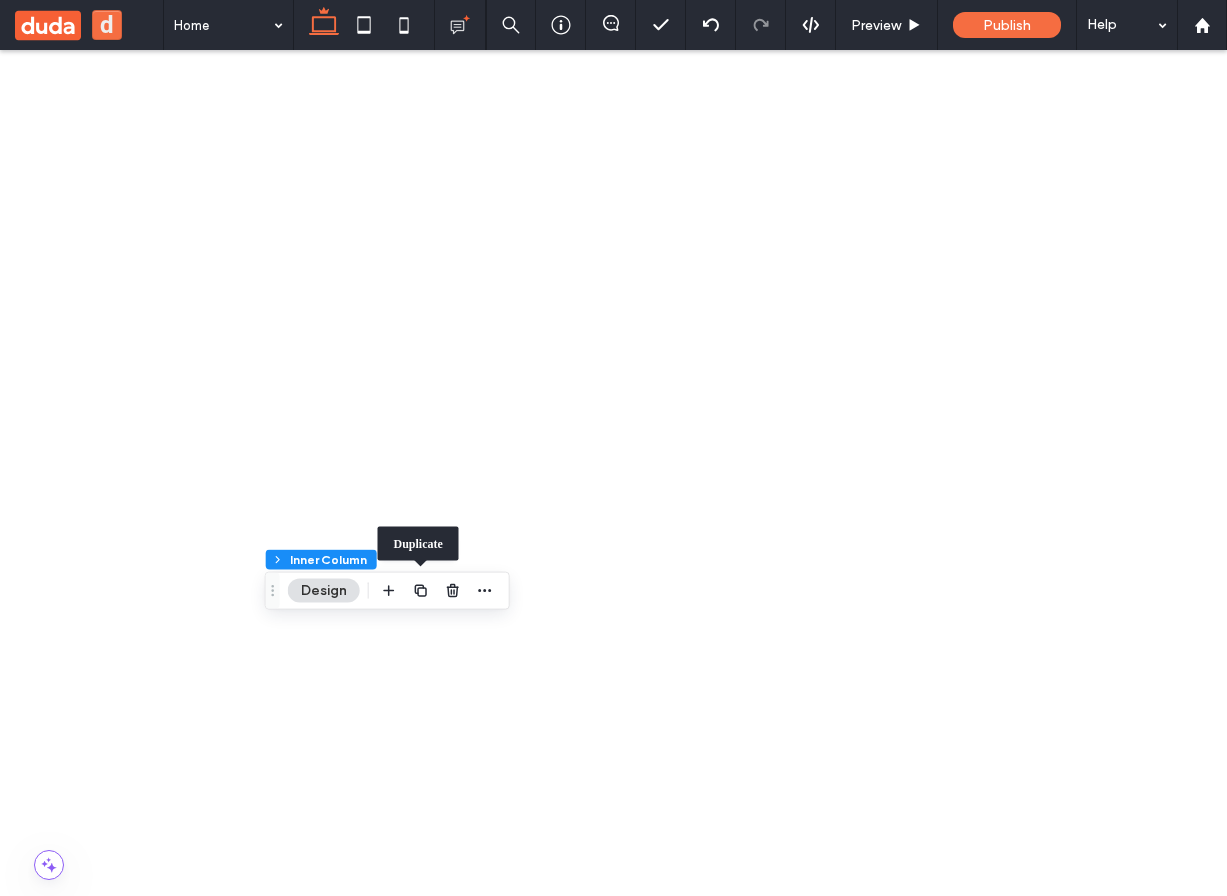 click at bounding box center [645, 3626] 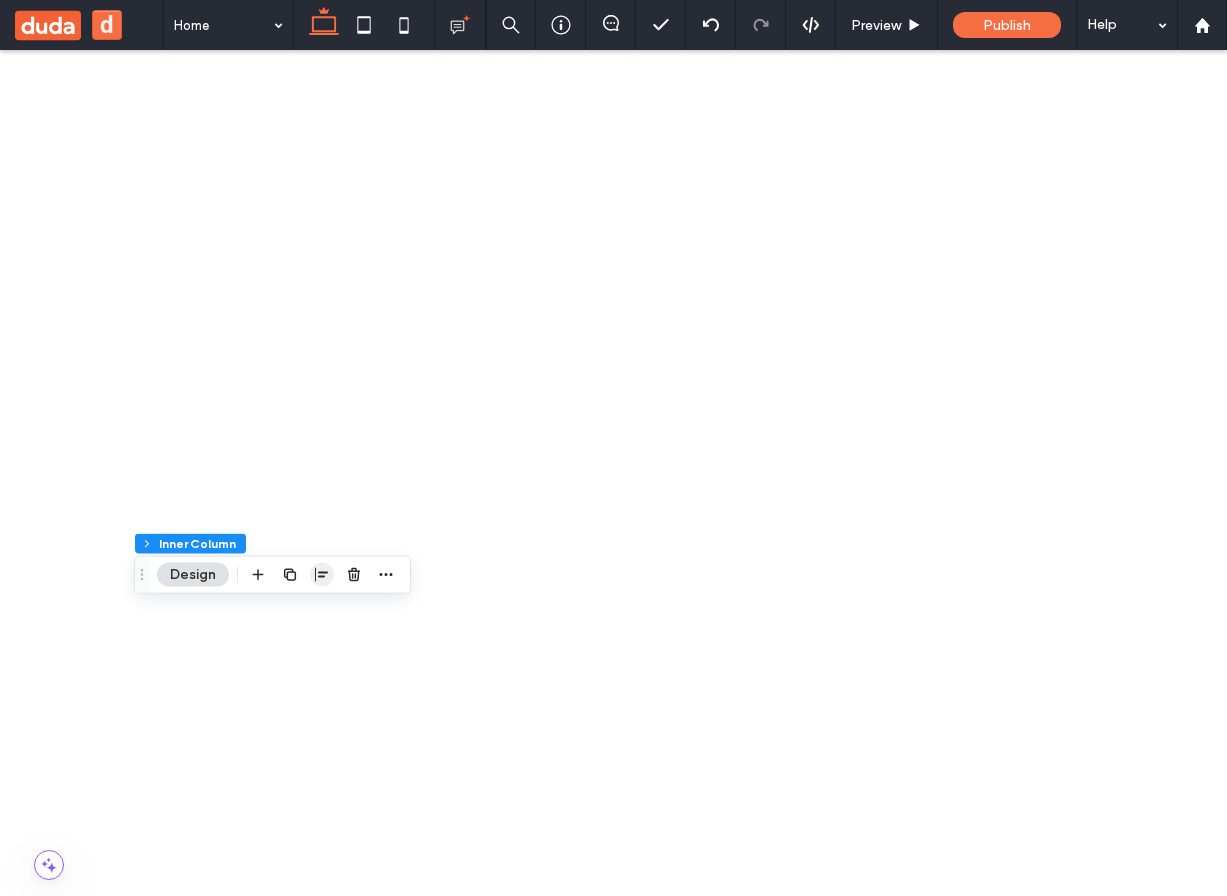 click 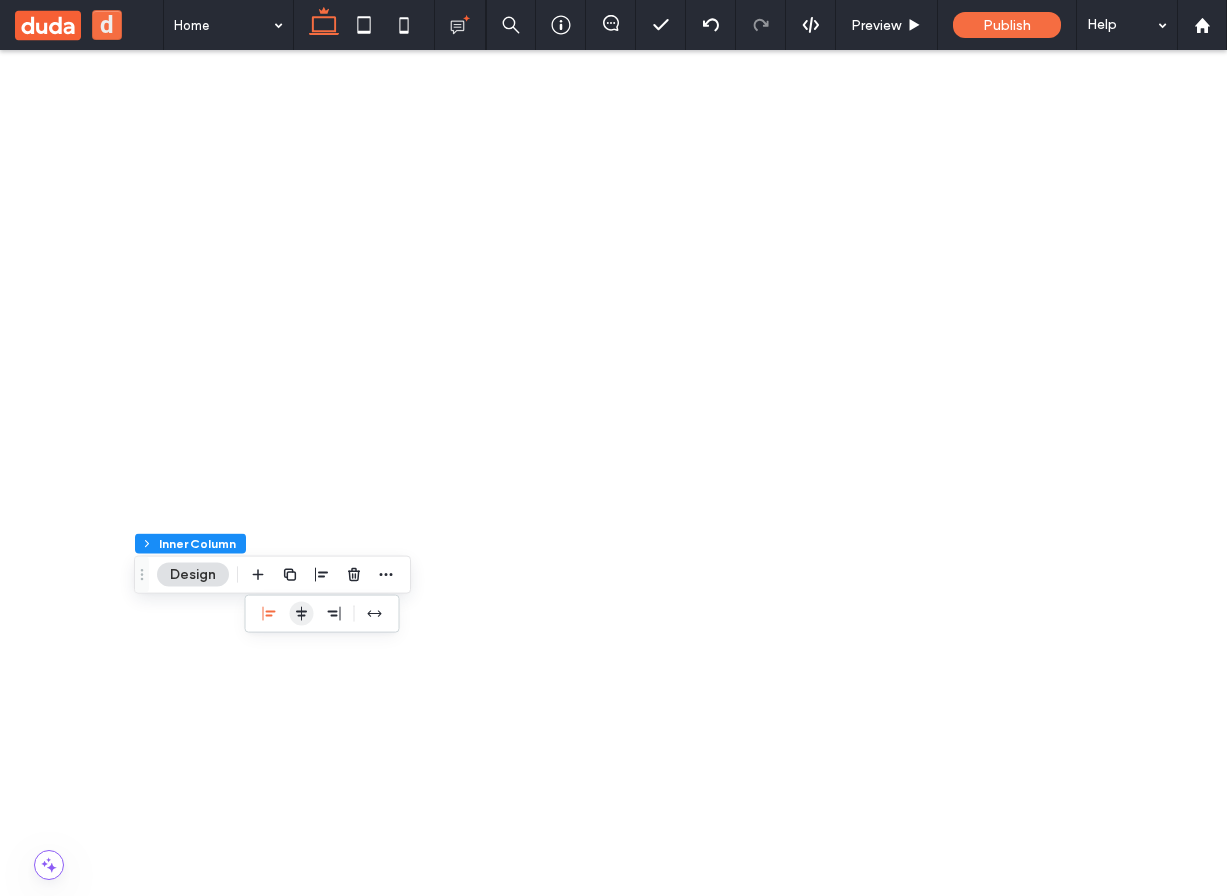 click at bounding box center [302, 614] 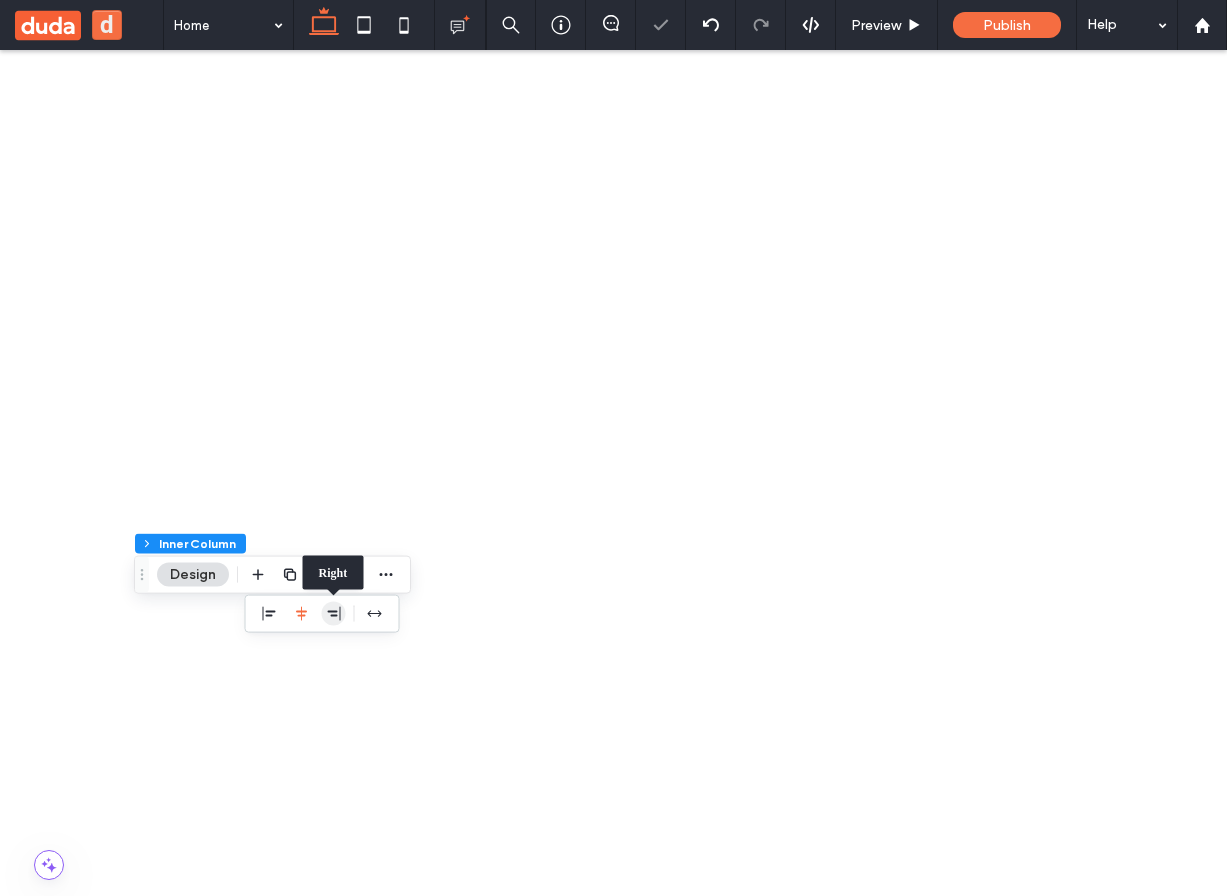 click 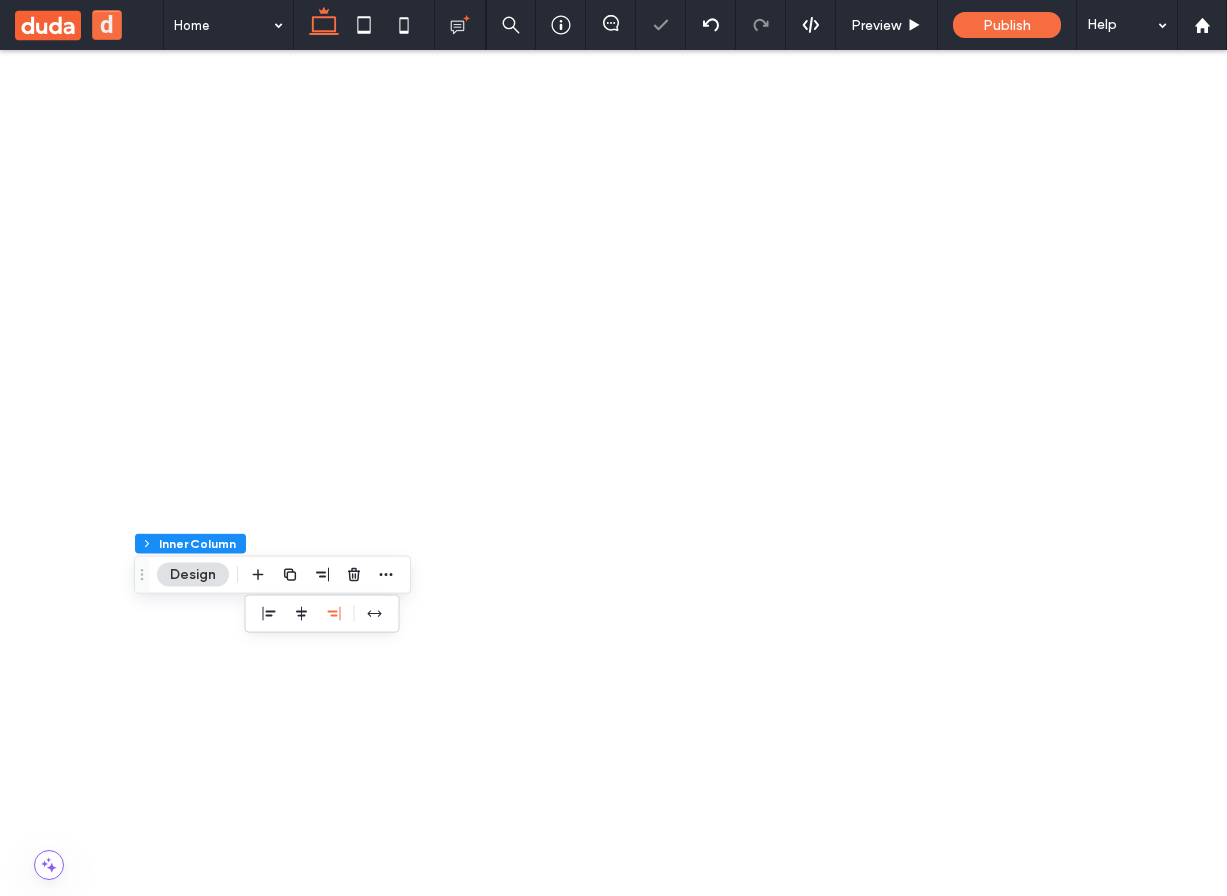 click 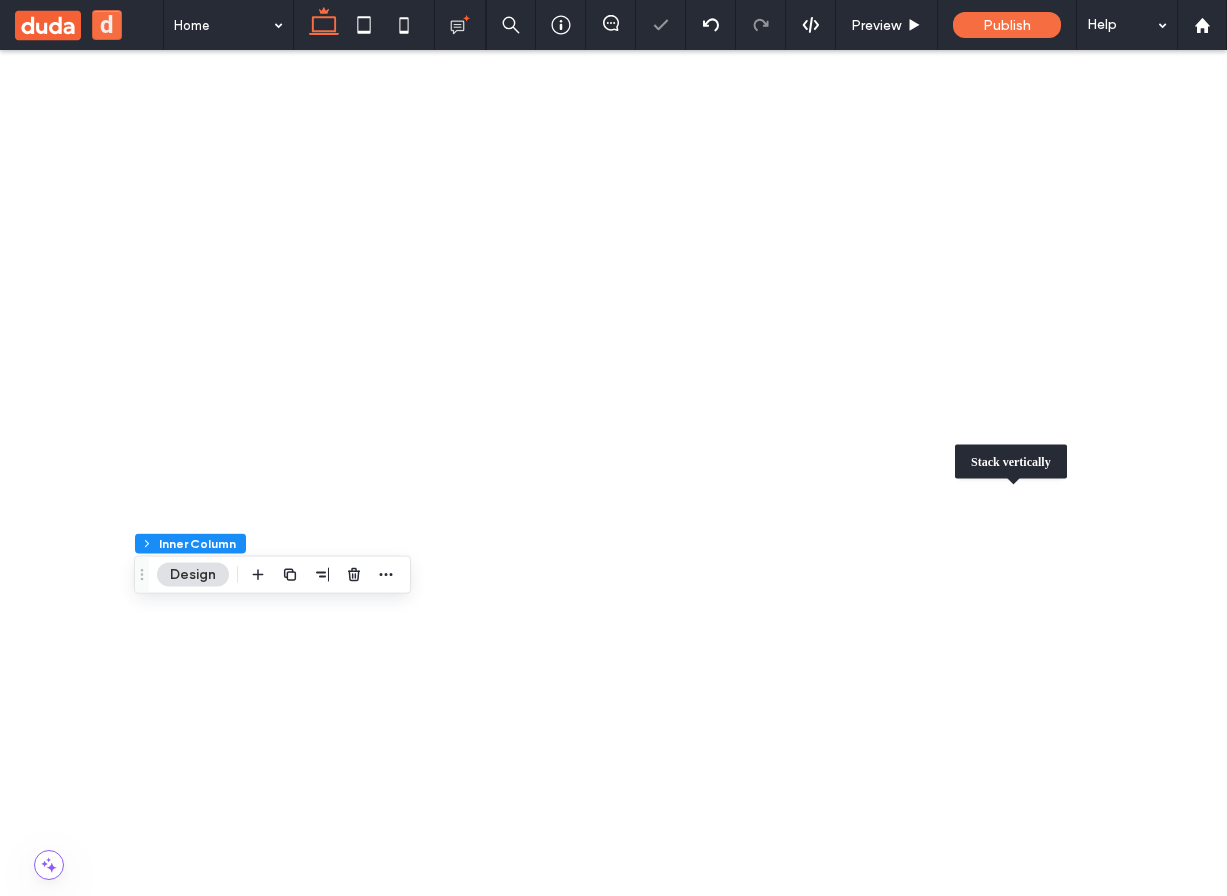 type on "**" 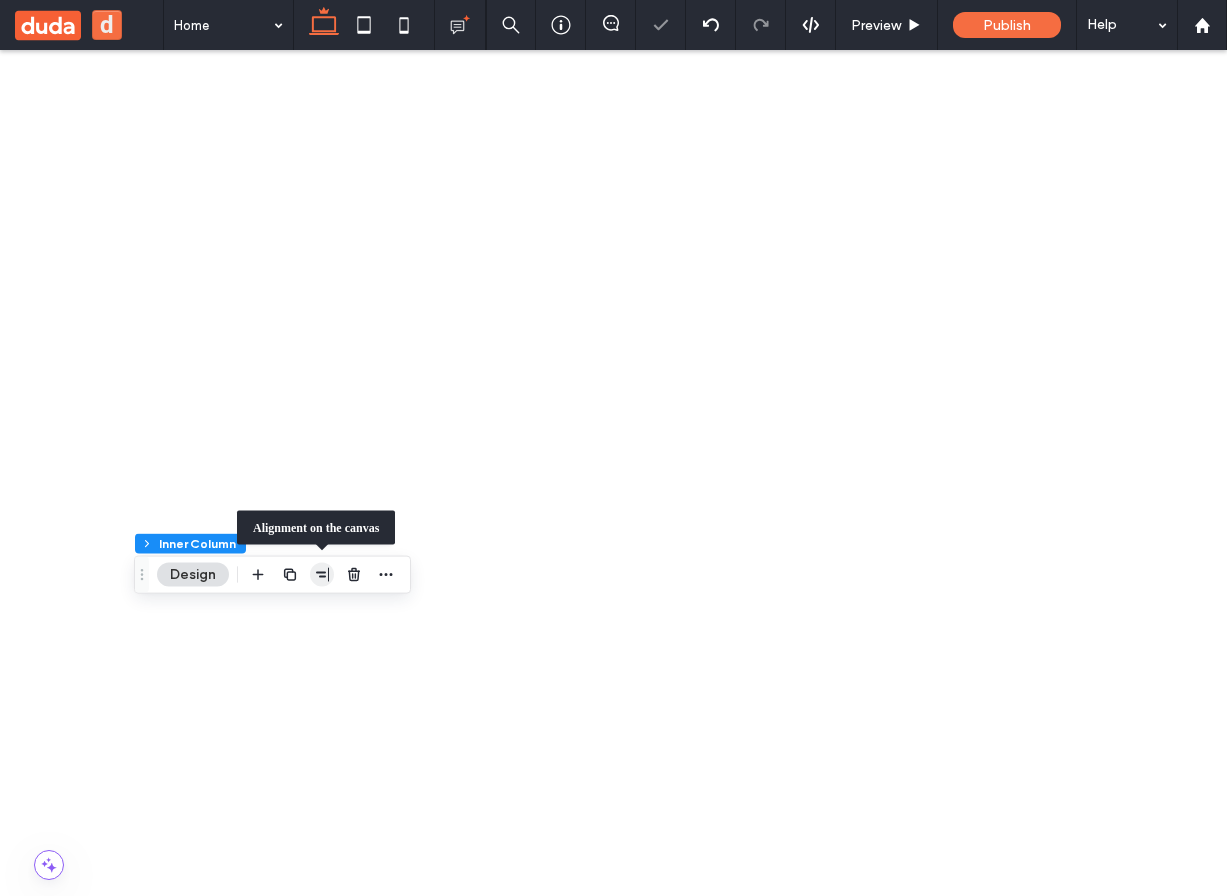 click 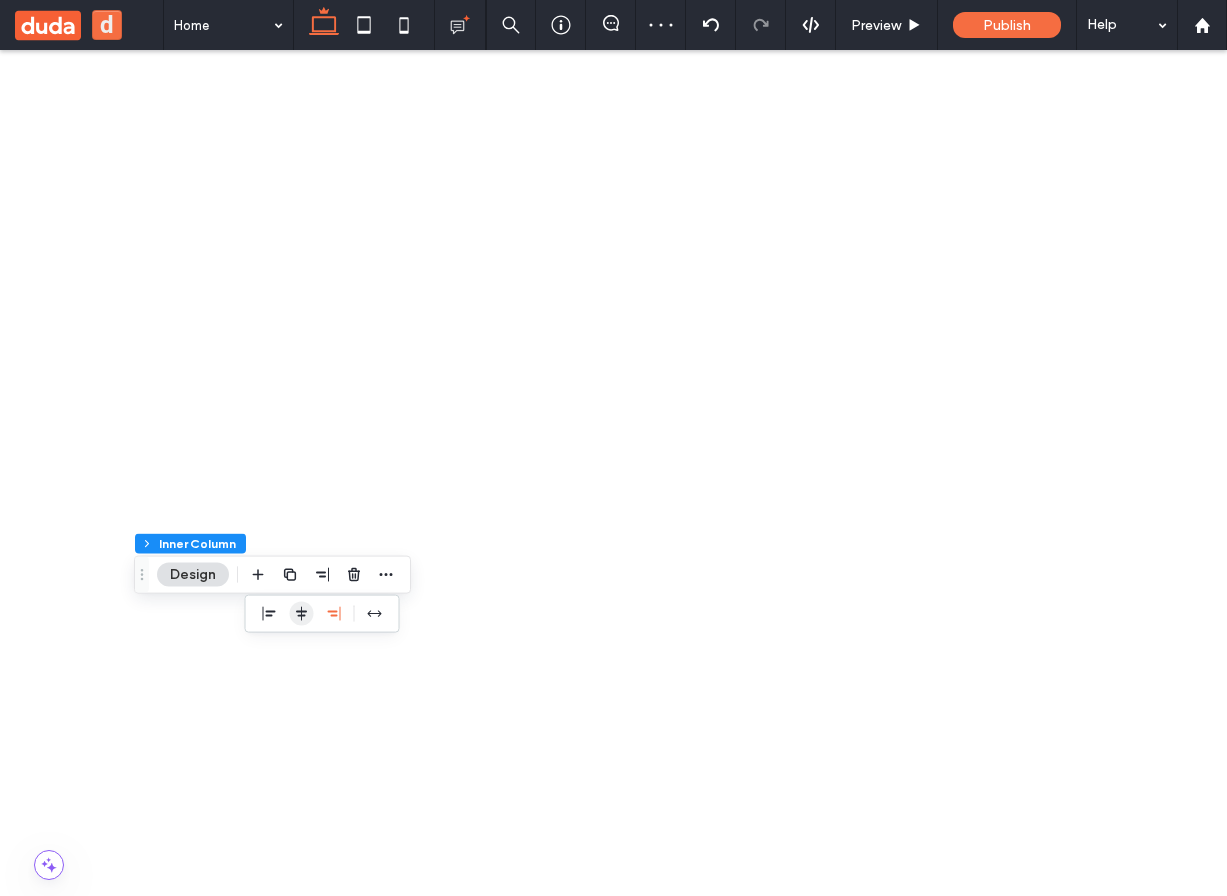 click at bounding box center (302, 614) 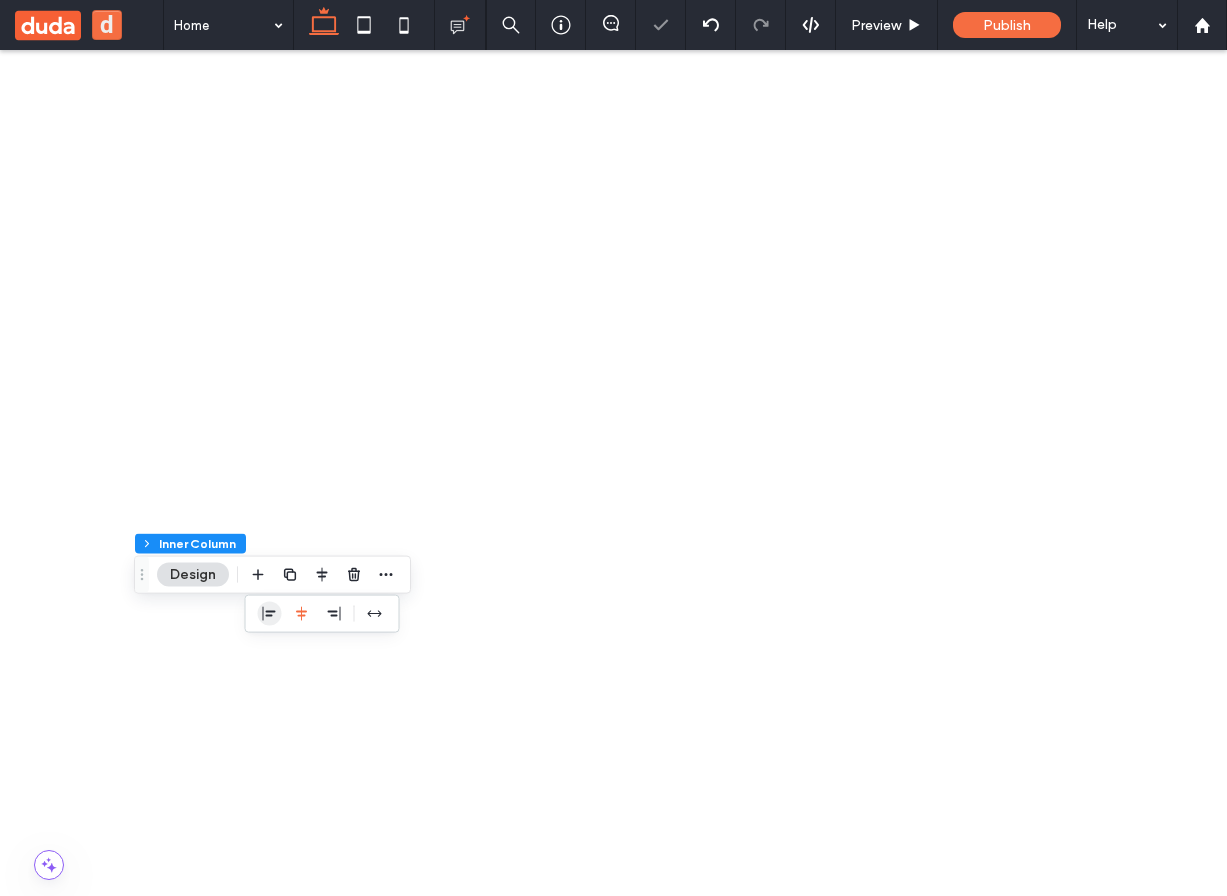 click at bounding box center [270, 614] 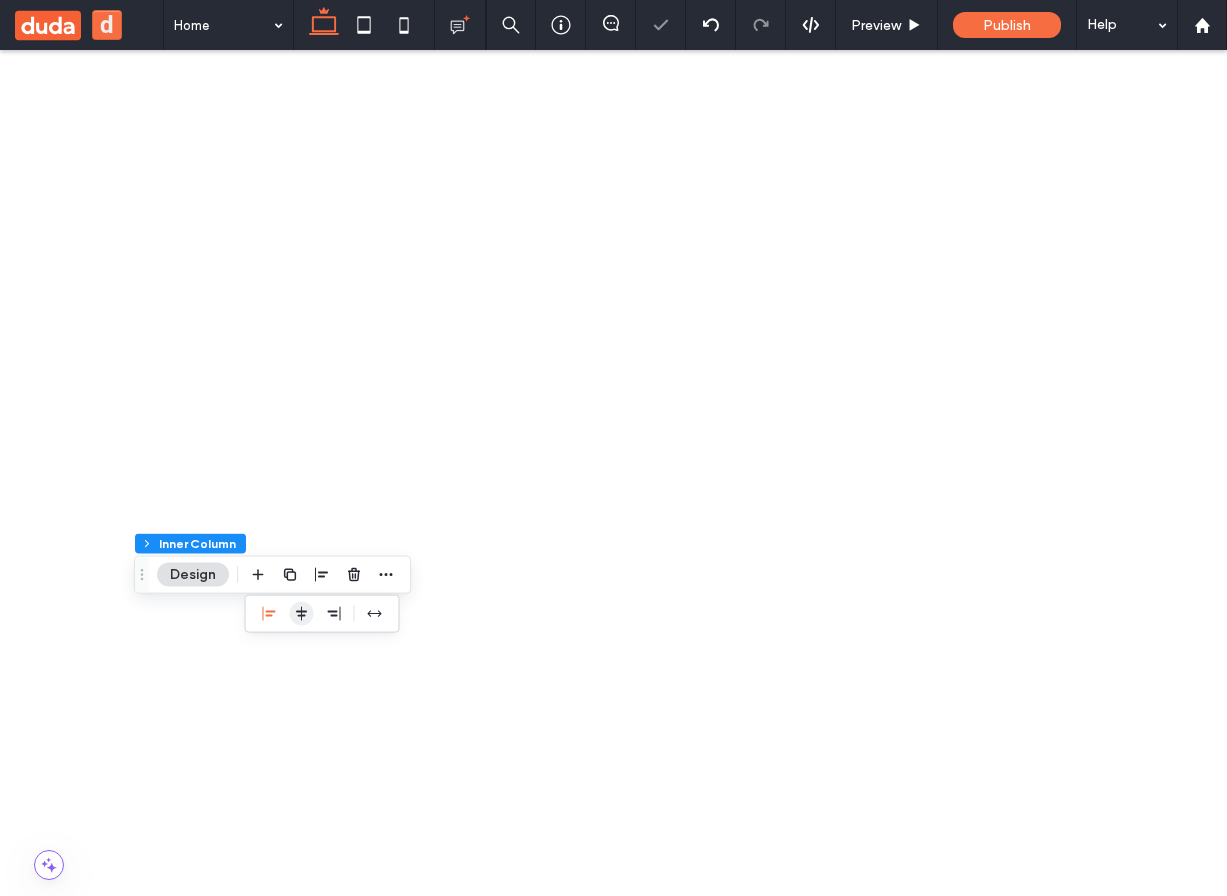 click 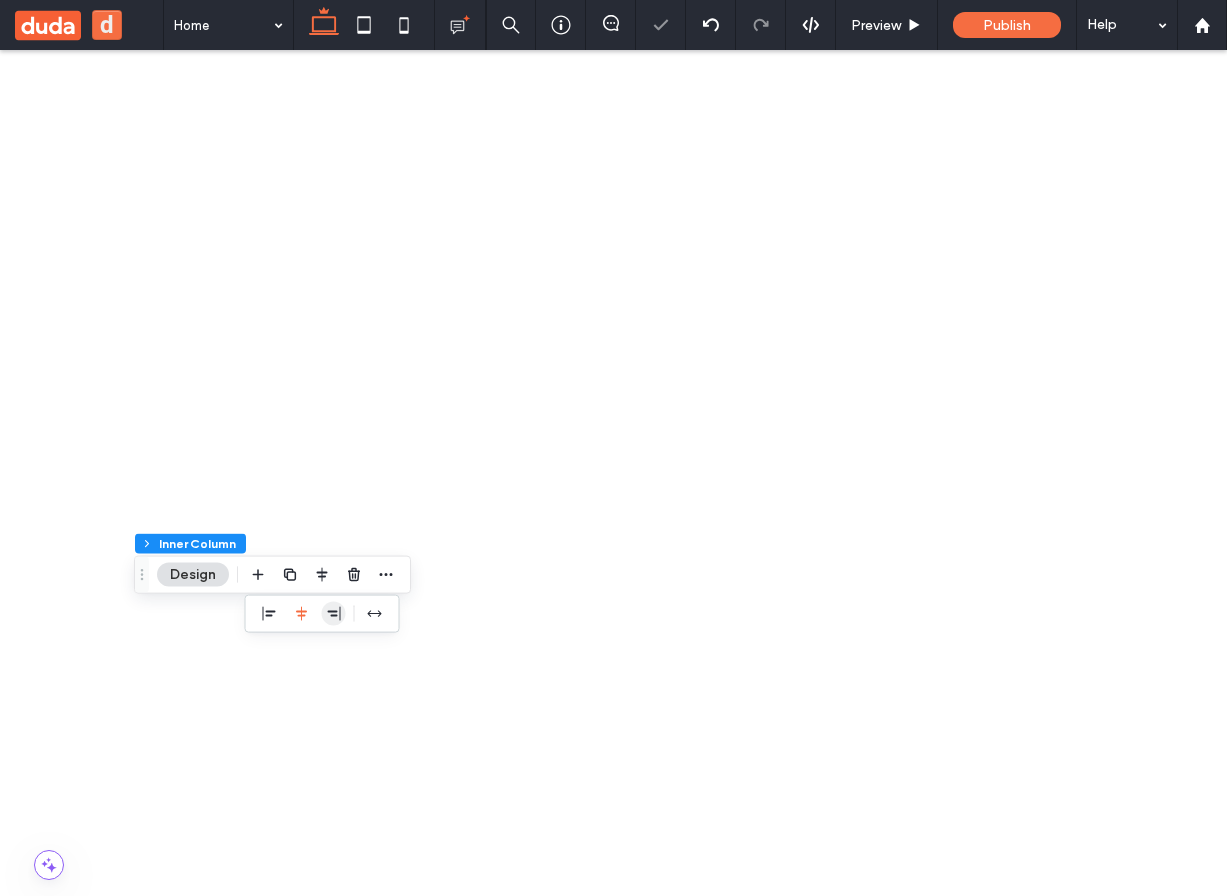 click 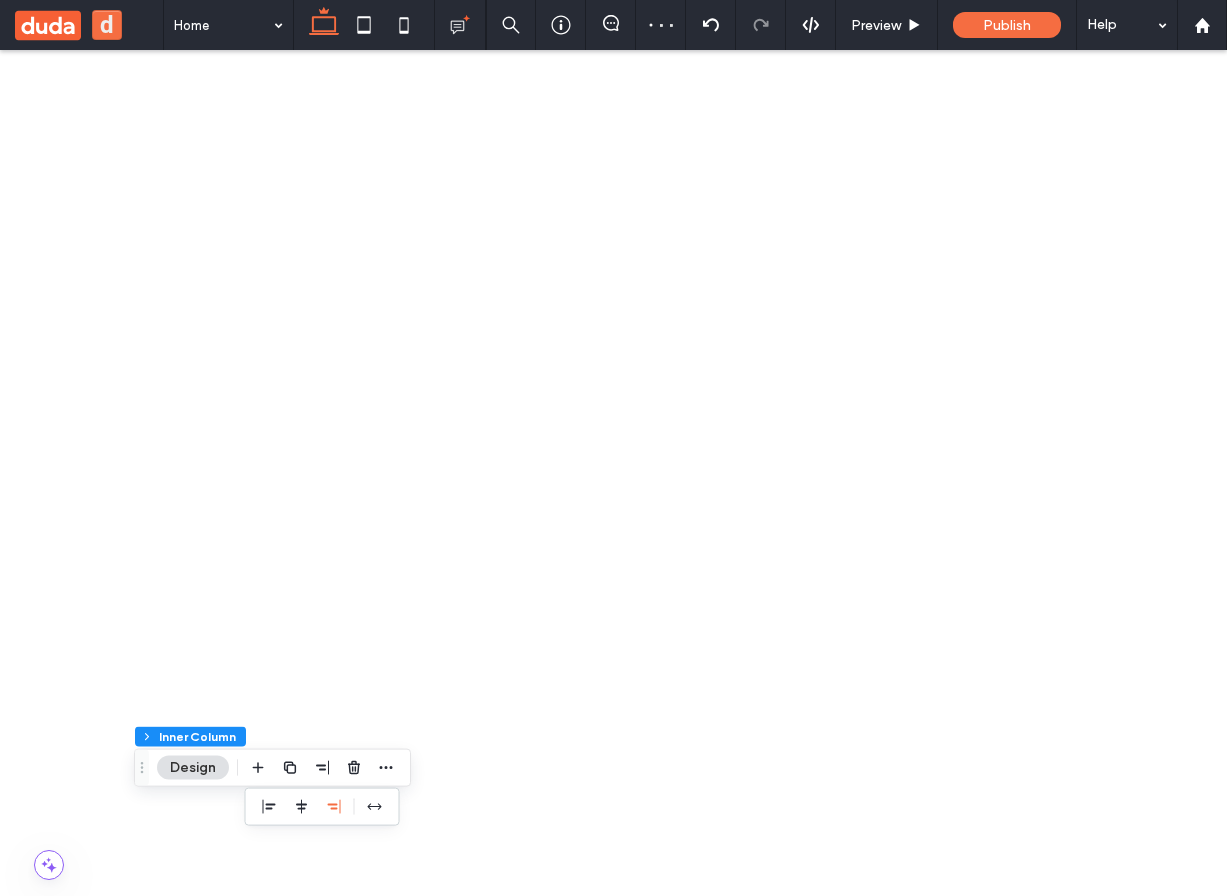 scroll, scrollTop: 238, scrollLeft: 0, axis: vertical 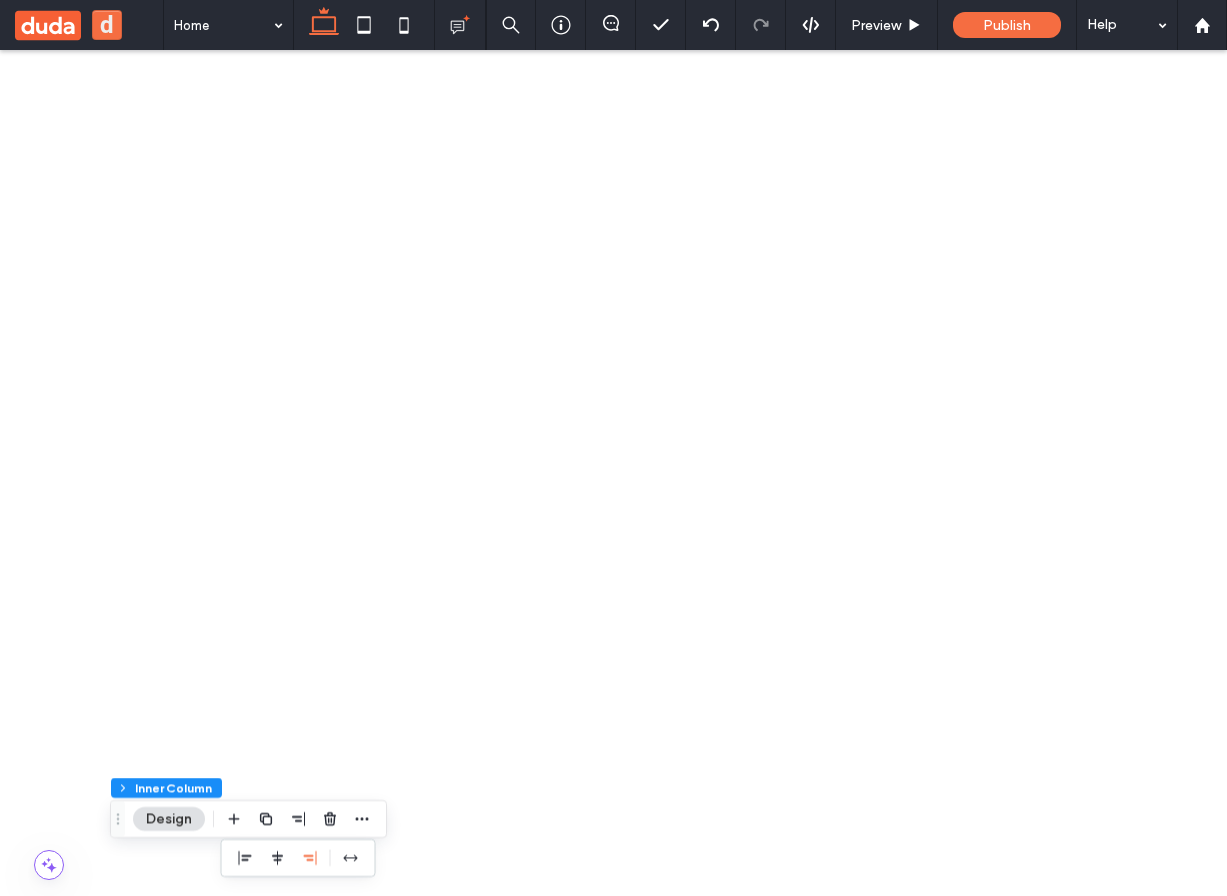 click at bounding box center (613, 1430) 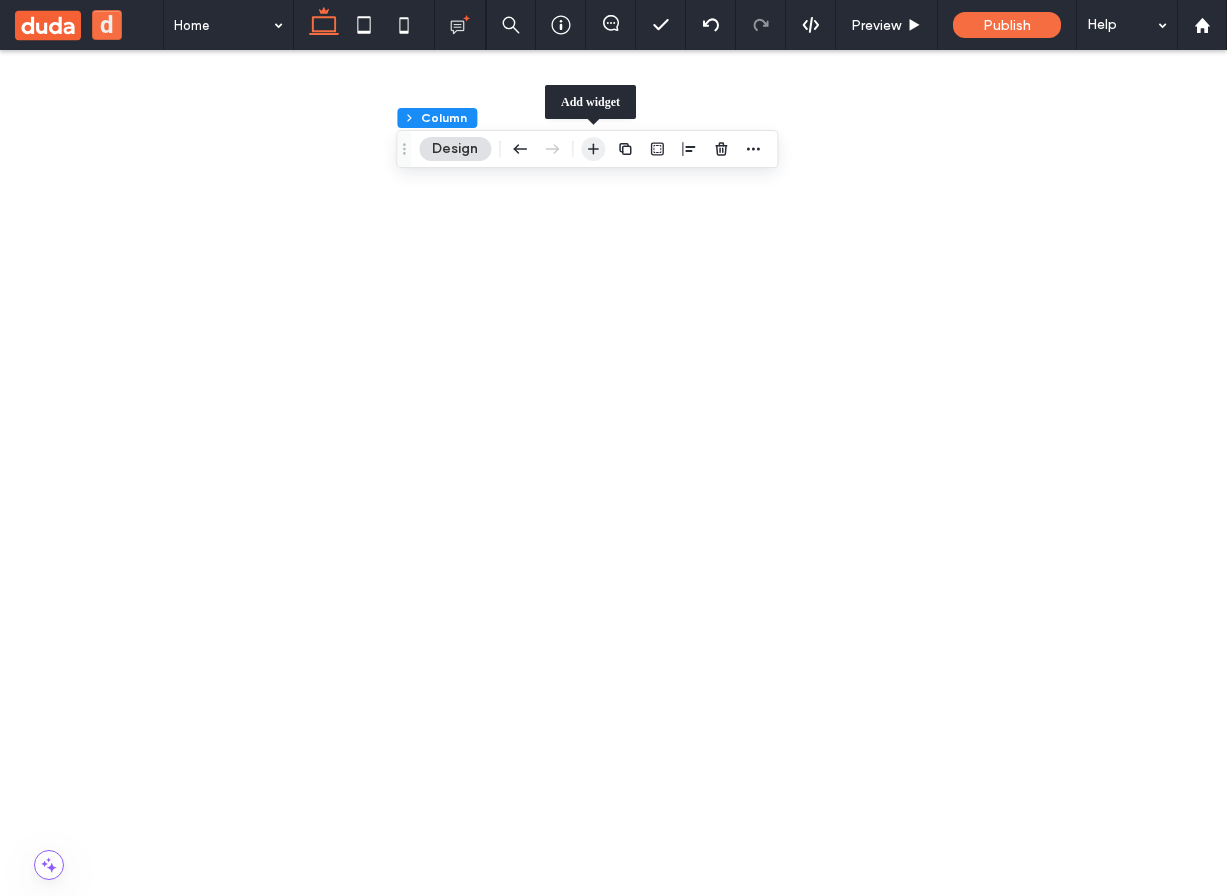 drag, startPoint x: 603, startPoint y: 152, endPoint x: 762, endPoint y: 148, distance: 159.05031 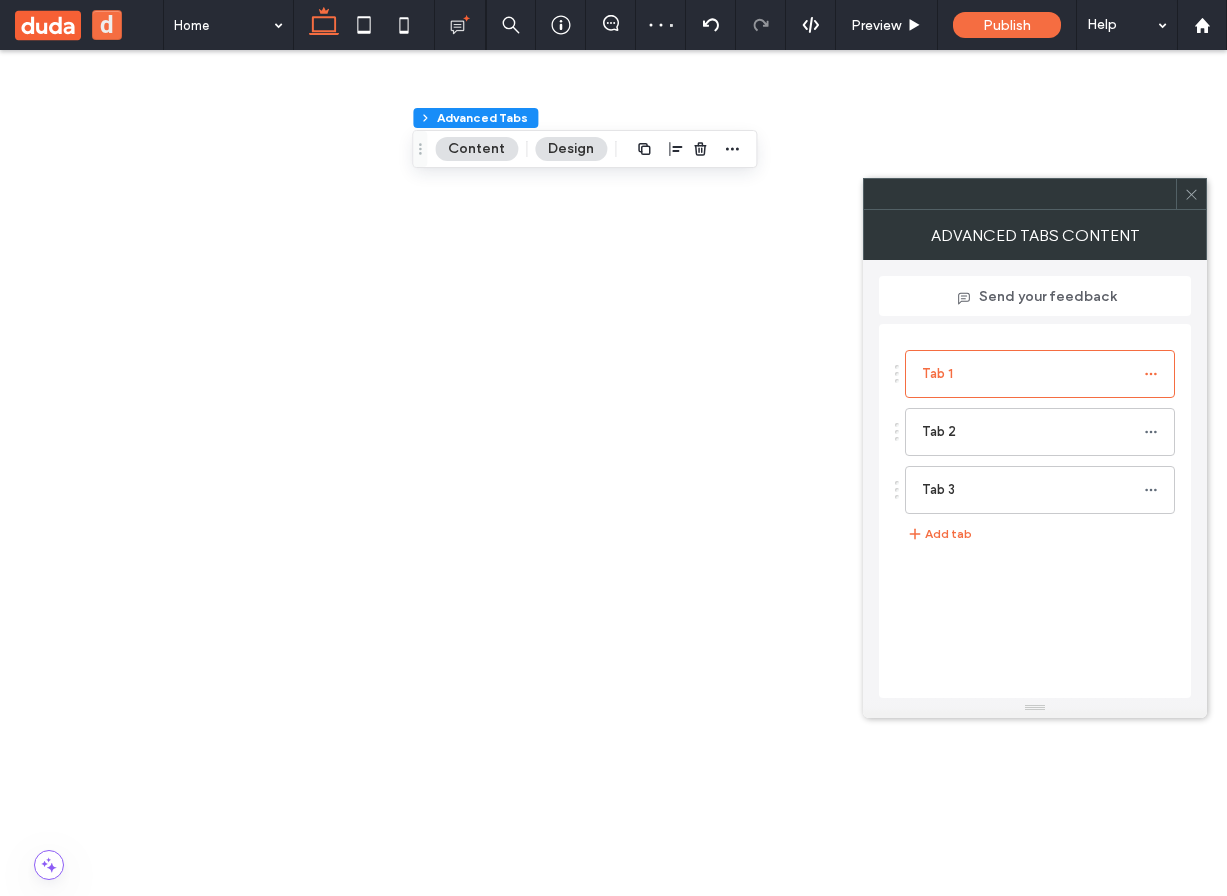 click on "This is a paragraph. Writing in paragraphs lets visitors find what they are looking for quickly and easily. Make sure the title suits the content of this text.
Learn more
Add your title here" at bounding box center (359, 4588) 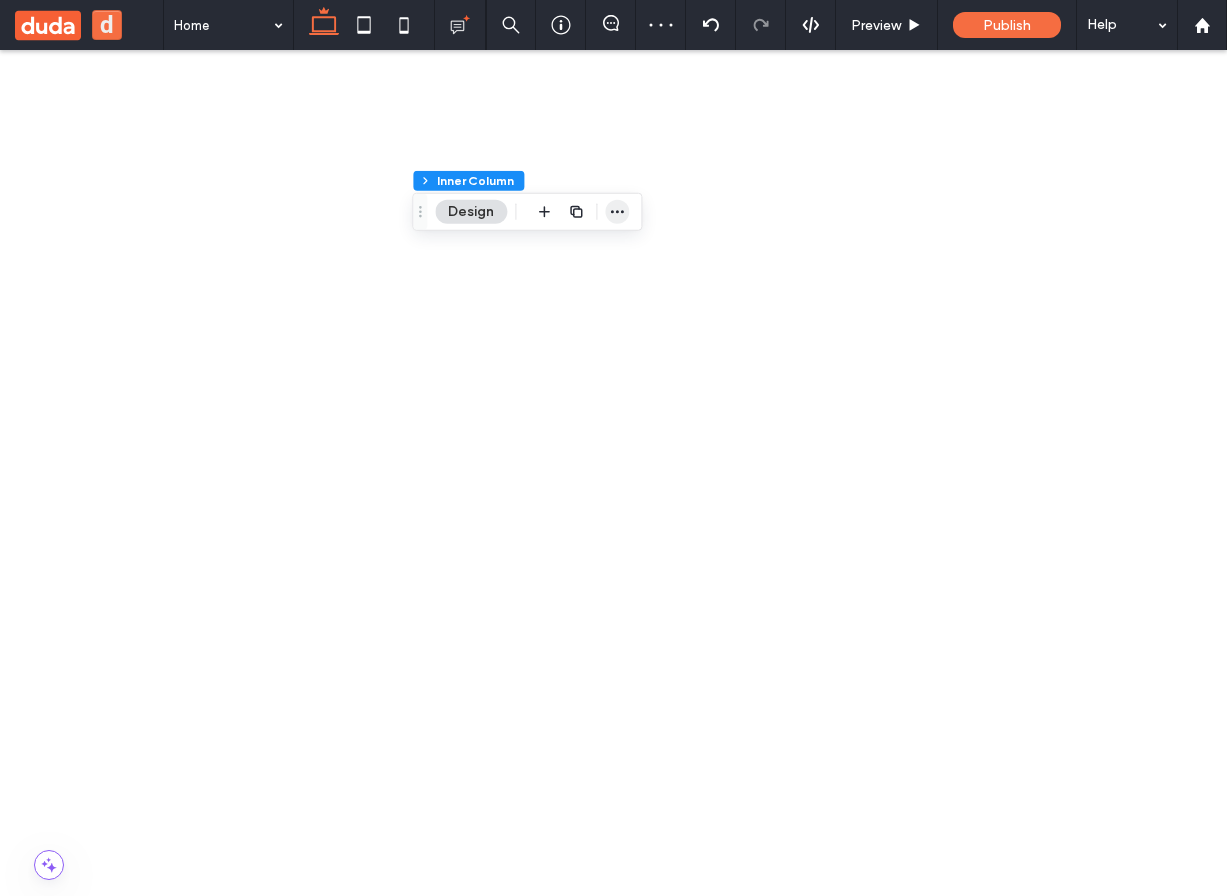 click 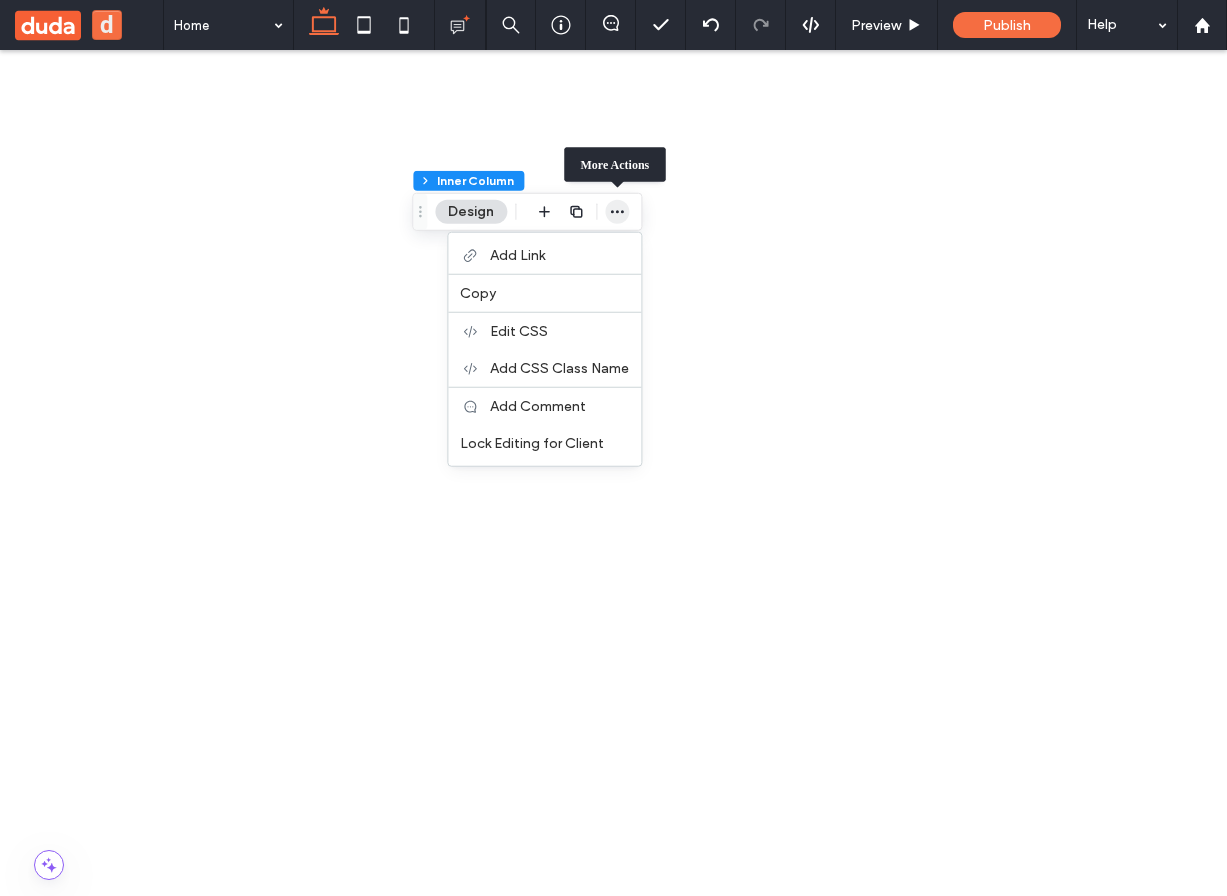 click 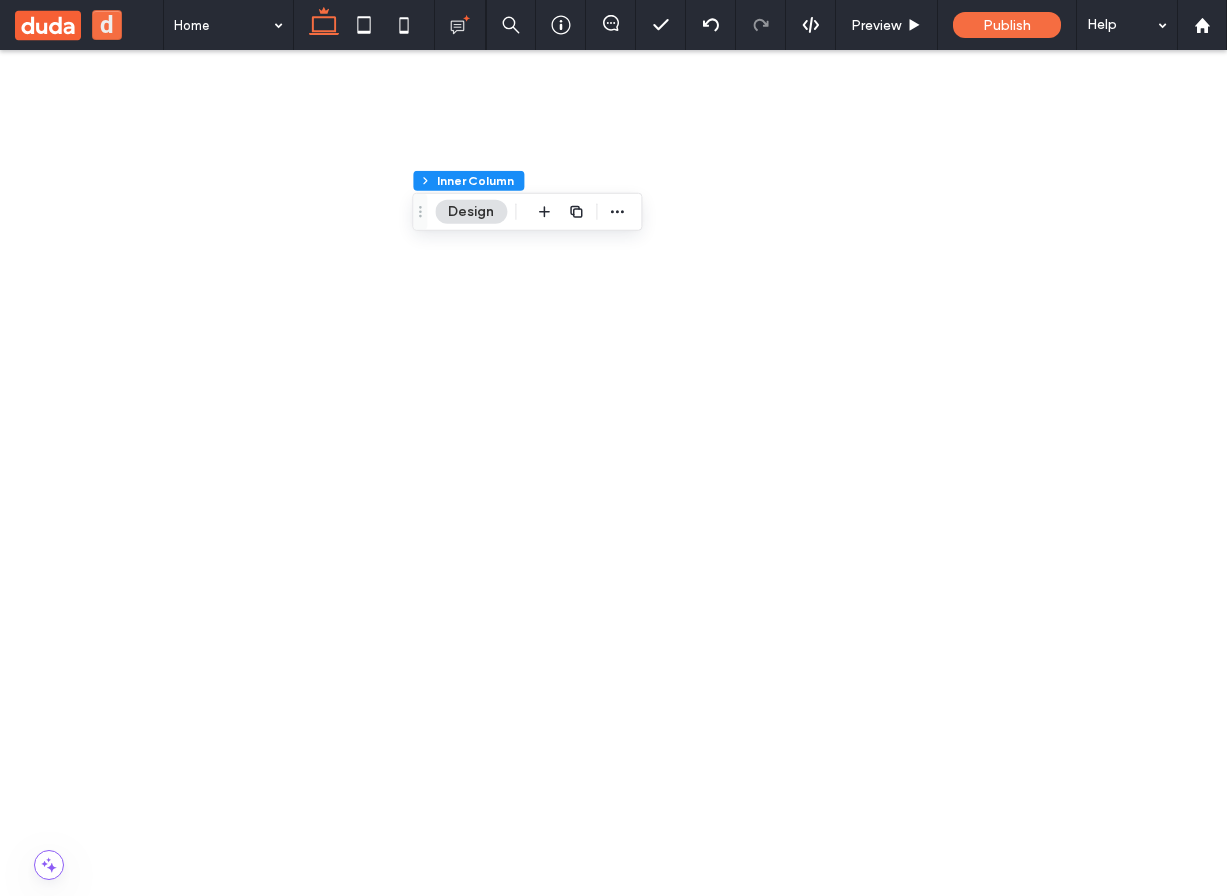 click on "Tab 2" at bounding box center [335, 3902] 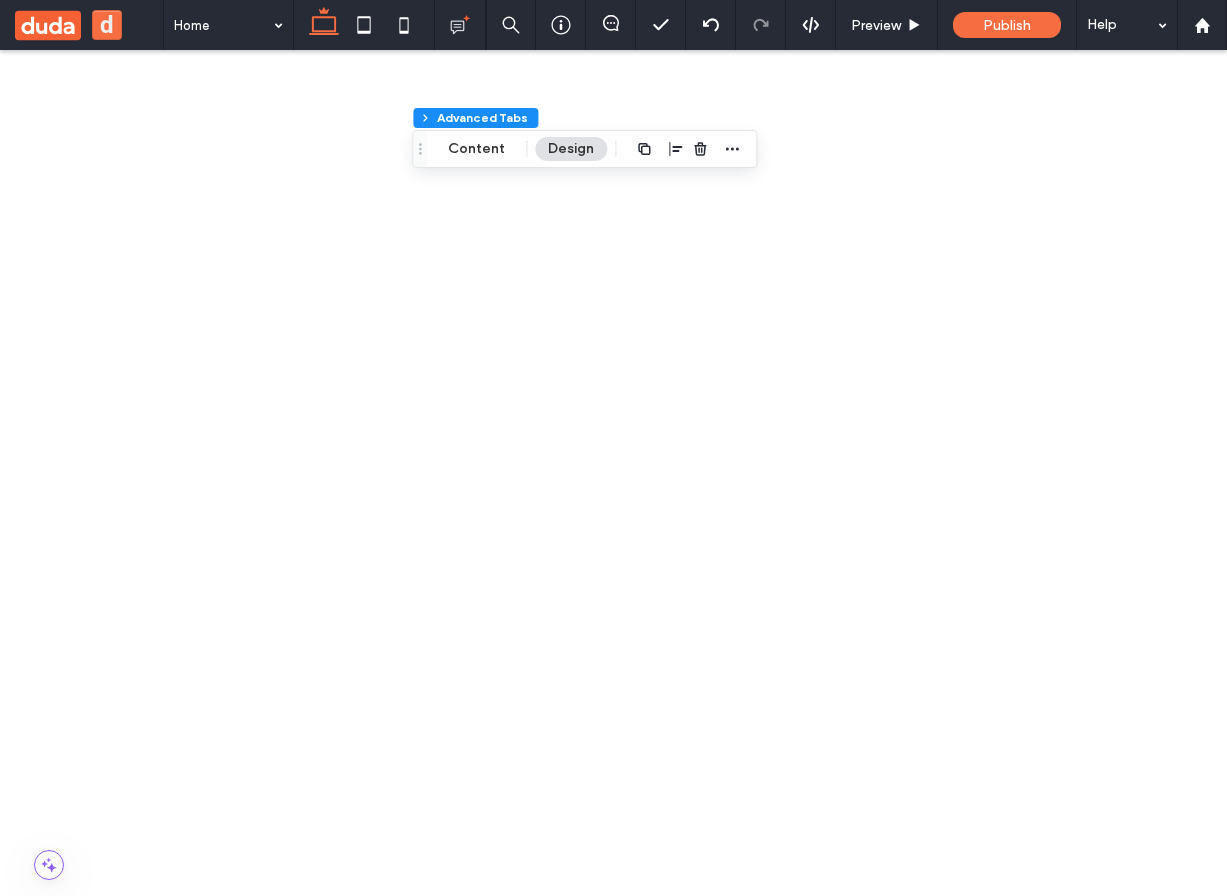 click on "Add your title here" at bounding box center (216, 5478) 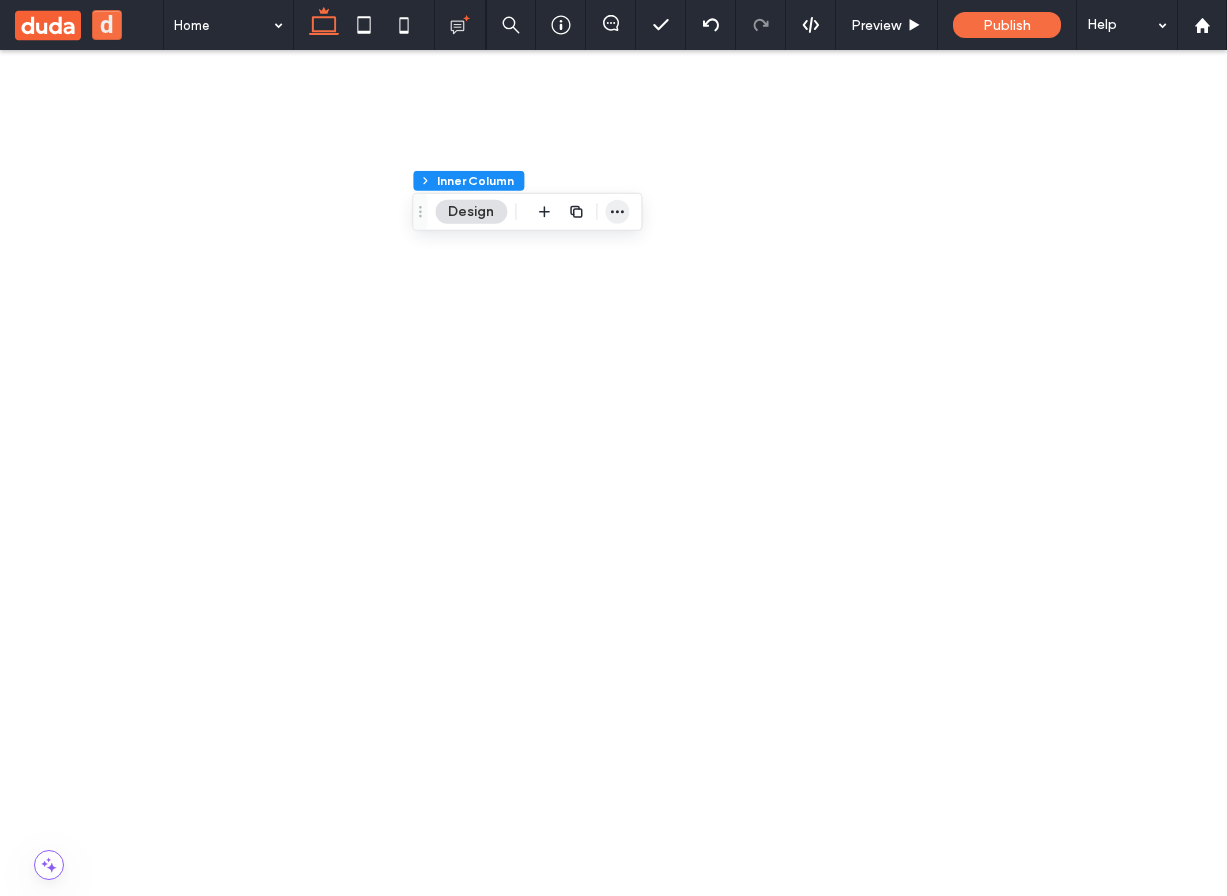 click 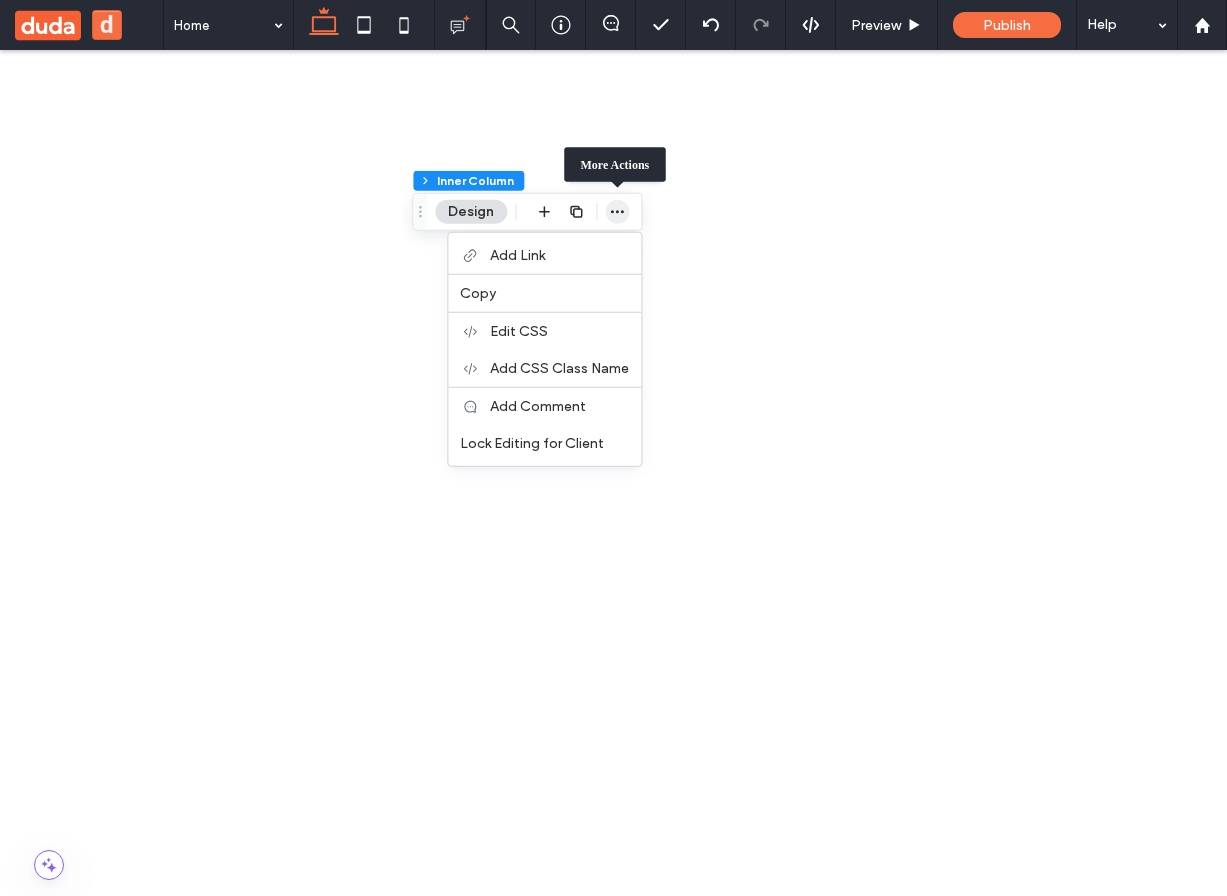 click 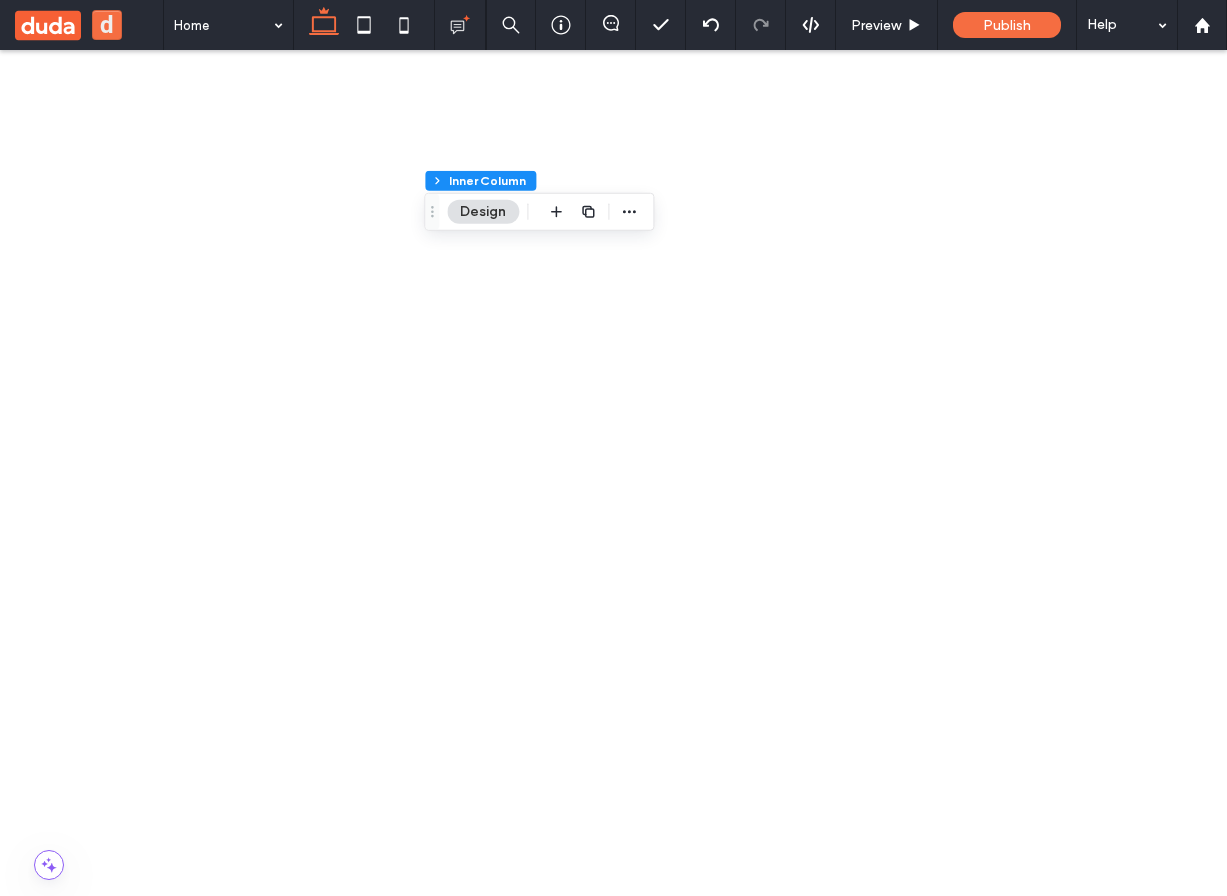 scroll, scrollTop: 0, scrollLeft: 0, axis: both 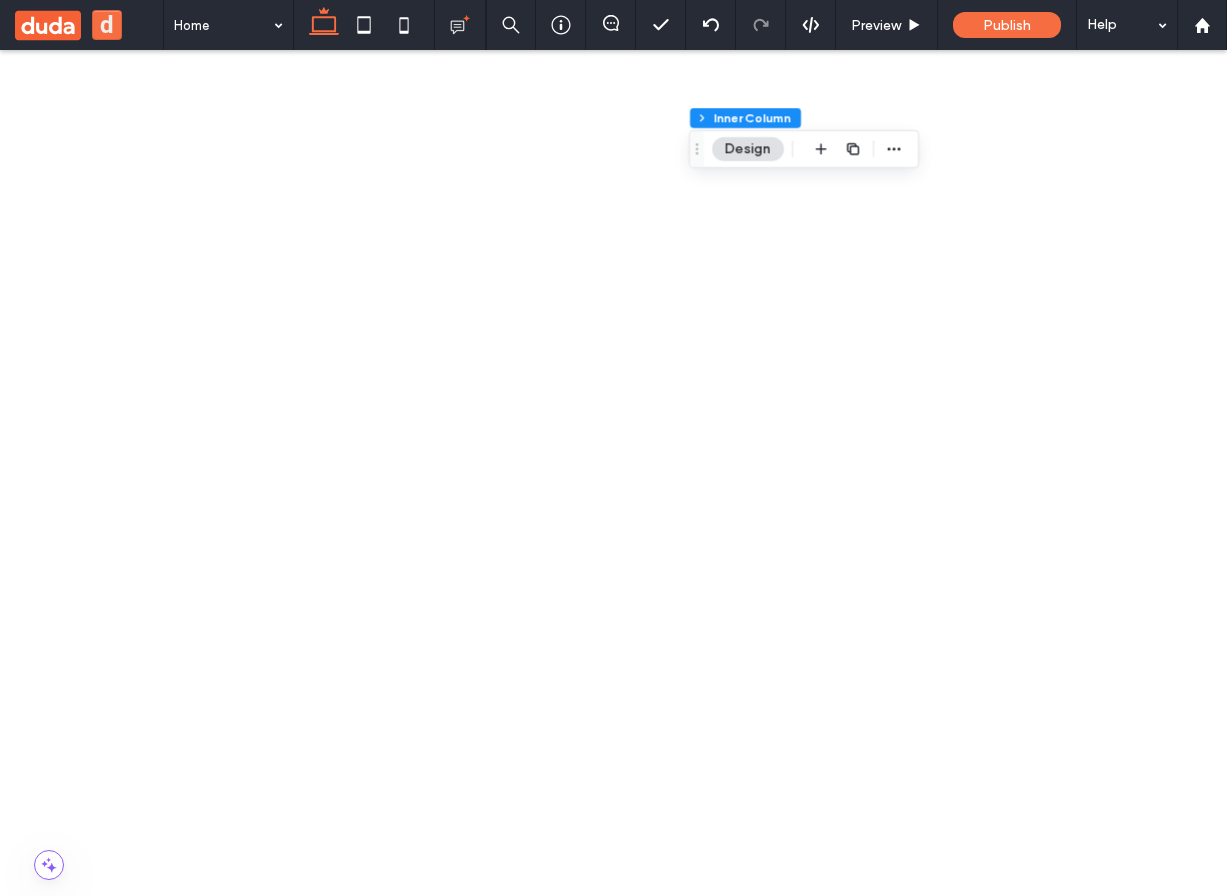 click on "******" at bounding box center [390, 2890] 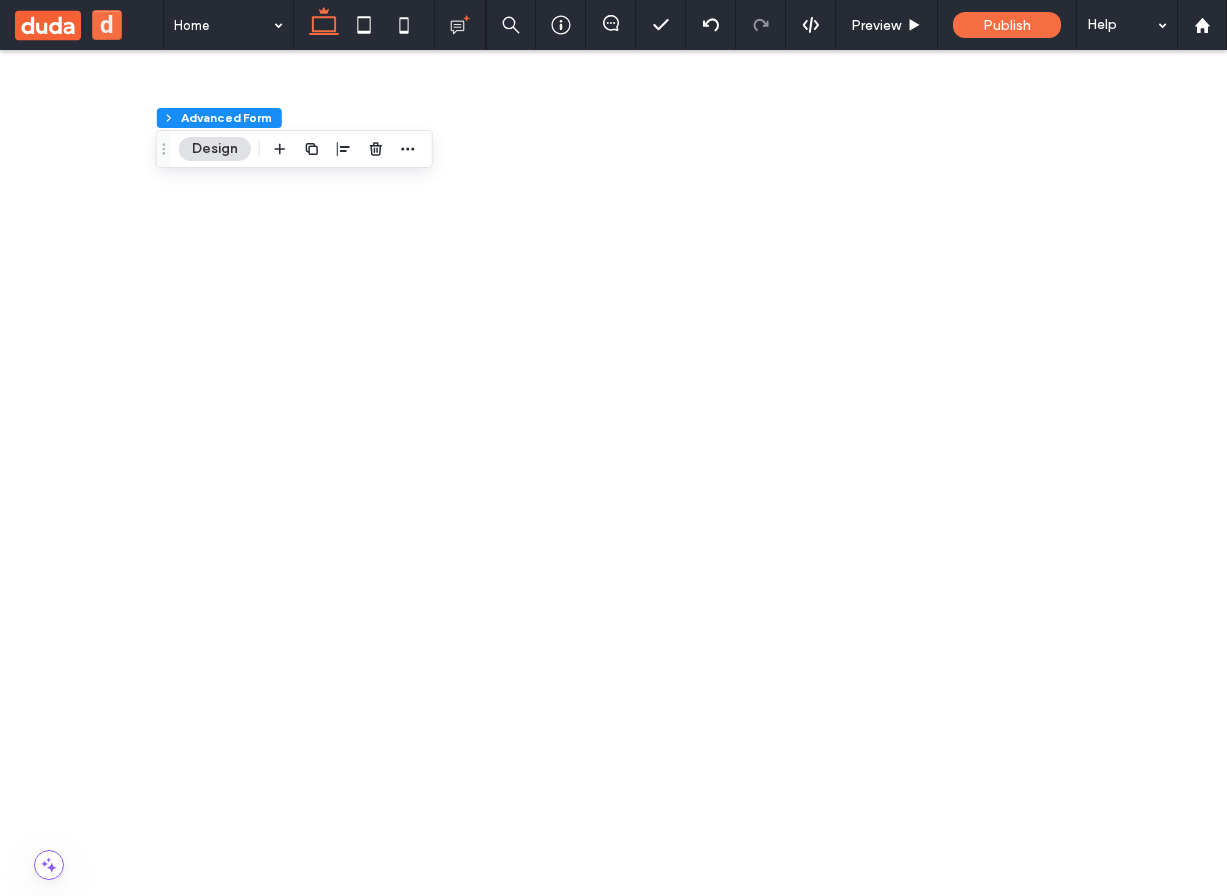 click on "******" at bounding box center (390, 2890) 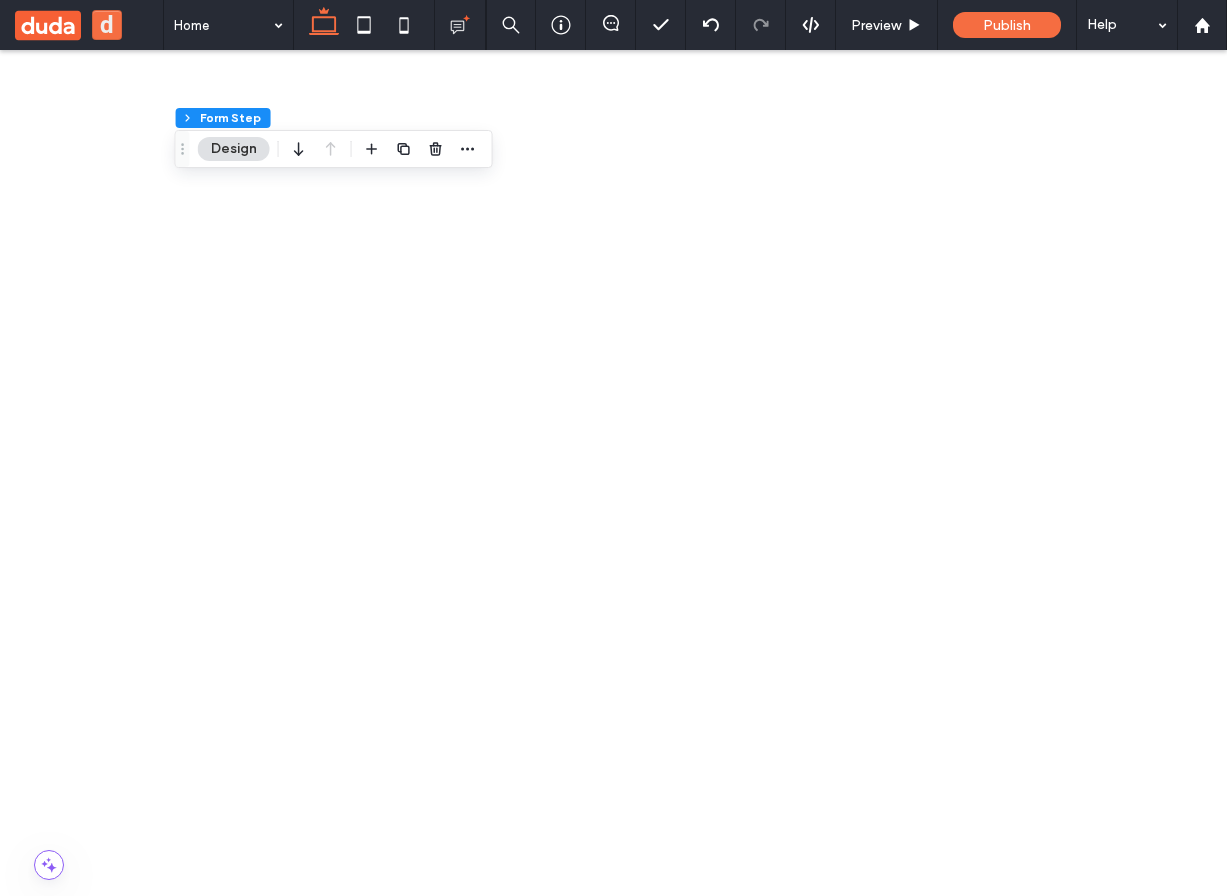 click on "******" at bounding box center (390, 2890) 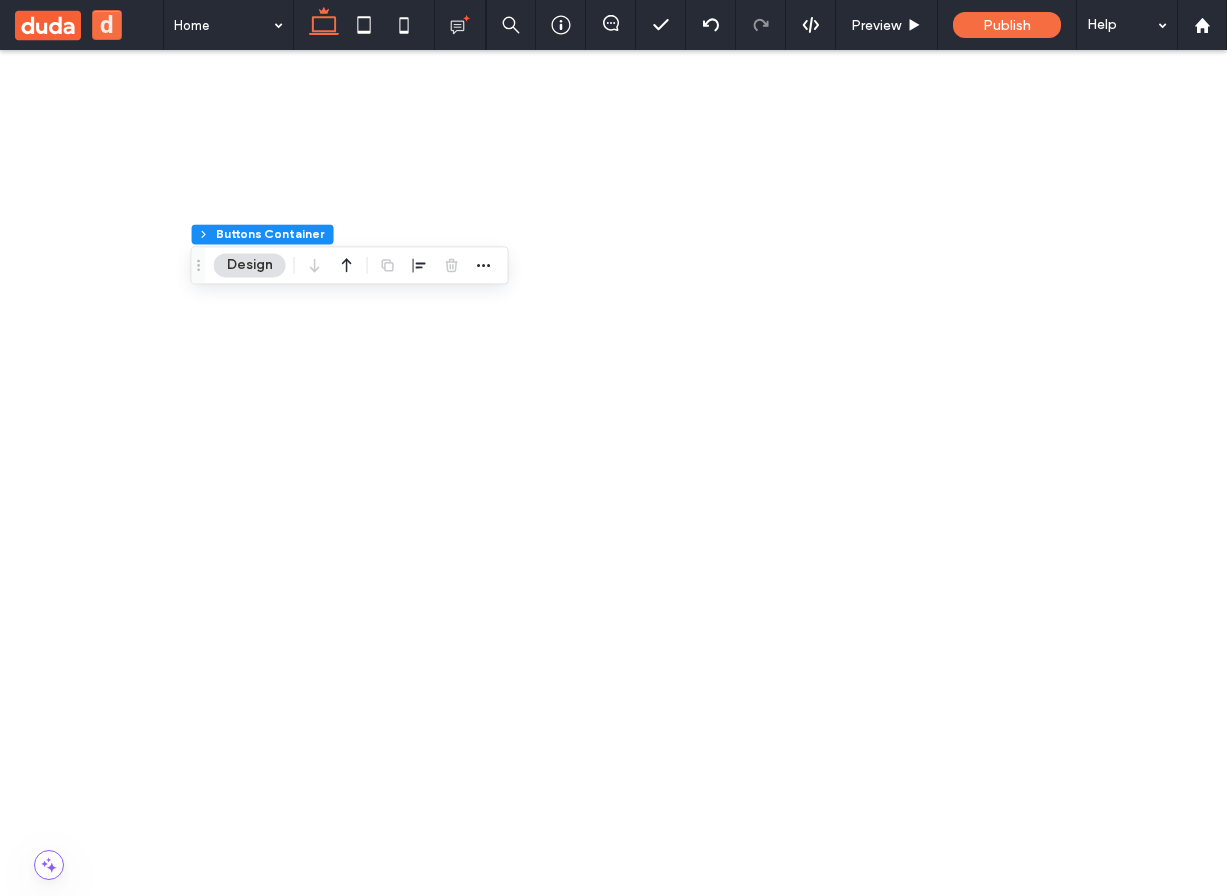 scroll, scrollTop: 488, scrollLeft: 0, axis: vertical 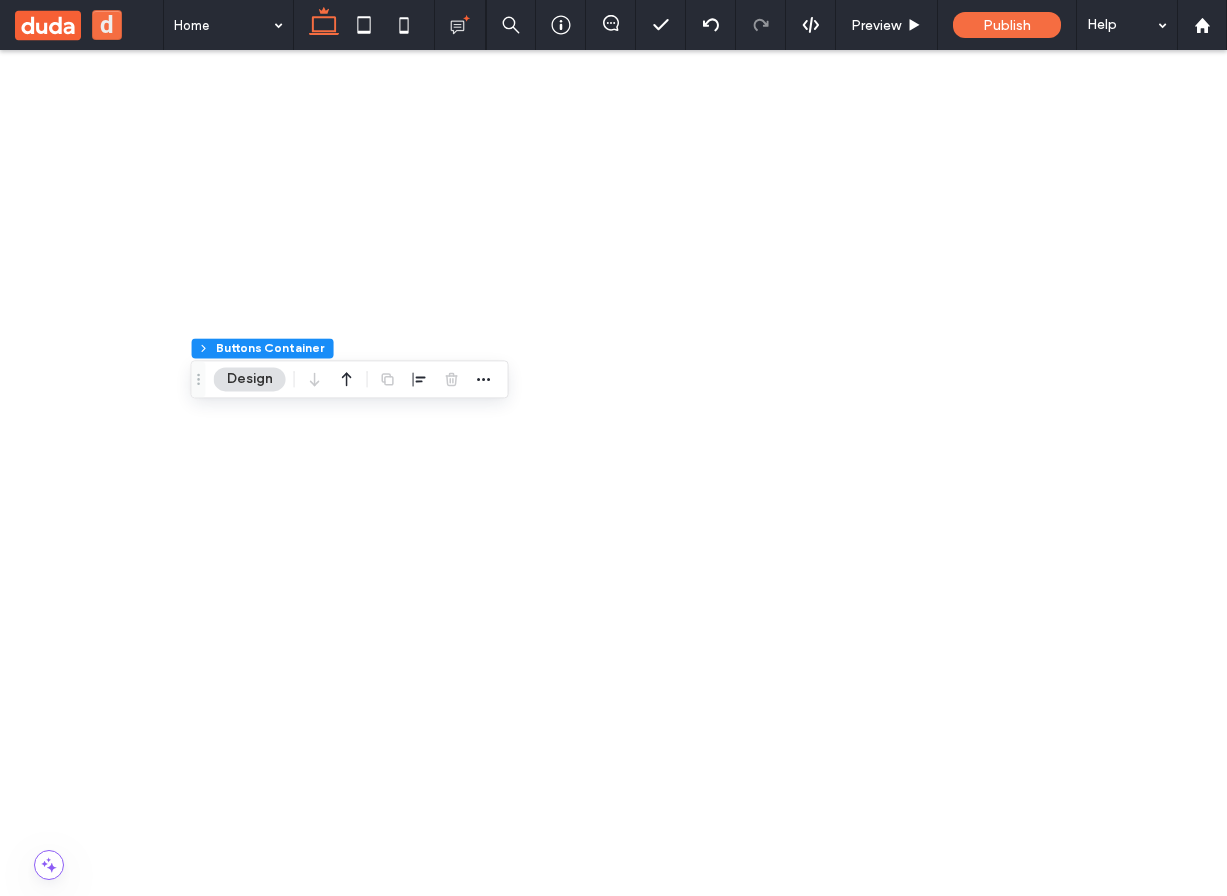 click on "Message" at bounding box center [390, 2841] 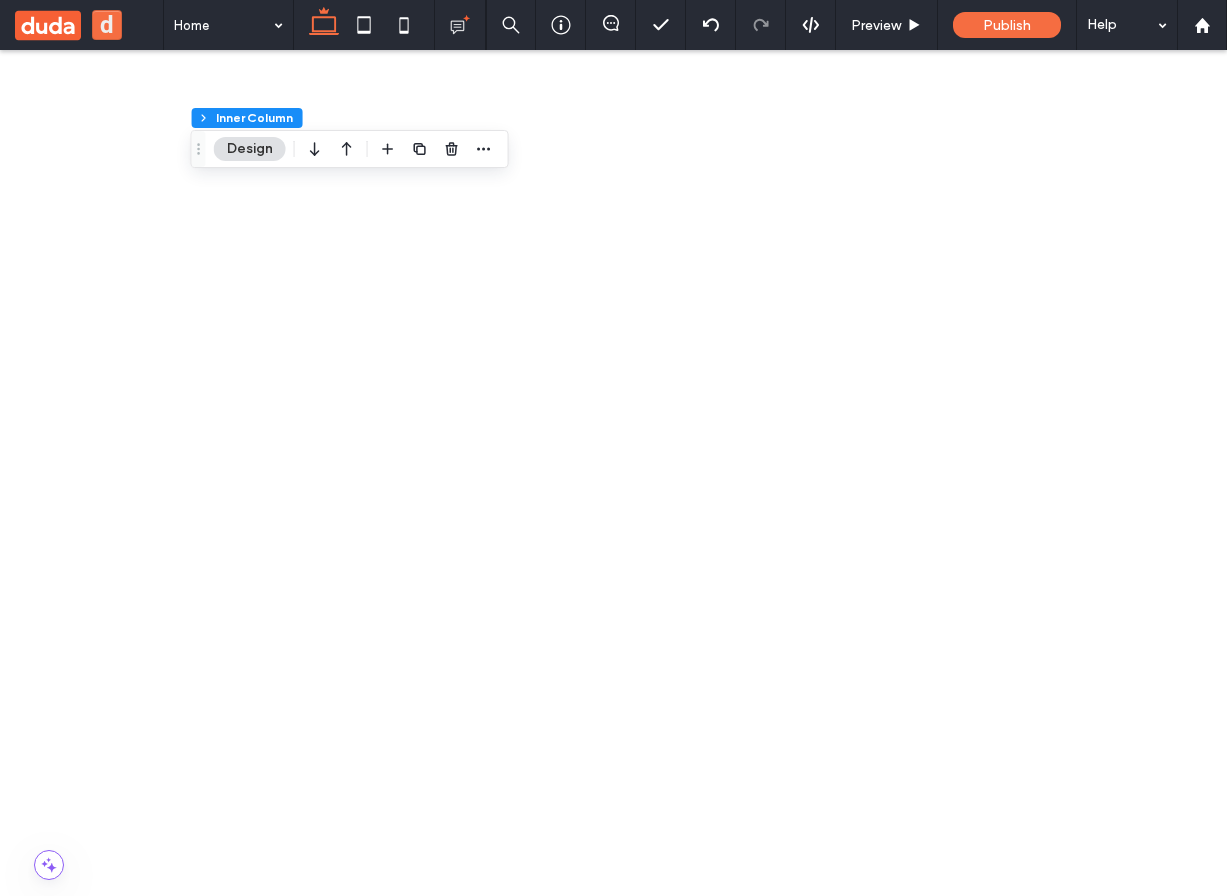 scroll, scrollTop: 141, scrollLeft: 0, axis: vertical 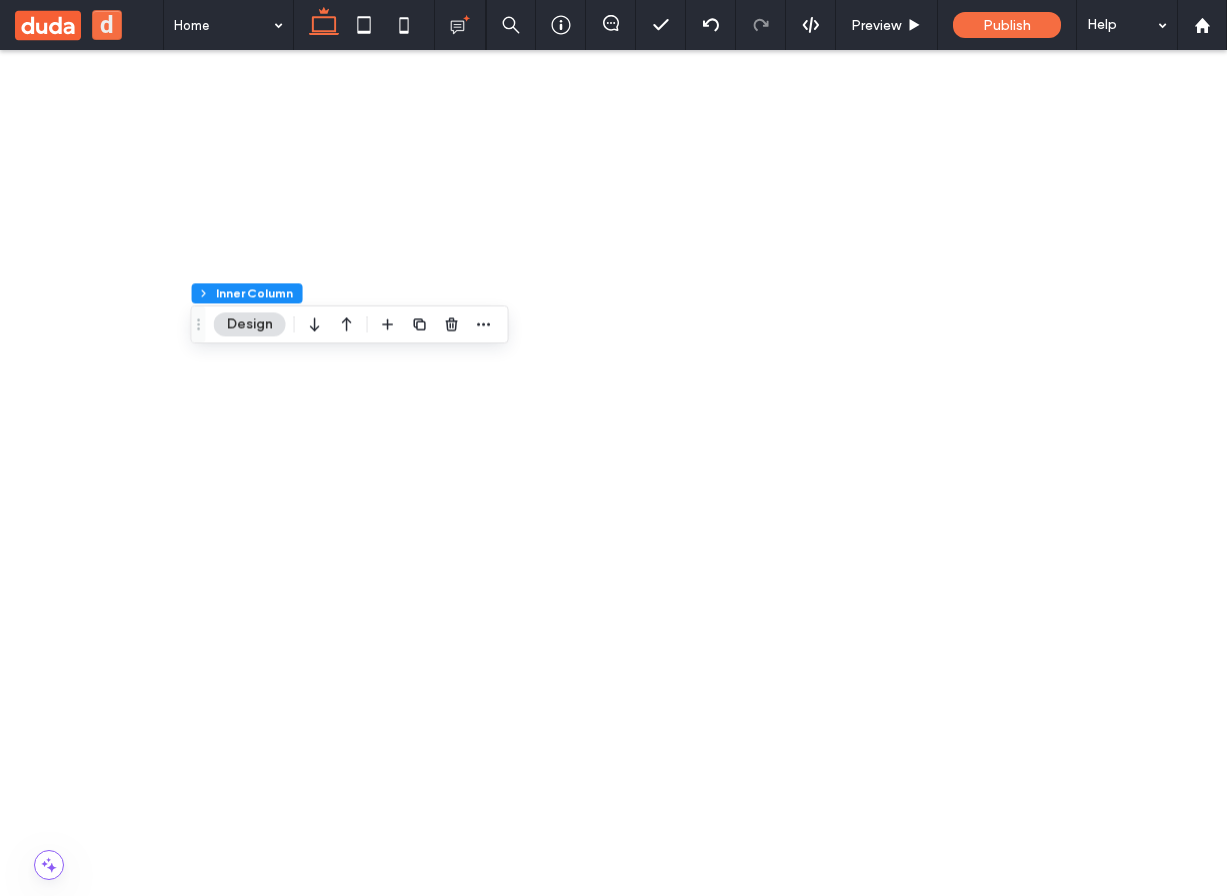 click on "First Name
Last Name
Email
Message
******
Get in Touch! ﻿
We'd love to hear from you" at bounding box center [359, 3335] 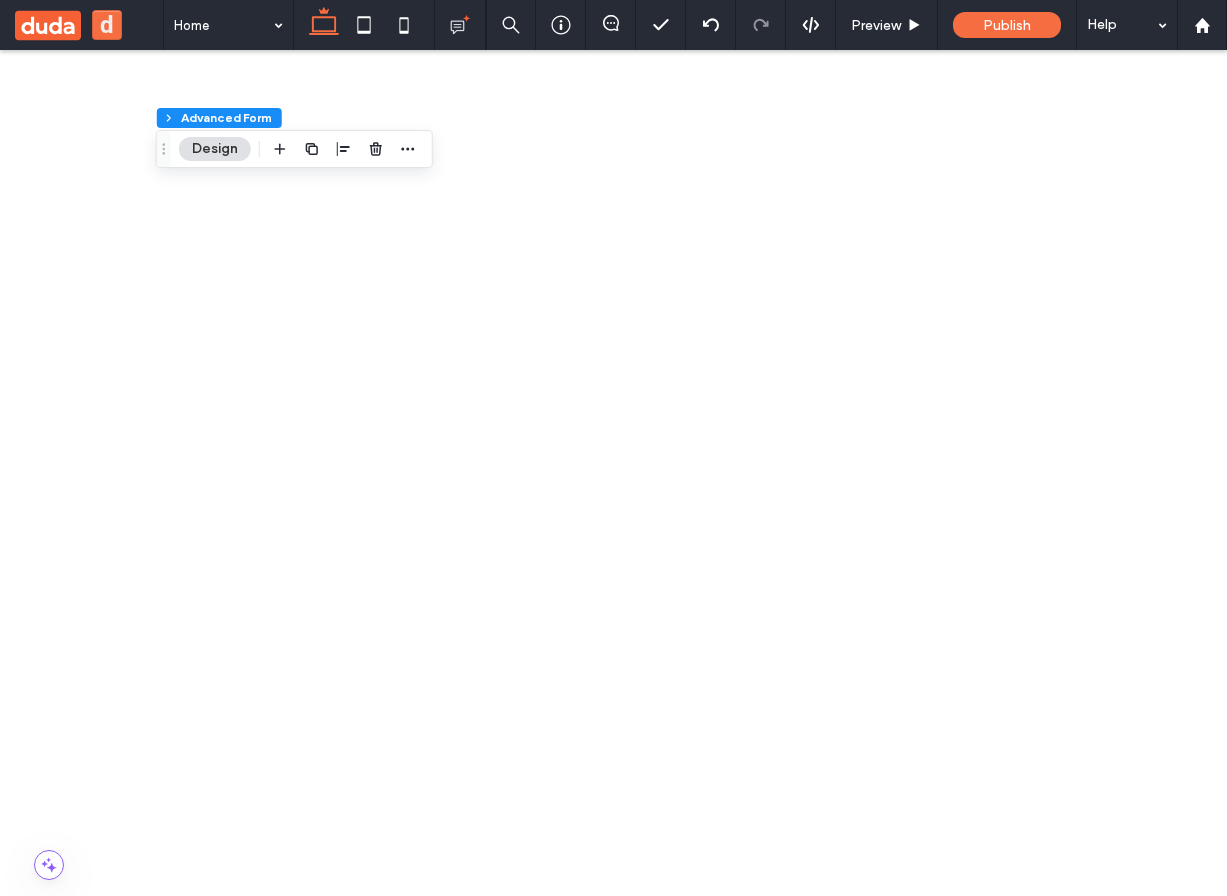 scroll, scrollTop: 538, scrollLeft: 0, axis: vertical 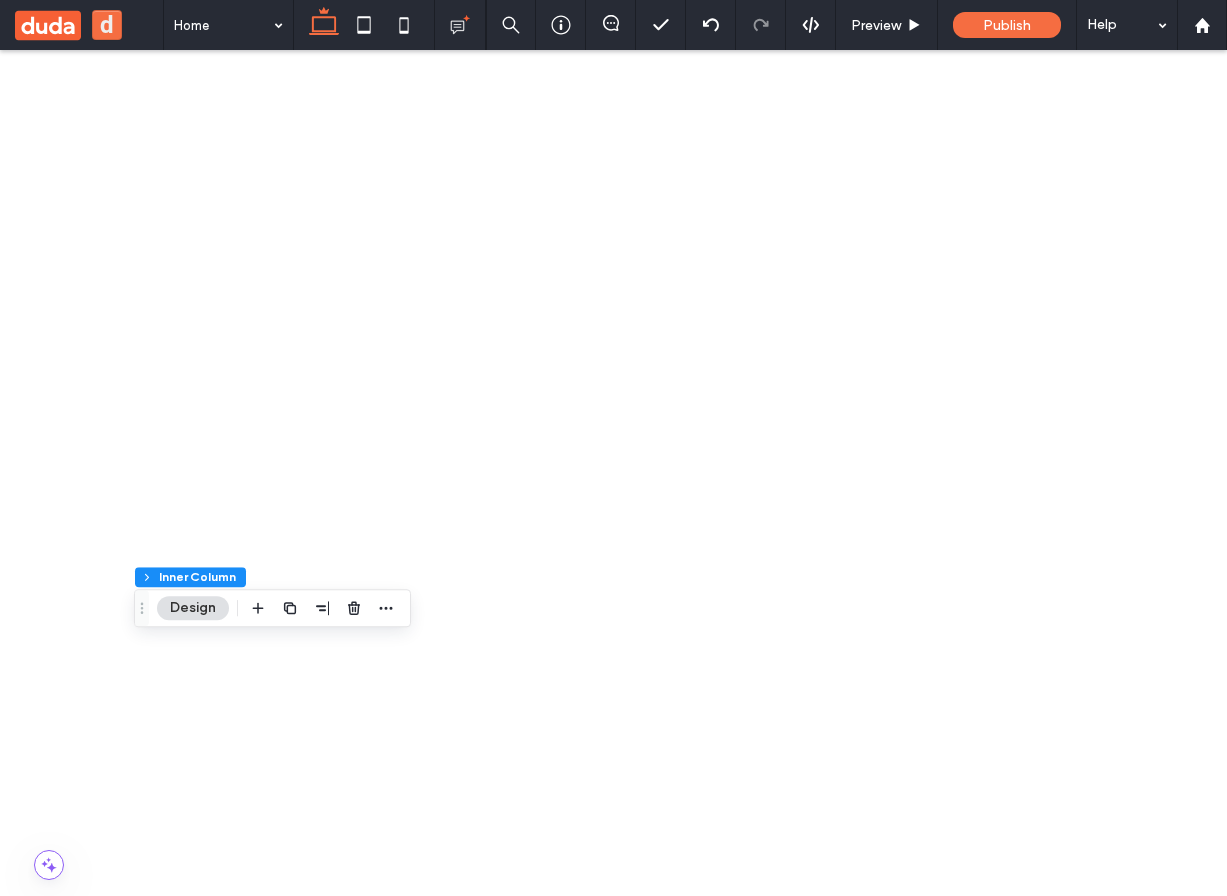 click at bounding box center (613, 959) 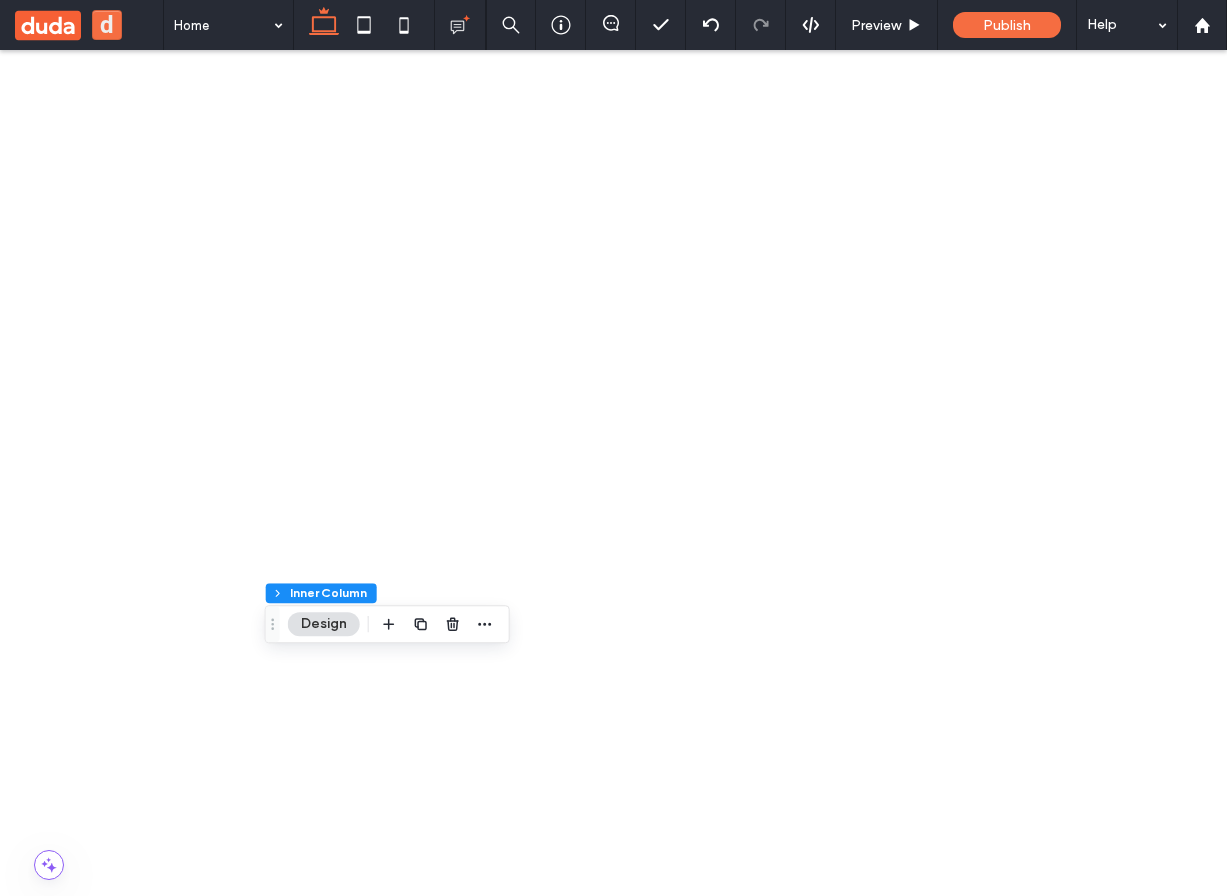 click on "Size" at bounding box center (1078, 2572) 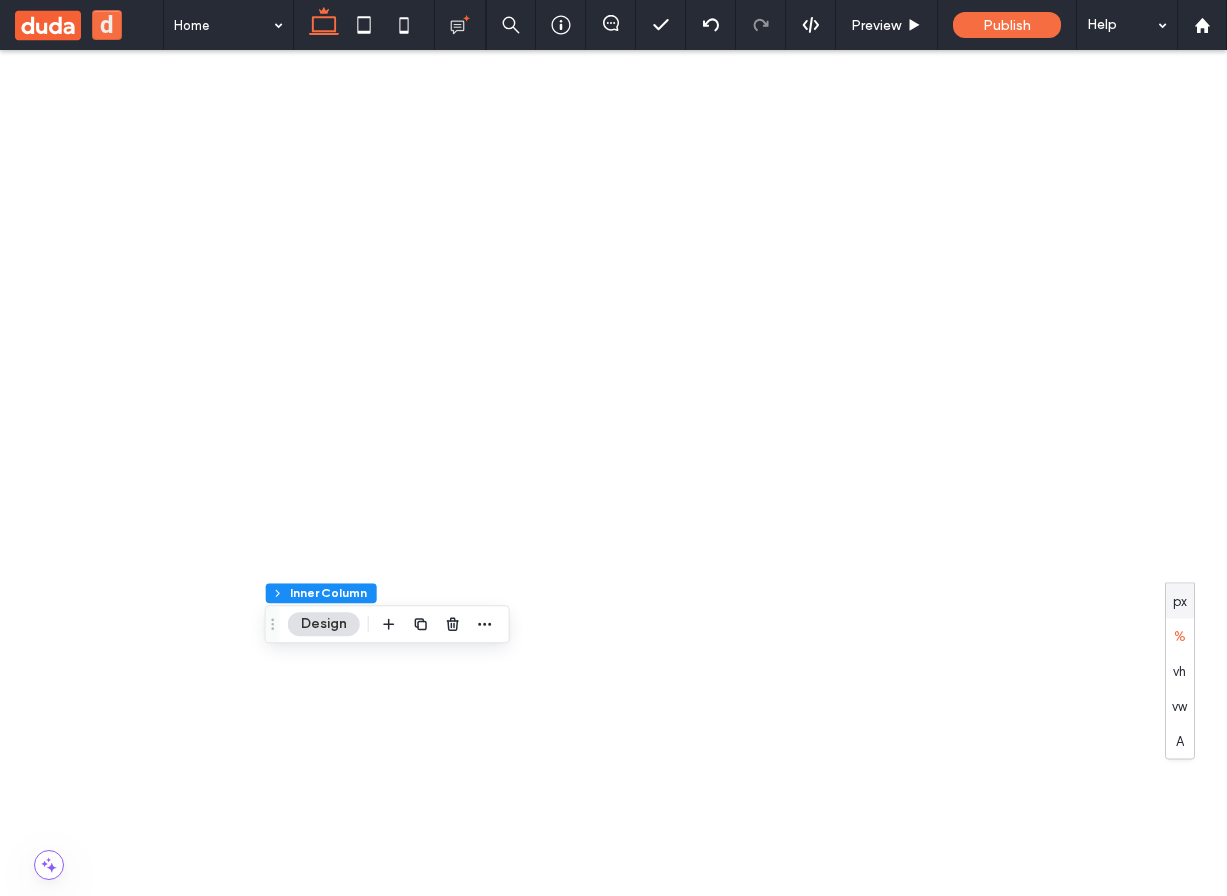 click on "px" at bounding box center [1180, 601] 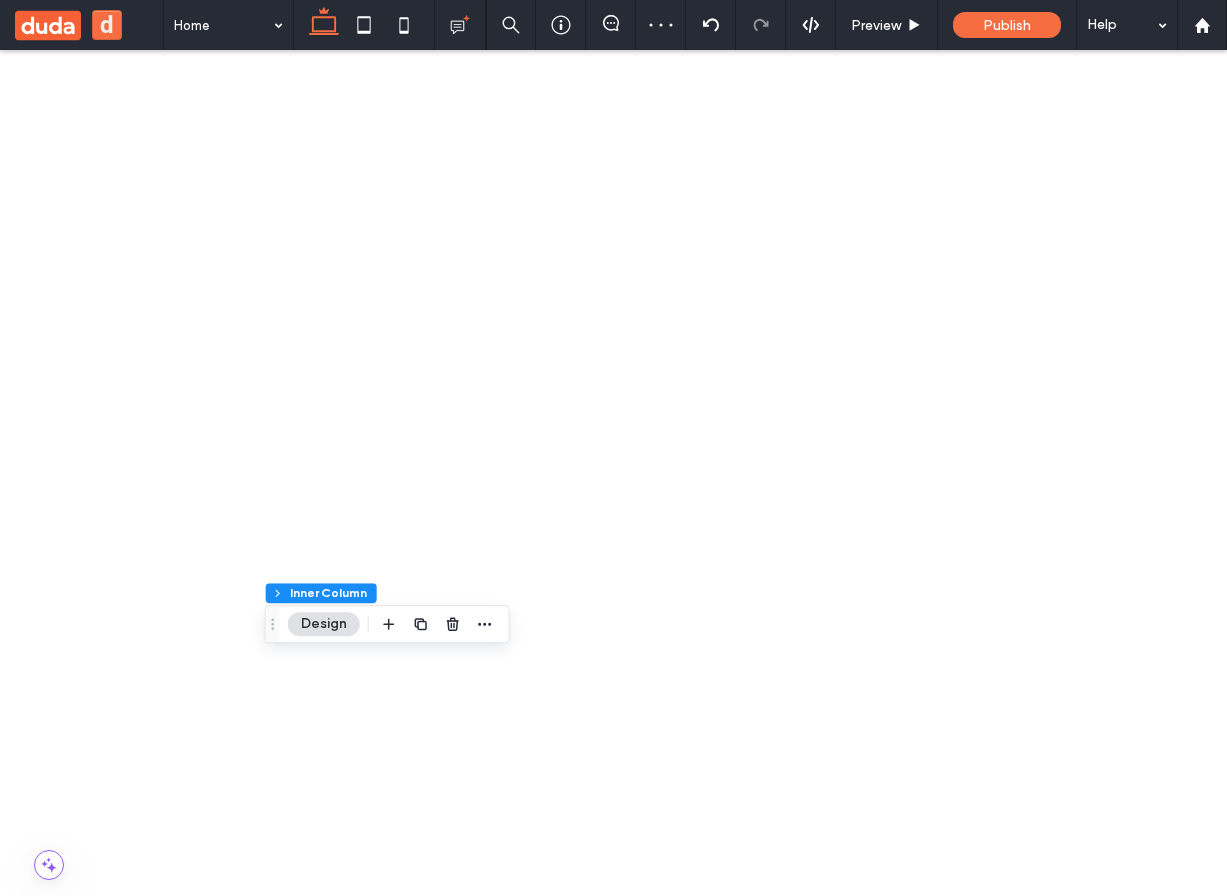 click at bounding box center [645, 7353] 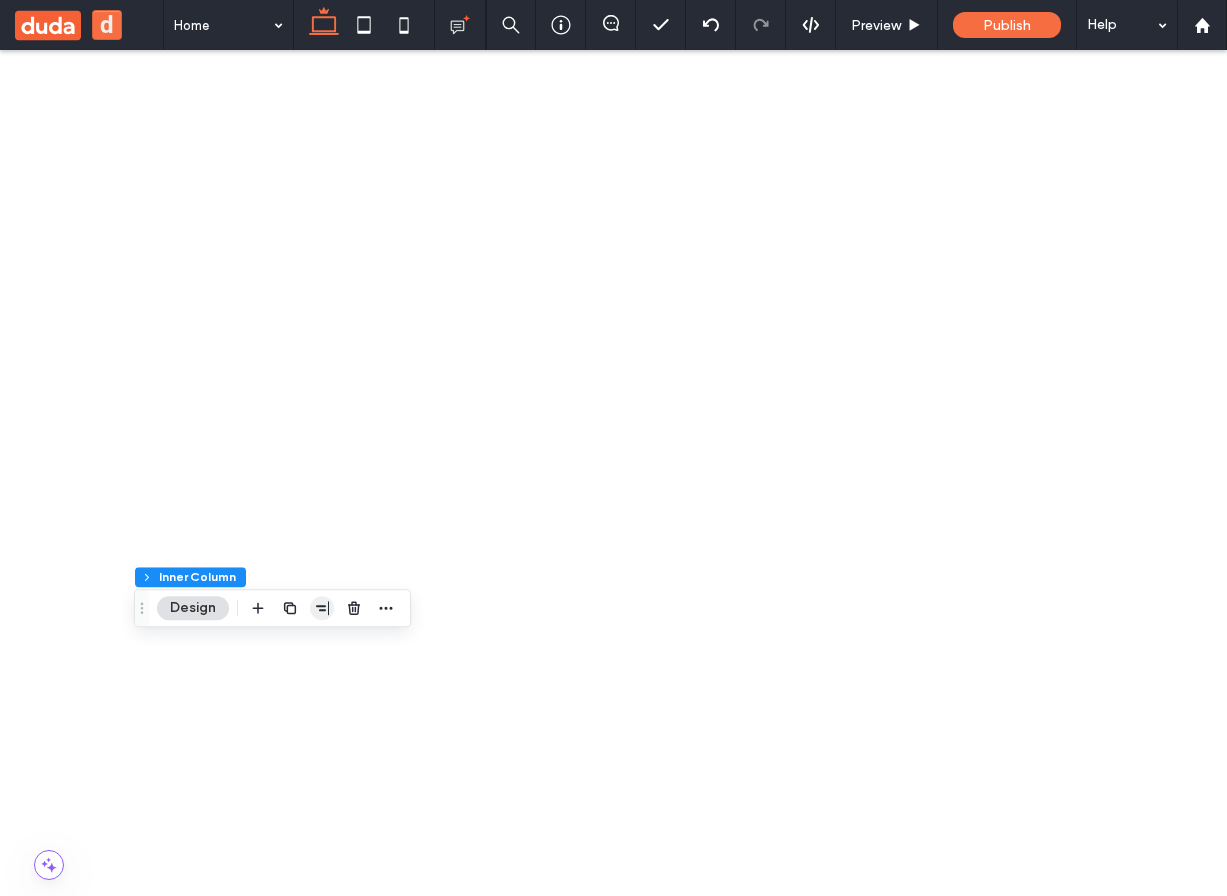 click 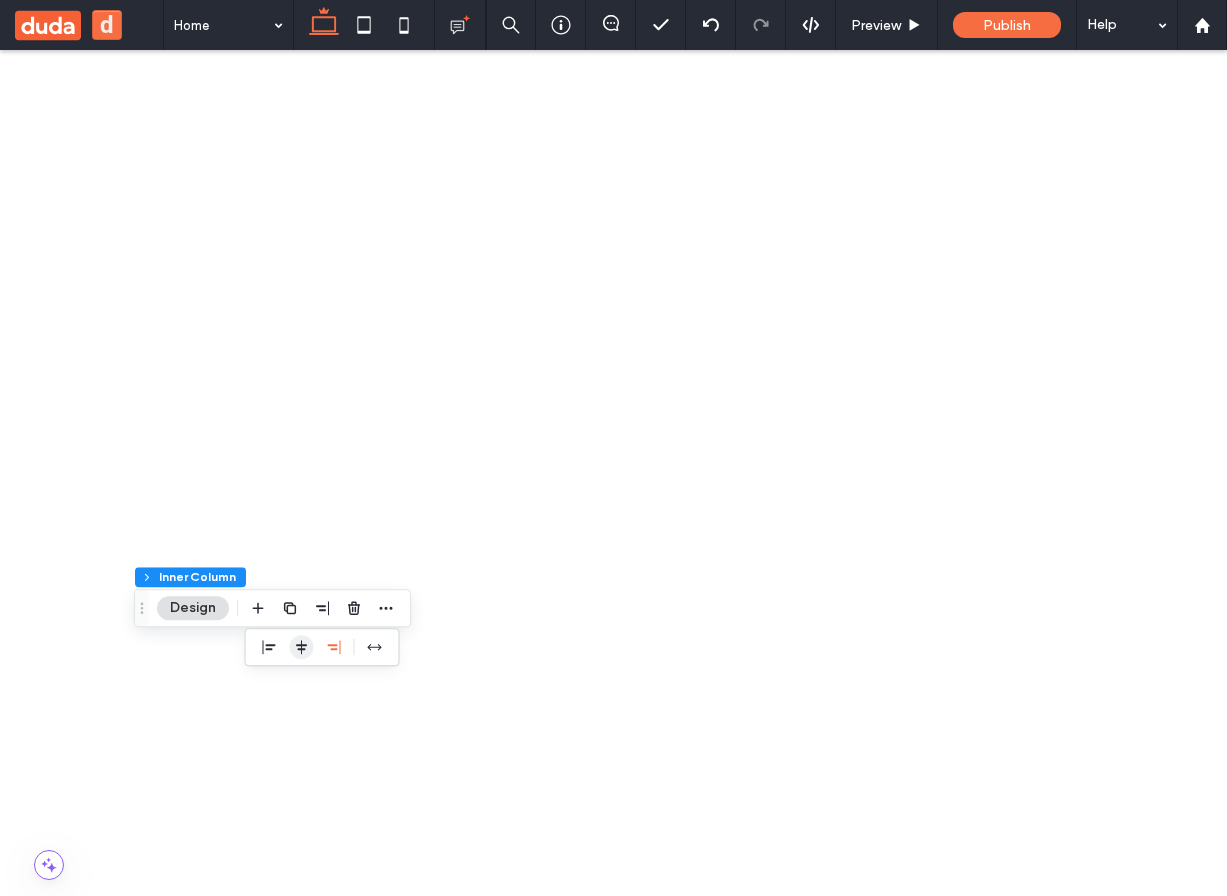 click 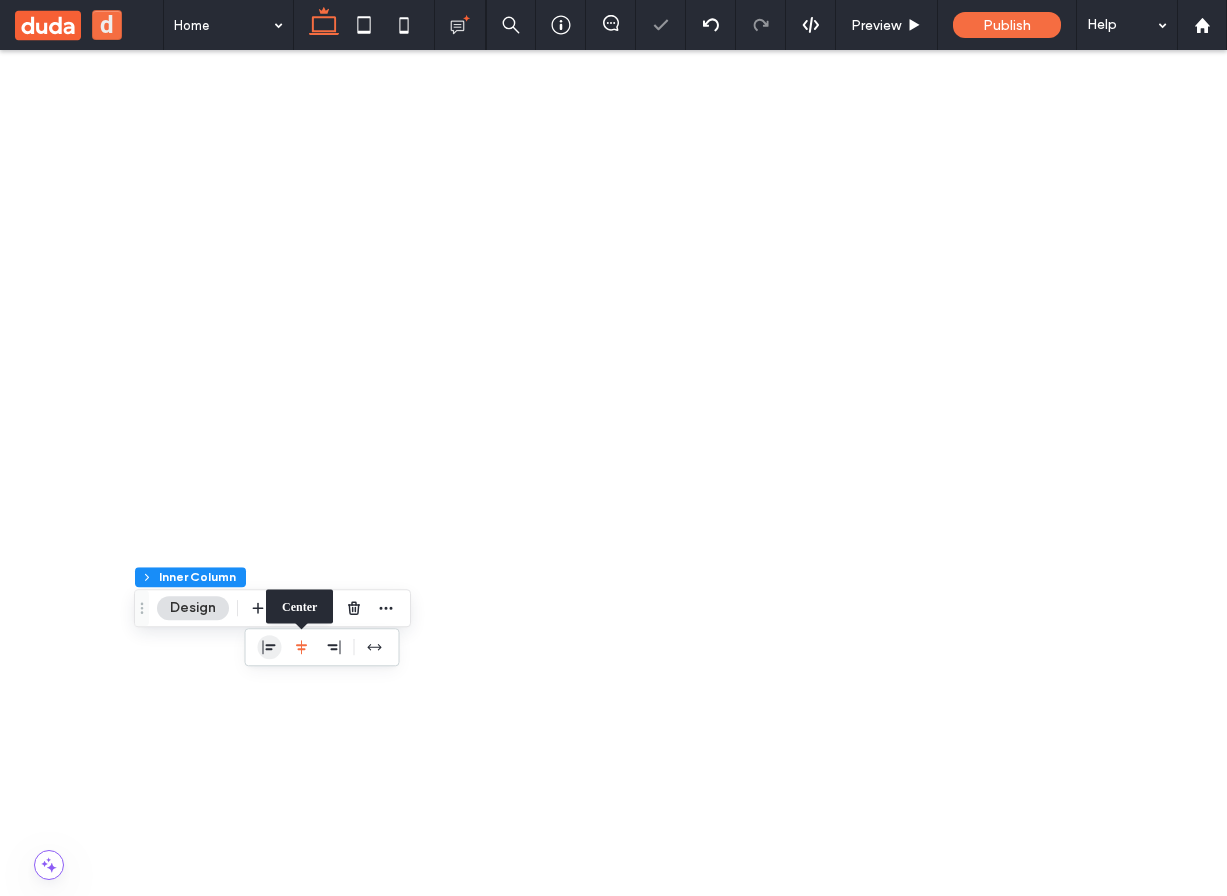 click 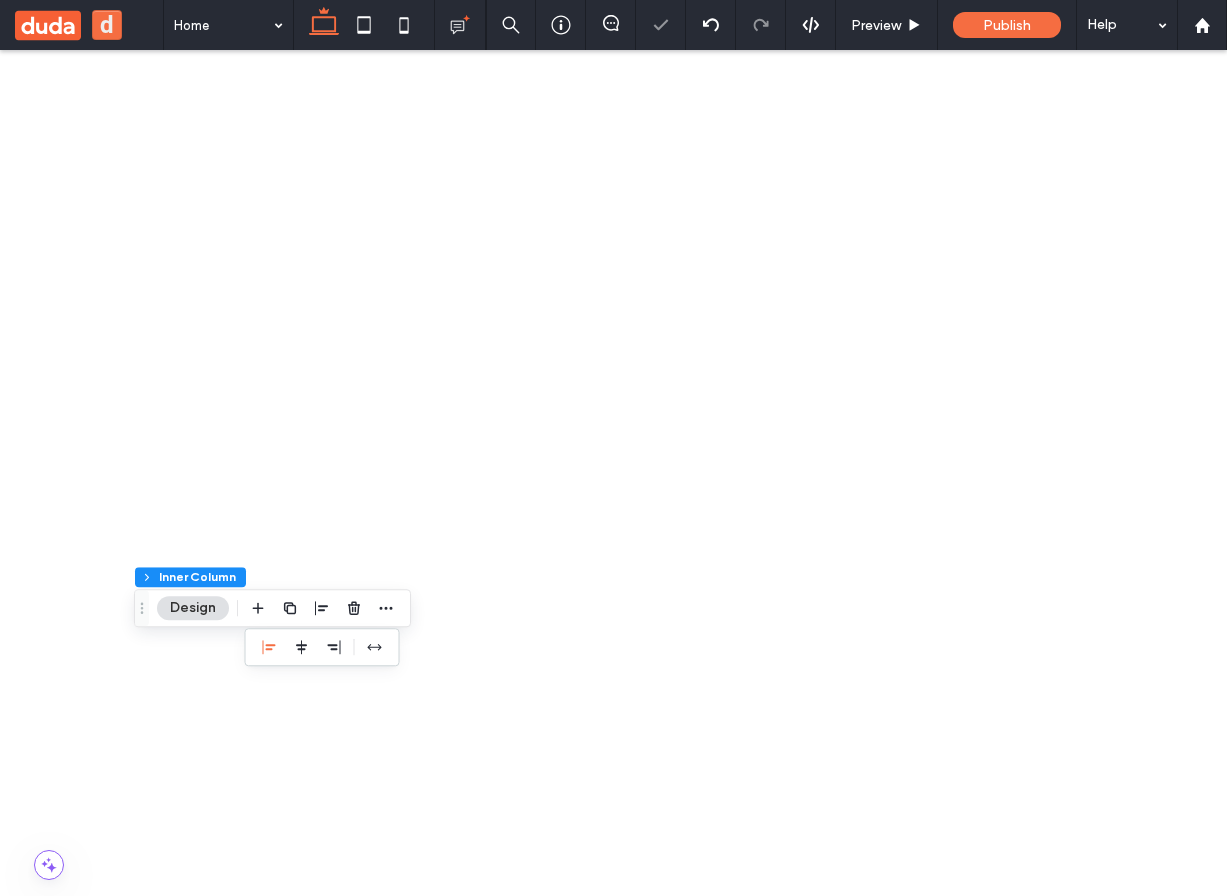 click at bounding box center [613, 959] 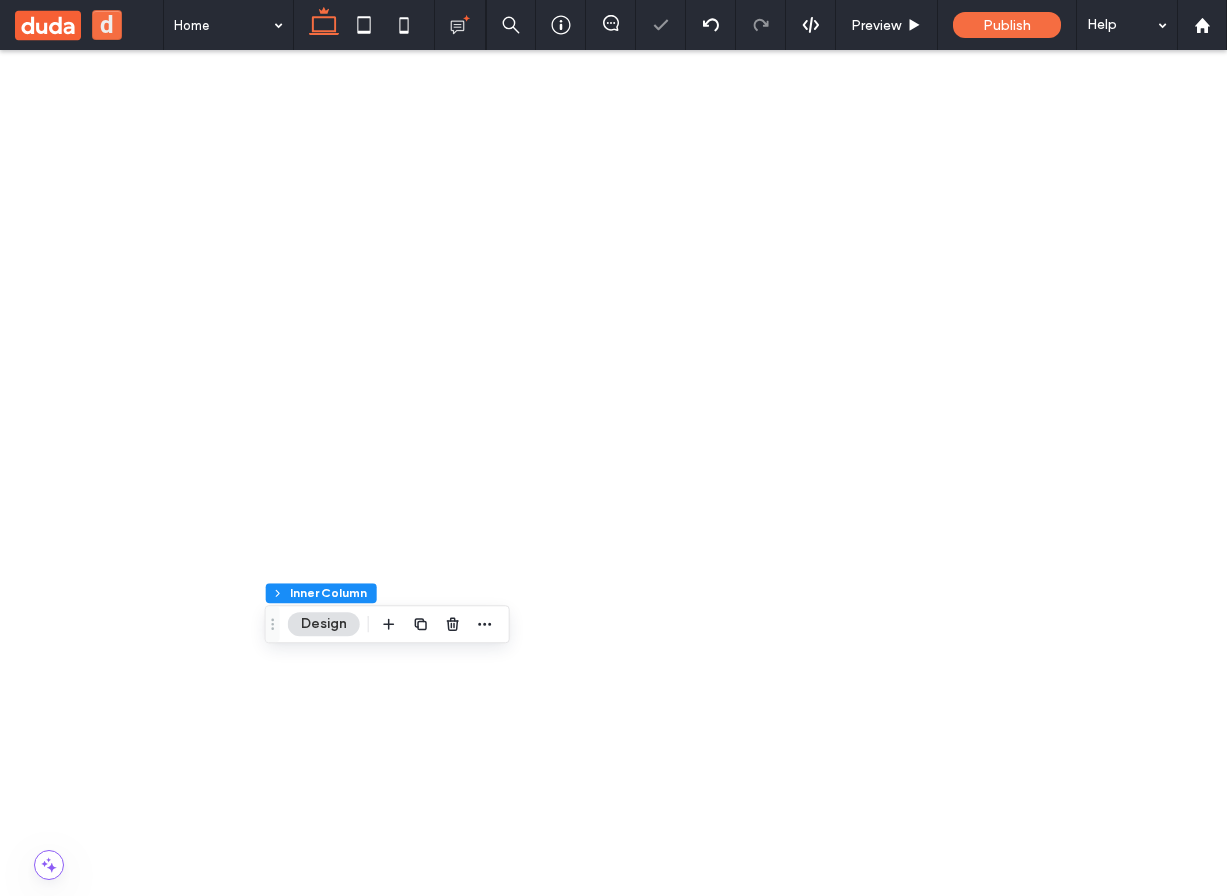 click at bounding box center [485, 624] 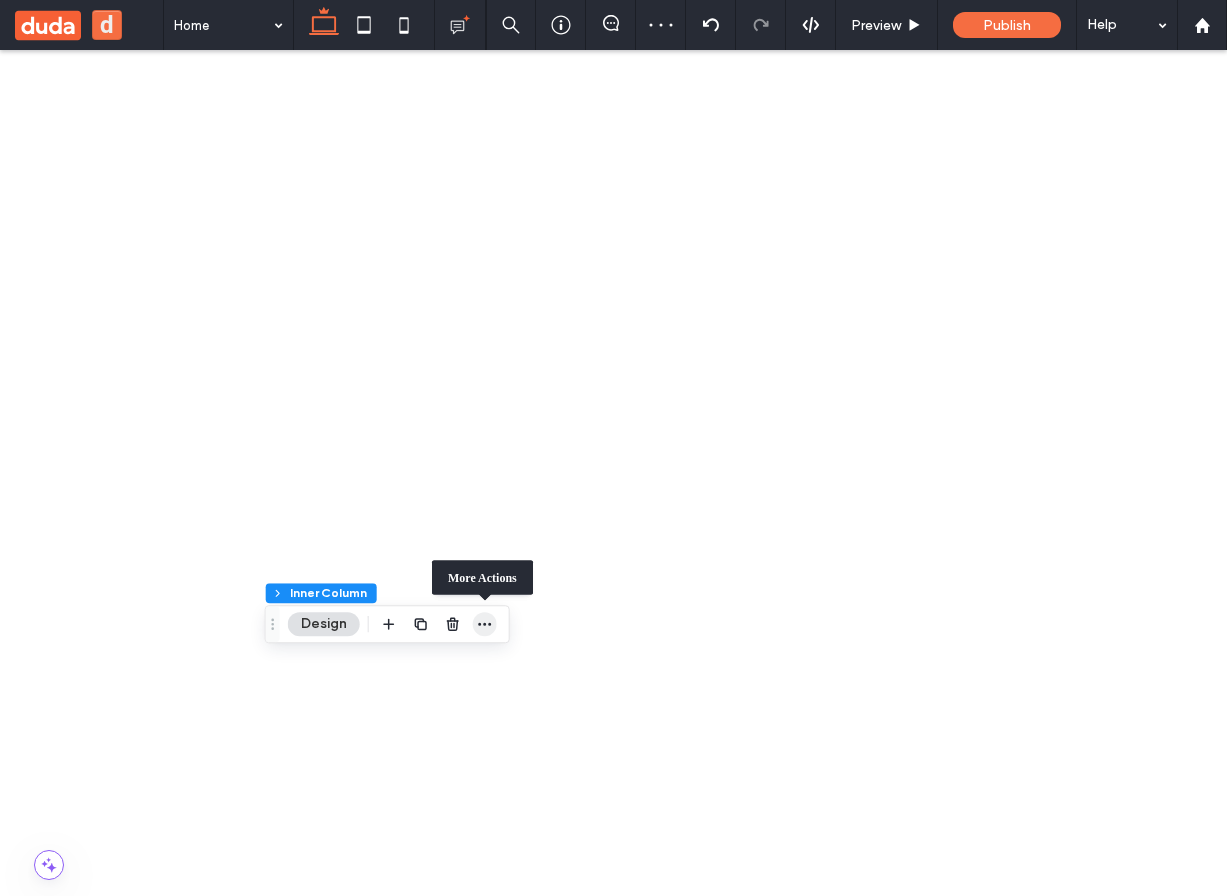 click at bounding box center (485, 624) 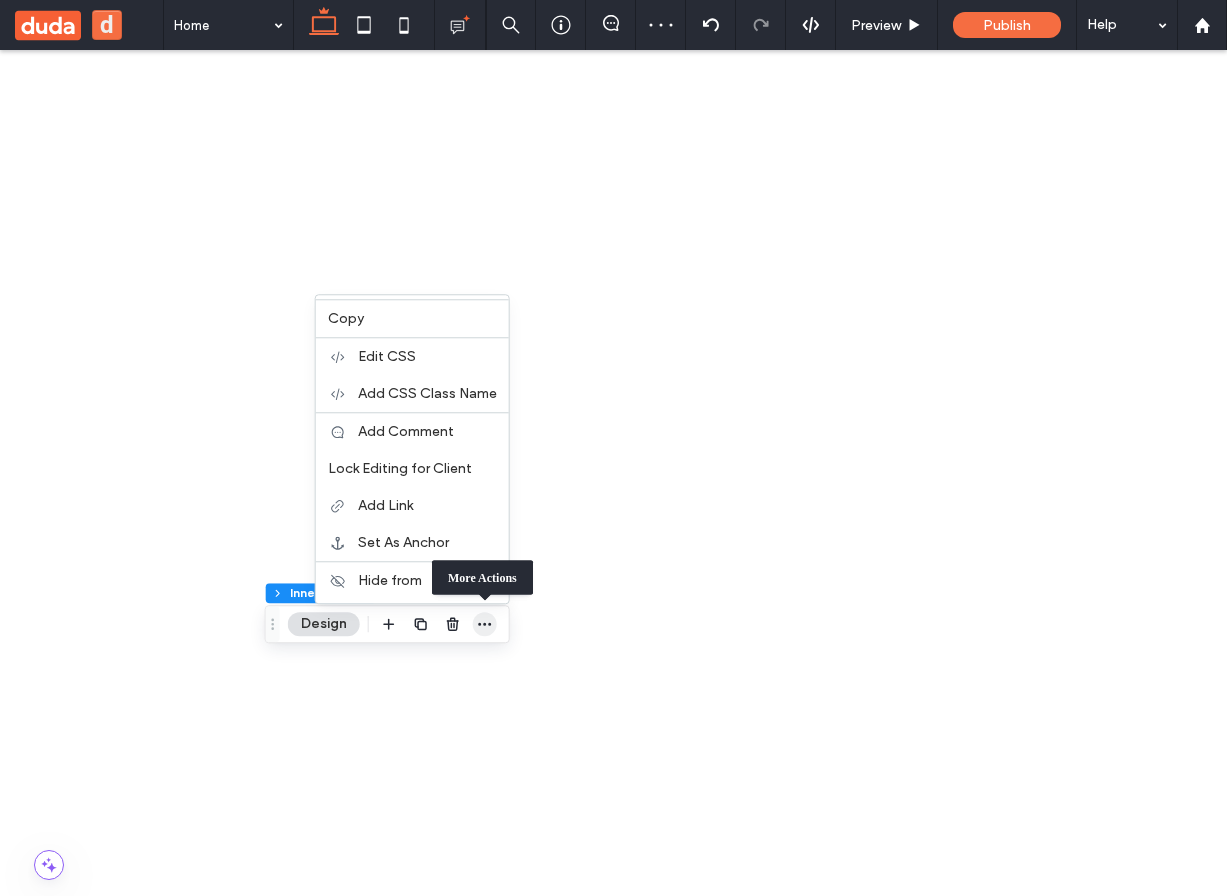 click at bounding box center [485, 624] 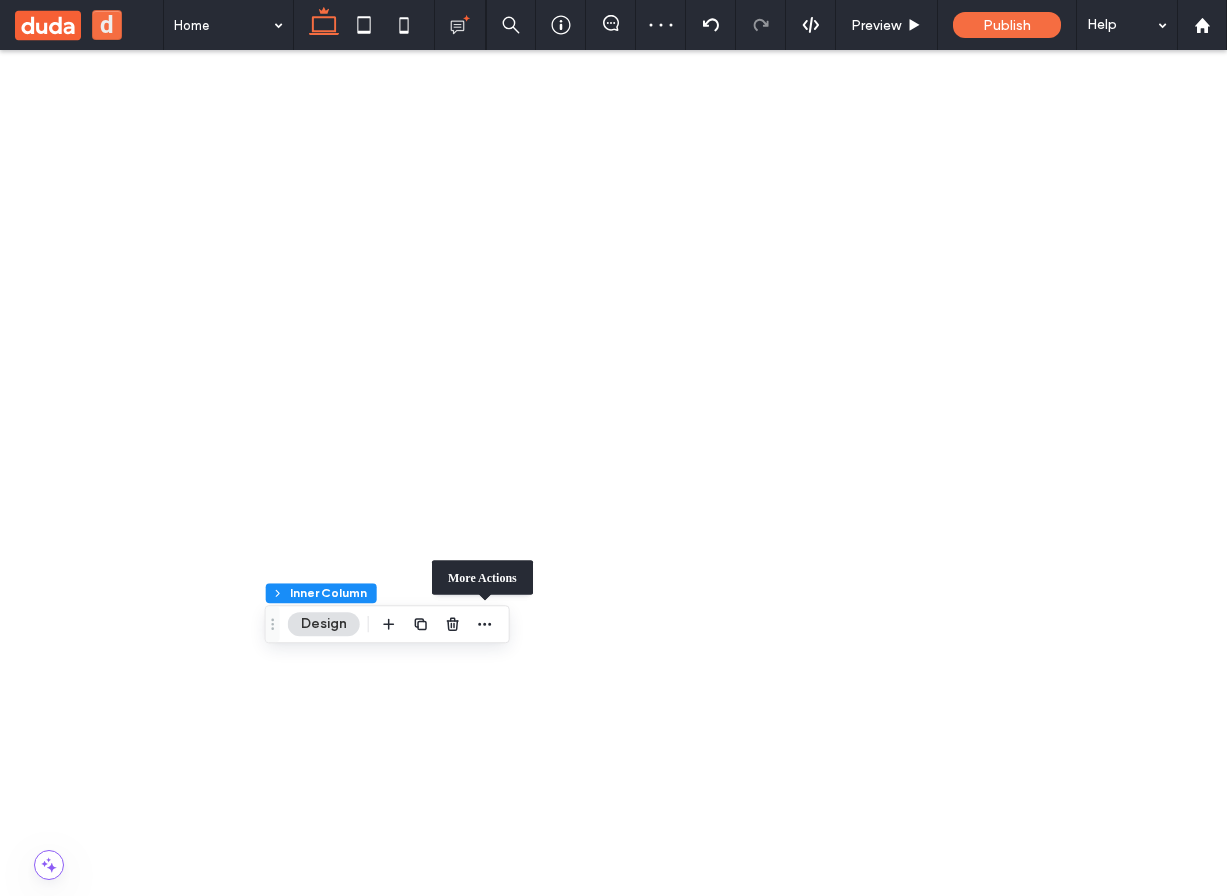 click at bounding box center [645, 7353] 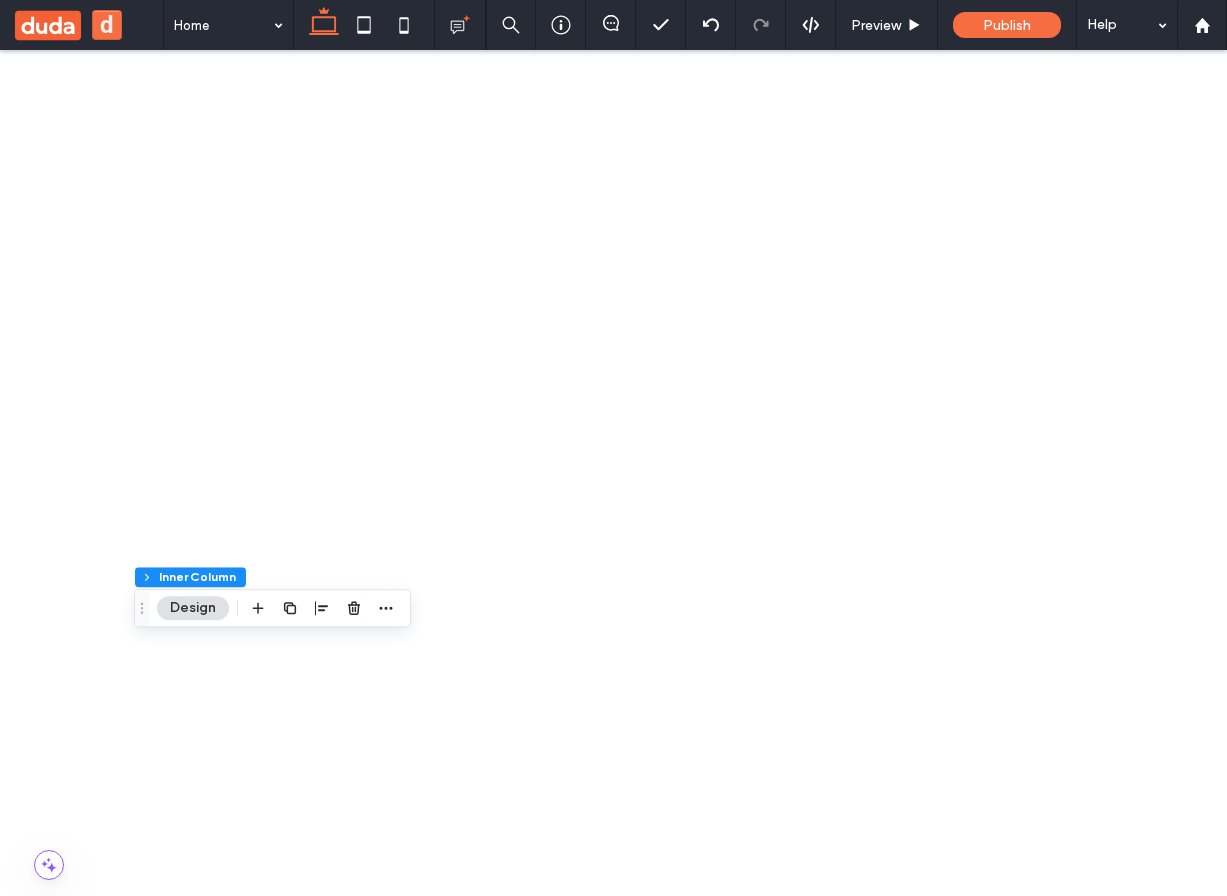 click on "%" at bounding box center (1180, 2538) 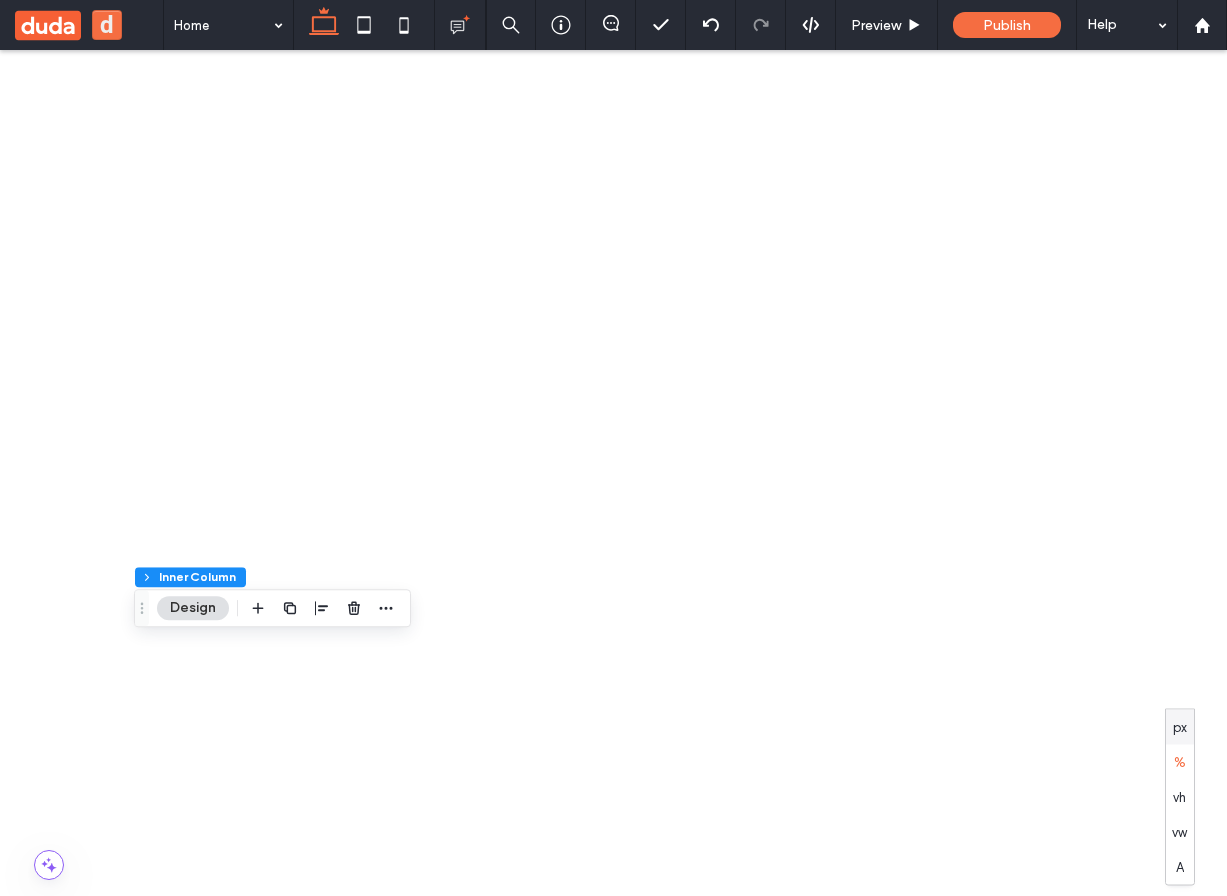 click on "px" at bounding box center [1180, 727] 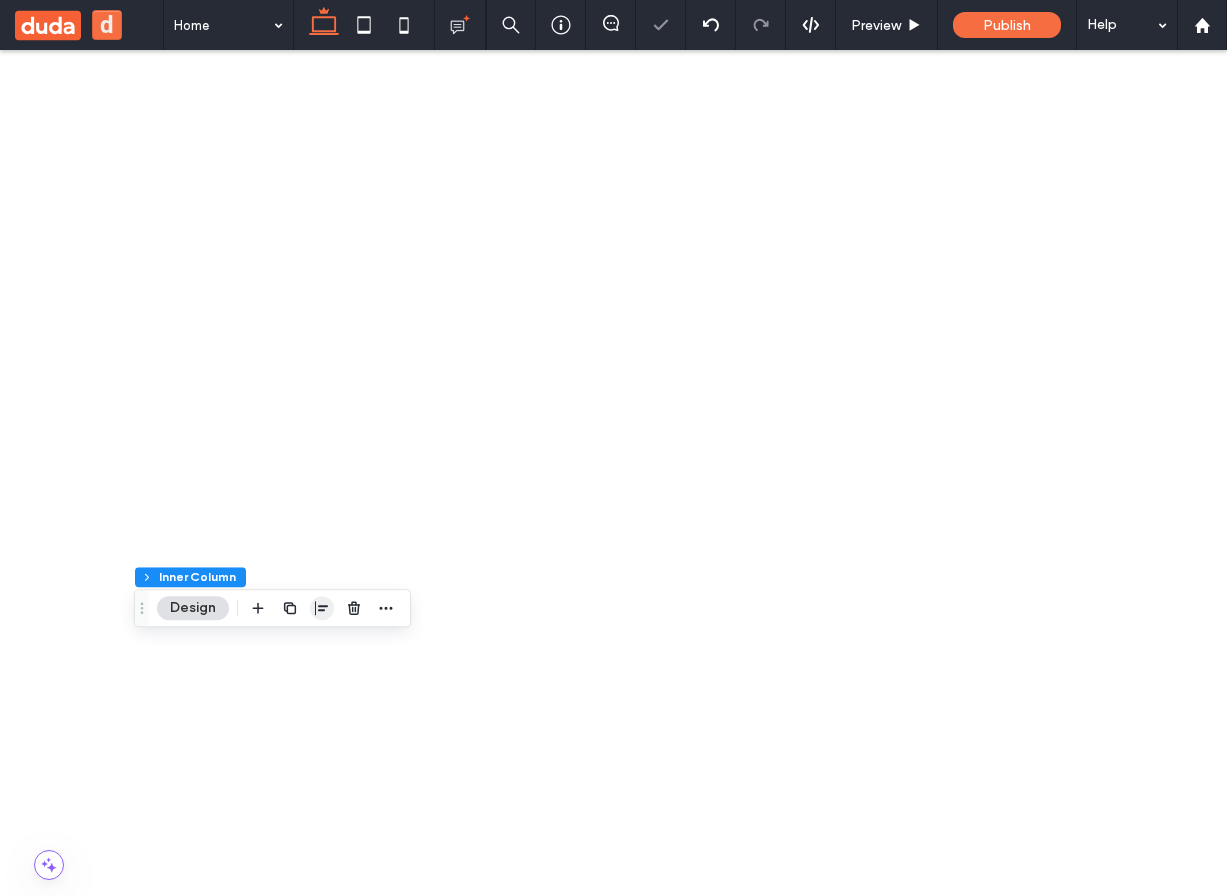 click 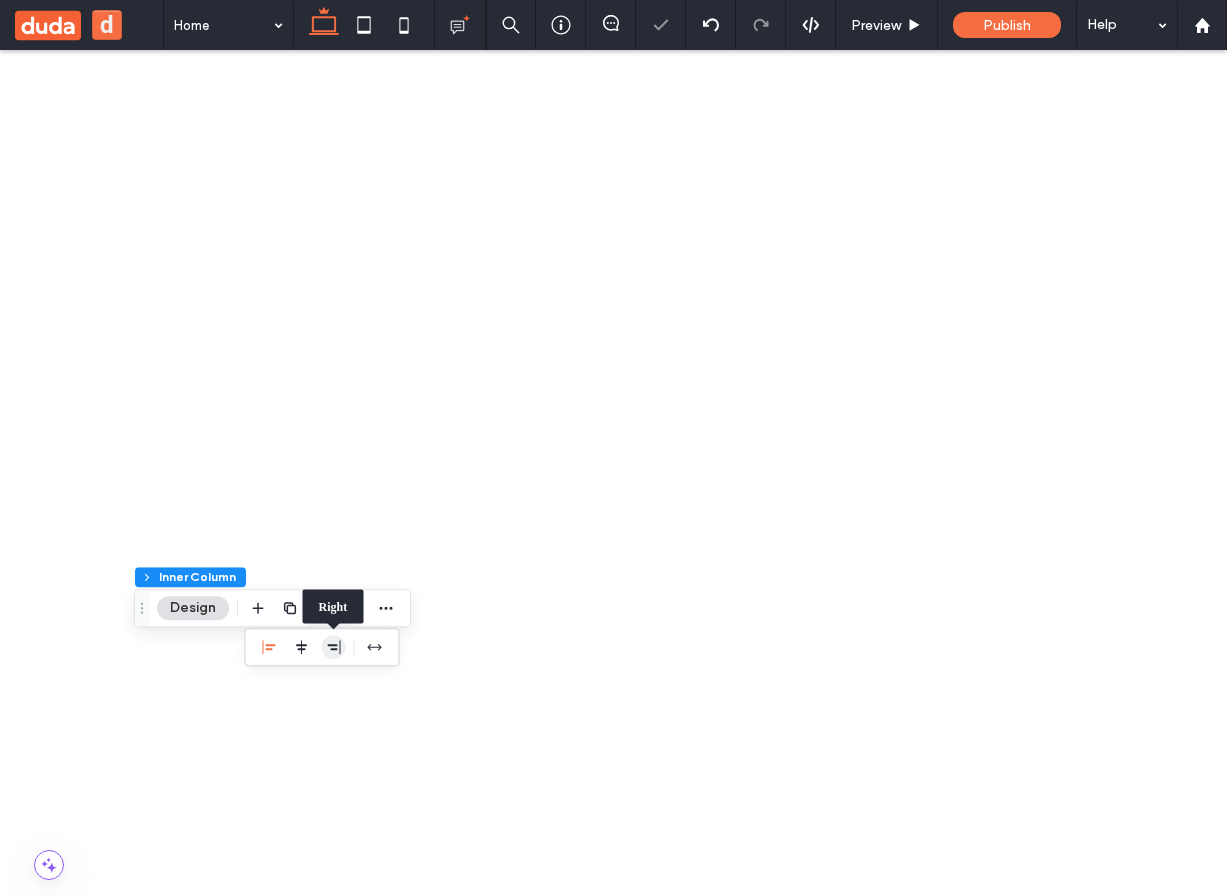 click at bounding box center [334, 647] 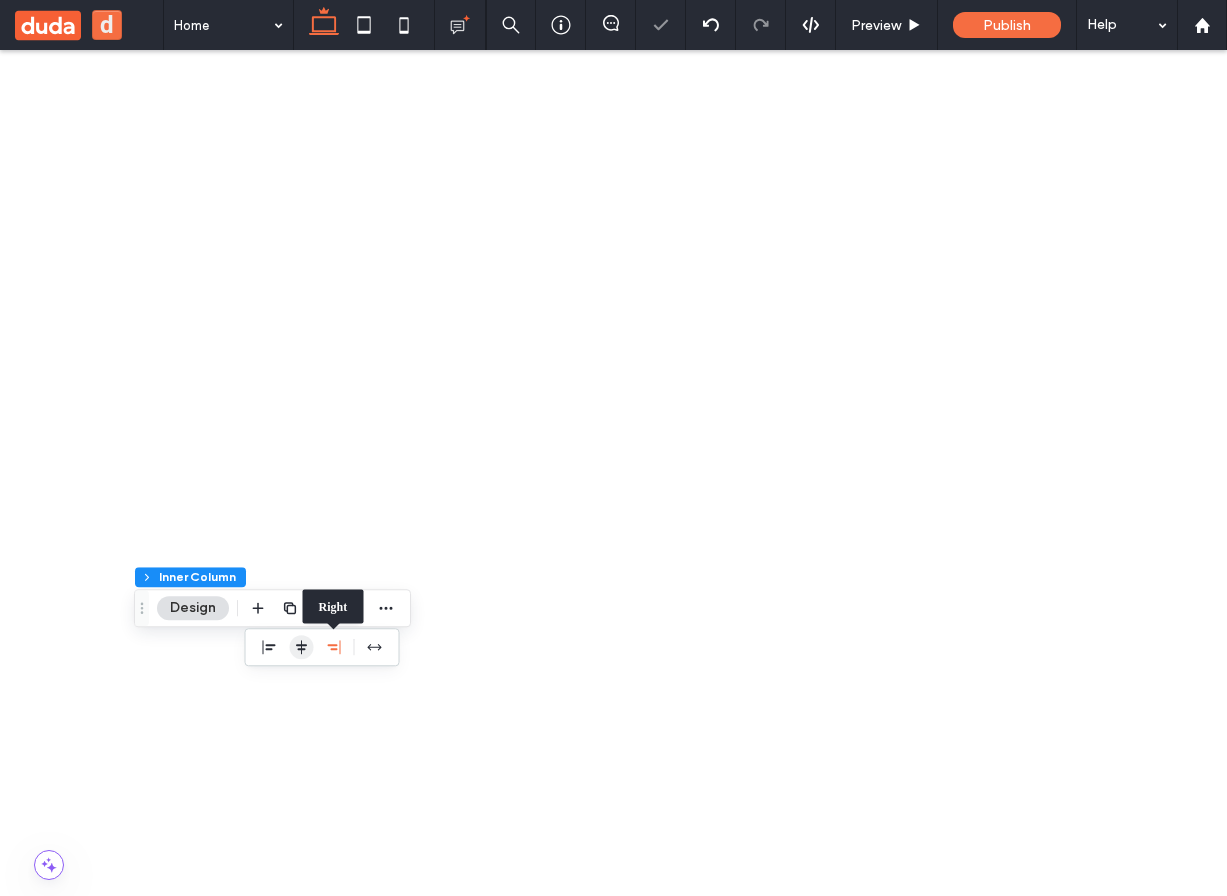 click 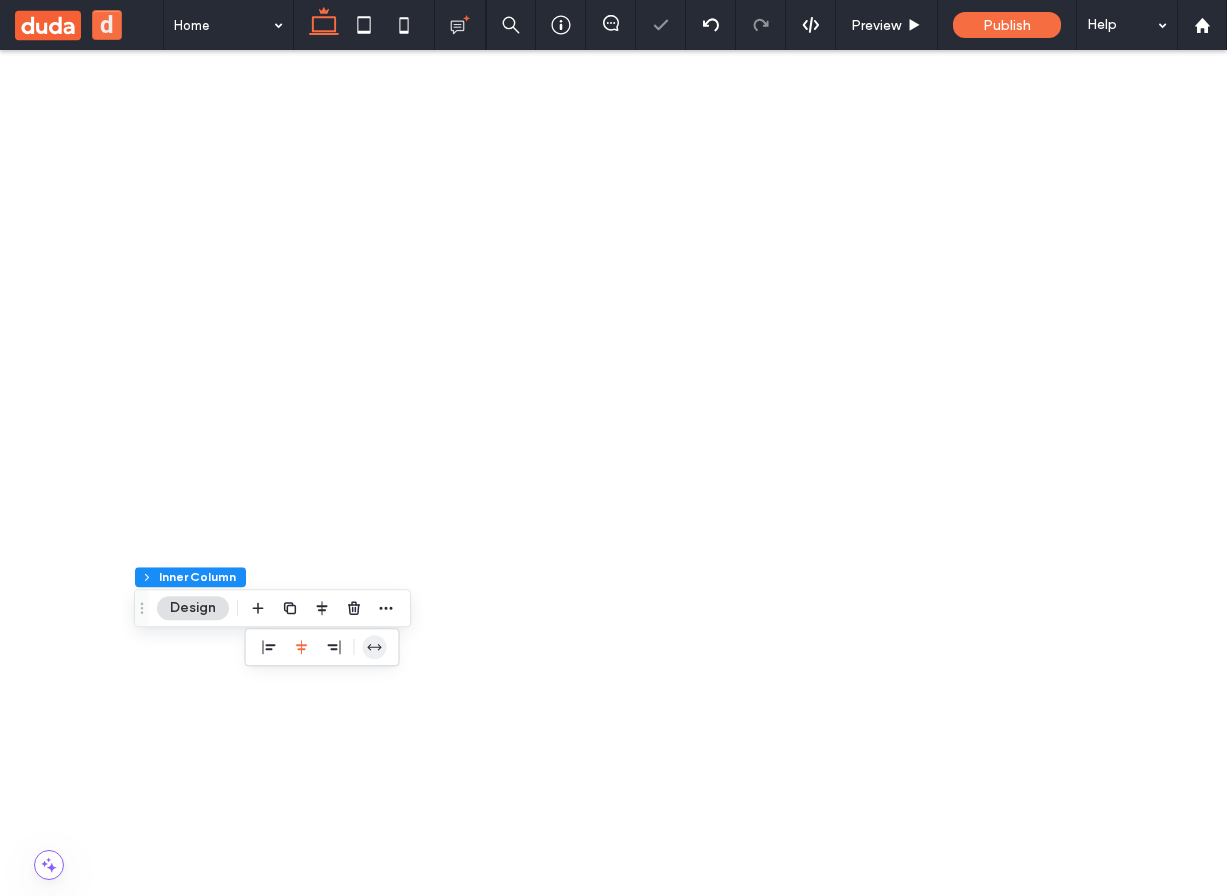 click 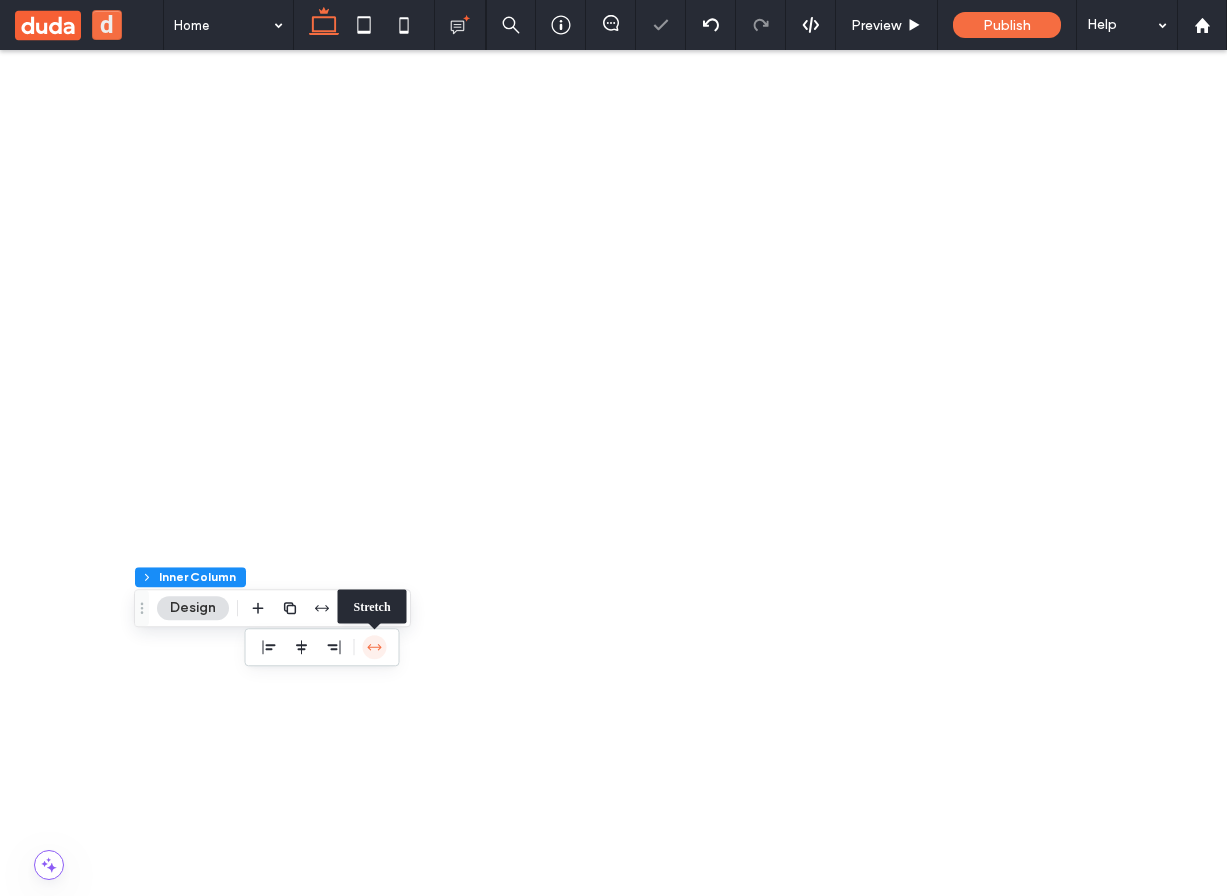 type on "***" 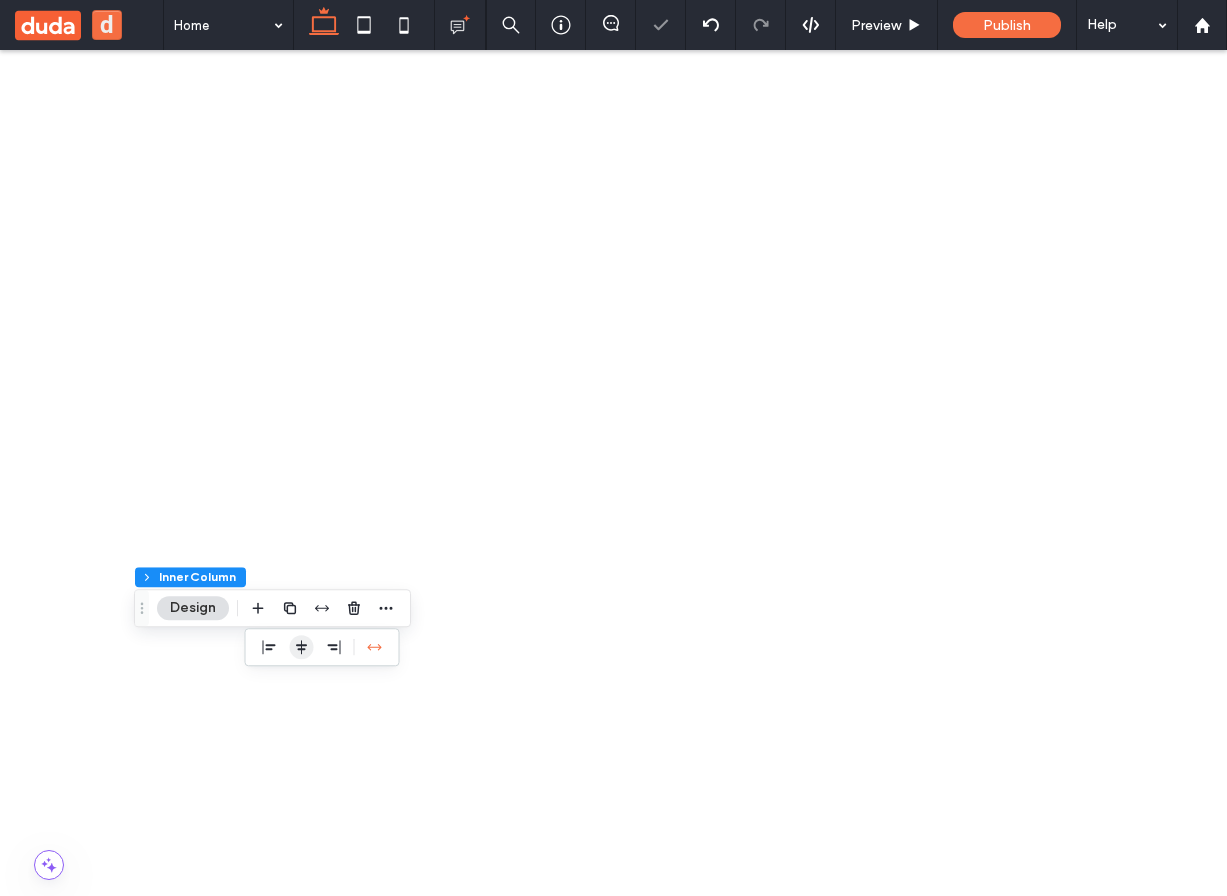 click 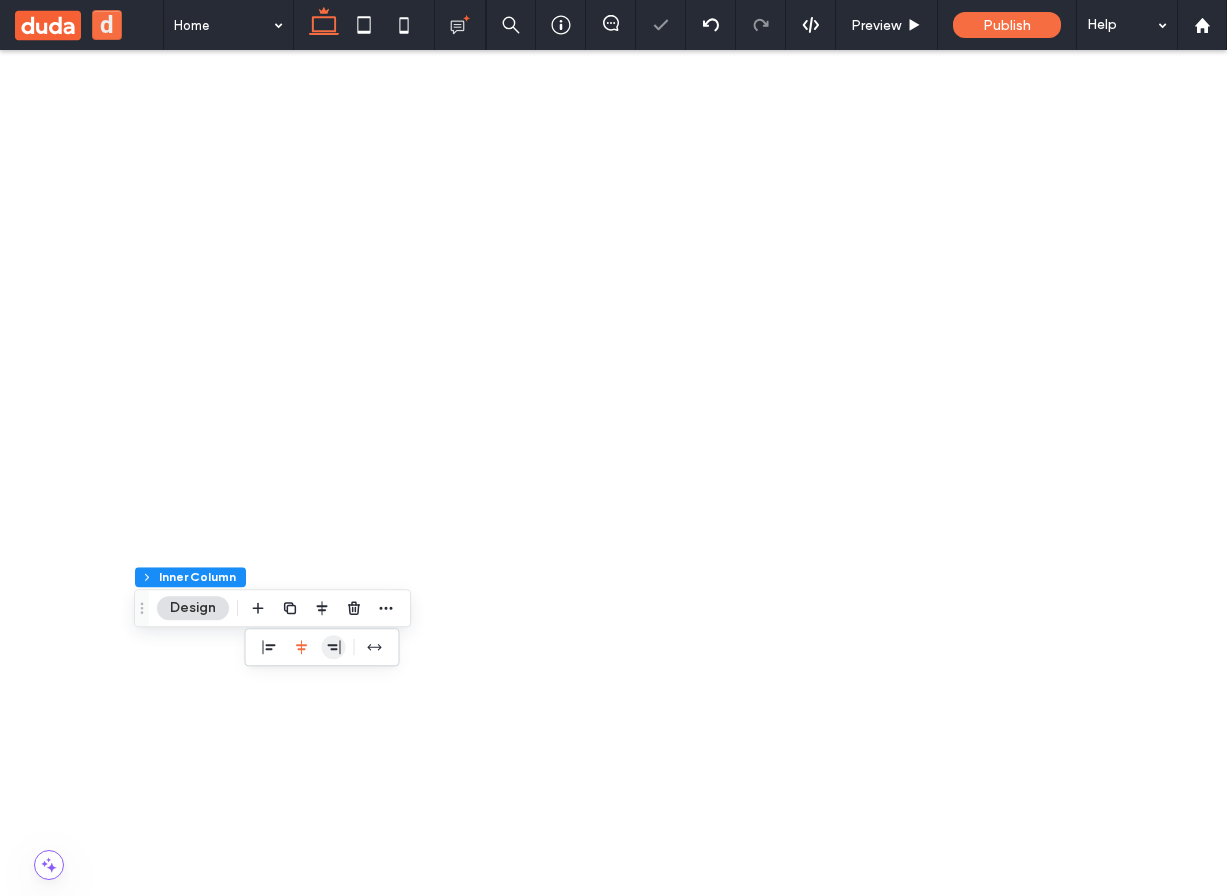click 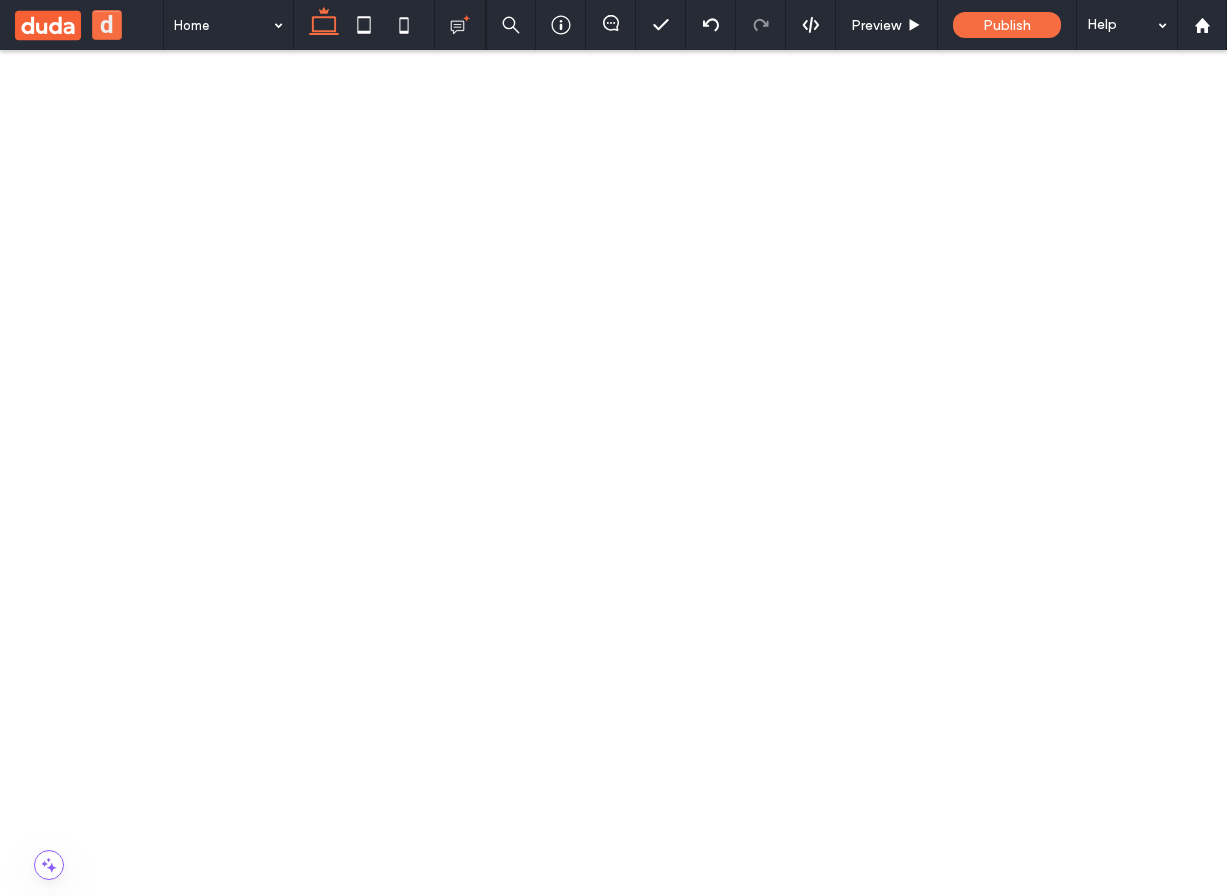 drag, startPoint x: 527, startPoint y: 2108, endPoint x: 325, endPoint y: 2096, distance: 202.35612 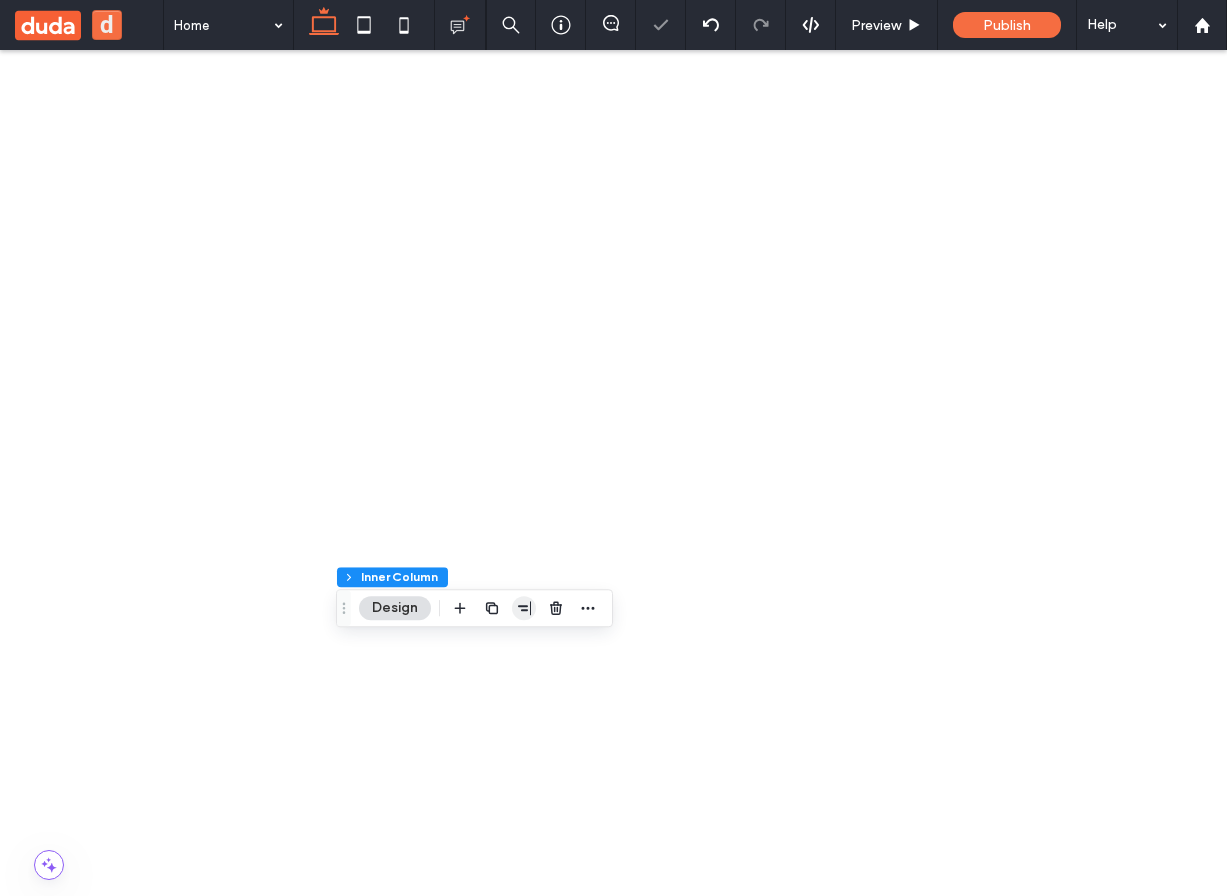click 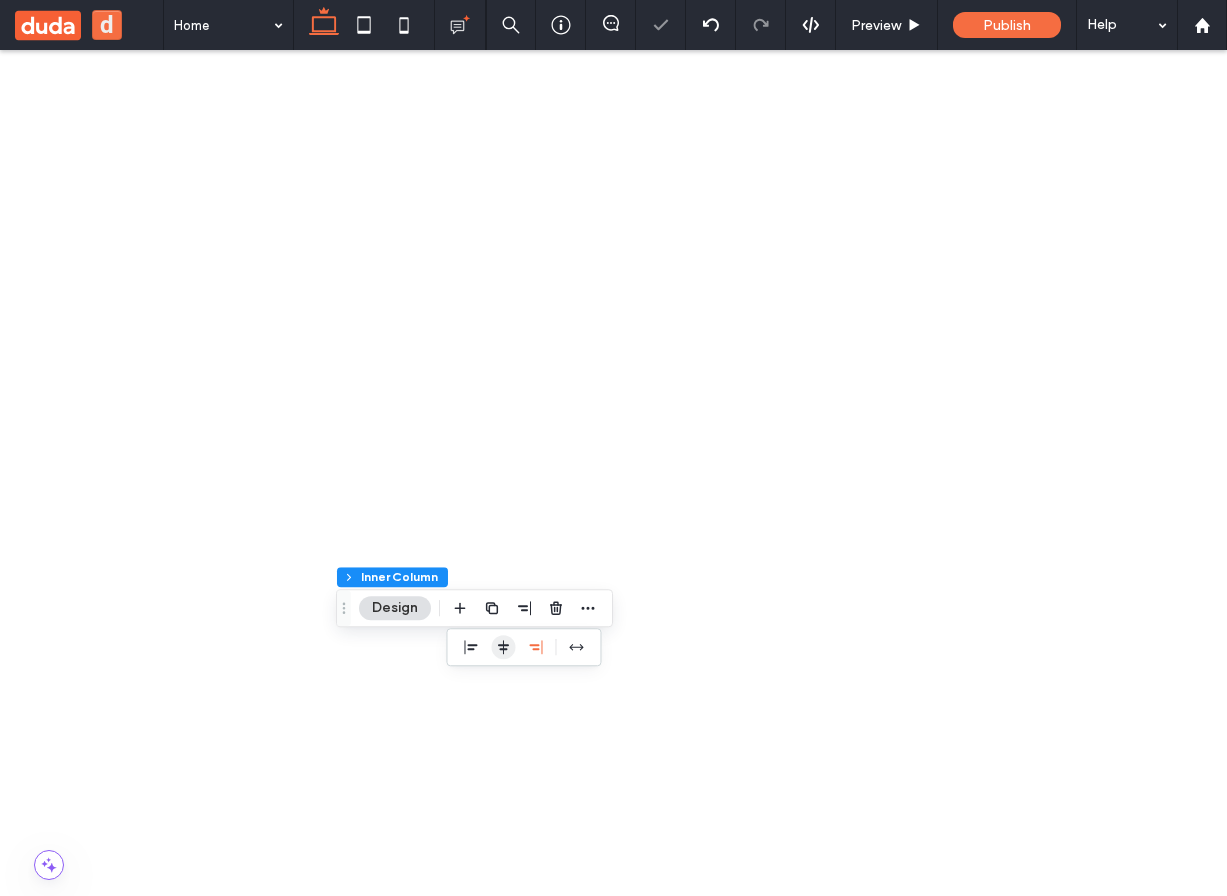 click 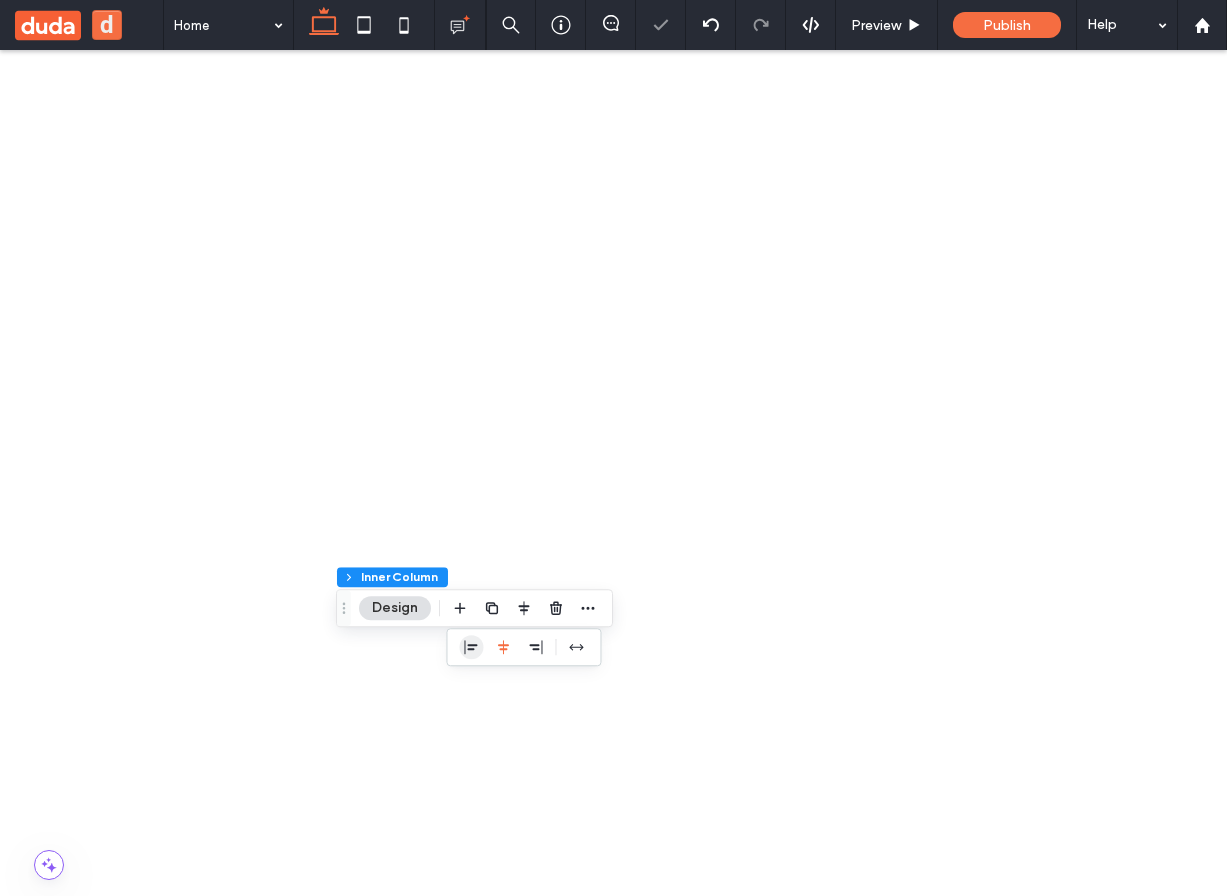 click 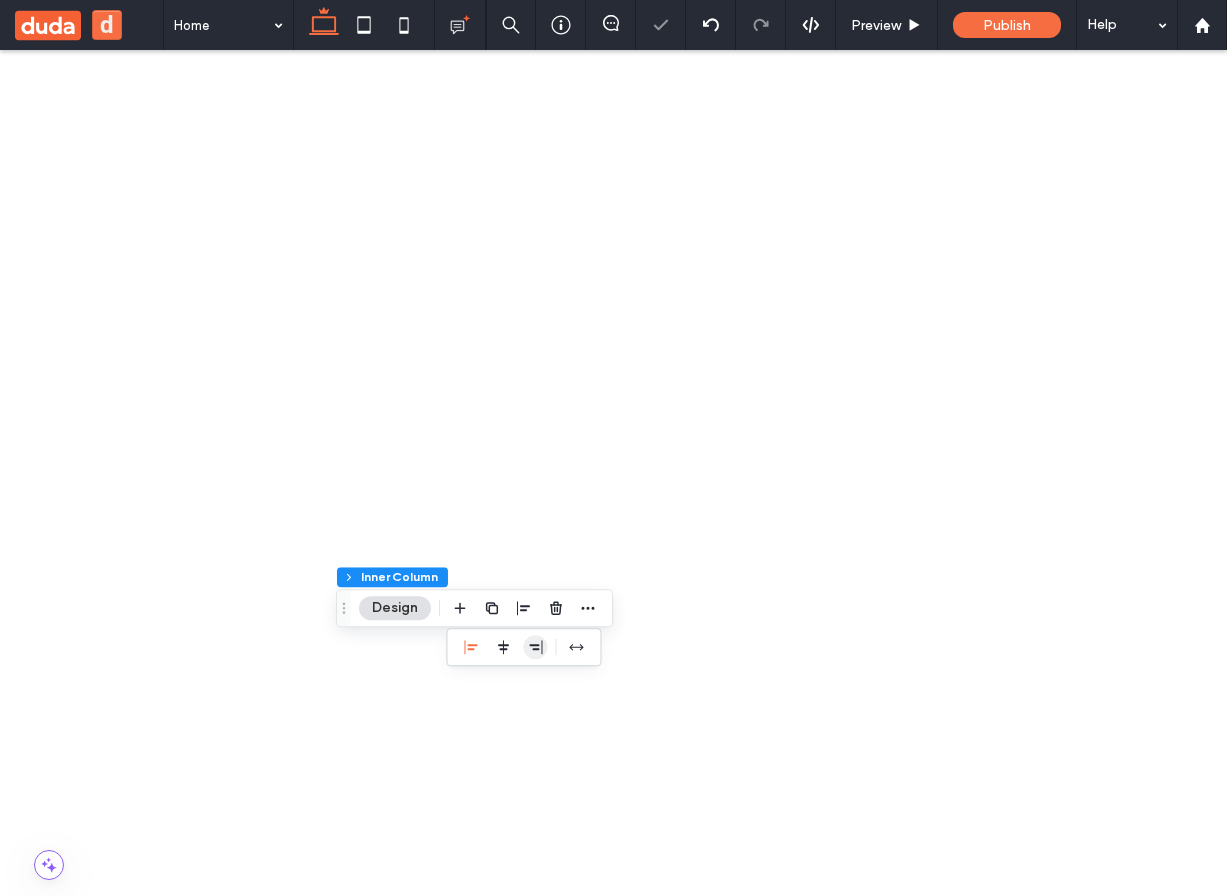 click at bounding box center (535, 647) 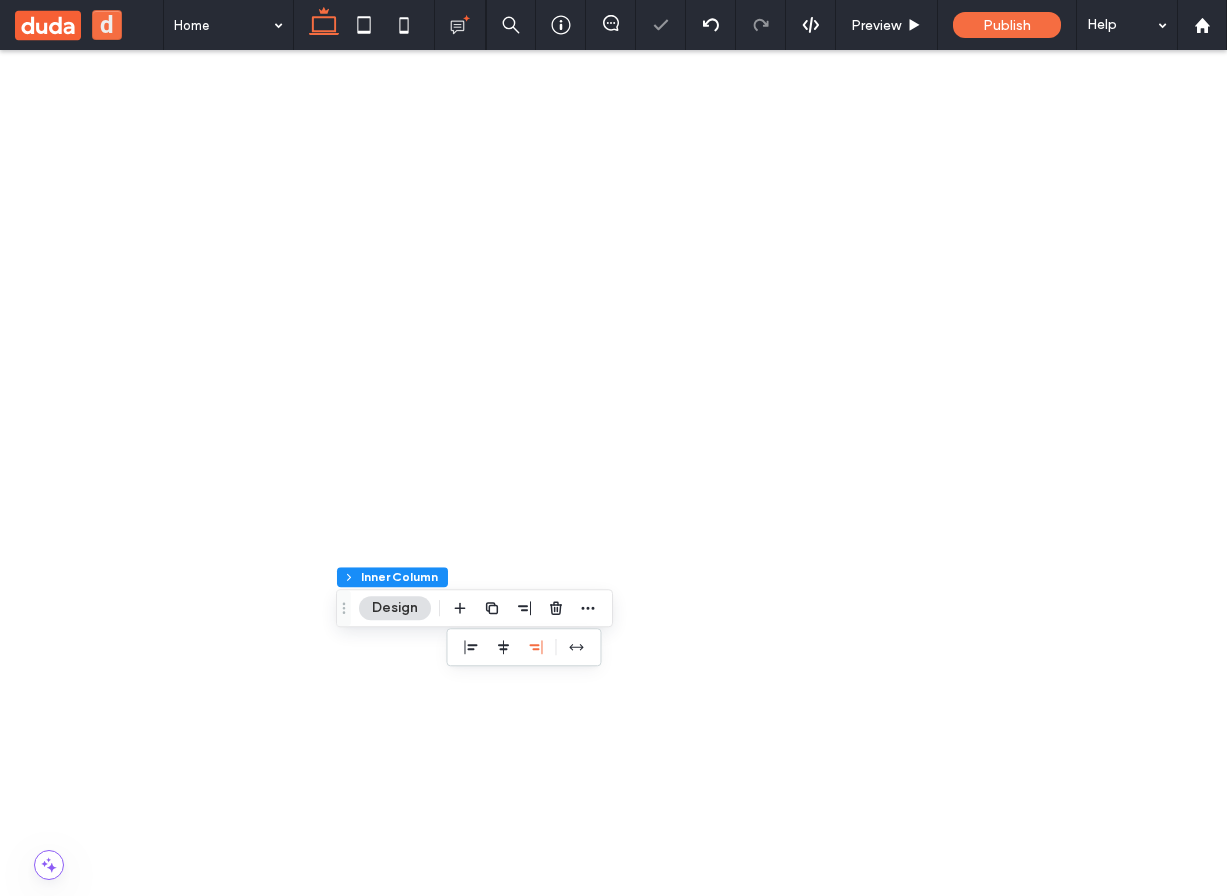 click on "******" at bounding box center [390, 2954] 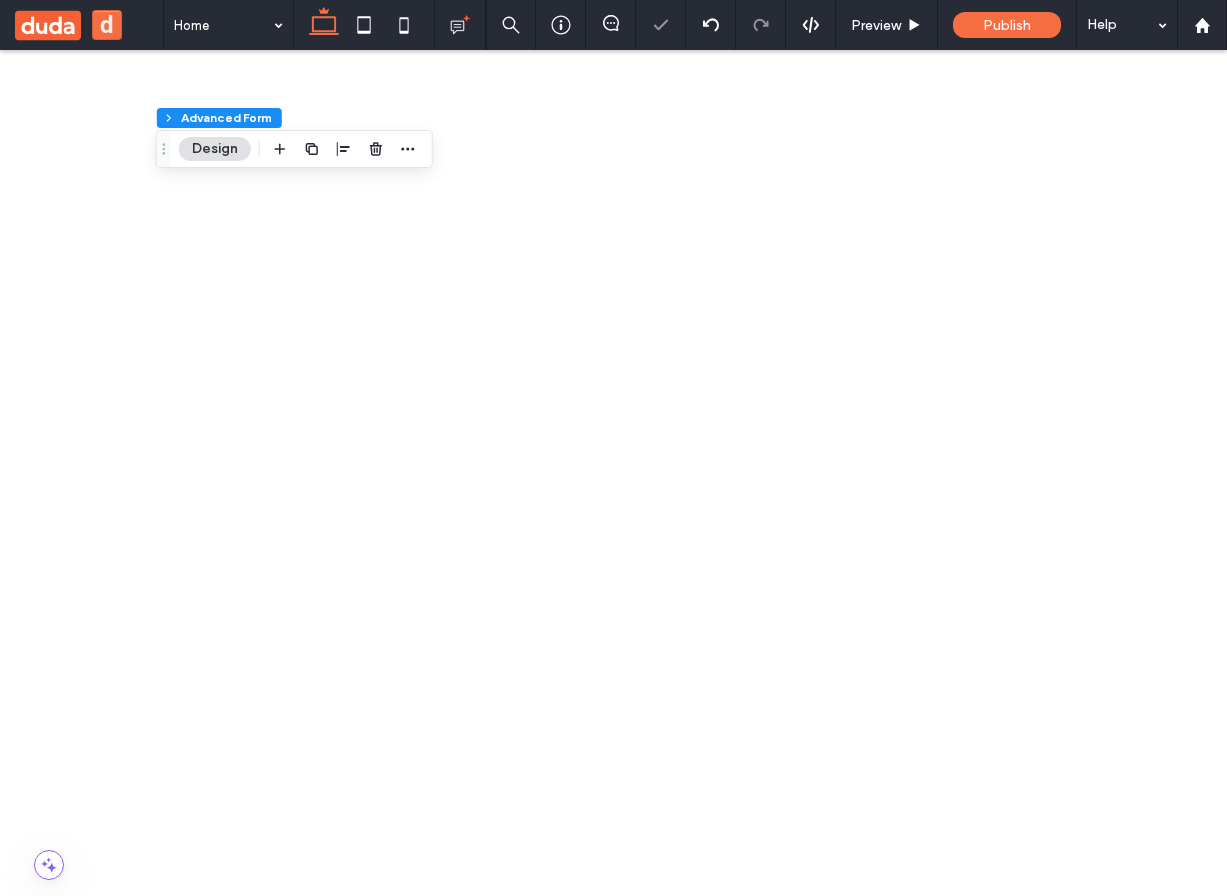 click on "******" at bounding box center (390, 2954) 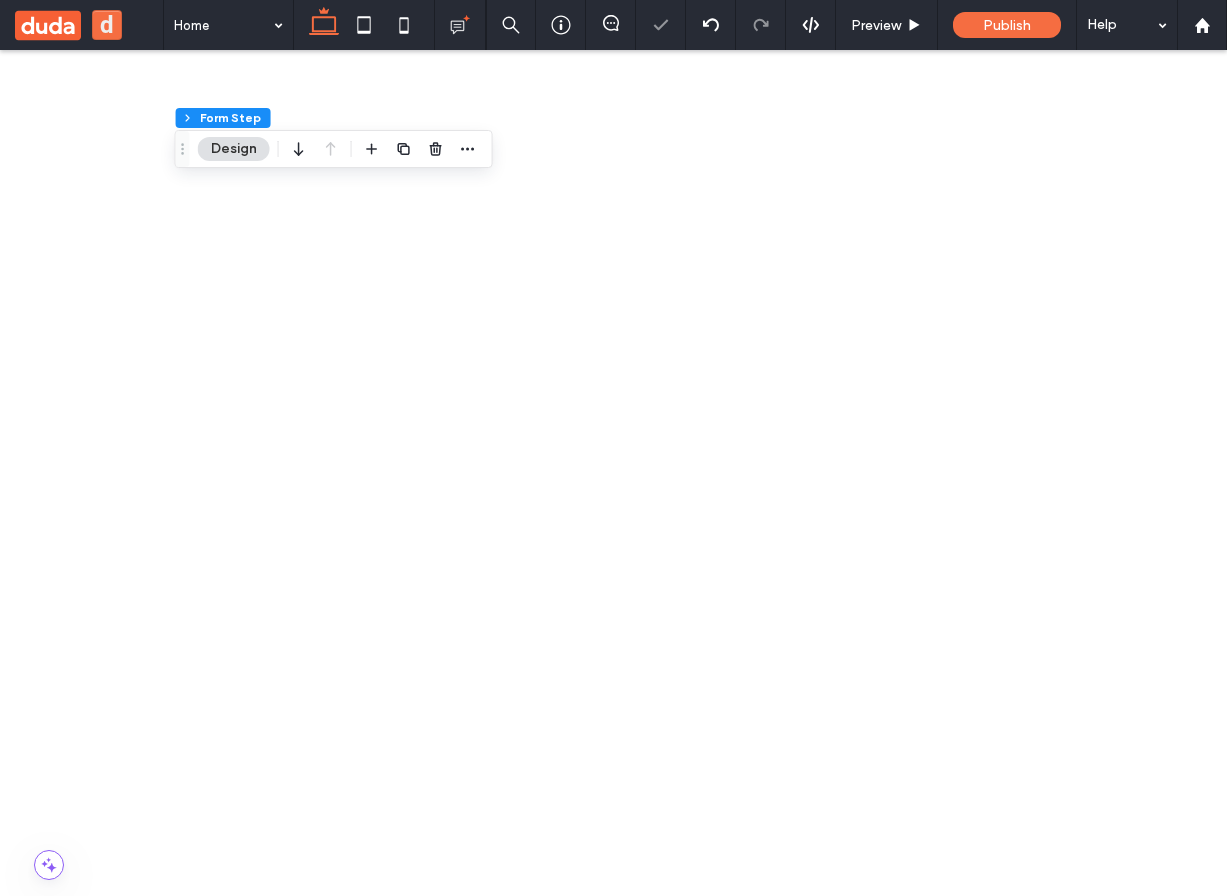 click on "******" at bounding box center [390, 2954] 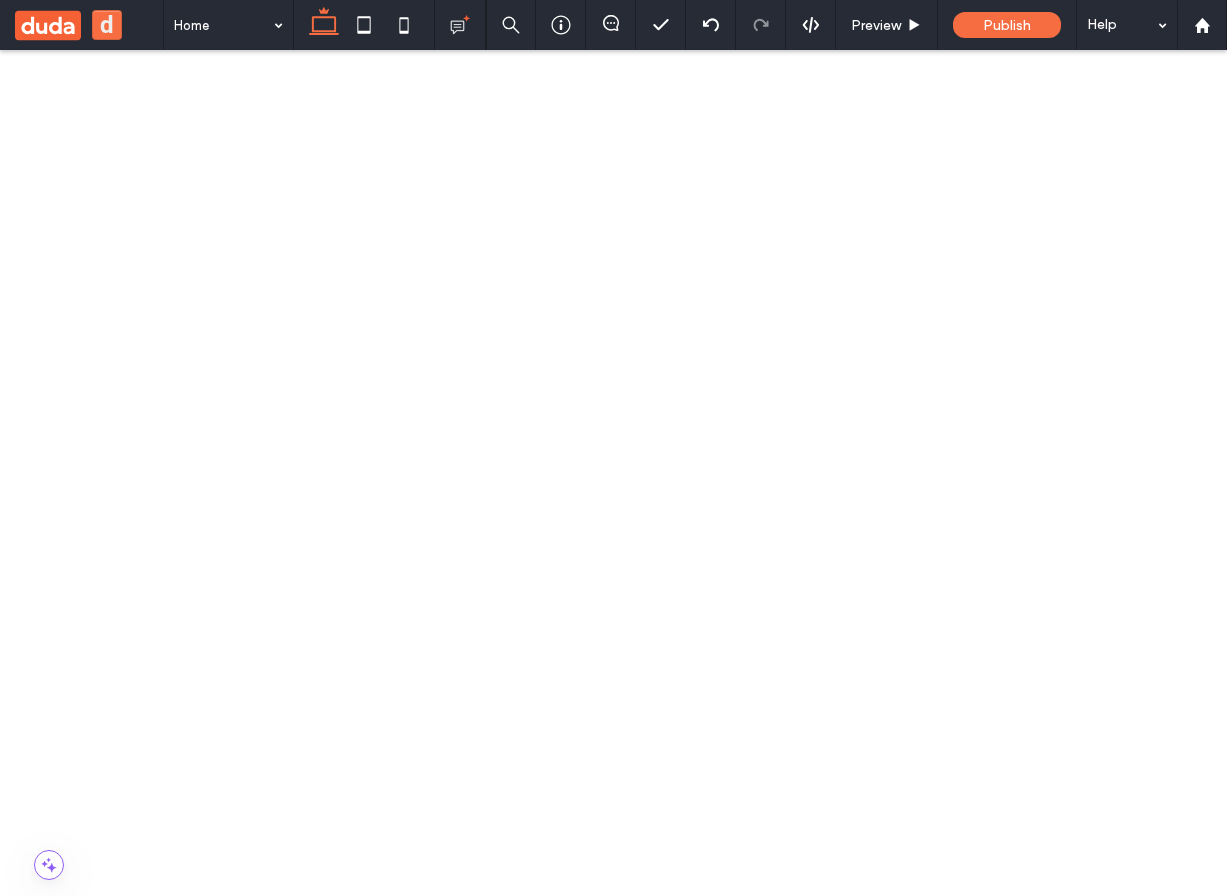 drag, startPoint x: 93, startPoint y: 1777, endPoint x: 208, endPoint y: 1777, distance: 115 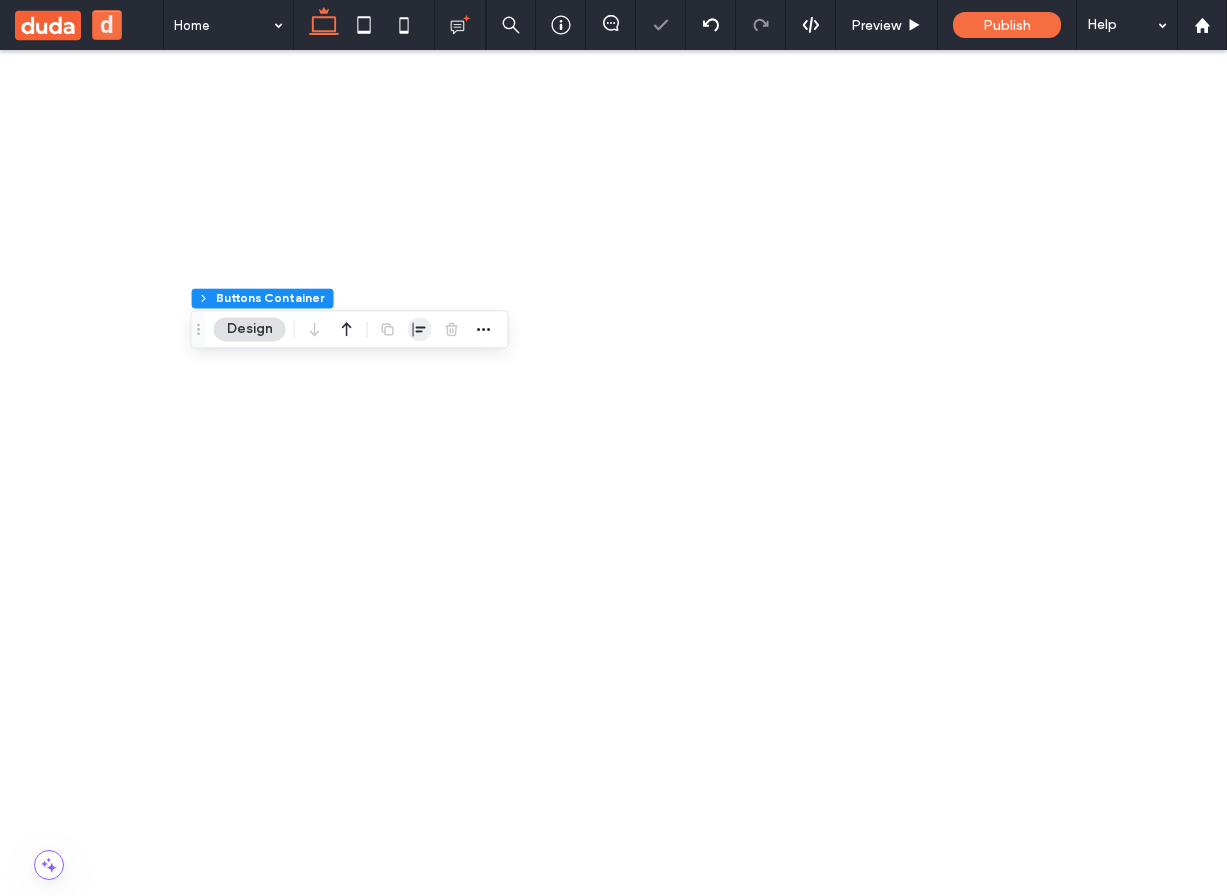 click 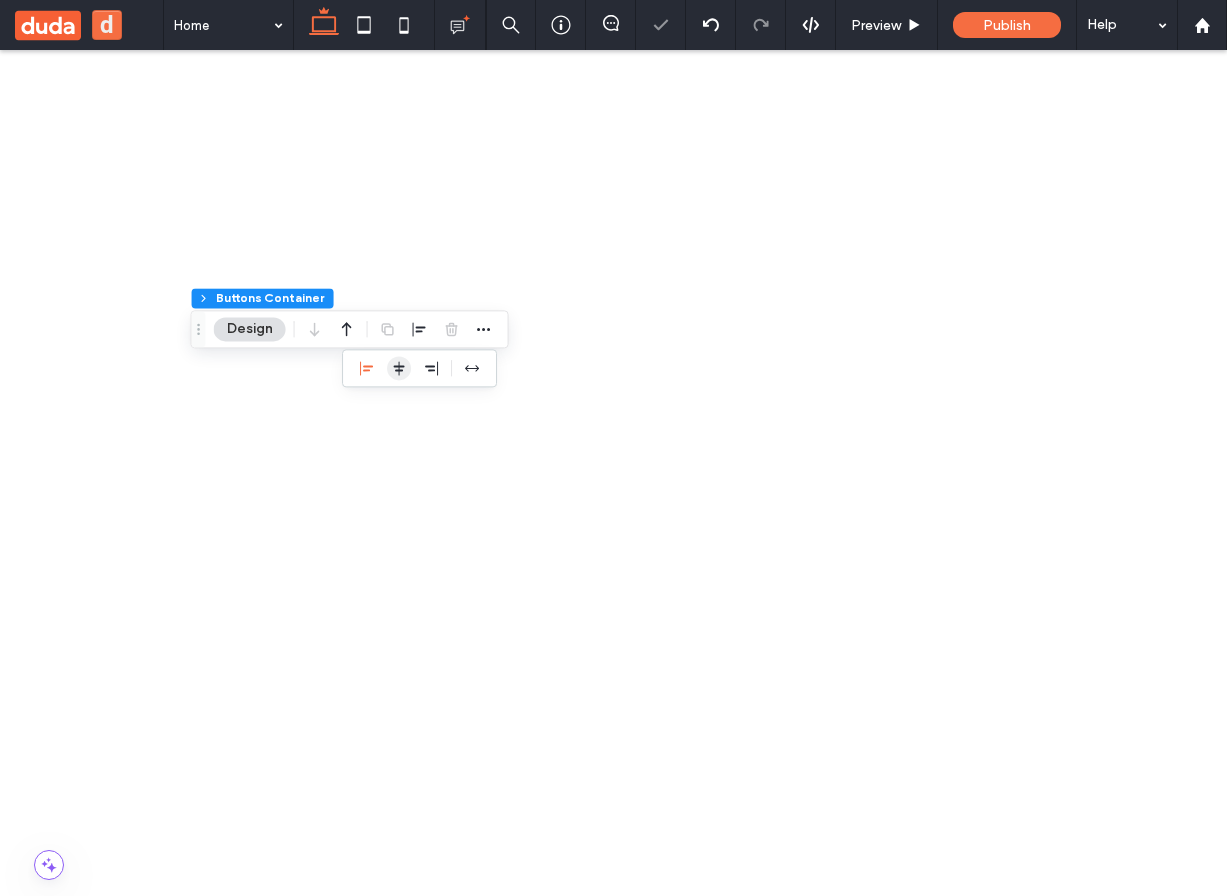 click 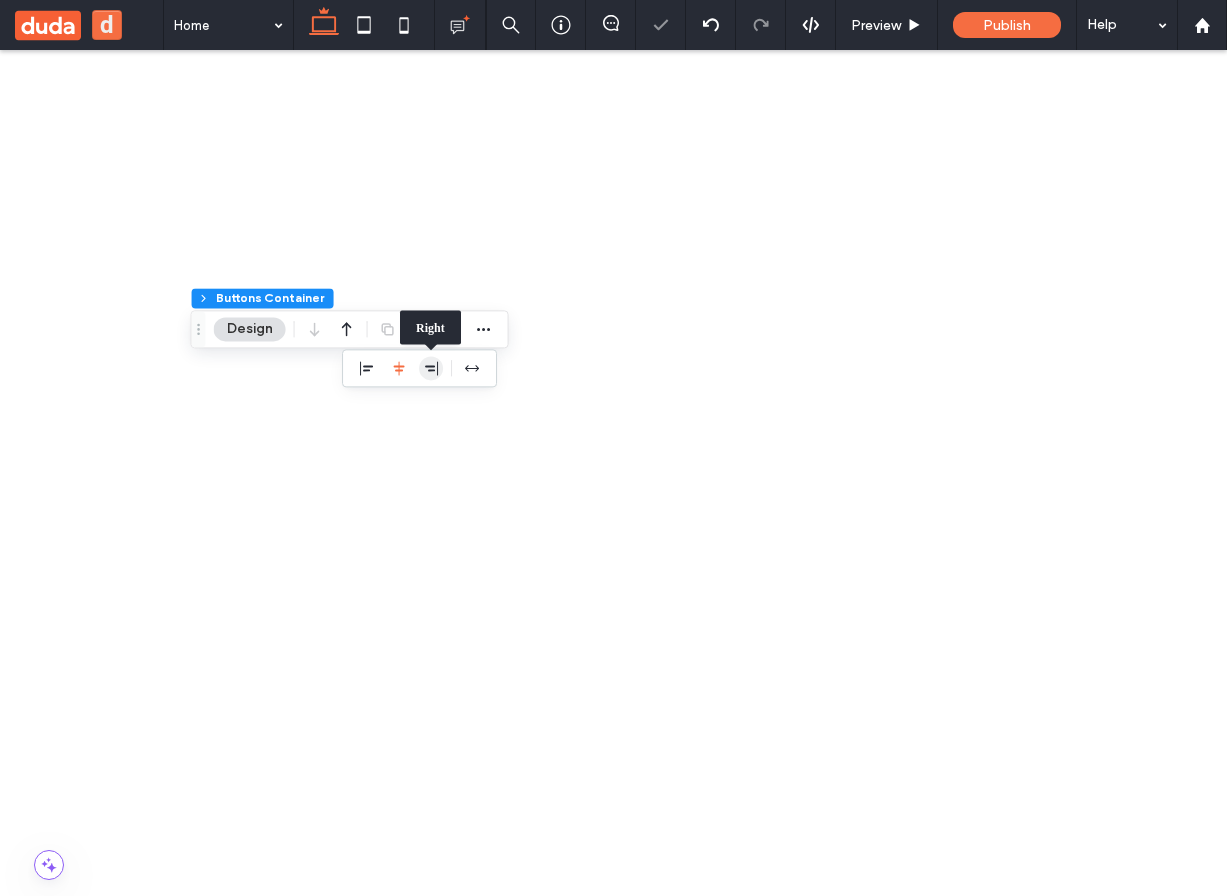 click 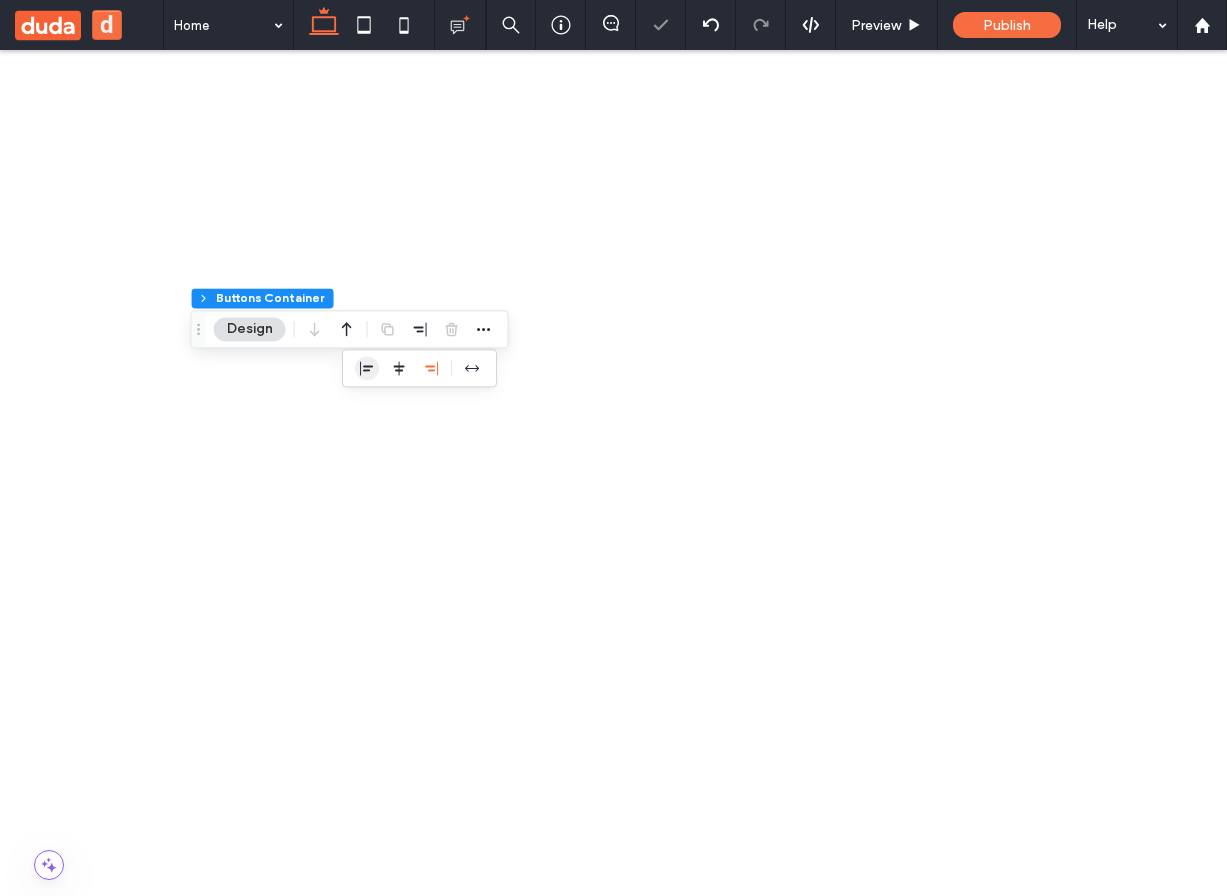 click 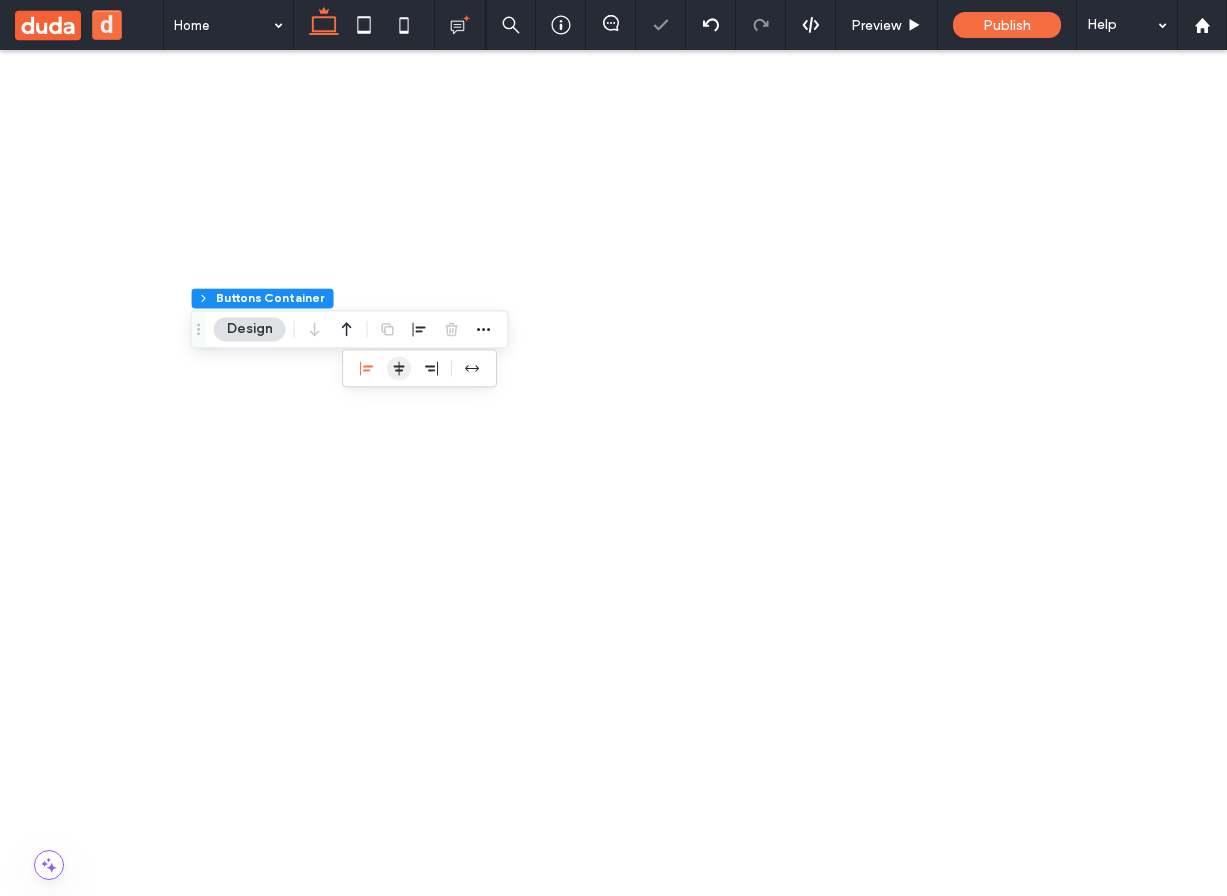 click 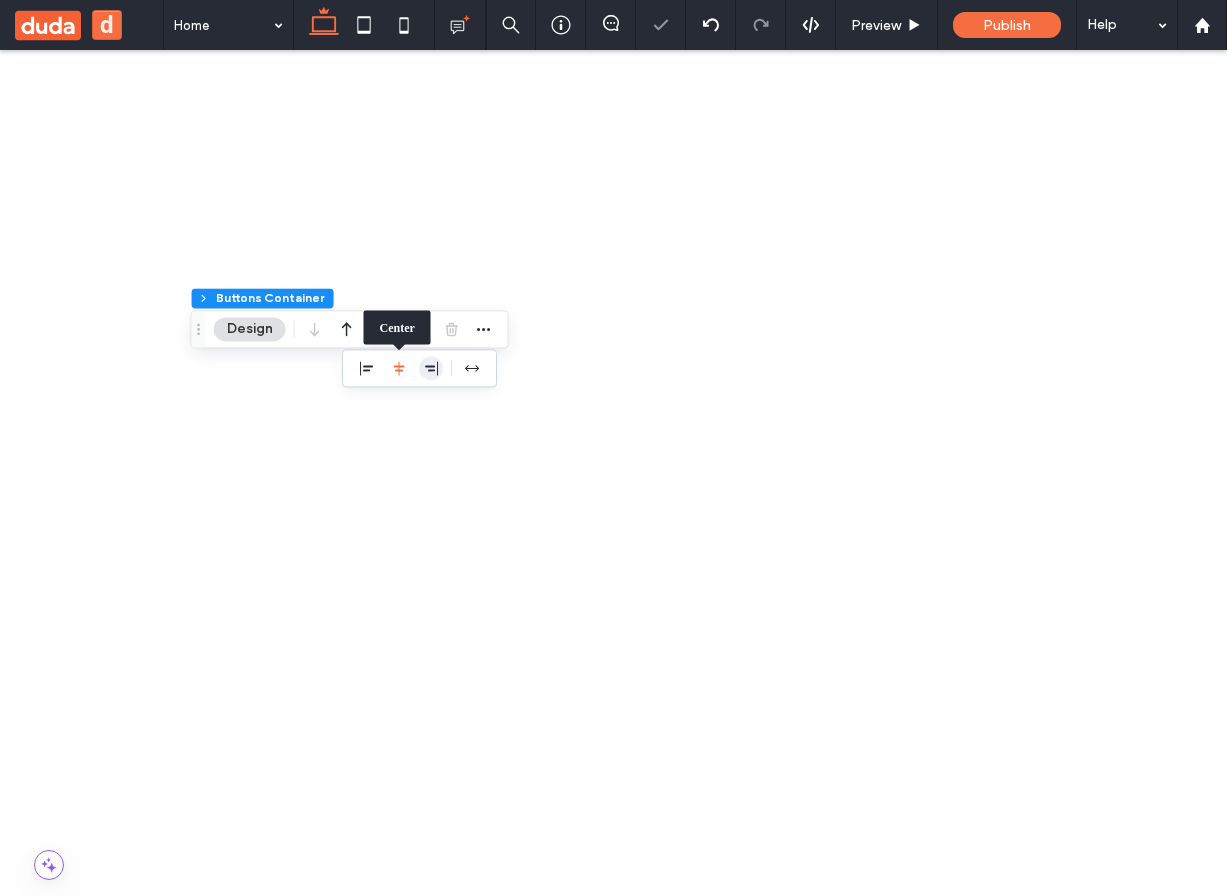 click 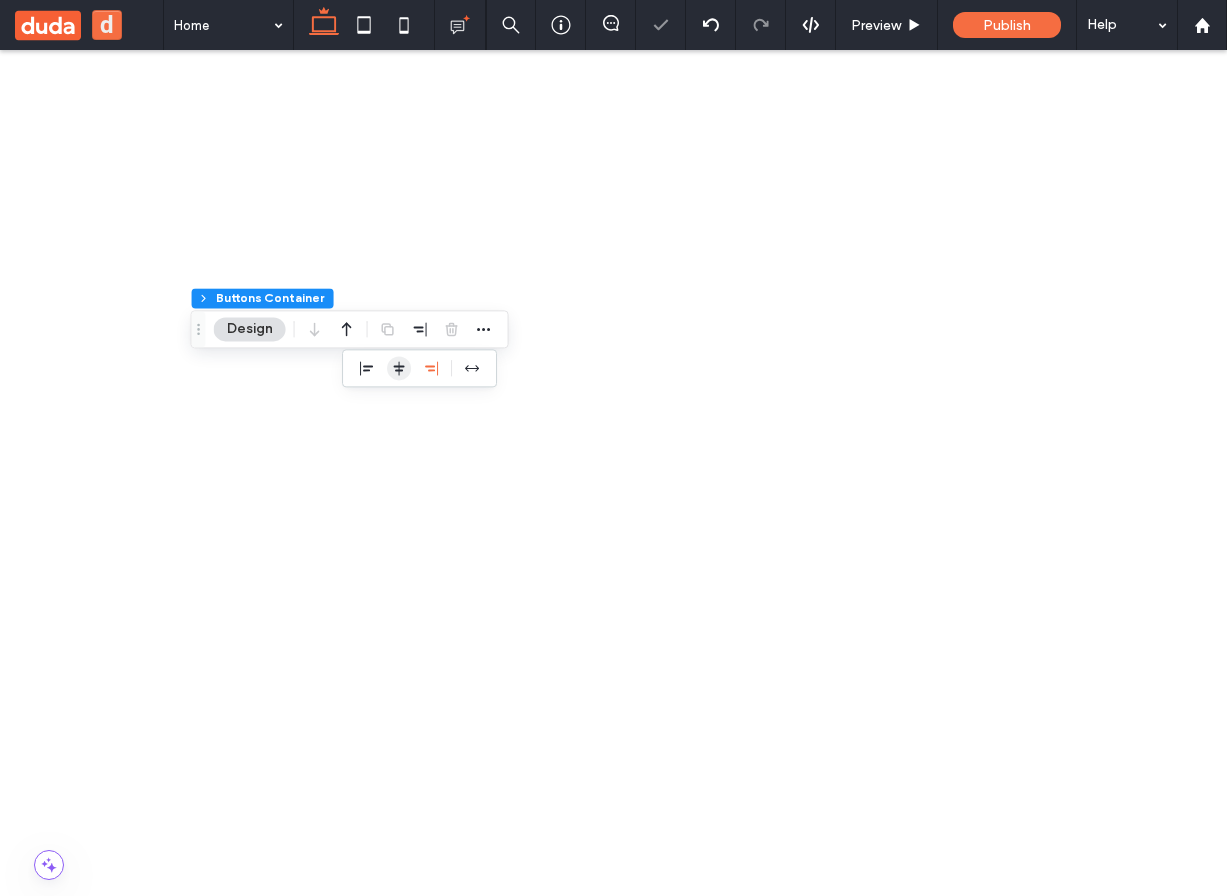click 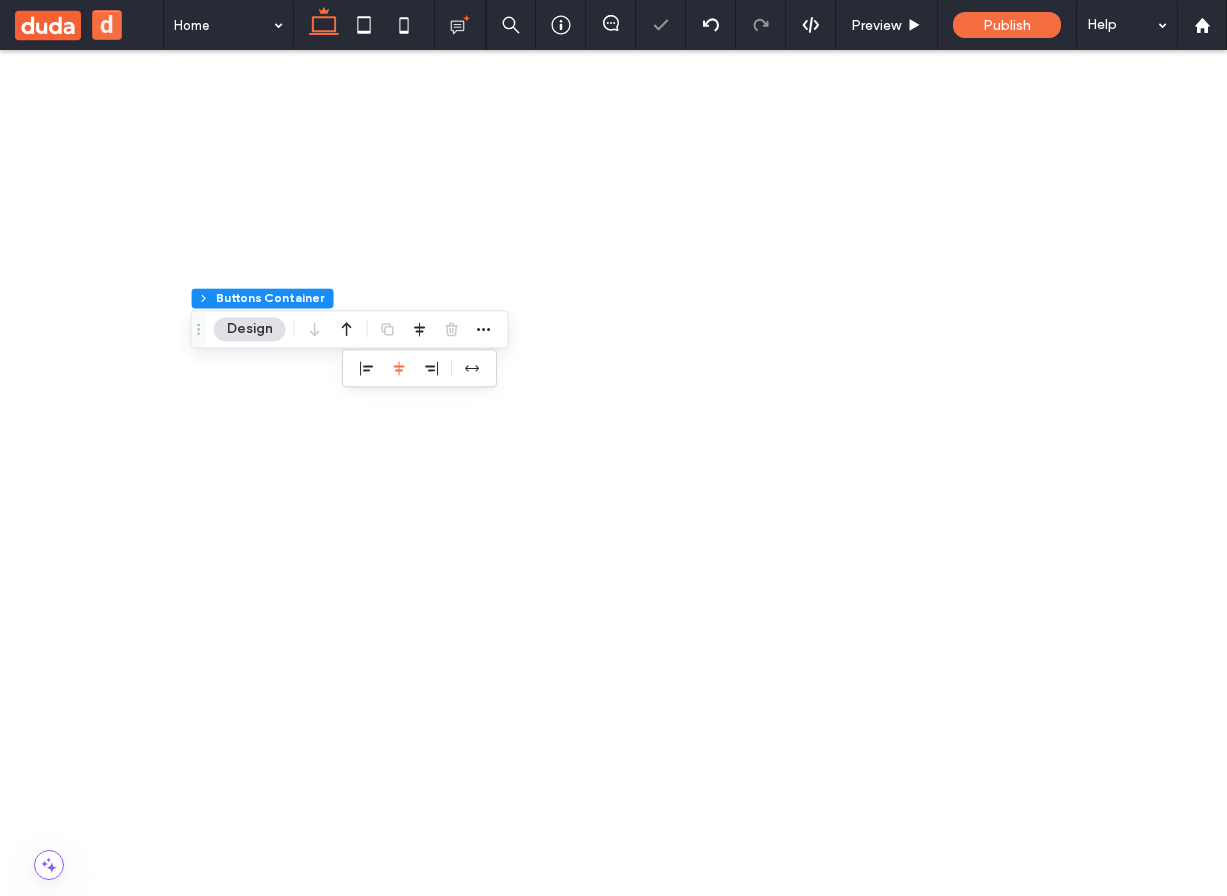 click on "First Name
Last Name
Email
Message
******
71% , 78px   Get in Touch! ﻿
We'd love to hear from you" at bounding box center (374, 2938) 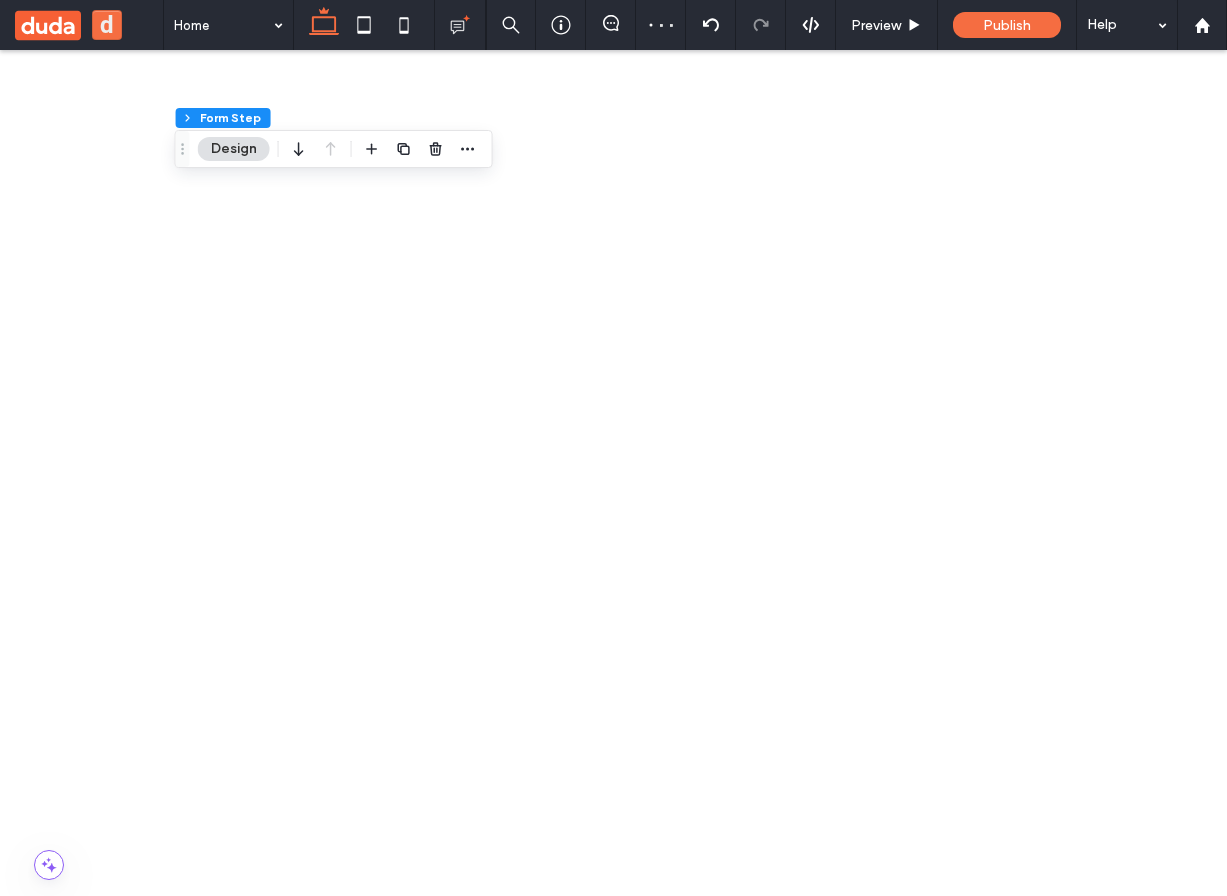 scroll, scrollTop: 212, scrollLeft: 0, axis: vertical 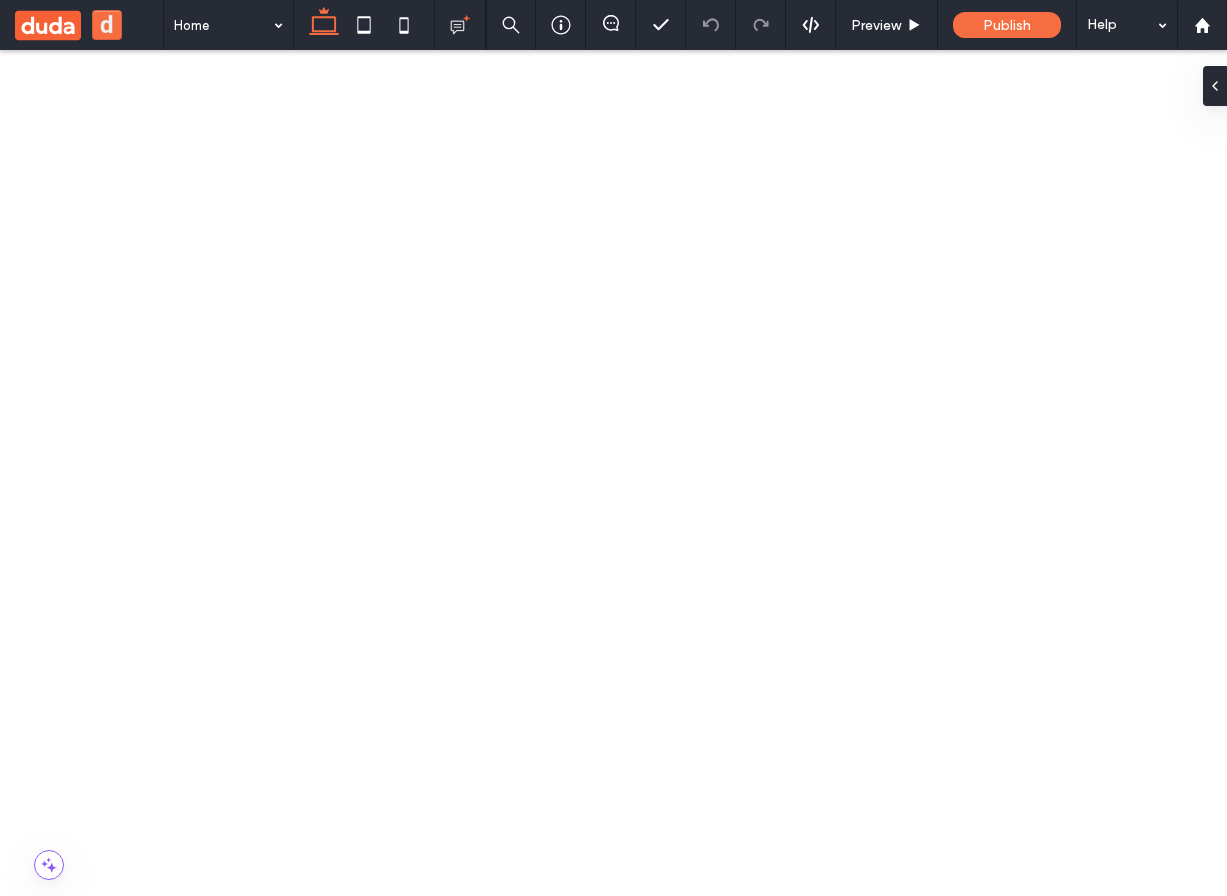 click on "First Name
Last Name" at bounding box center (406, 3239) 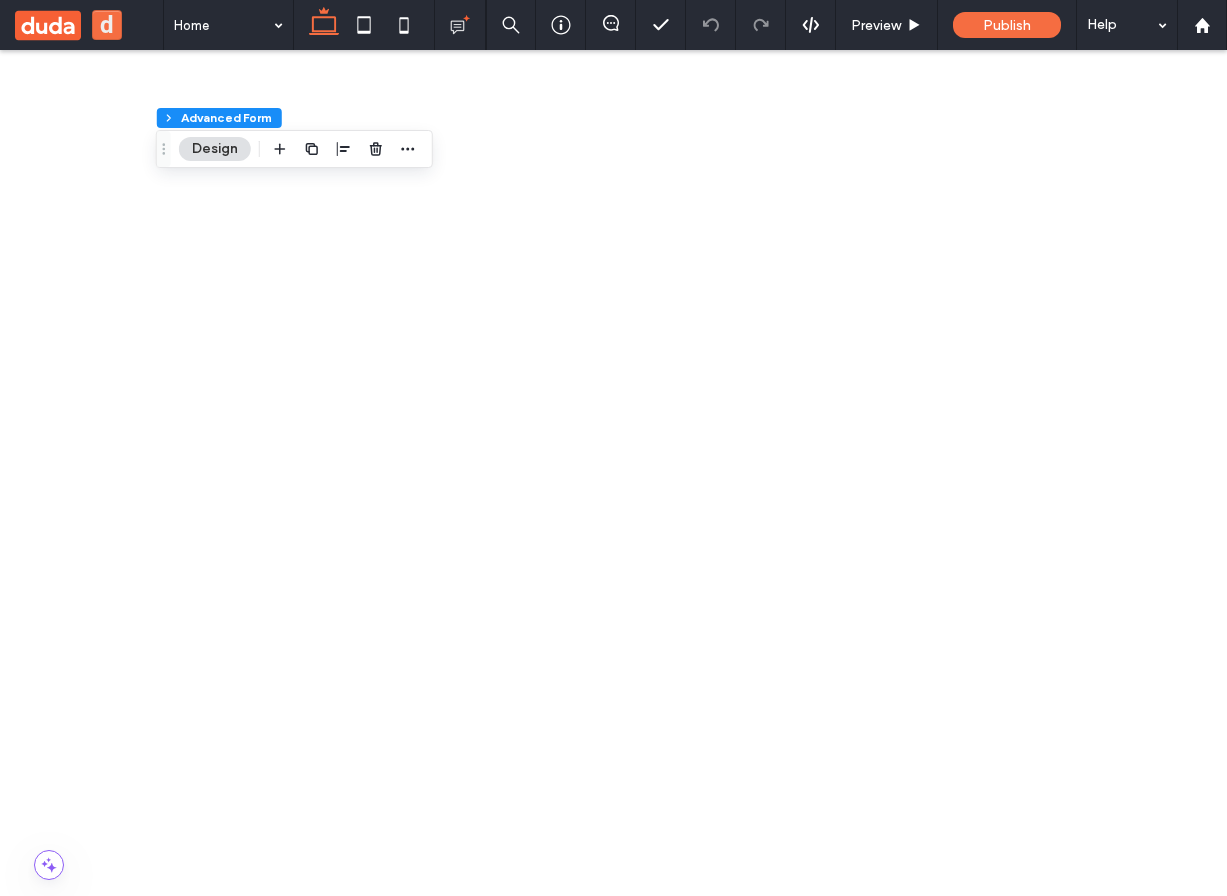 scroll, scrollTop: 705, scrollLeft: 0, axis: vertical 